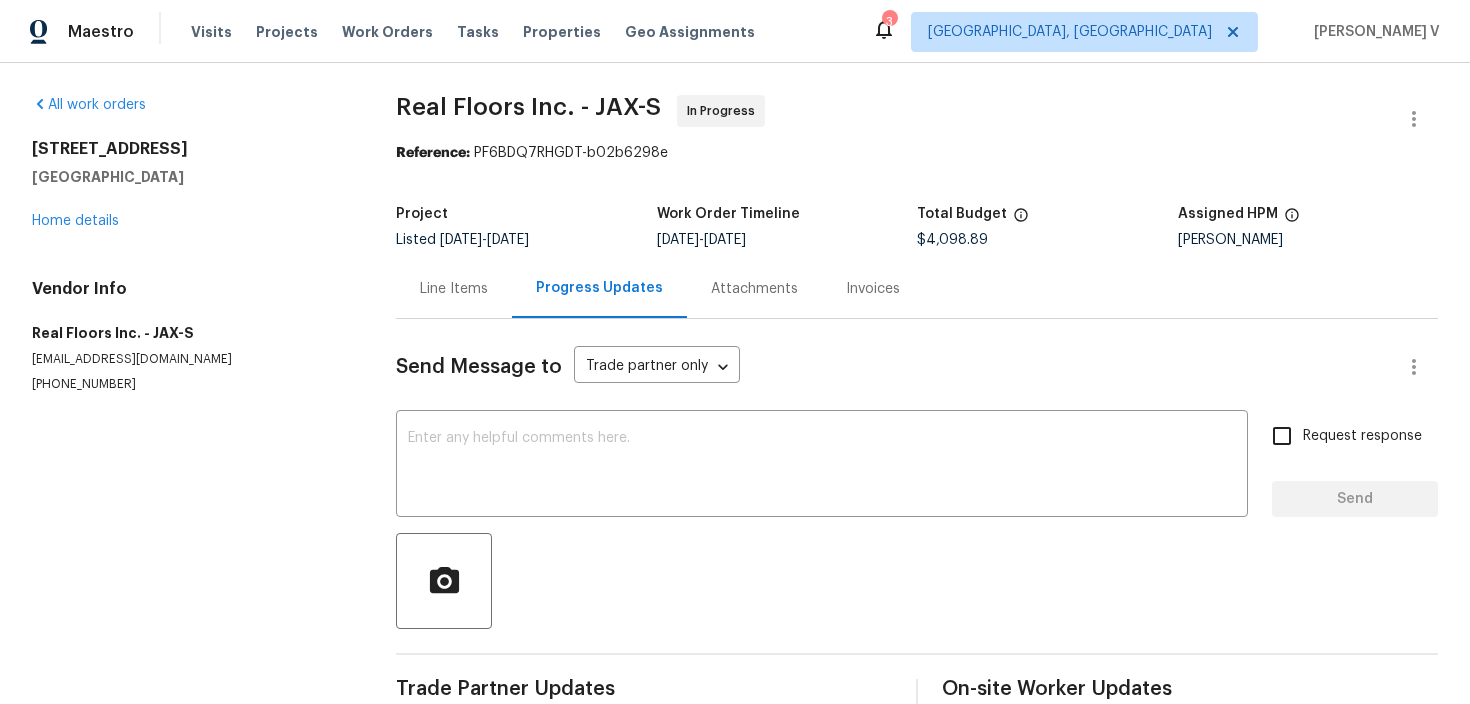 scroll, scrollTop: 0, scrollLeft: 0, axis: both 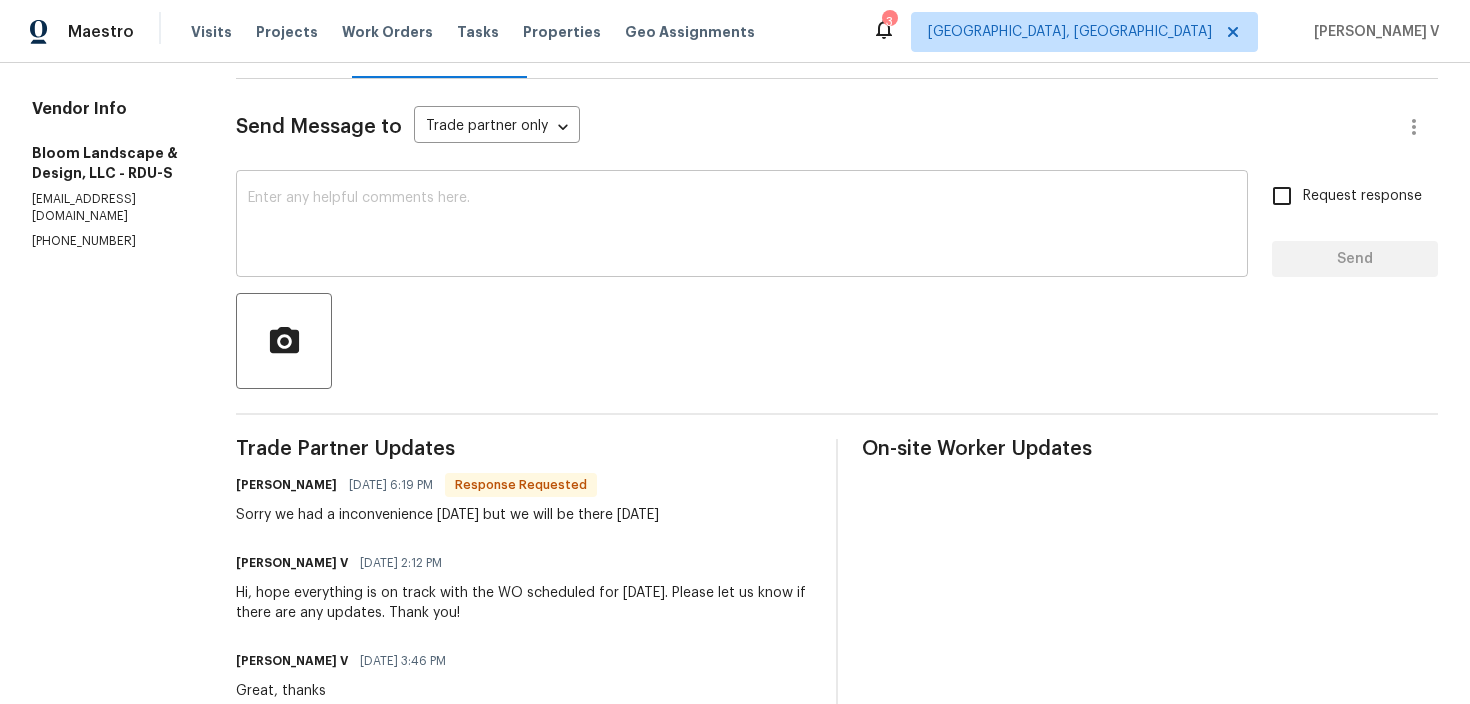 click at bounding box center (742, 226) 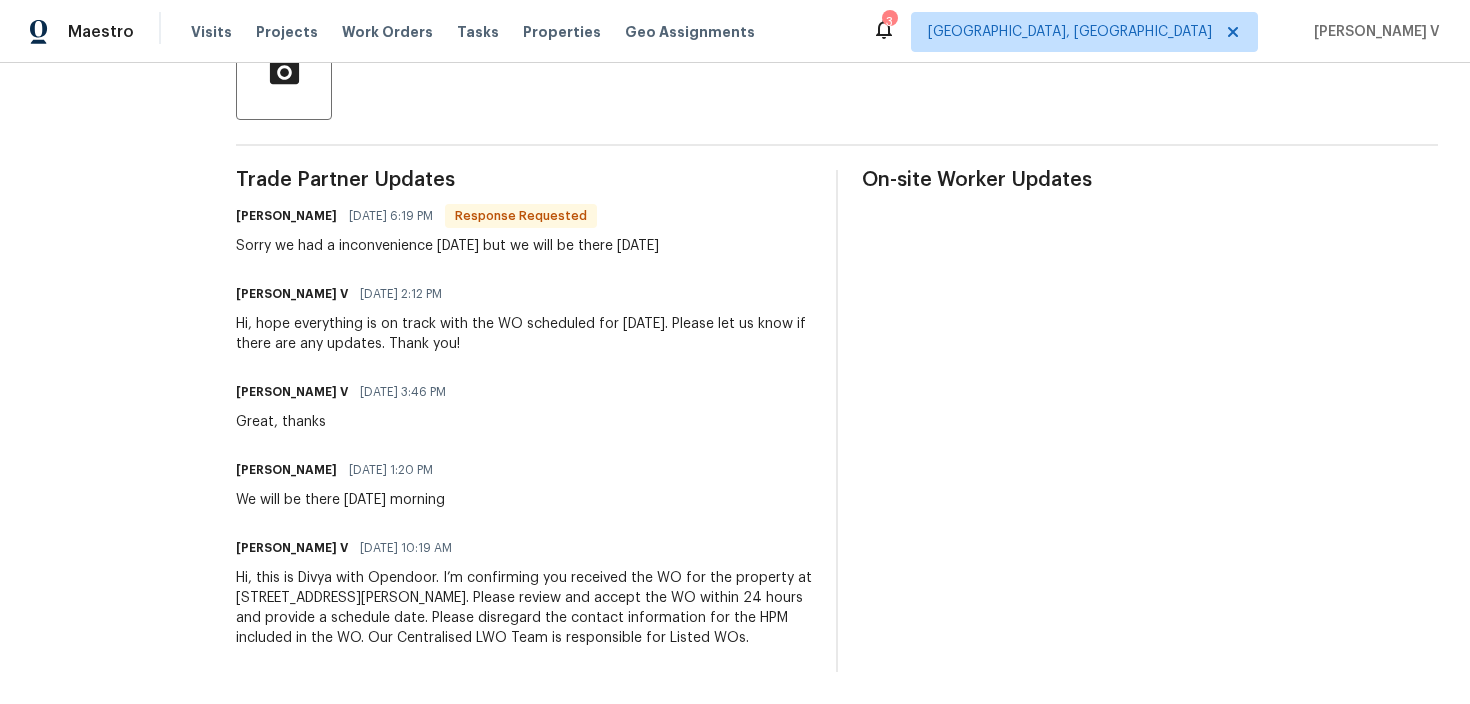 scroll, scrollTop: 285, scrollLeft: 0, axis: vertical 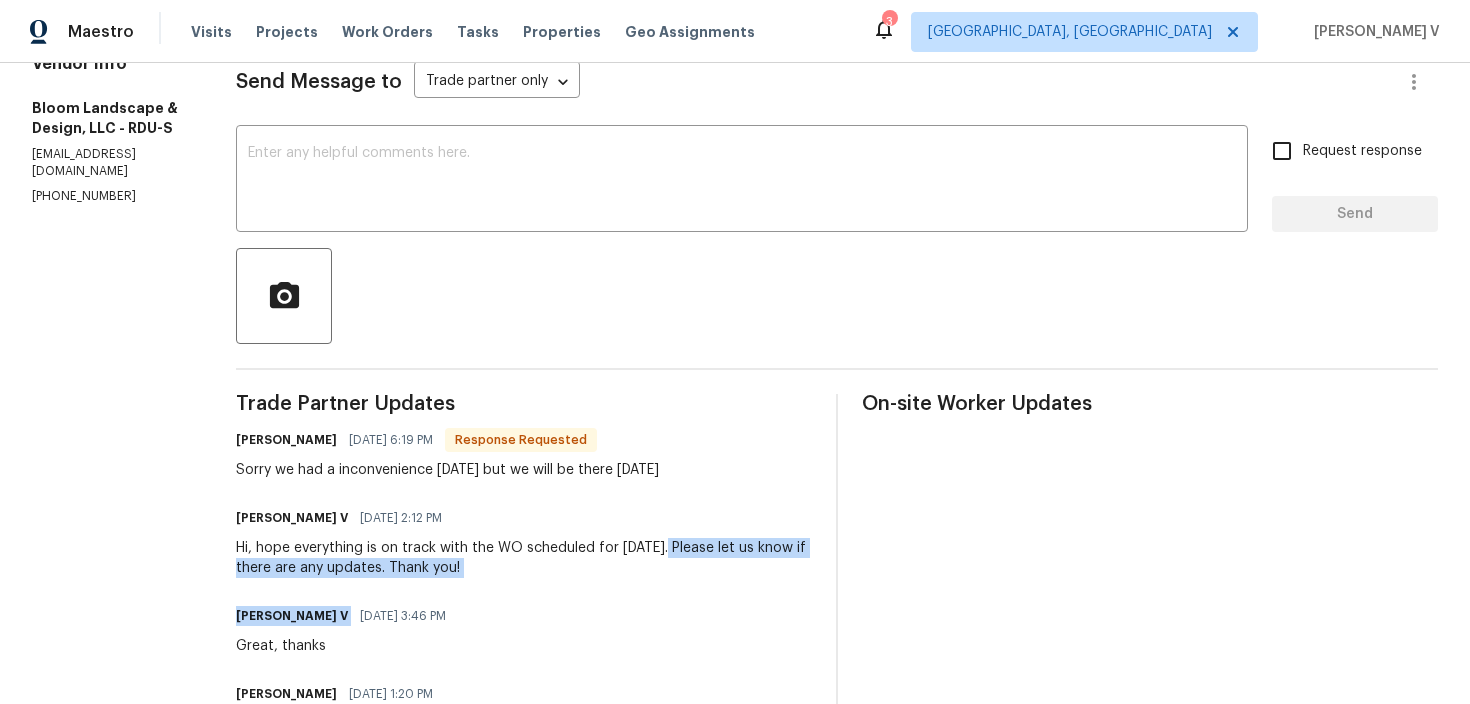 drag, startPoint x: 684, startPoint y: 543, endPoint x: 691, endPoint y: 604, distance: 61.400326 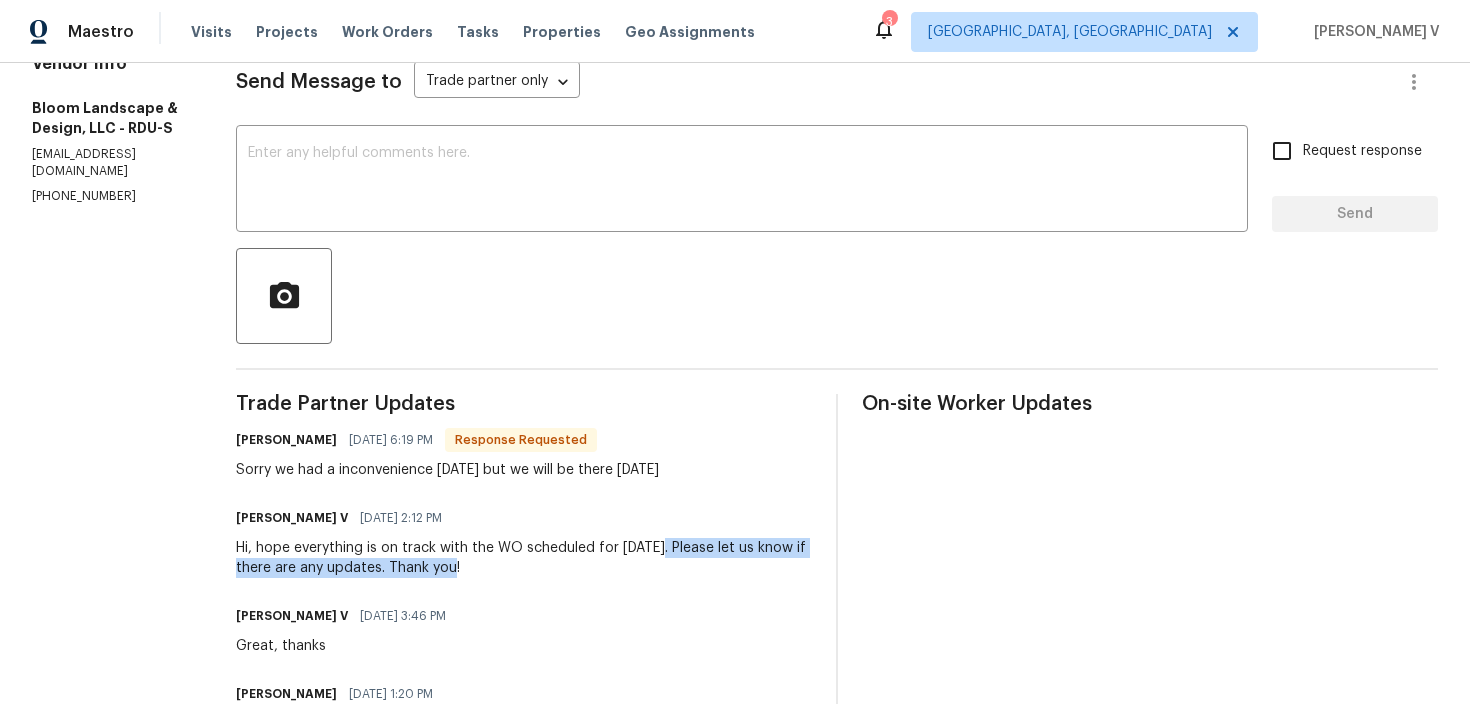 drag, startPoint x: 681, startPoint y: 542, endPoint x: 687, endPoint y: 562, distance: 20.880613 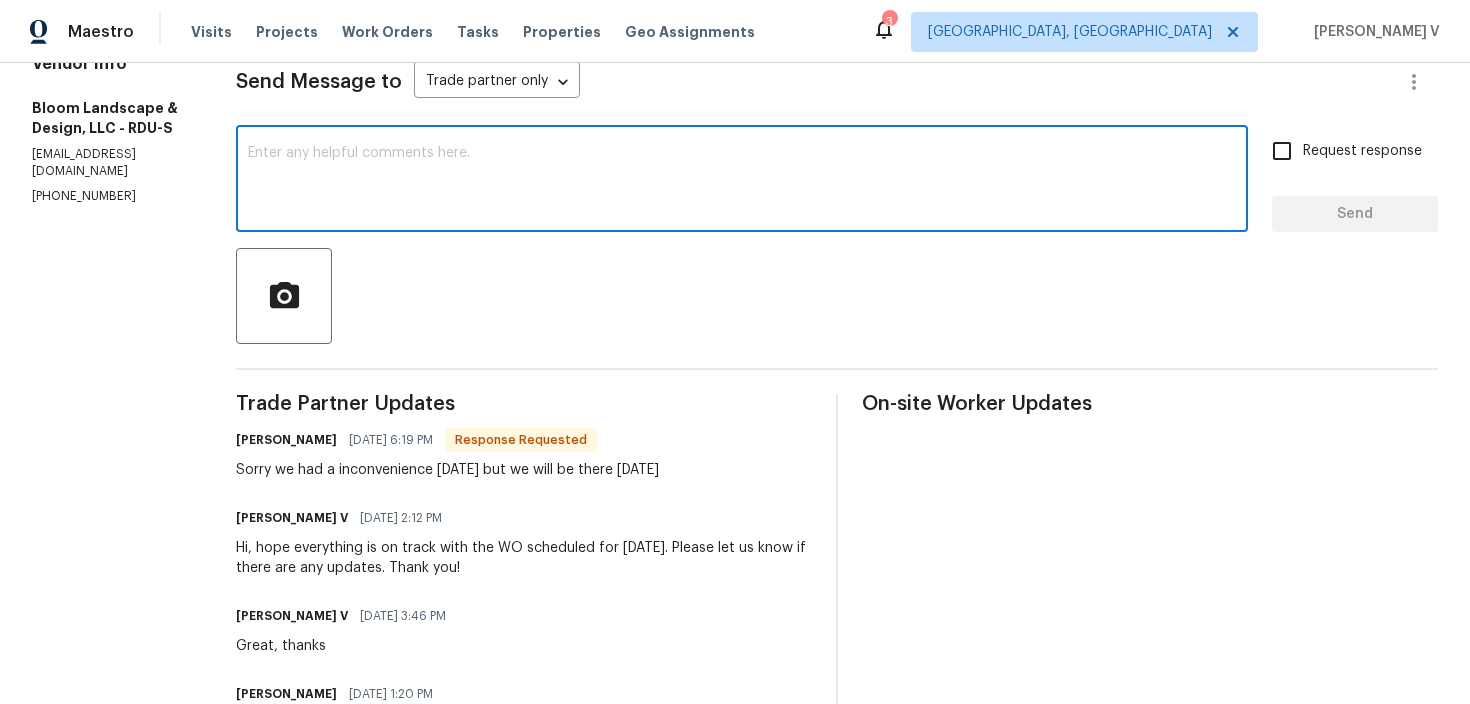 click at bounding box center (742, 181) 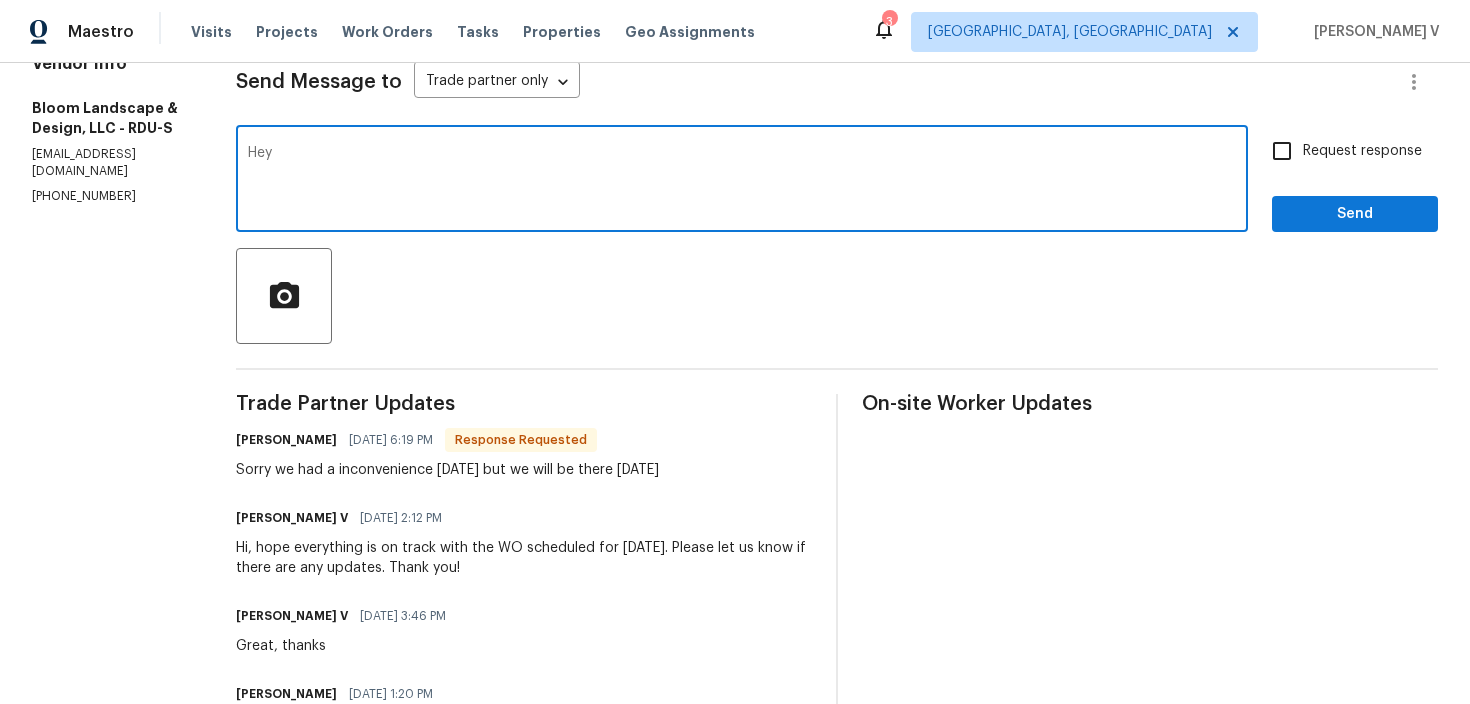 paste on "Please let us know if there are any updates. Thank you!" 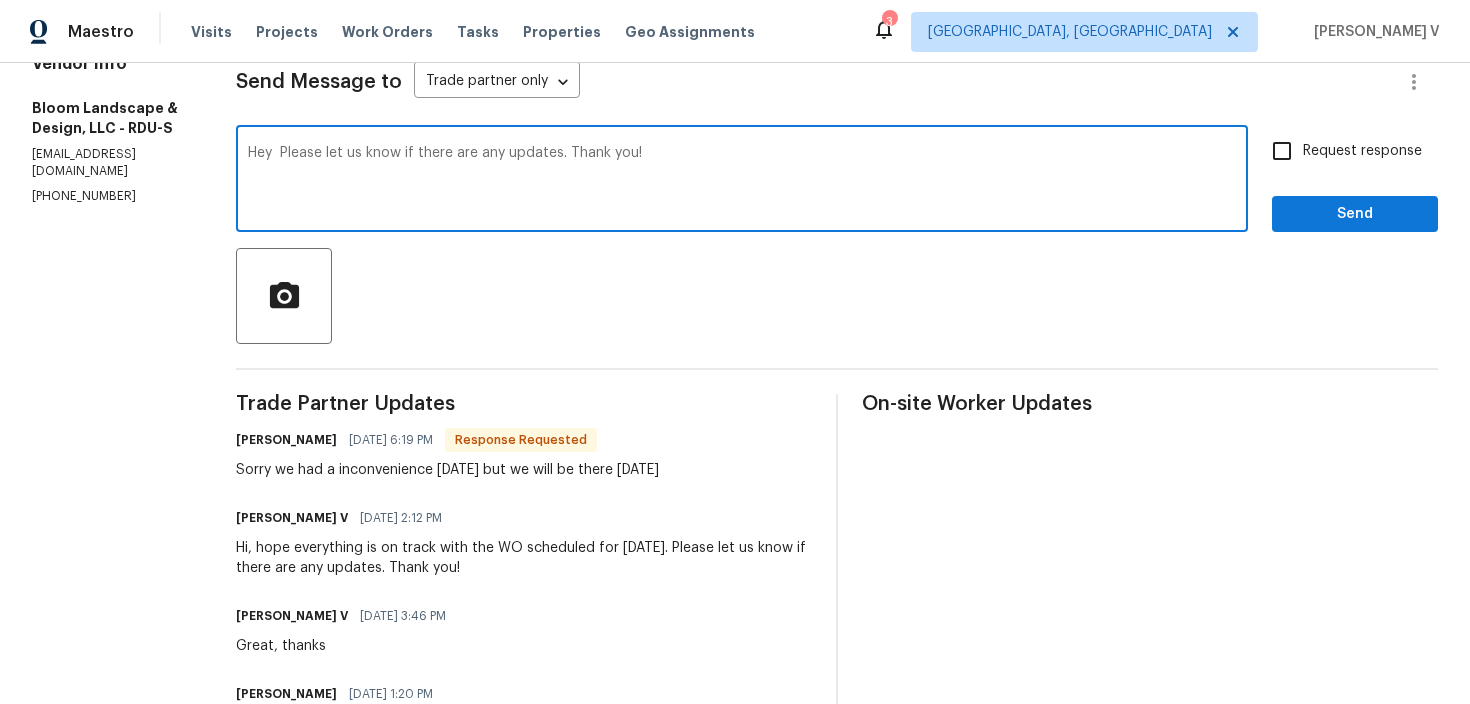click on "Leila Castillo" at bounding box center [286, 440] 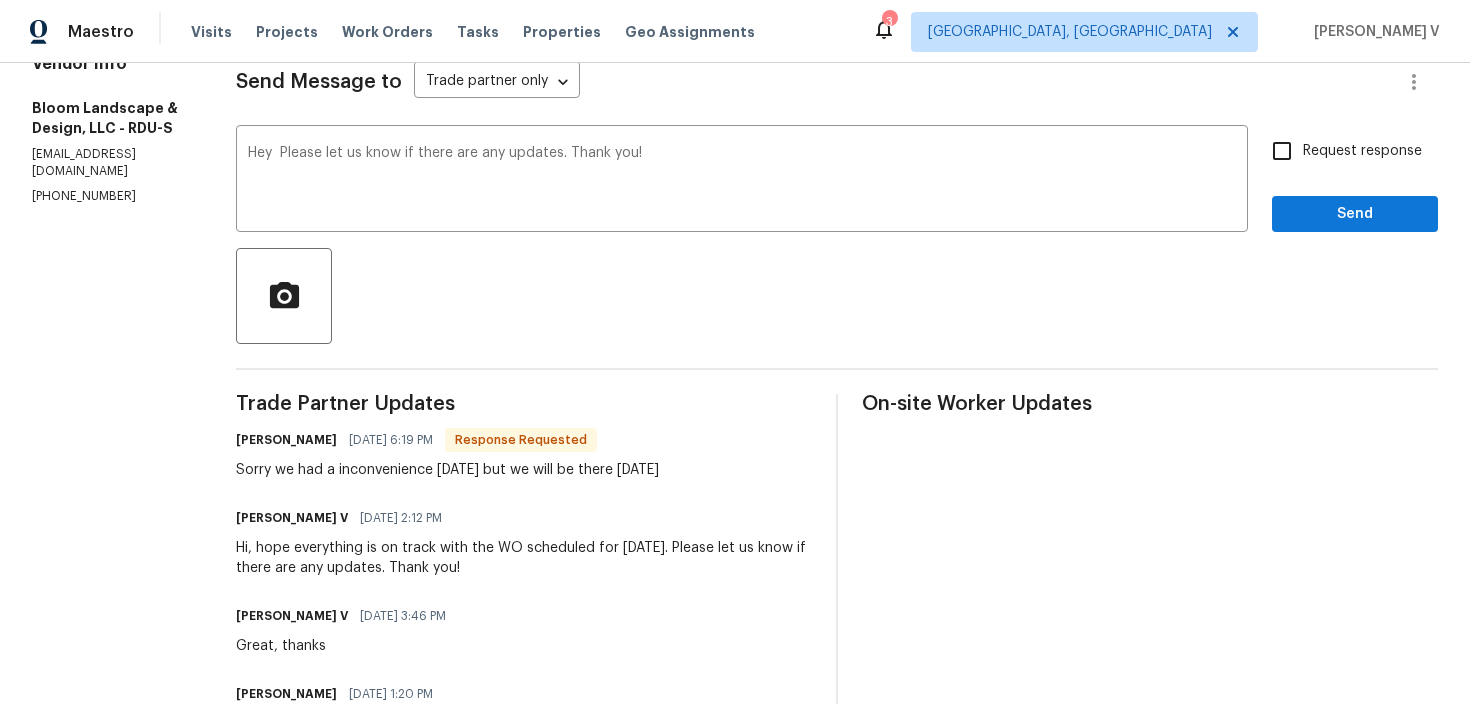 click on "Leila Castillo" at bounding box center (286, 440) 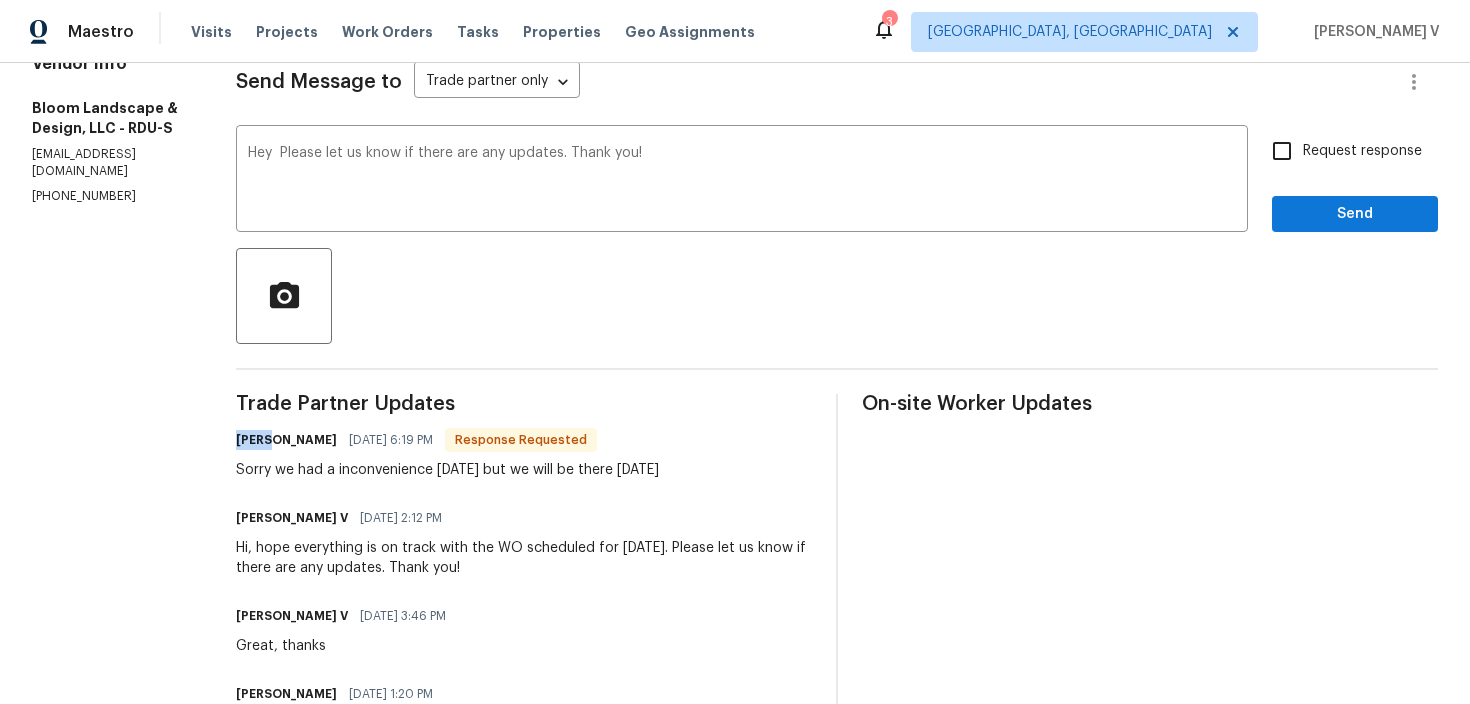 copy on "Leila" 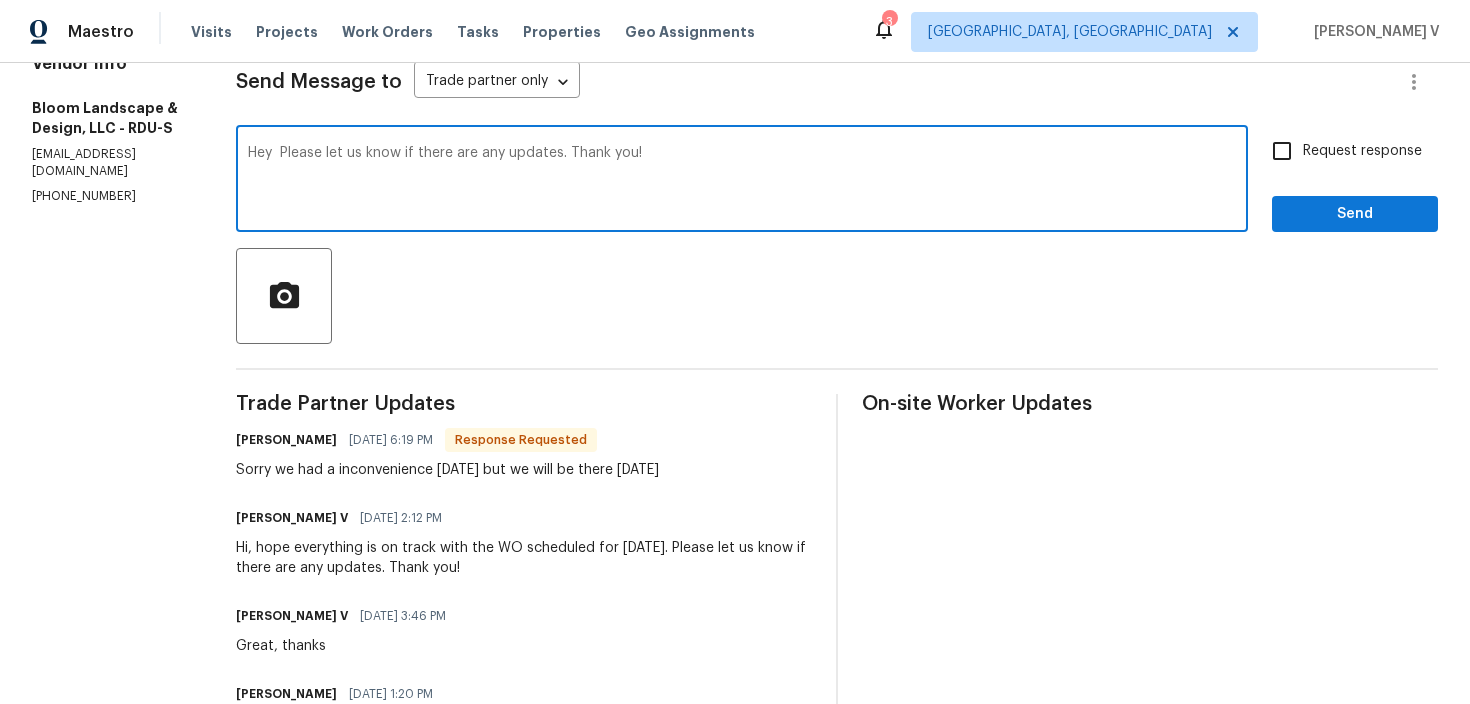 drag, startPoint x: 295, startPoint y: 154, endPoint x: 295, endPoint y: 170, distance: 16 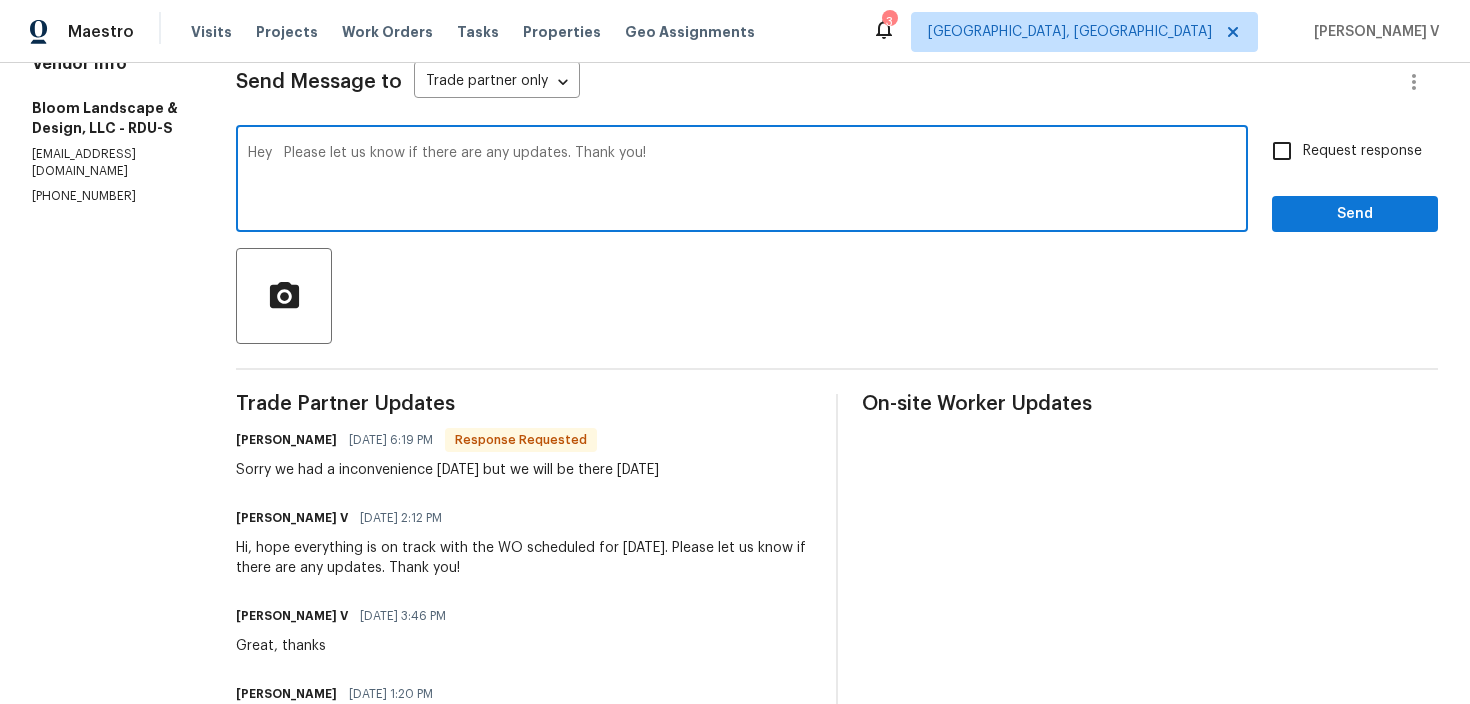 paste on "Leila" 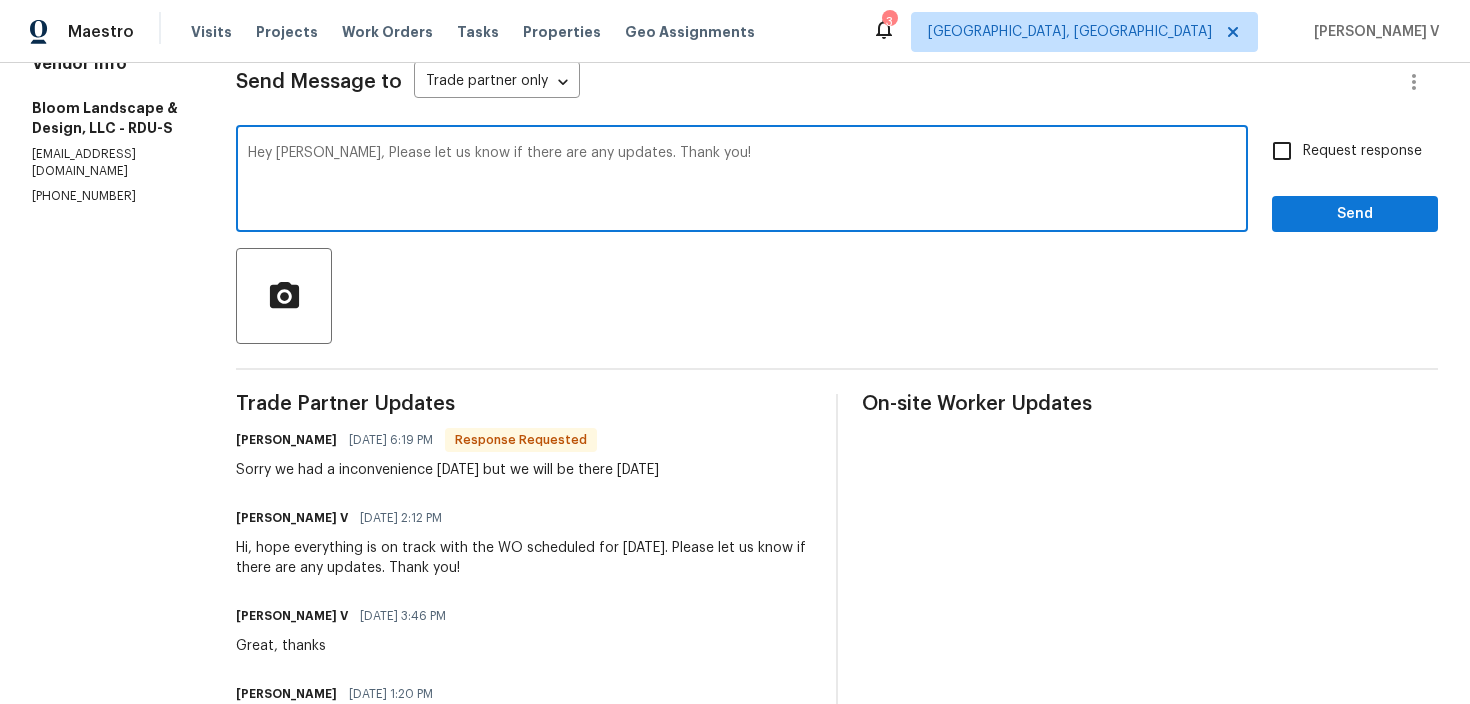 type on "Hey [PERSON_NAME], Please let us know if there are any updates. Thank you!" 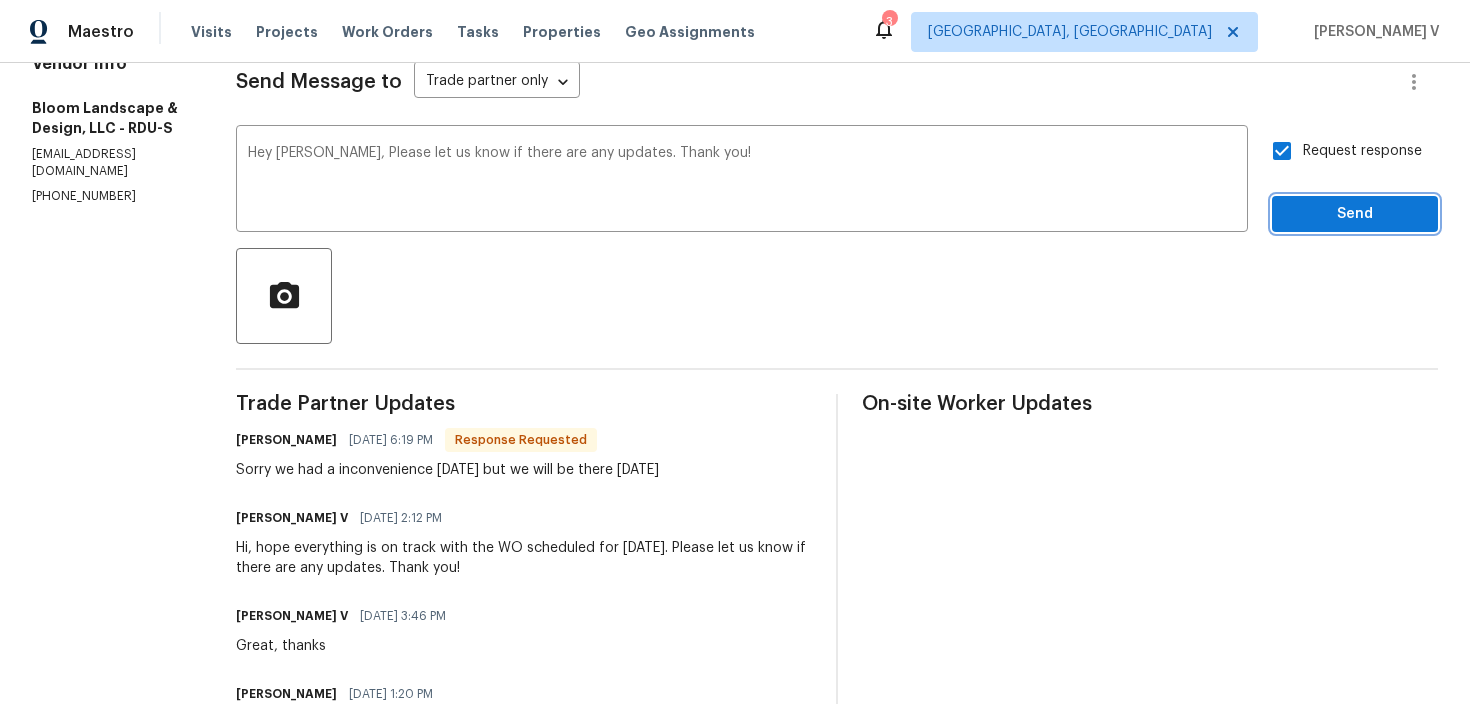 click on "Send" at bounding box center [1355, 214] 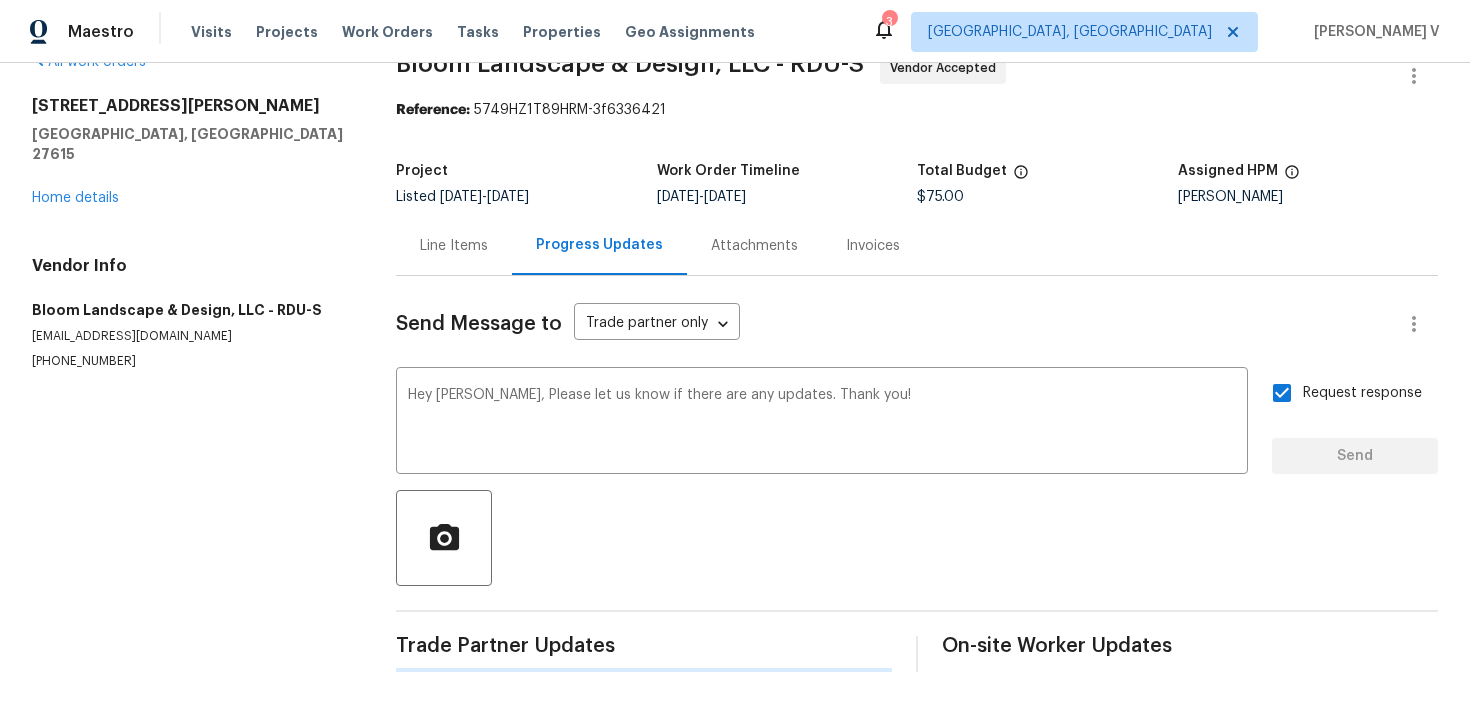 type 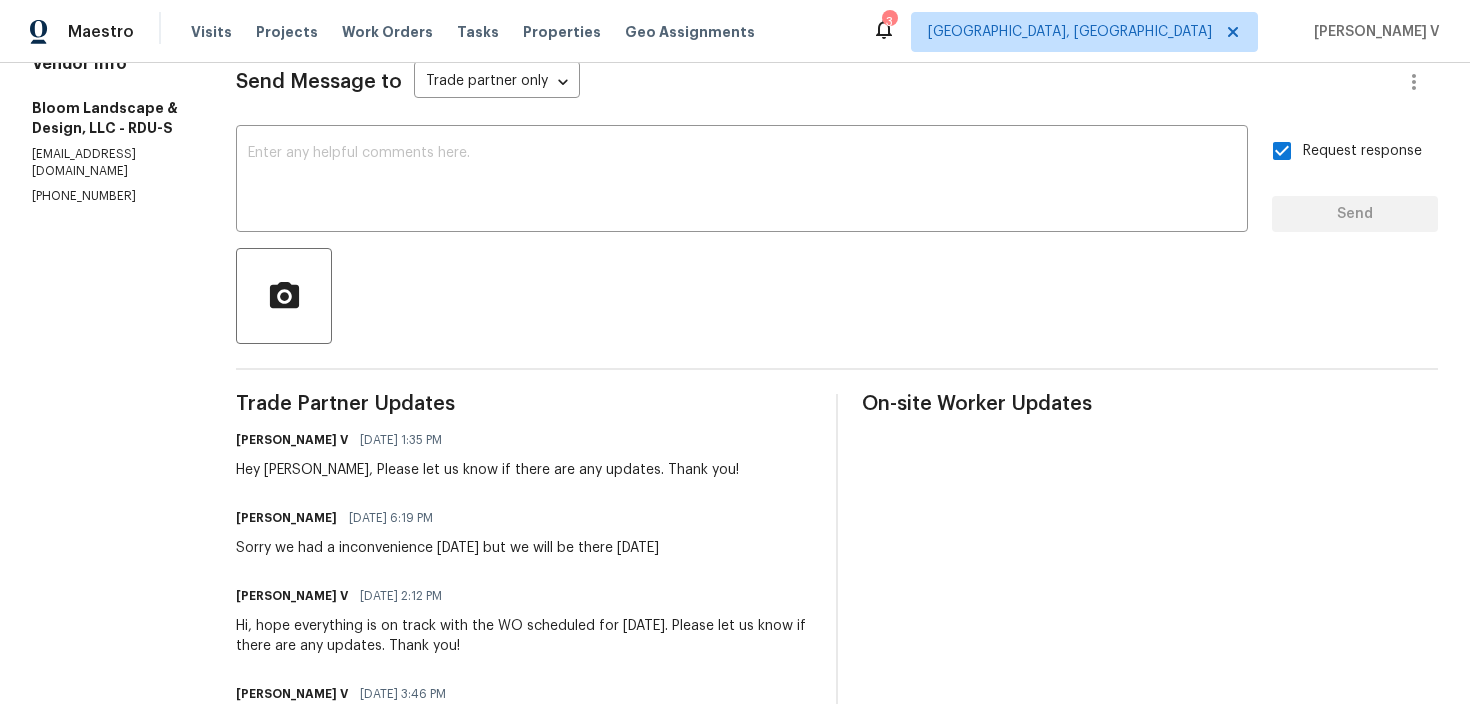 scroll, scrollTop: 0, scrollLeft: 0, axis: both 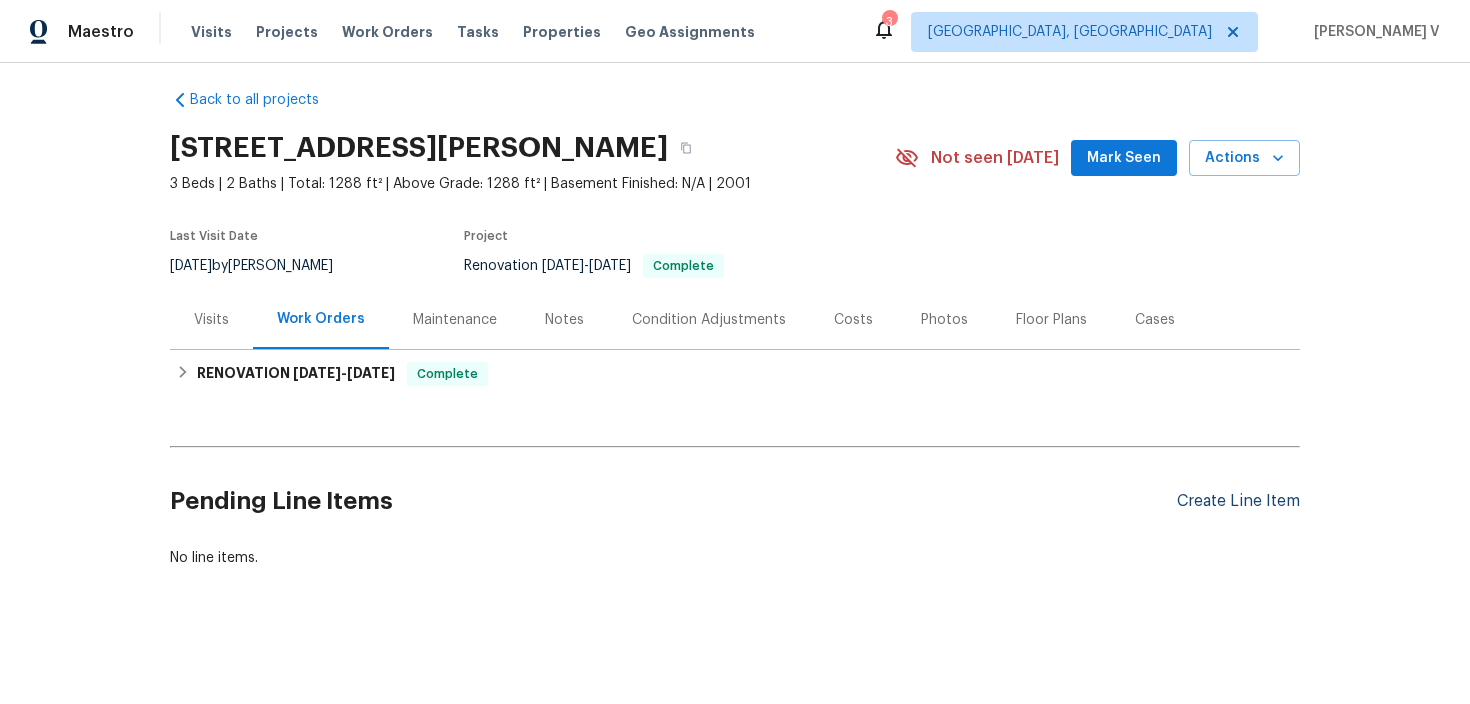 click on "Create Line Item" at bounding box center [1238, 501] 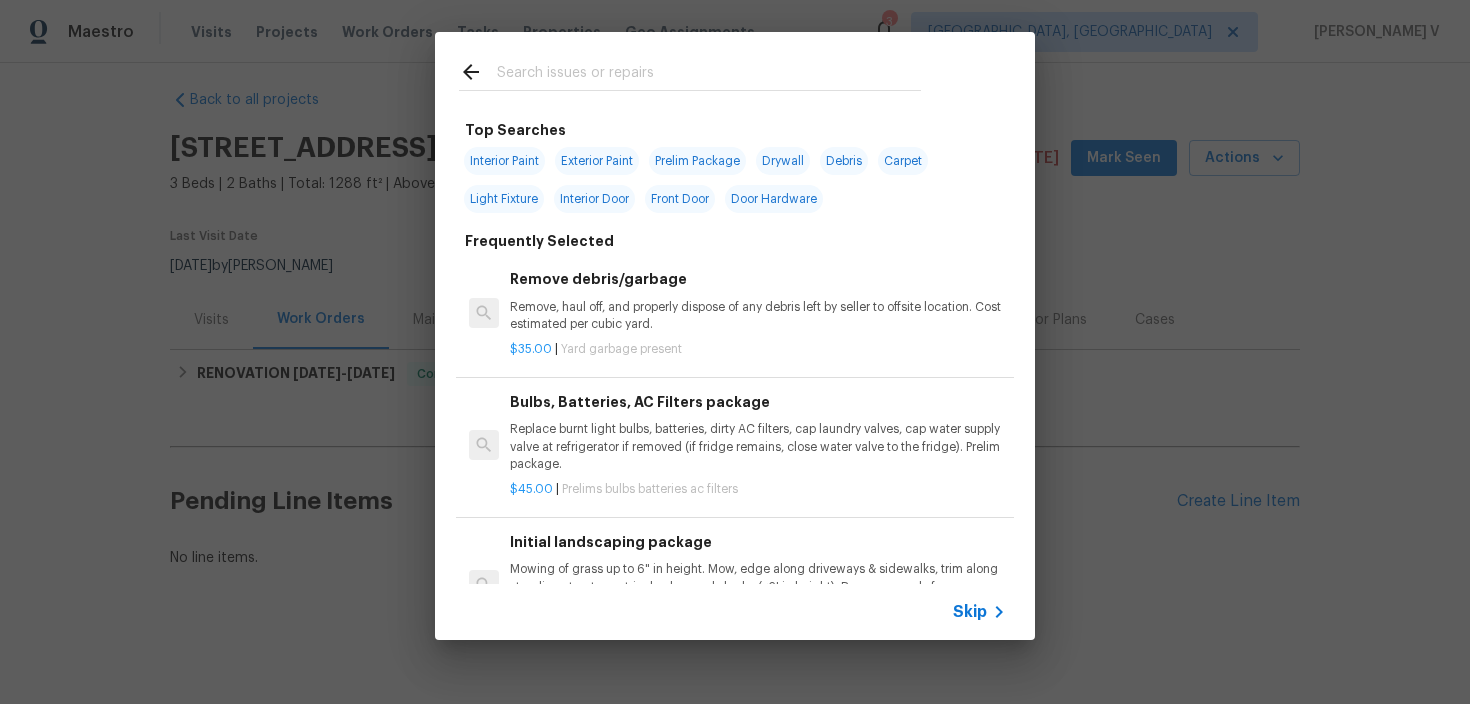 click 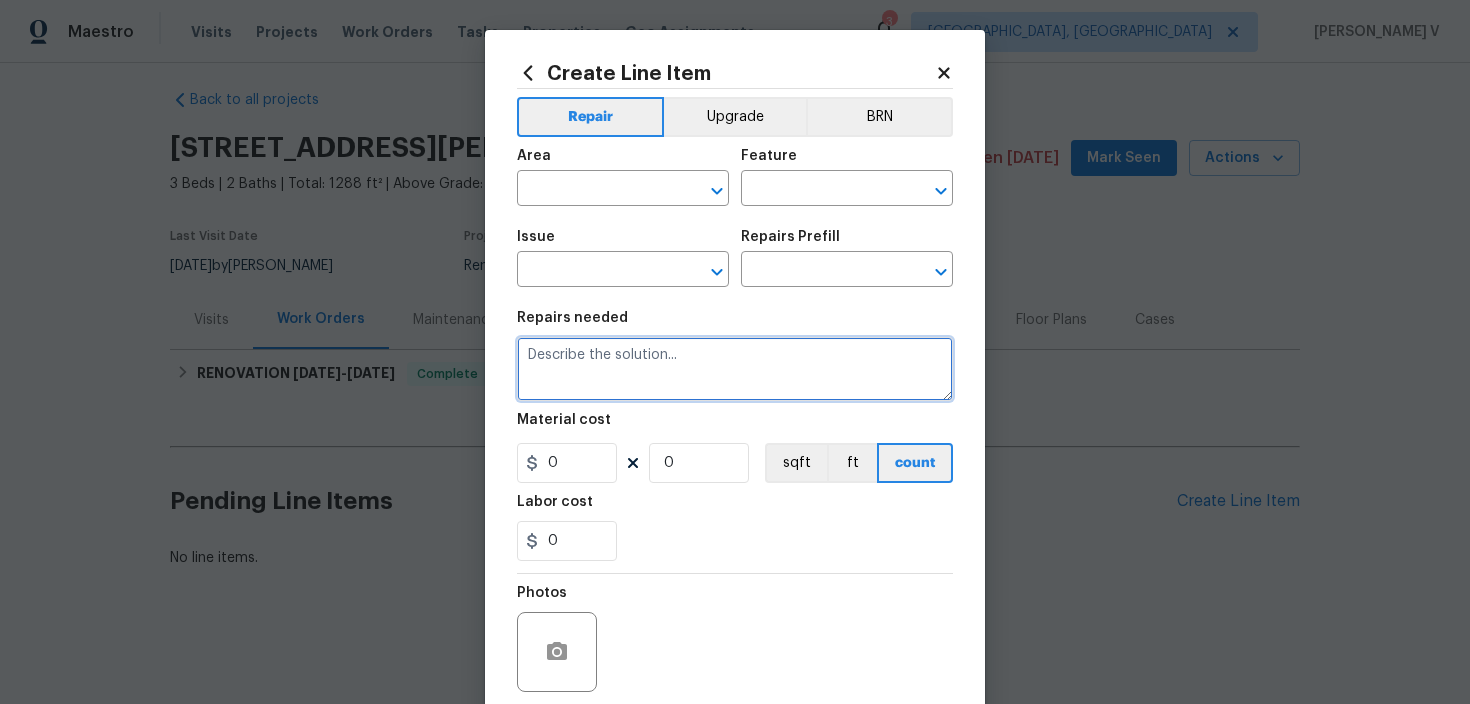 click at bounding box center (735, 369) 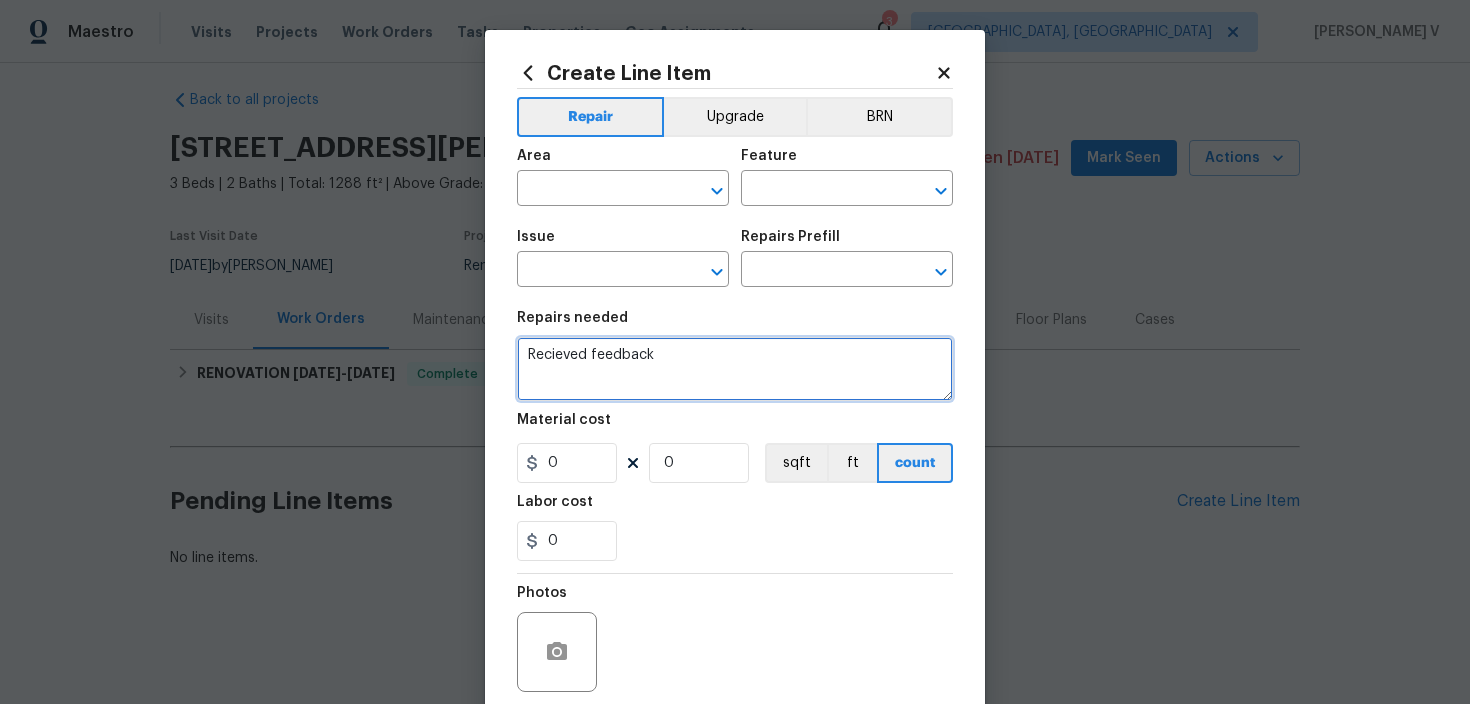 paste on "The bottom lock is engaged, preventing access to the home. As a result, the locking mechanism couldn’t be removed and the property remains inaccessible." 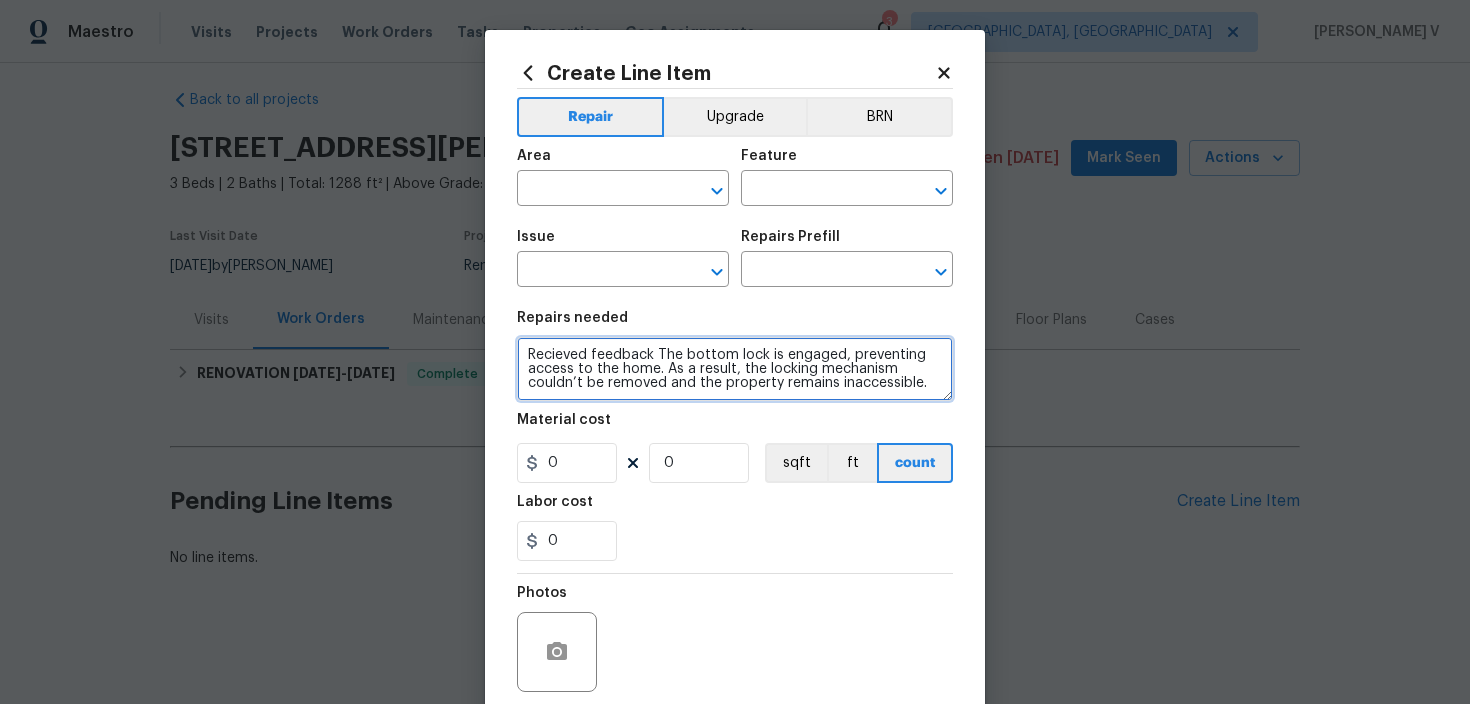 scroll, scrollTop: 0, scrollLeft: 0, axis: both 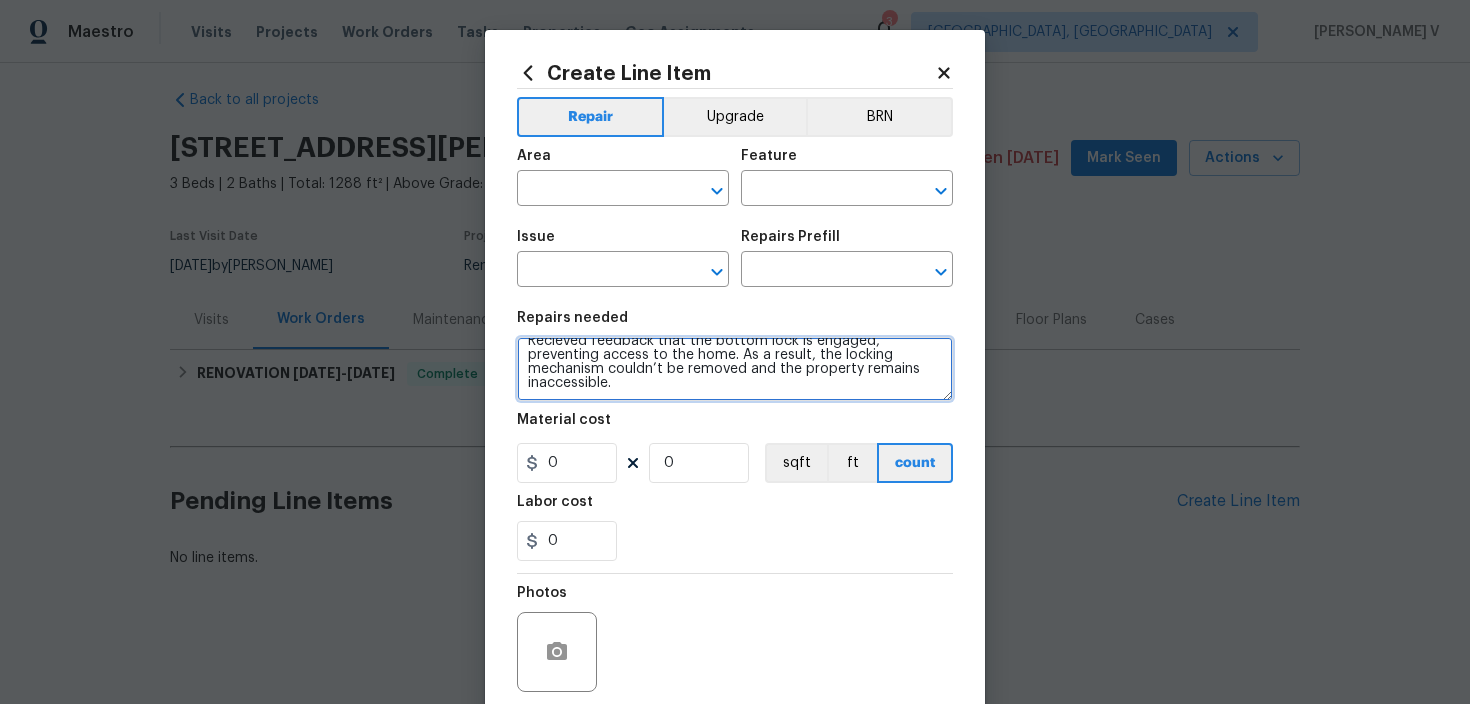 drag, startPoint x: 524, startPoint y: 354, endPoint x: 645, endPoint y: 407, distance: 132.09845 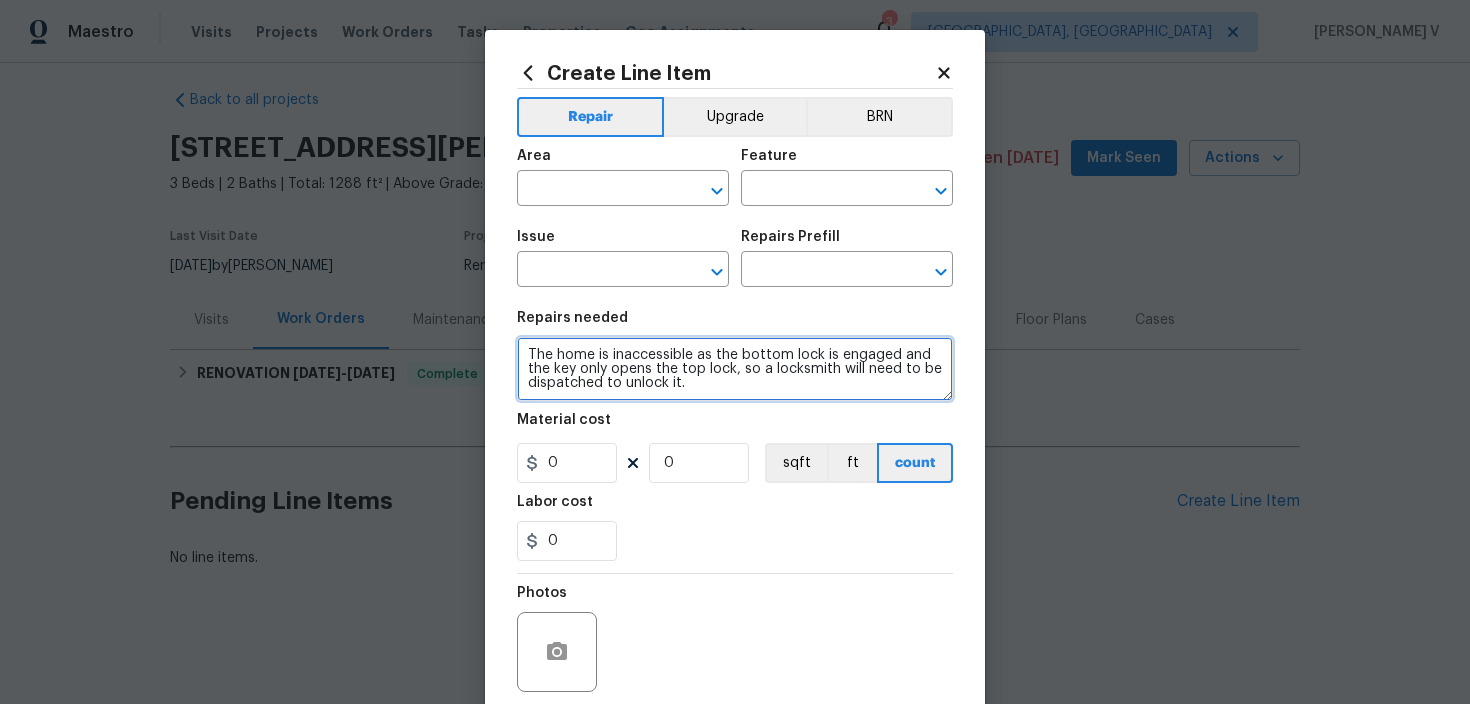 scroll, scrollTop: 0, scrollLeft: 0, axis: both 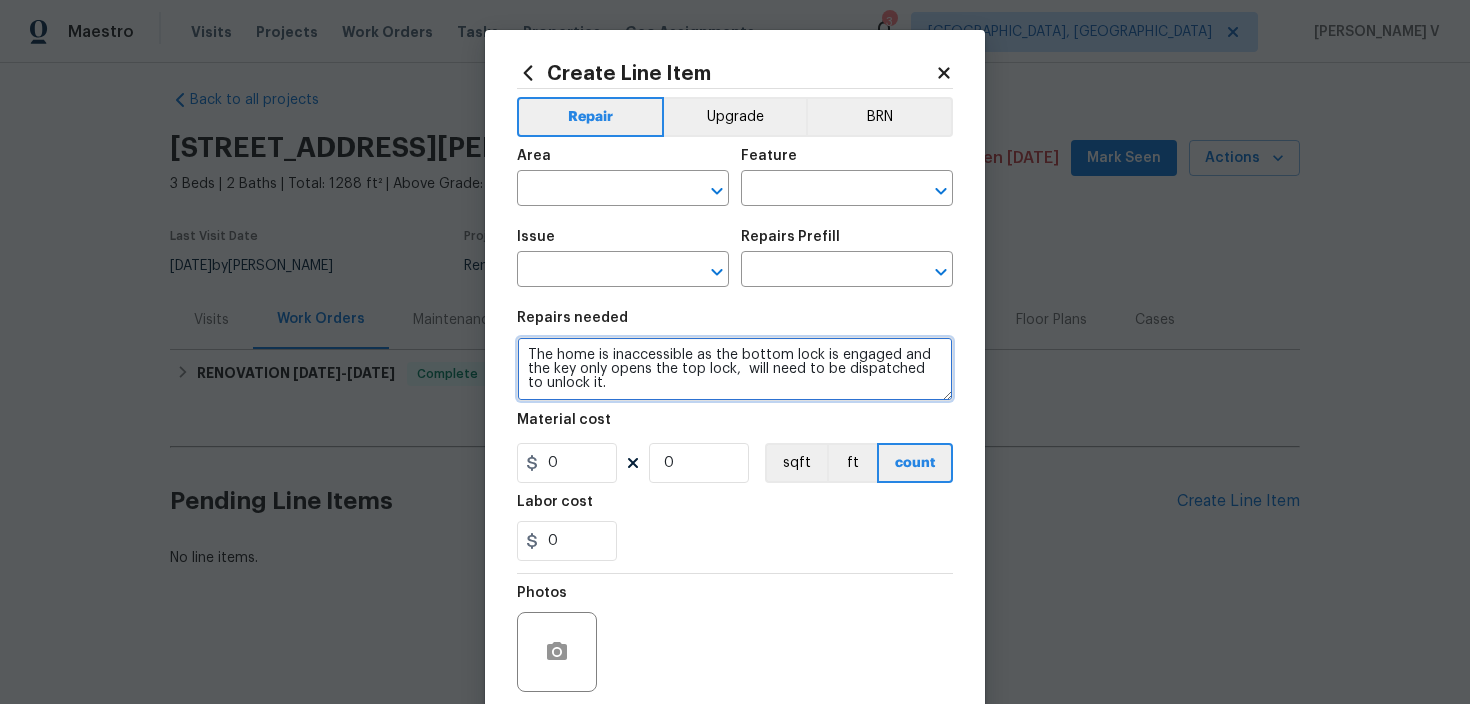 drag, startPoint x: 932, startPoint y: 372, endPoint x: 805, endPoint y: 371, distance: 127.00394 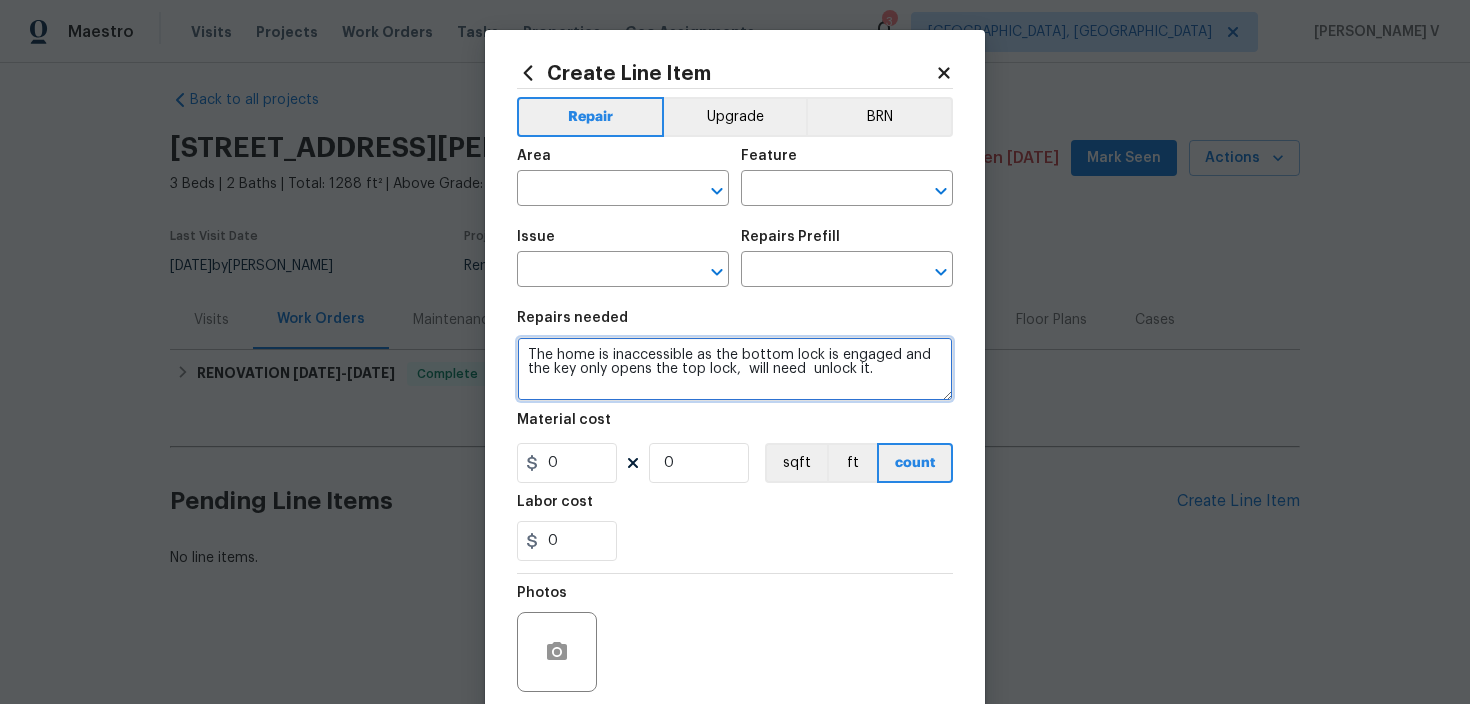 click on "The home is inaccessible as the bottom lock is engaged and the key only opens the top lock,  will need  unlock it." at bounding box center (735, 369) 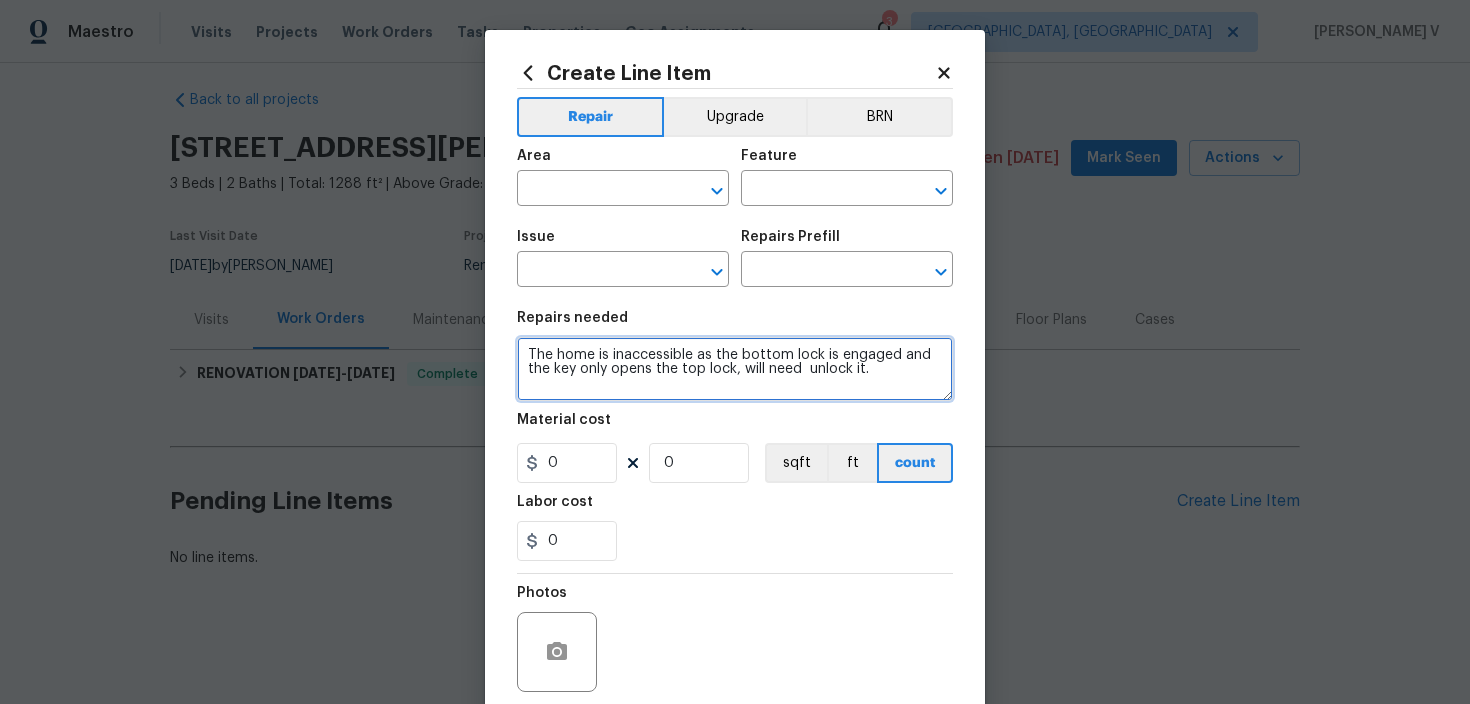 click on "The home is inaccessible as the bottom lock is engaged and the key only opens the top lock, will need  unlock it." at bounding box center (735, 369) 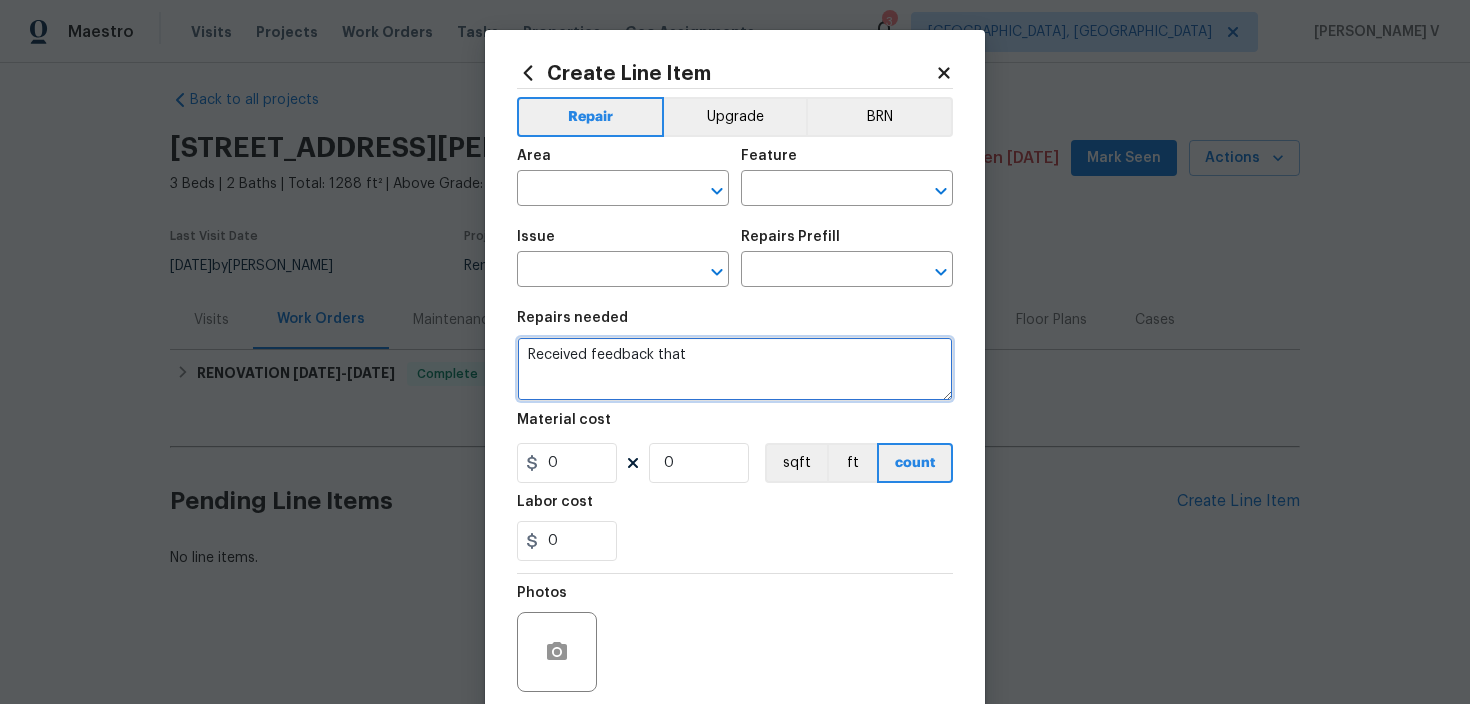 paste on "he key doesn’t unlock the bottom lock. It only unlocks the top lock. Will have to place listing on hold until both locks are accessible." 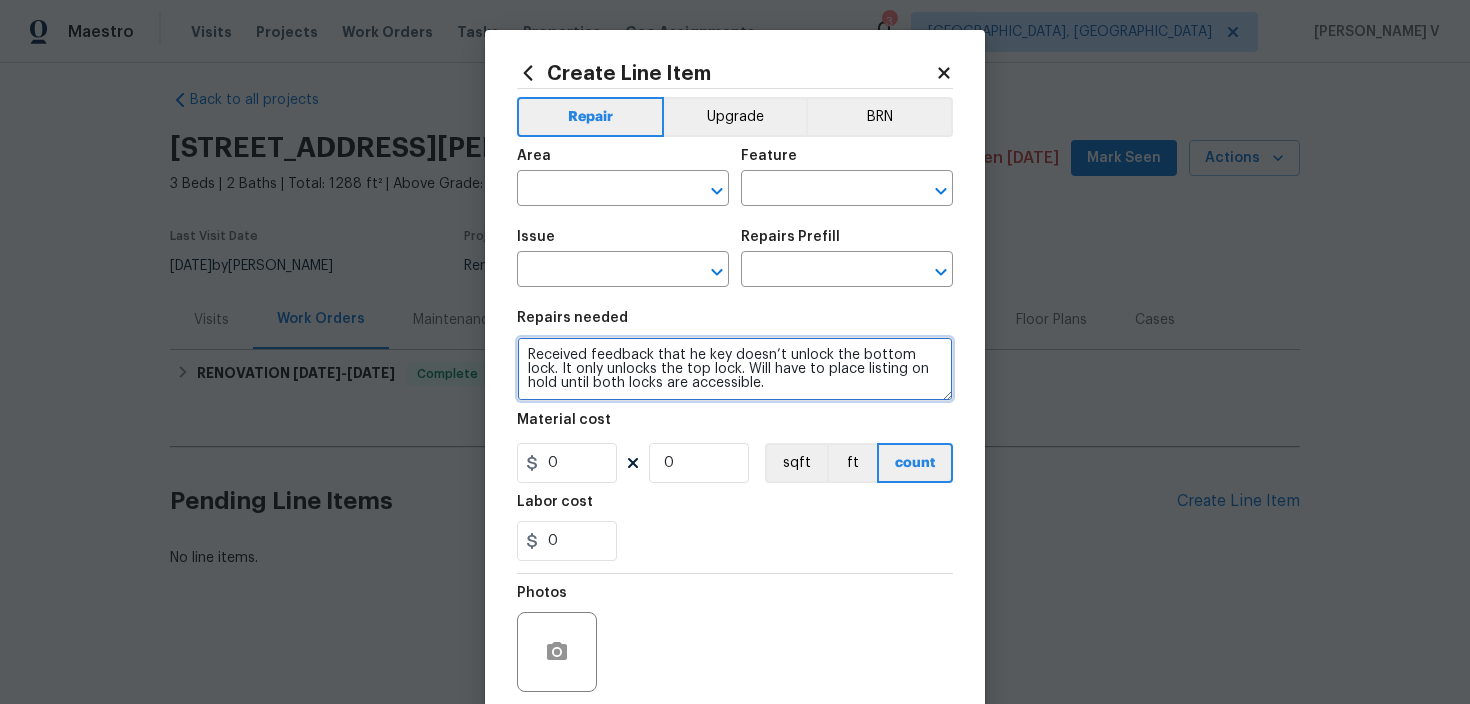 click on "Received feedback that he key doesn’t unlock the bottom lock. It only unlocks the top lock. Will have to place listing on hold until both locks are accessible." at bounding box center (735, 369) 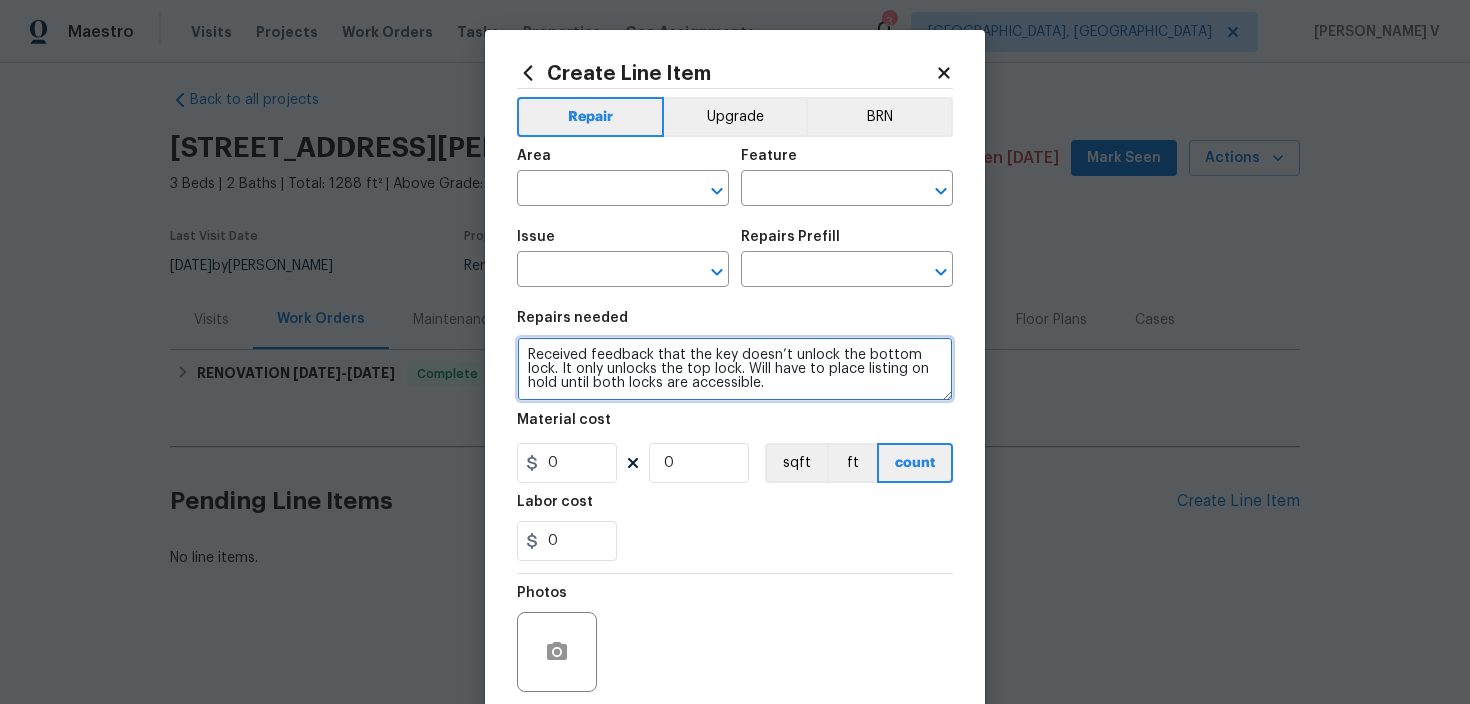 click on "Received feedback that the key doesn’t unlock the bottom lock. It only unlocks the top lock. Will have to place listing on hold until both locks are accessible." at bounding box center [735, 369] 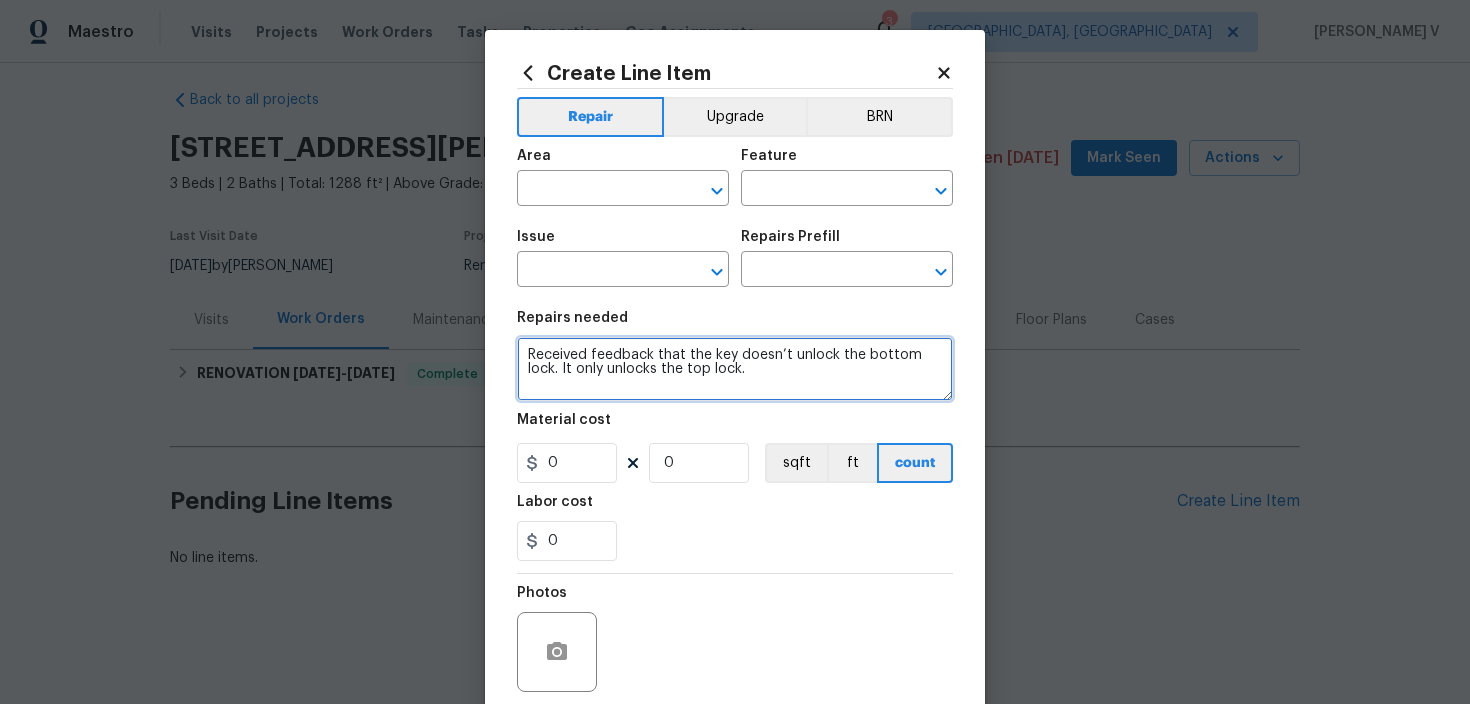 paste on "Except the bottom lock is locked and can't be accessed so the locking mechanism wasn't removed. The home isn't accessible." 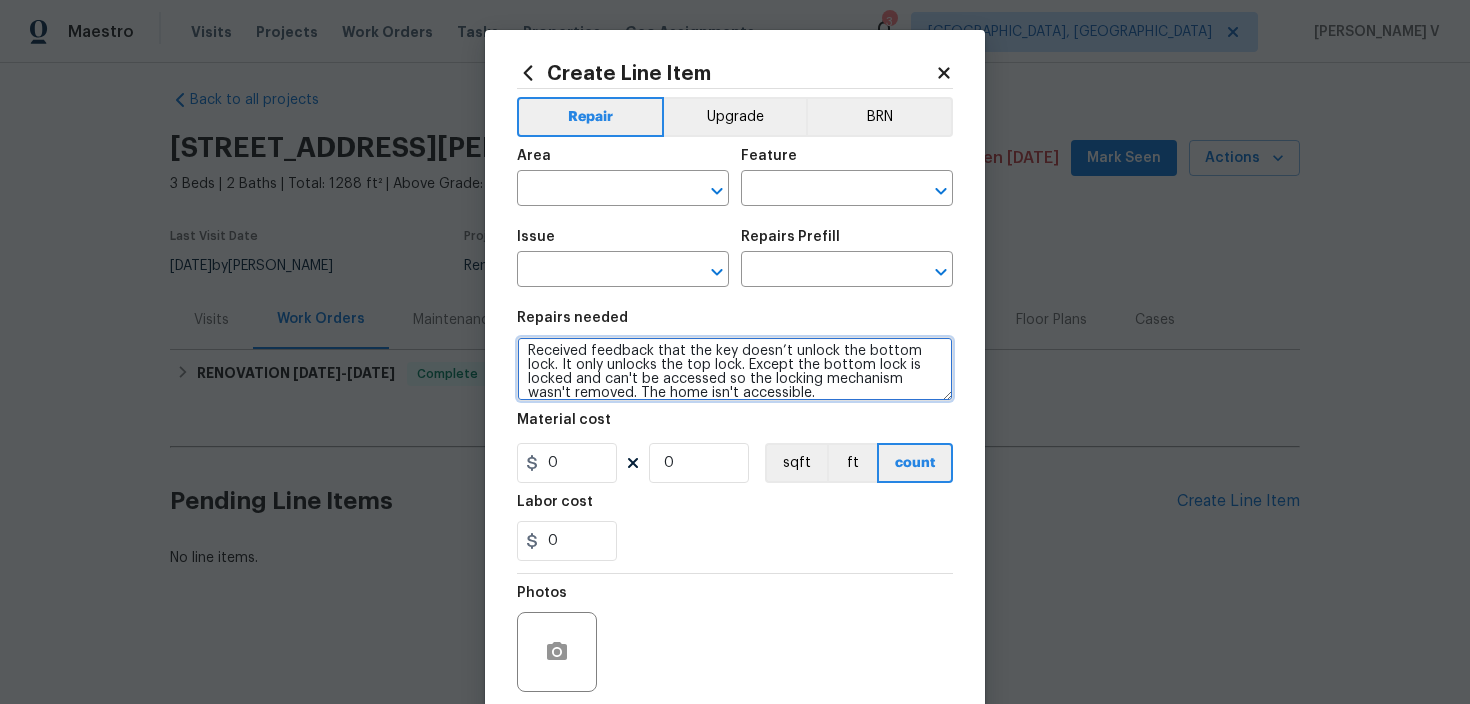 scroll, scrollTop: 18, scrollLeft: 0, axis: vertical 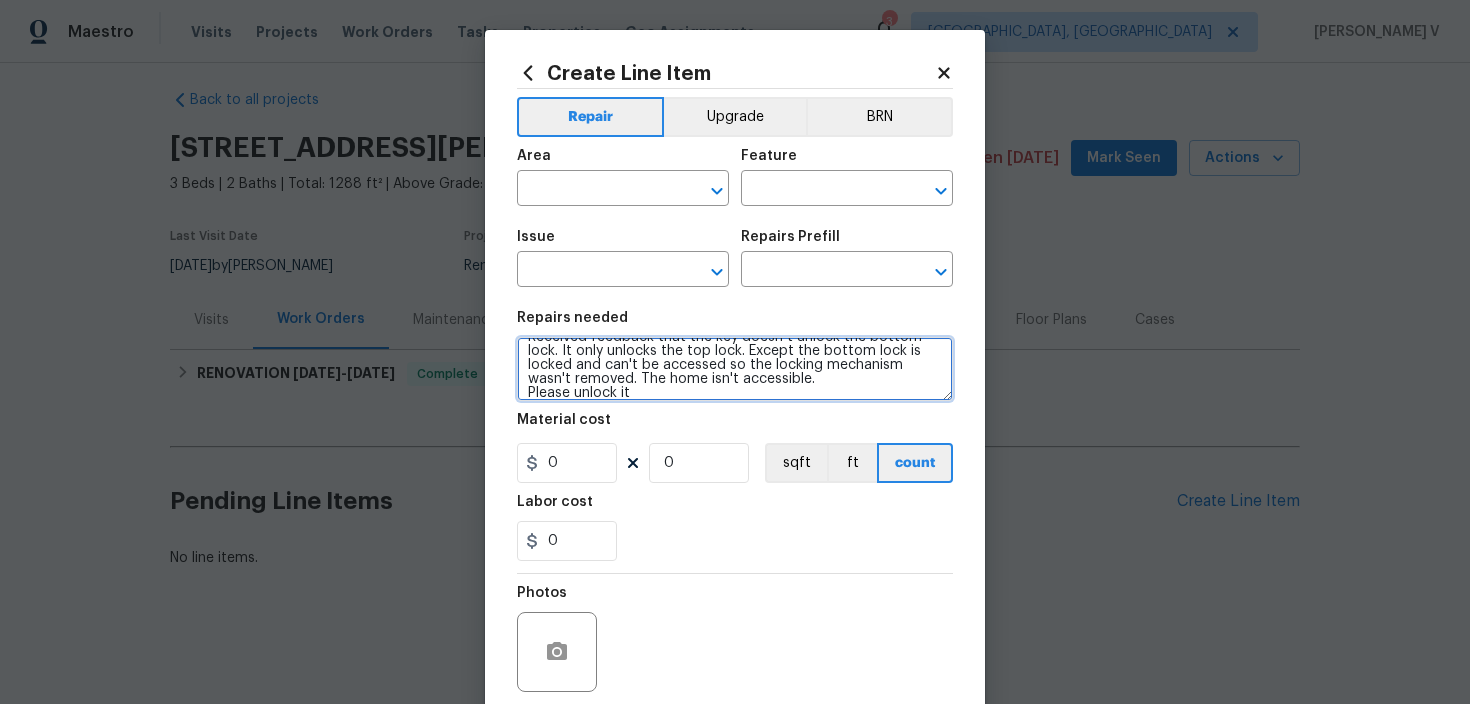 click on "Received feedback that the key doesn’t unlock the bottom lock. It only unlocks the top lock. Except the bottom lock is locked and can't be accessed so the locking mechanism wasn't removed. The home isn't accessible.
Please unlock it" at bounding box center [735, 369] 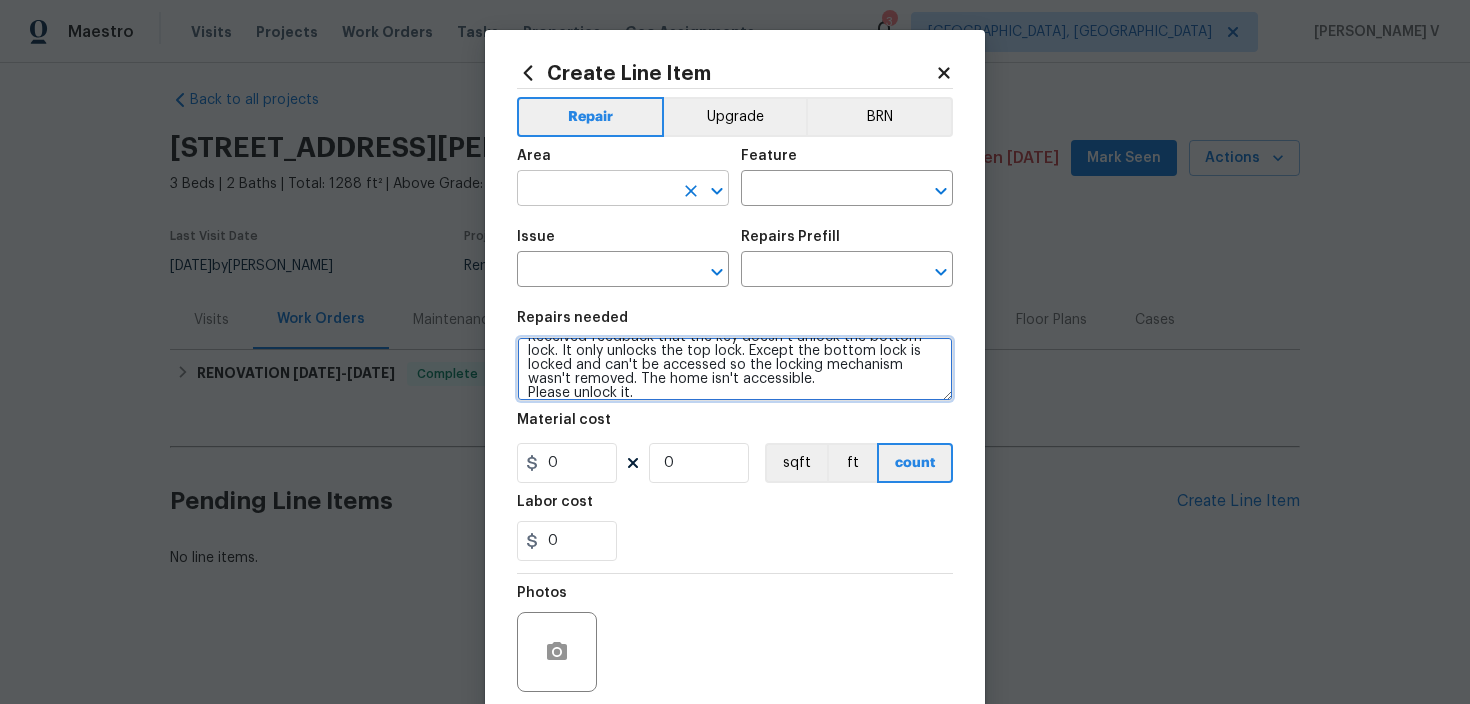 type on "Received feedback that the key doesn’t unlock the bottom lock. It only unlocks the top lock. Except the bottom lock is locked and can't be accessed so the locking mechanism wasn't removed. The home isn't accessible.
Please unlock it." 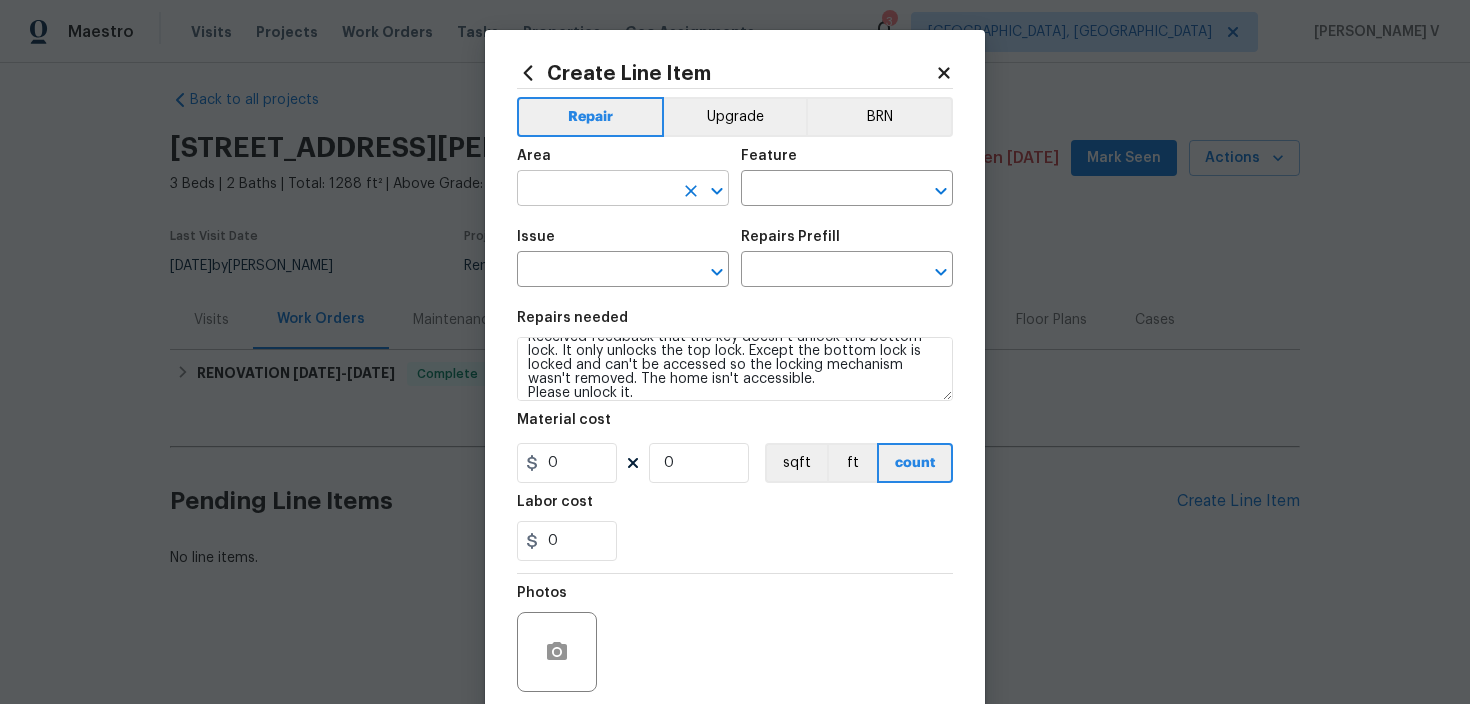 click at bounding box center [595, 190] 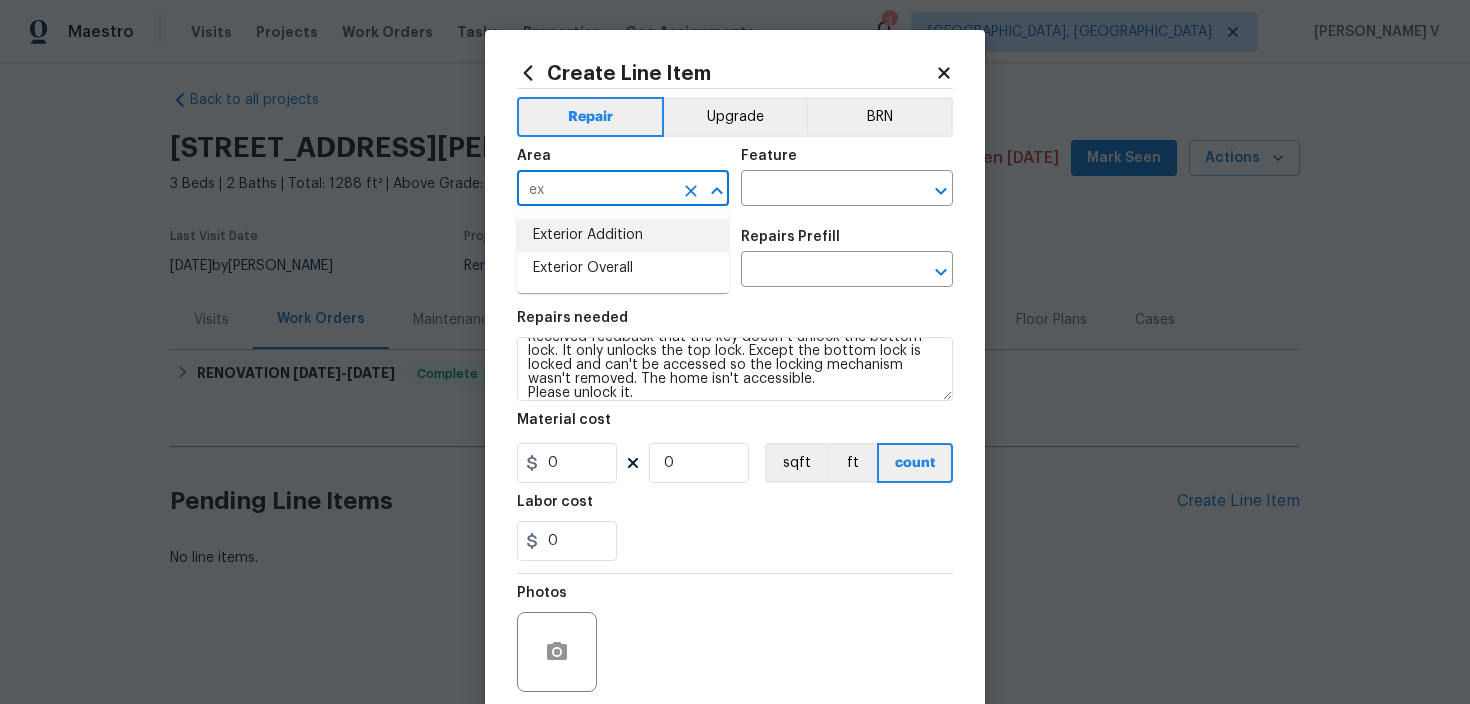 click on "Exterior Addition" at bounding box center (623, 235) 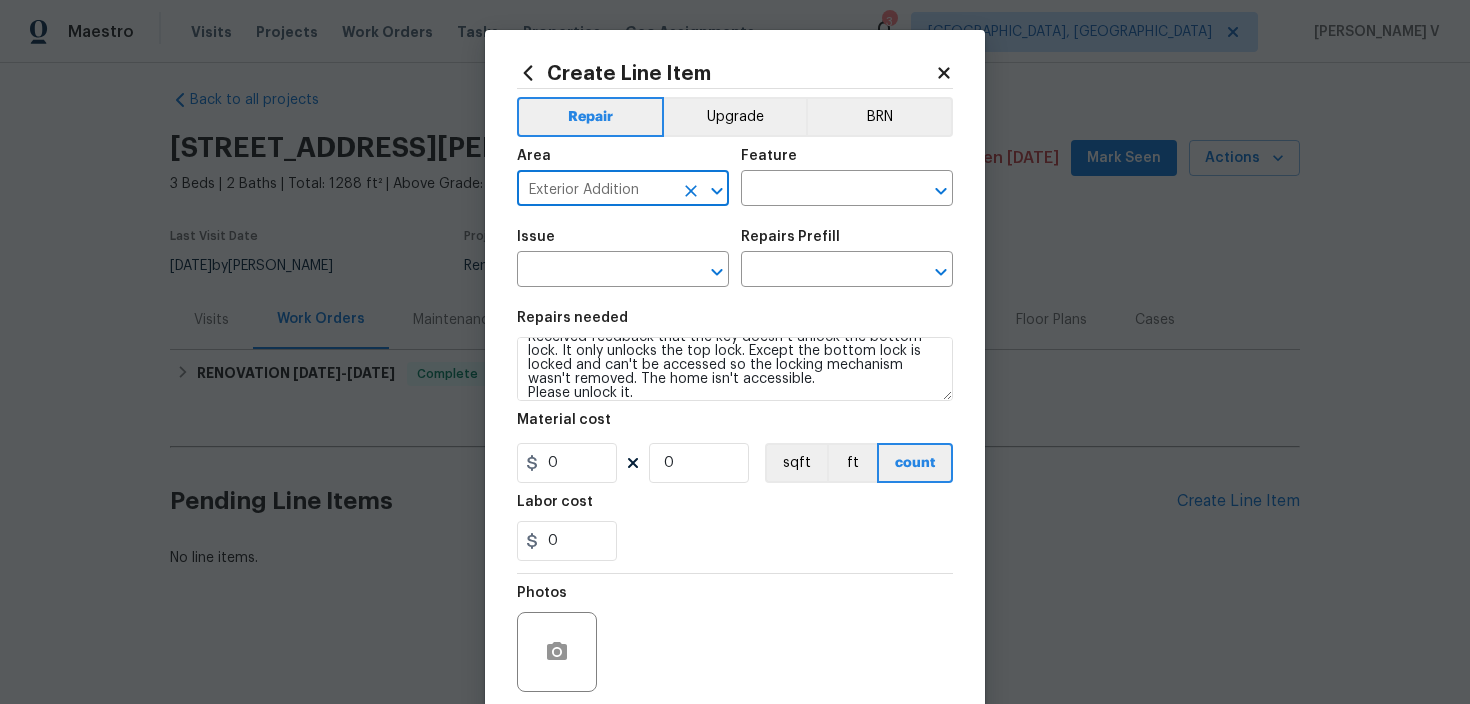 click on "Exterior Addition" at bounding box center (595, 190) 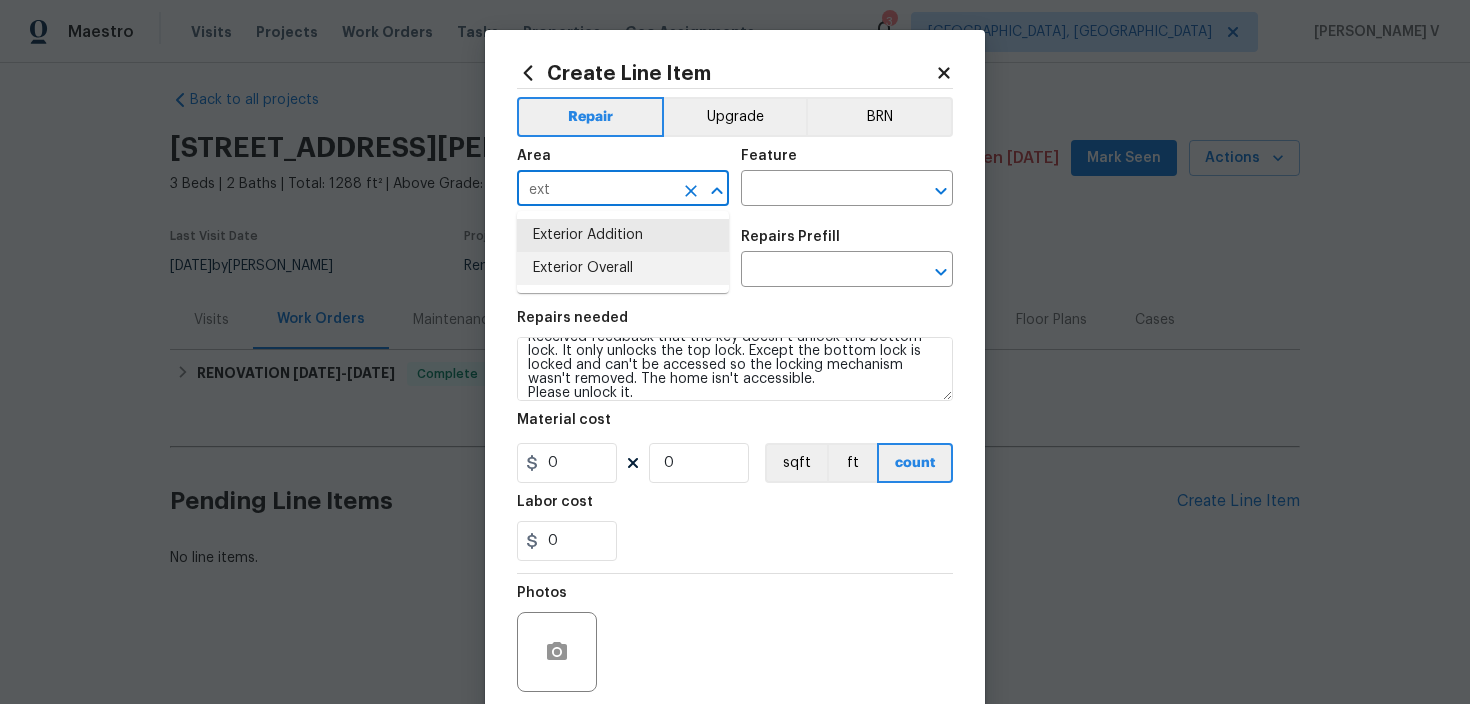 click on "Exterior Overall" at bounding box center [623, 268] 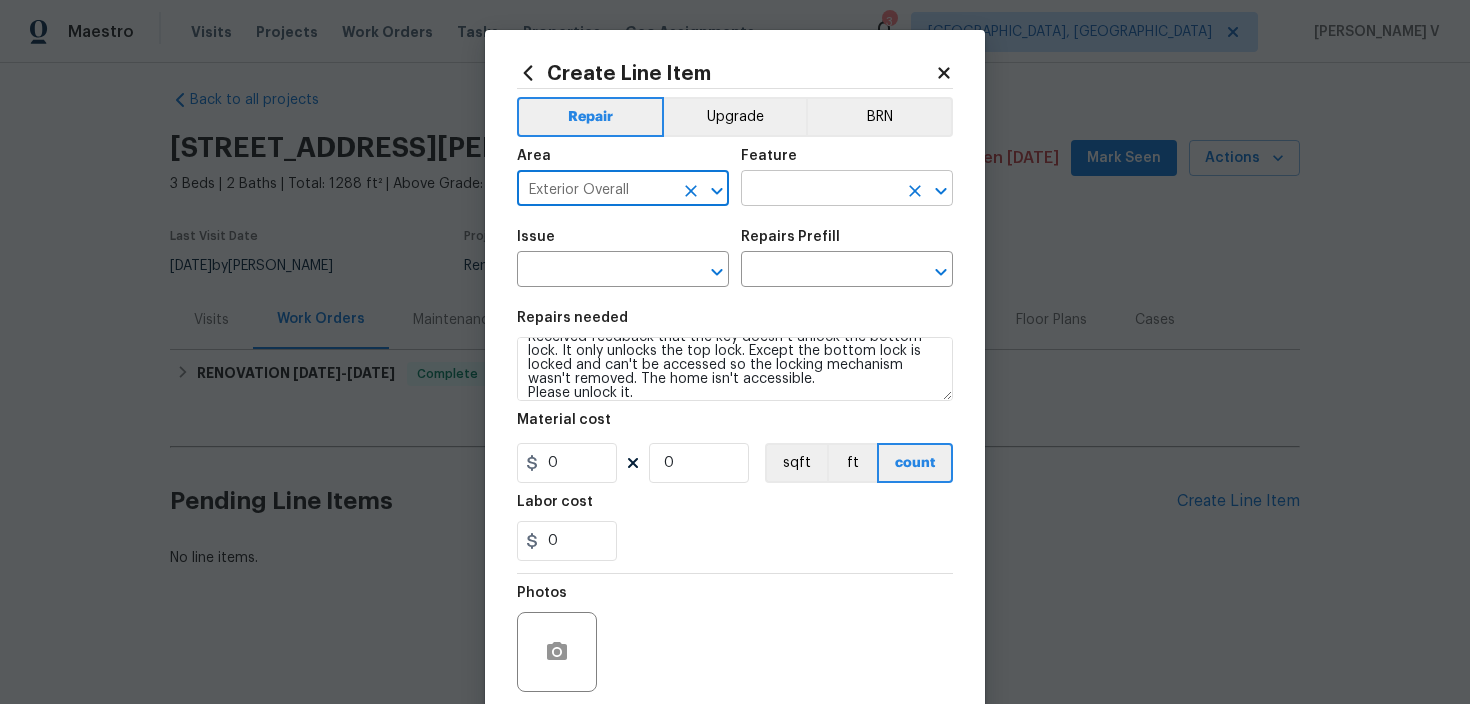 type on "Exterior Overall" 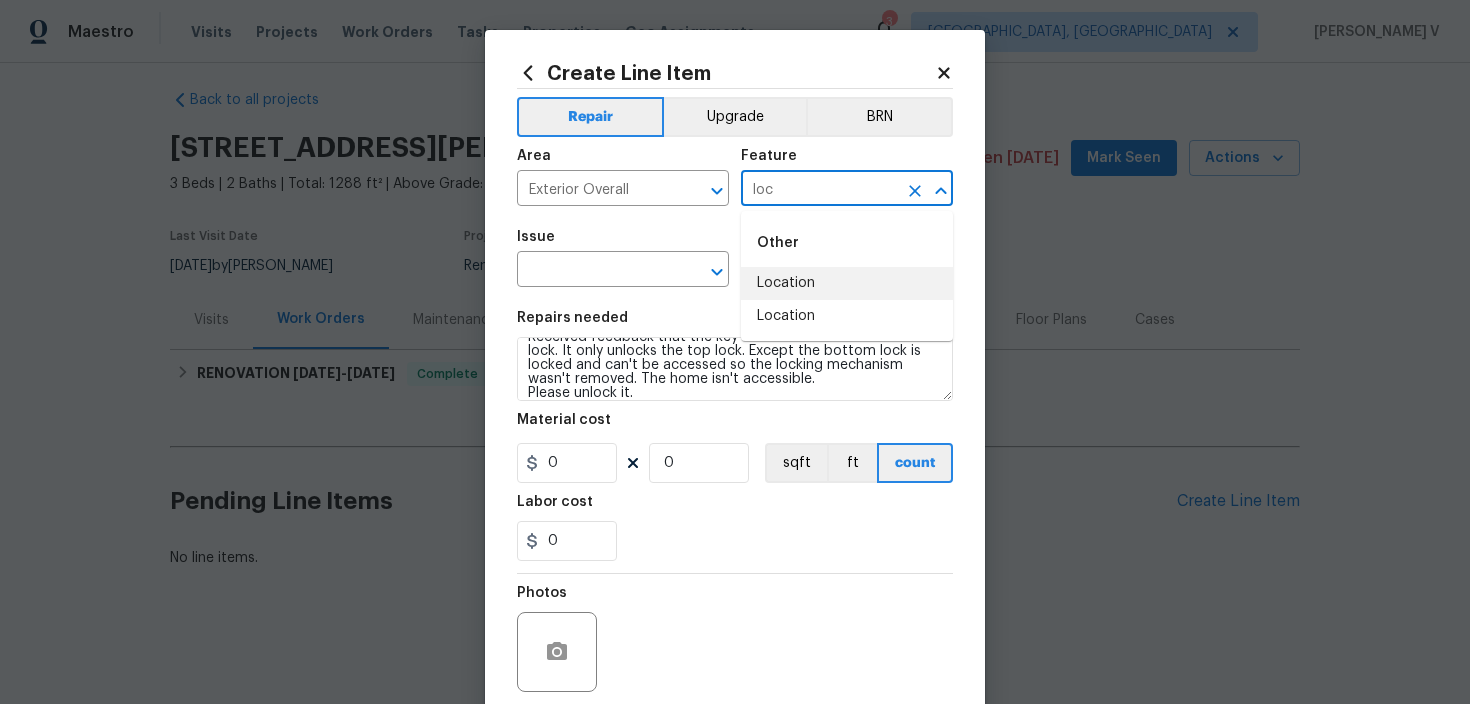 click on "loc" at bounding box center (819, 190) 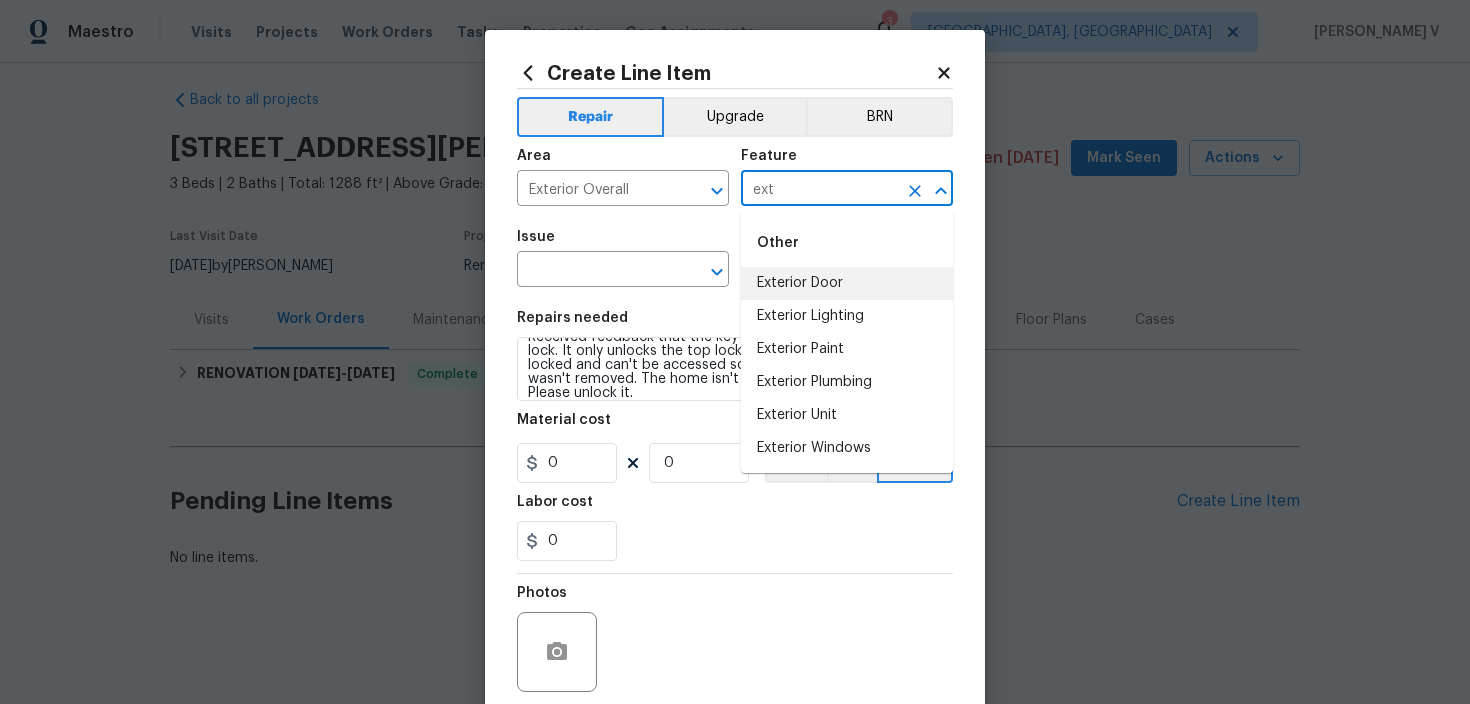 click on "Exterior Door" at bounding box center (847, 283) 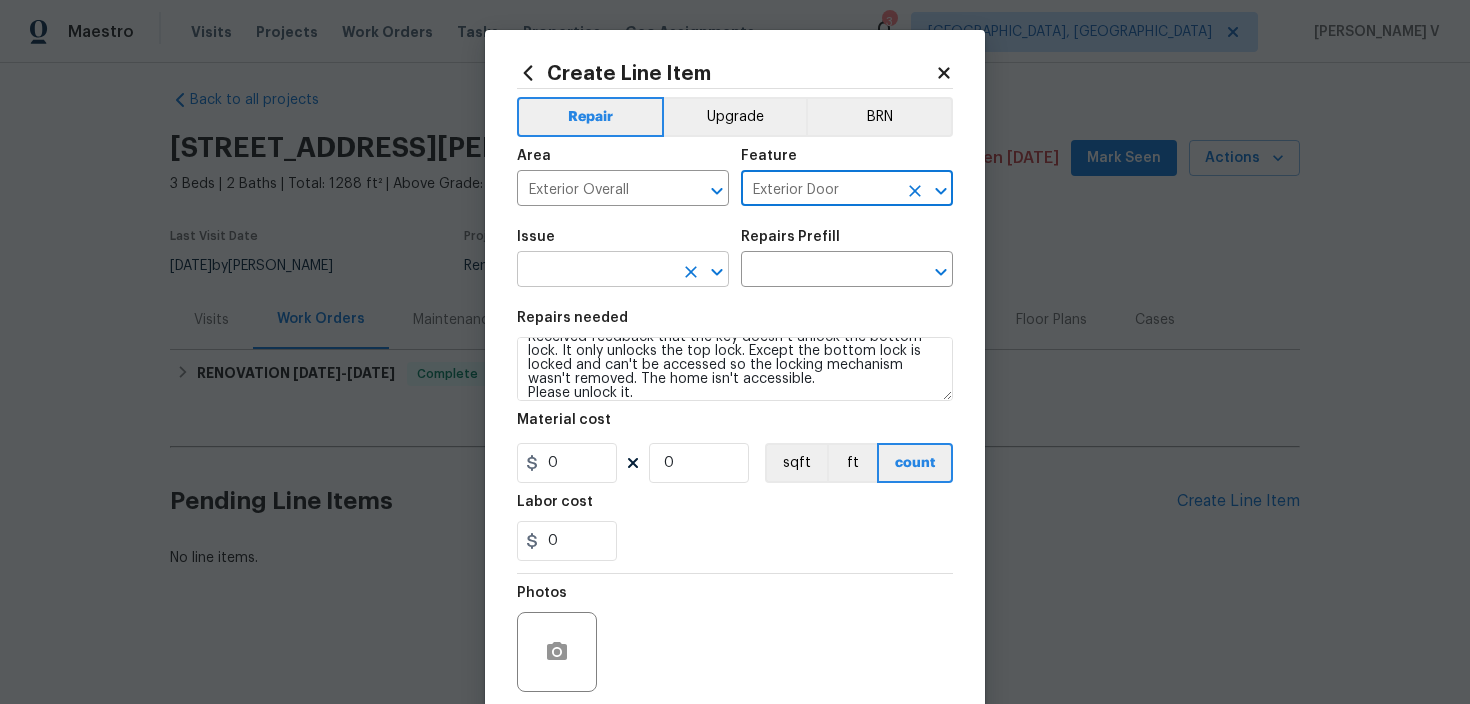 type on "Exterior Door" 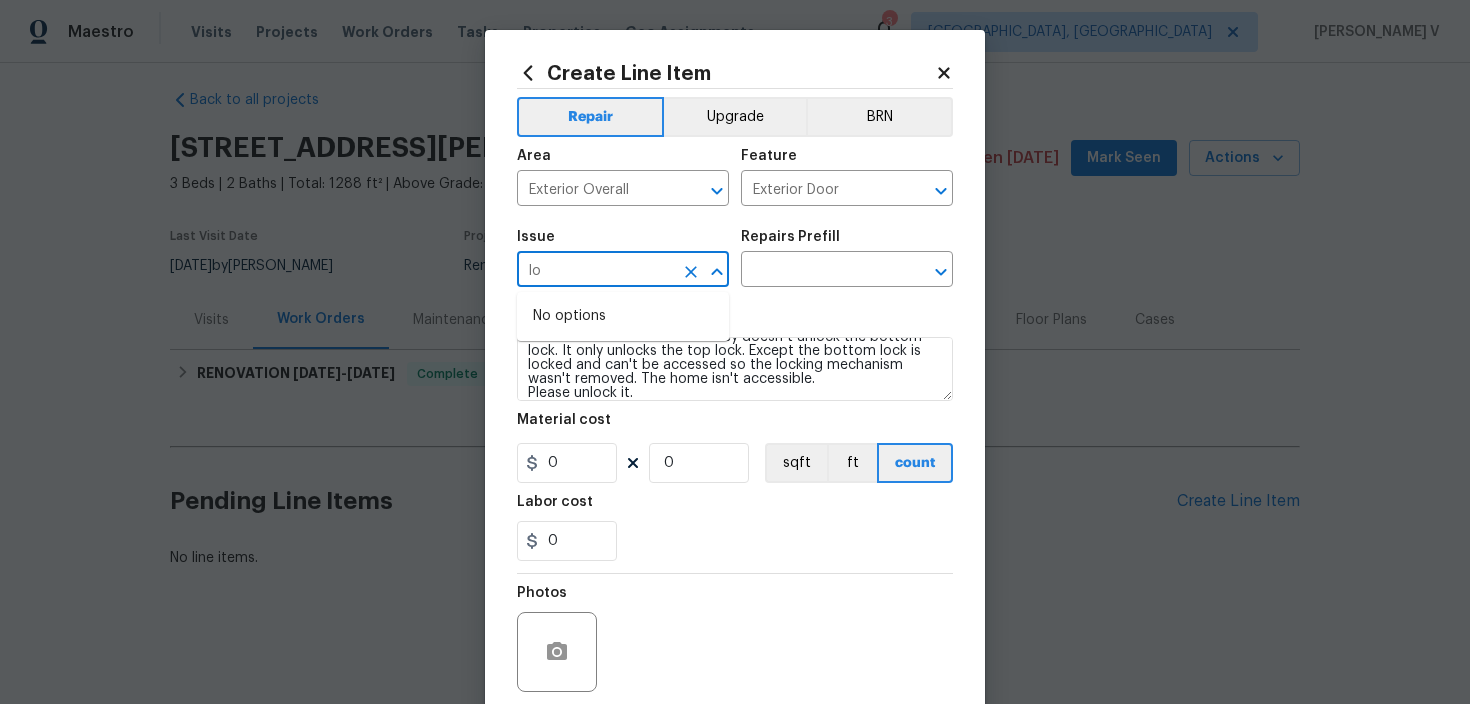 type on "loc" 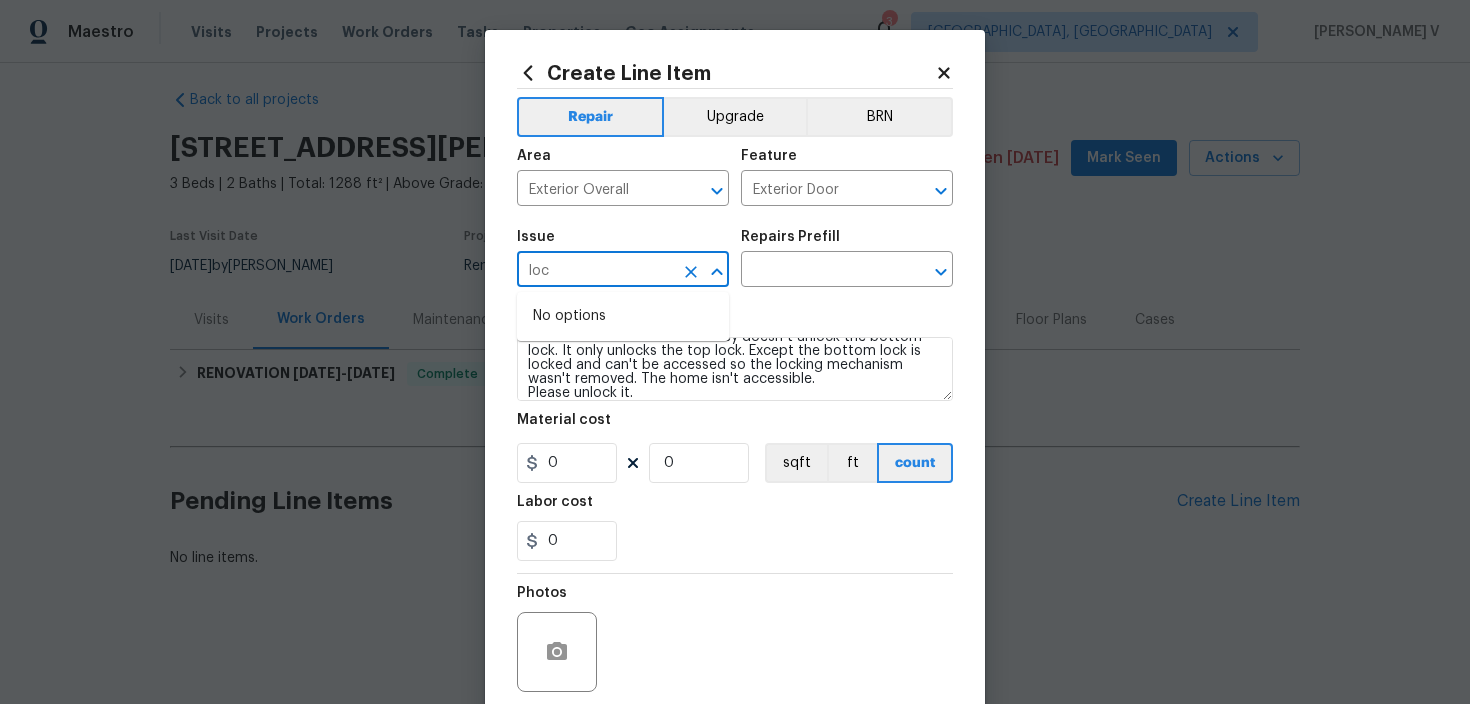 click 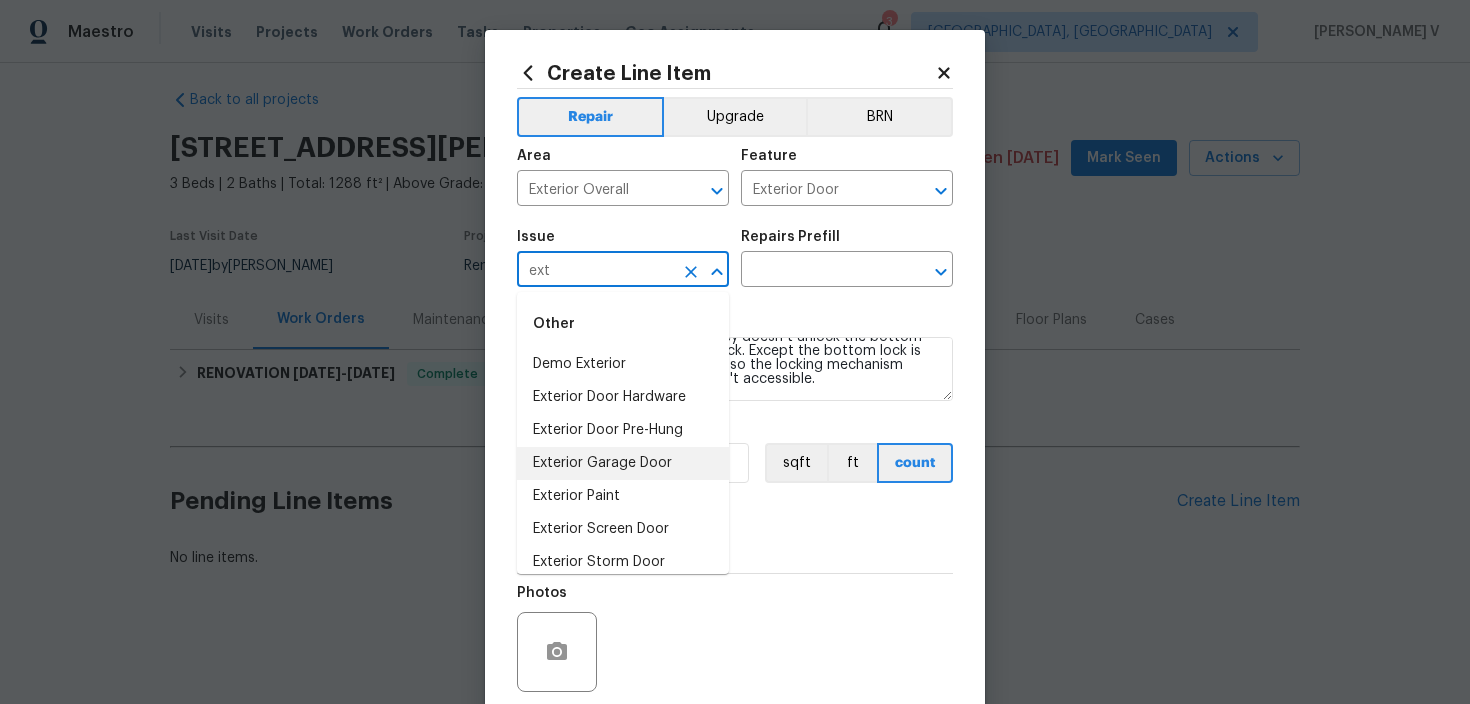 scroll, scrollTop: 112, scrollLeft: 0, axis: vertical 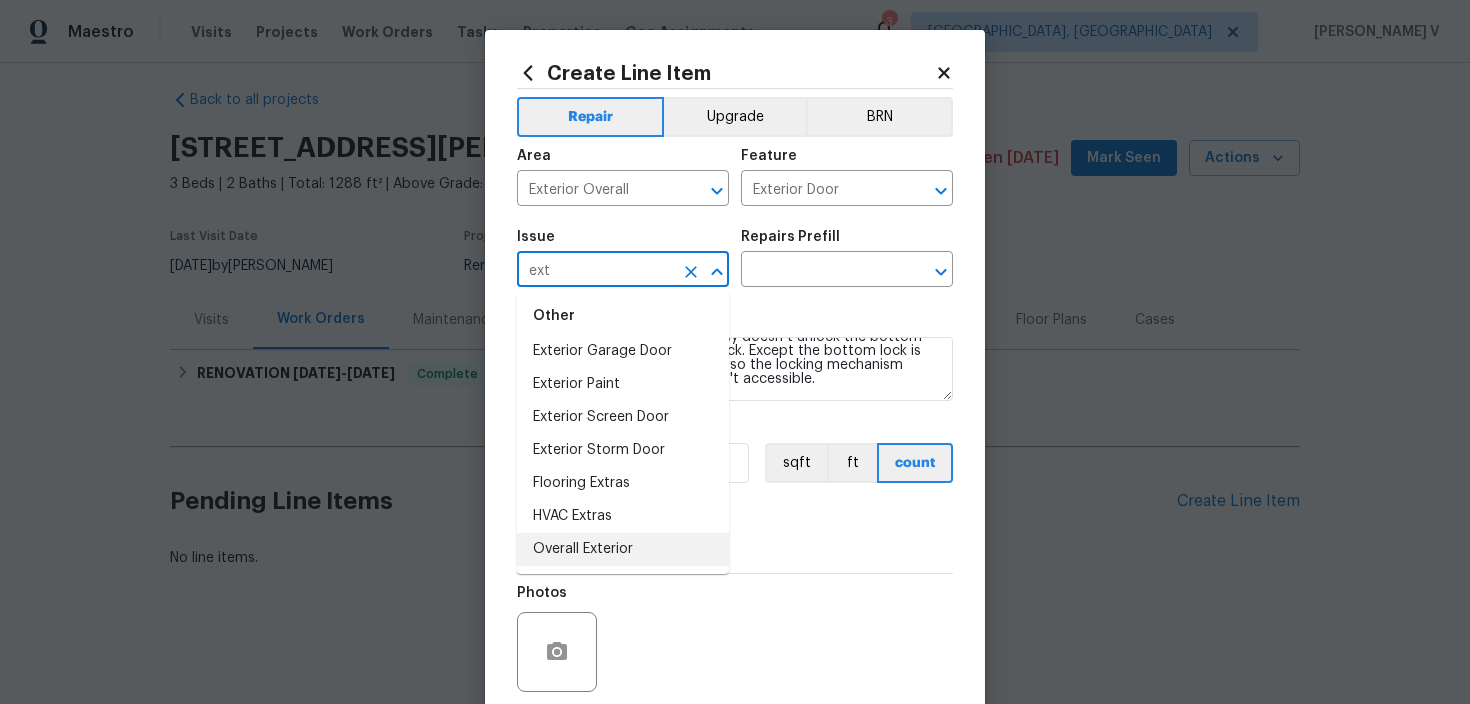 click on "Overall Exterior" at bounding box center (623, 549) 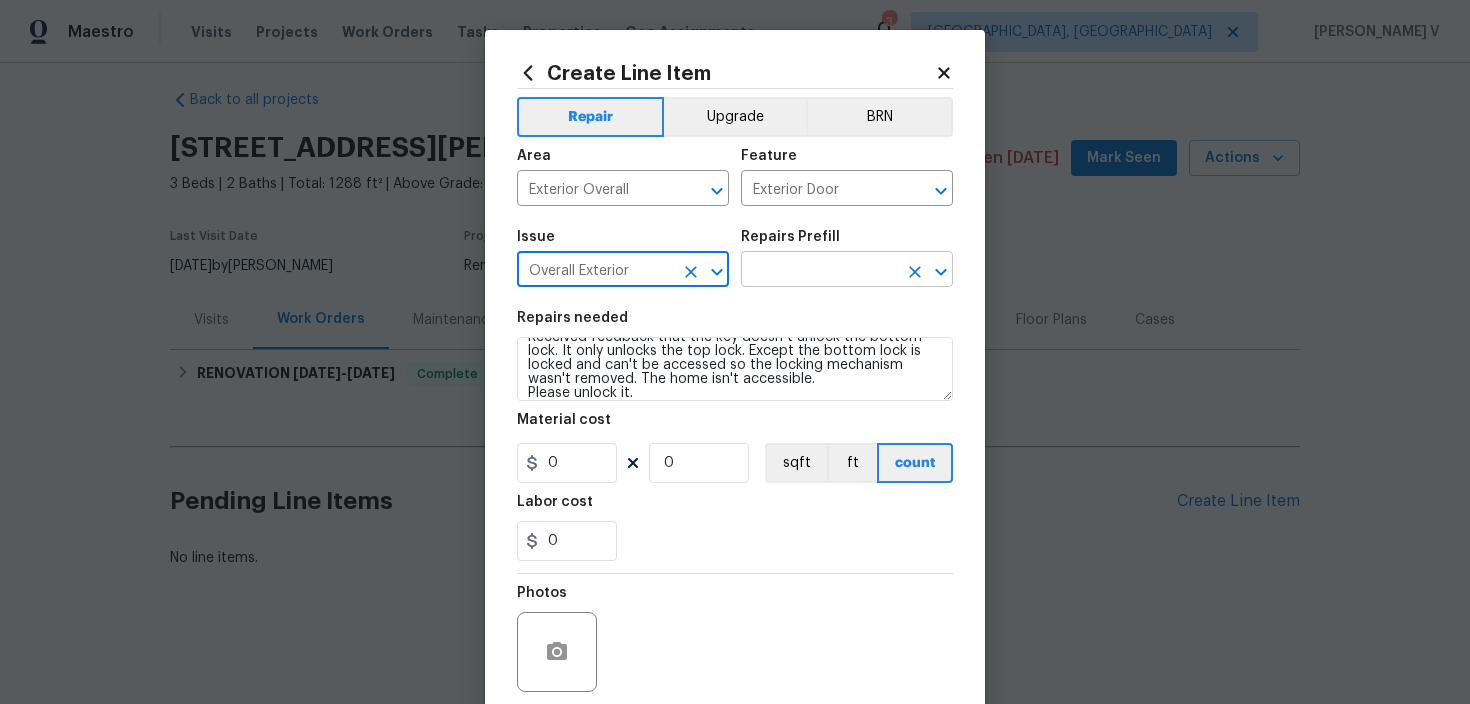 type on "Overall Exterior" 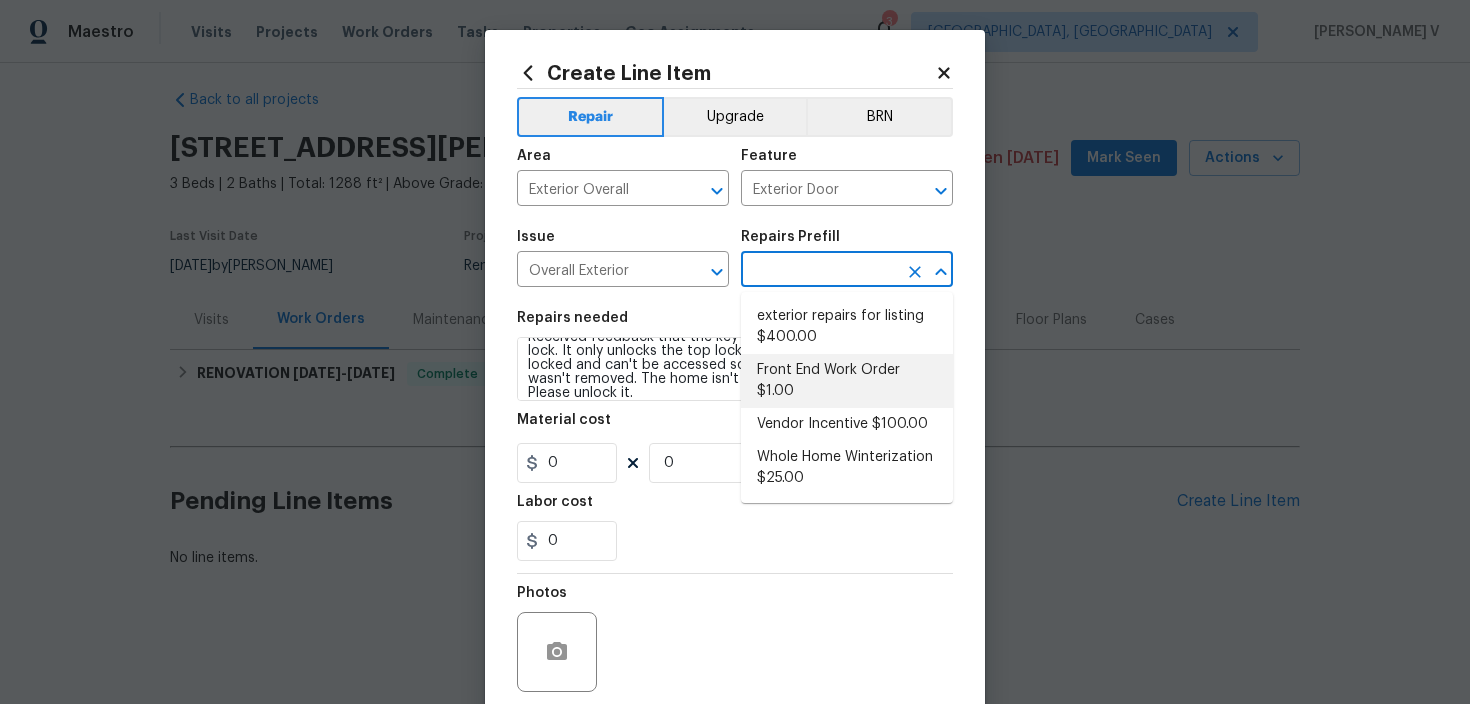 click on "Front End Work Order $1.00" at bounding box center [847, 381] 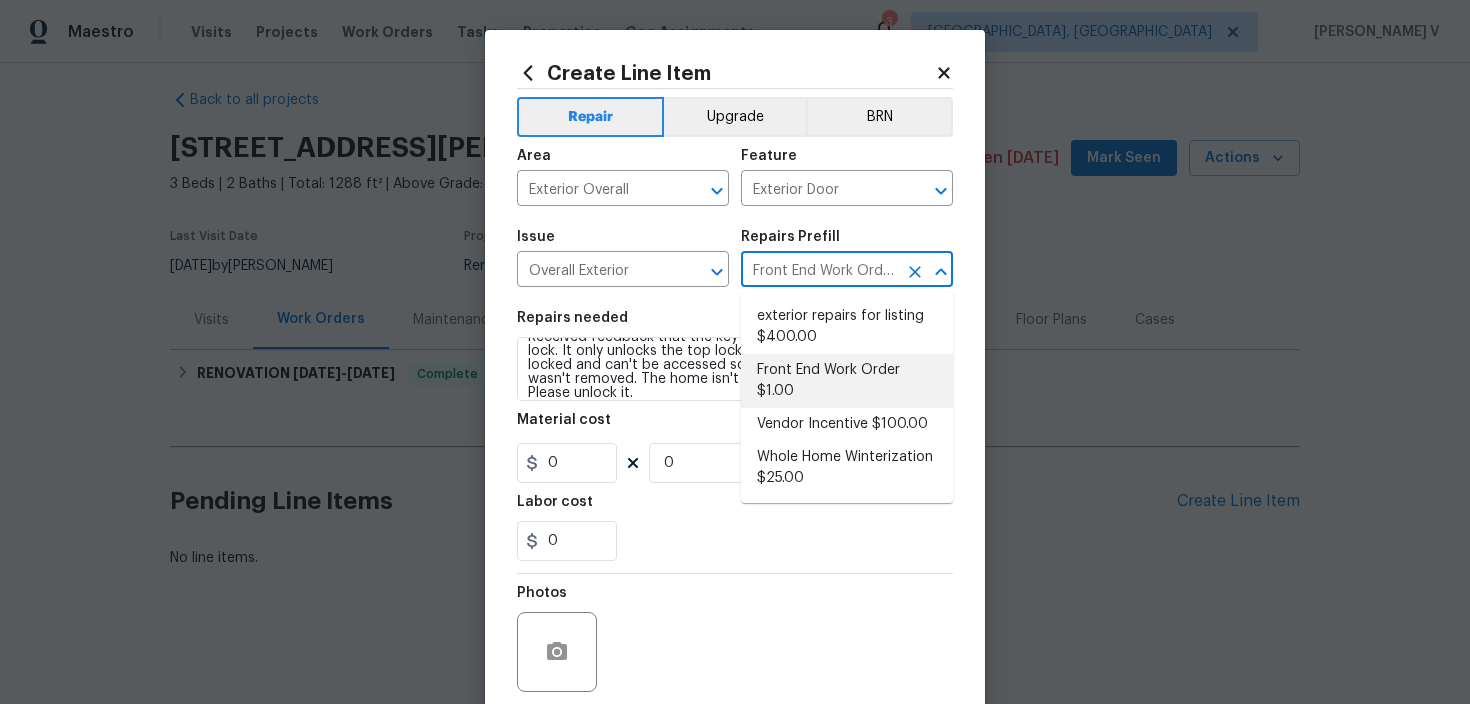 type on "Placeholder line item for the creation of front end work orders." 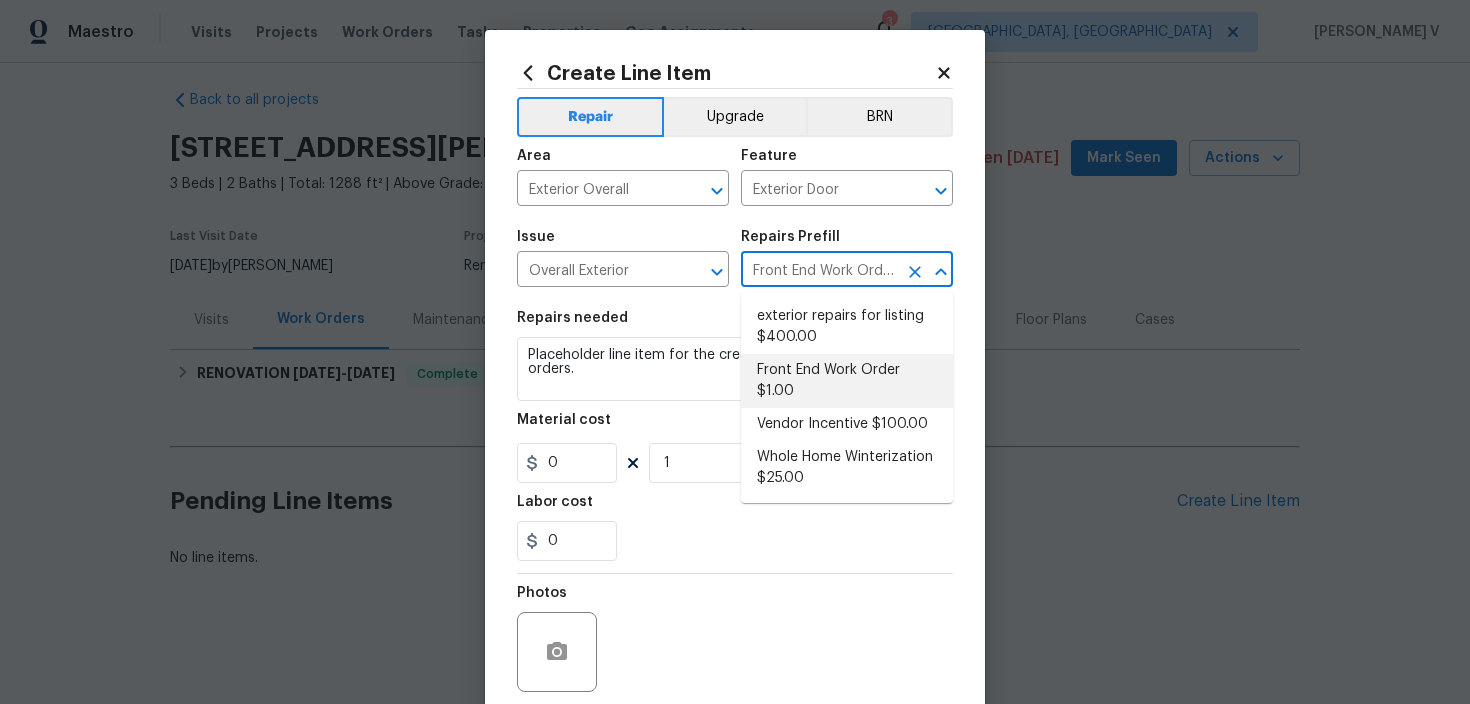 type on "1" 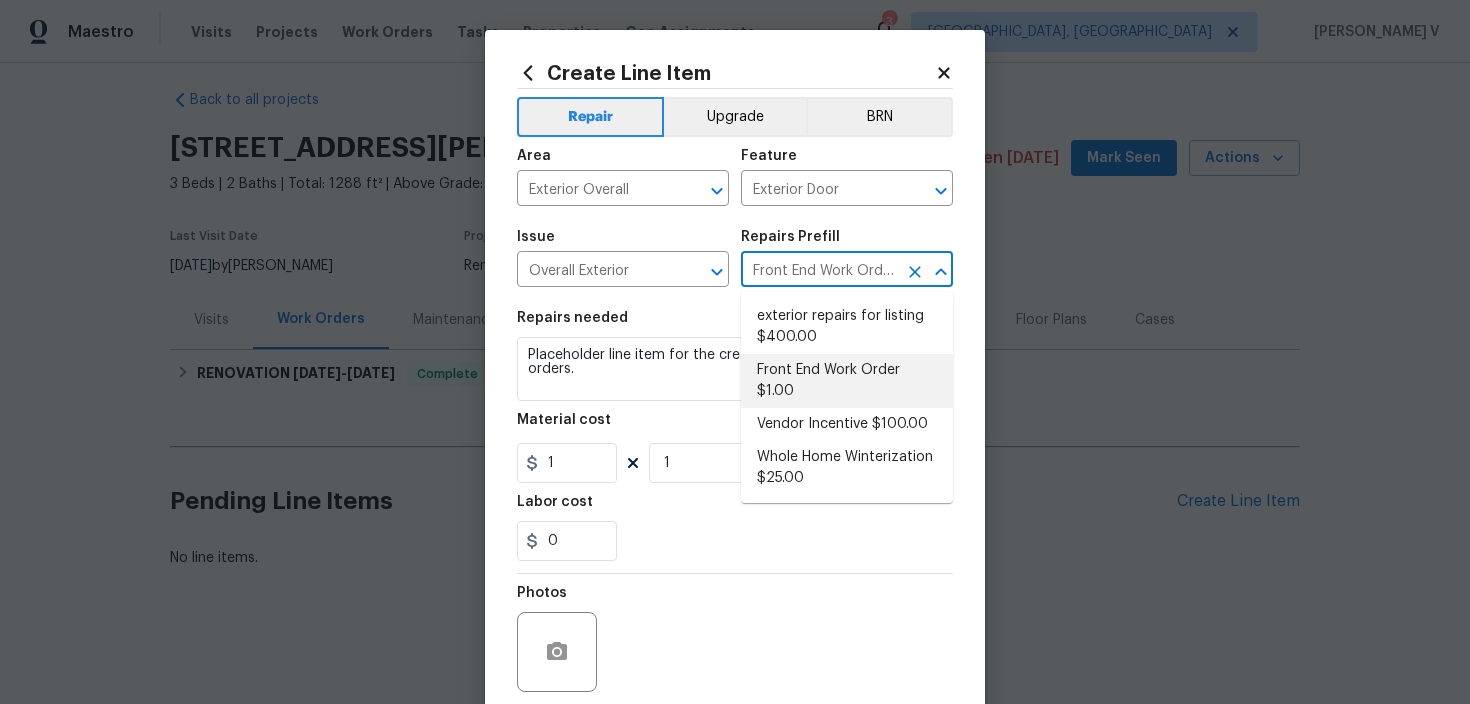 scroll, scrollTop: 0, scrollLeft: 0, axis: both 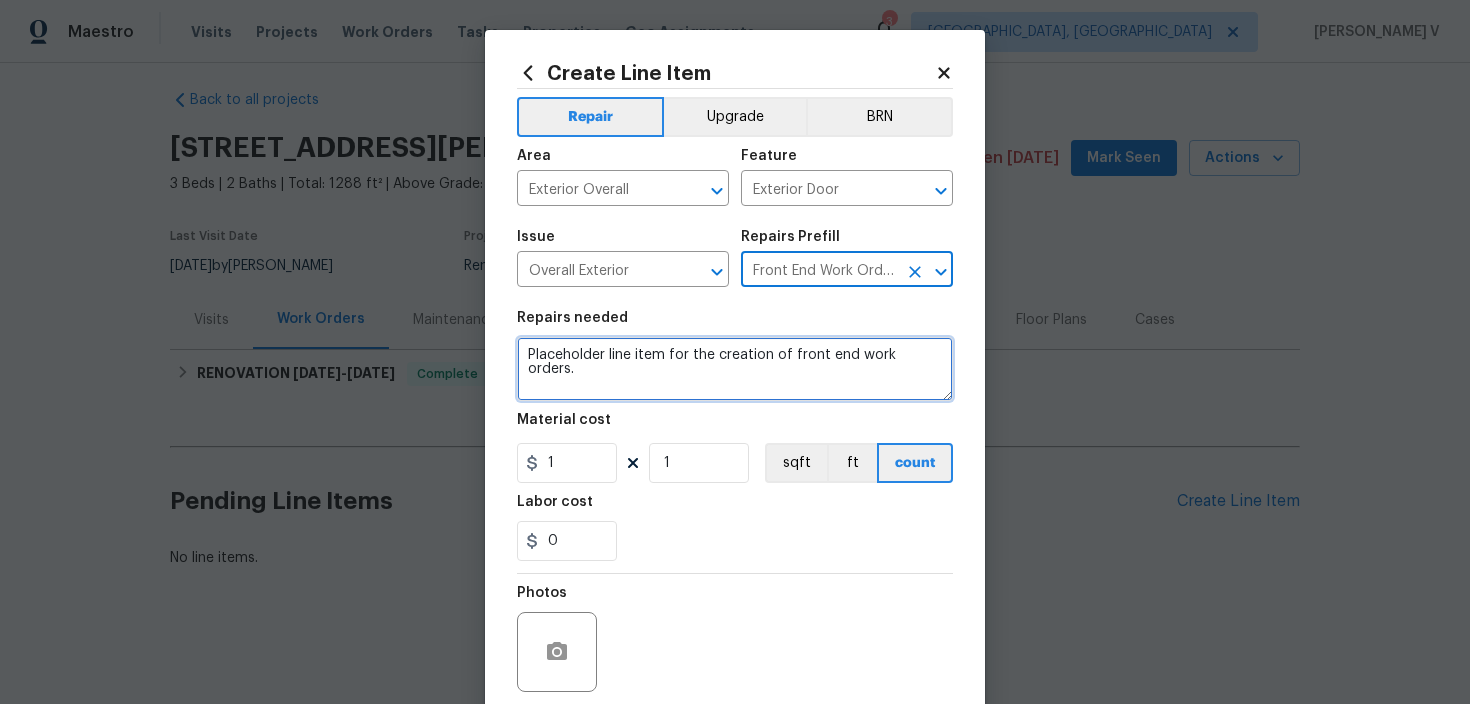 click on "Placeholder line item for the creation of front end work orders." at bounding box center [735, 369] 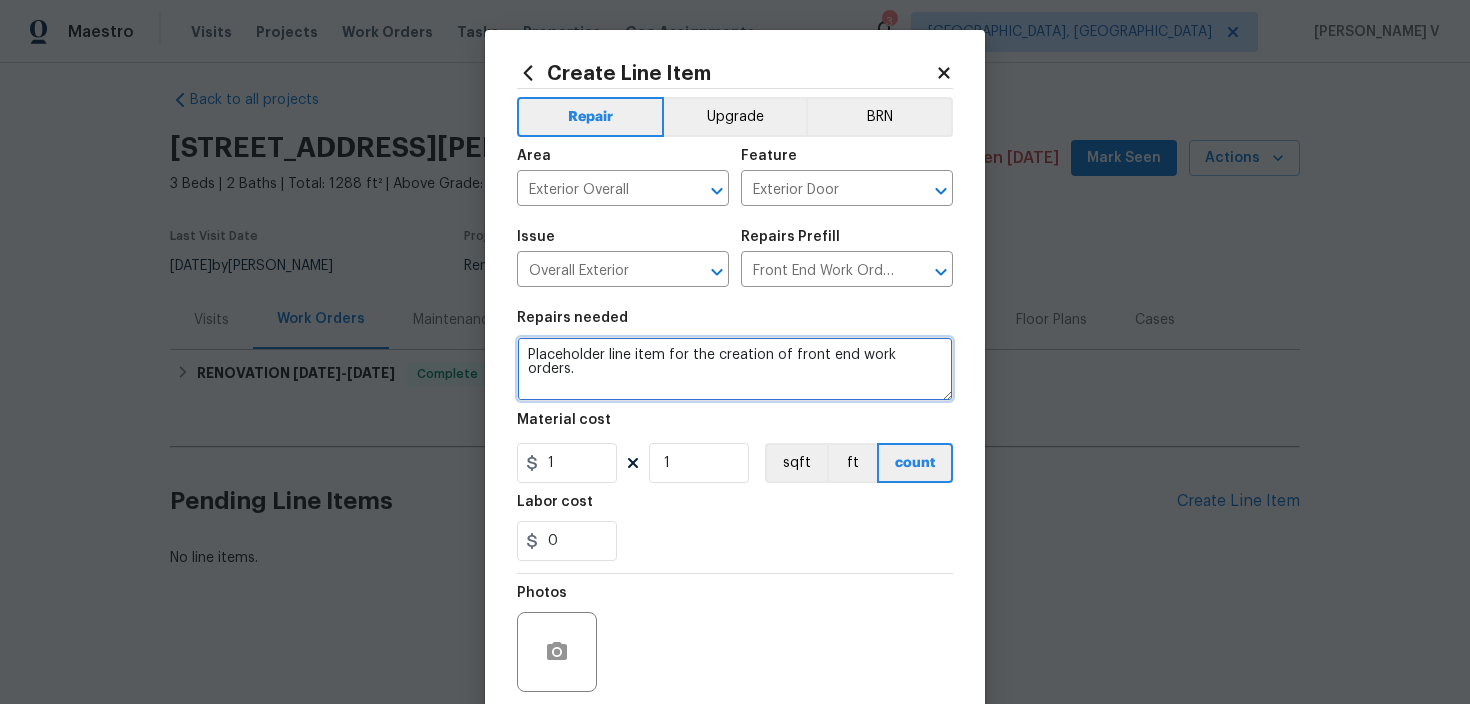 click on "Placeholder line item for the creation of front end work orders." at bounding box center (735, 369) 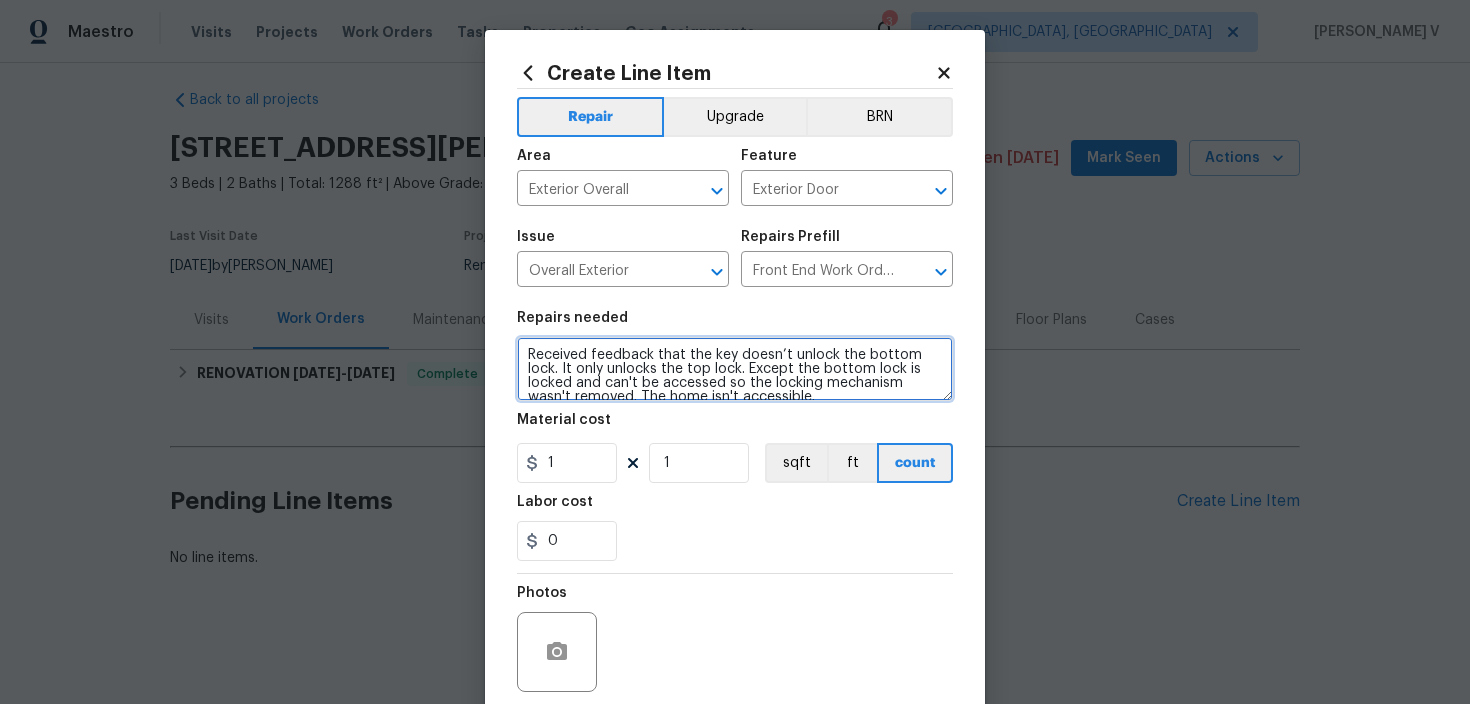 scroll, scrollTop: 18, scrollLeft: 0, axis: vertical 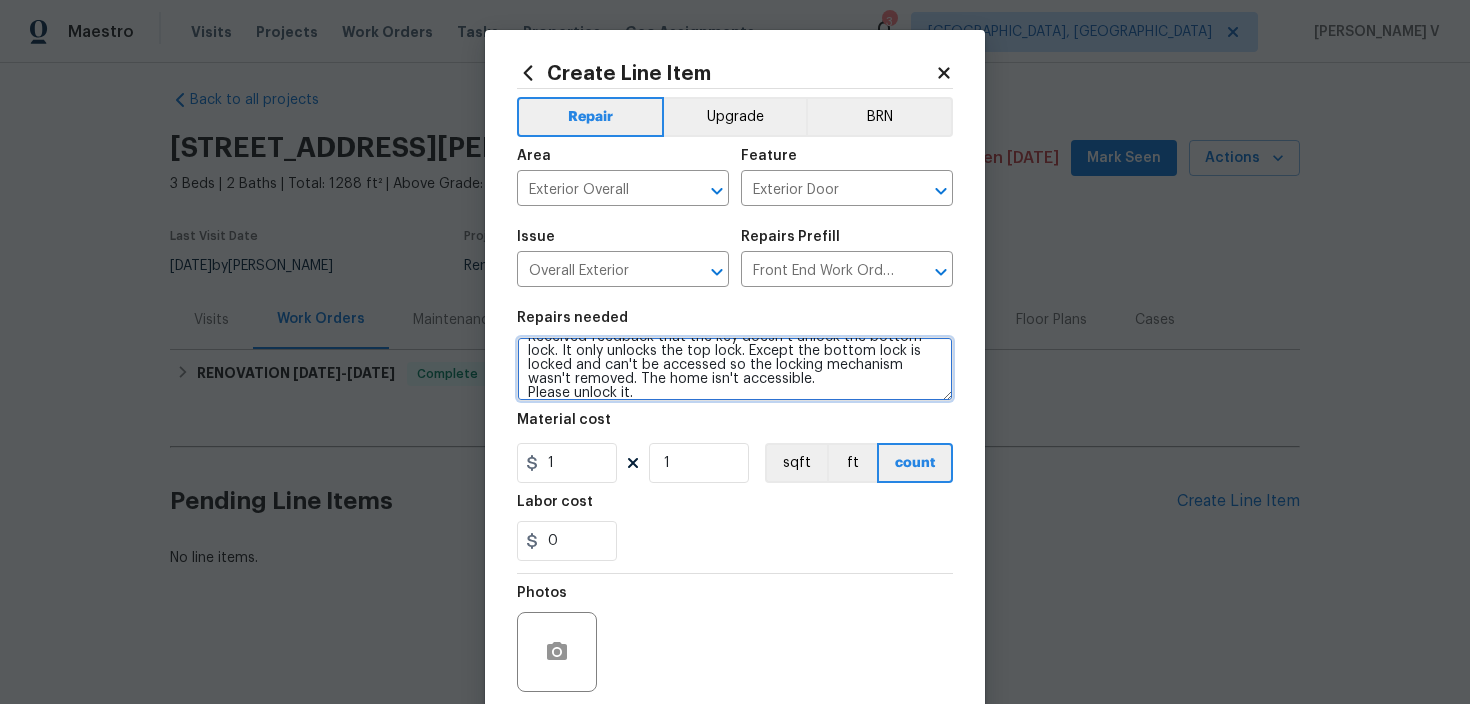 type on "Received feedback that the key doesn’t unlock the bottom lock. It only unlocks the top lock. Except the bottom lock is locked and can't be accessed so the locking mechanism wasn't removed. The home isn't accessible.
Please unlock it." 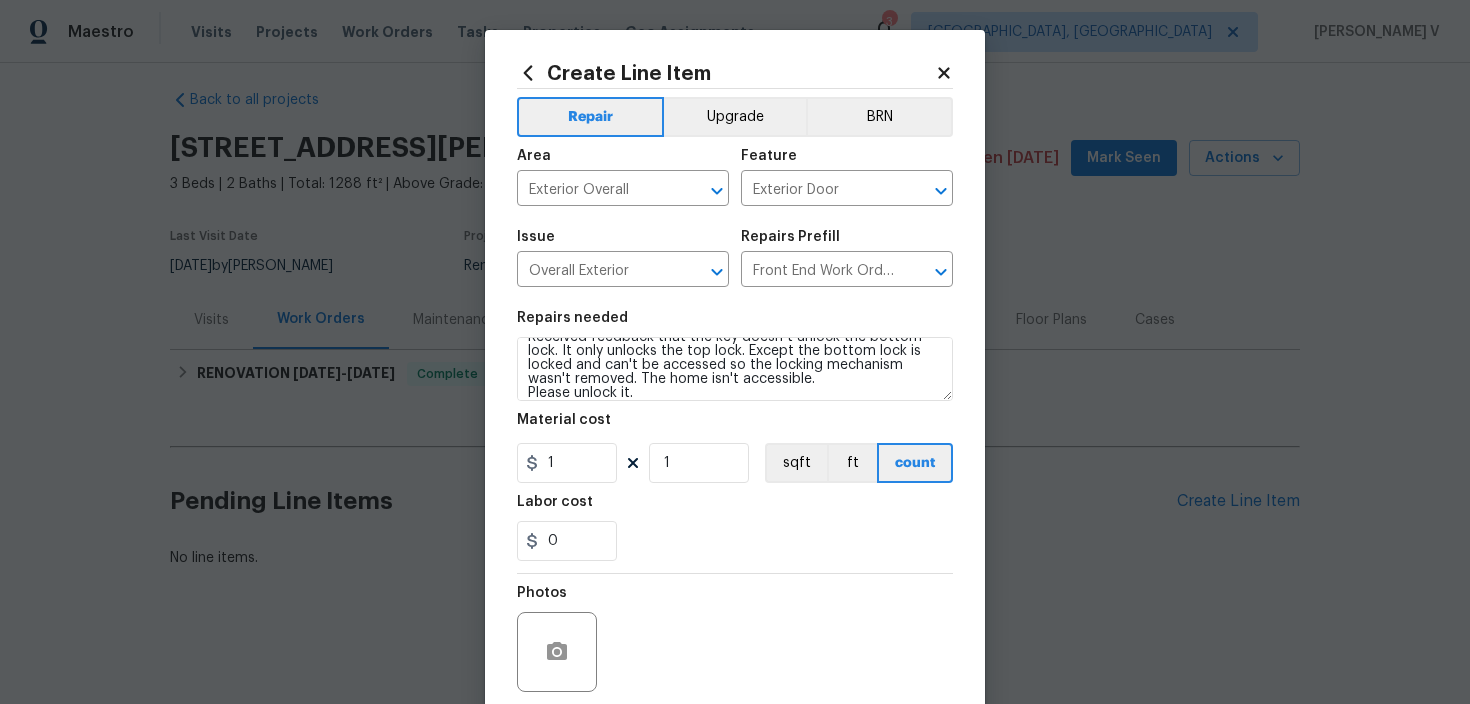 click on "Repairs needed Received feedback that the key doesn’t unlock the bottom lock. It only unlocks the top lock. Except the bottom lock is locked and can't be accessed so the locking mechanism wasn't removed. The home isn't accessible.
Please unlock it. Material cost 1 1 sqft ft count Labor cost 0" at bounding box center [735, 436] 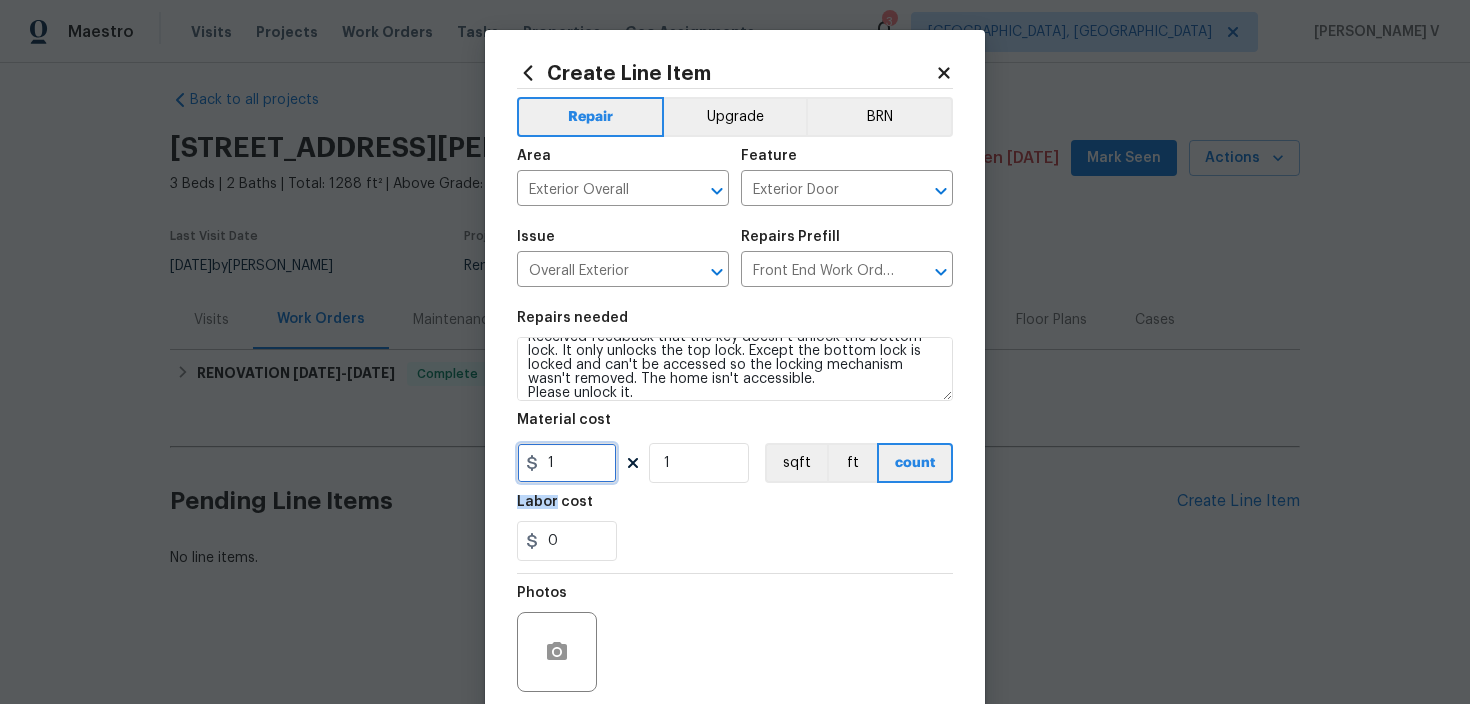 click on "1" at bounding box center [567, 463] 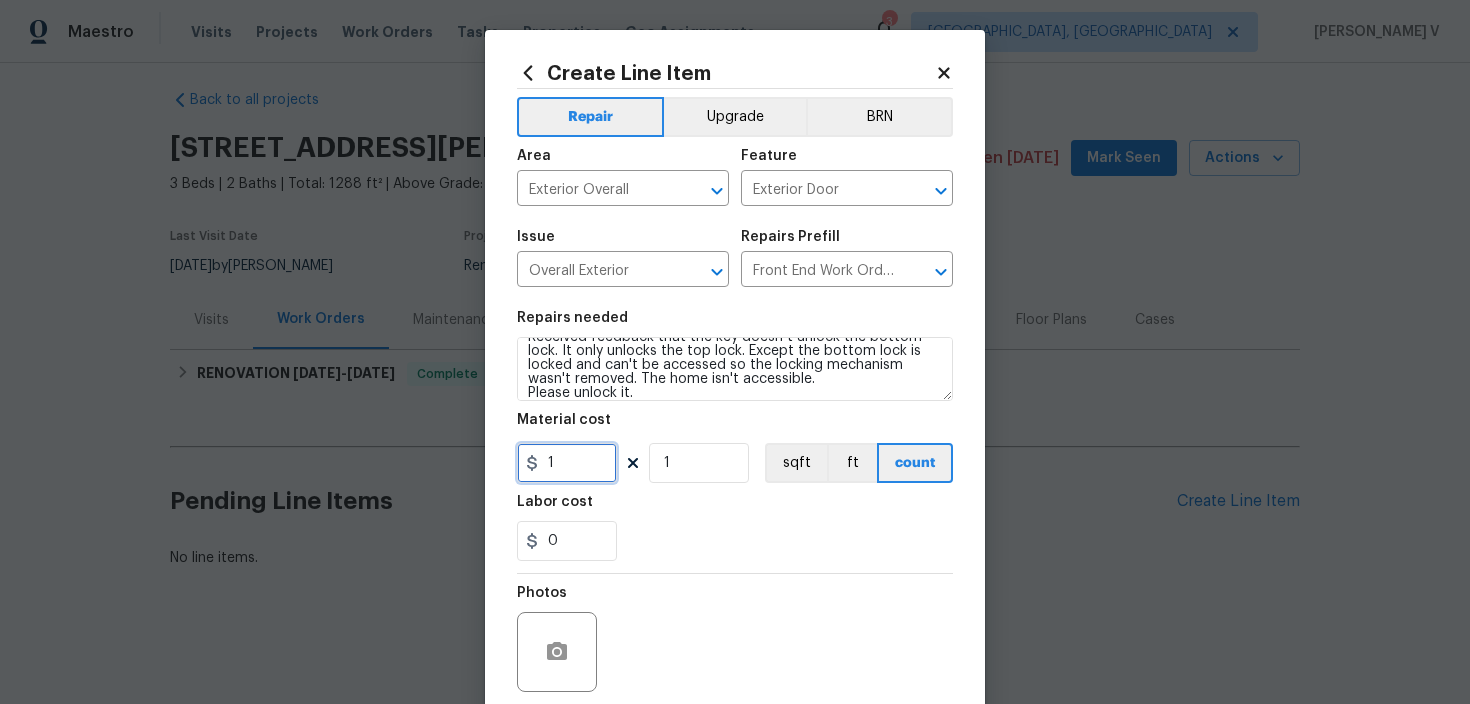 click on "1" at bounding box center [567, 463] 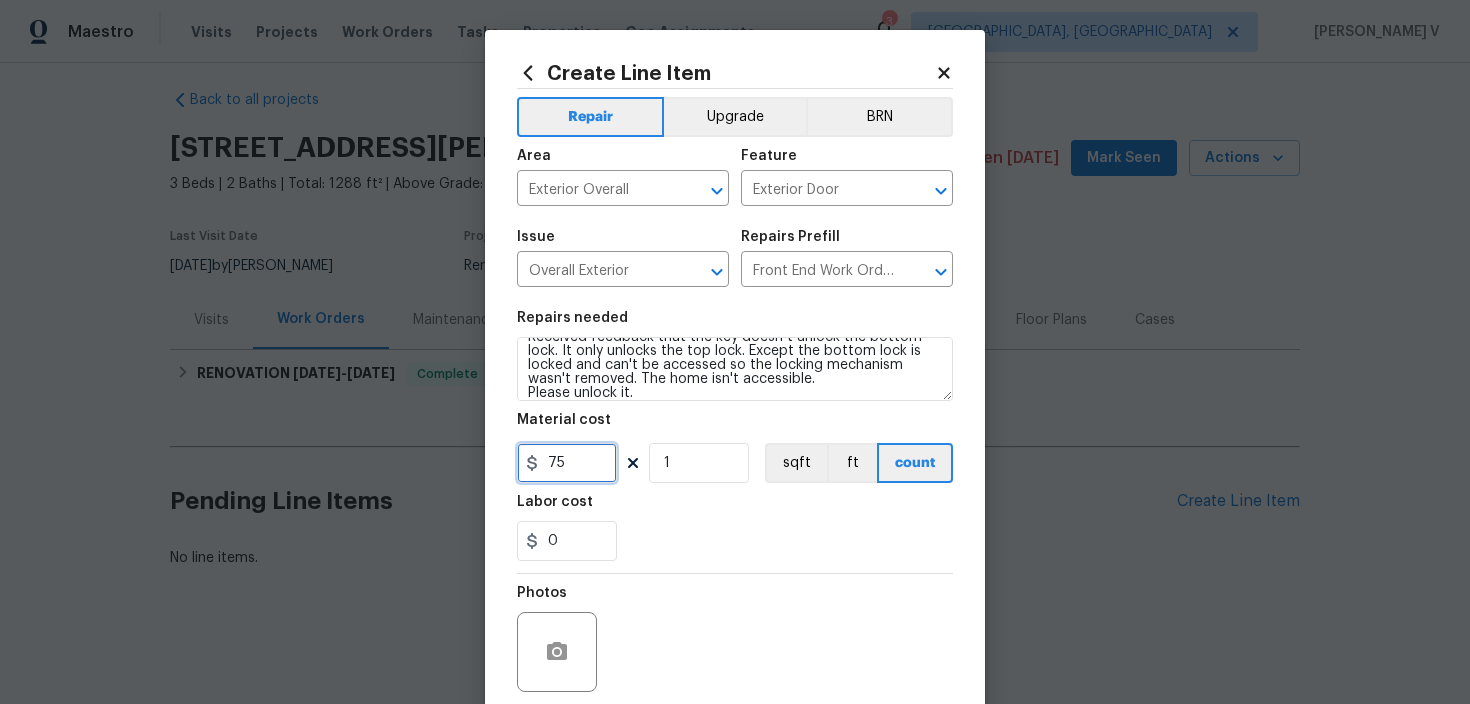 scroll, scrollTop: 158, scrollLeft: 0, axis: vertical 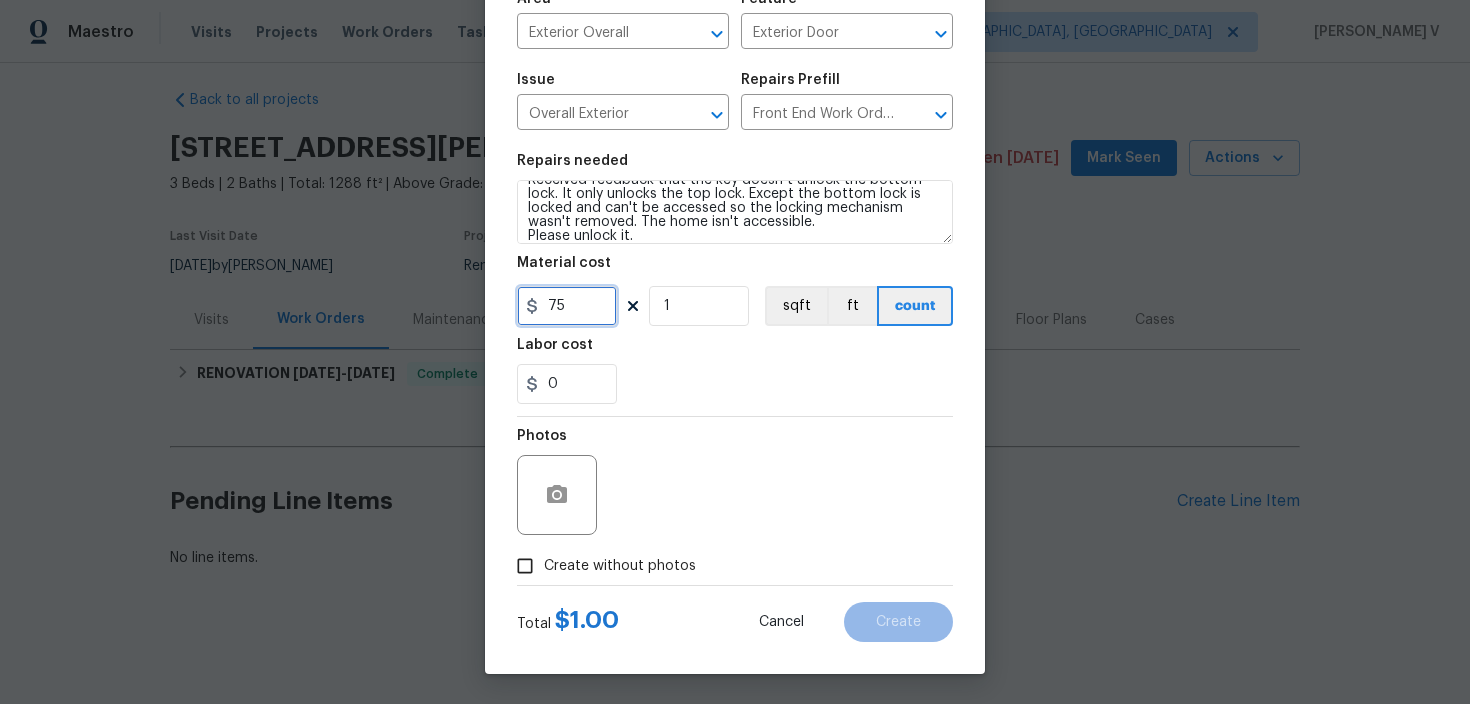 type on "75" 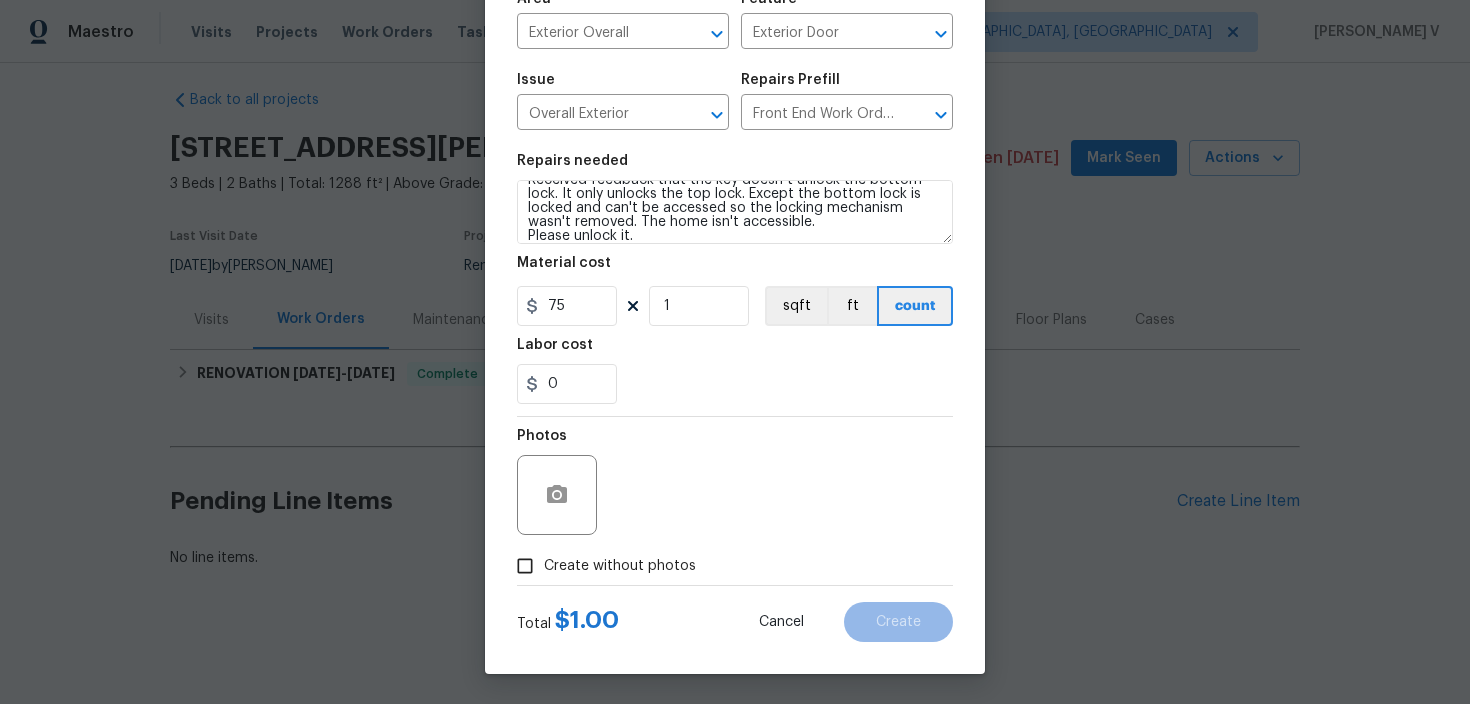 click on "Create without photos" at bounding box center (525, 566) 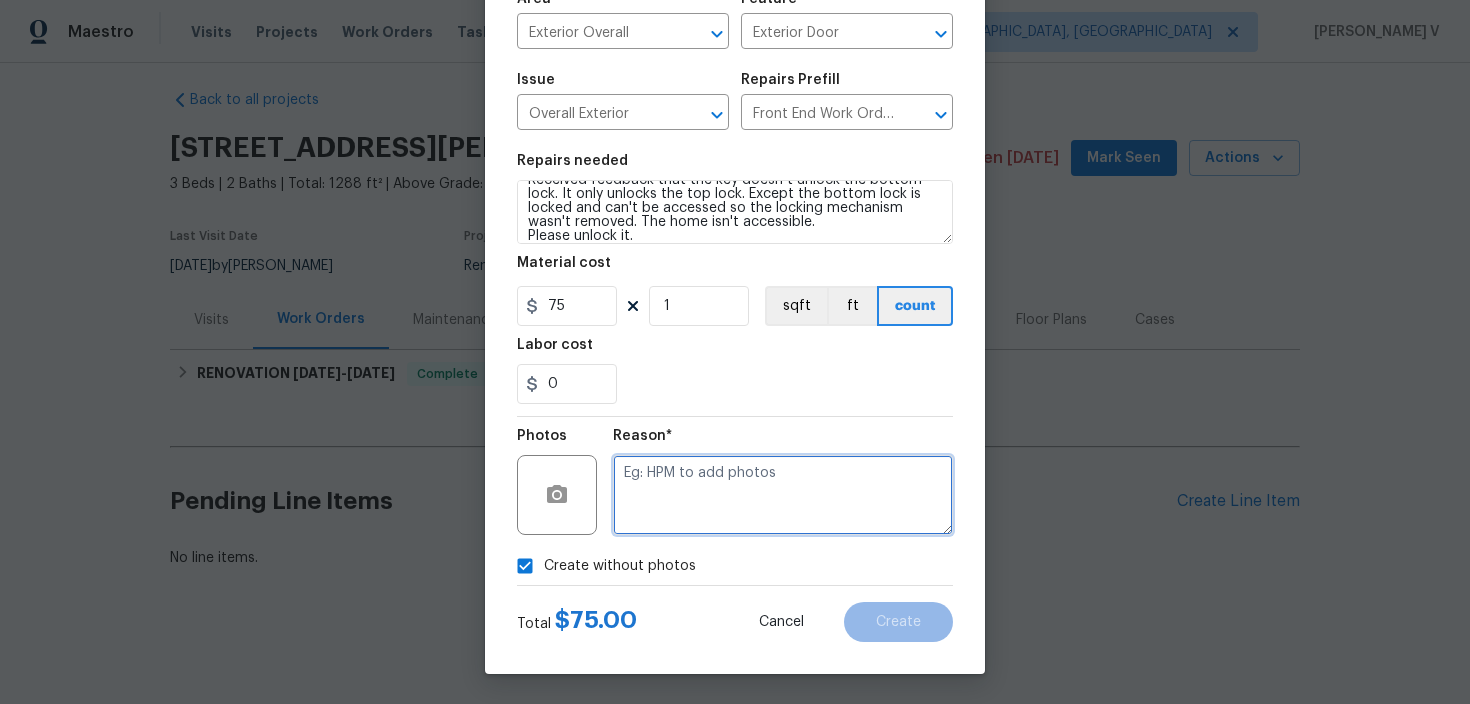 click at bounding box center [783, 495] 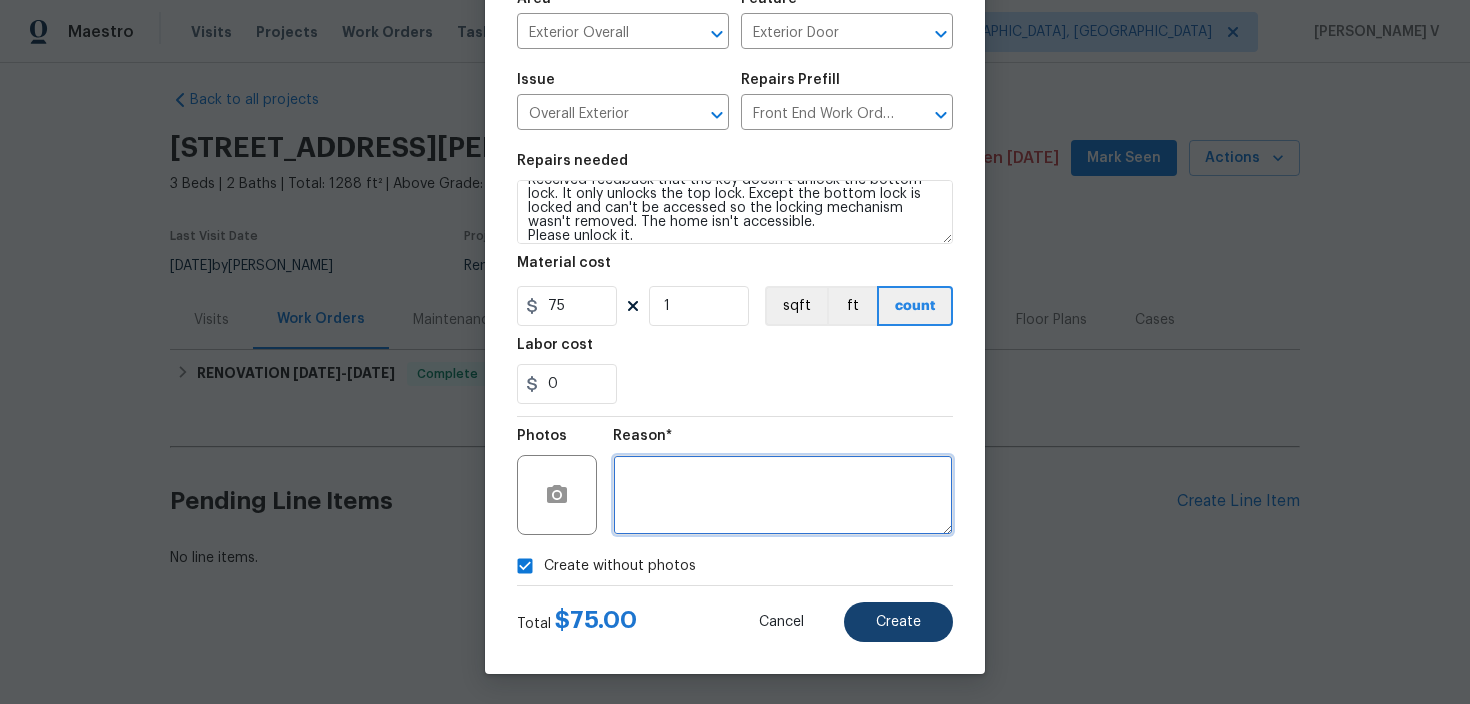 type 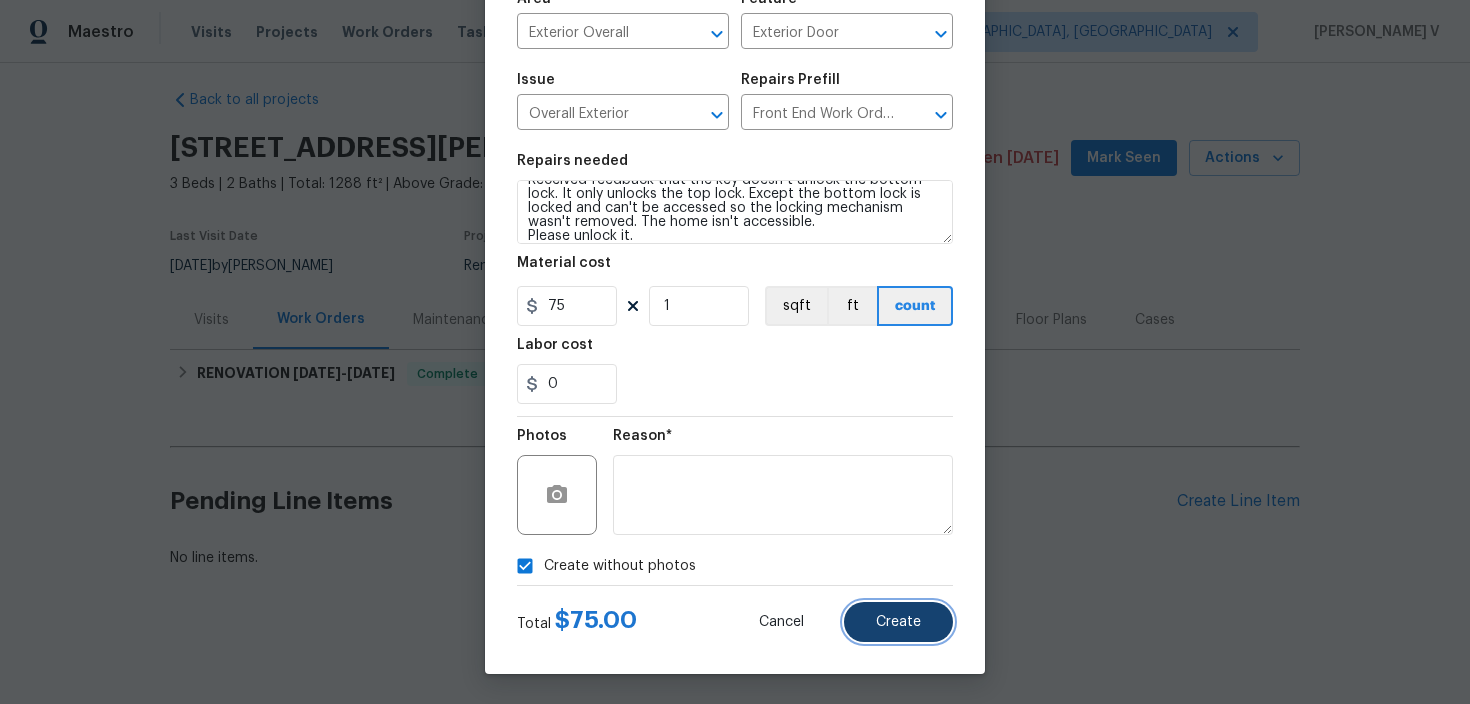 click on "Create" at bounding box center (898, 622) 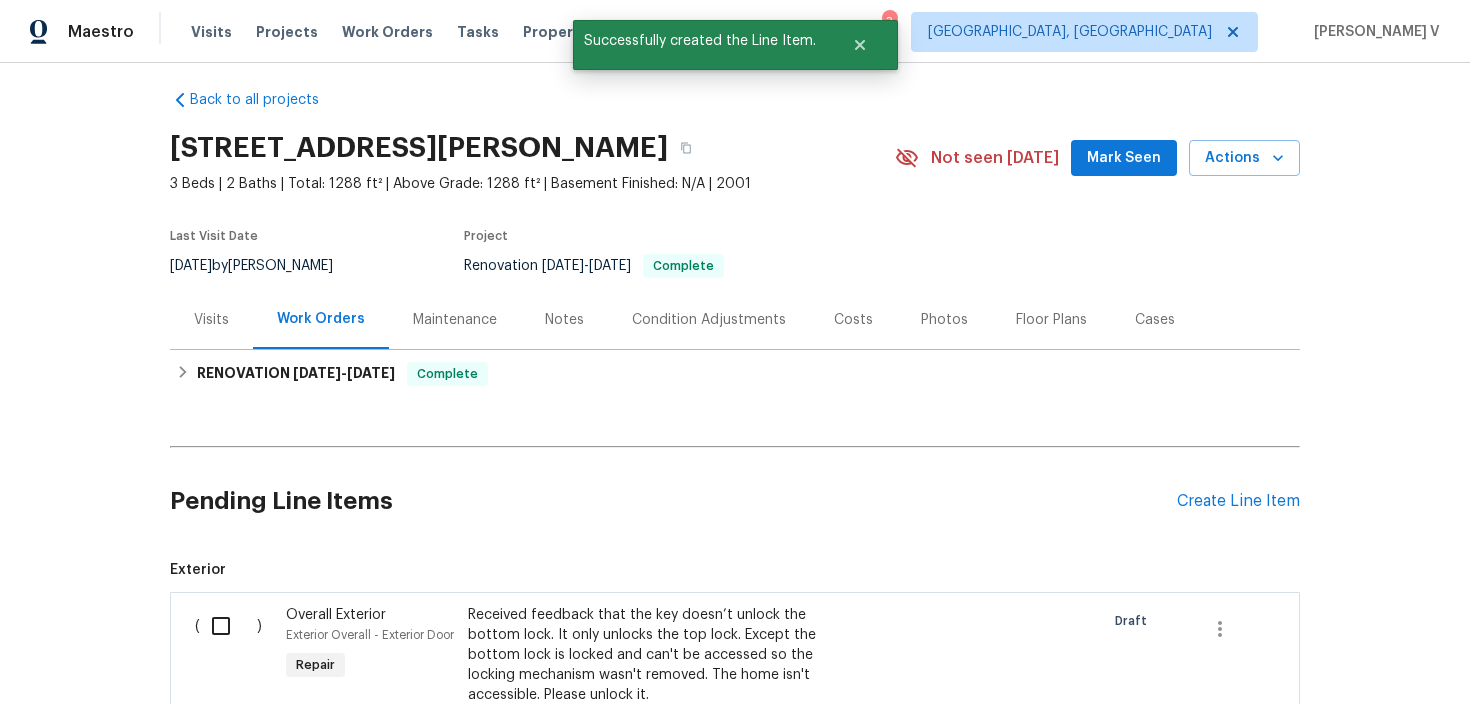 click at bounding box center [228, 626] 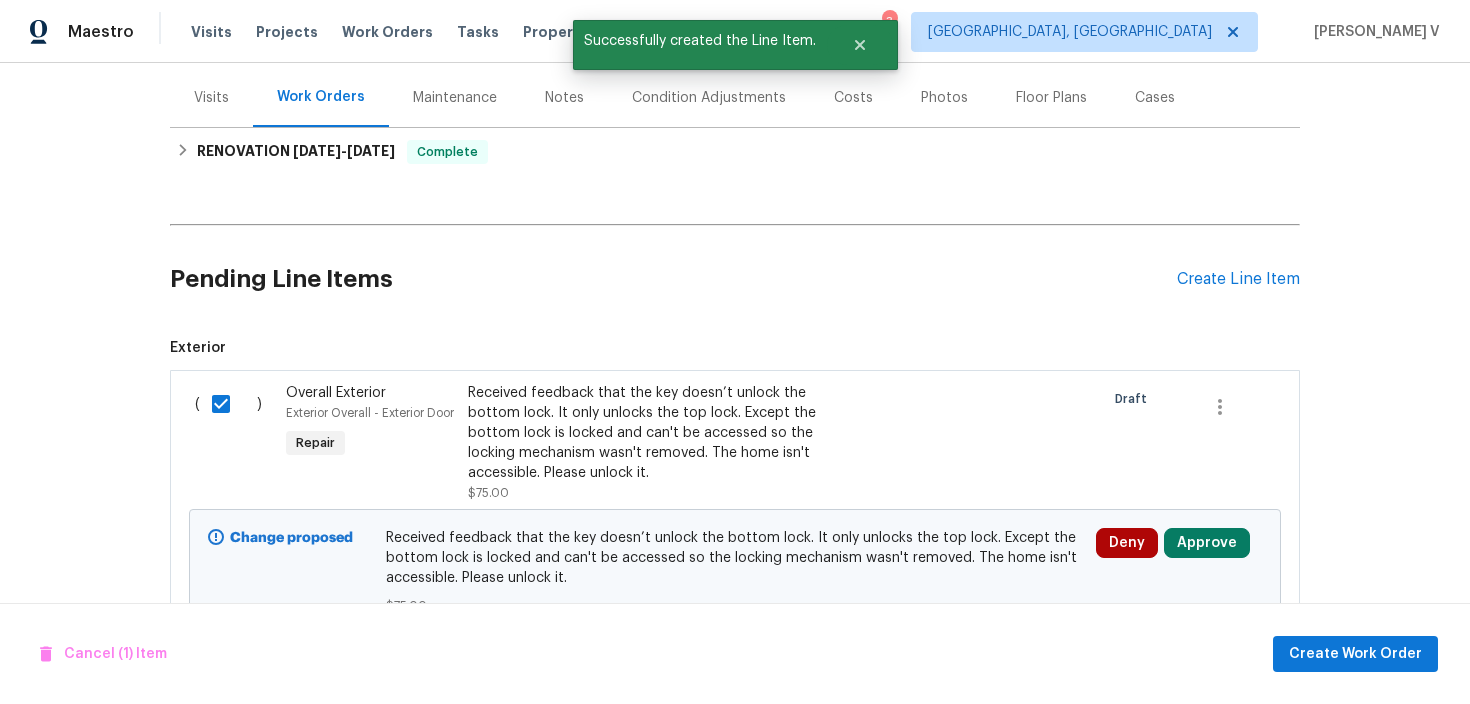 scroll, scrollTop: 321, scrollLeft: 0, axis: vertical 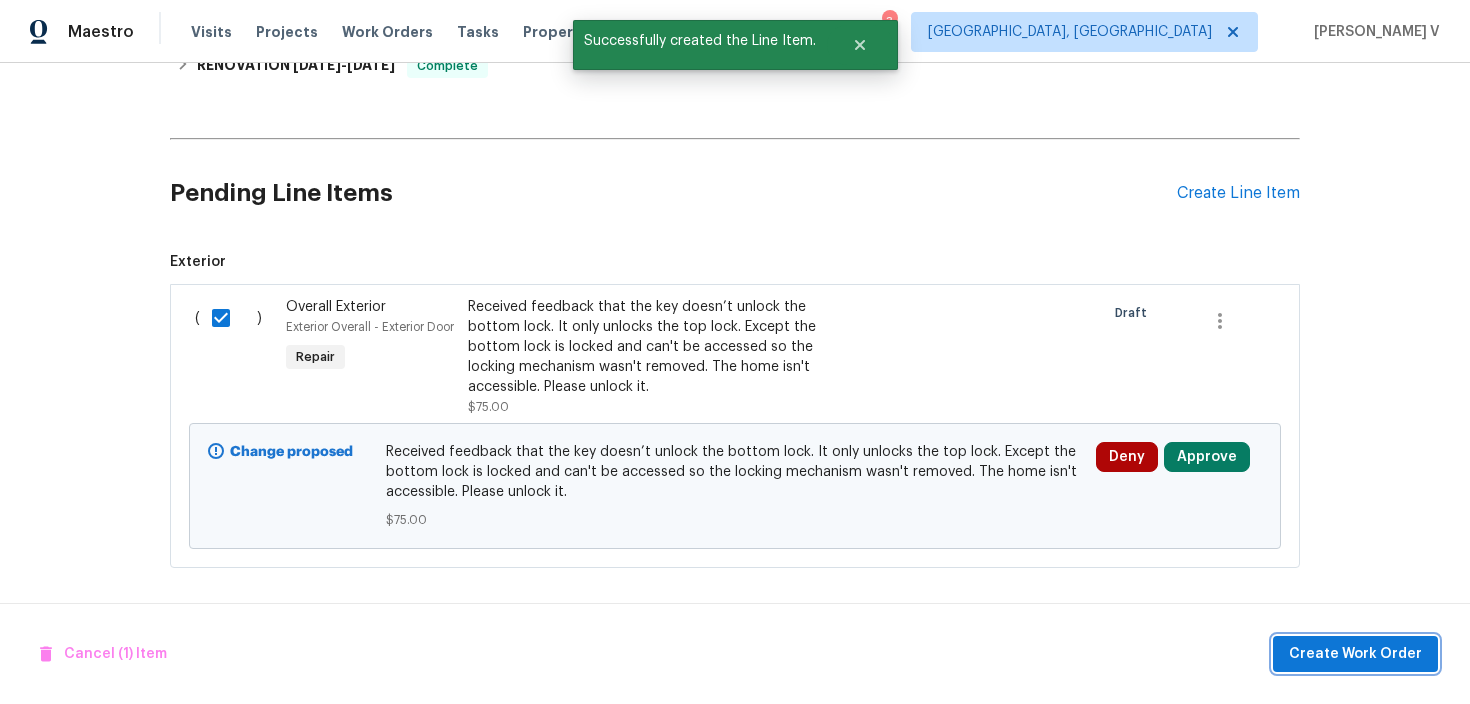 click on "Create Work Order" at bounding box center (1355, 654) 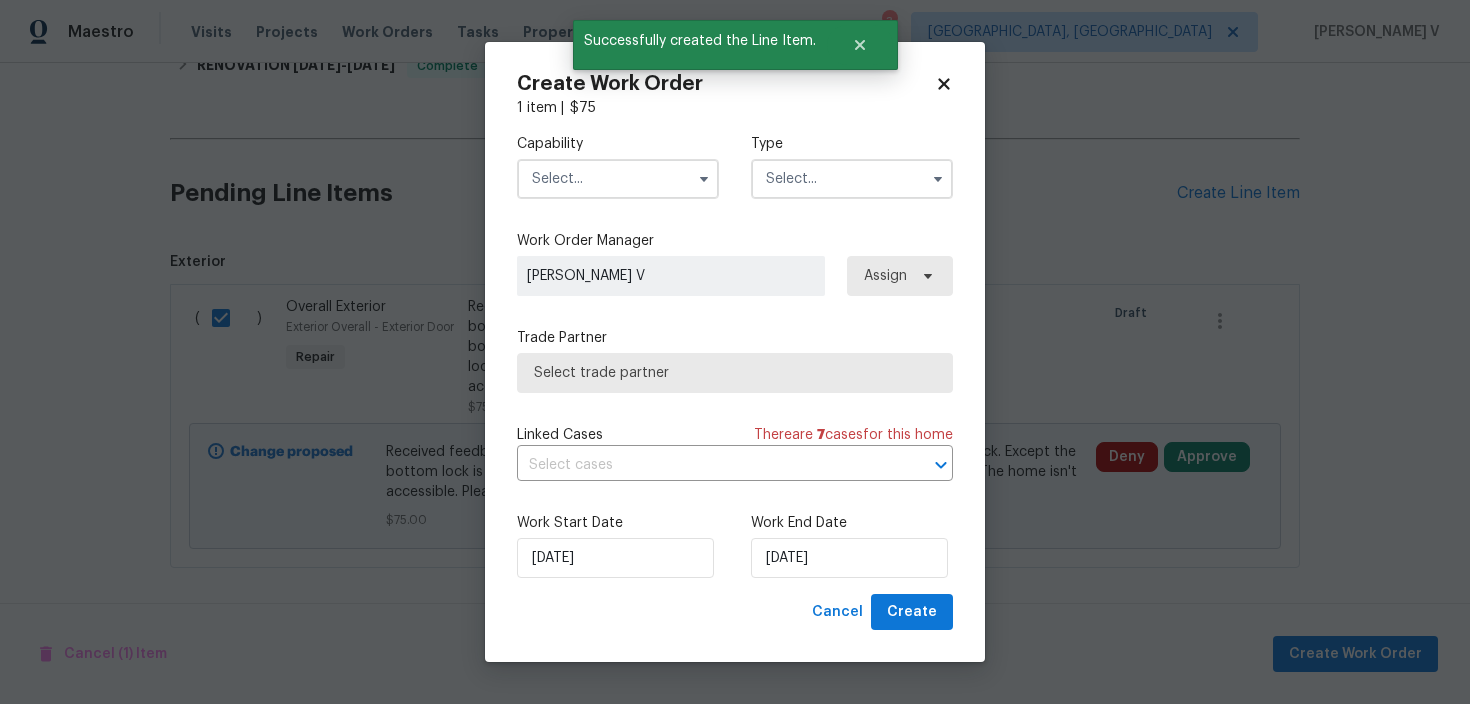 click at bounding box center (618, 179) 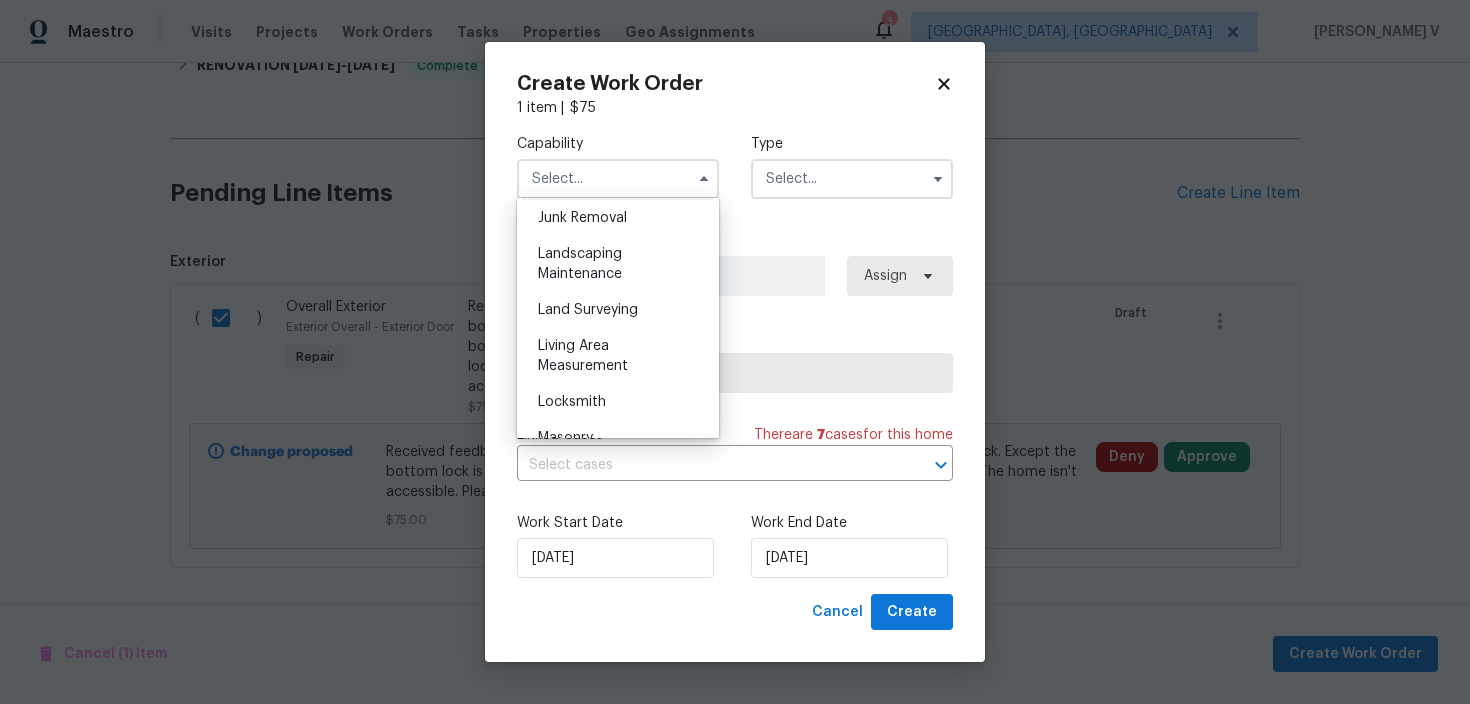 scroll, scrollTop: 1315, scrollLeft: 0, axis: vertical 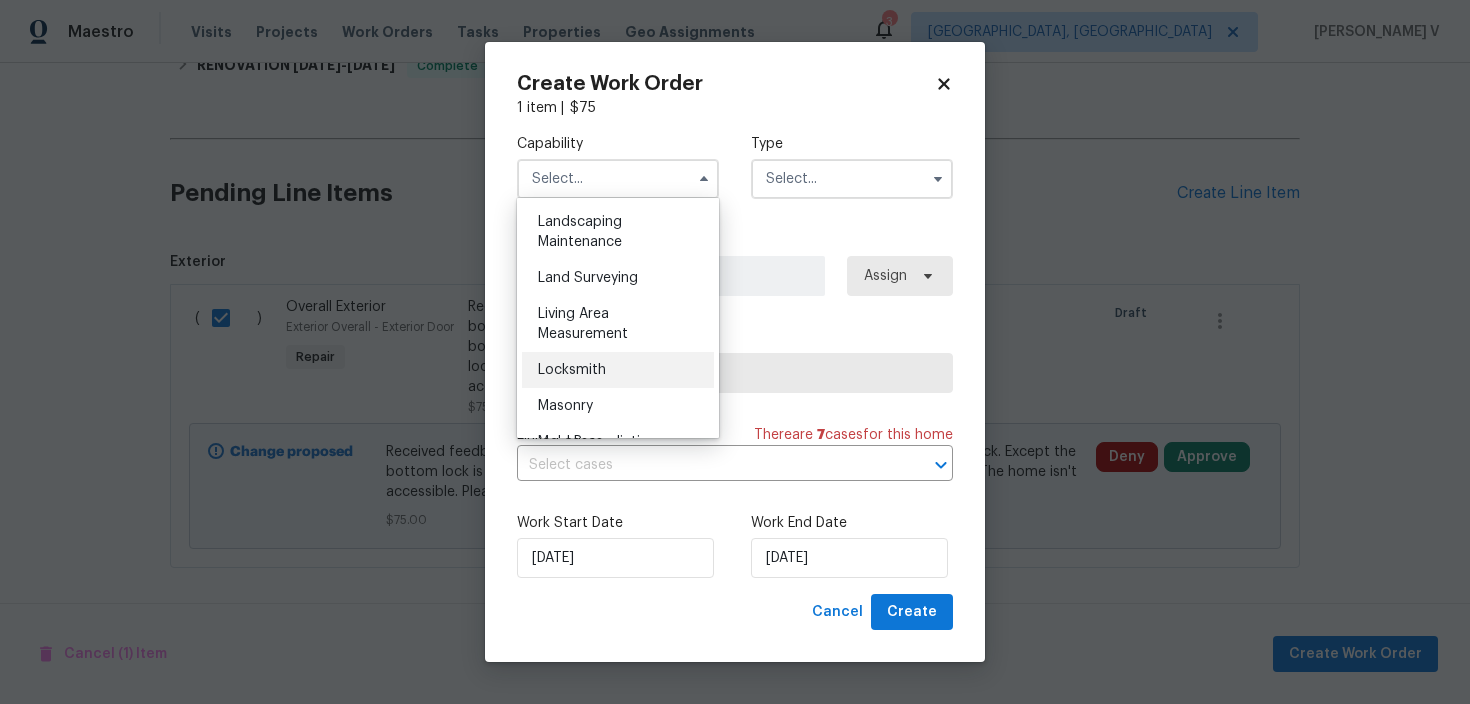 click on "Locksmith" at bounding box center (618, 370) 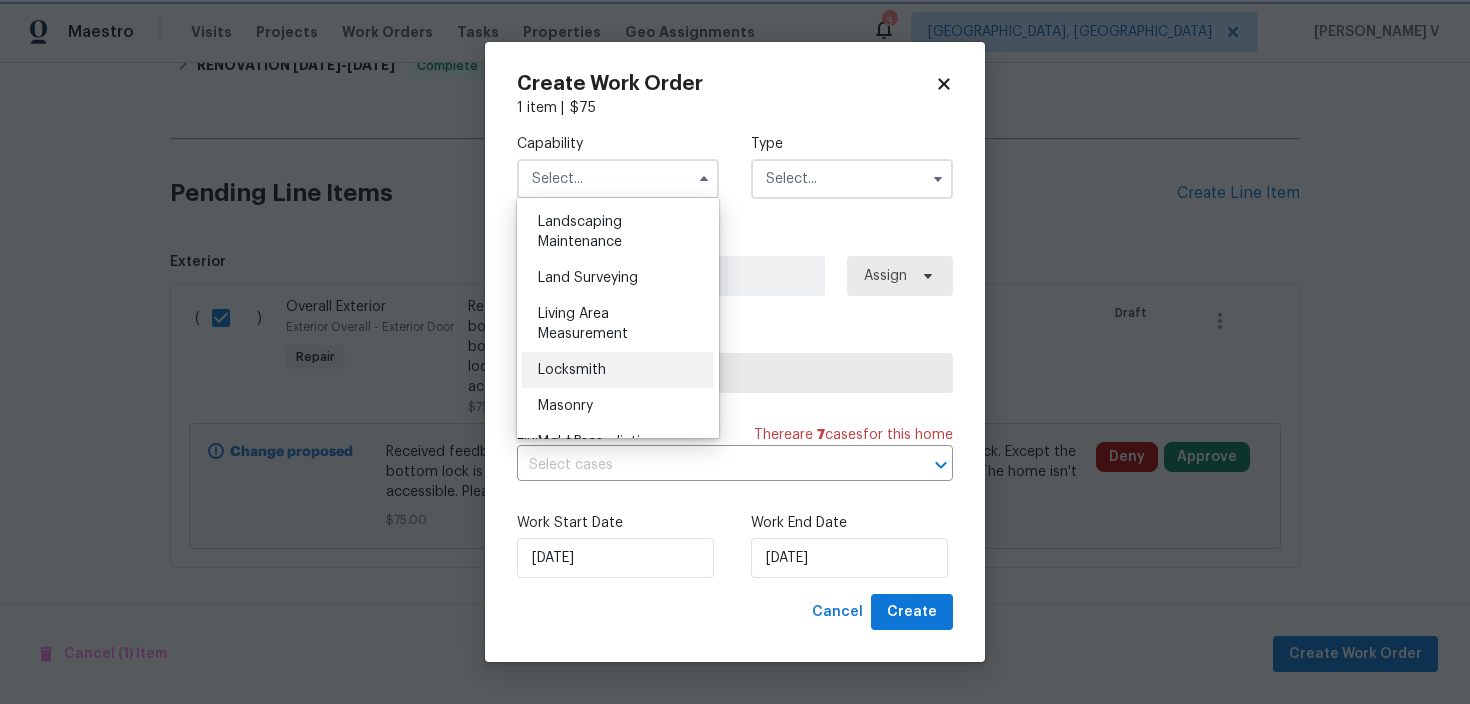 type on "Locksmith" 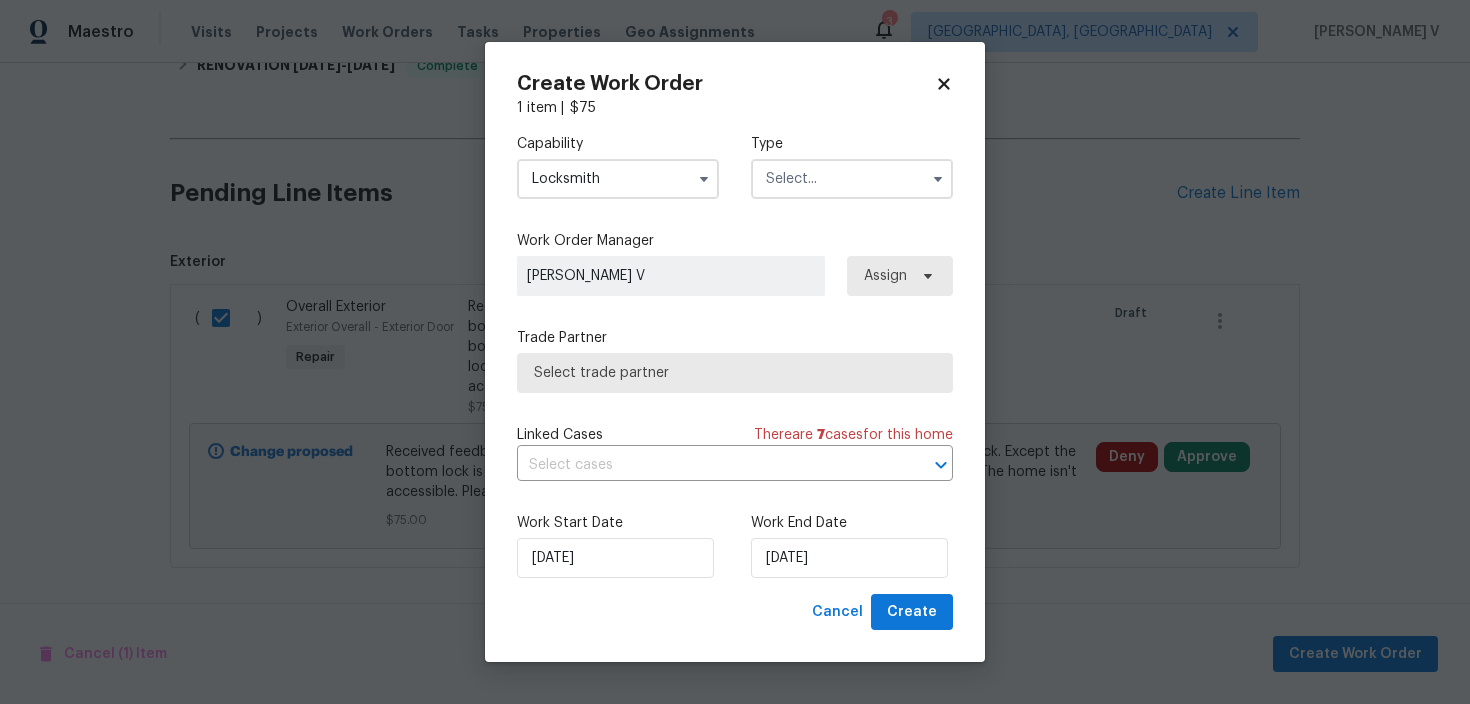 click at bounding box center (852, 179) 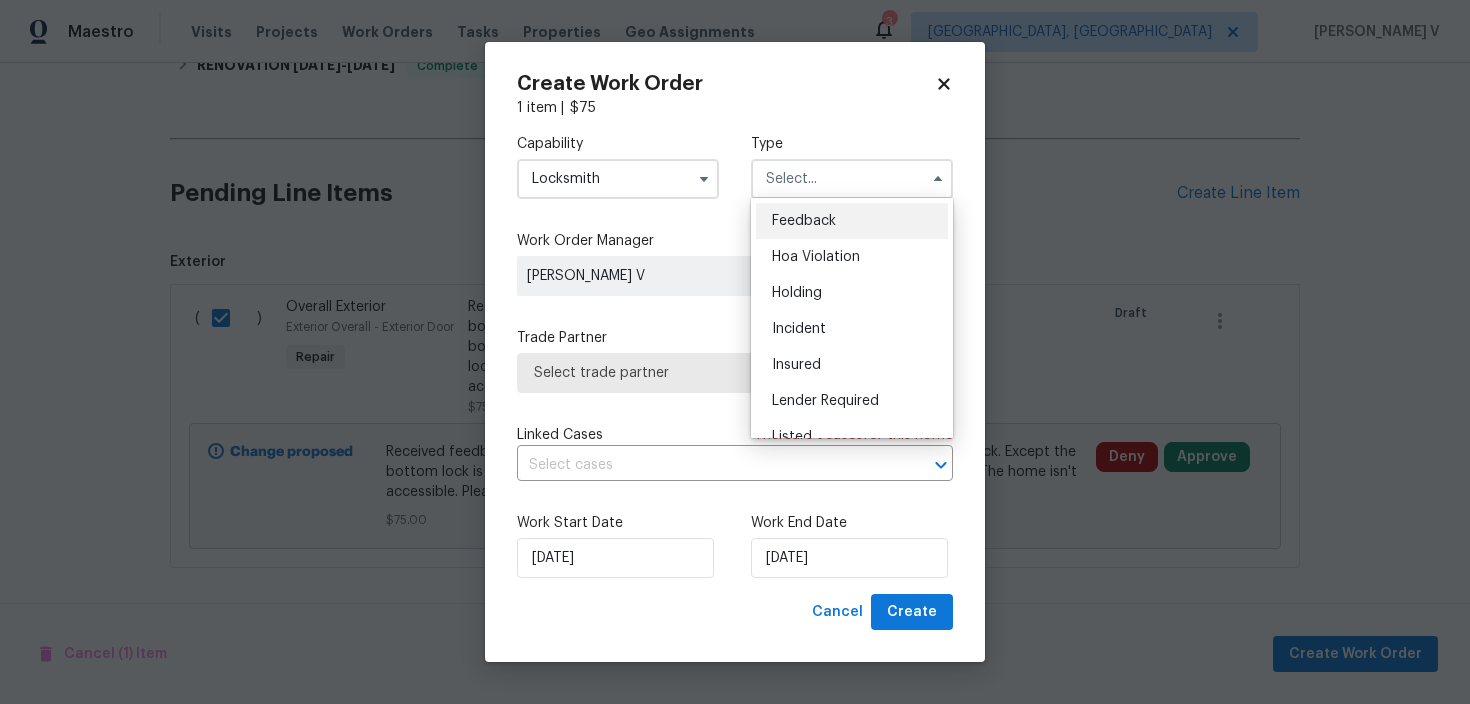 click on "Feedback" at bounding box center (852, 221) 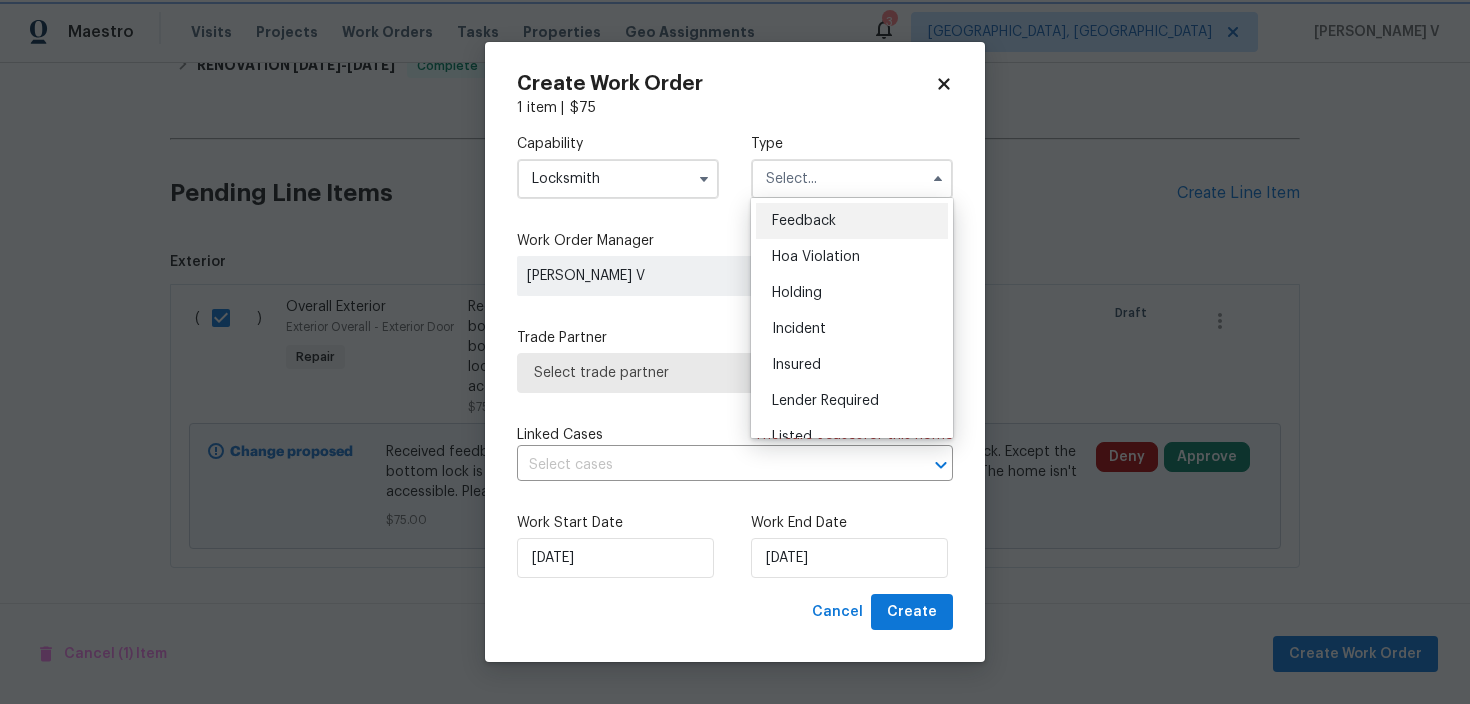 type on "Feedback" 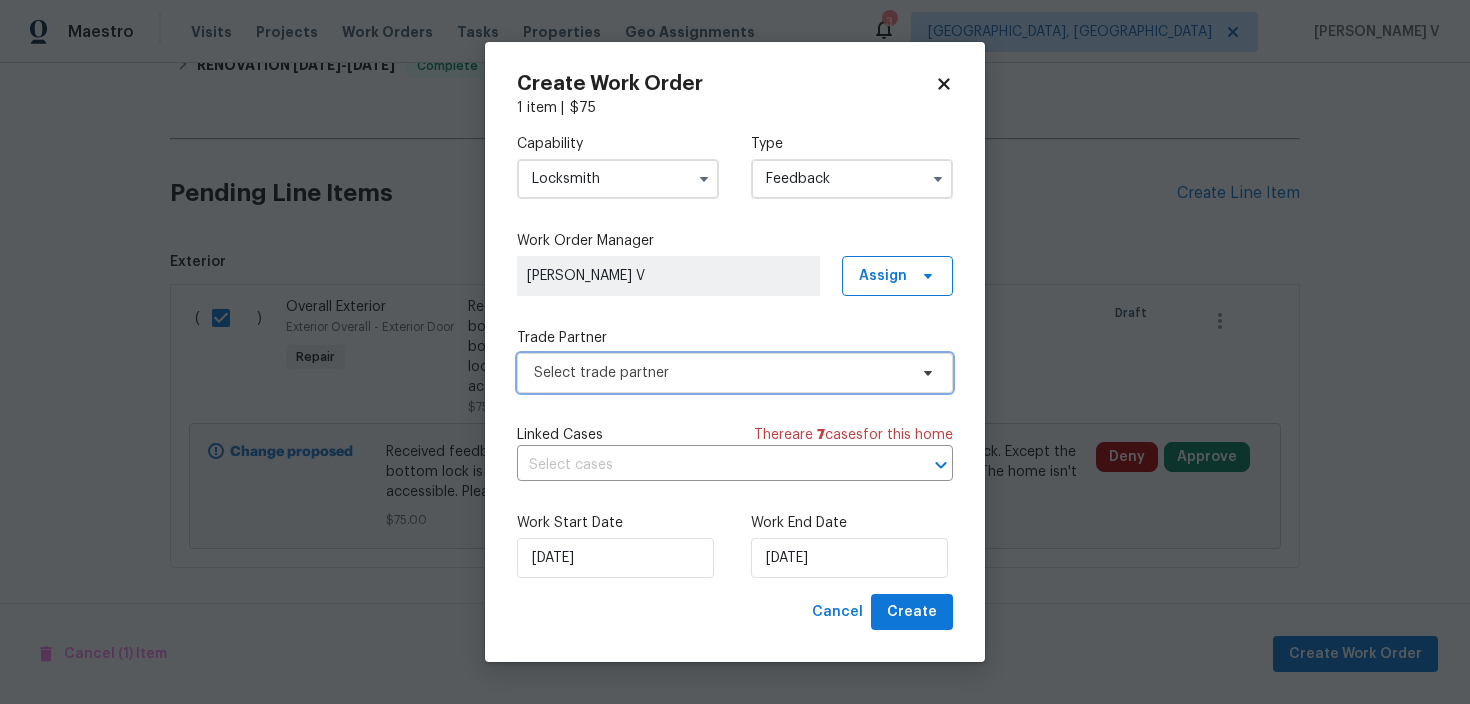 click on "Select trade partner" at bounding box center [735, 373] 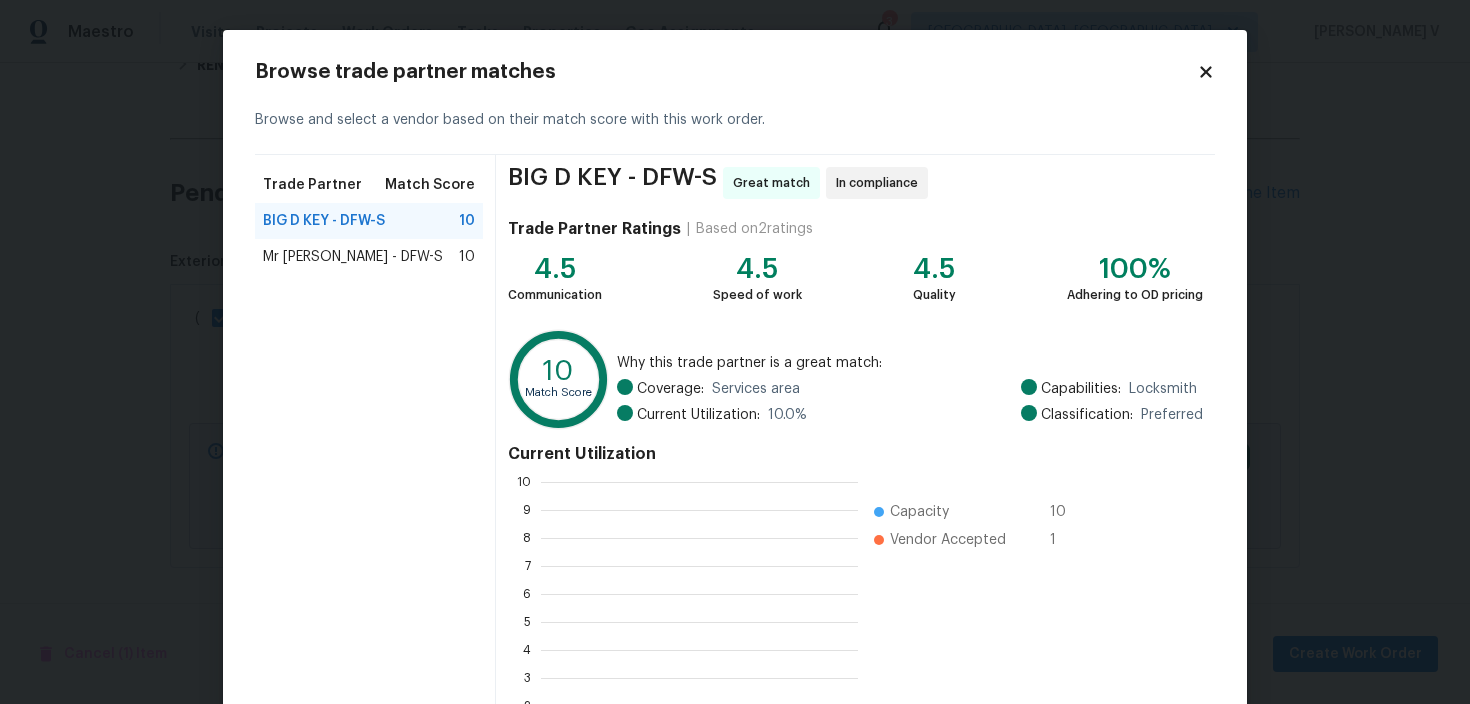 scroll, scrollTop: 280, scrollLeft: 317, axis: both 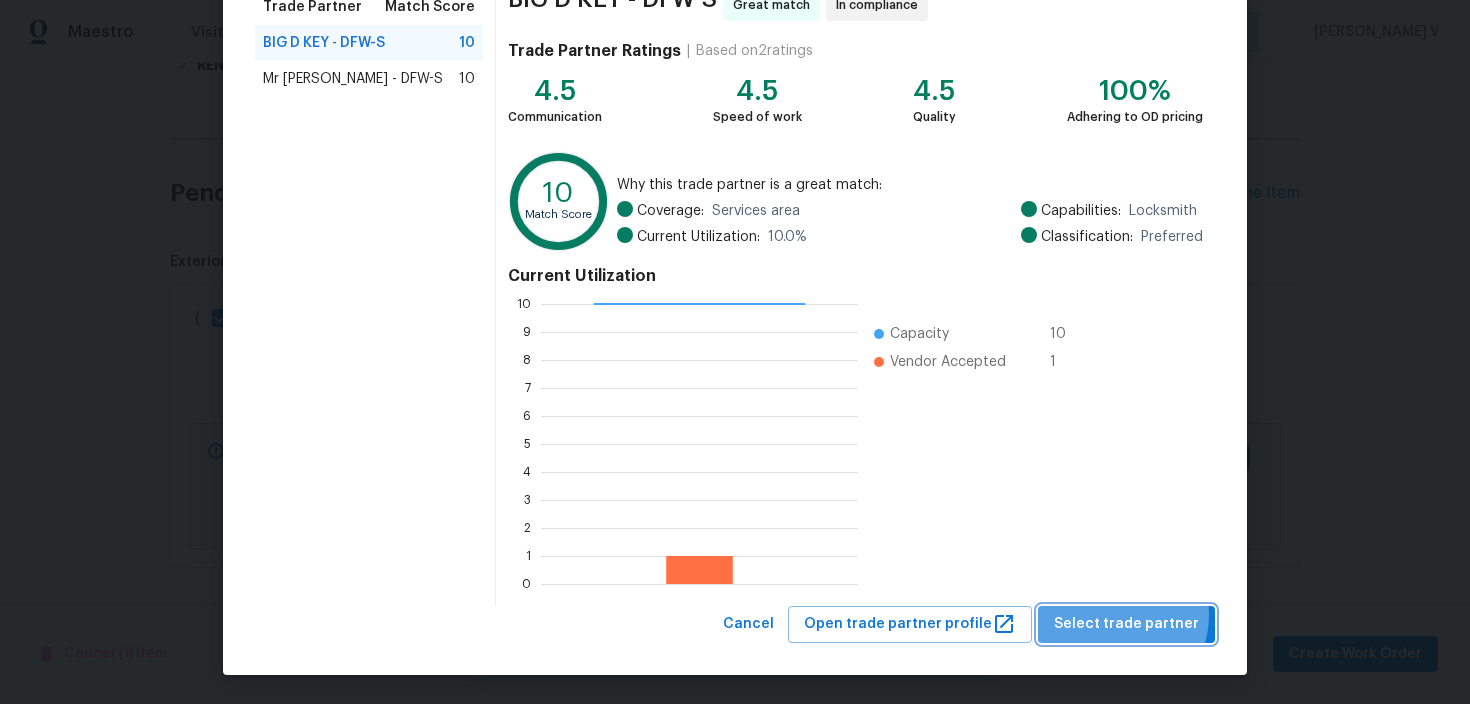 click on "Select trade partner" at bounding box center [1126, 624] 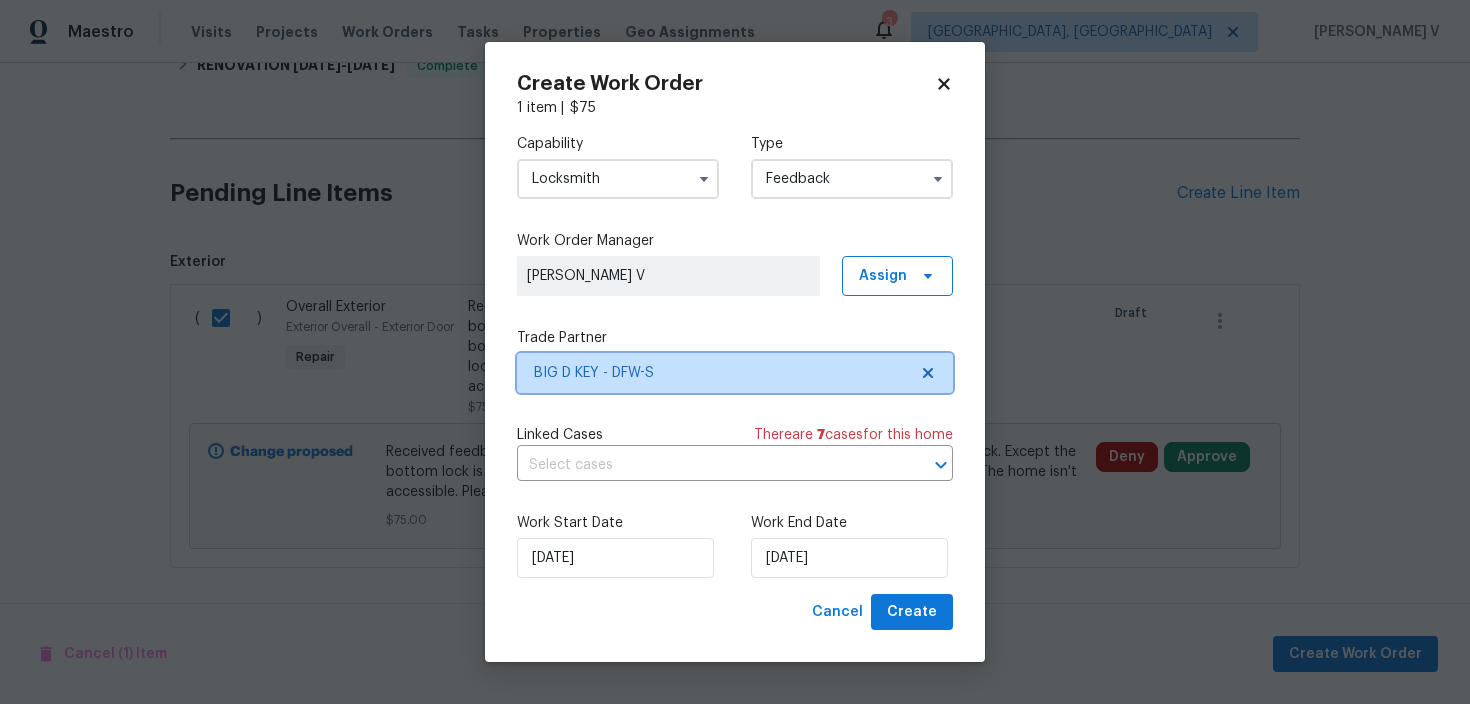 scroll, scrollTop: 0, scrollLeft: 0, axis: both 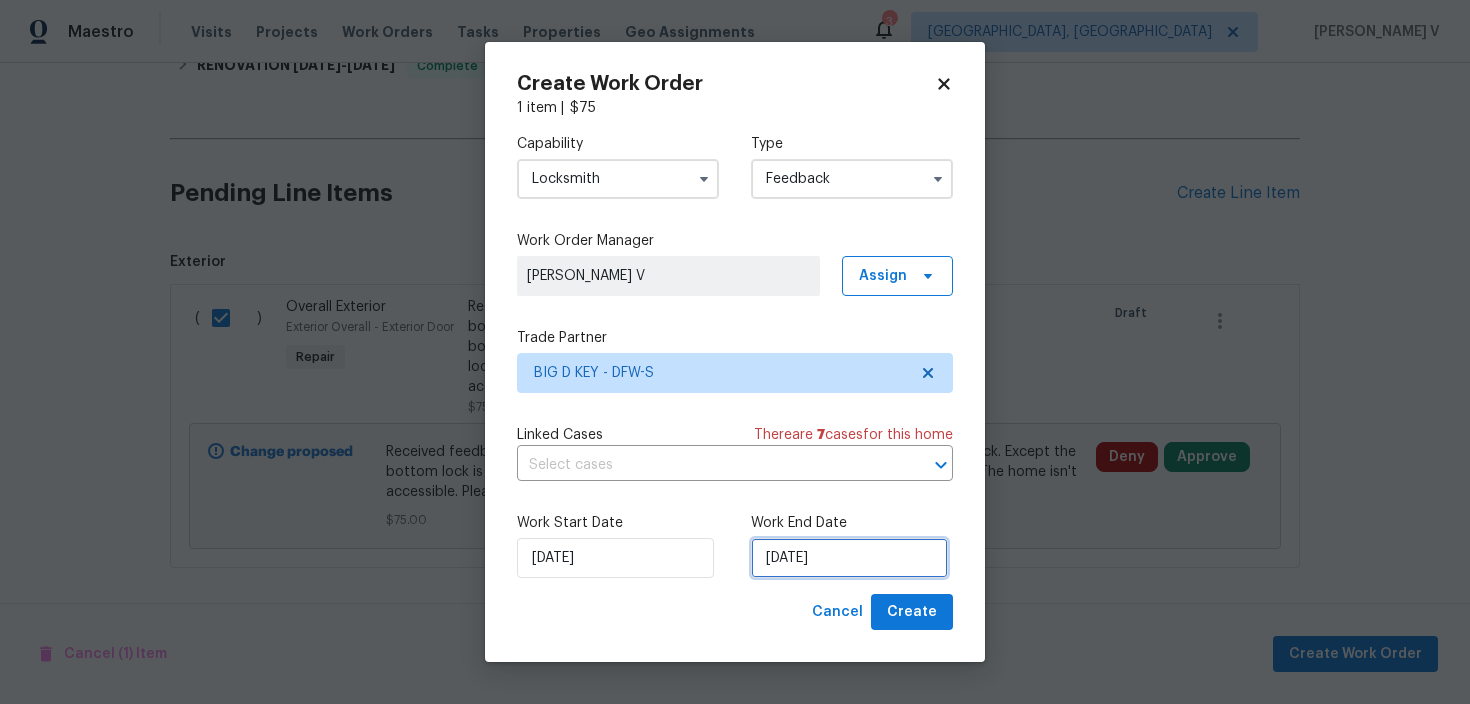 click on "10/07/2025" at bounding box center [849, 558] 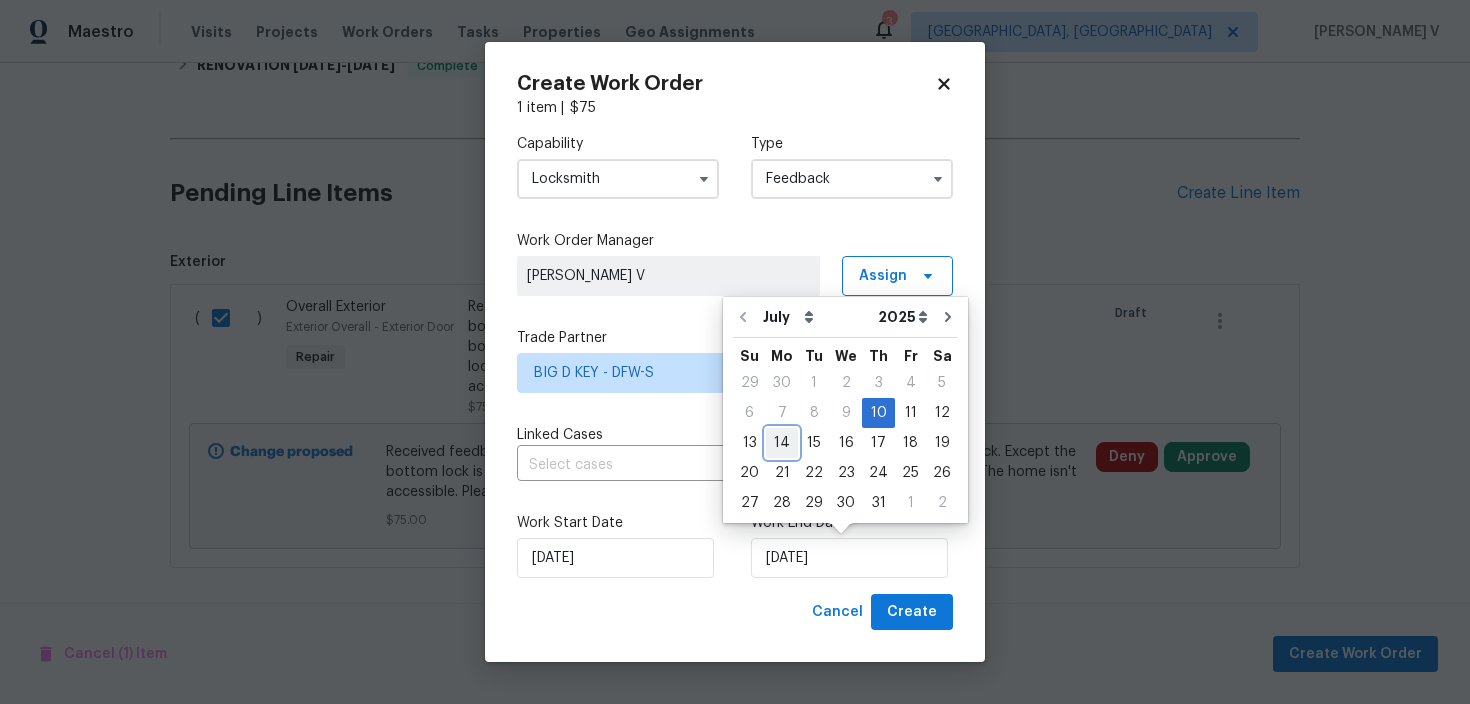 click on "14" at bounding box center [782, 443] 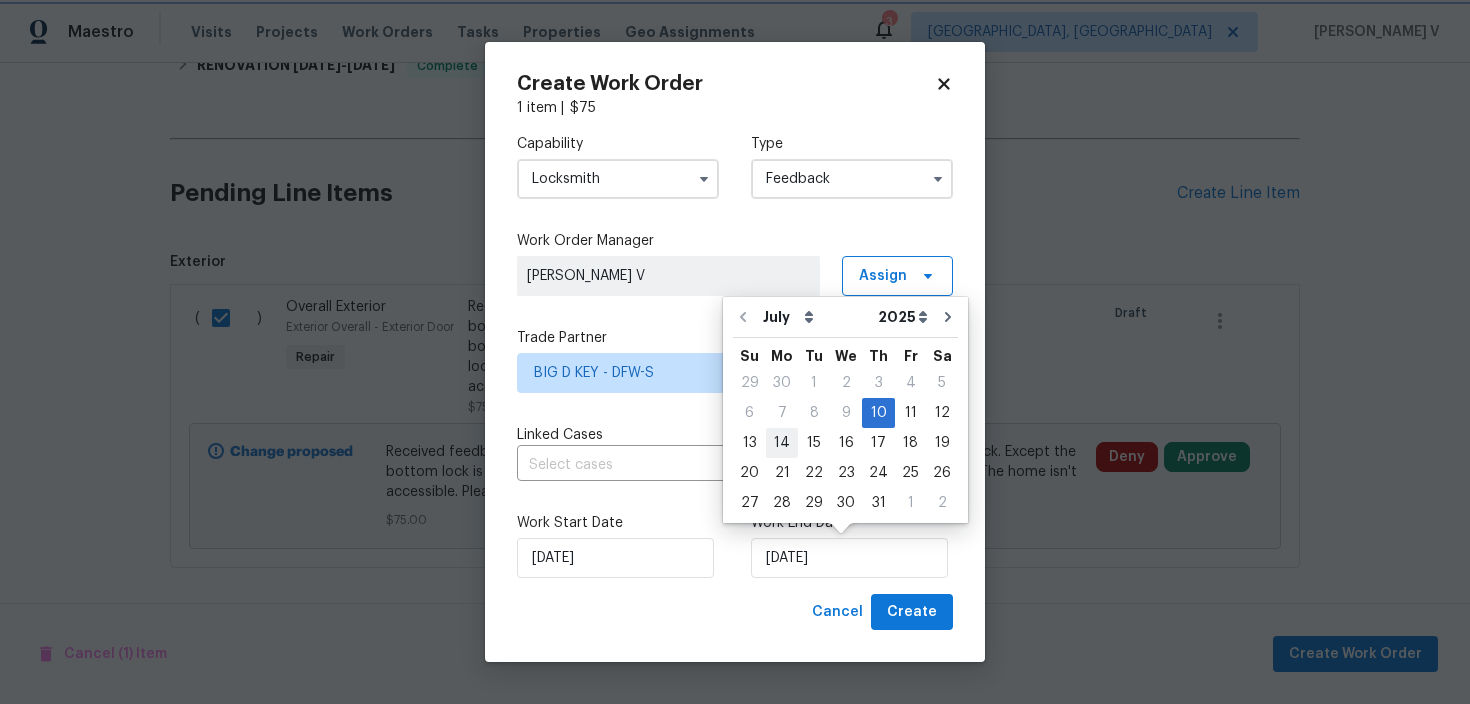 type on "14/07/2025" 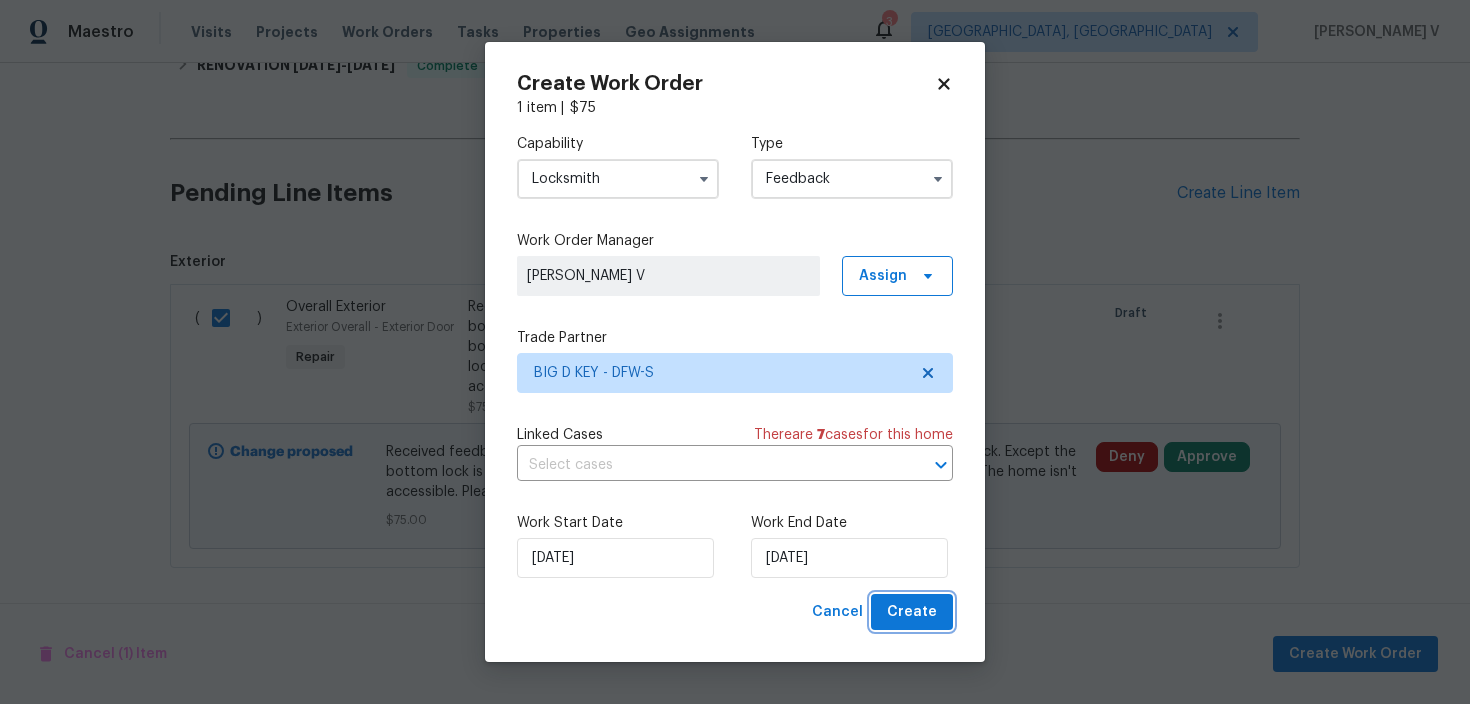 click on "Create" at bounding box center (912, 612) 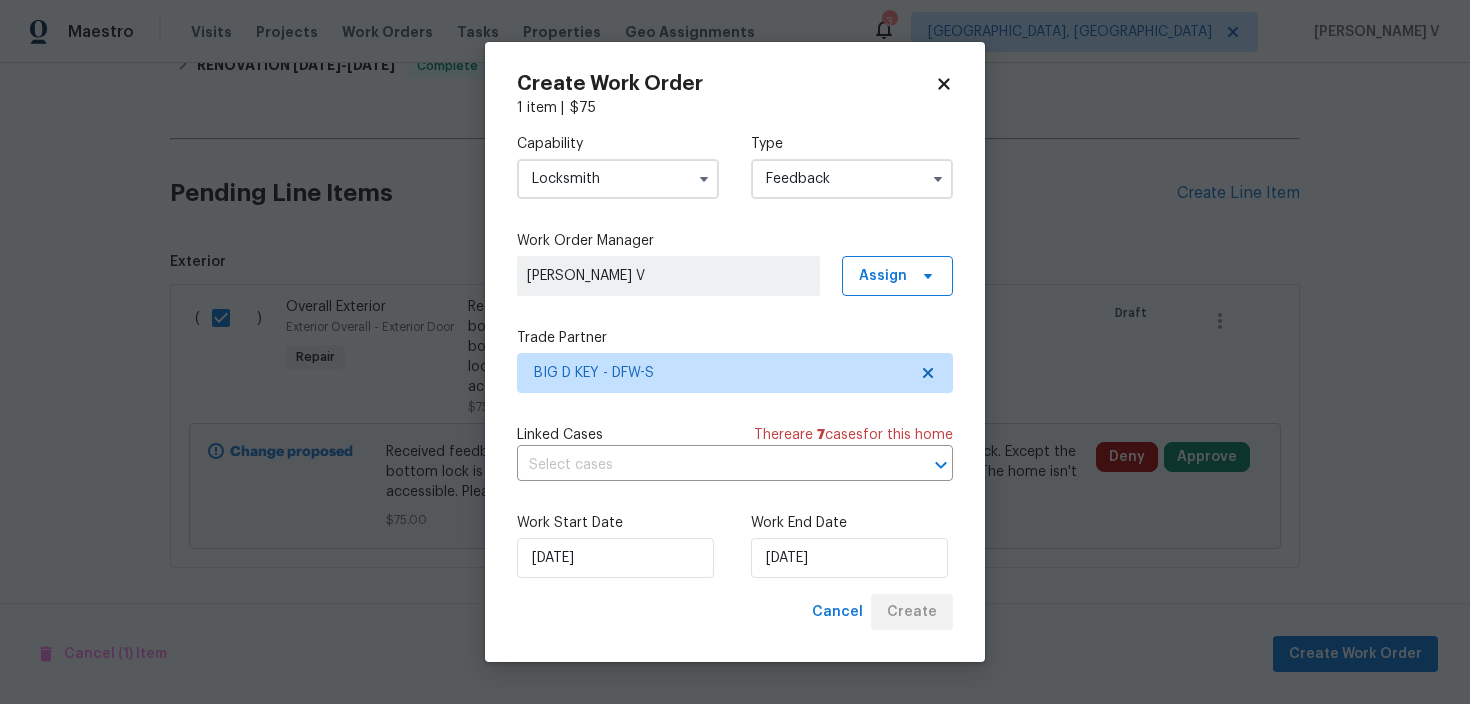 scroll, scrollTop: 61, scrollLeft: 0, axis: vertical 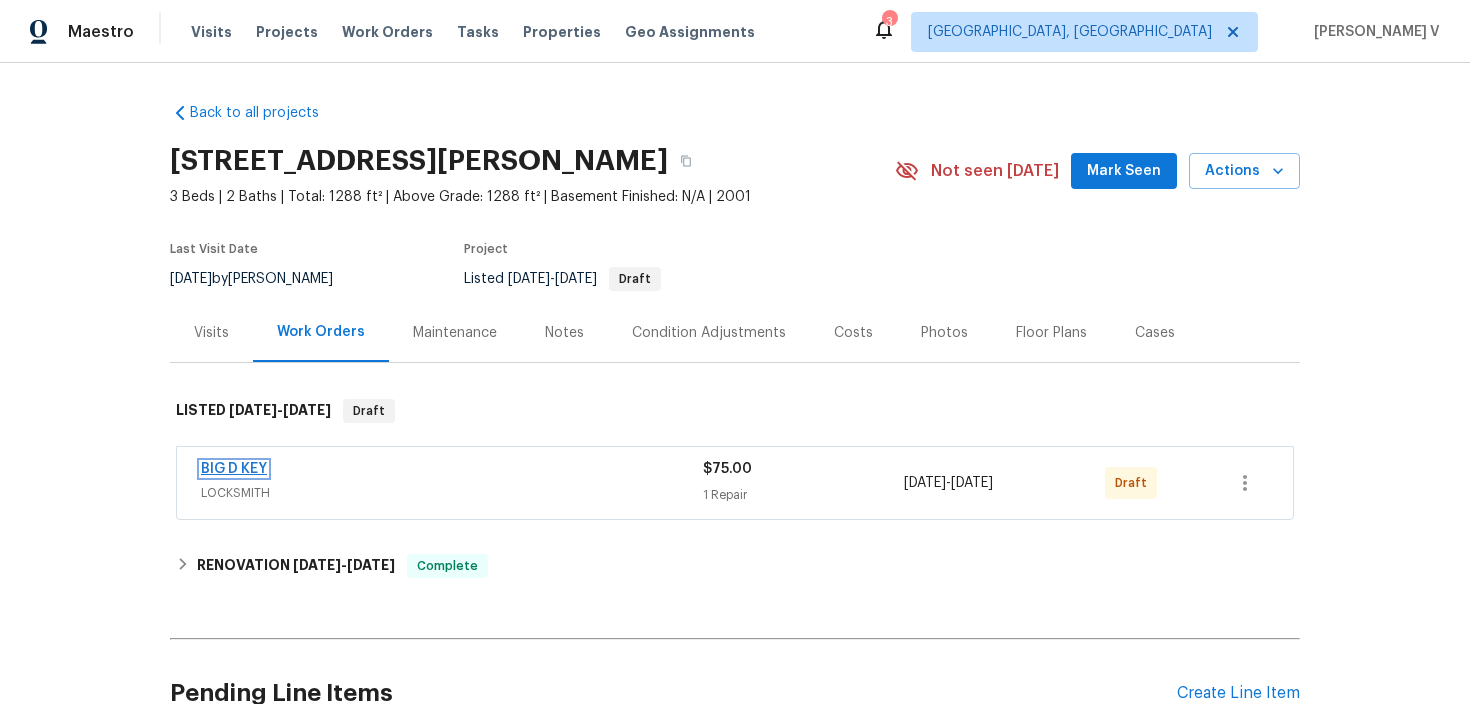click on "BIG D KEY" at bounding box center (234, 469) 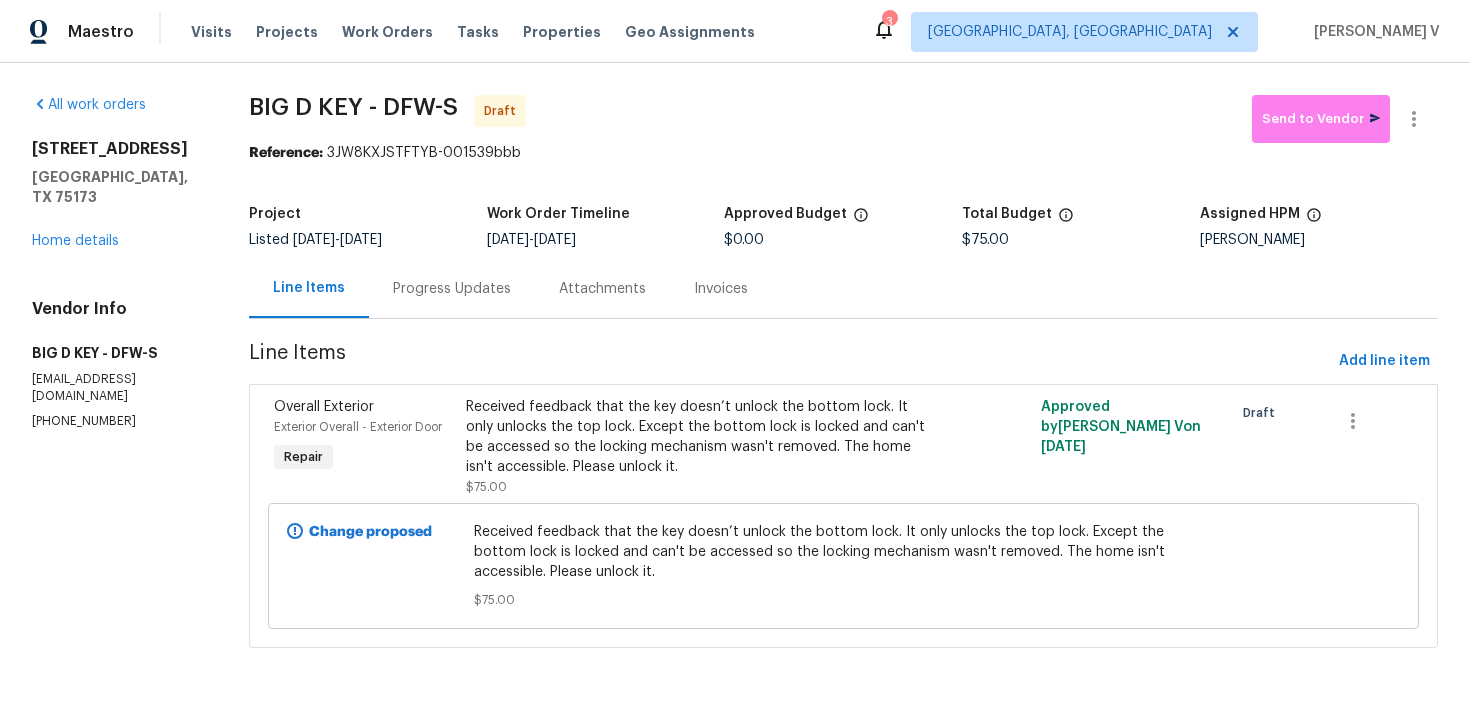 click on "Progress Updates" at bounding box center (452, 289) 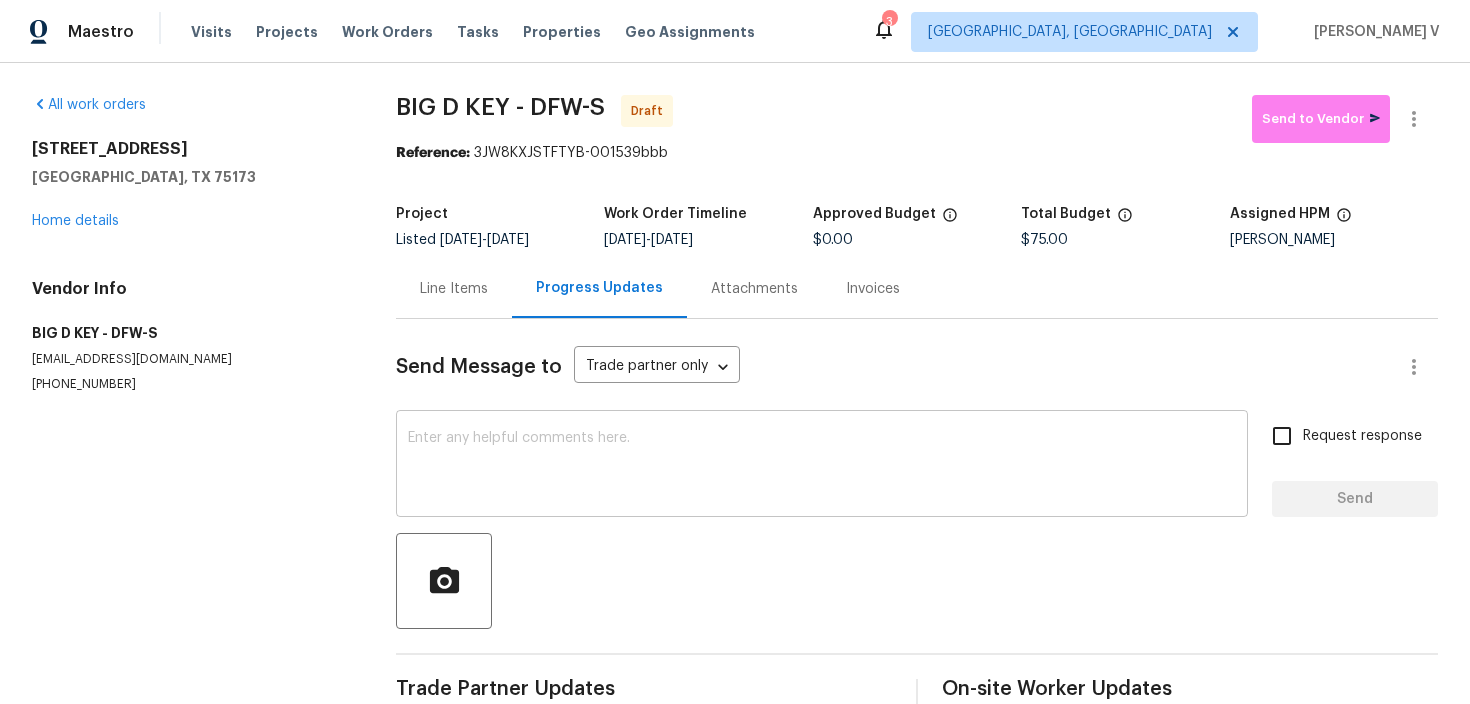 click on "x ​" at bounding box center (822, 466) 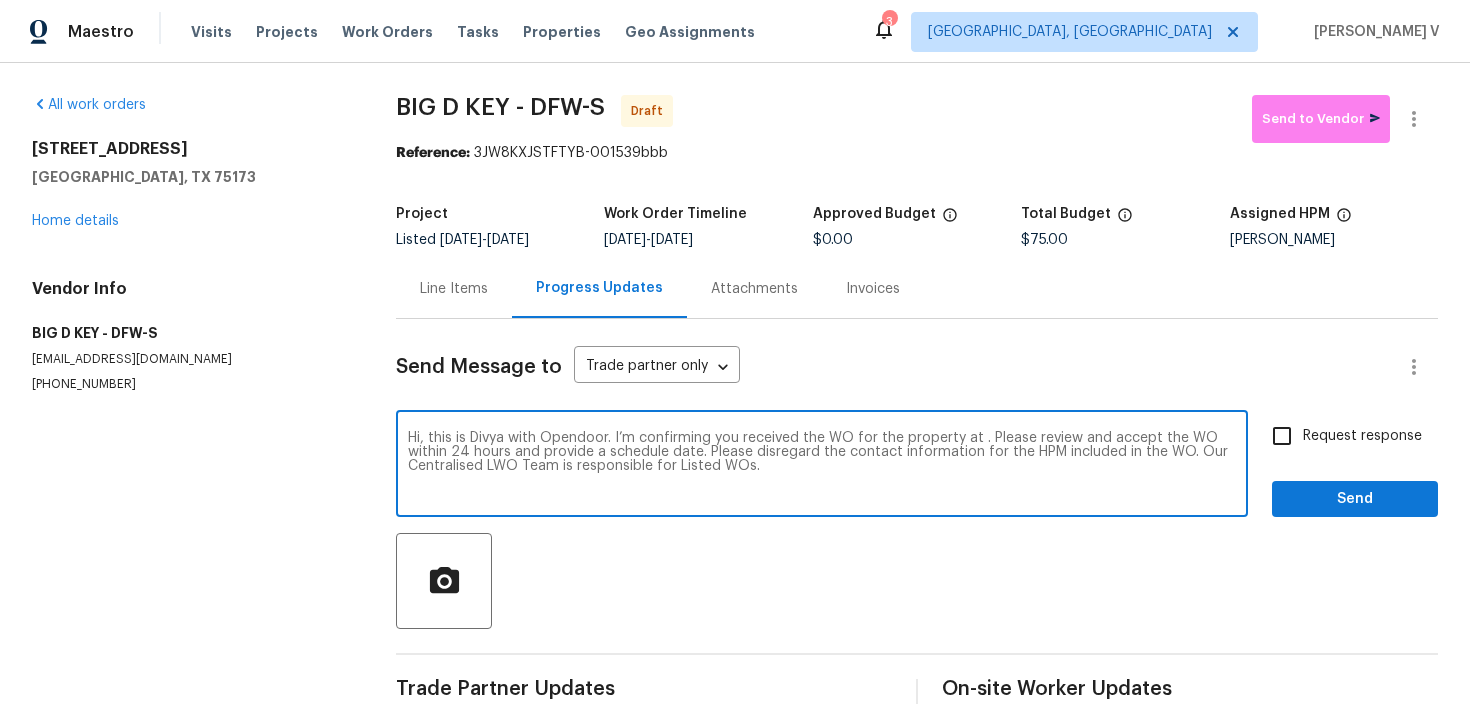 click on "Hi, this is Divya with Opendoor. I’m confirming you received the WO for the property at . Please review and accept the WO within 24 hours and provide a schedule date. Please disregard the contact information for the HPM included in the WO. Our Centralised LWO Team is responsible for Listed WOs." at bounding box center (822, 466) 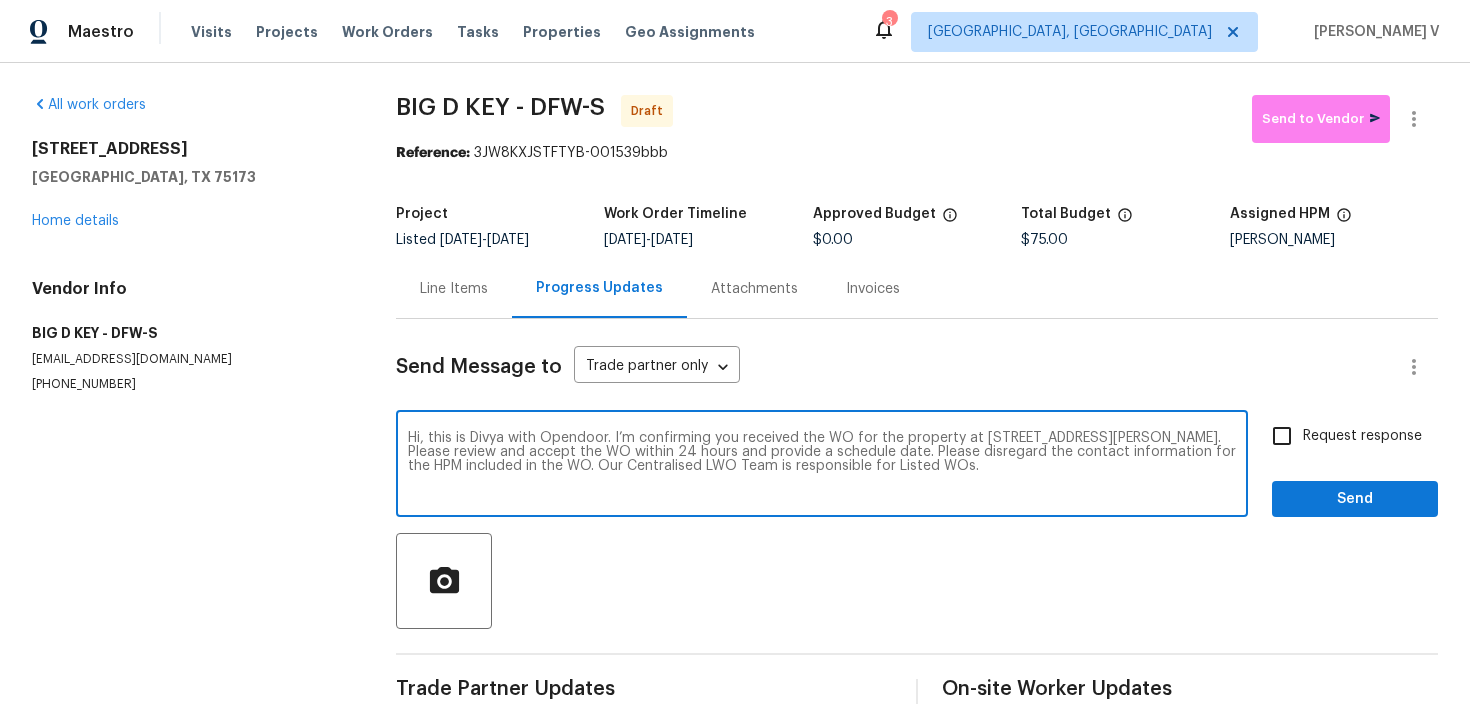 type on "Hi, this is Divya with Opendoor. I’m confirming you received the WO for the property at 114 Cotton Cir, Josephine, TX 75173. Please review and accept the WO within 24 hours and provide a schedule date. Please disregard the contact information for the HPM included in the WO. Our Centralised LWO Team is responsible for Listed WOs." 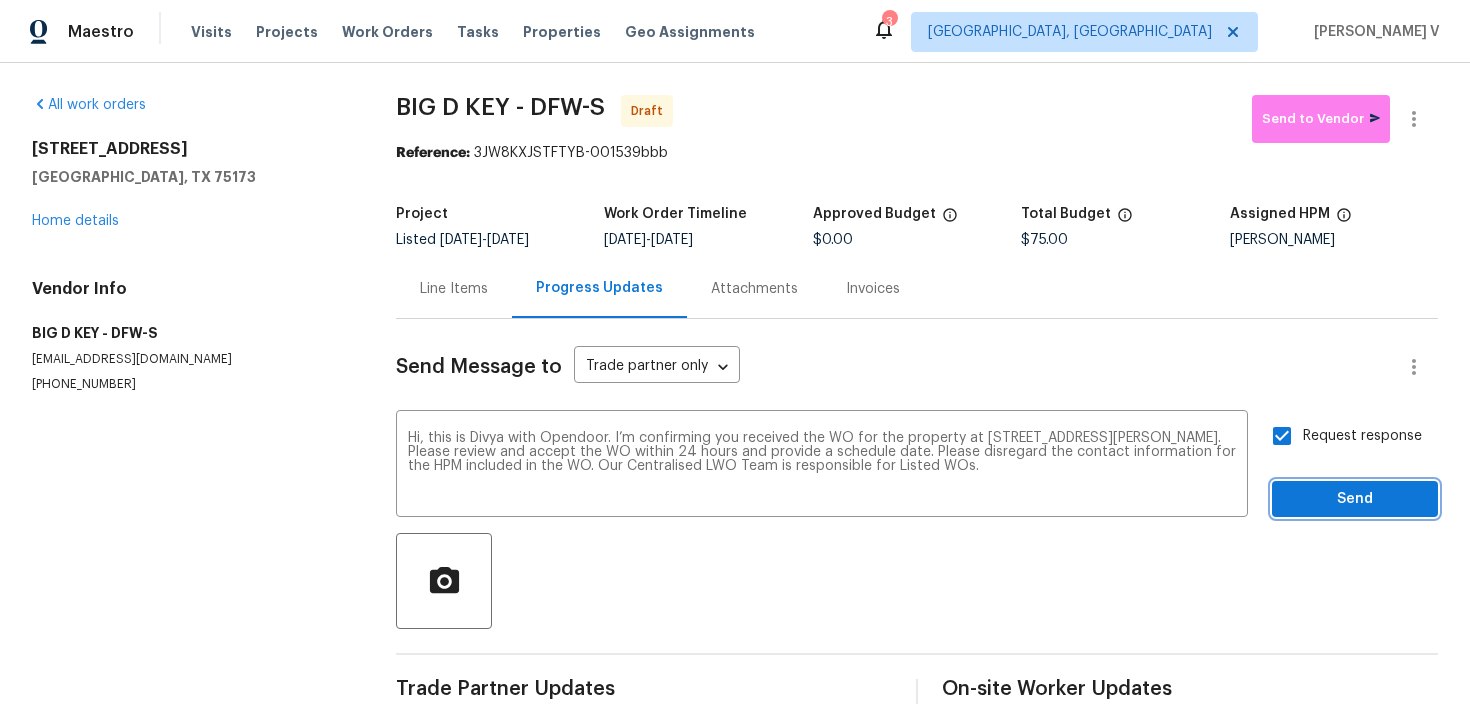 click on "Send" at bounding box center (1355, 499) 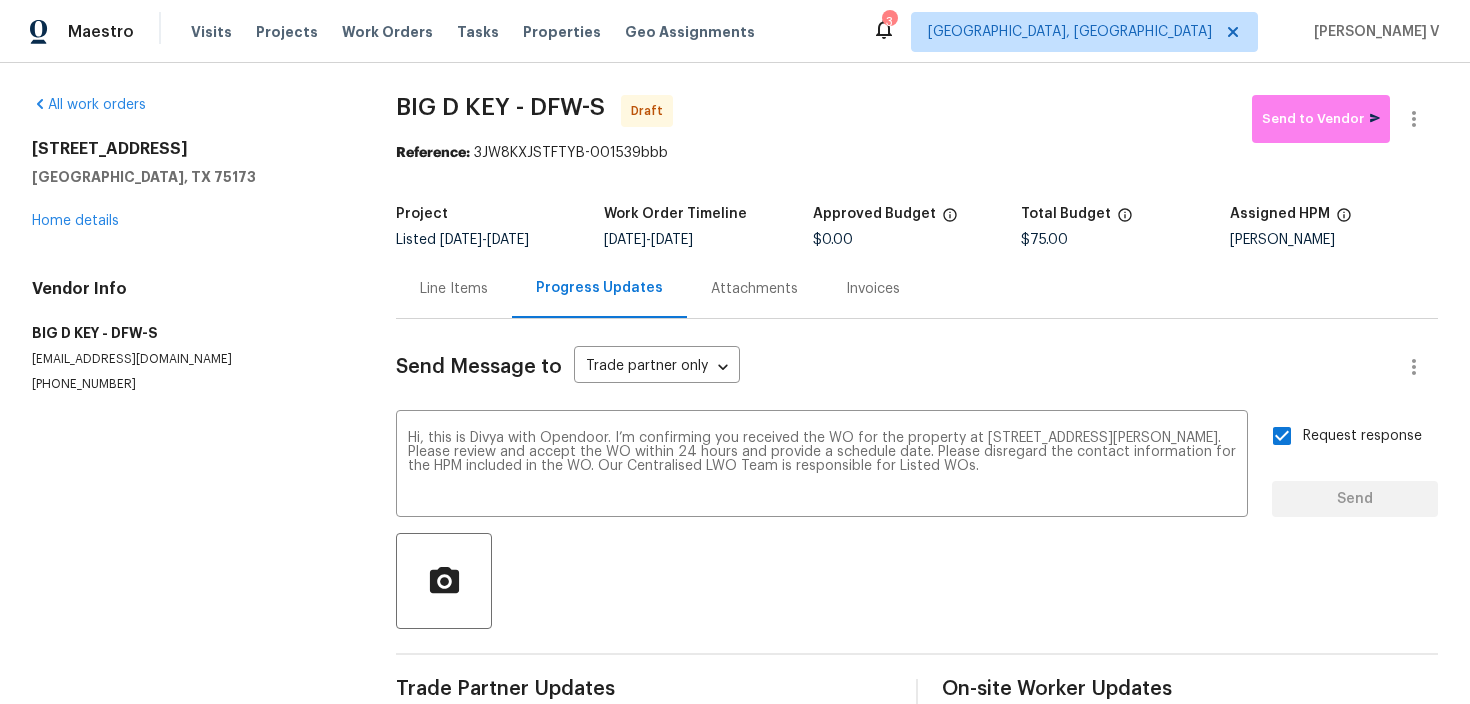 type 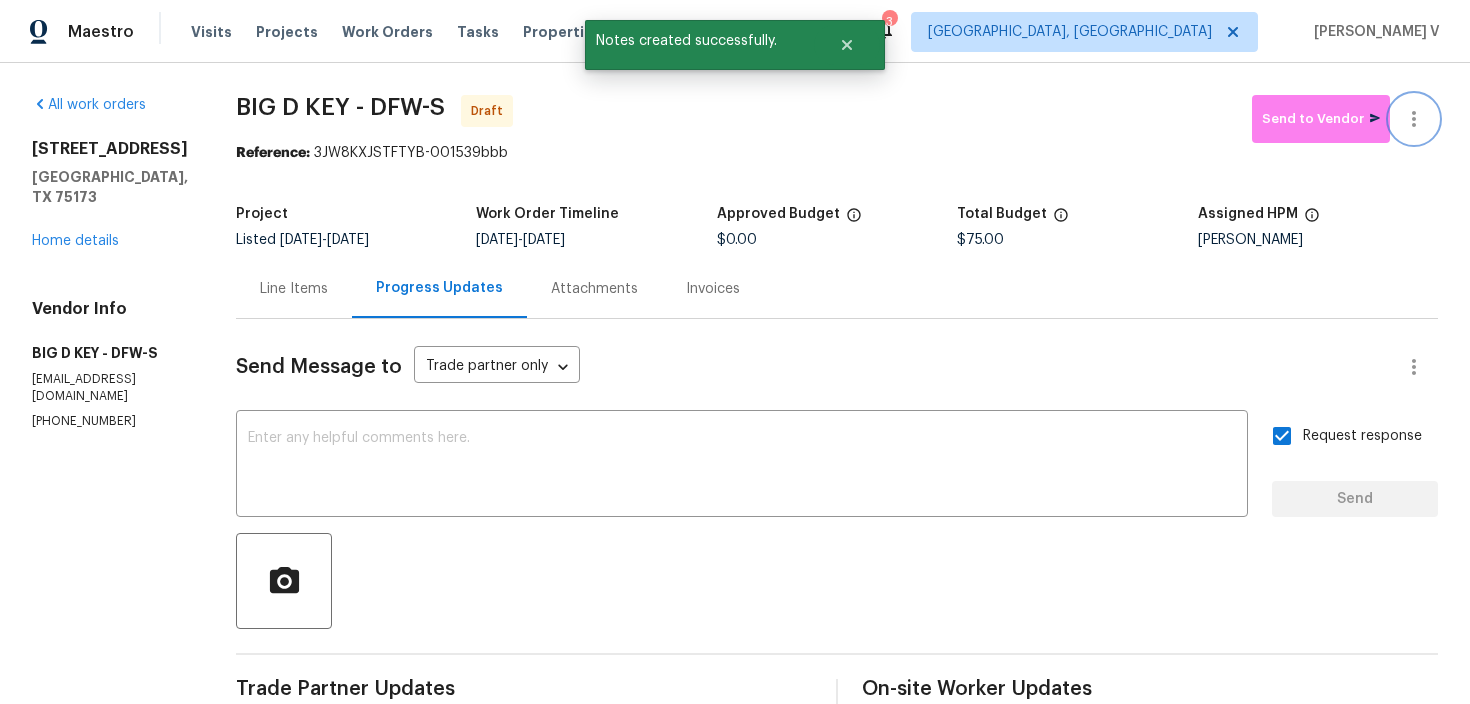 click 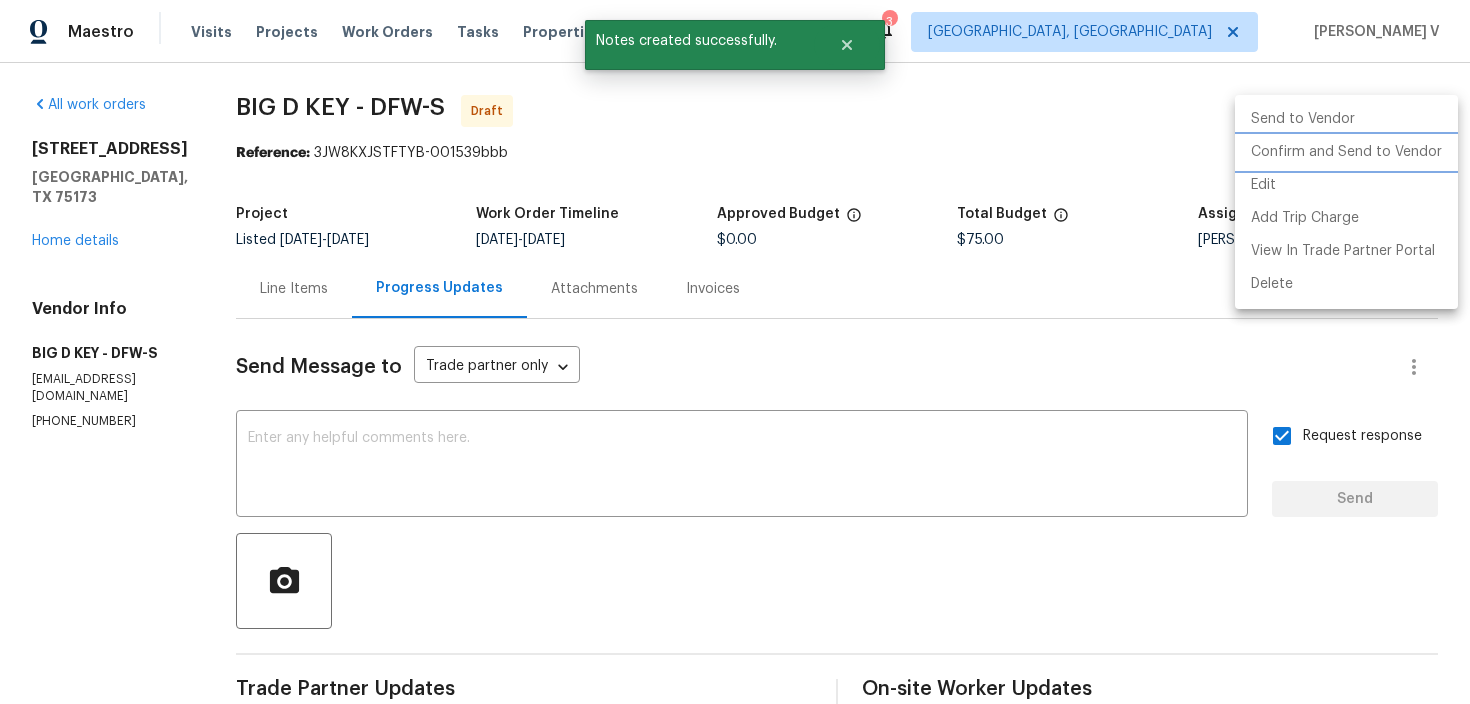 click on "Confirm and Send to Vendor" at bounding box center [1346, 152] 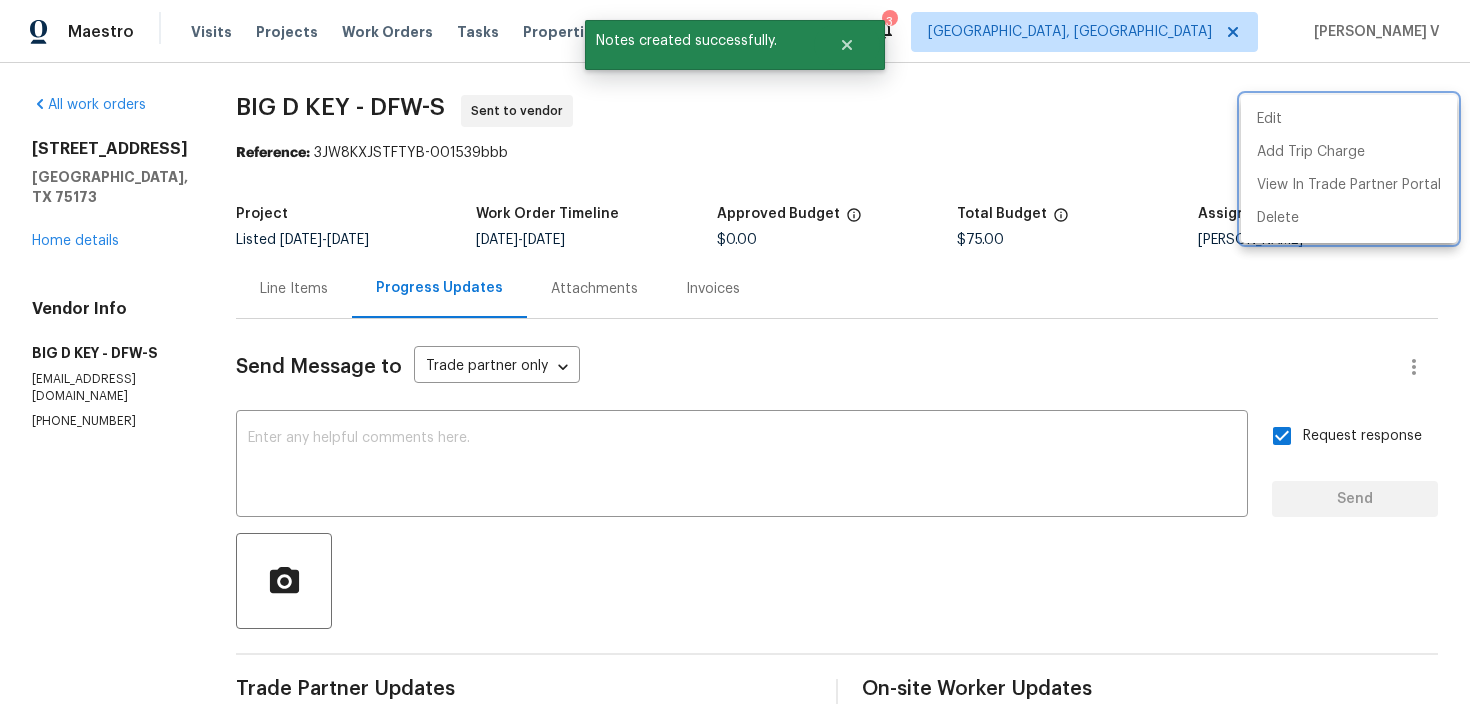 drag, startPoint x: 307, startPoint y: 150, endPoint x: 586, endPoint y: 149, distance: 279.0018 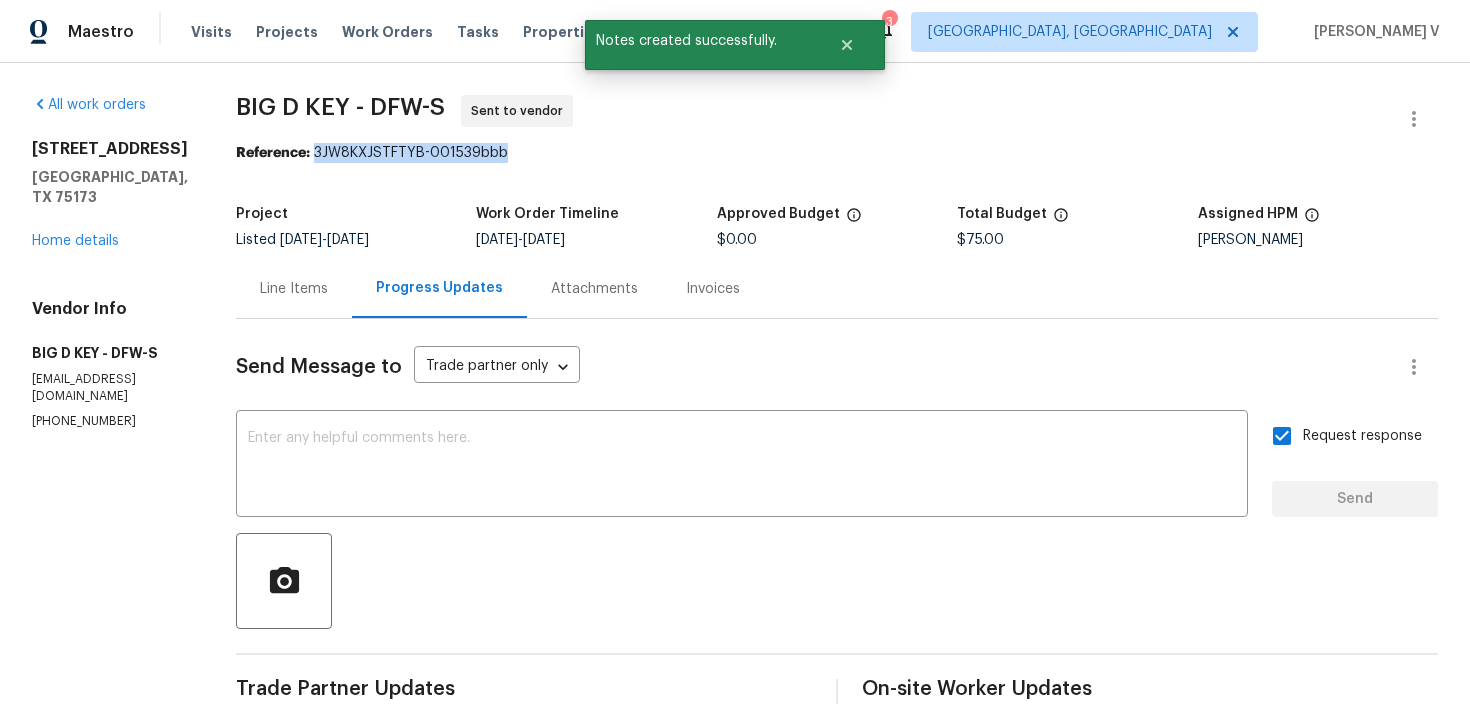 drag, startPoint x: 312, startPoint y: 153, endPoint x: 676, endPoint y: 151, distance: 364.0055 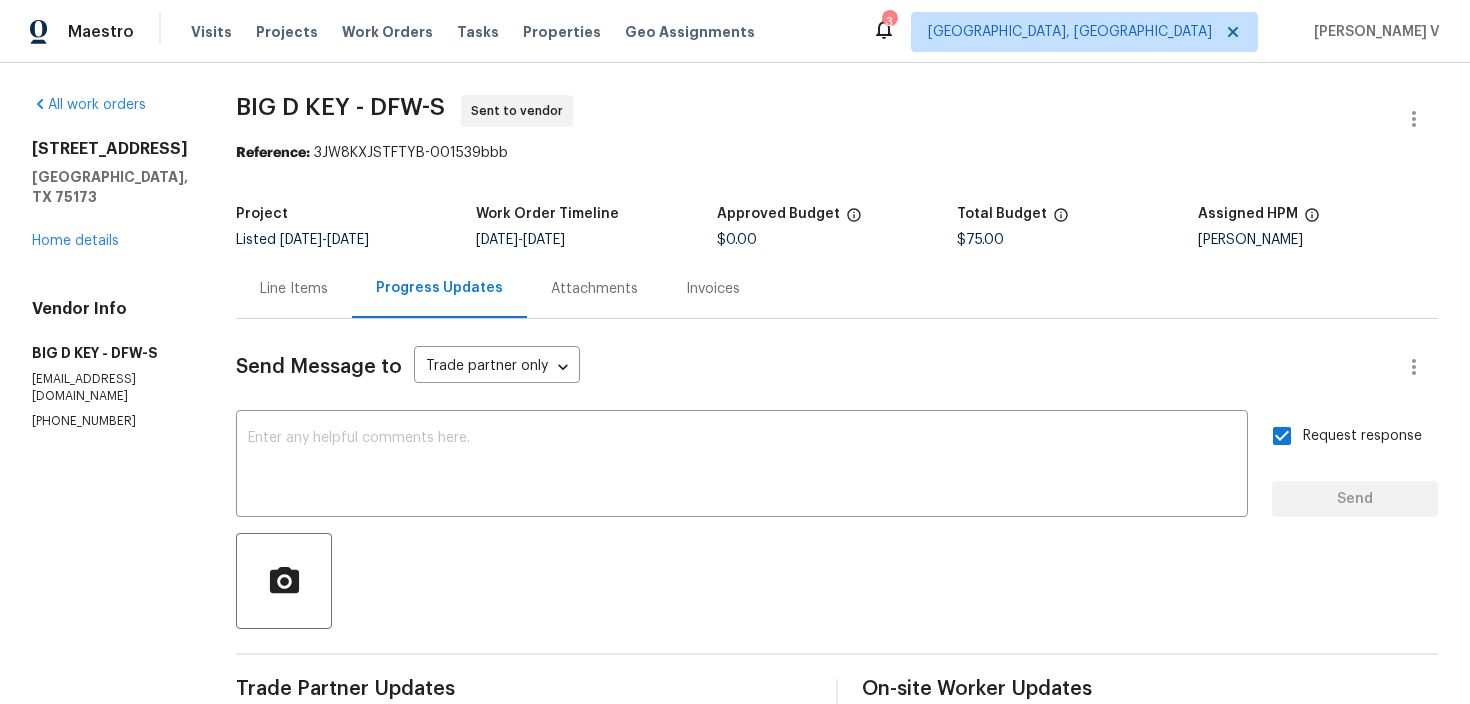 drag, startPoint x: 226, startPoint y: 103, endPoint x: 349, endPoint y: 92, distance: 123.49089 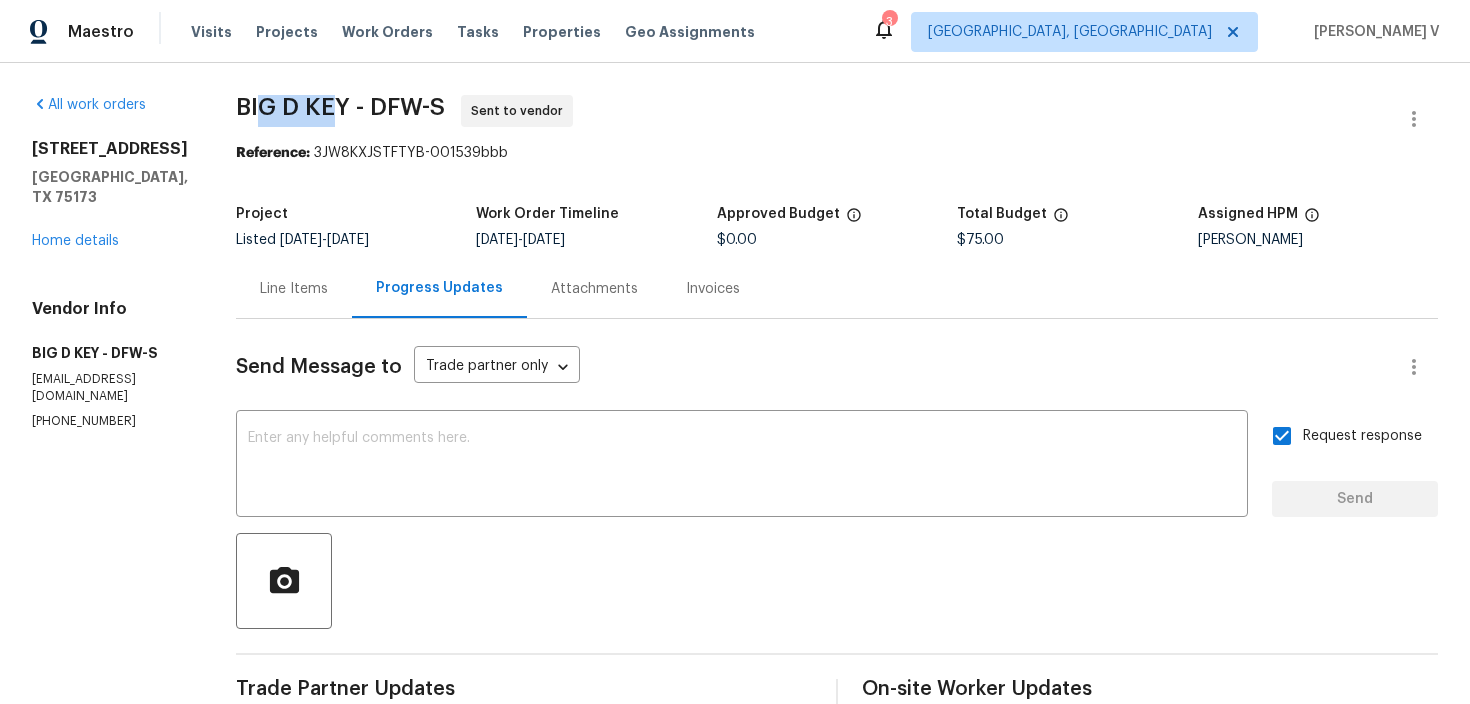 drag, startPoint x: 339, startPoint y: 111, endPoint x: 255, endPoint y: 106, distance: 84.14868 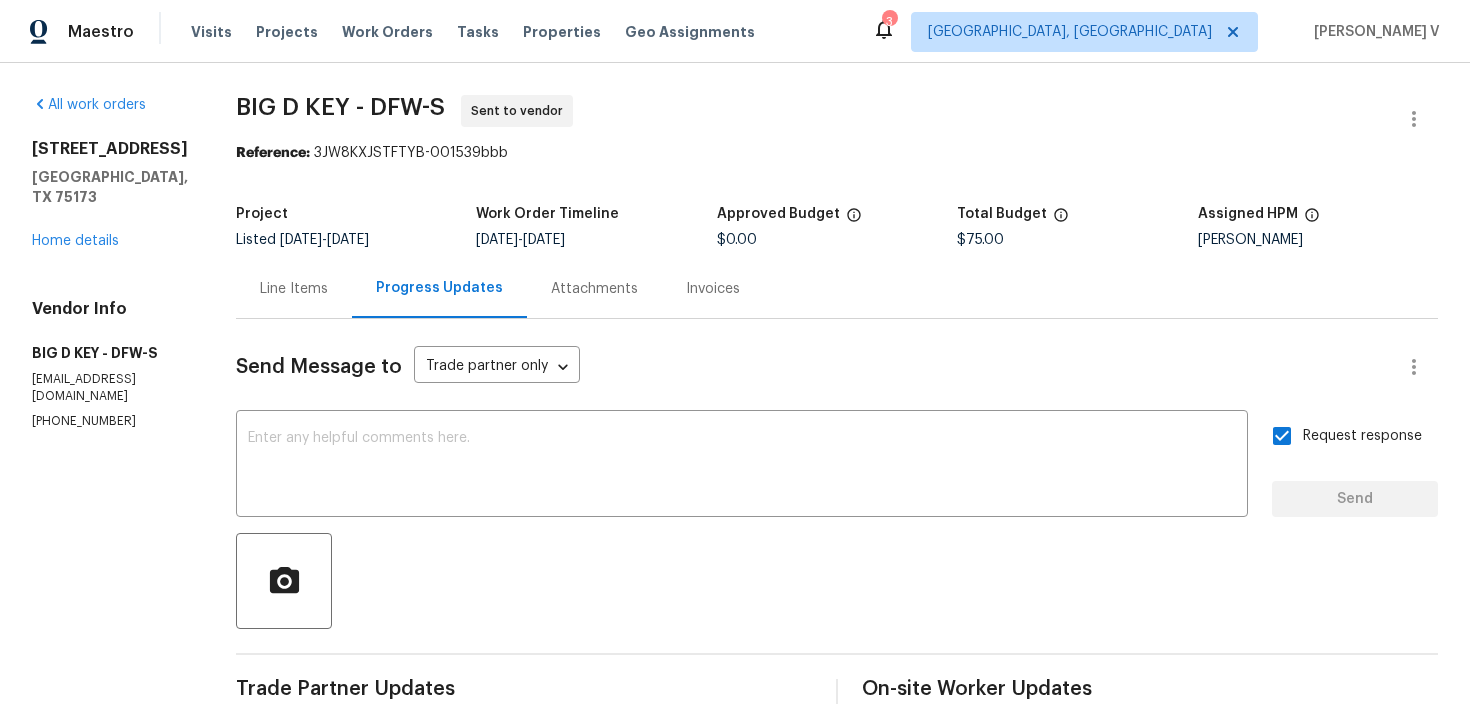 click on "BIG D KEY - DFW-S" at bounding box center [340, 107] 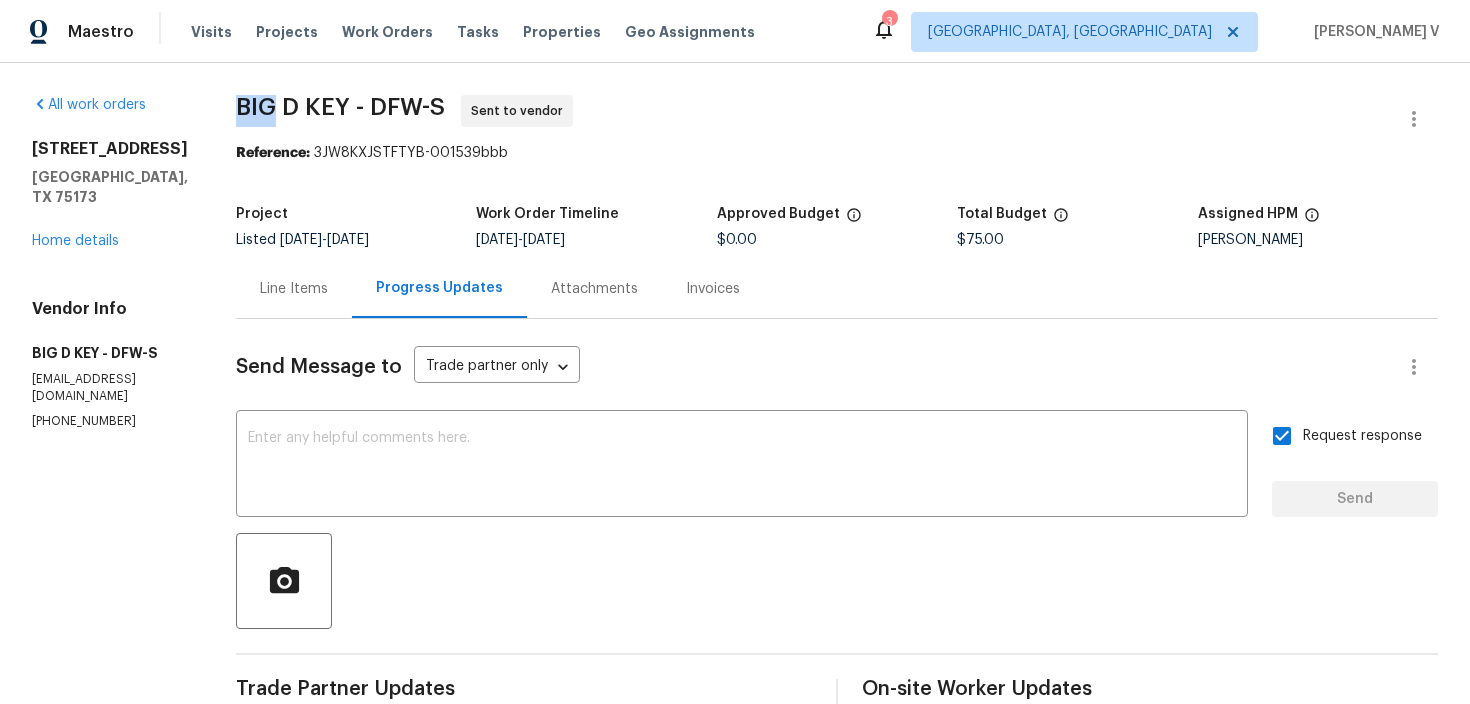 click on "BIG D KEY - DFW-S" at bounding box center (340, 107) 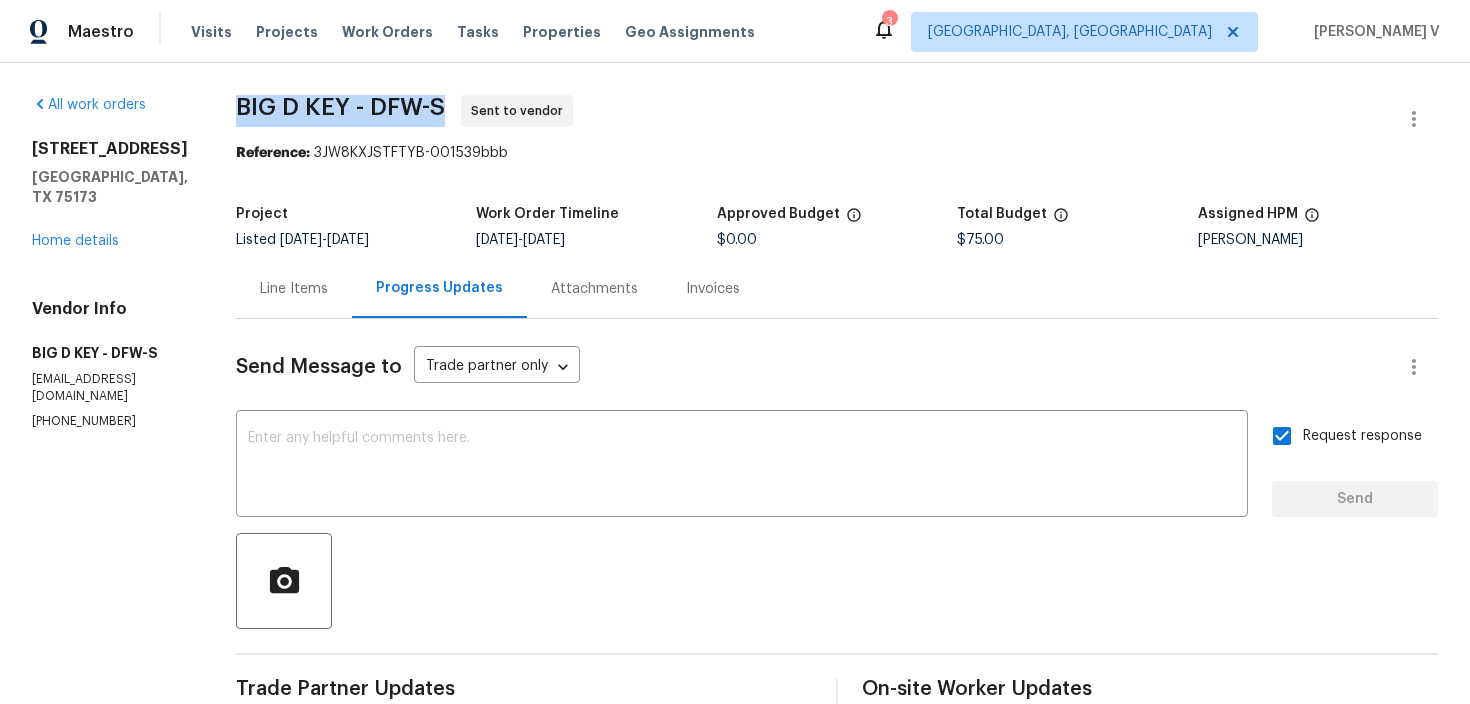 click on "BIG D KEY - DFW-S" at bounding box center (340, 107) 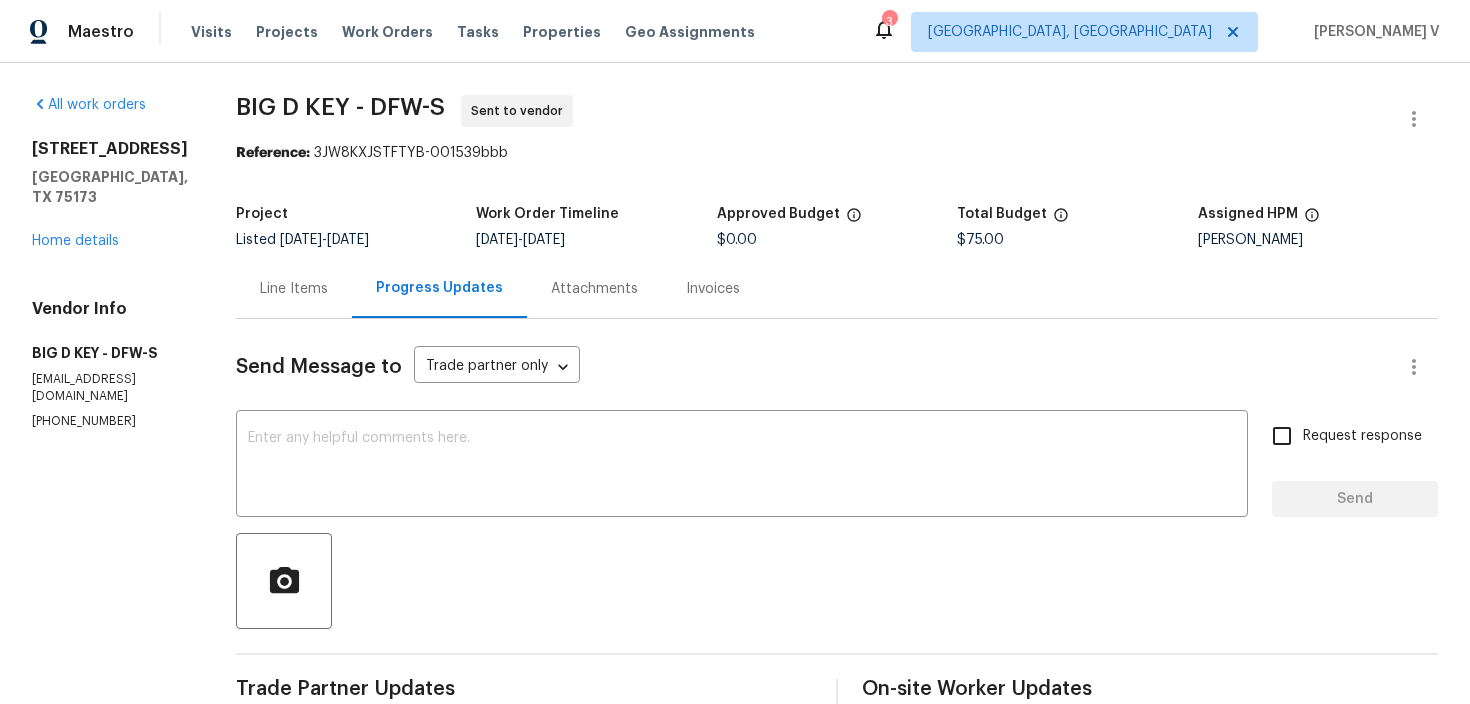 scroll, scrollTop: 0, scrollLeft: 0, axis: both 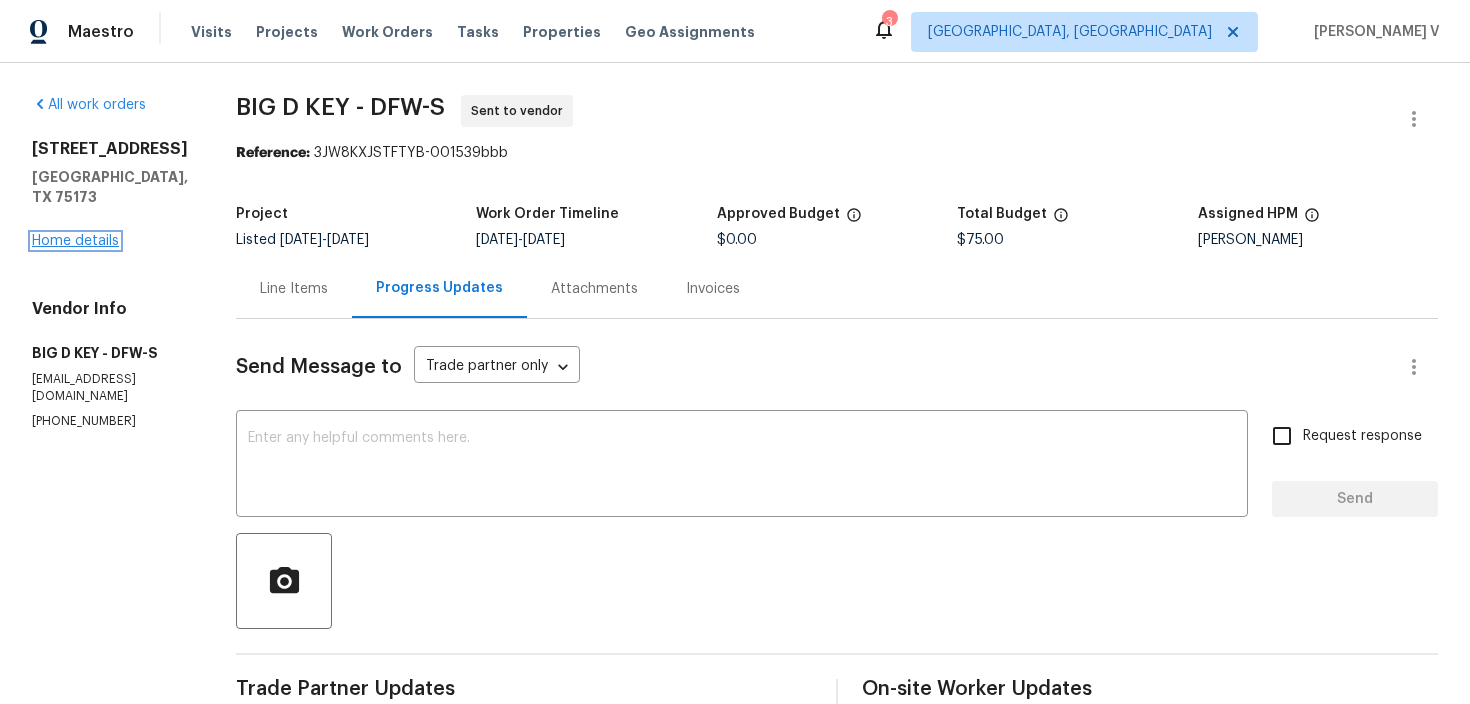 click on "Home details" at bounding box center [75, 241] 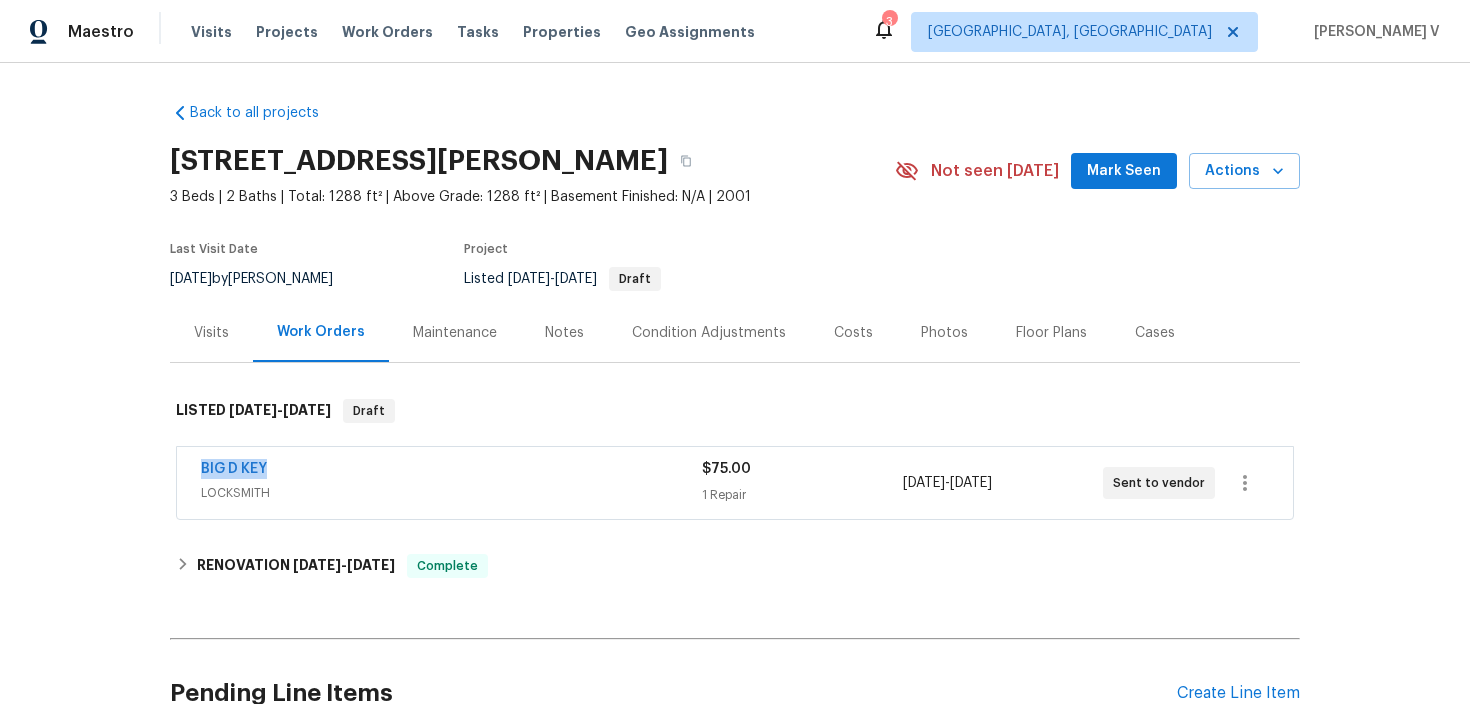 drag, startPoint x: 175, startPoint y: 473, endPoint x: 488, endPoint y: 473, distance: 313 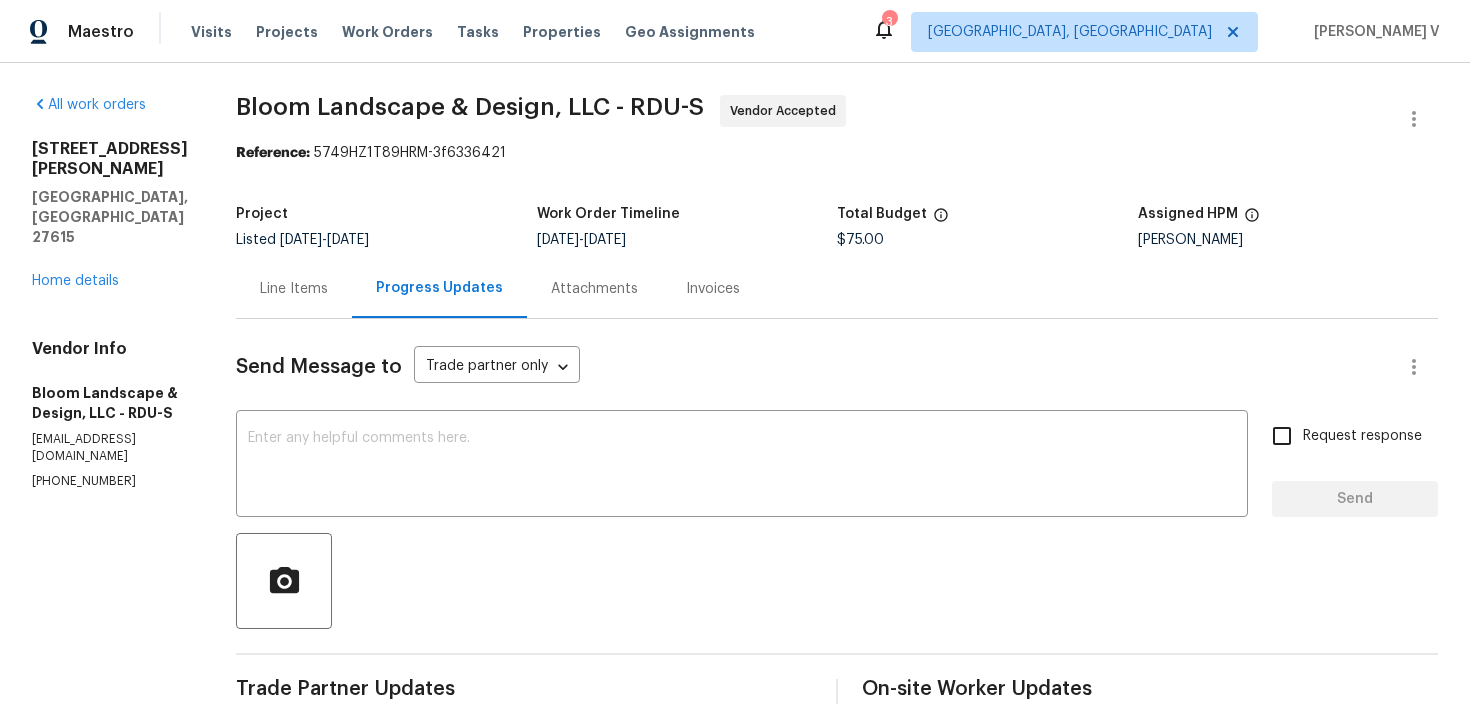scroll, scrollTop: 0, scrollLeft: 0, axis: both 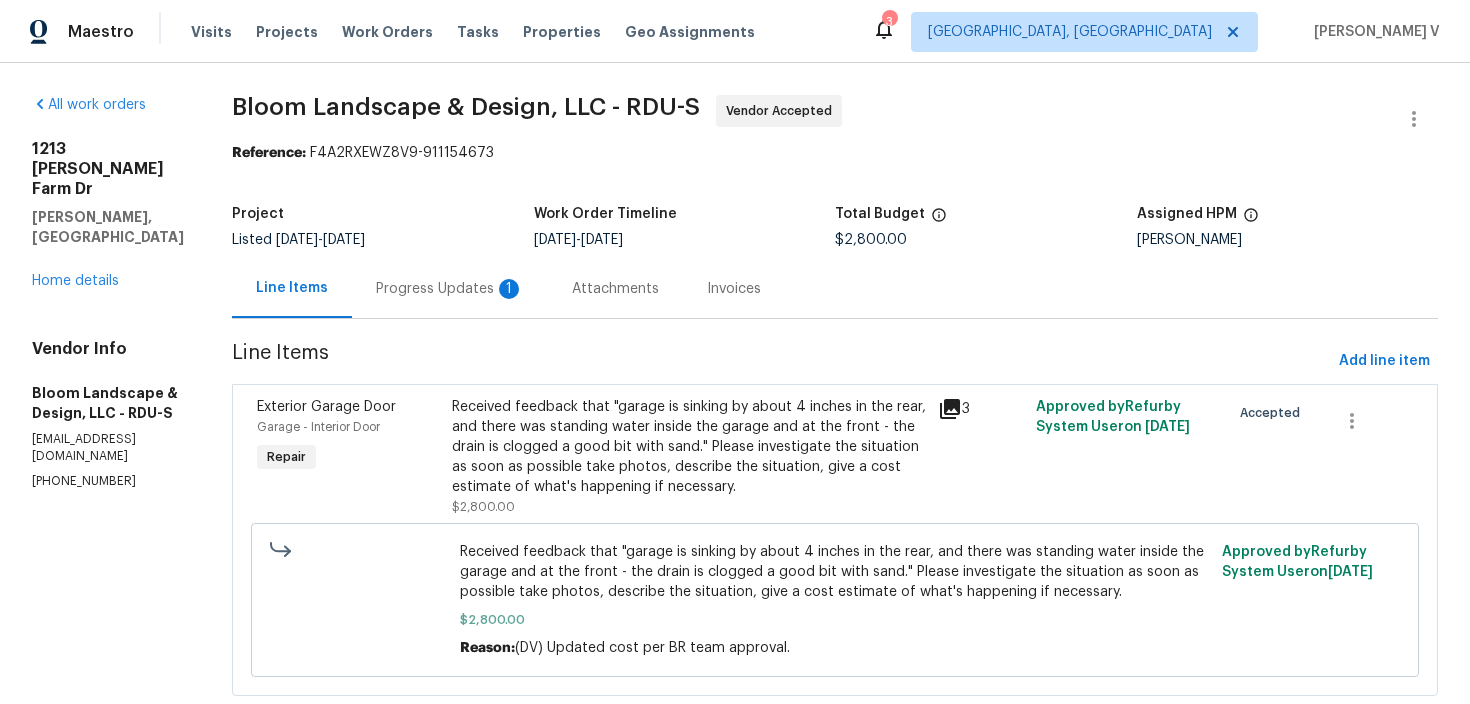 click on "Project Listed   7/7/2025  -  7/10/2025 Work Order Timeline 7/8/2025  -  7/10/2025 Total Budget $2,800.00 Assigned HPM Wayne Putnam" at bounding box center (835, 227) 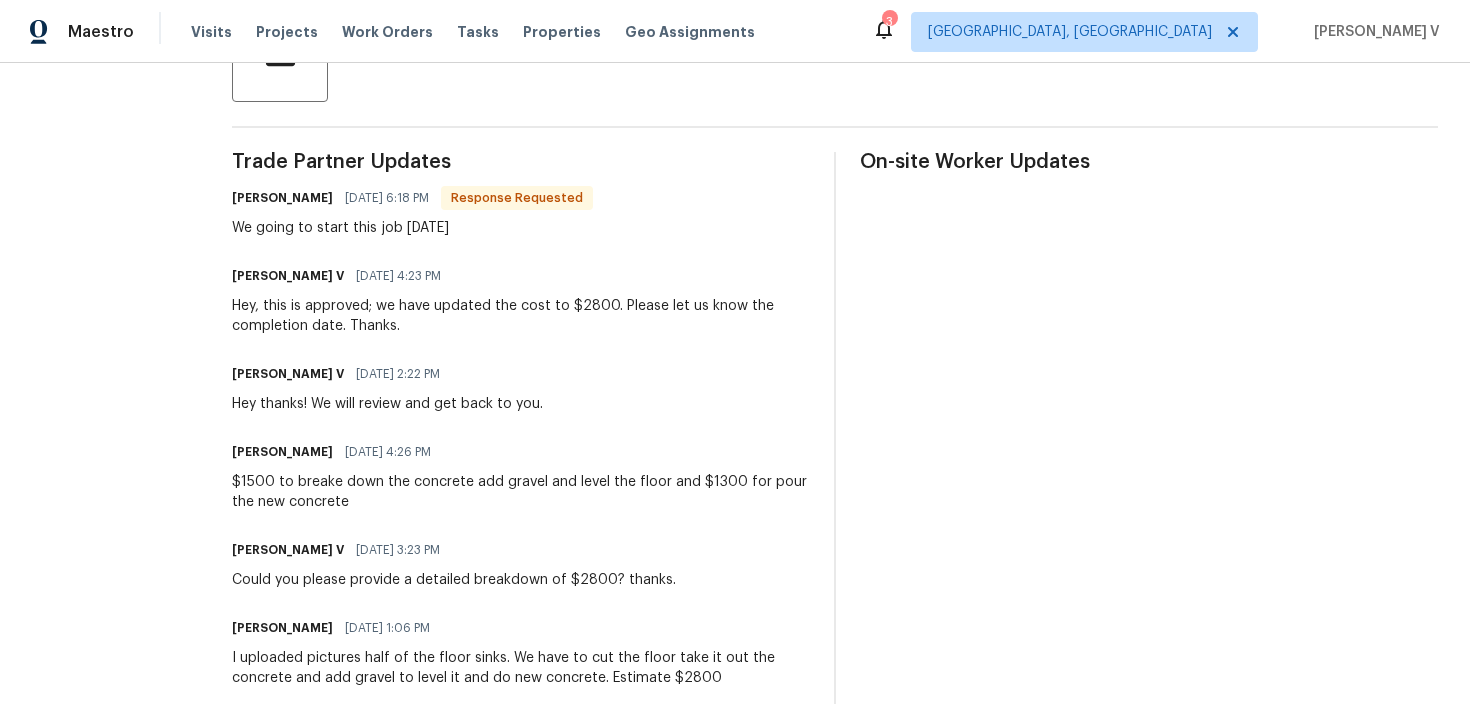 scroll, scrollTop: 0, scrollLeft: 0, axis: both 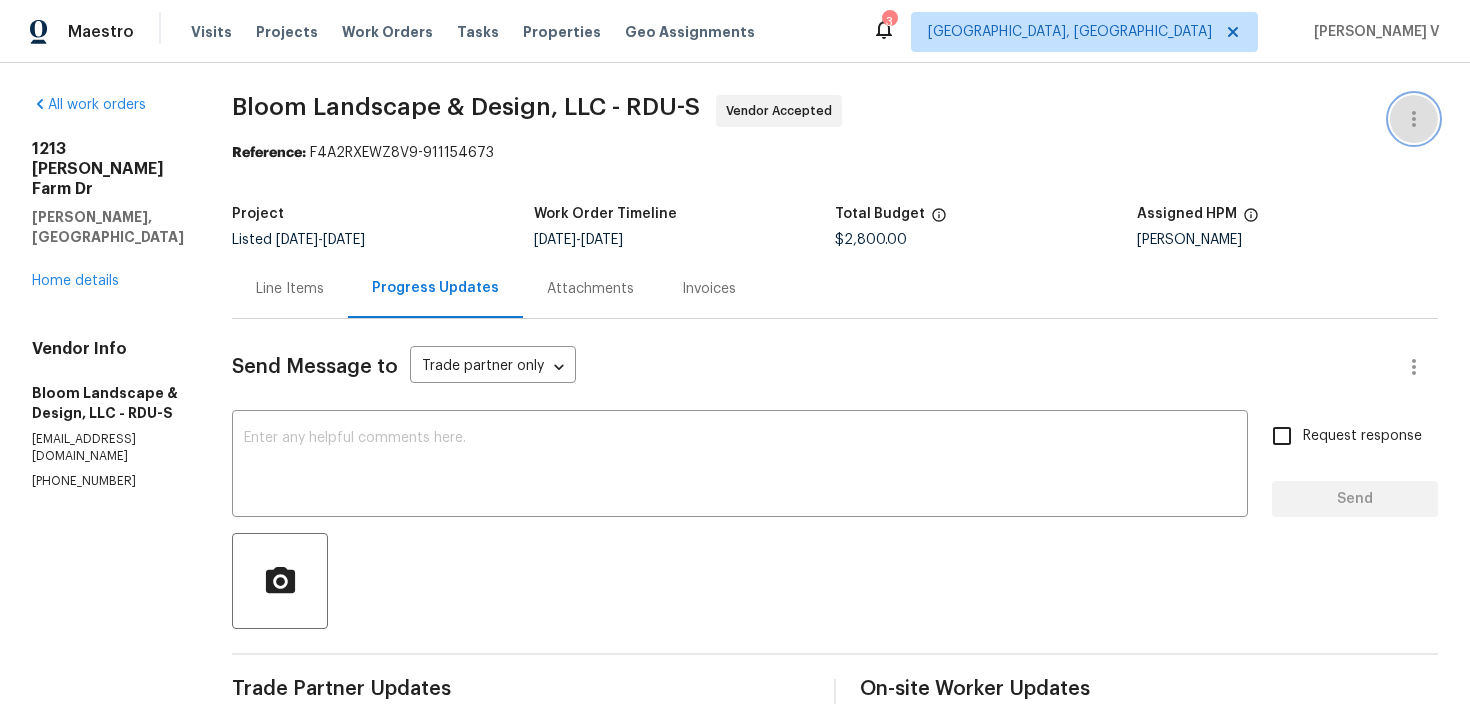 click 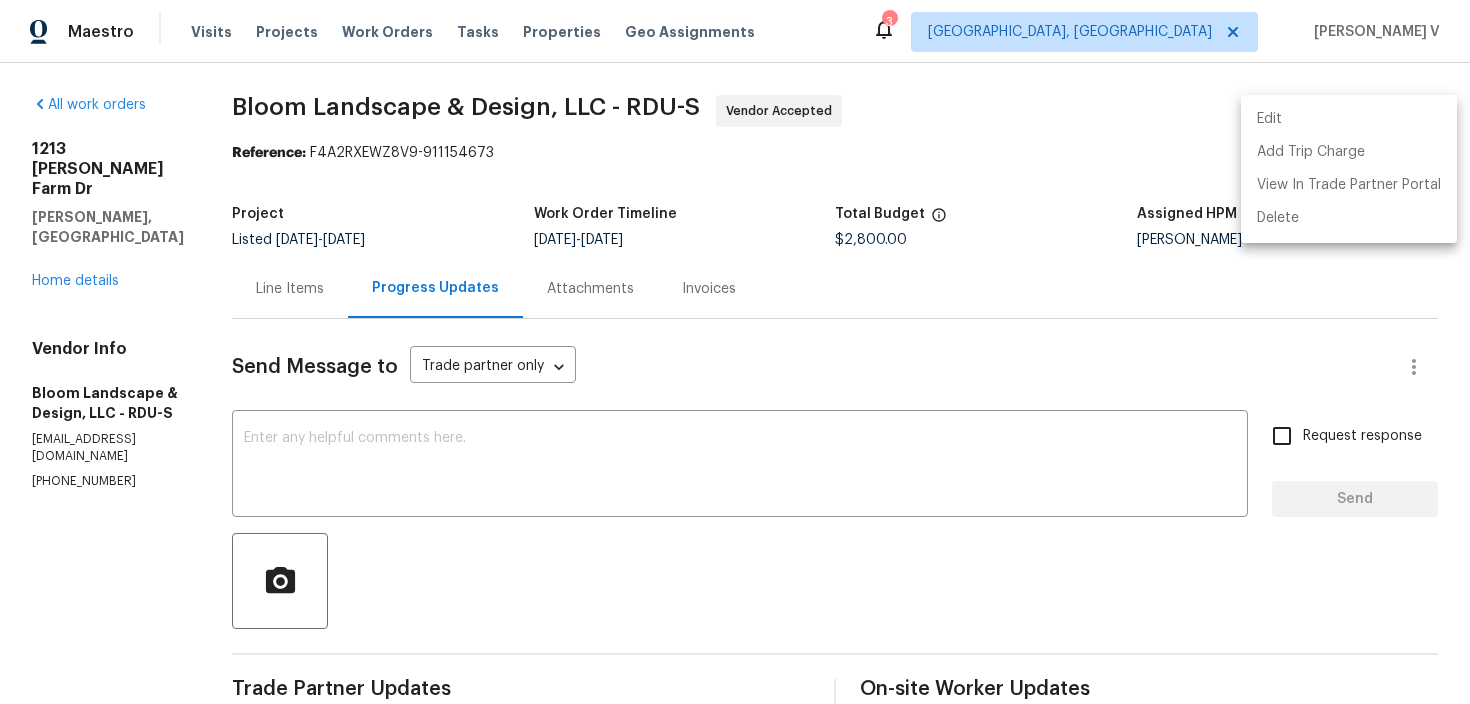 click on "Edit" at bounding box center (1349, 119) 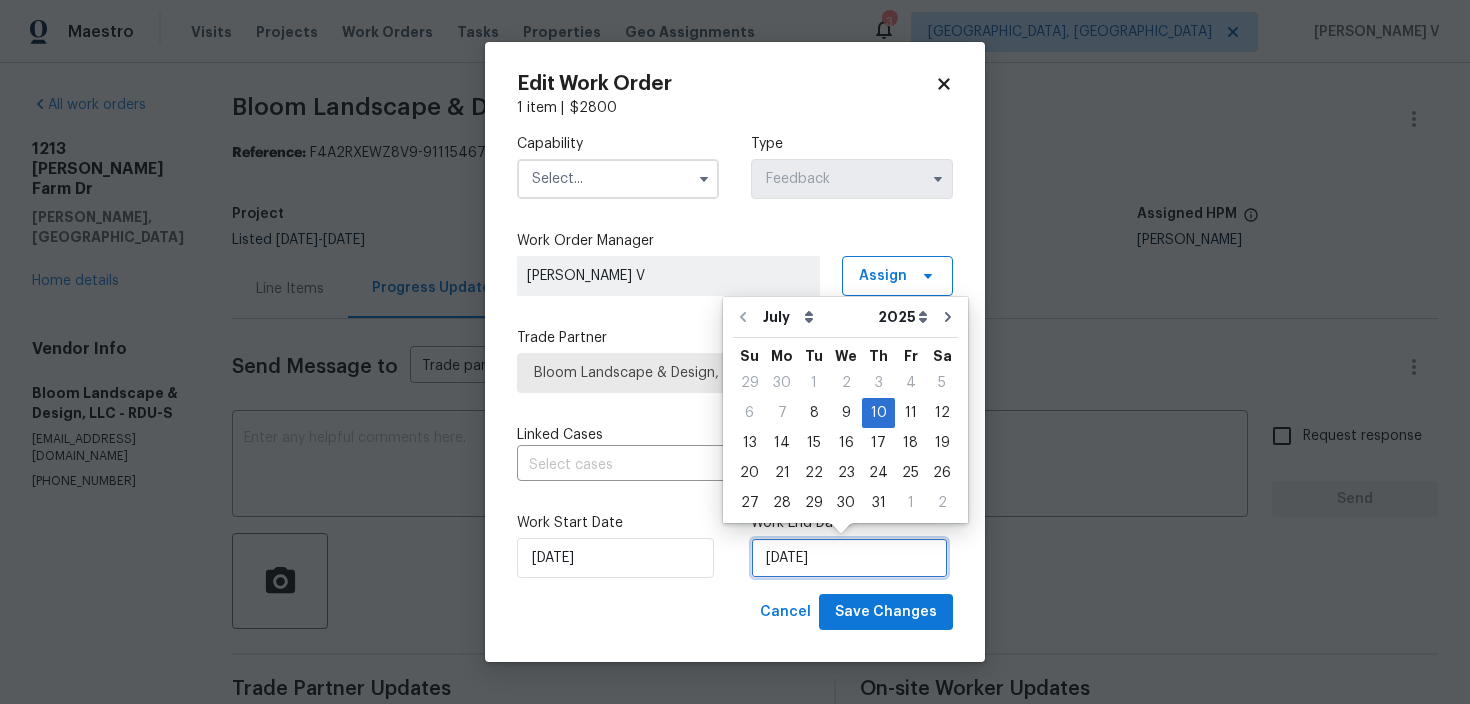 click on "10/07/2025" at bounding box center (849, 558) 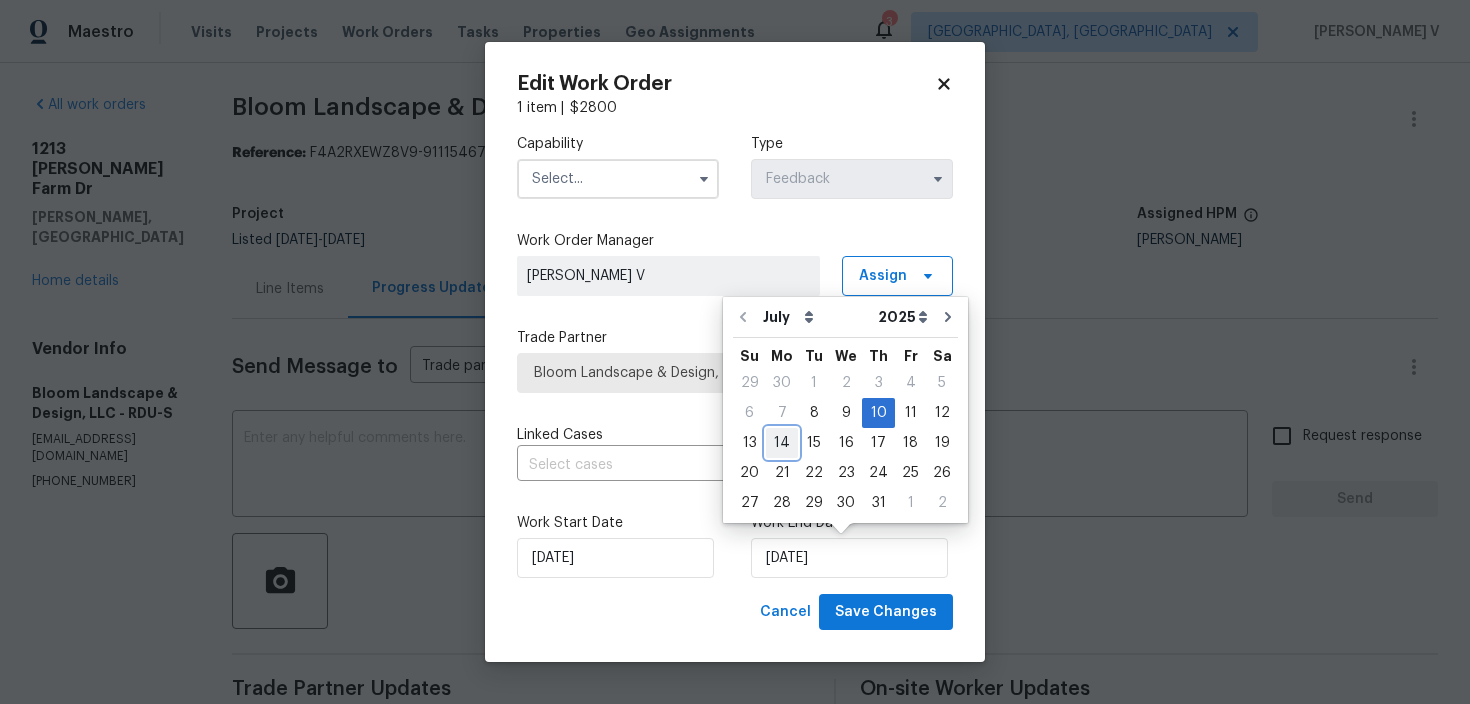 click on "14" at bounding box center (782, 443) 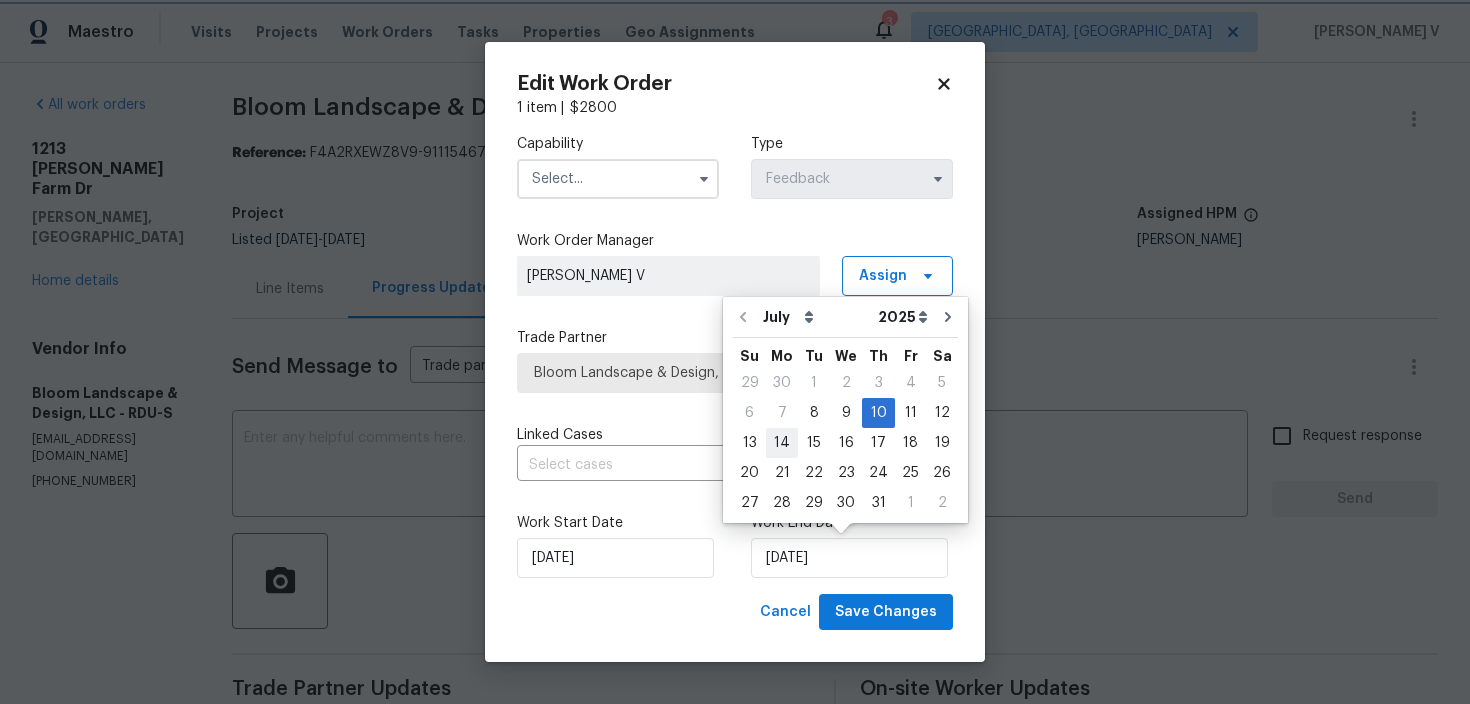 type on "14/07/2025" 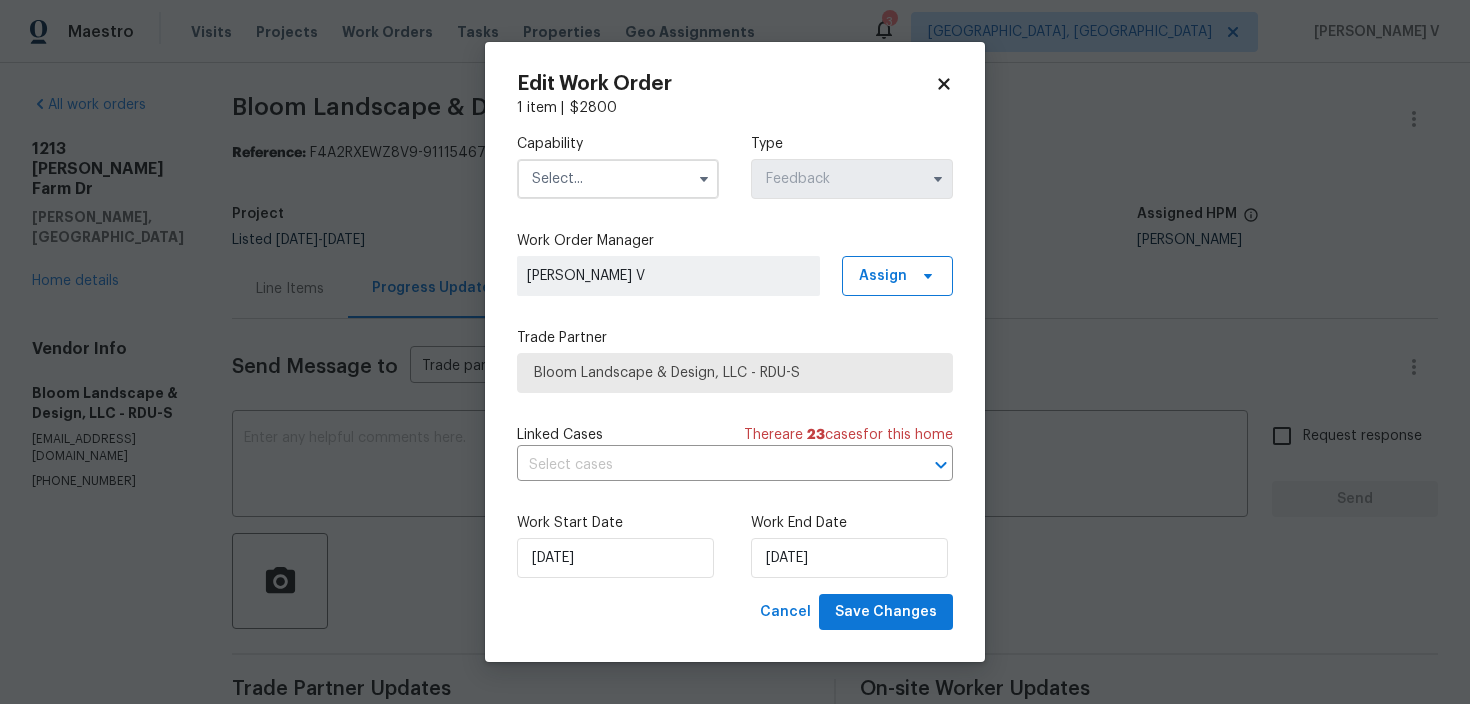 click at bounding box center [618, 179] 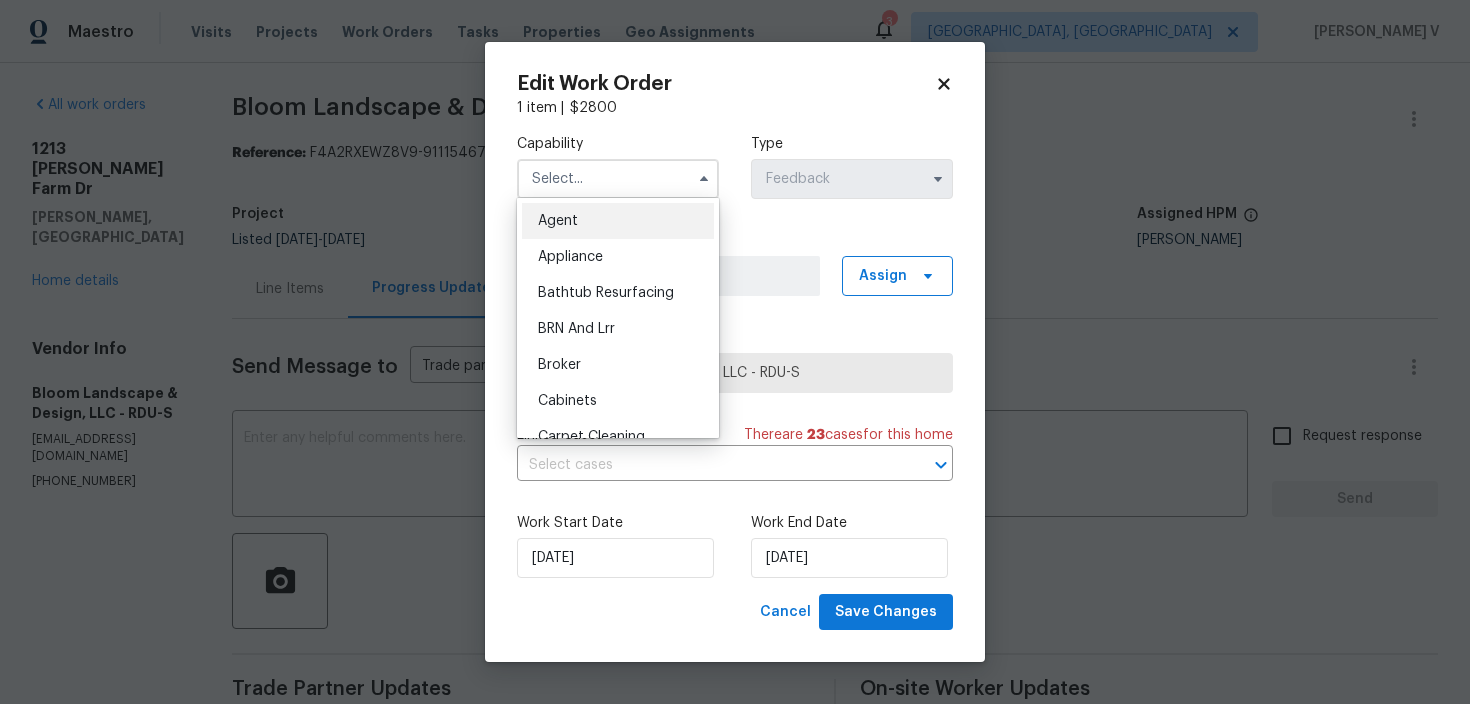 click on "Agent" at bounding box center (558, 221) 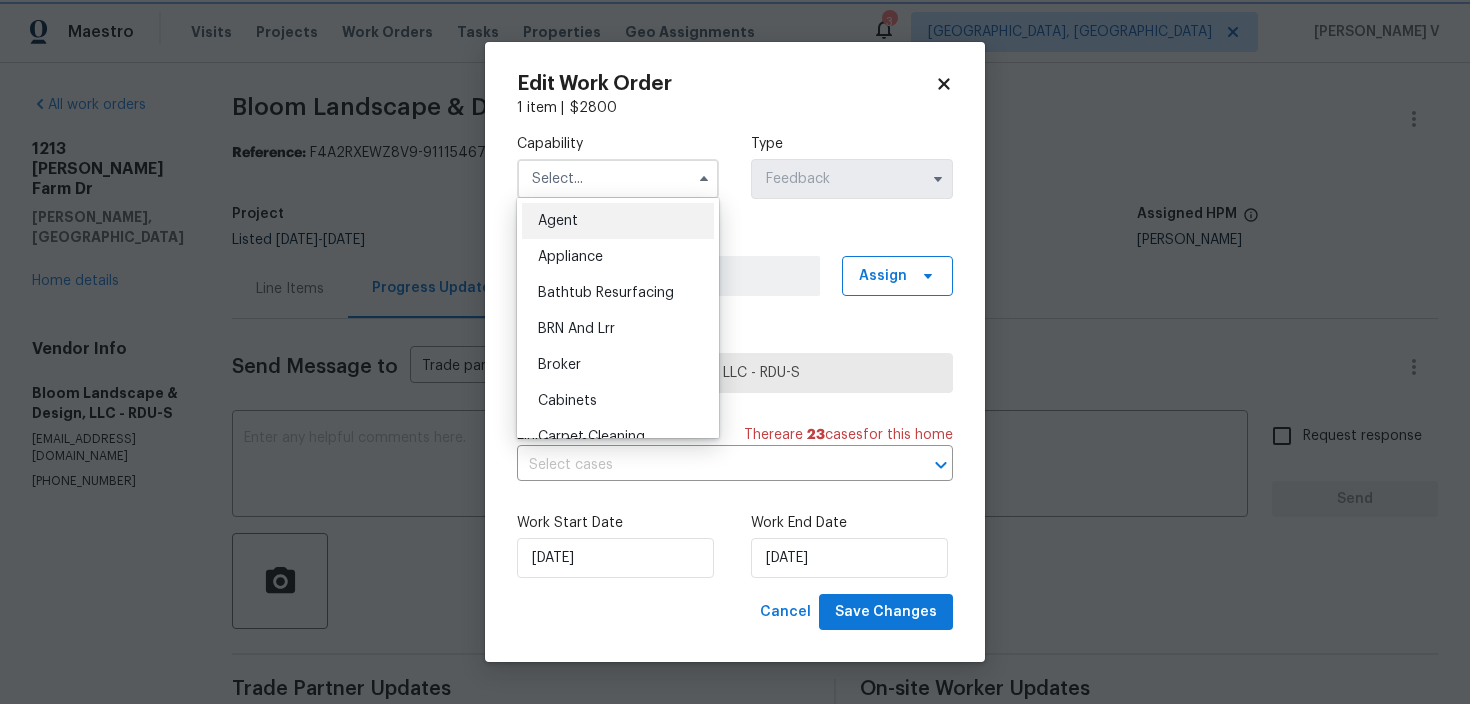 type on "Agent" 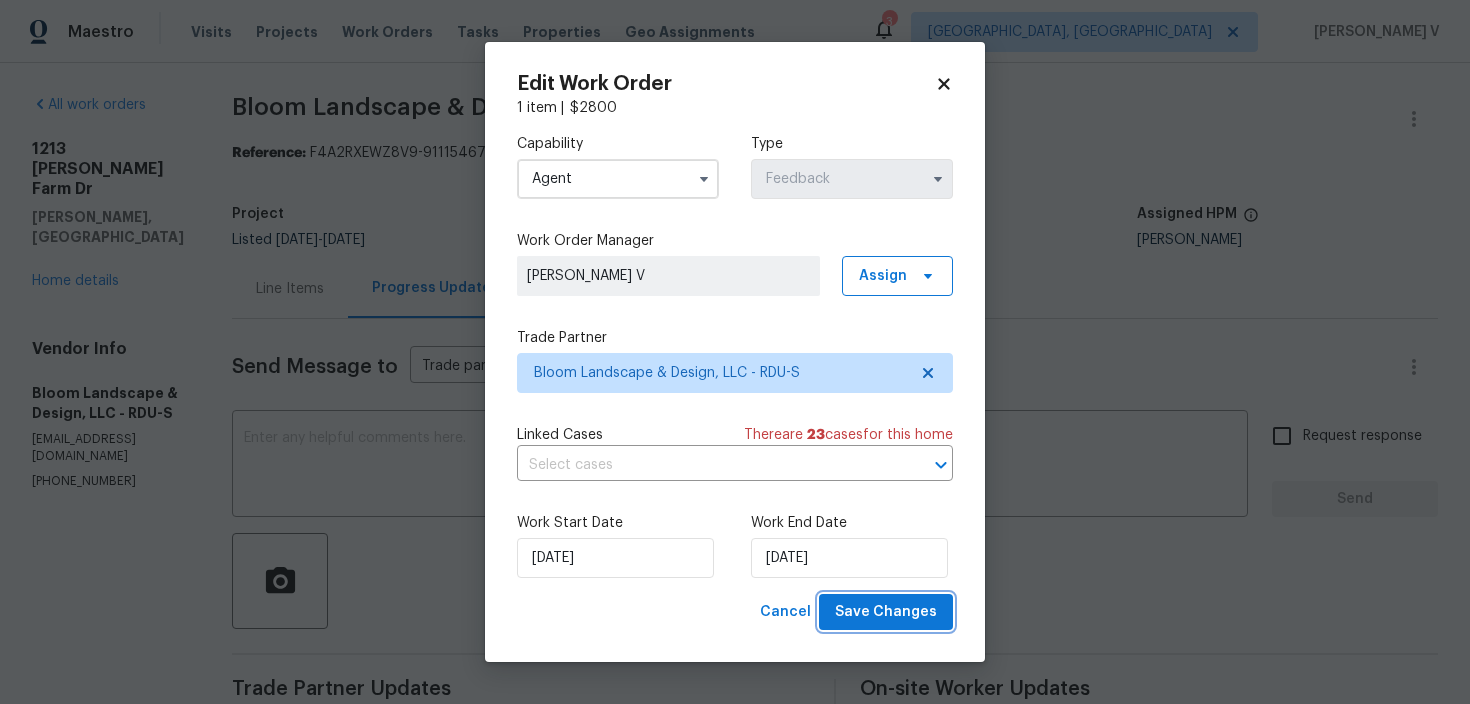 click on "Save Changes" at bounding box center (886, 612) 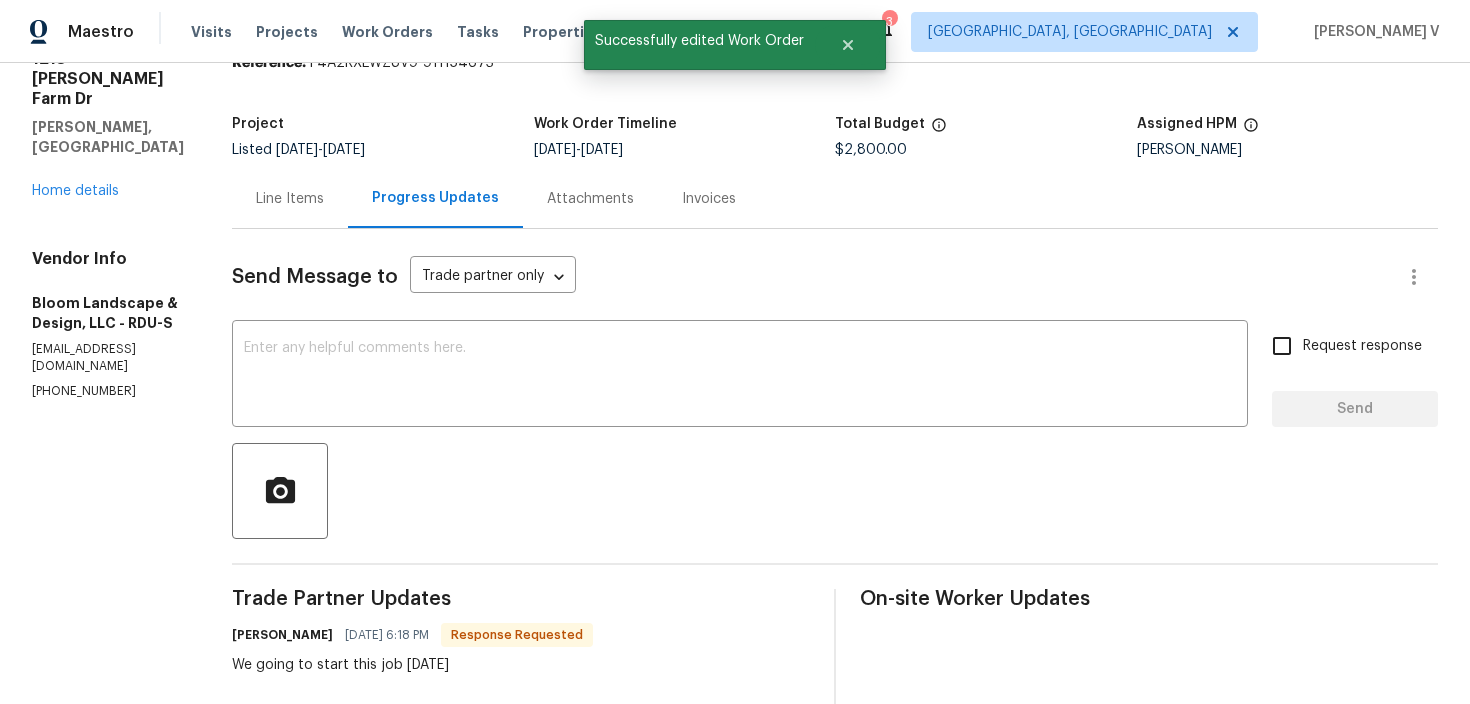 scroll, scrollTop: 186, scrollLeft: 0, axis: vertical 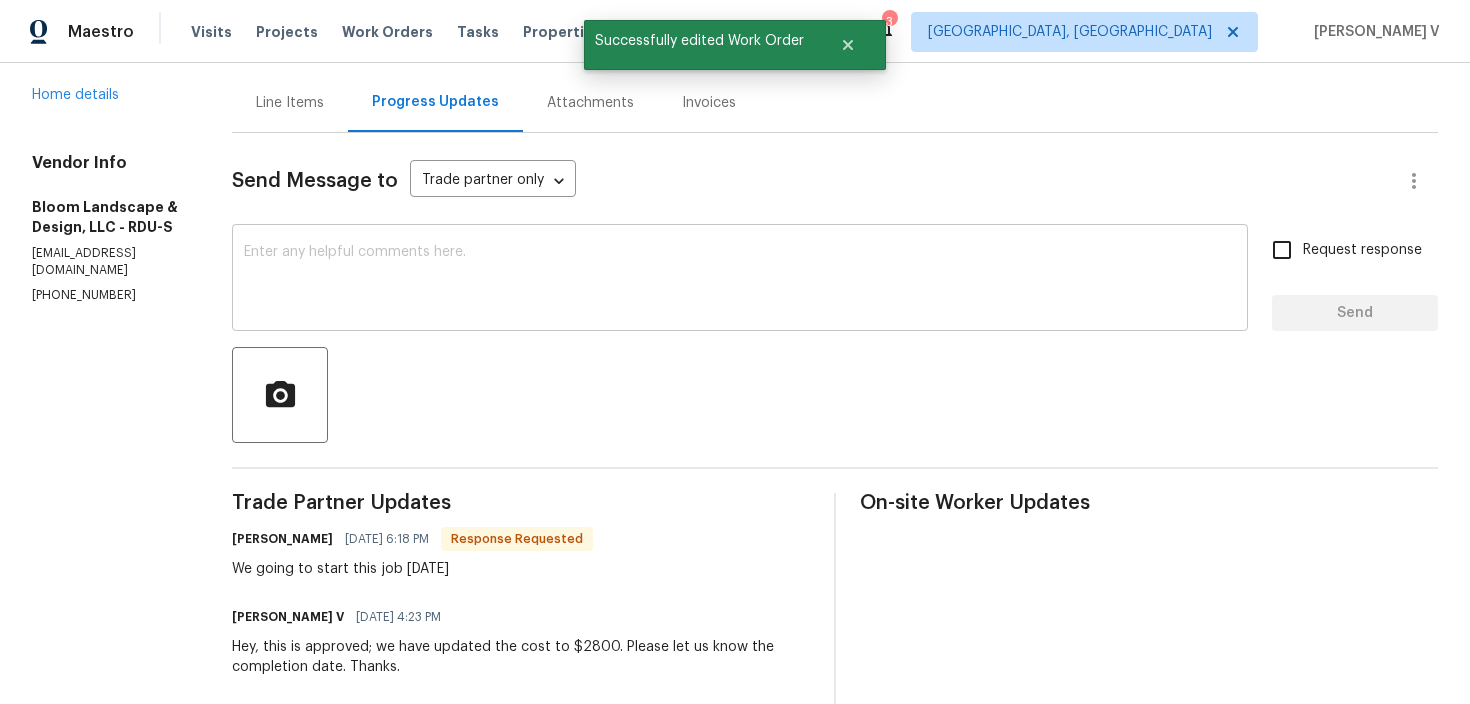 click at bounding box center (740, 280) 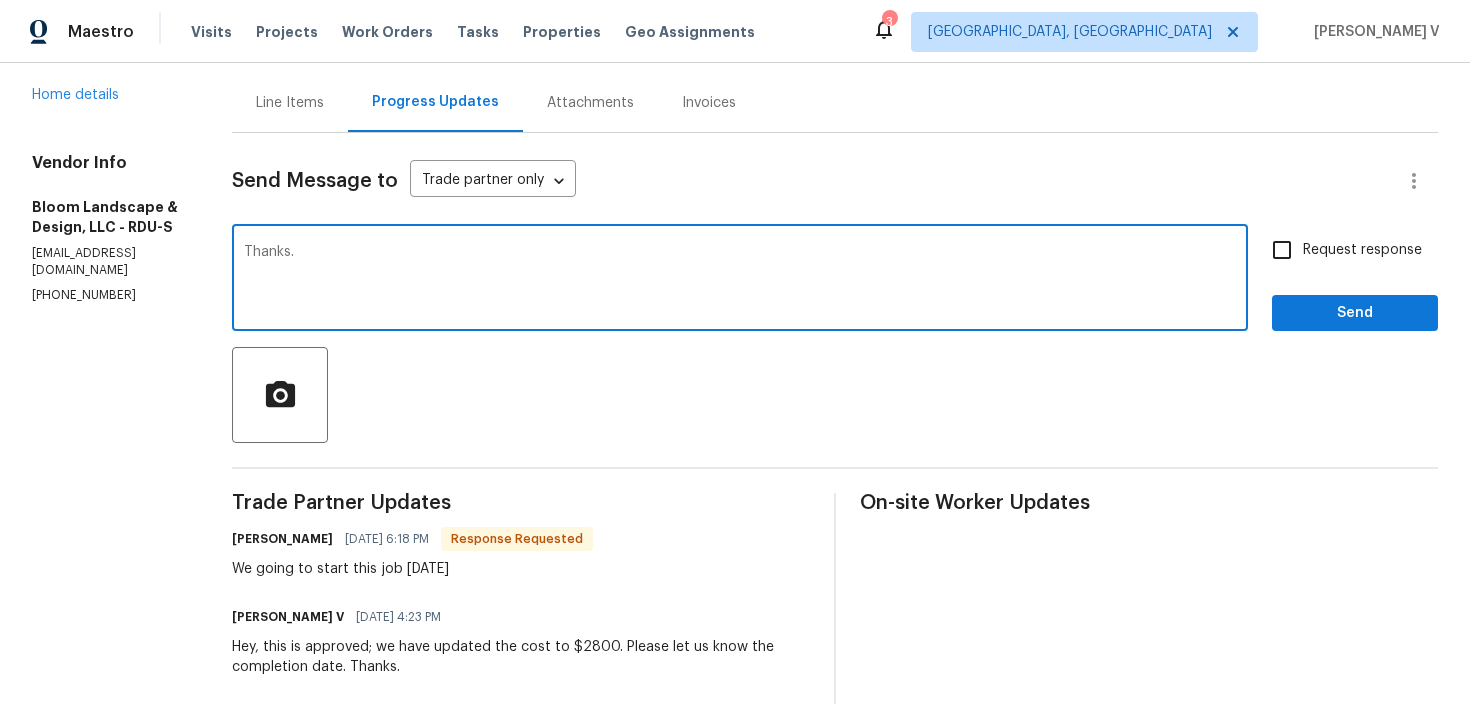 type on "Thanks." 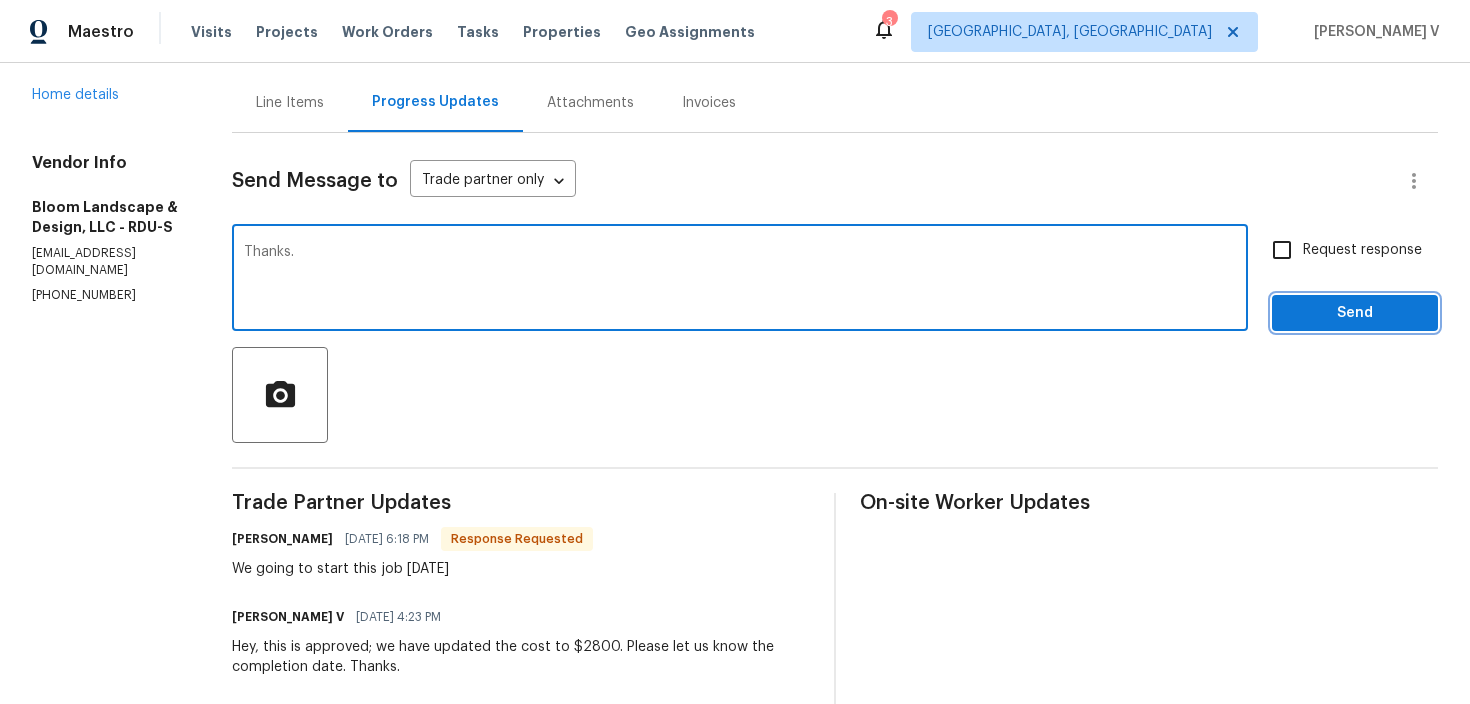 click on "Send" at bounding box center (1355, 313) 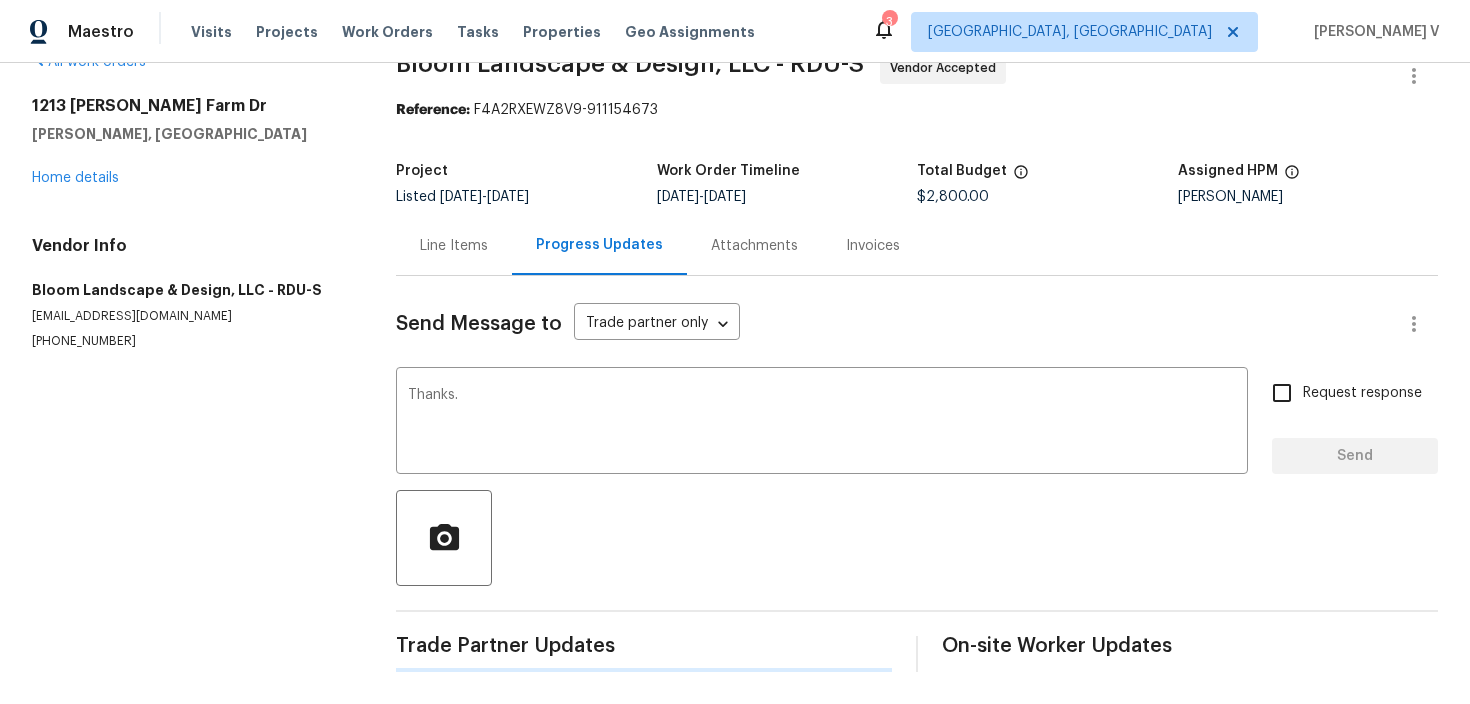 type 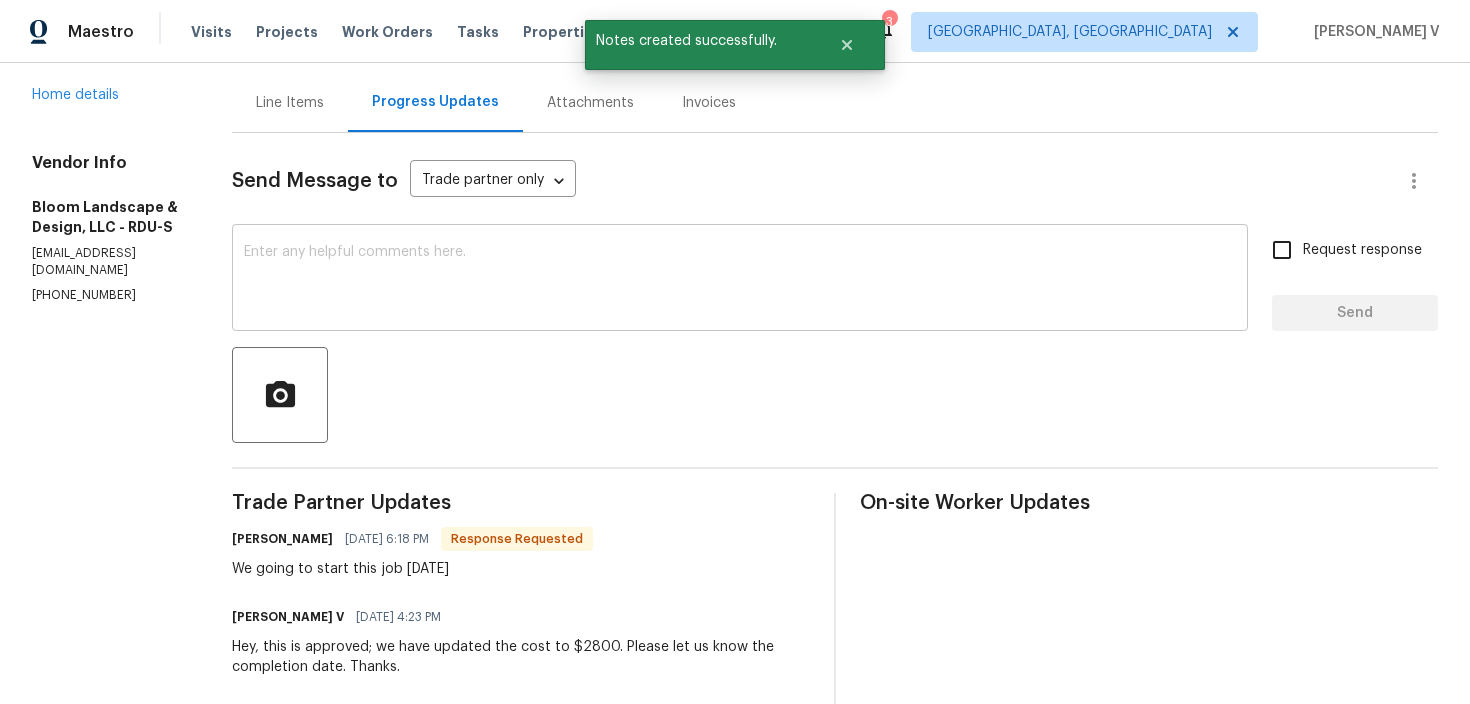 scroll, scrollTop: 346, scrollLeft: 0, axis: vertical 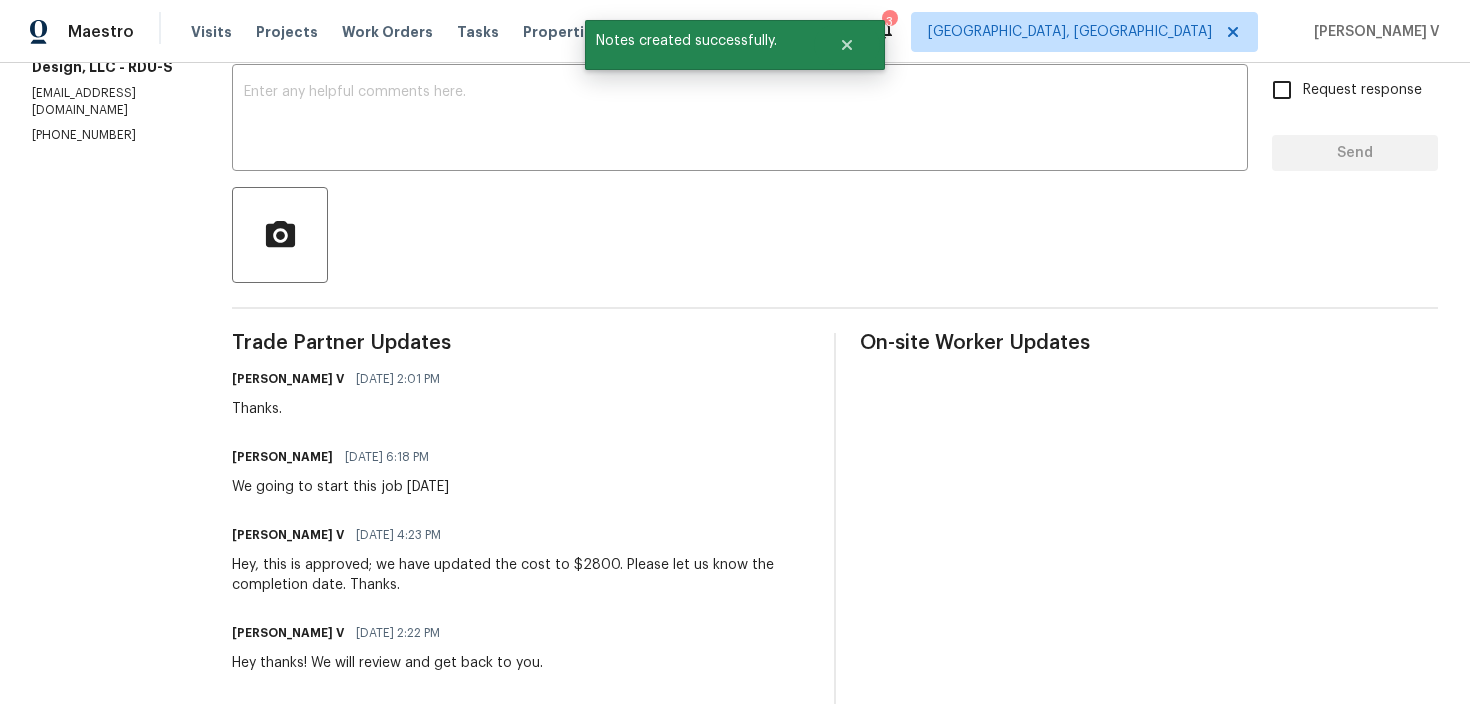drag, startPoint x: 283, startPoint y: 489, endPoint x: 708, endPoint y: 488, distance: 425.0012 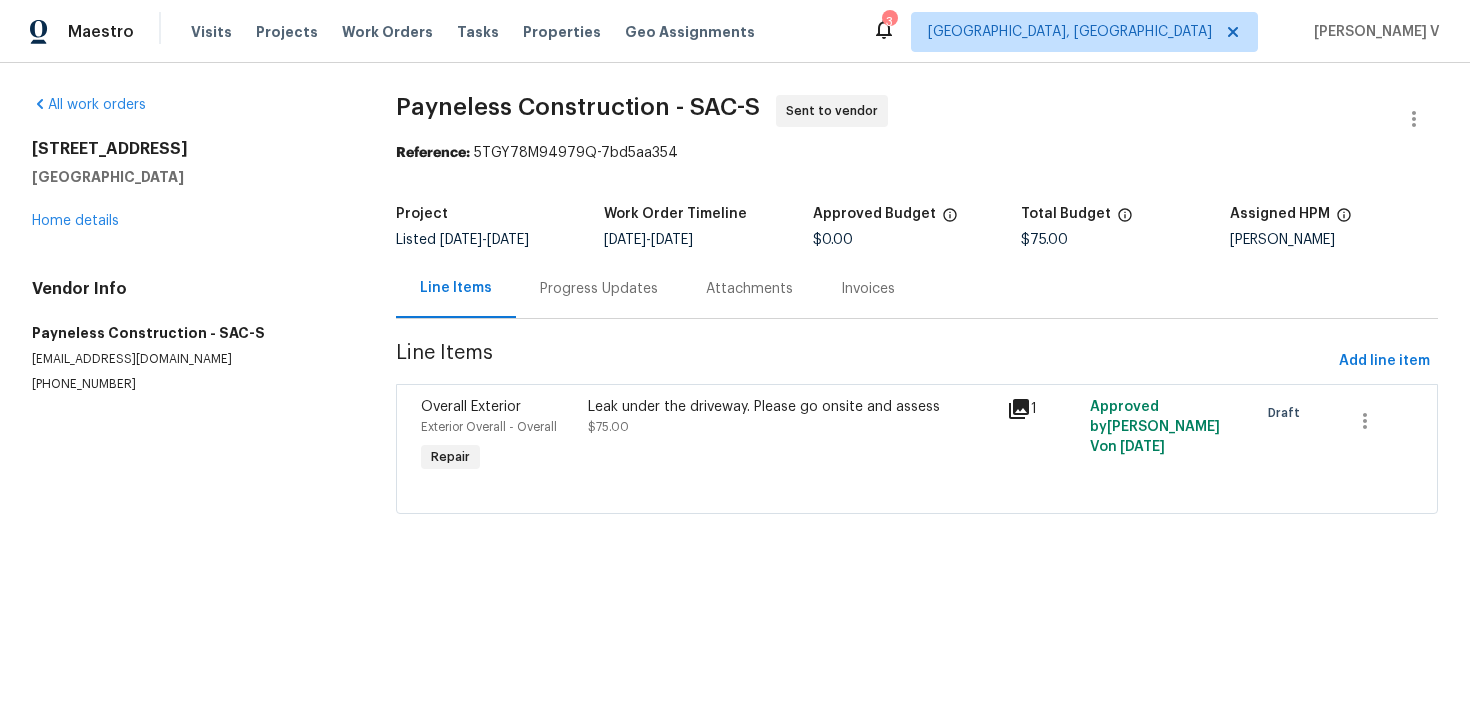 scroll, scrollTop: 0, scrollLeft: 0, axis: both 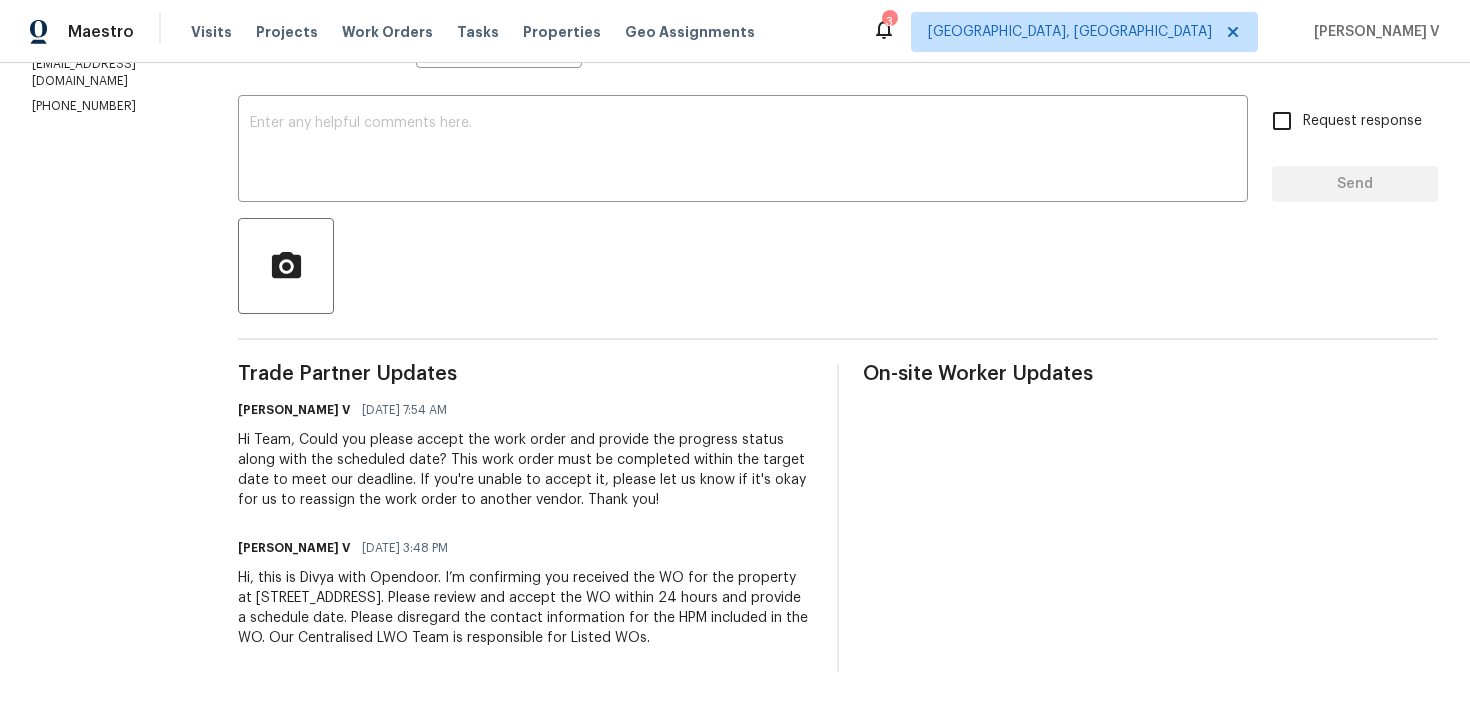 click on "[PHONE_NUMBER]" at bounding box center [111, 106] 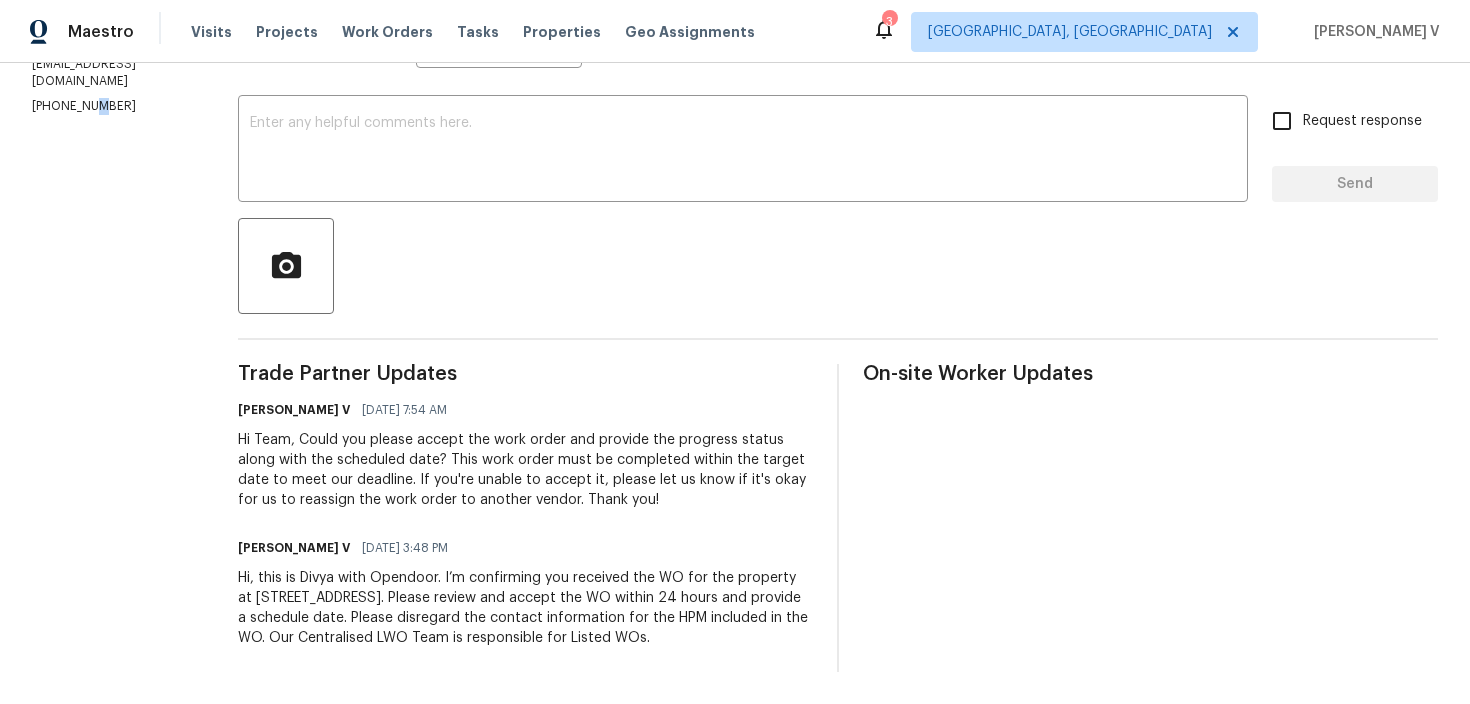 click on "[PHONE_NUMBER]" at bounding box center (111, 106) 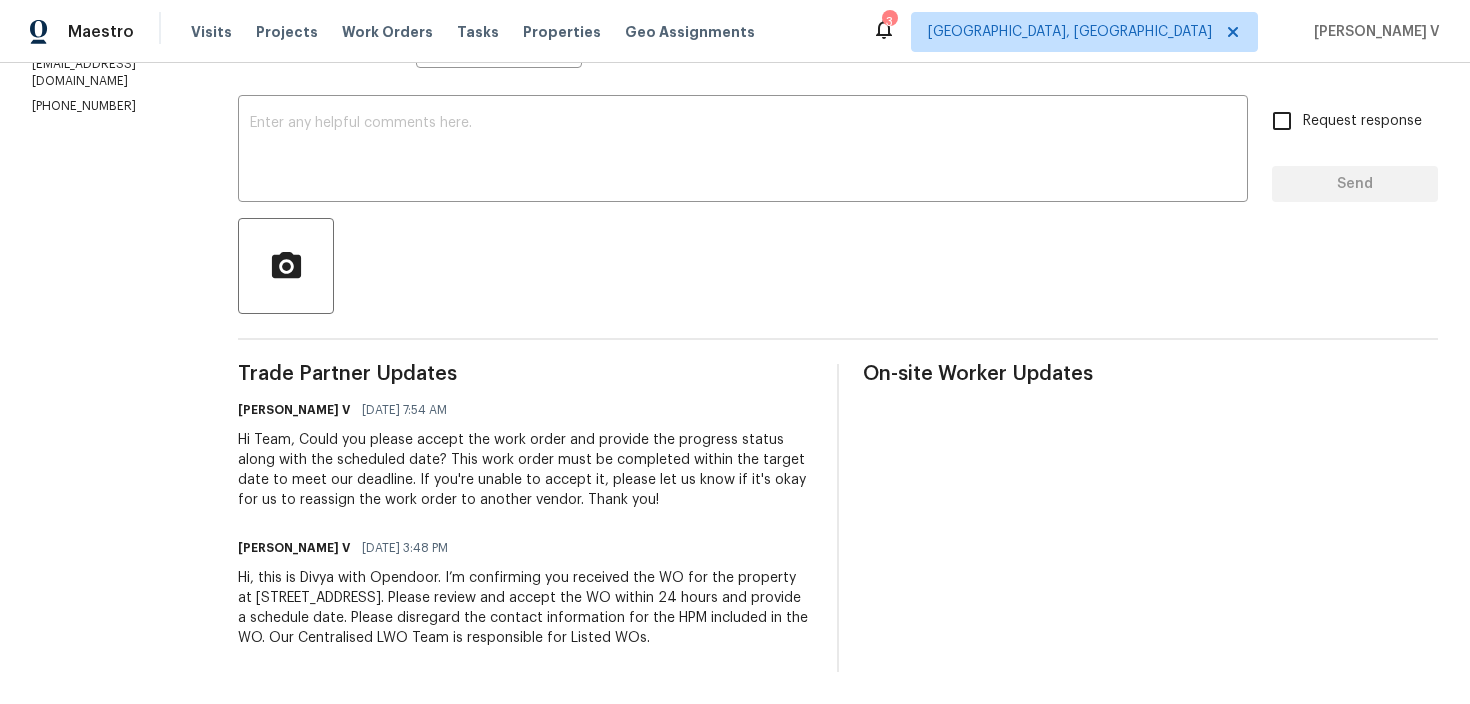 click on "[PHONE_NUMBER]" at bounding box center [111, 106] 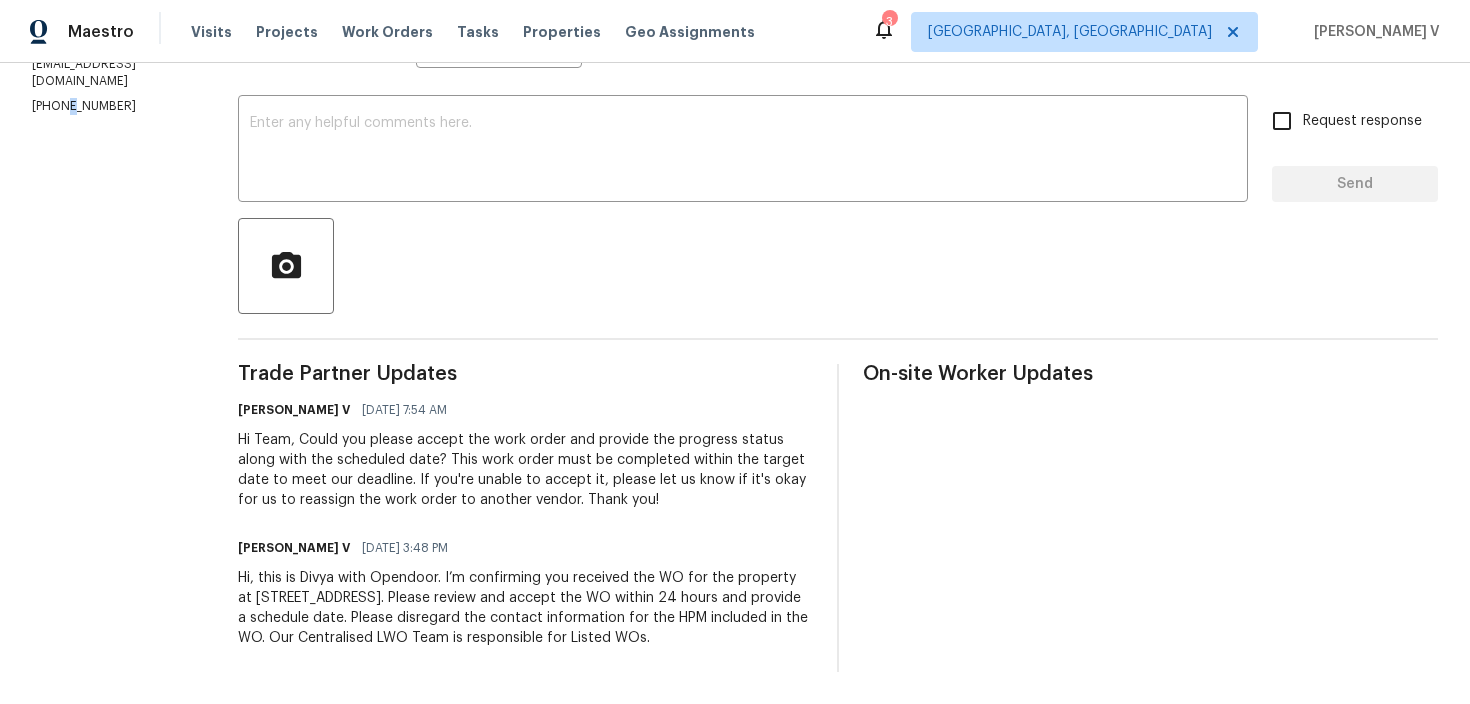 click on "(916) 807-3298" at bounding box center (111, 106) 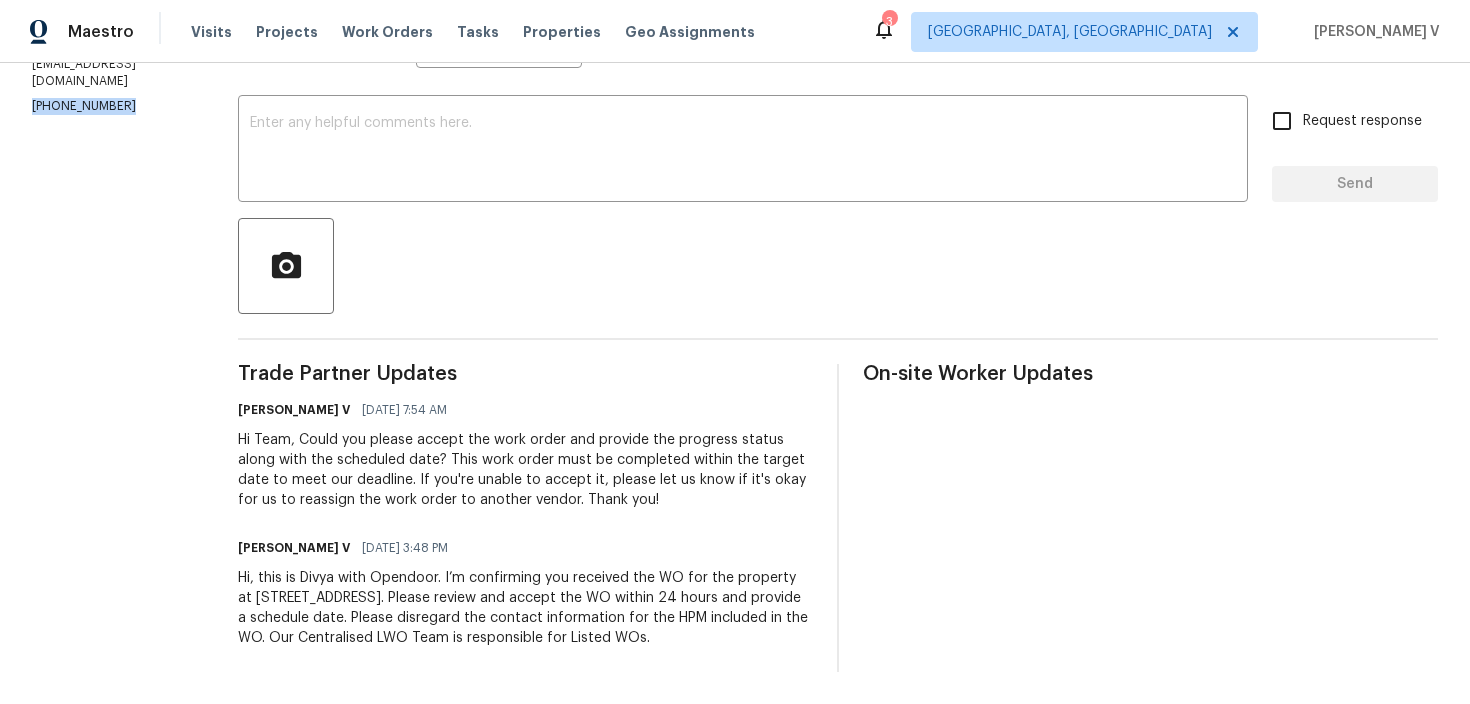 copy on "(916) 807-3298" 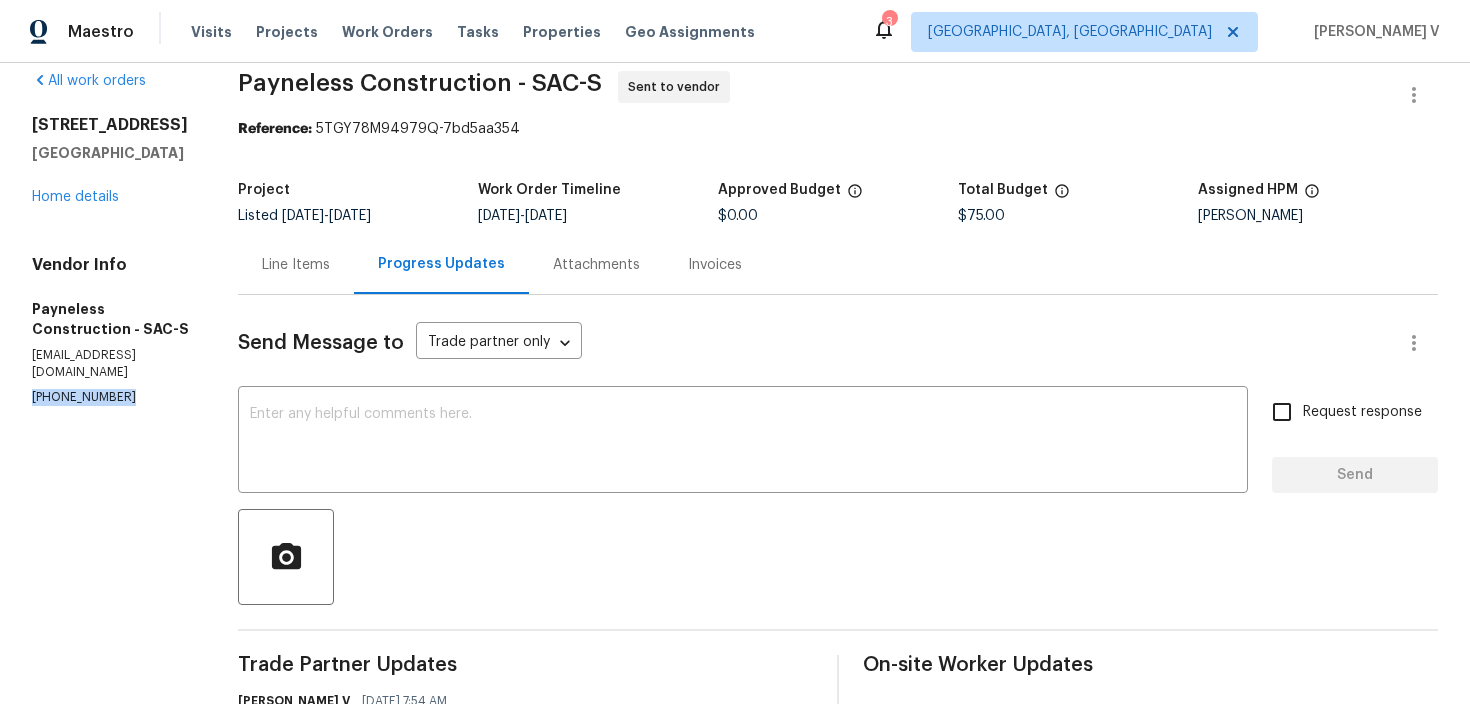 scroll, scrollTop: 18, scrollLeft: 0, axis: vertical 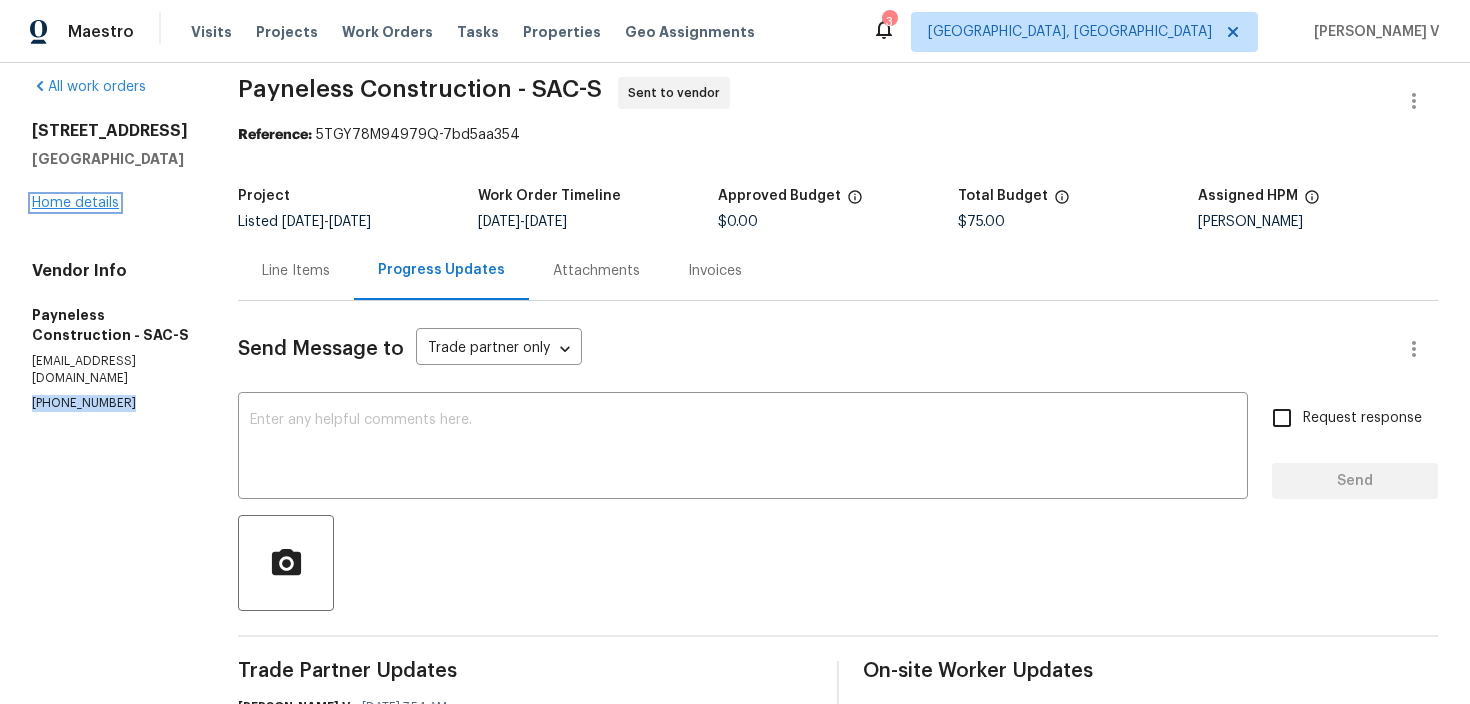 click on "Home details" at bounding box center (75, 203) 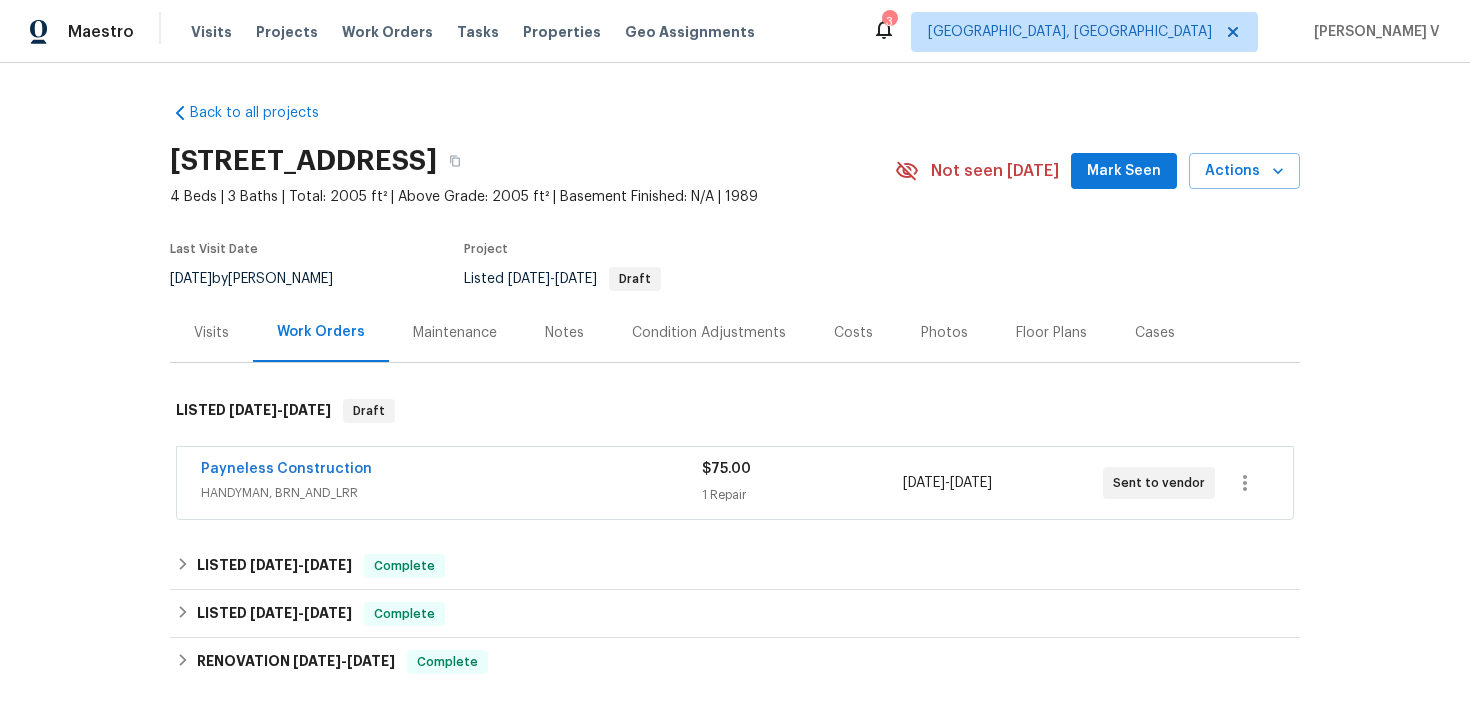 click on "Payneless Construction" at bounding box center (451, 471) 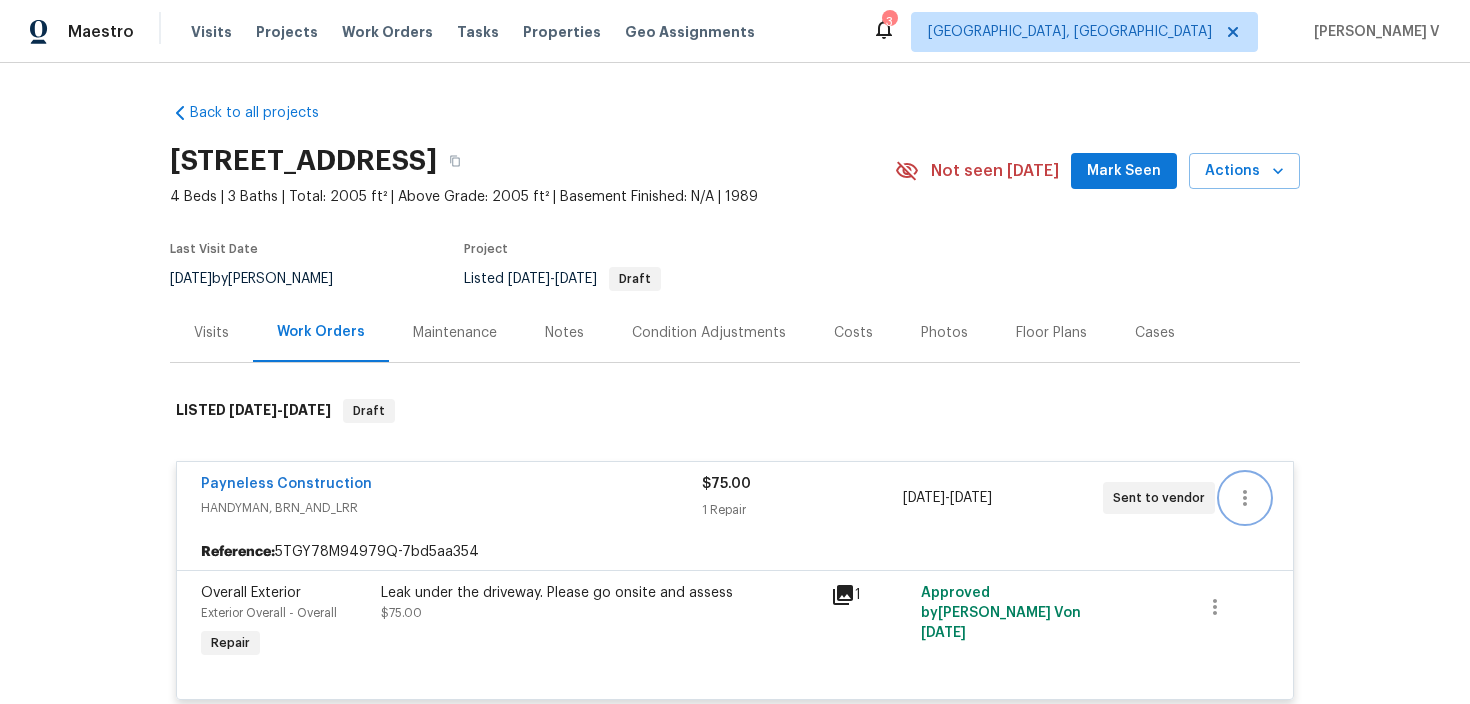 click 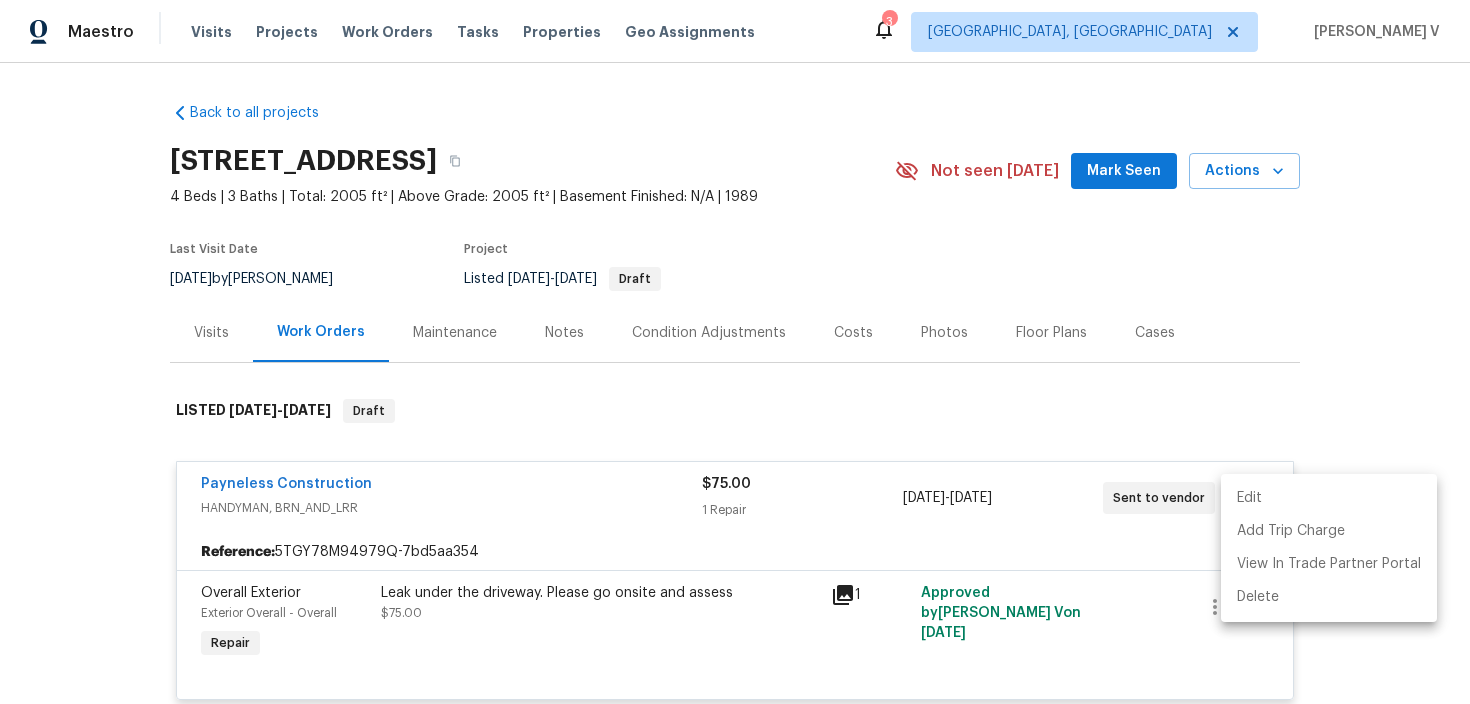 click on "Edit" at bounding box center [1329, 498] 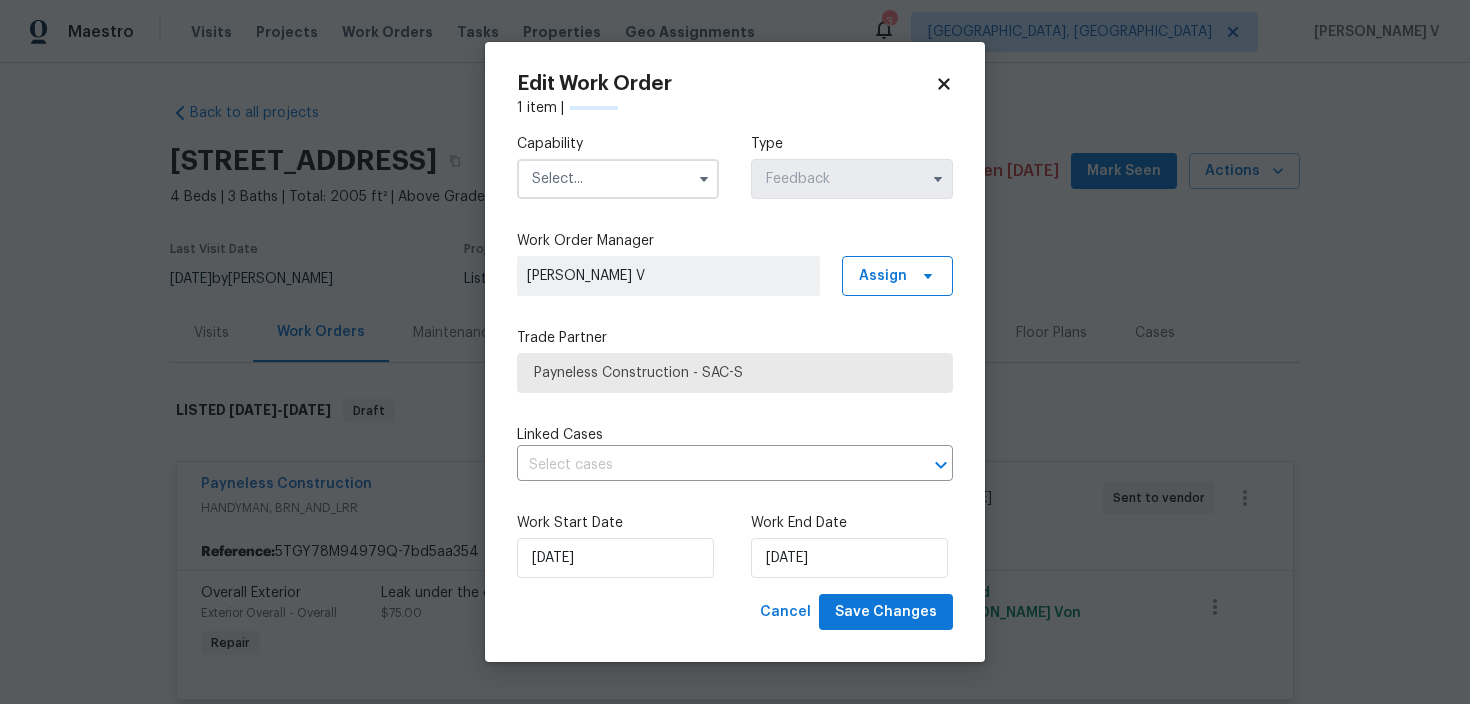 click at bounding box center (618, 179) 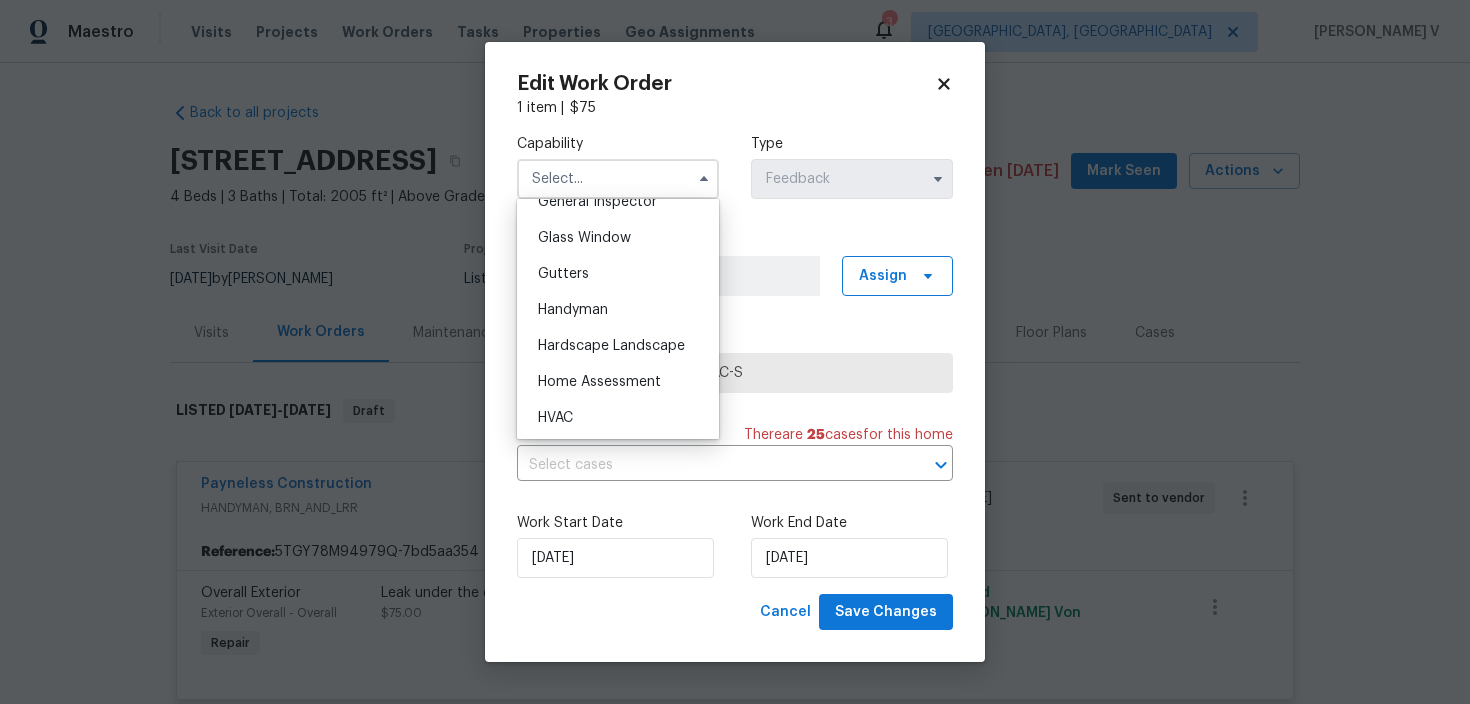 scroll, scrollTop: 1030, scrollLeft: 0, axis: vertical 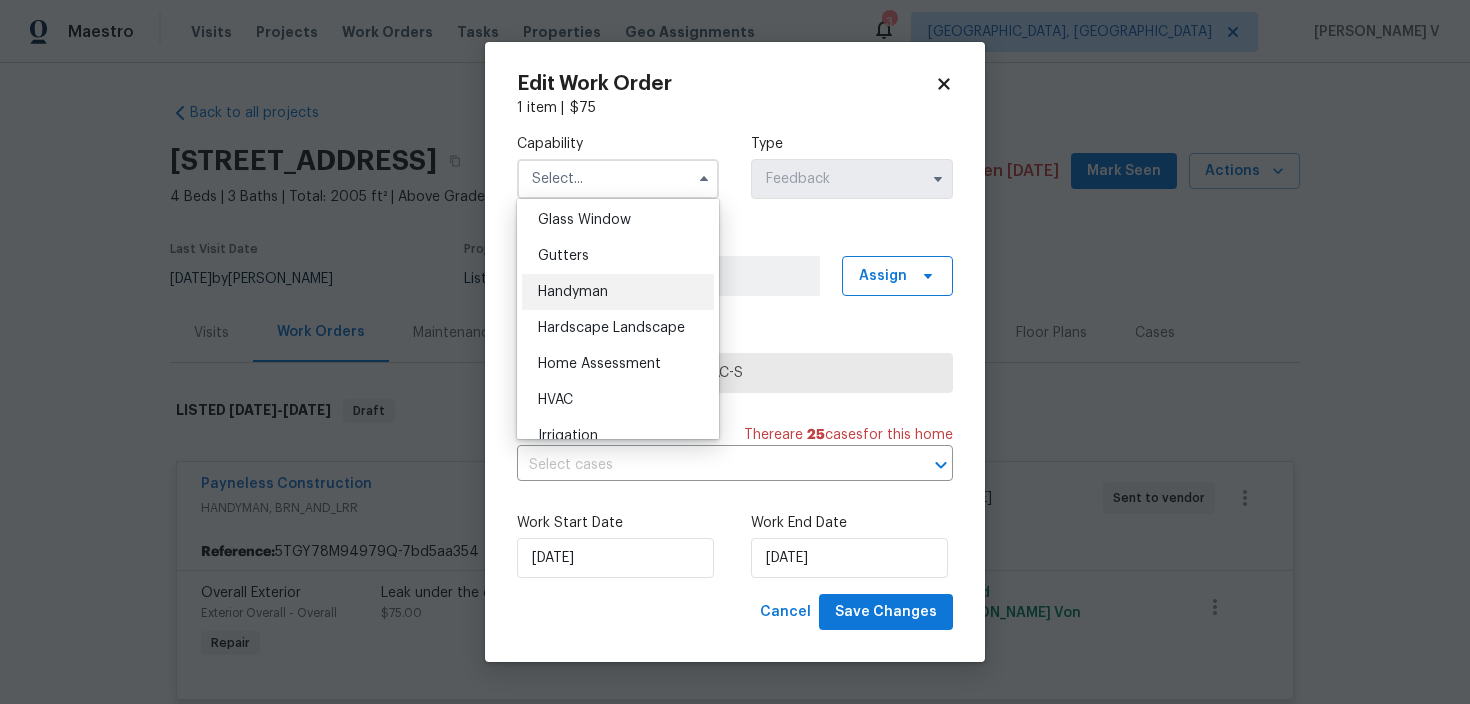 click on "Handyman" at bounding box center [618, 292] 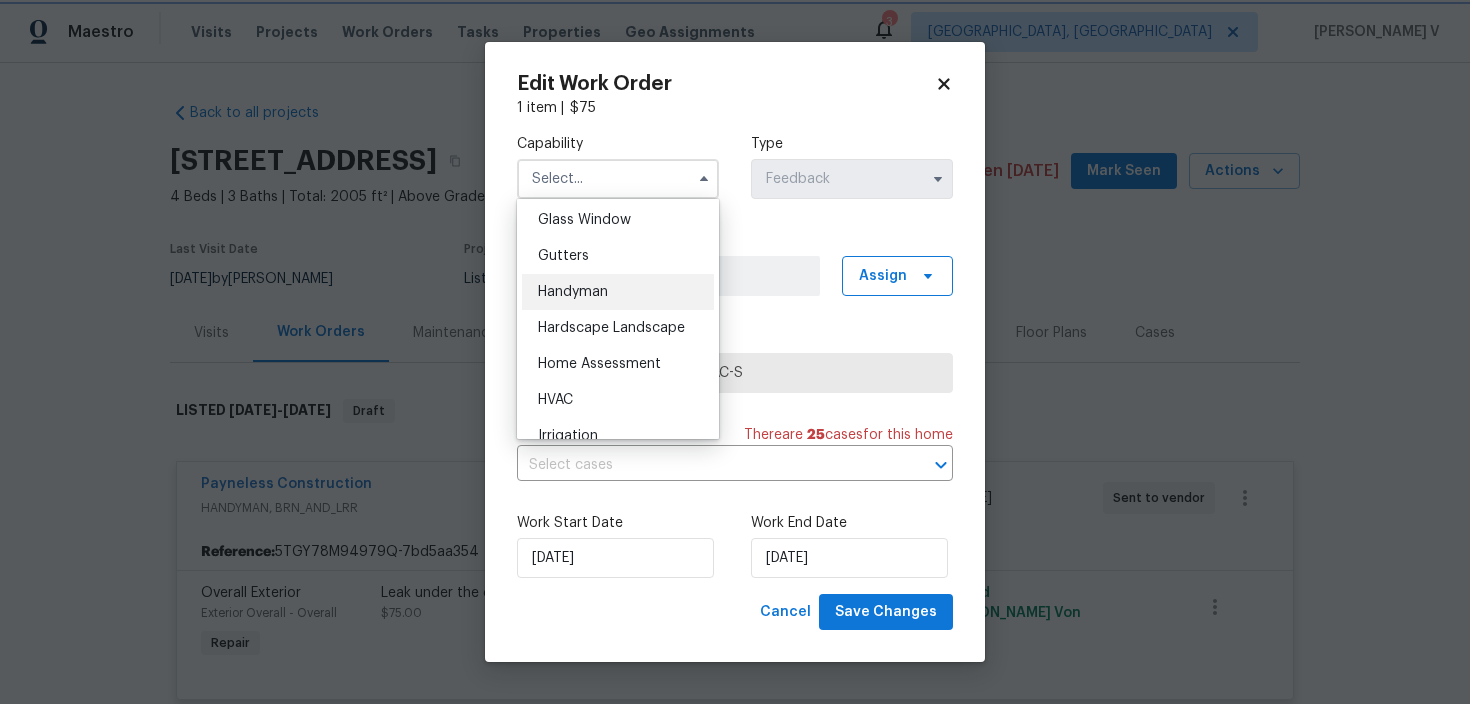 type on "Handyman" 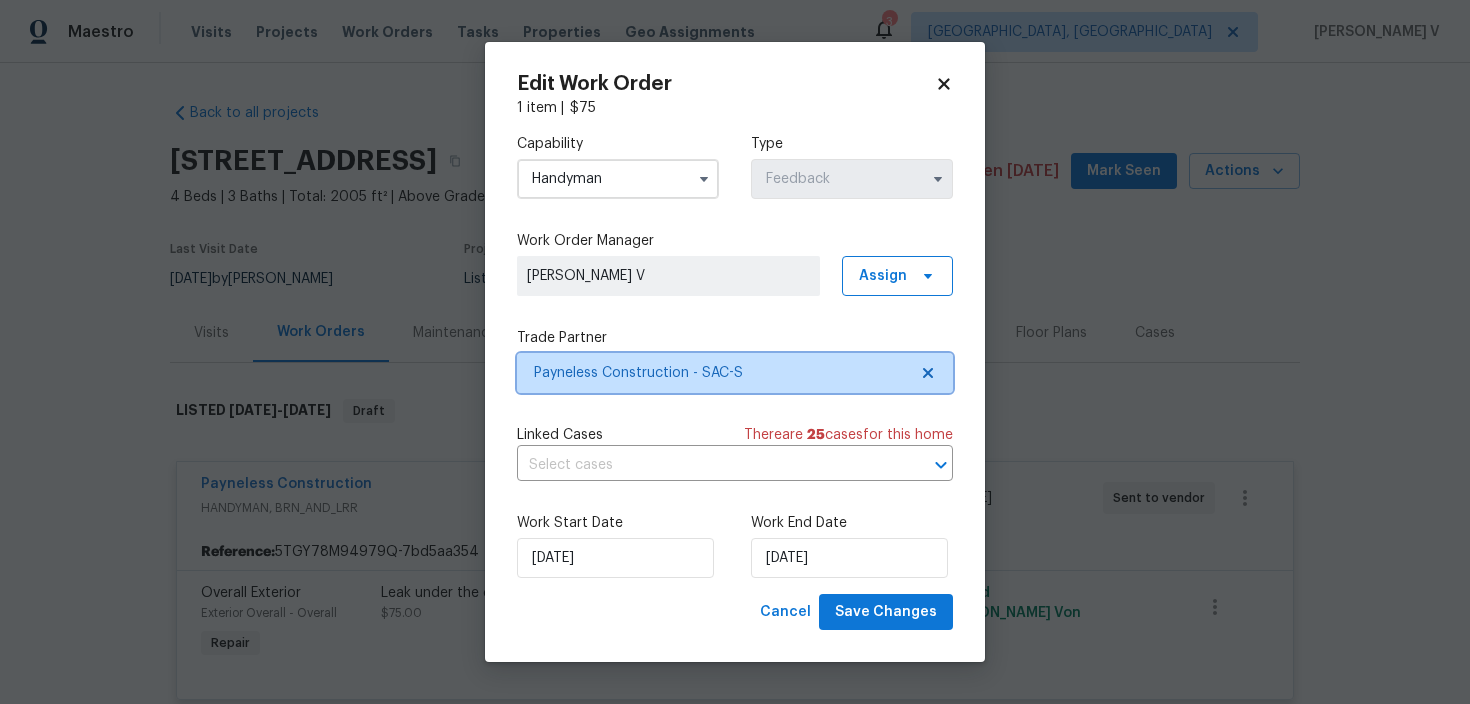 click on "Payneless Construction - SAC-S" at bounding box center (735, 373) 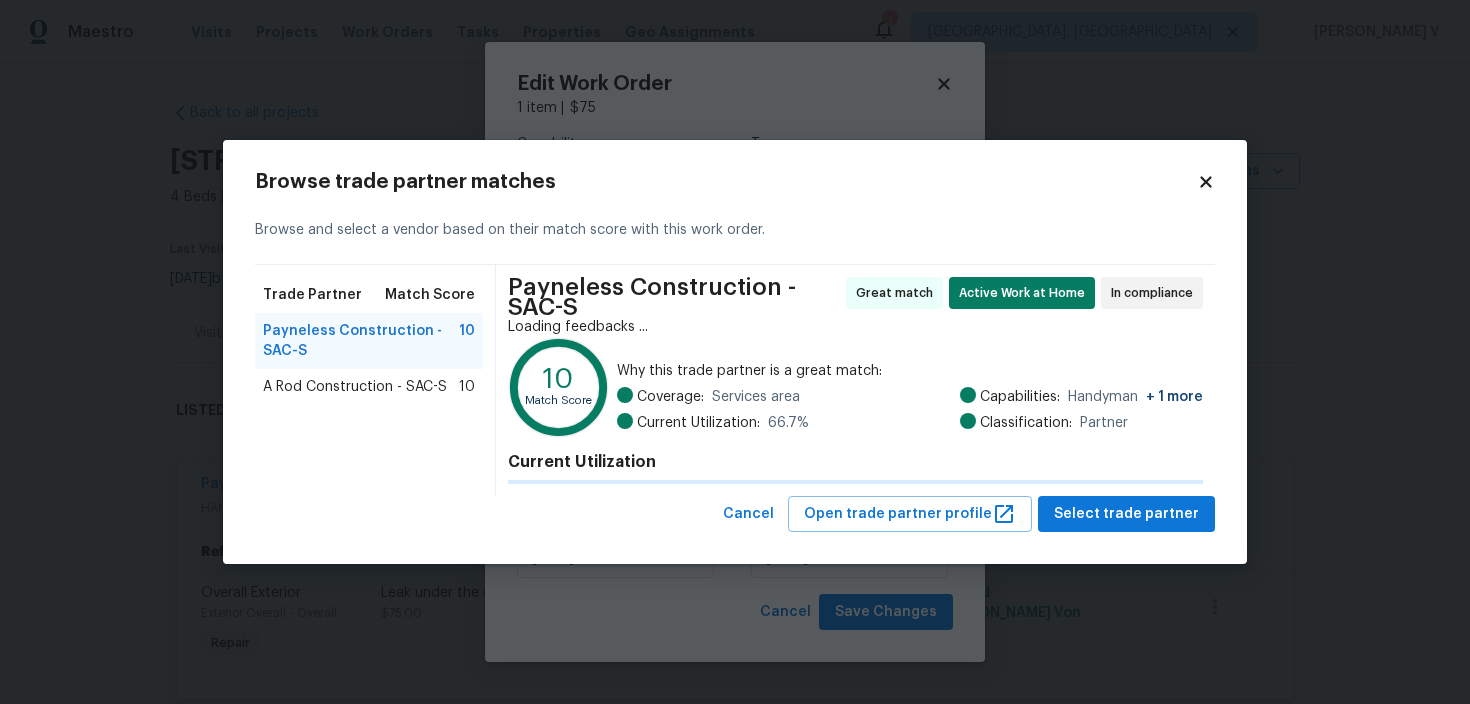 click on "Why this trade partner is a great match:" at bounding box center [910, 371] 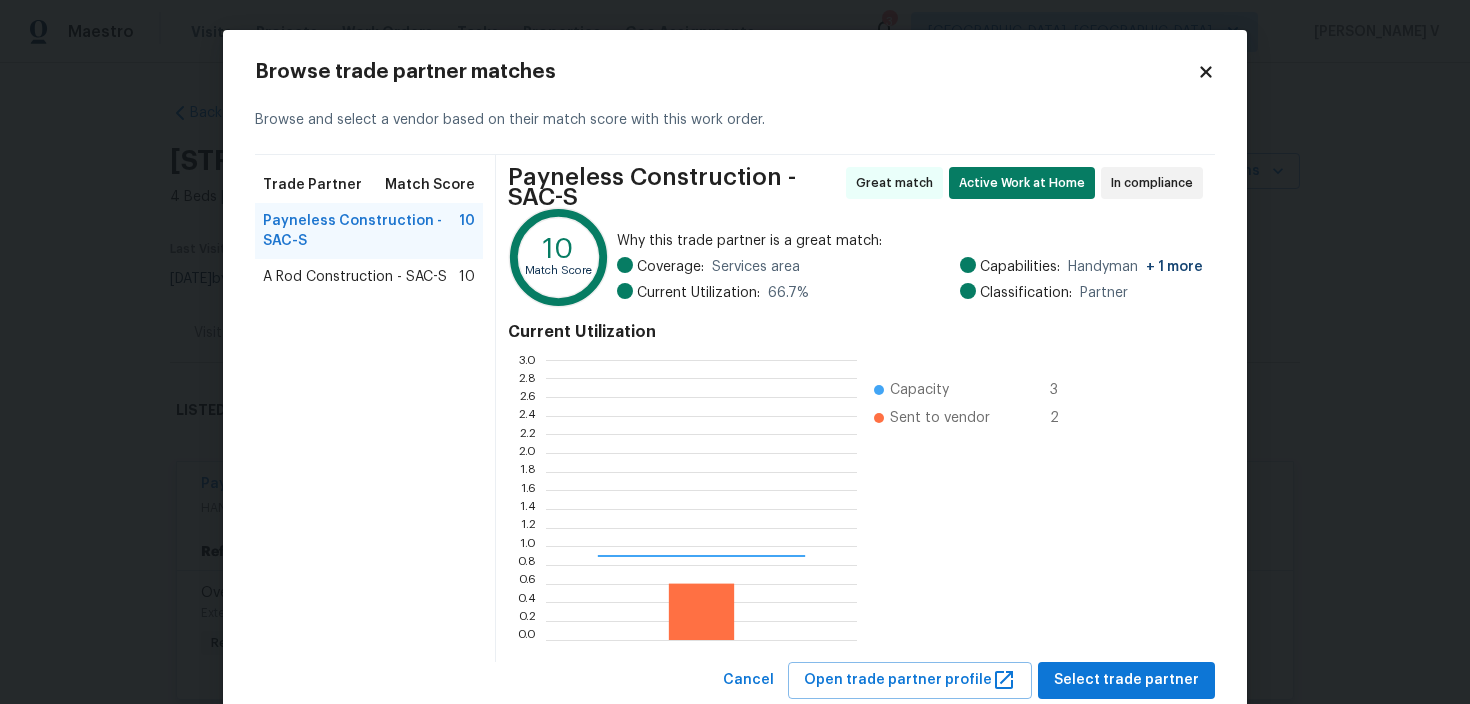 scroll, scrollTop: 2, scrollLeft: 1, axis: both 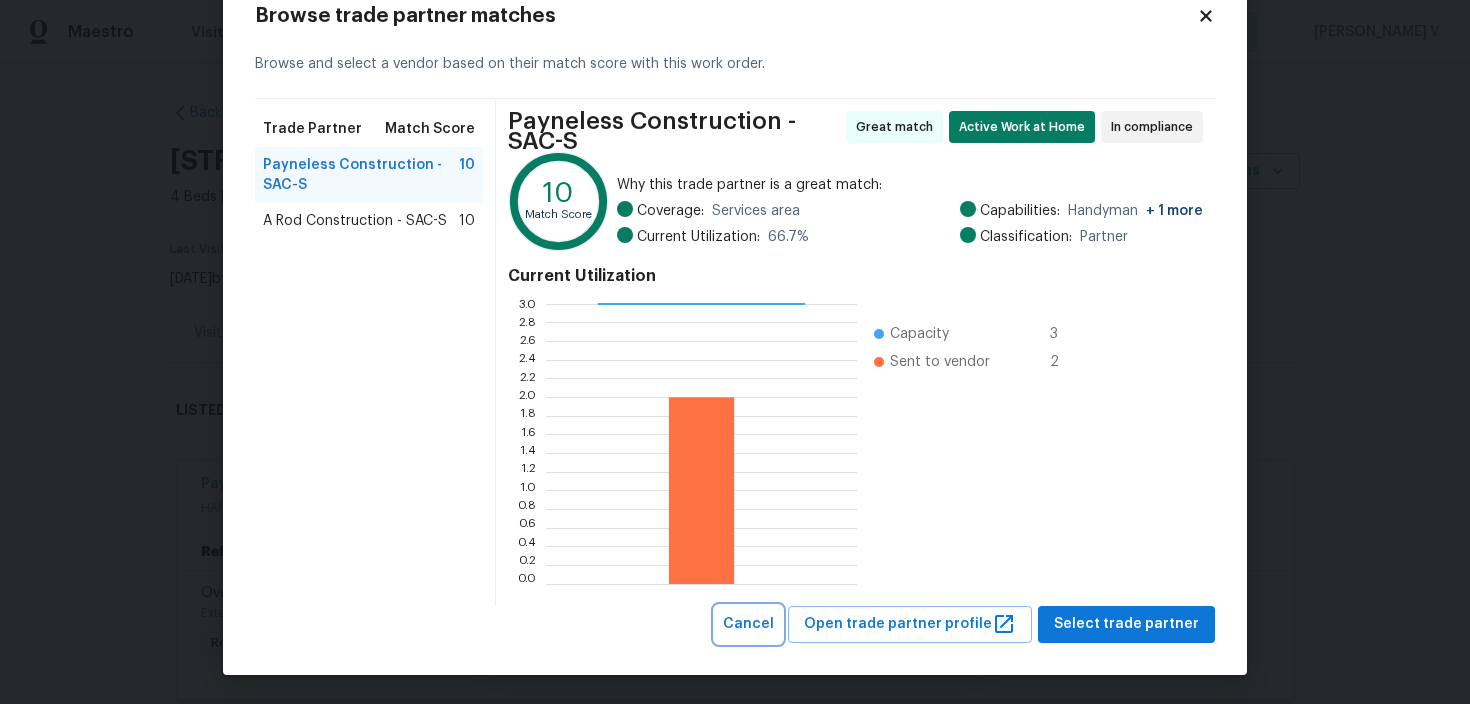 click on "Cancel" at bounding box center (748, 624) 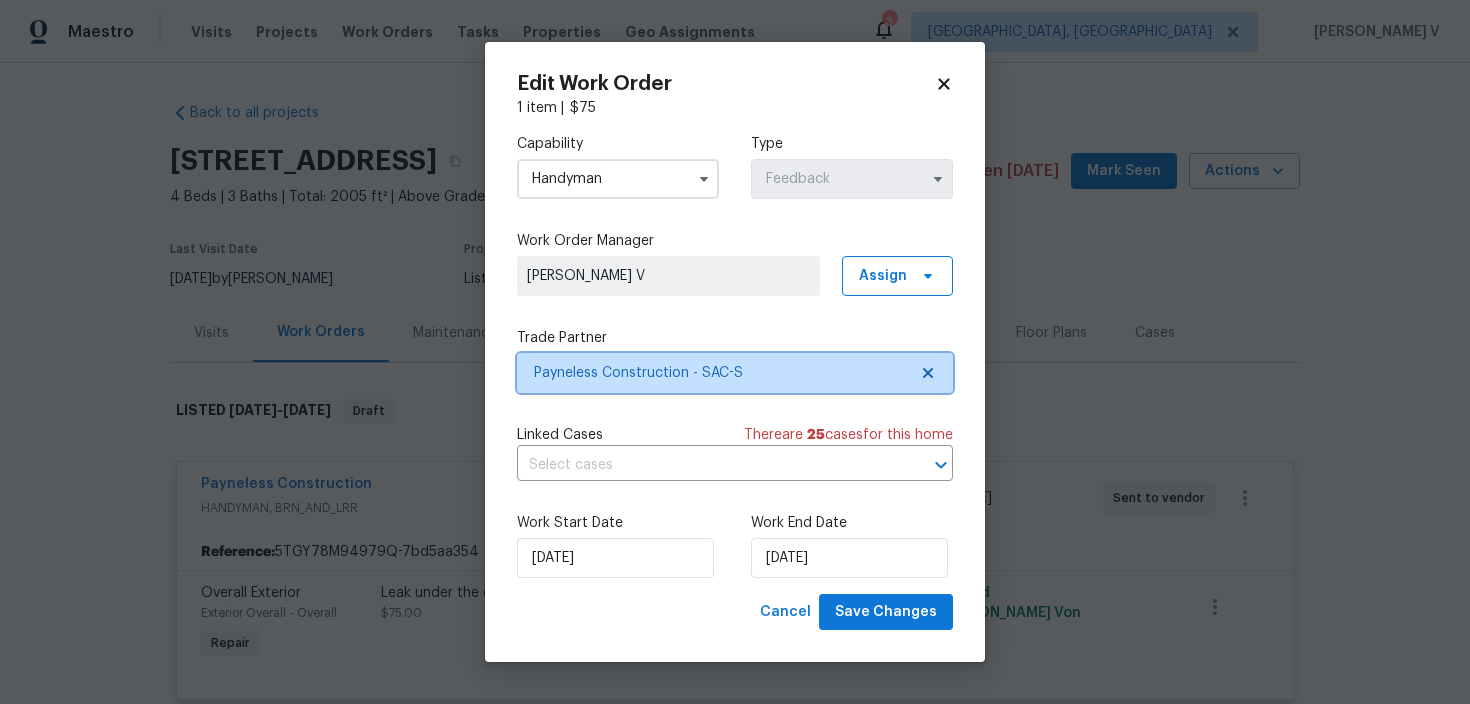 scroll, scrollTop: 0, scrollLeft: 0, axis: both 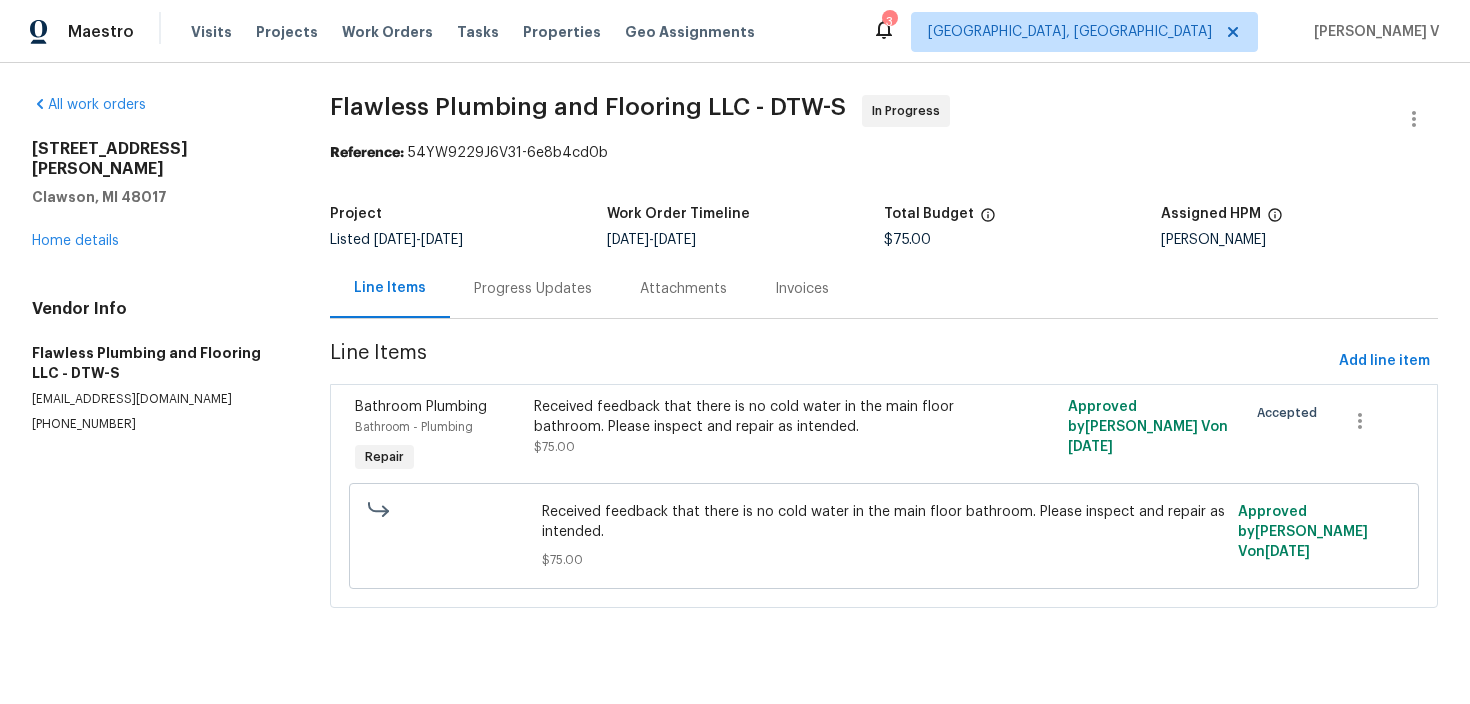 click on "Progress Updates" at bounding box center [533, 289] 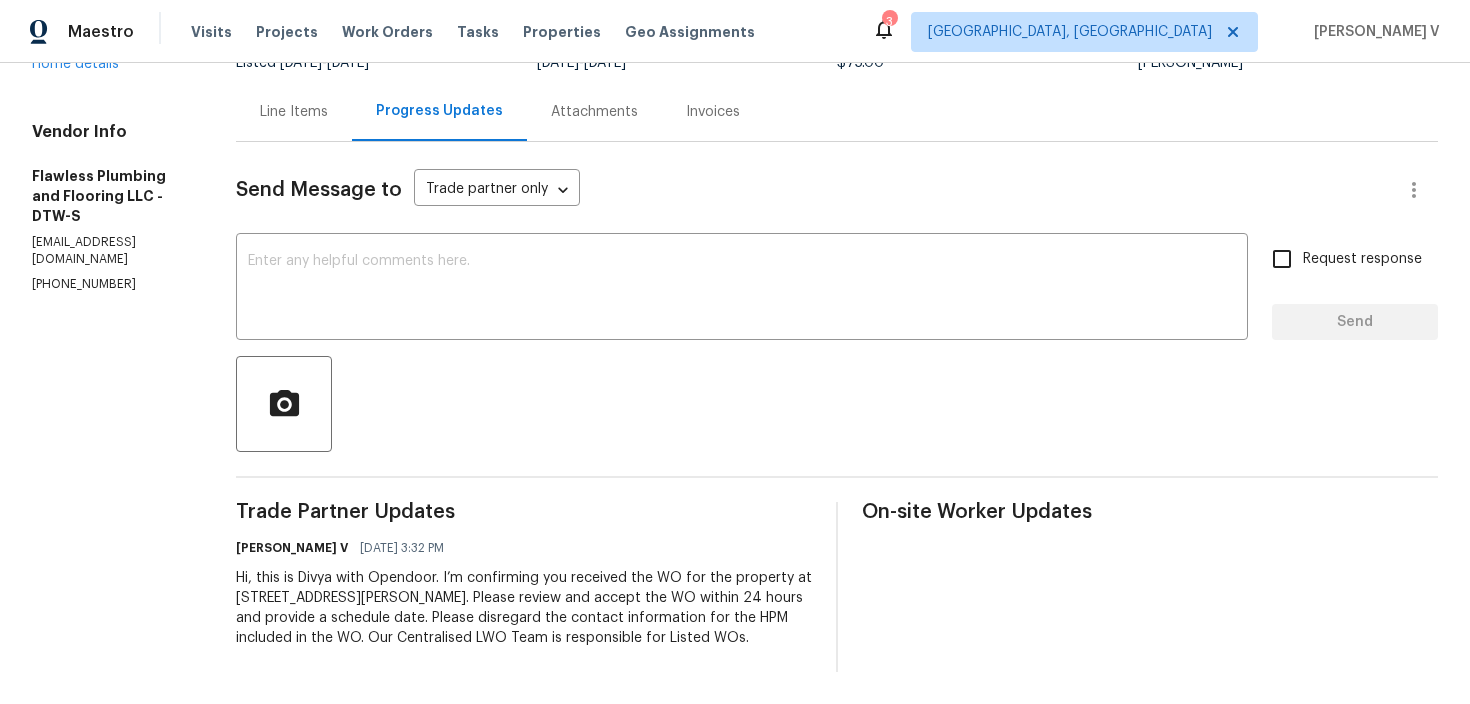 scroll, scrollTop: 0, scrollLeft: 0, axis: both 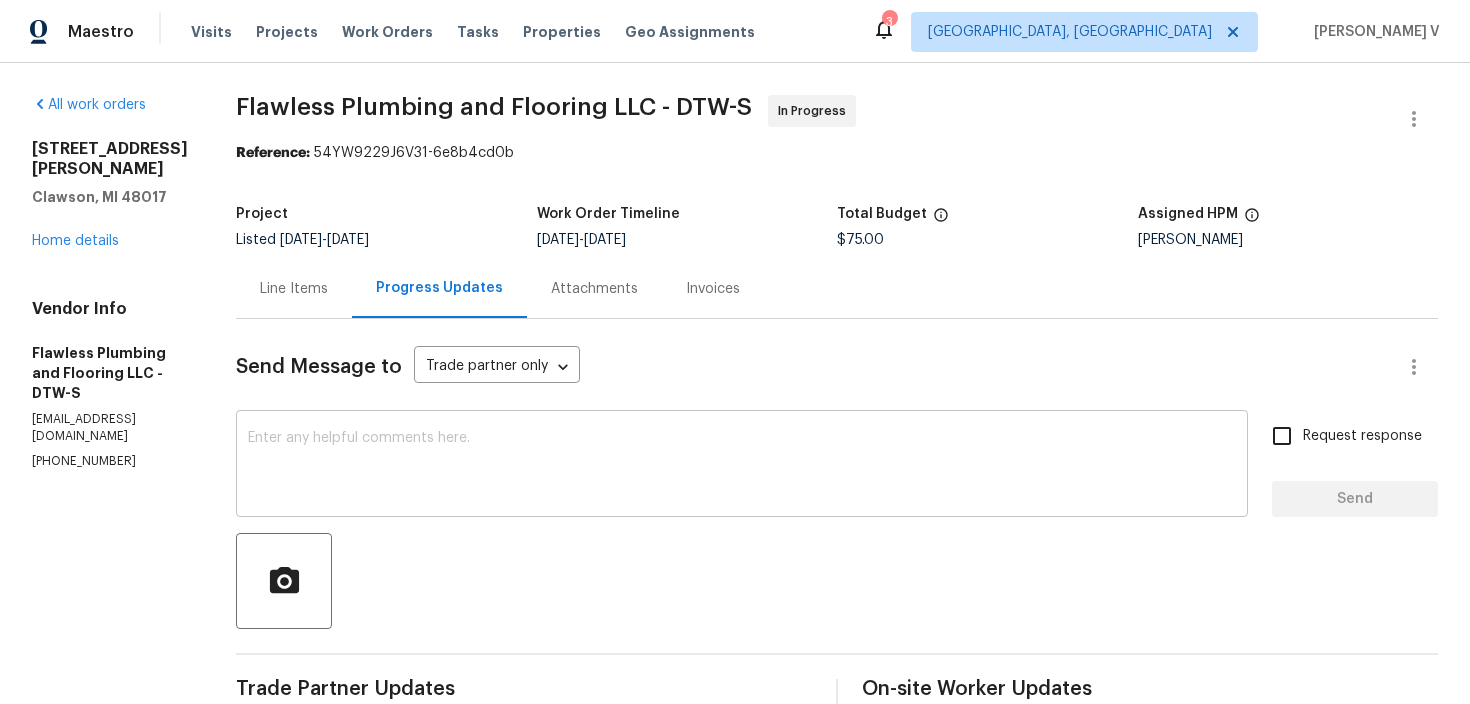 click at bounding box center (742, 466) 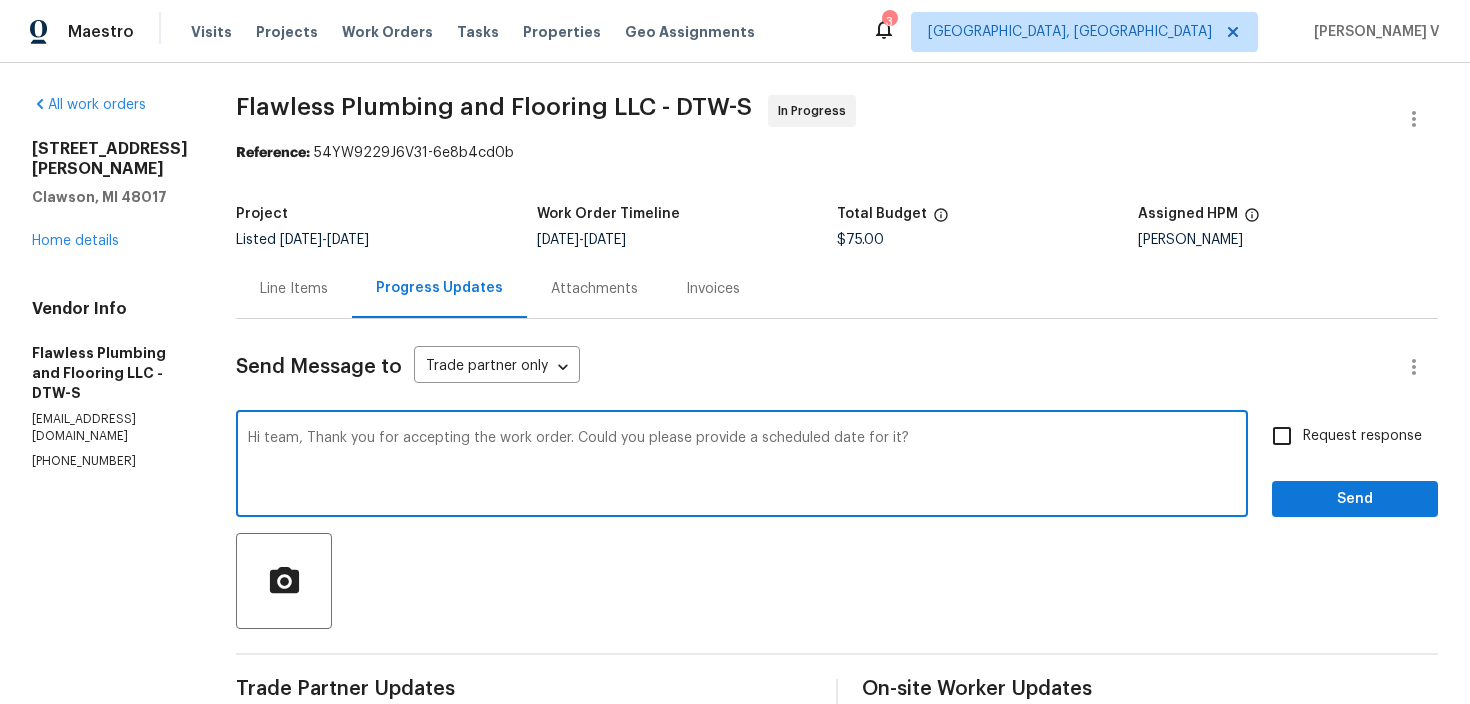 scroll, scrollTop: 157, scrollLeft: 0, axis: vertical 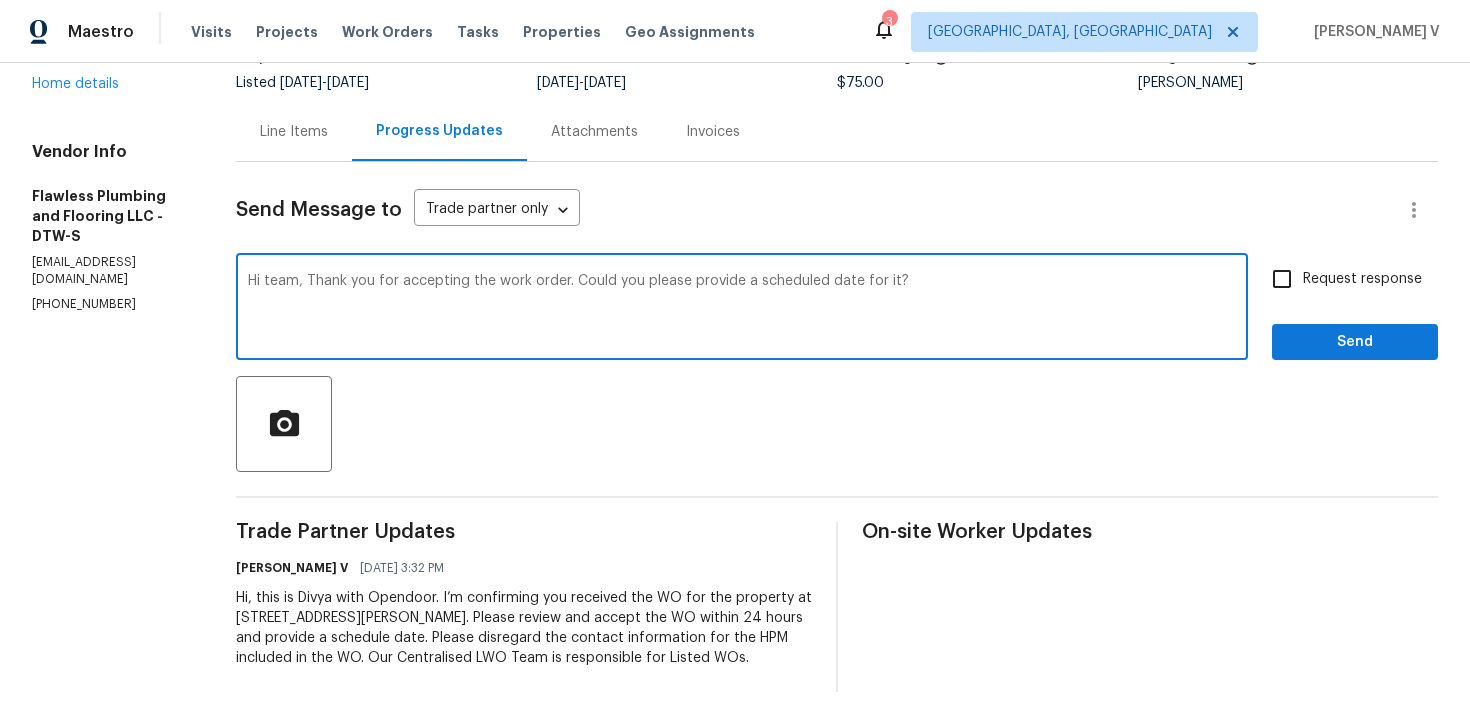 type on "Hi team, Thank you for accepting the work order. Could you please provide a scheduled date for it?" 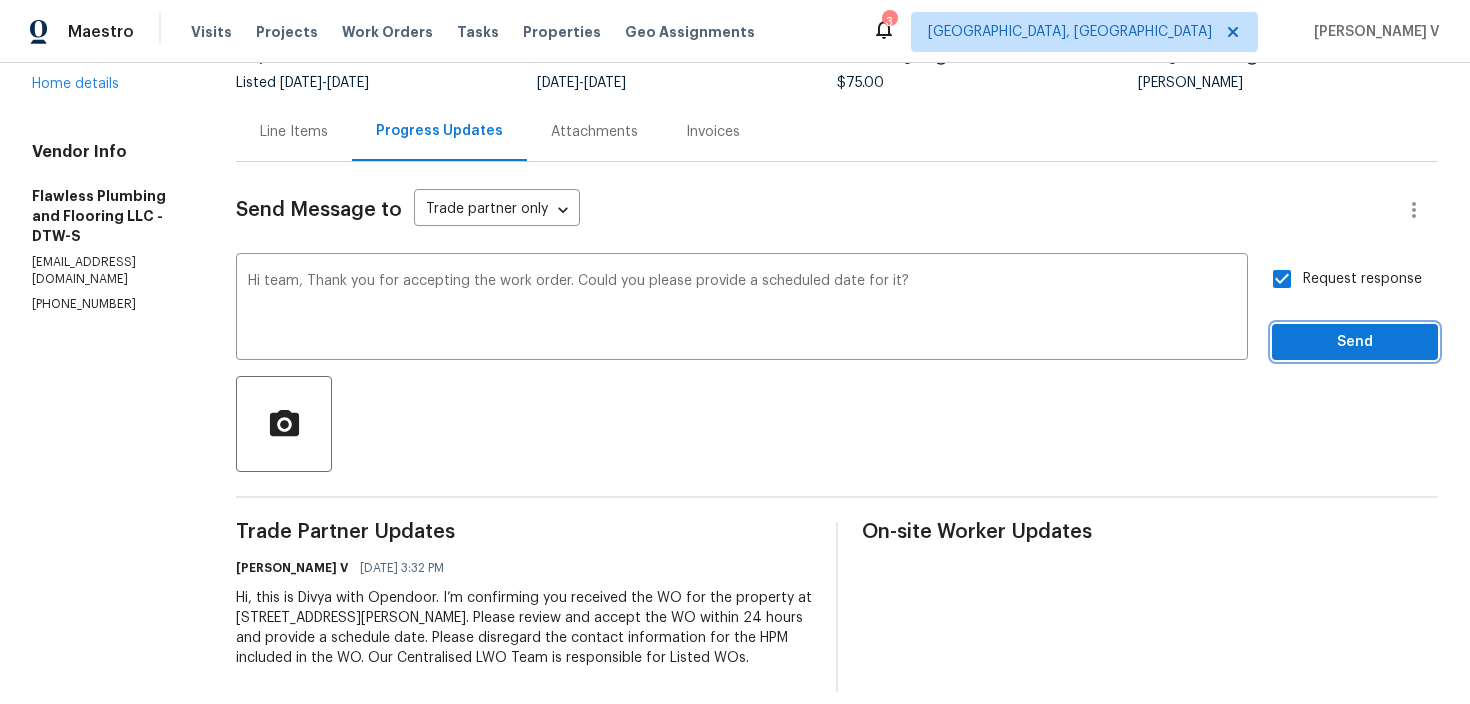 click on "Send" at bounding box center [1355, 342] 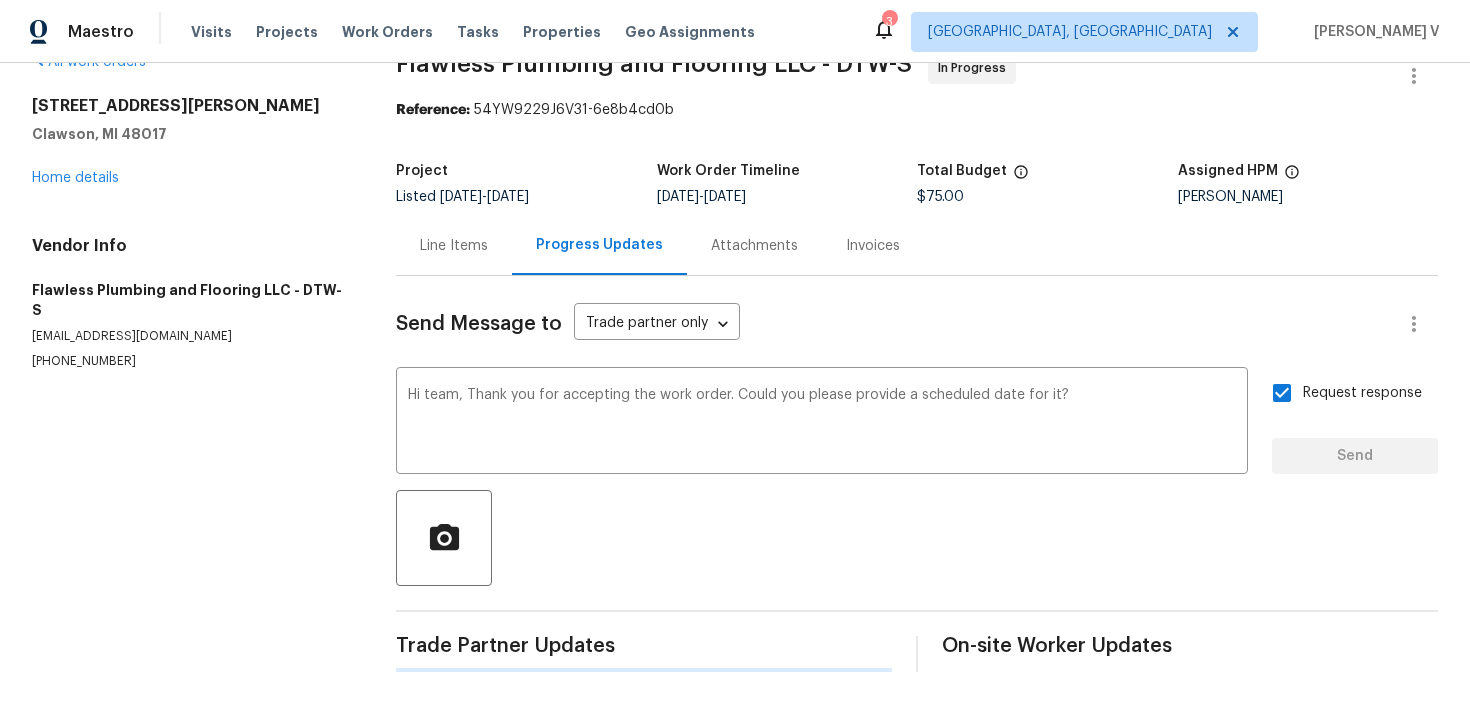 type 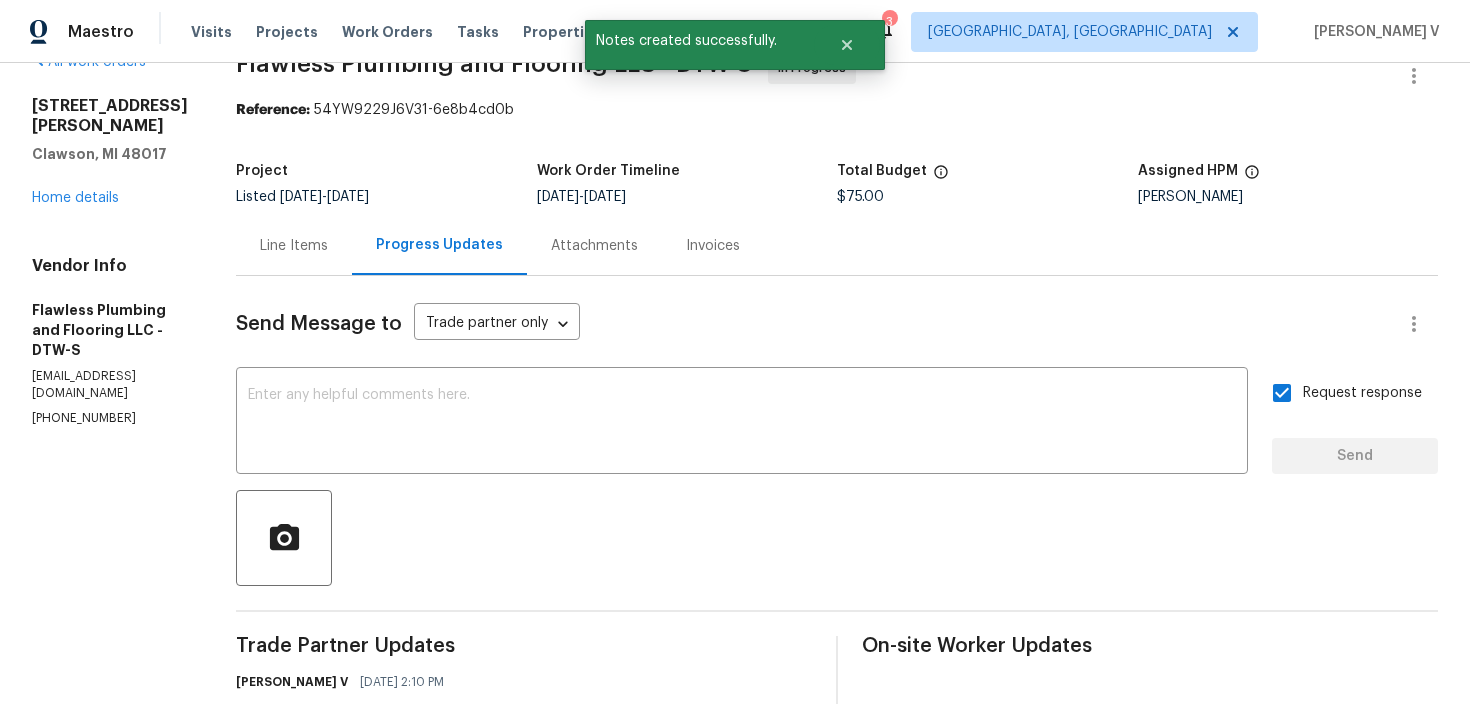scroll, scrollTop: 157, scrollLeft: 0, axis: vertical 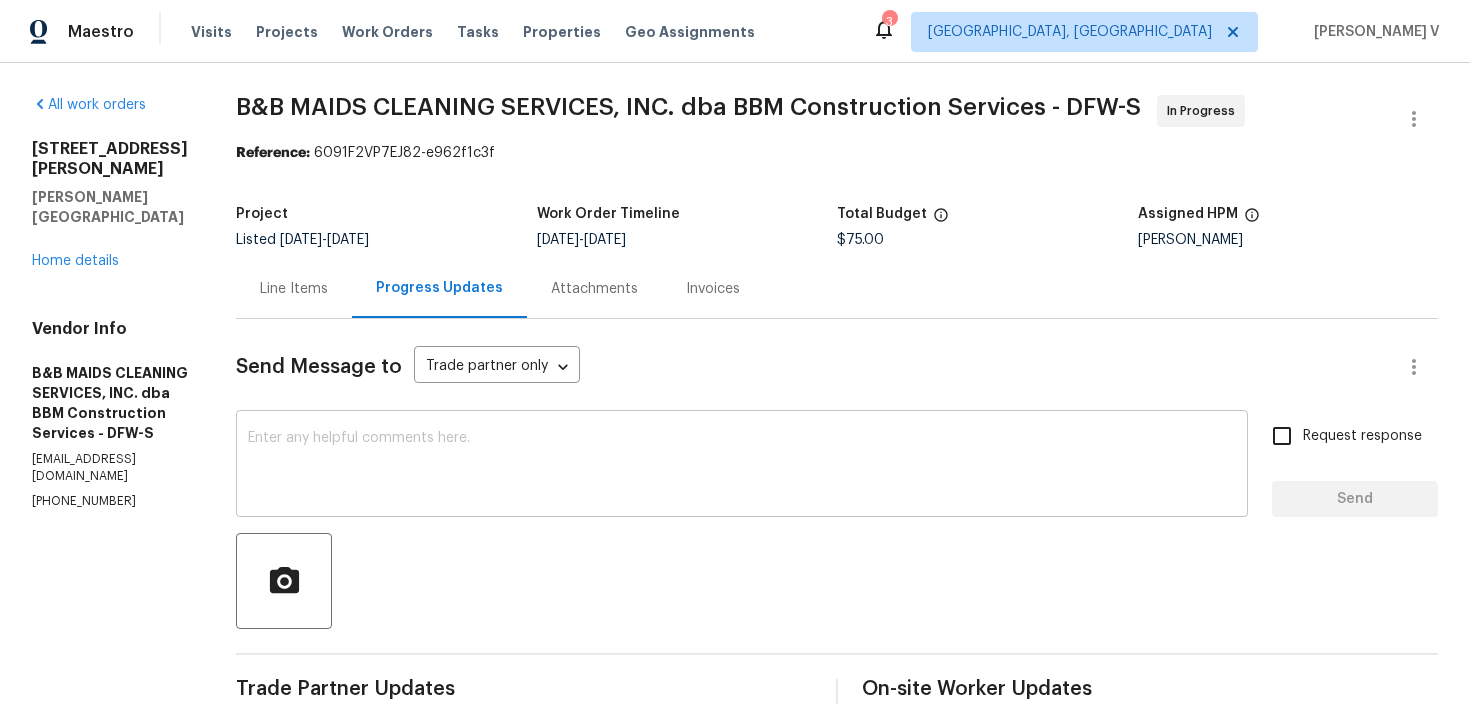 click at bounding box center (742, 466) 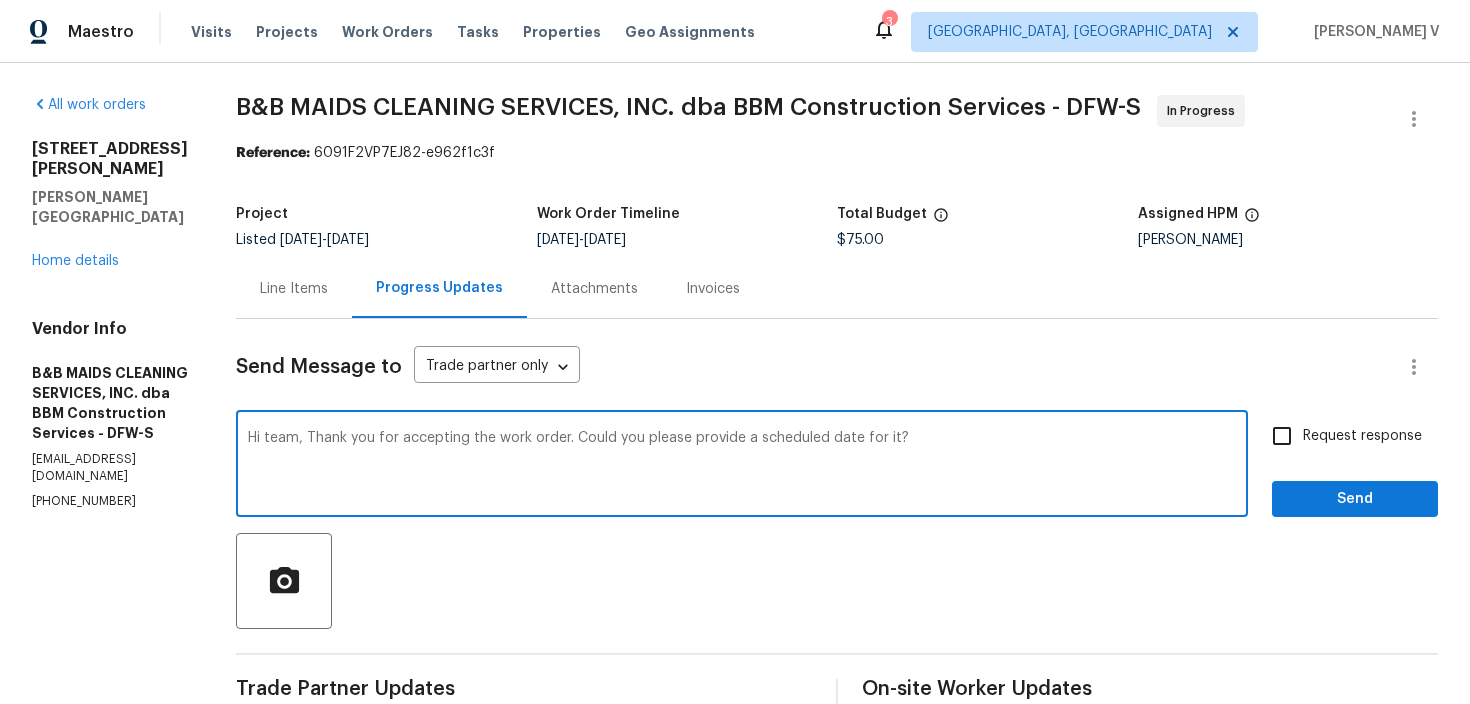 type on "Hi team, Thank you for accepting the work order. Could you please provide a scheduled date for it?" 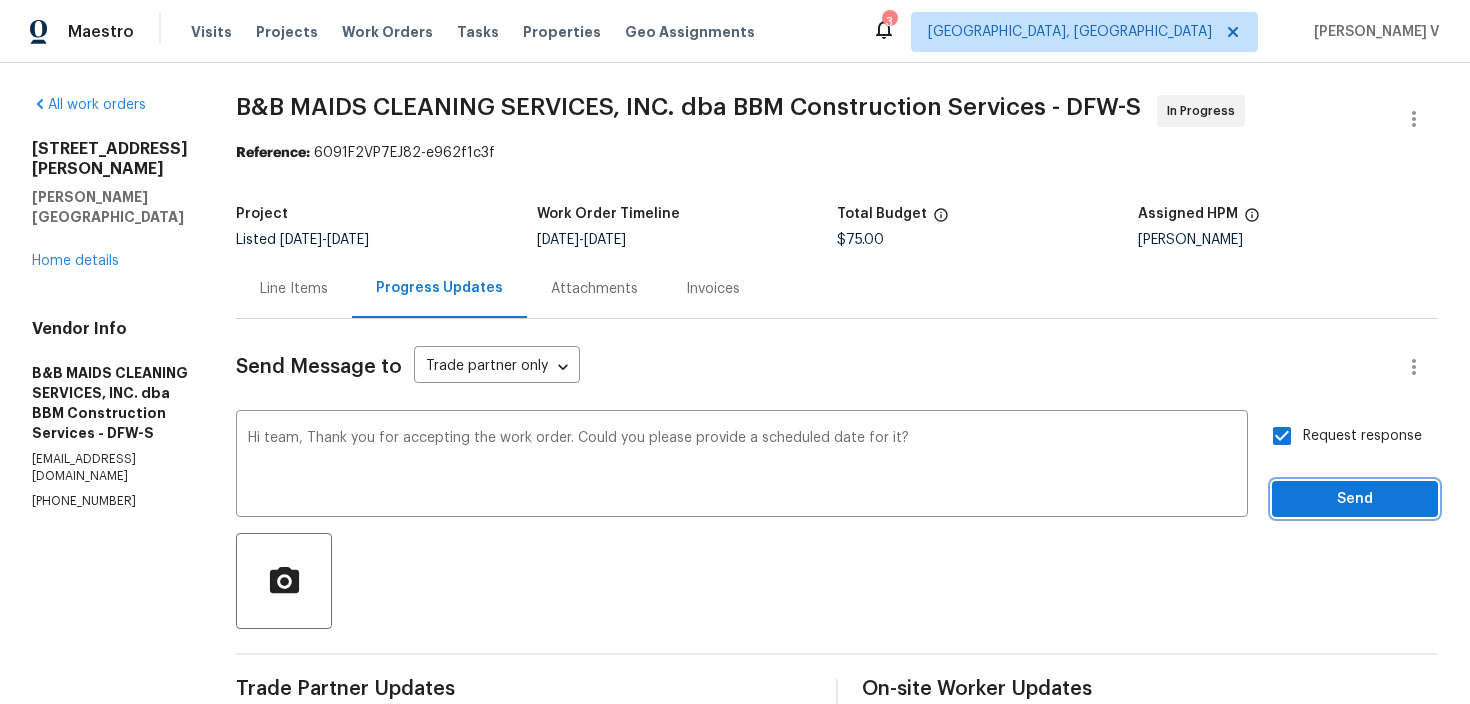 click on "Send" at bounding box center [1355, 499] 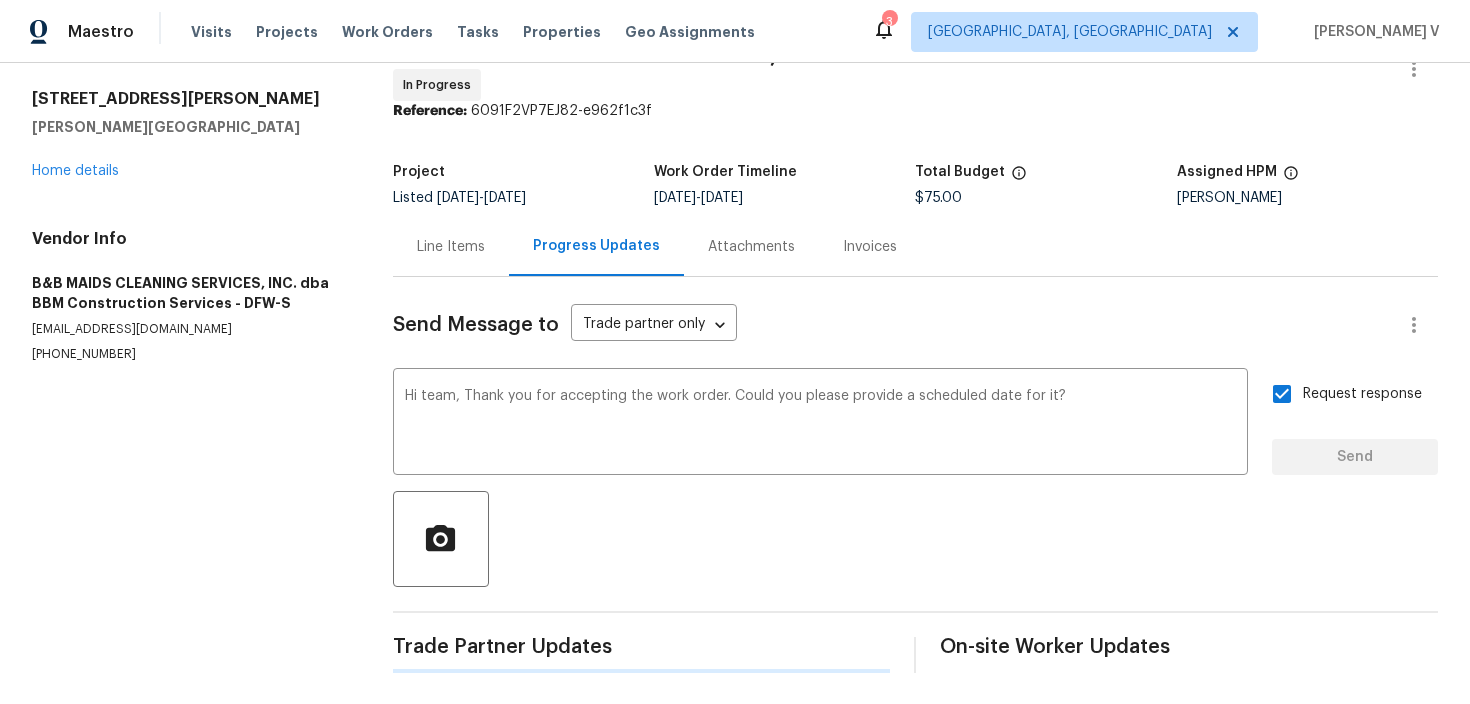 type 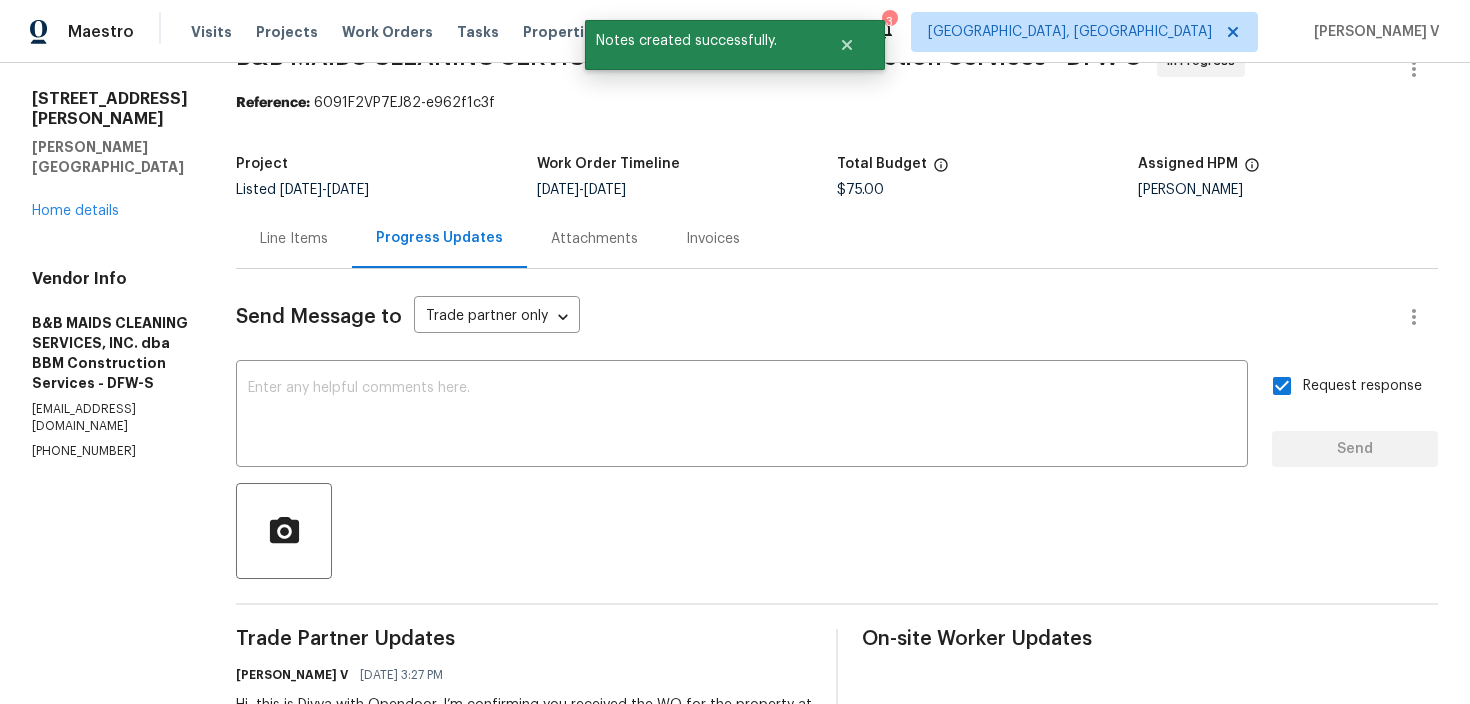 scroll, scrollTop: 162, scrollLeft: 0, axis: vertical 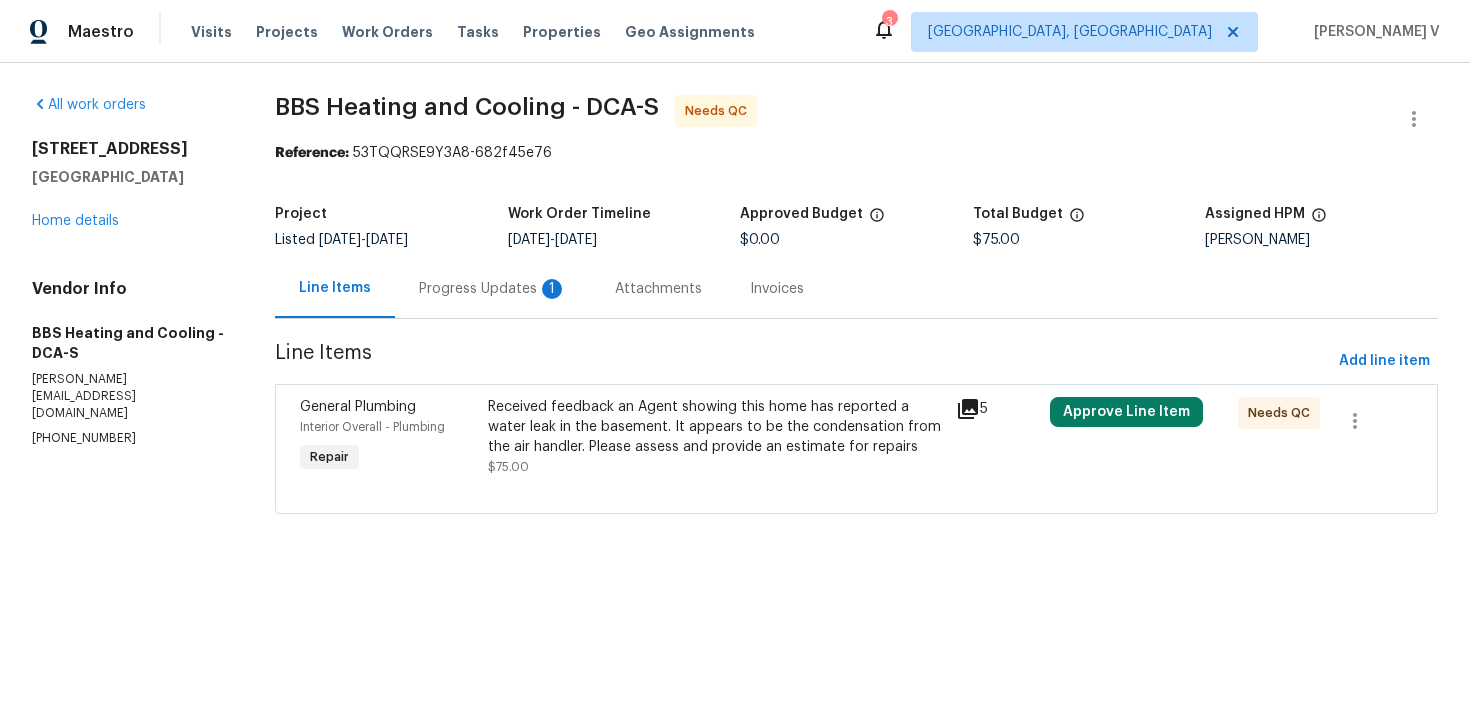click on "Progress Updates 1" at bounding box center (493, 288) 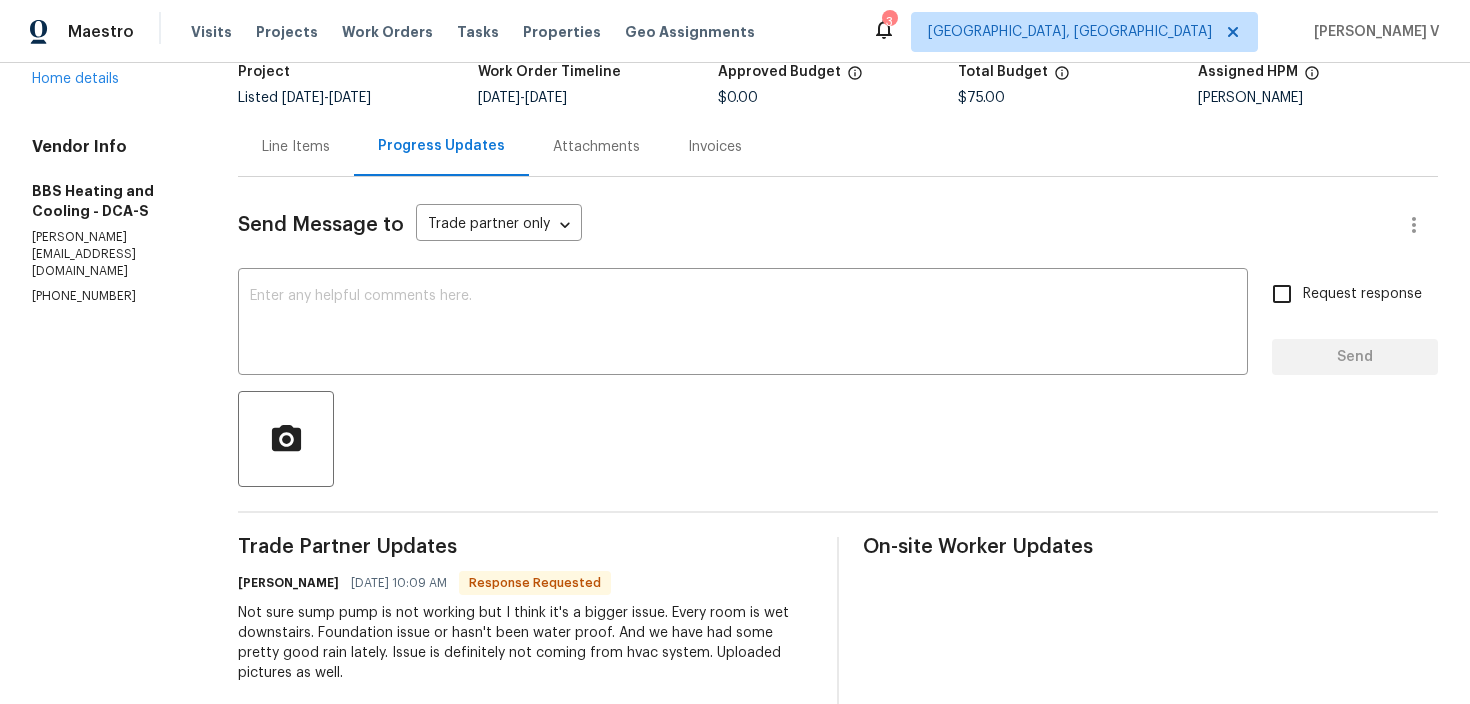 scroll, scrollTop: 0, scrollLeft: 0, axis: both 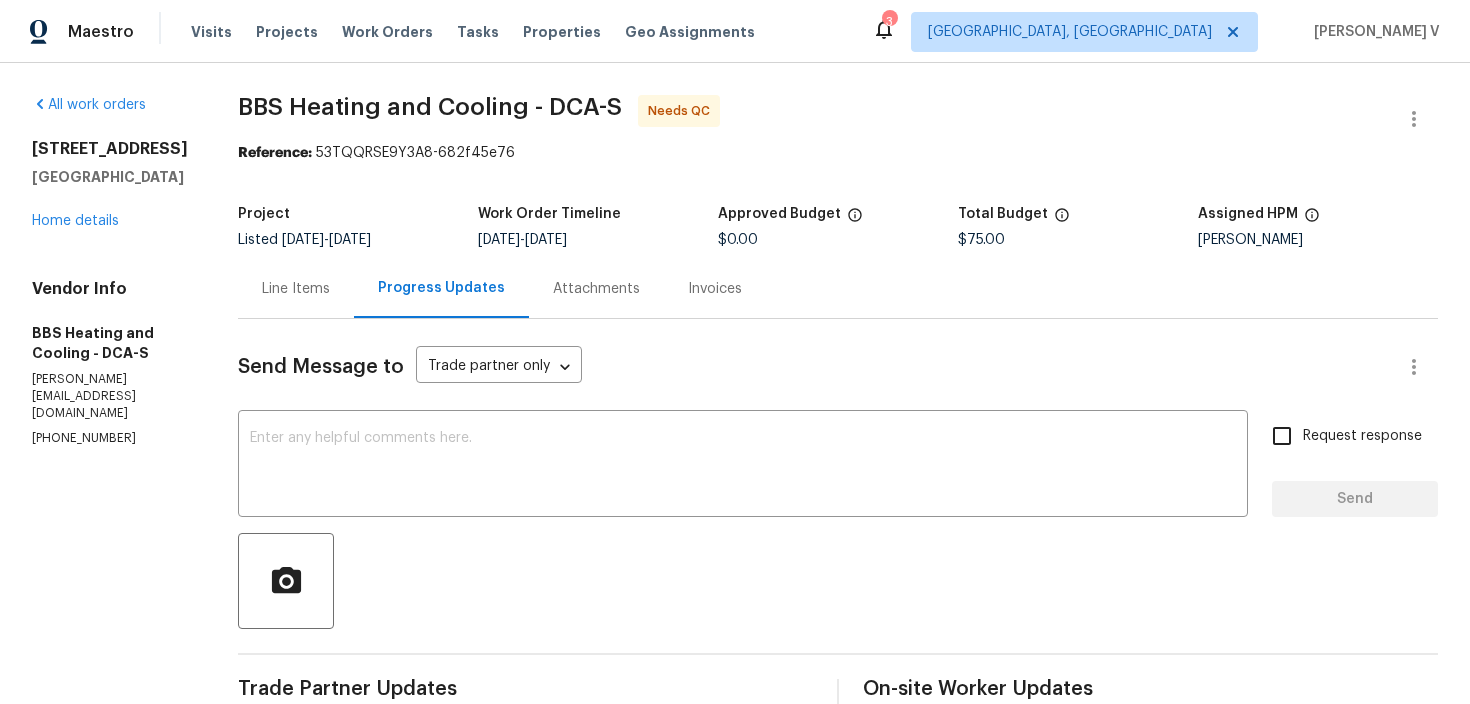 click on "Line Items" at bounding box center [296, 288] 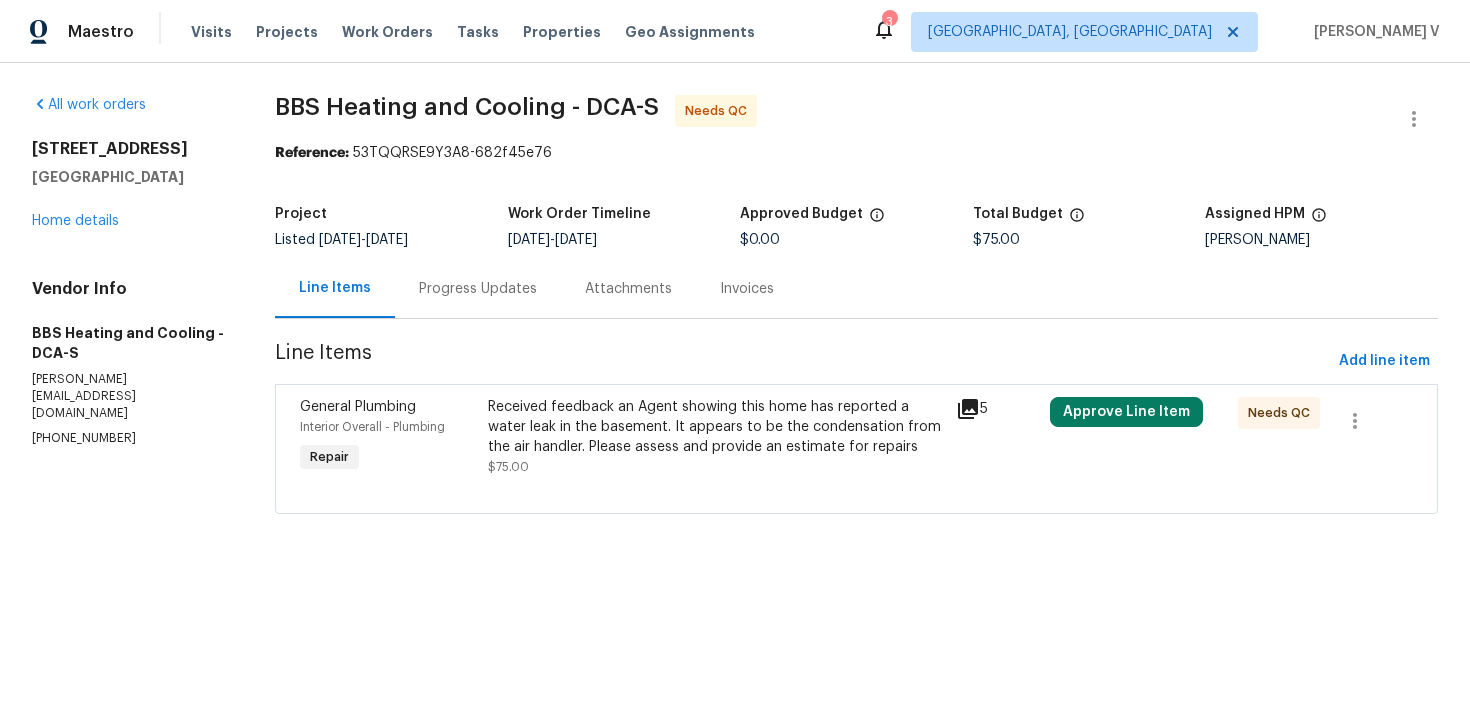 click on "Received feedback an Agent showing this home has reported a water leak in the basement.  It appears to be the condensation from the air handler.  Please assess and provide an estimate for repairs $75.00" at bounding box center [716, 437] 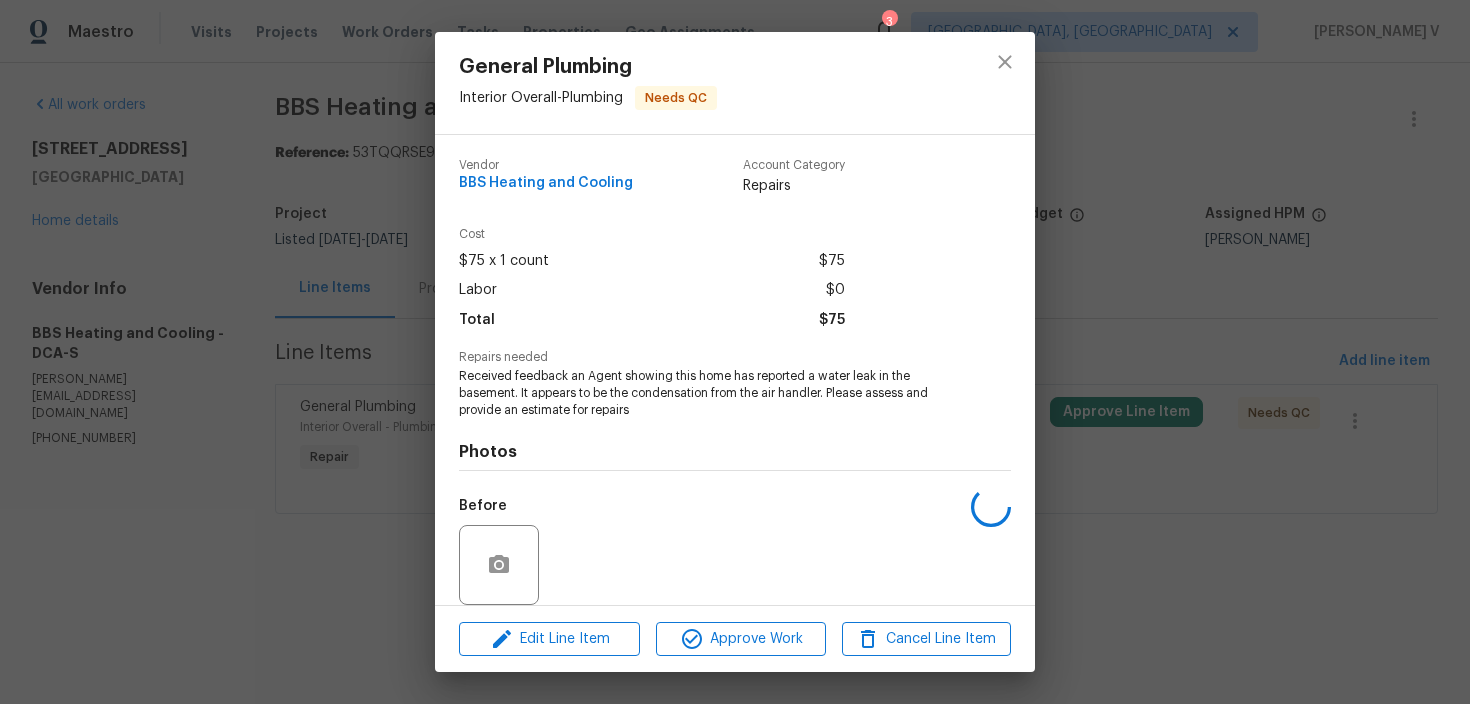 scroll, scrollTop: 150, scrollLeft: 0, axis: vertical 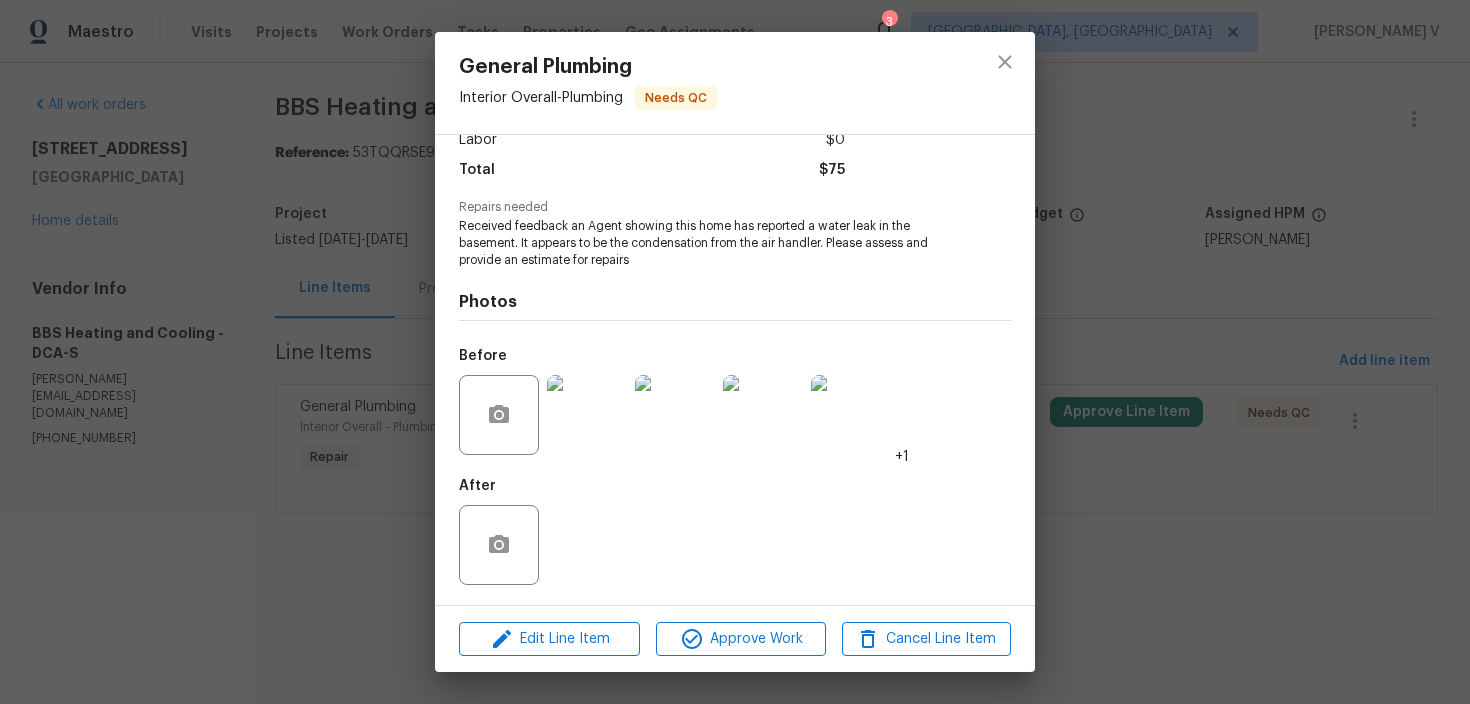click on "General Plumbing Interior Overall  -  Plumbing Needs QC Vendor BBS Heating and Cooling Account Category Repairs Cost $75 x 1 count $75 Labor $0 Total $75 Repairs needed Received feedback an Agent showing this home has reported a water leak in the basement.  It appears to be the condensation from the air handler.  Please assess and provide an estimate for repairs Photos Before  +1 After  Edit Line Item  Approve Work  Cancel Line Item" at bounding box center [735, 352] 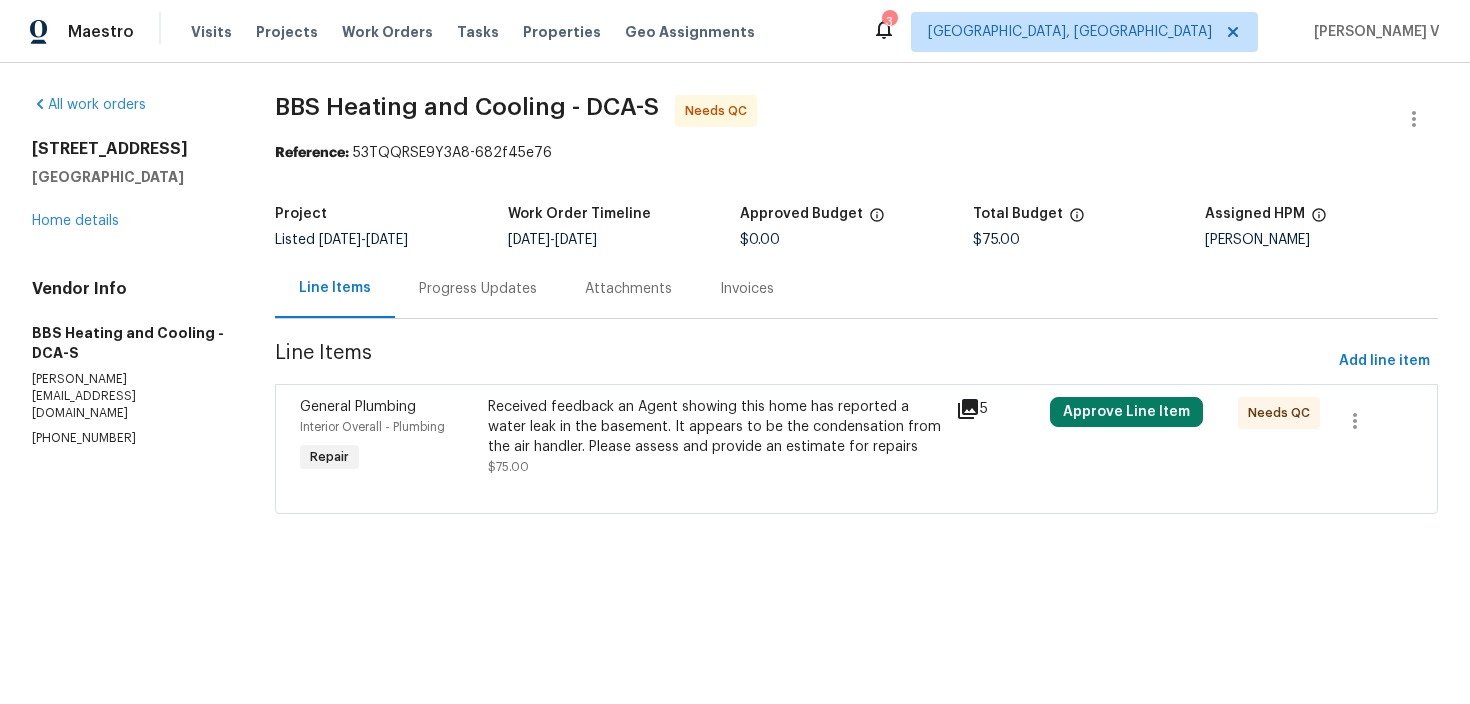 click on "Progress Updates" at bounding box center [478, 288] 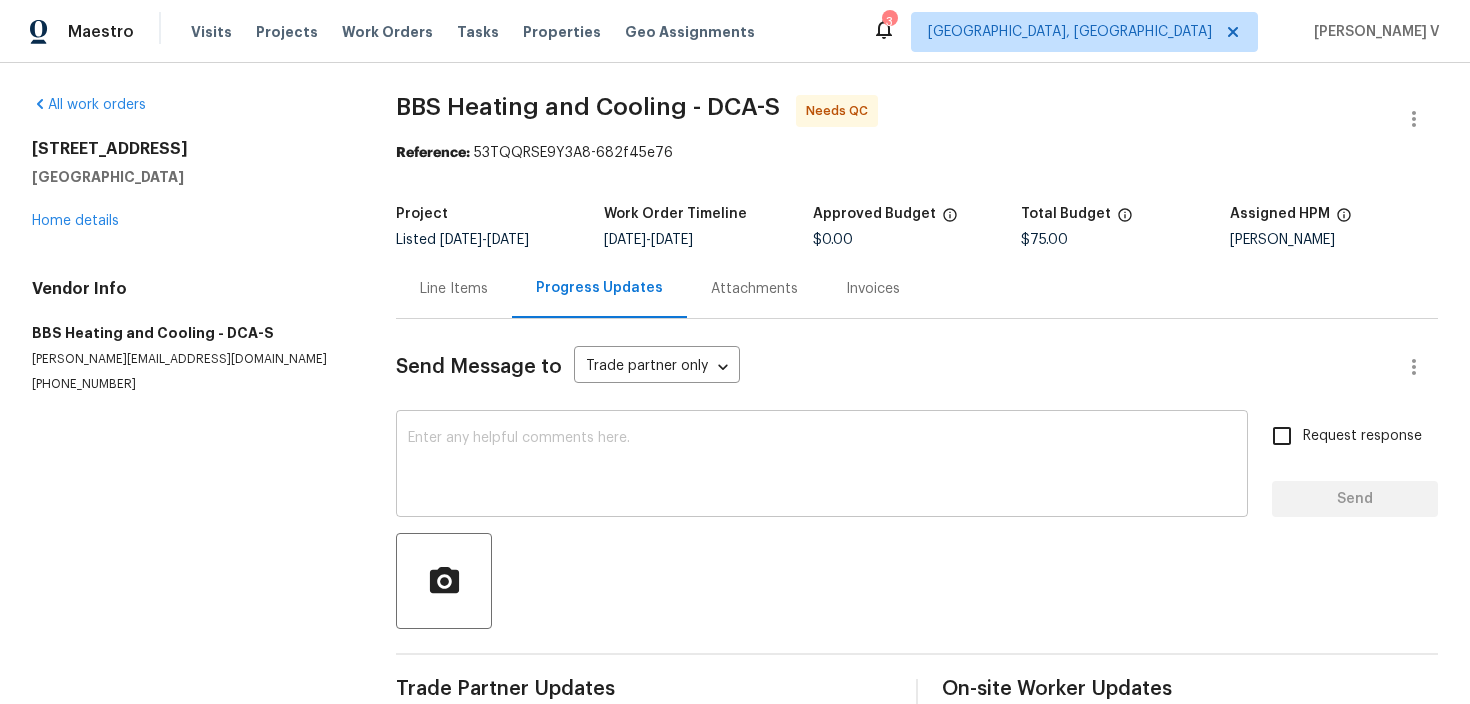 click at bounding box center [822, 466] 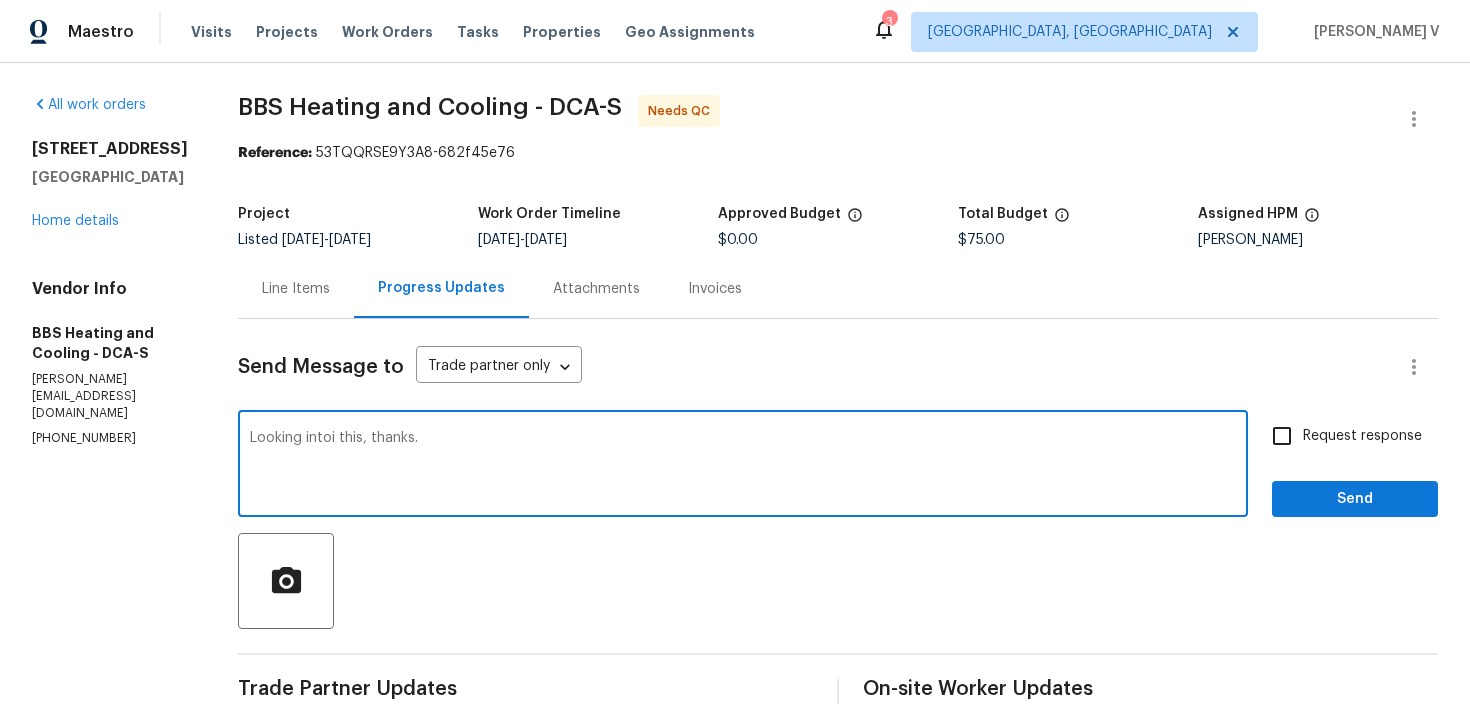 click on "Looking intoi this, thanks." at bounding box center [743, 466] 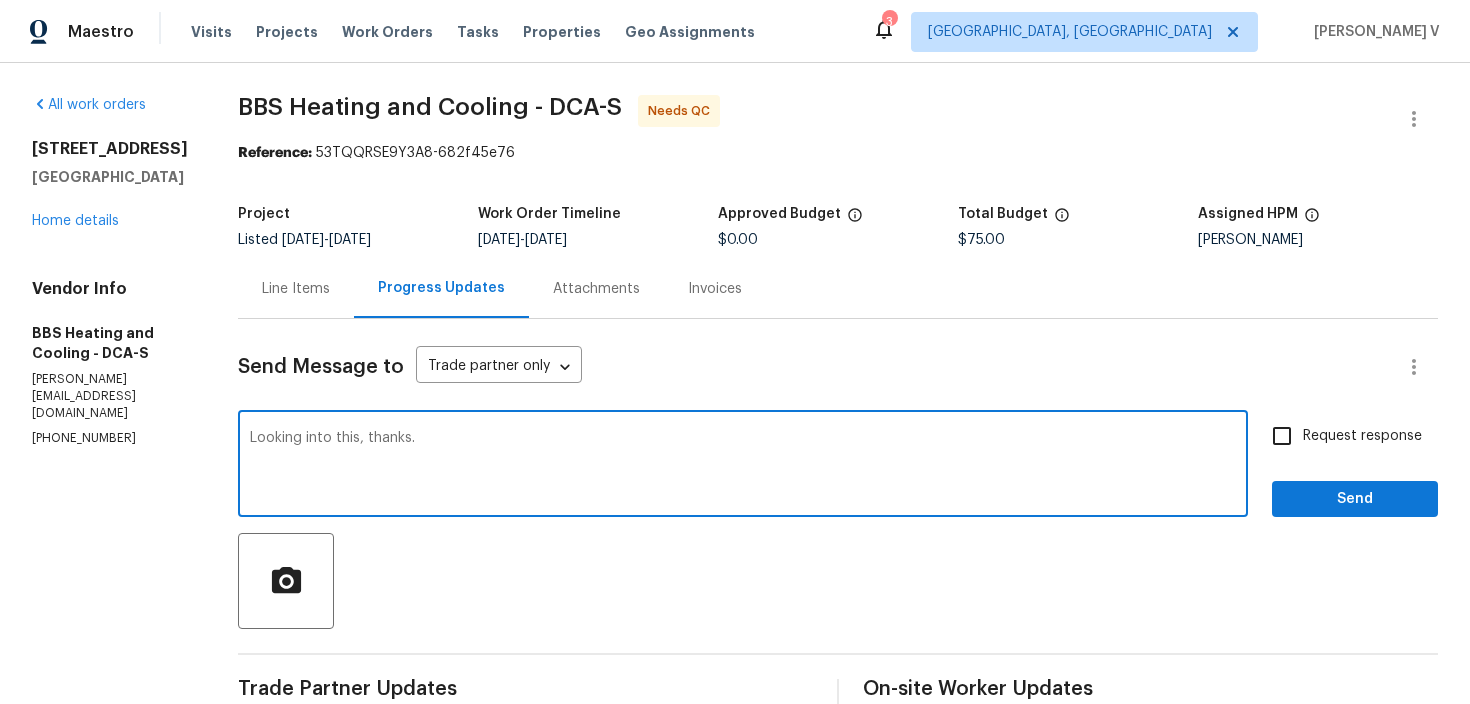 click on "Looking into this, thanks." at bounding box center (743, 466) 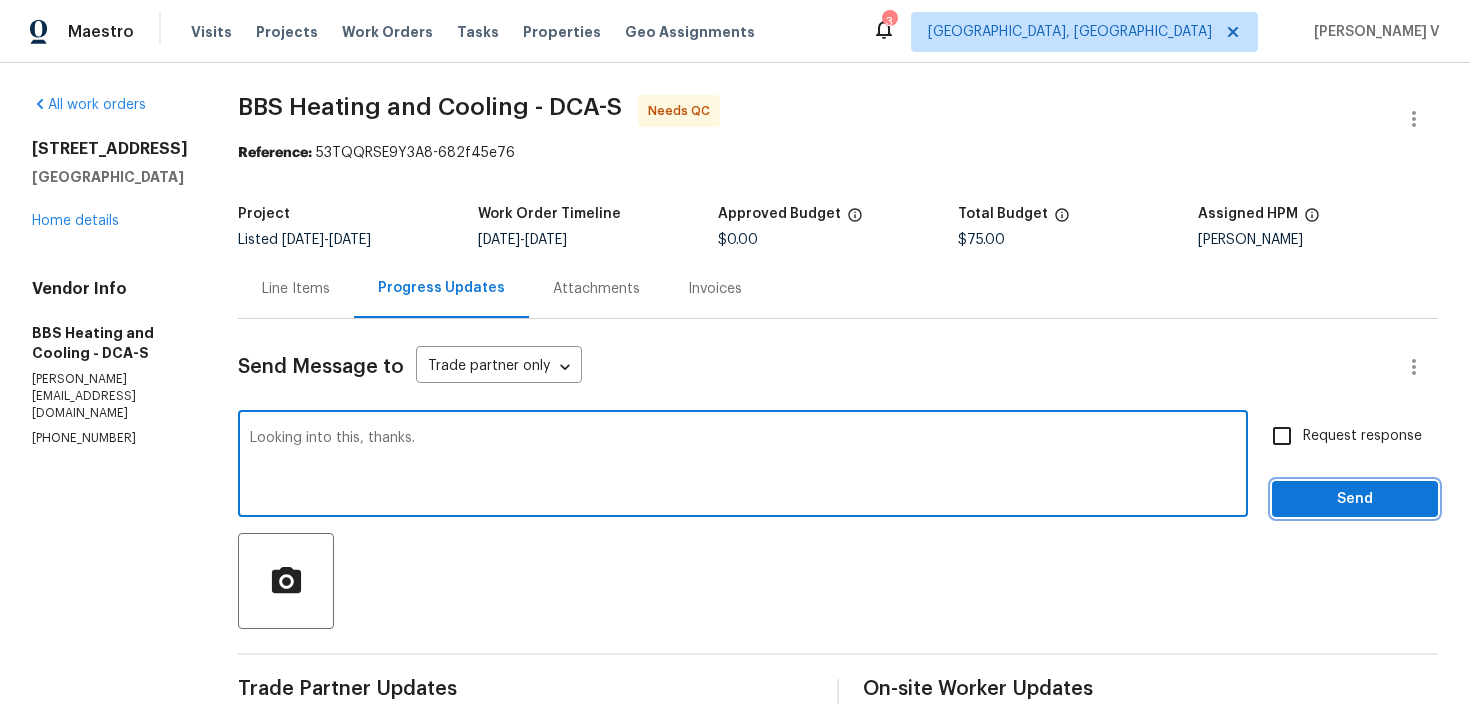 click on "Send" at bounding box center (1355, 499) 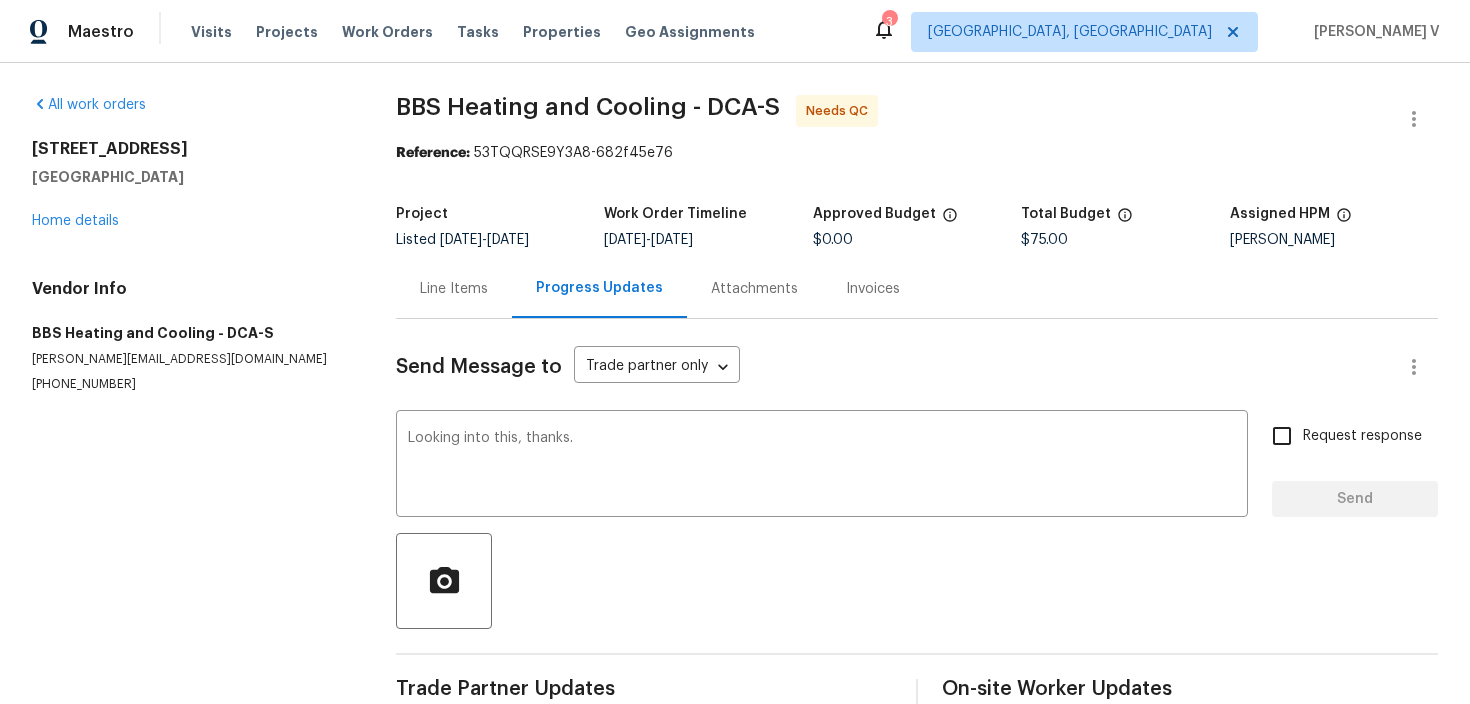type 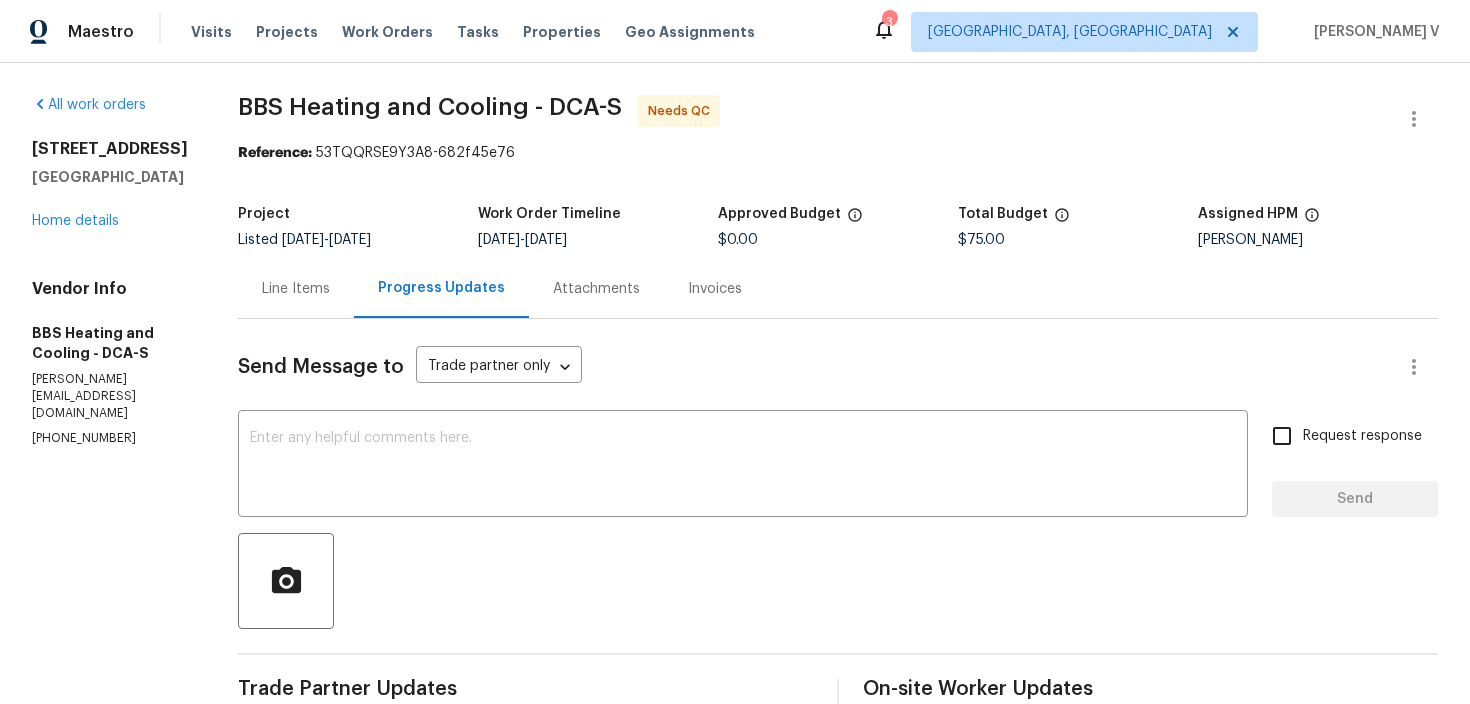 scroll, scrollTop: 179, scrollLeft: 0, axis: vertical 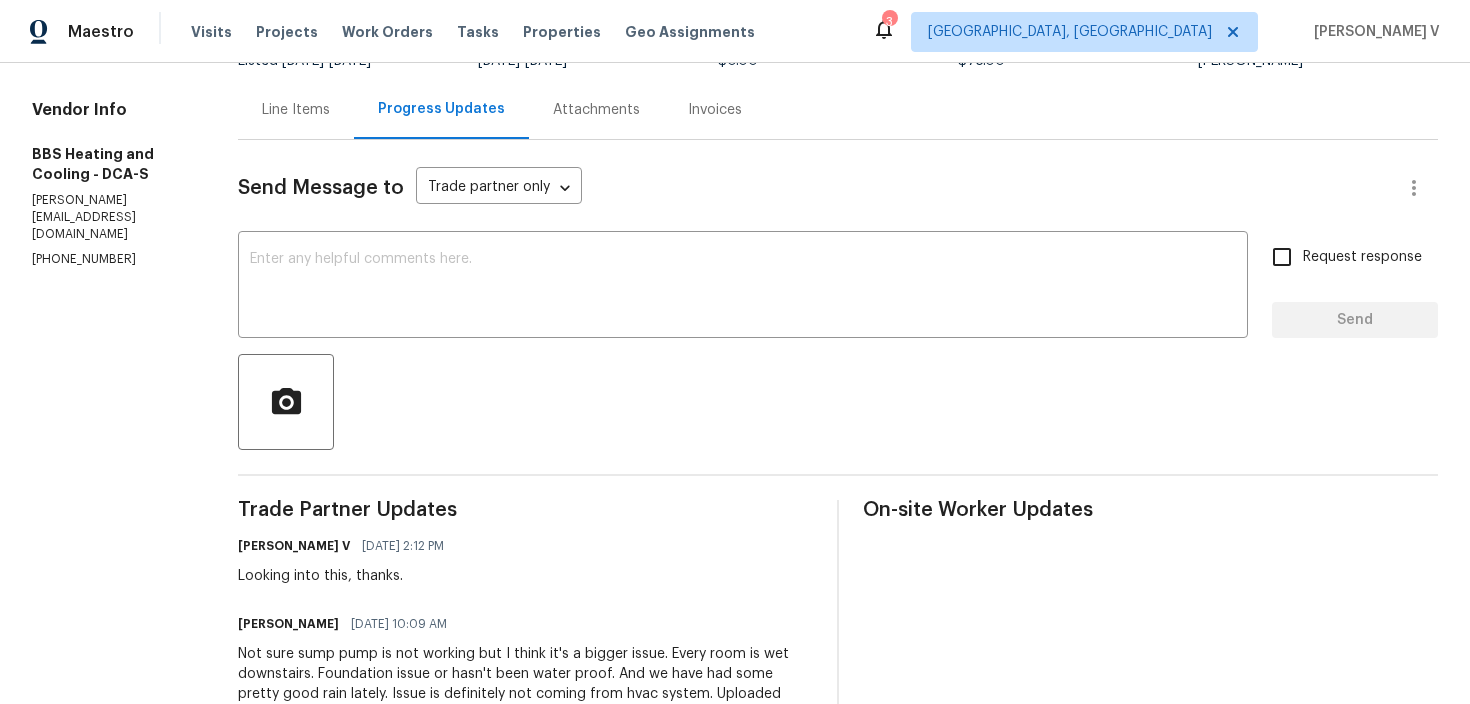 click on "Steve Edmonds 07/10/2025 10:09 AM Not sure sump pump is not working but I think it's a bigger issue. Every room is wet downstairs. Foundation issue or hasn't been water proof. And we have had some pretty good rain lately. Issue is definitely not coming from hvac system. Uploaded pictures as well." at bounding box center [525, 667] 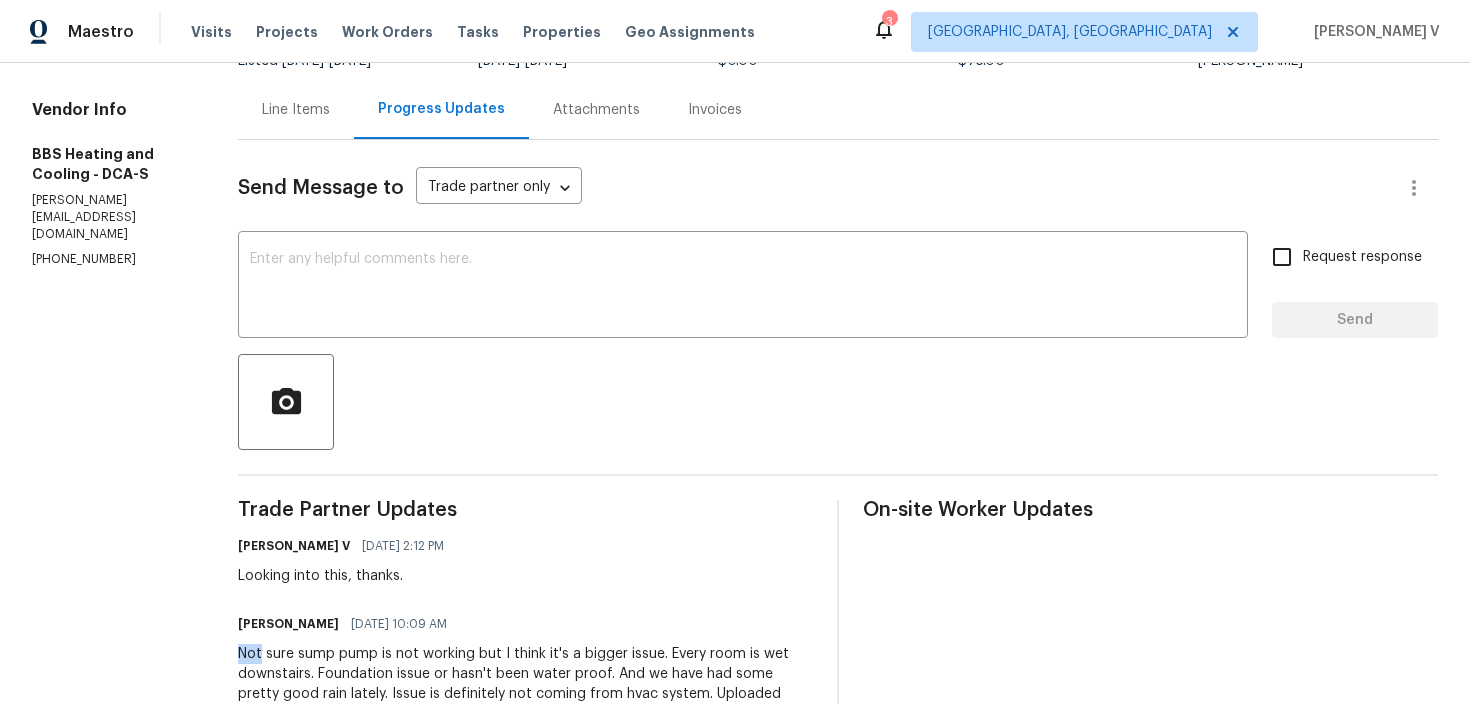 click on "Not sure sump pump is not working but I think it's a bigger issue. Every room is wet downstairs. Foundation issue or hasn't been water proof. And we have had some pretty good rain lately. Issue is definitely not coming from hvac system. Uploaded pictures as well." at bounding box center (525, 684) 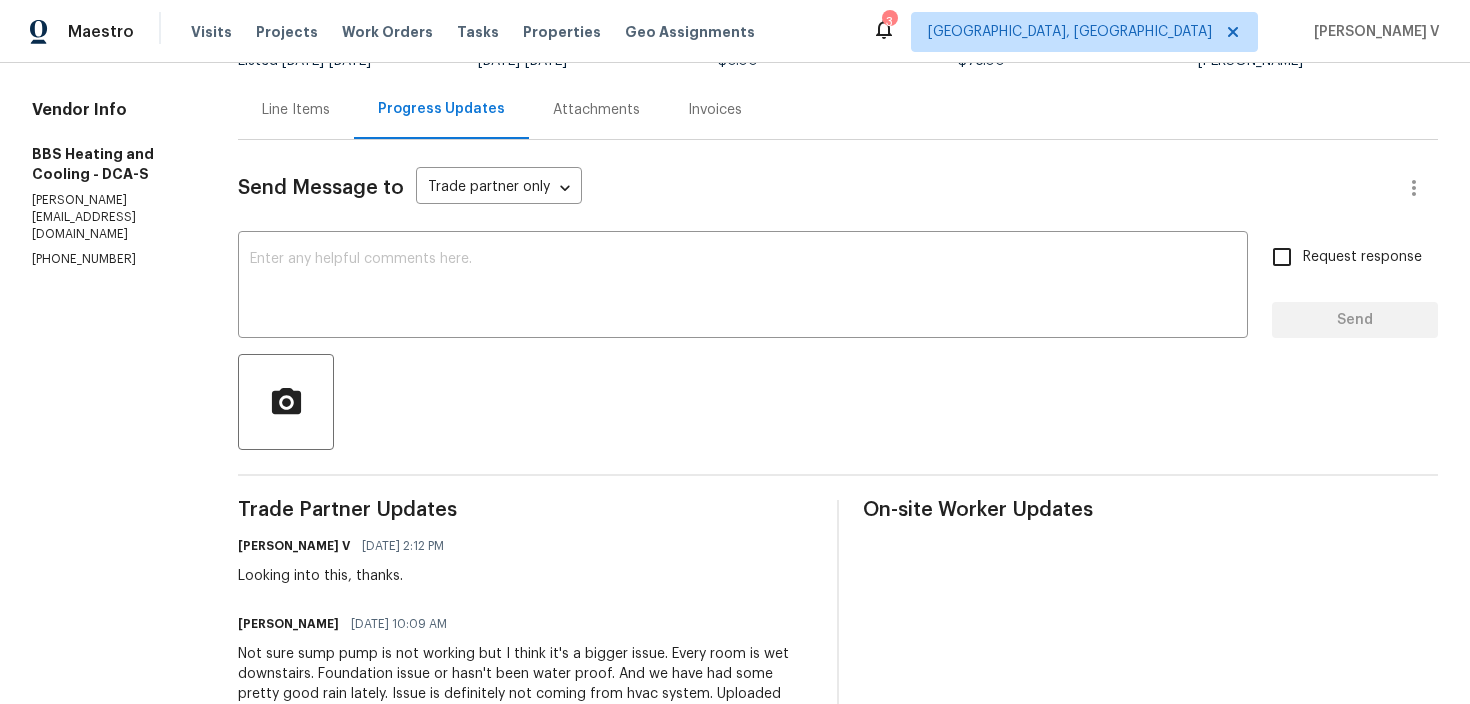 click on "Not sure sump pump is not working but I think it's a bigger issue. Every room is wet downstairs. Foundation issue or hasn't been water proof. And we have had some pretty good rain lately. Issue is definitely not coming from hvac system. Uploaded pictures as well." at bounding box center (525, 684) 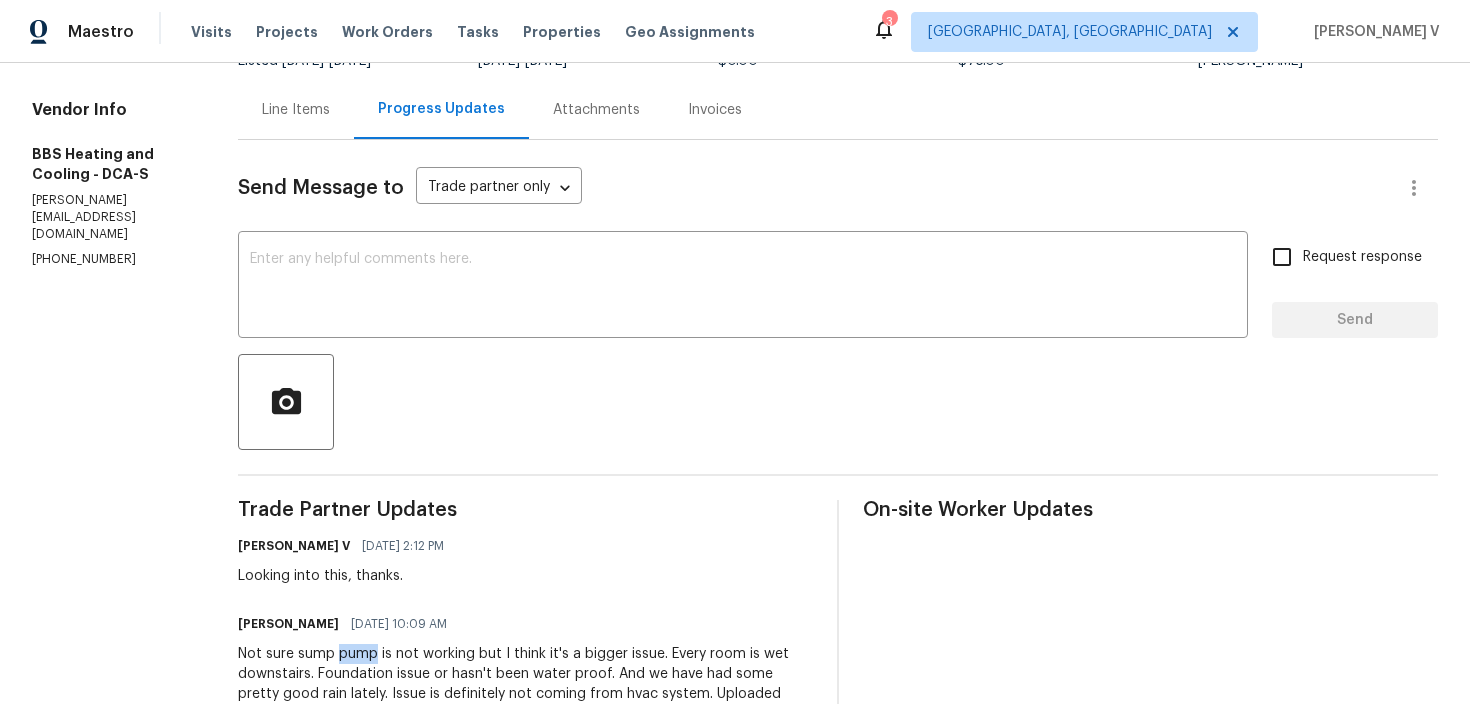 click on "Not sure sump pump is not working but I think it's a bigger issue. Every room is wet downstairs. Foundation issue or hasn't been water proof. And we have had some pretty good rain lately. Issue is definitely not coming from hvac system. Uploaded pictures as well." at bounding box center [525, 684] 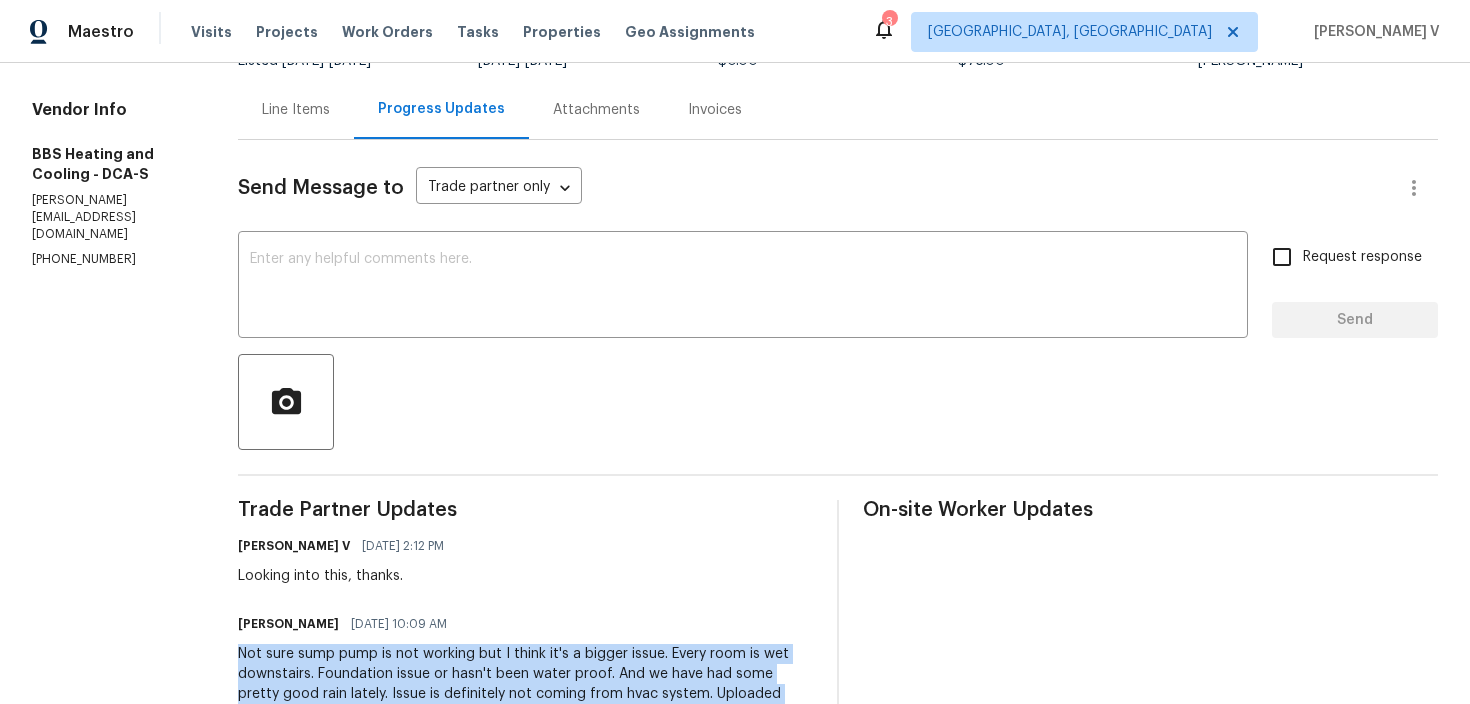 click on "Not sure sump pump is not working but I think it's a bigger issue. Every room is wet downstairs. Foundation issue or hasn't been water proof. And we have had some pretty good rain lately. Issue is definitely not coming from hvac system. Uploaded pictures as well." at bounding box center [525, 684] 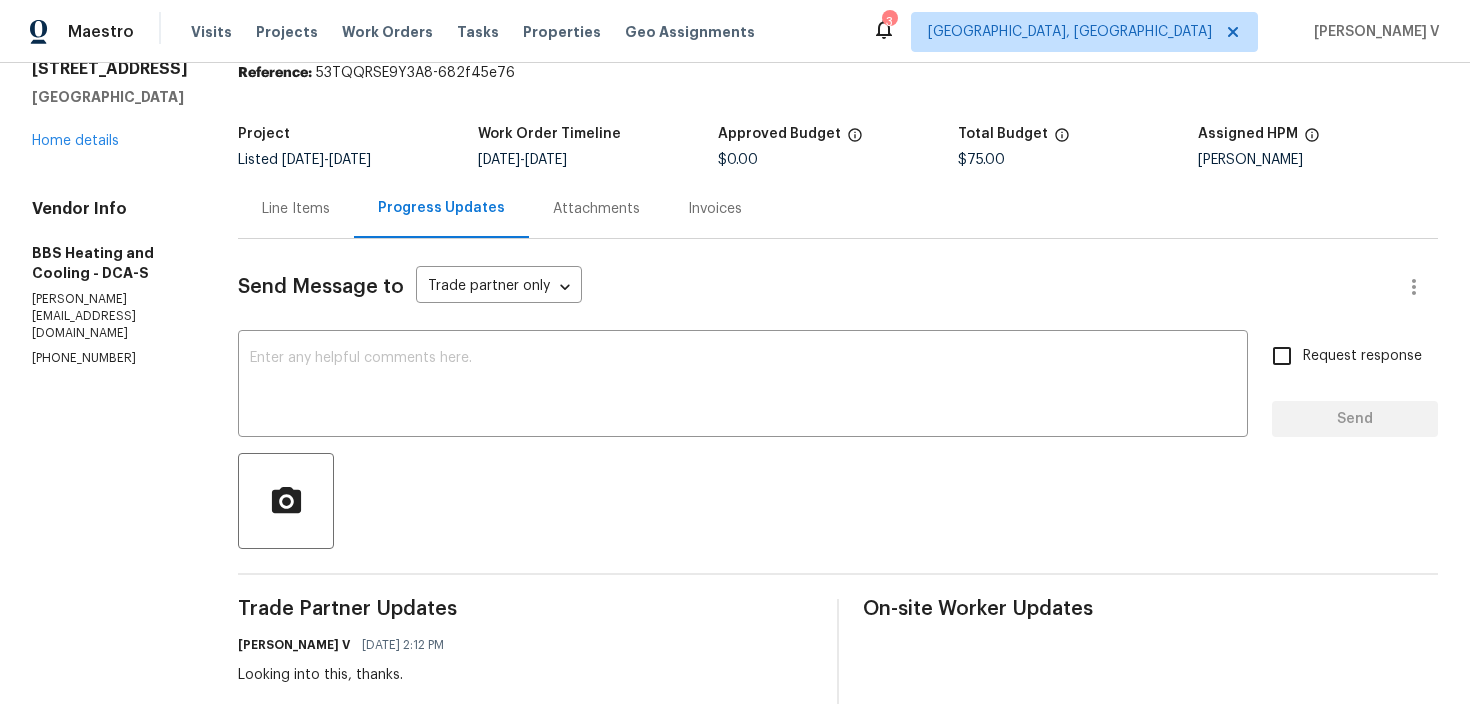 scroll, scrollTop: 13, scrollLeft: 0, axis: vertical 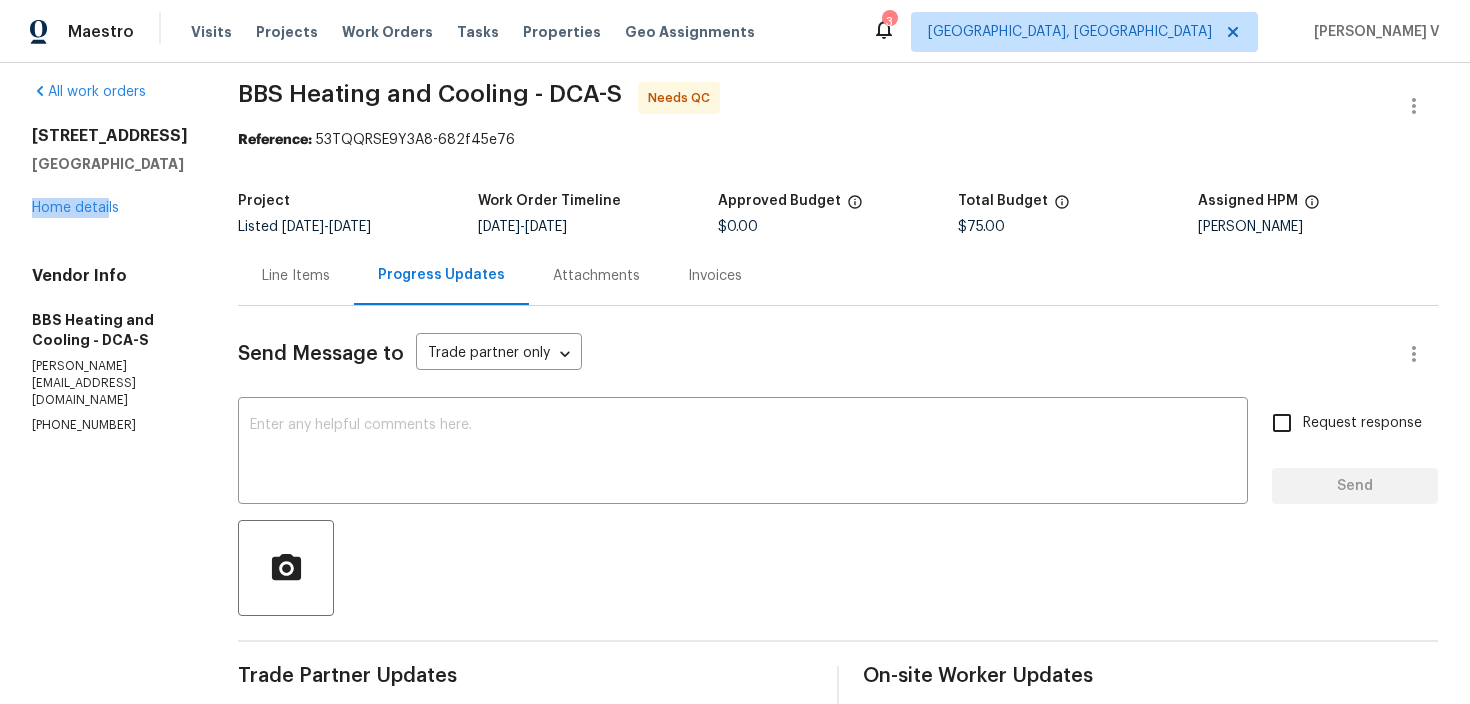 click on "3510 Powells Crossing Ct Woodbridge, VA 22193 Home details" at bounding box center [111, 172] 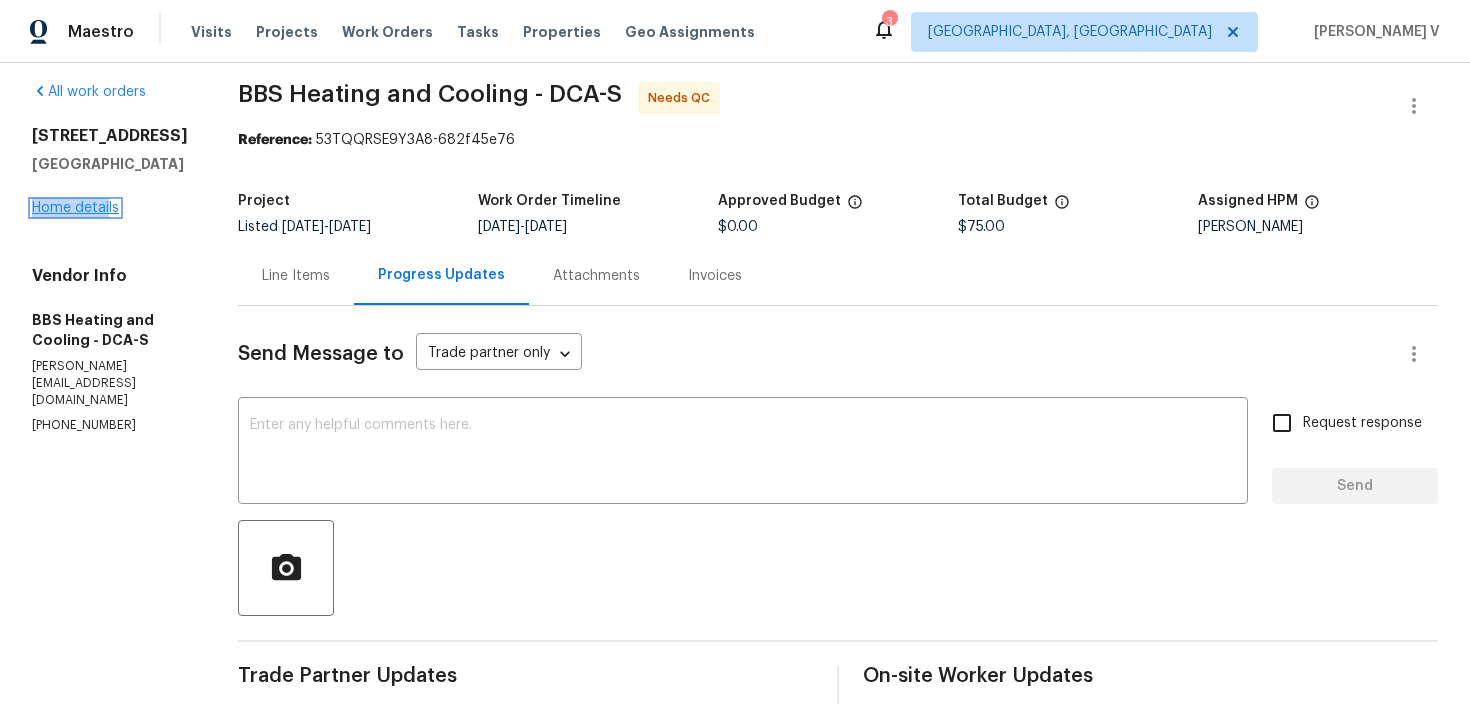 click on "Home details" at bounding box center [75, 208] 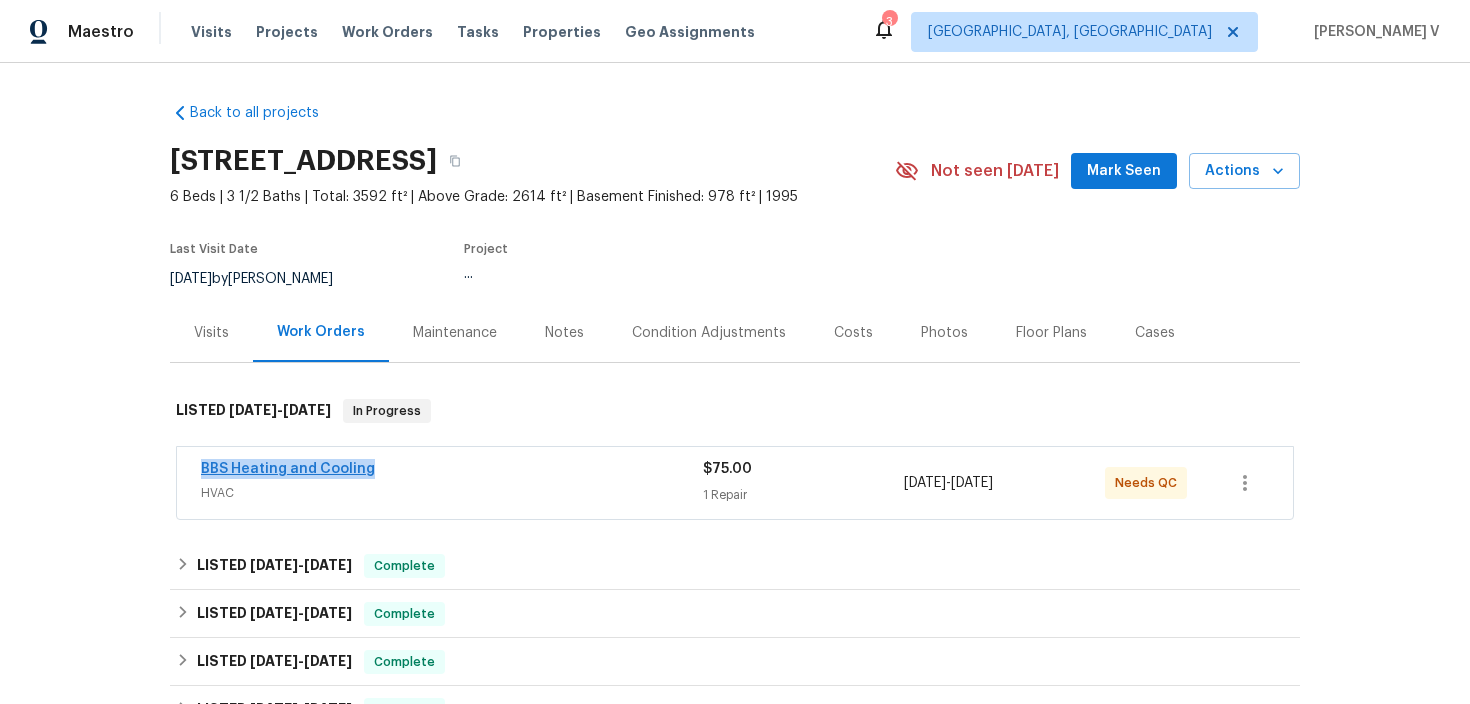 drag, startPoint x: 190, startPoint y: 473, endPoint x: 367, endPoint y: 473, distance: 177 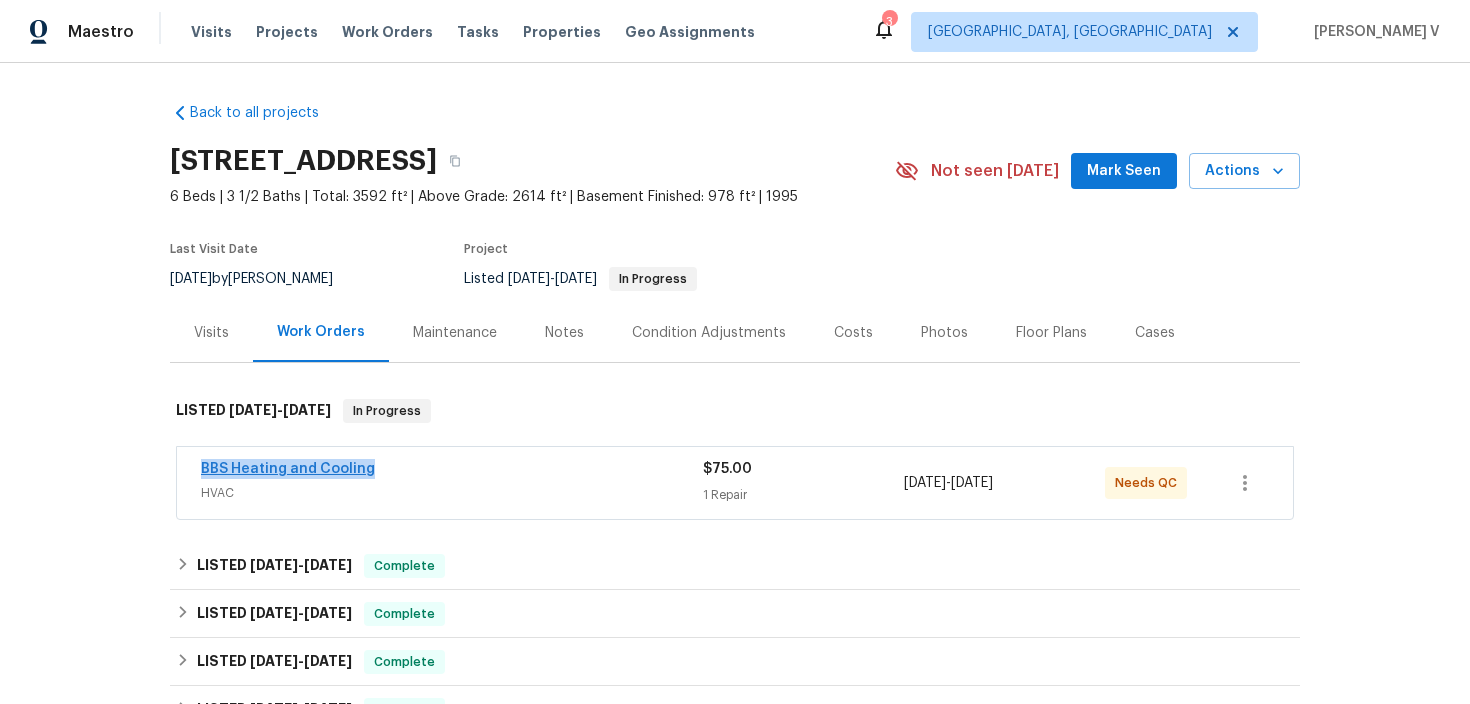 copy on "BBS Heating and Cooling" 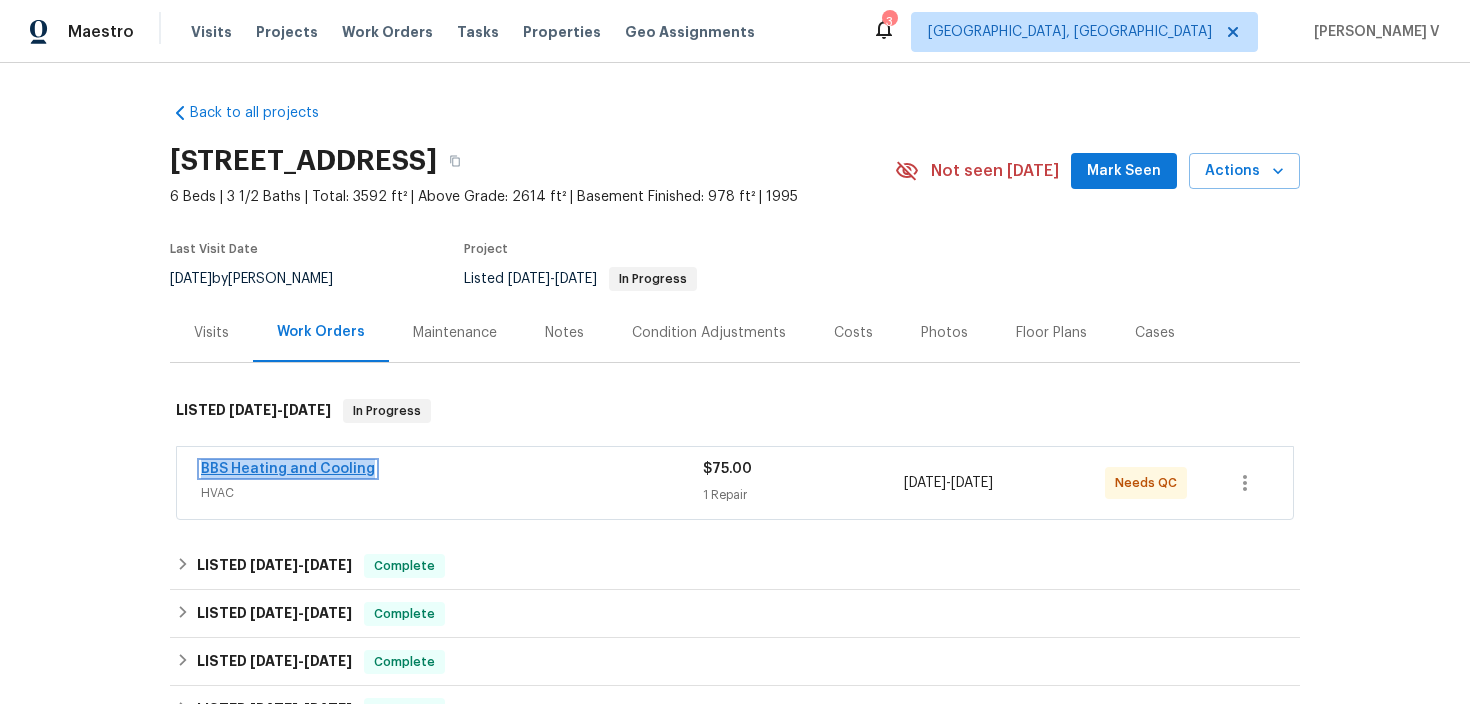 click on "BBS Heating and Cooling" at bounding box center [288, 469] 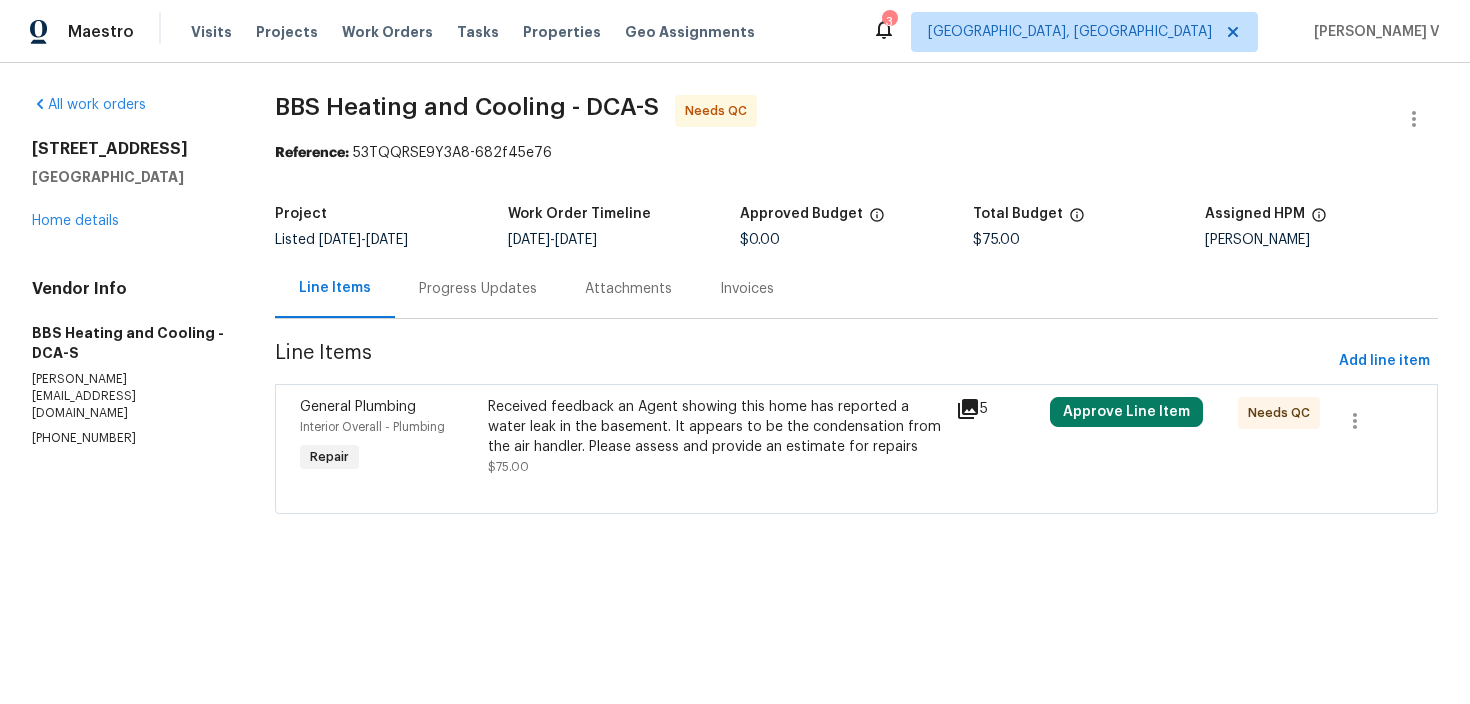 click on "Received feedback an Agent showing this home has reported a water leak in the basement.  It appears to be the condensation from the air handler.  Please assess and provide an estimate for repairs" at bounding box center (716, 427) 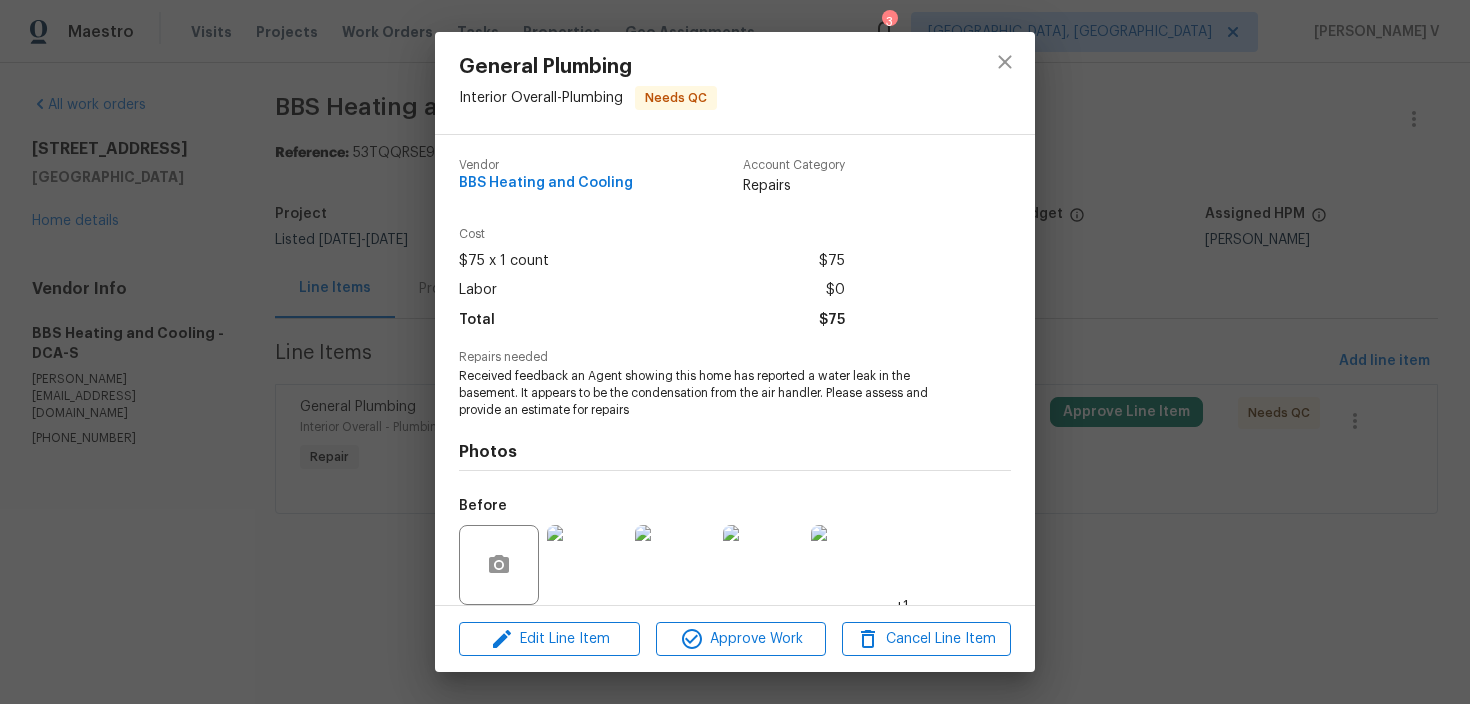 scroll, scrollTop: 150, scrollLeft: 0, axis: vertical 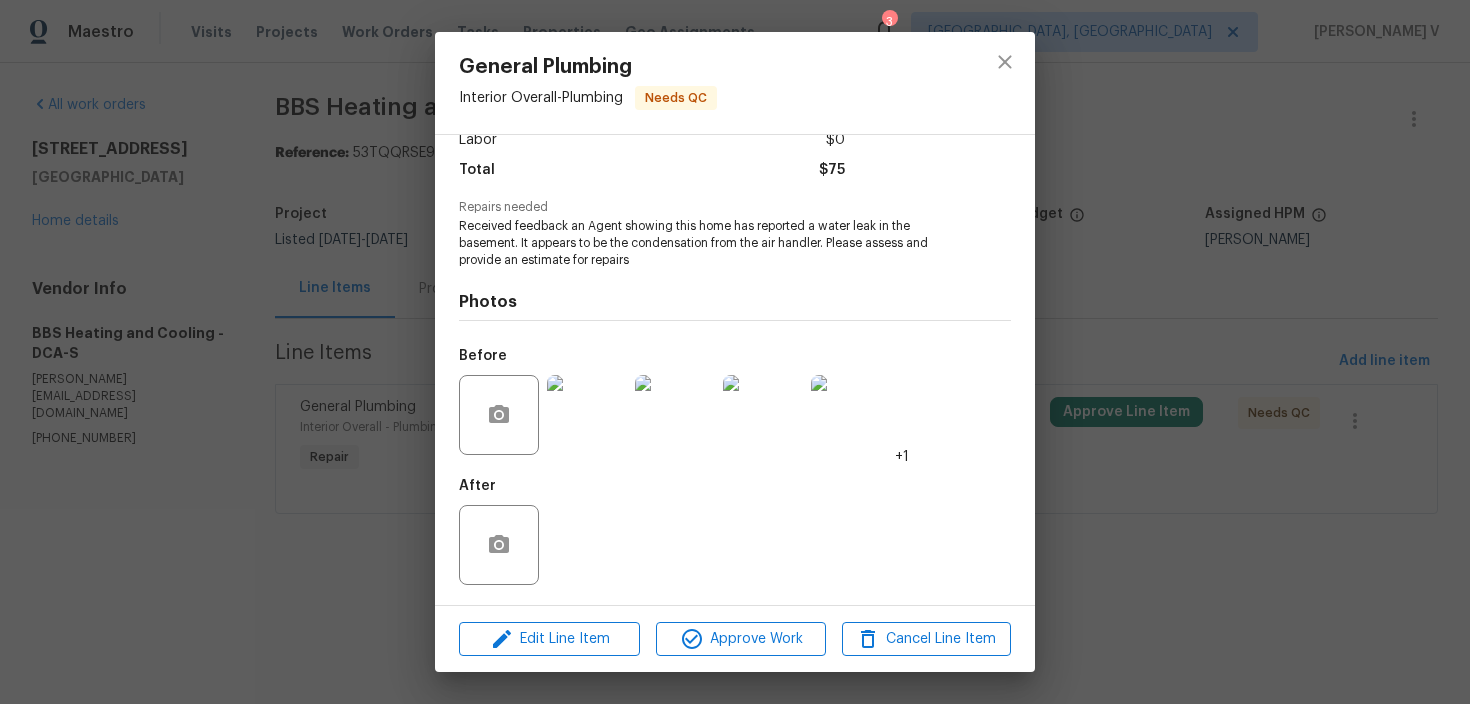 click at bounding box center (587, 415) 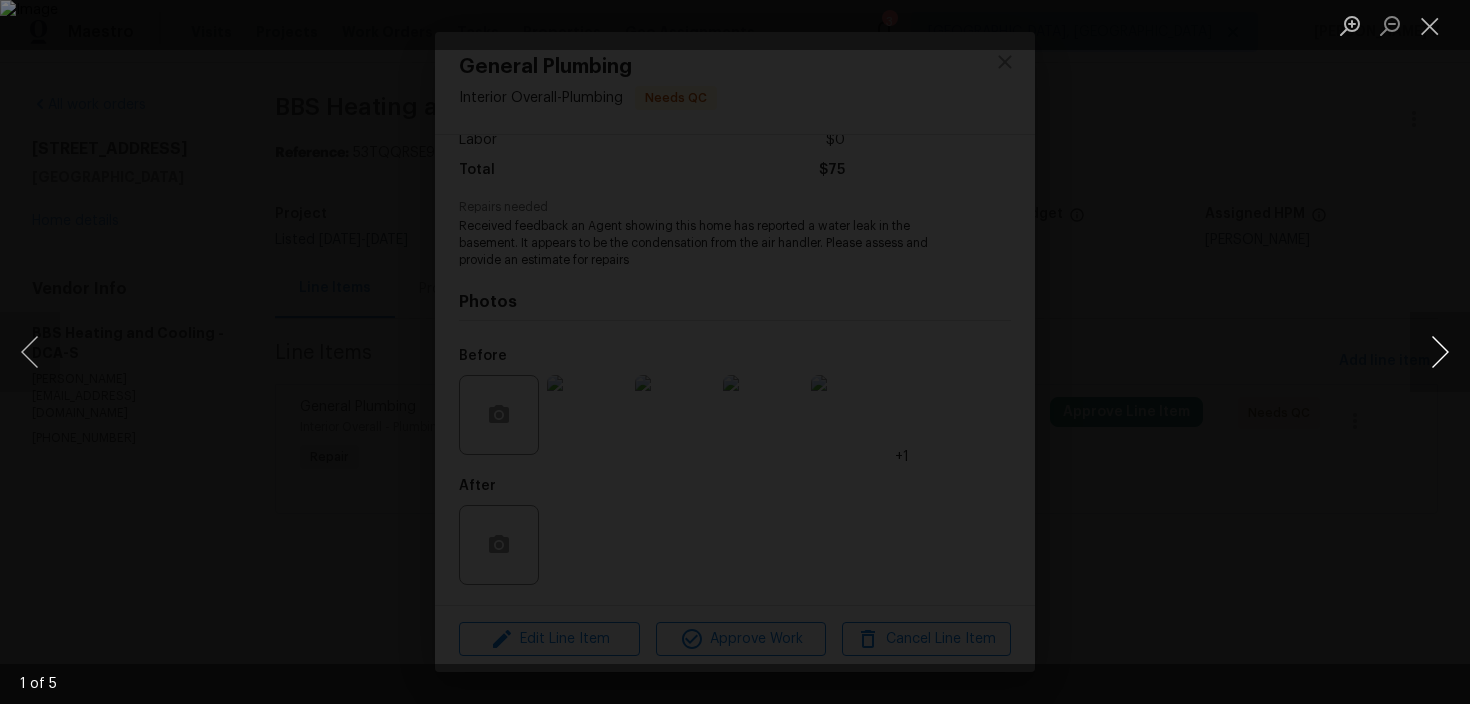 click at bounding box center (1440, 352) 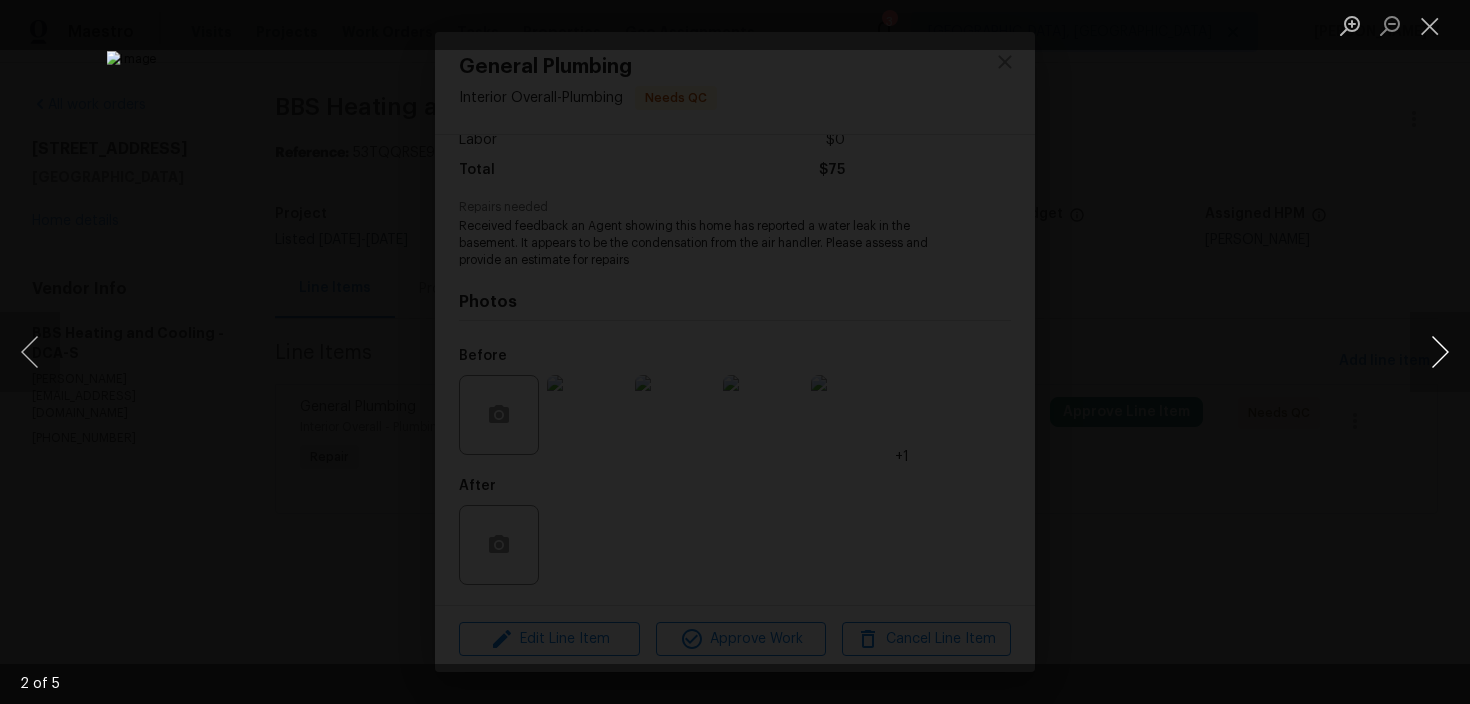 click at bounding box center (1440, 352) 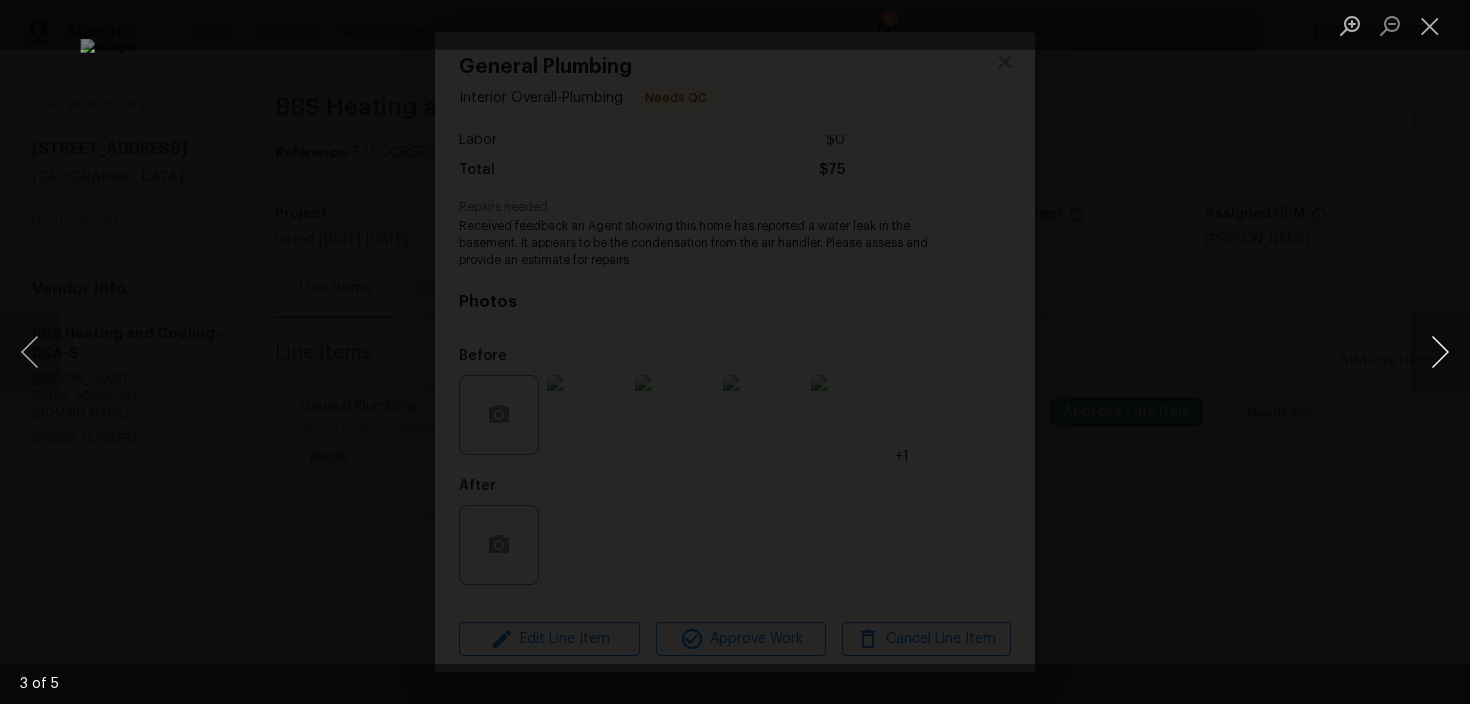 click at bounding box center (1440, 352) 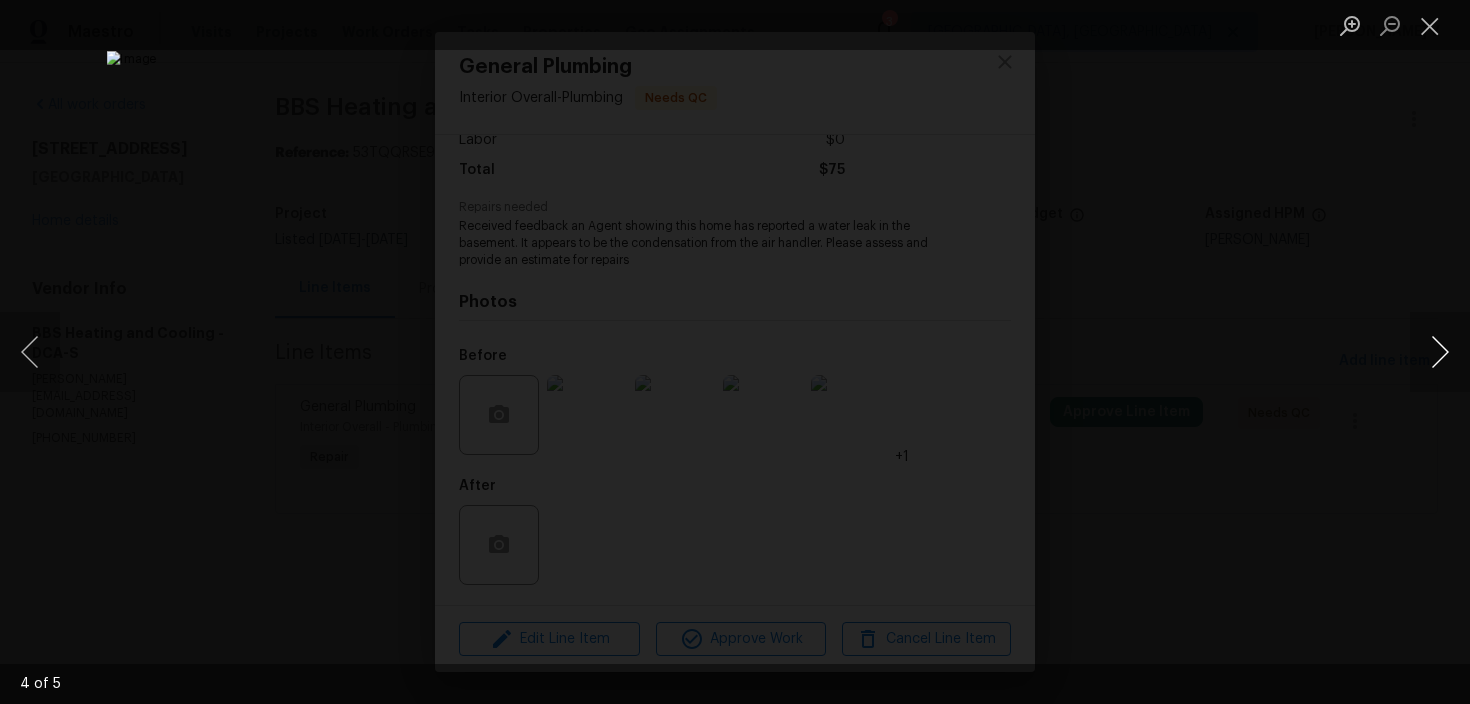 click at bounding box center [1440, 352] 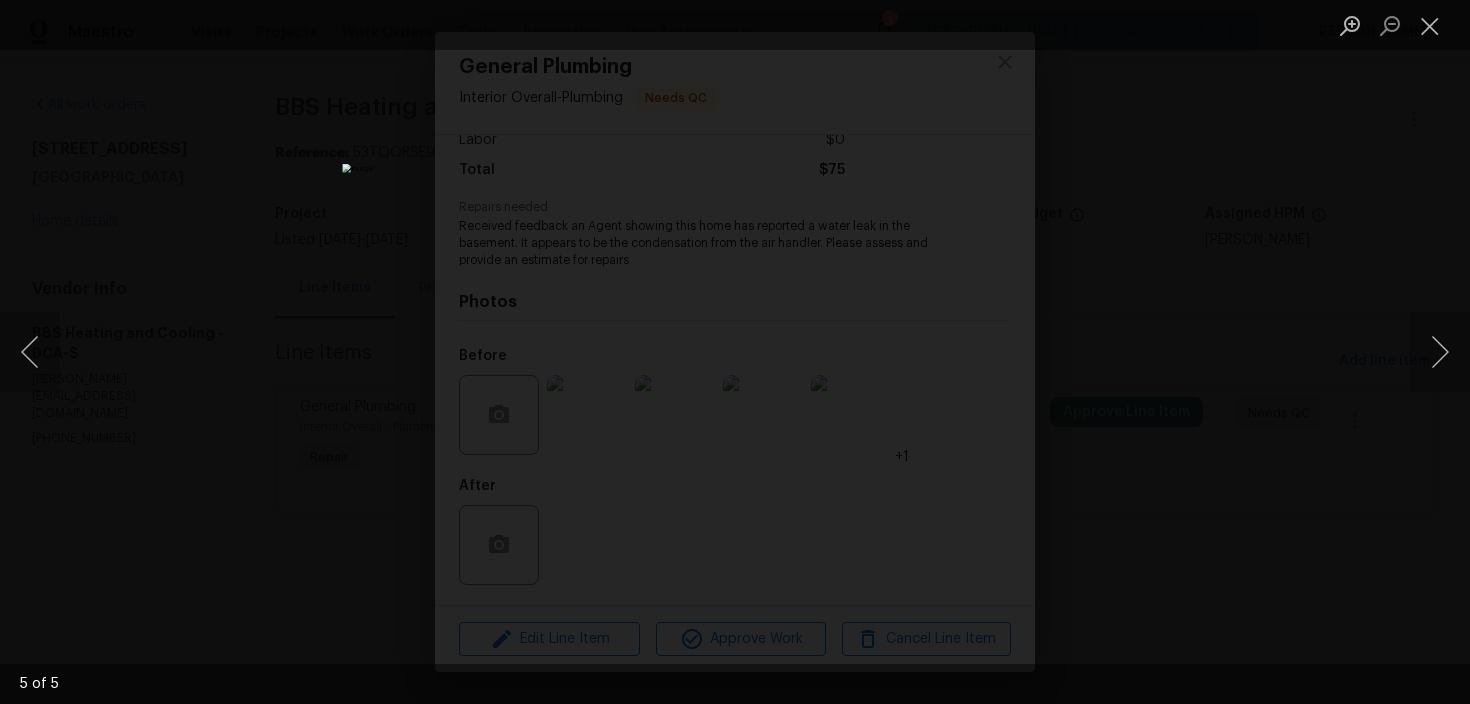 click at bounding box center [735, 352] 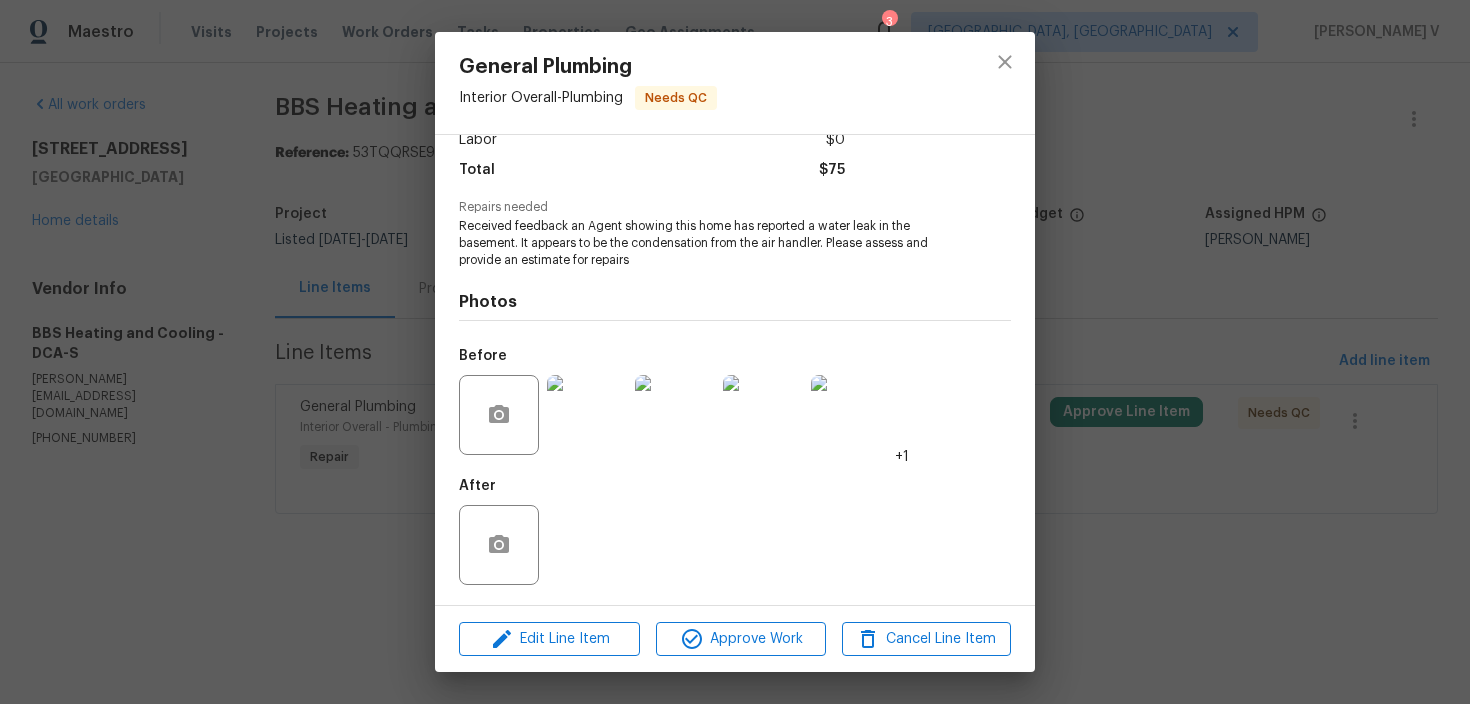 click at bounding box center (735, 352) 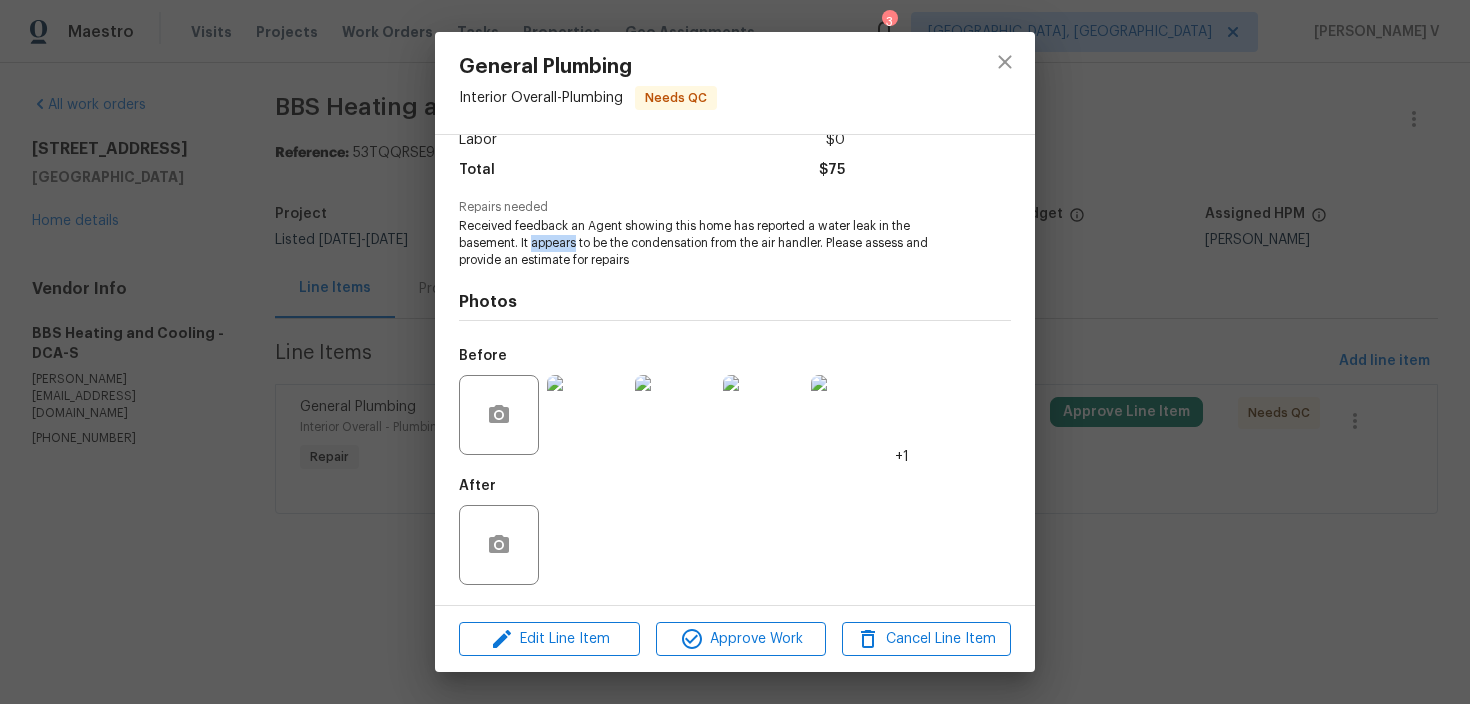 click on "Received feedback an Agent showing this home has reported a water leak in the basement.  It appears to be the condensation from the air handler.  Please assess and provide an estimate for repairs" at bounding box center (707, 243) 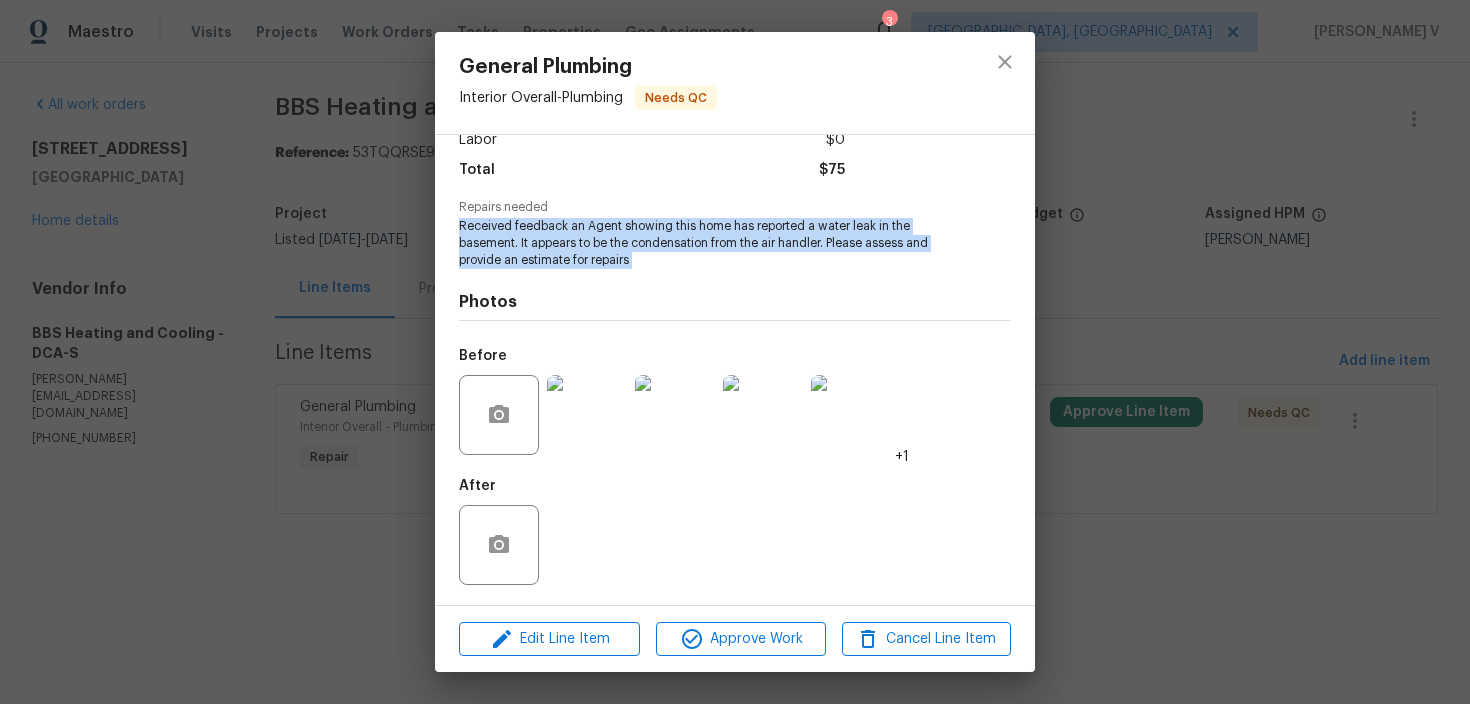 copy on "Received feedback an Agent showing this home has reported a water leak in the basement.  It appears to be the condensation from the air handler.  Please assess and provide an estimate for repairs" 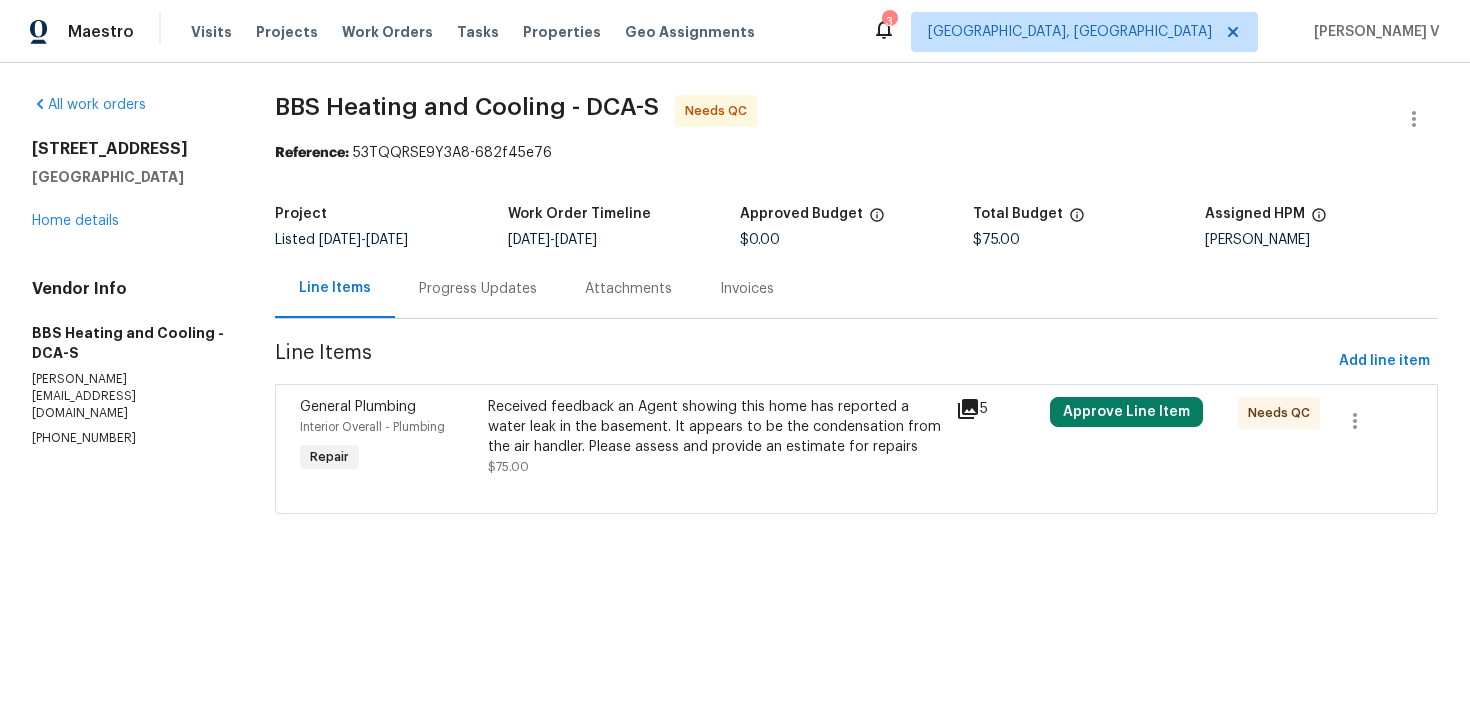click on "Progress Updates" at bounding box center (478, 288) 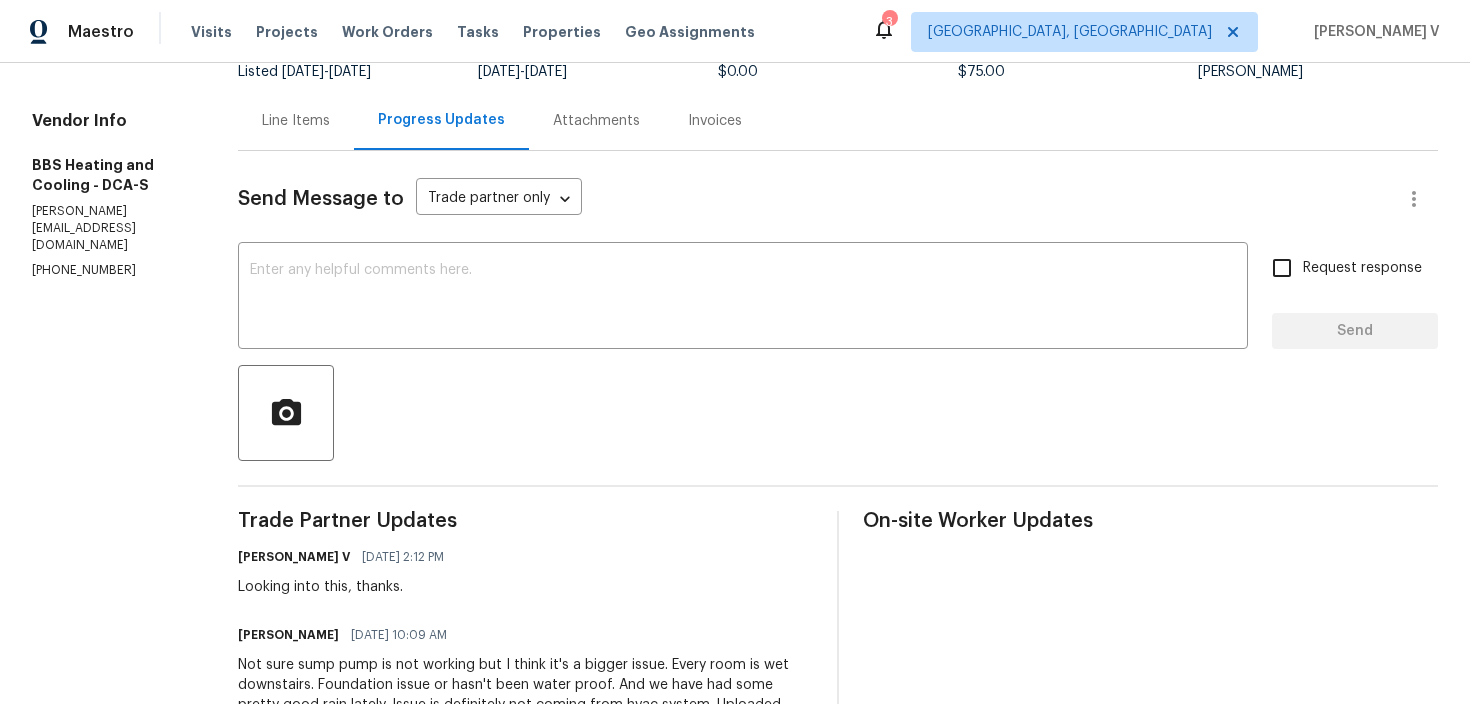 scroll, scrollTop: 176, scrollLeft: 0, axis: vertical 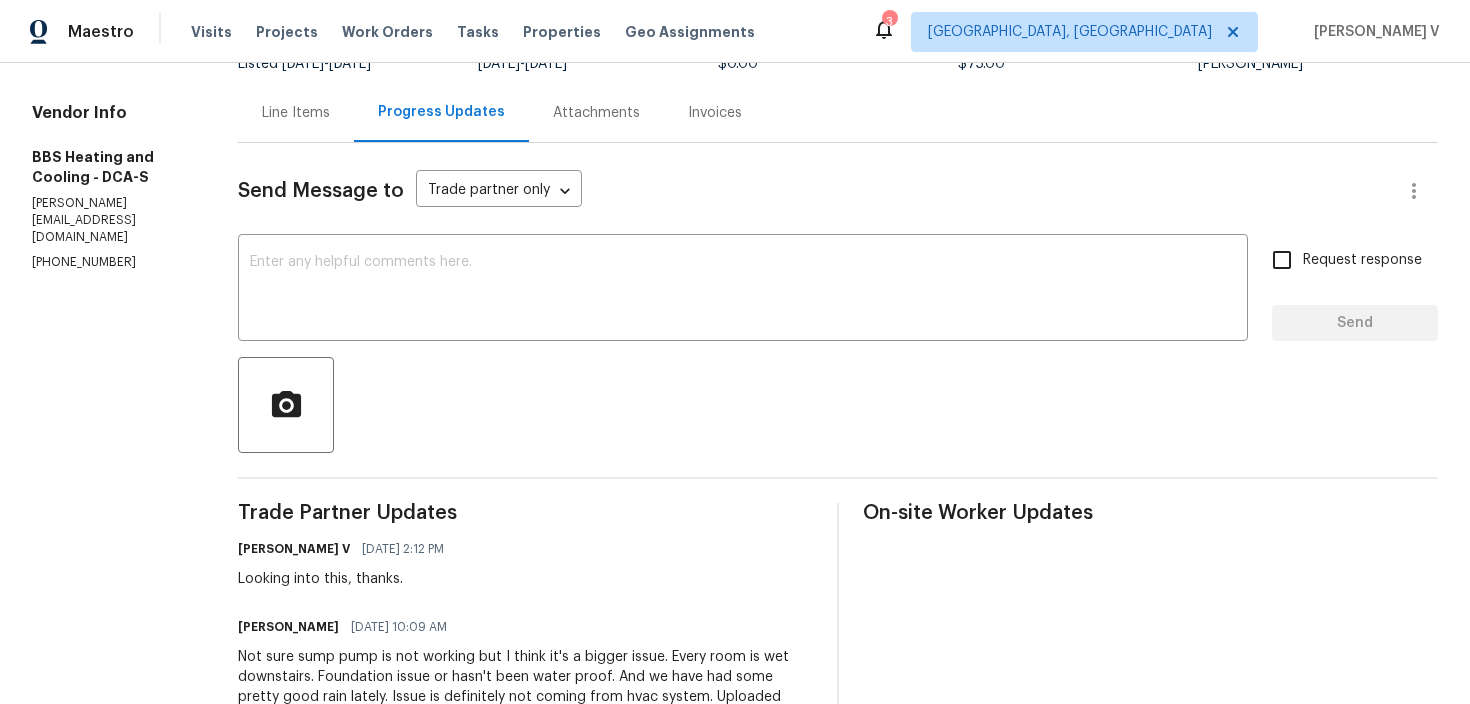 click on "Not sure sump pump is not working but I think it's a bigger issue. Every room is wet downstairs. Foundation issue or hasn't been water proof. And we have had some pretty good rain lately. Issue is definitely not coming from hvac system. Uploaded pictures as well." at bounding box center (525, 687) 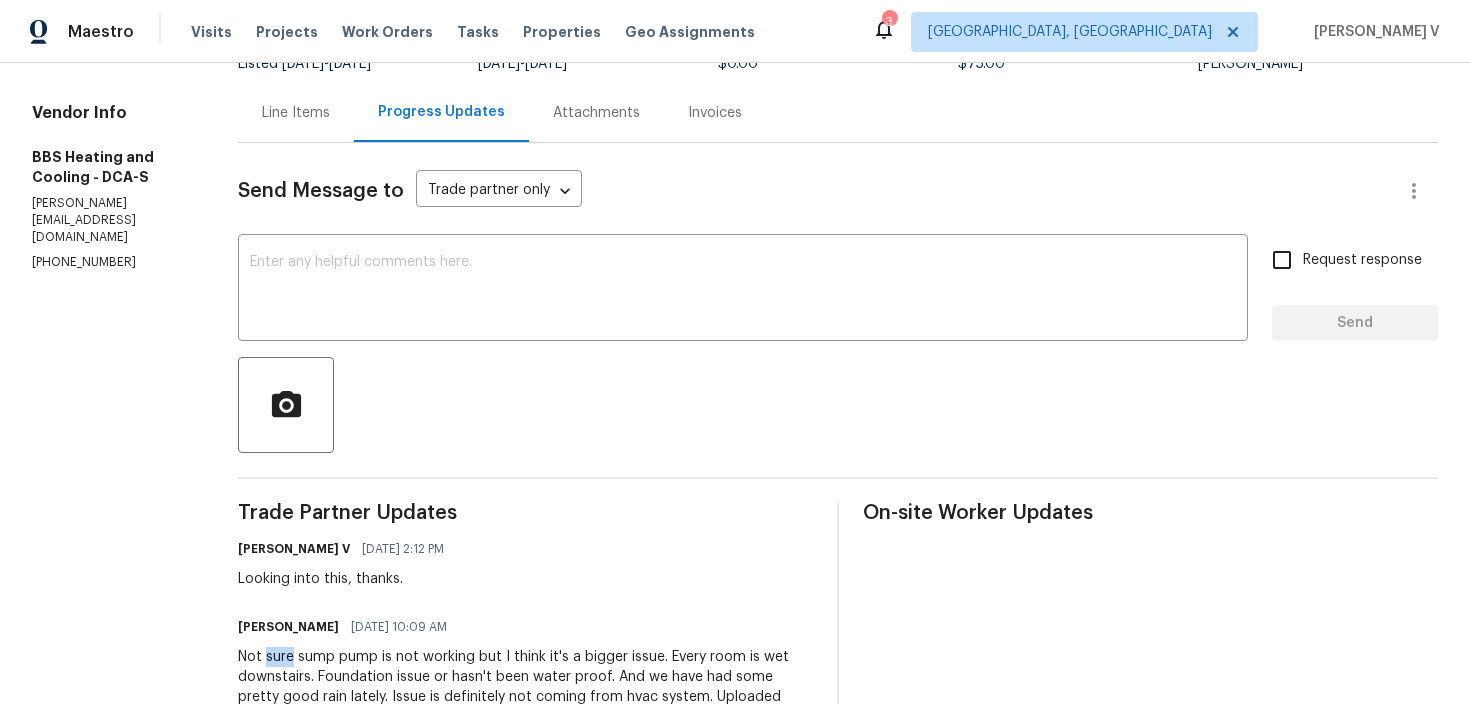 click on "Not sure sump pump is not working but I think it's a bigger issue. Every room is wet downstairs. Foundation issue or hasn't been water proof. And we have had some pretty good rain lately. Issue is definitely not coming from hvac system. Uploaded pictures as well." at bounding box center (525, 687) 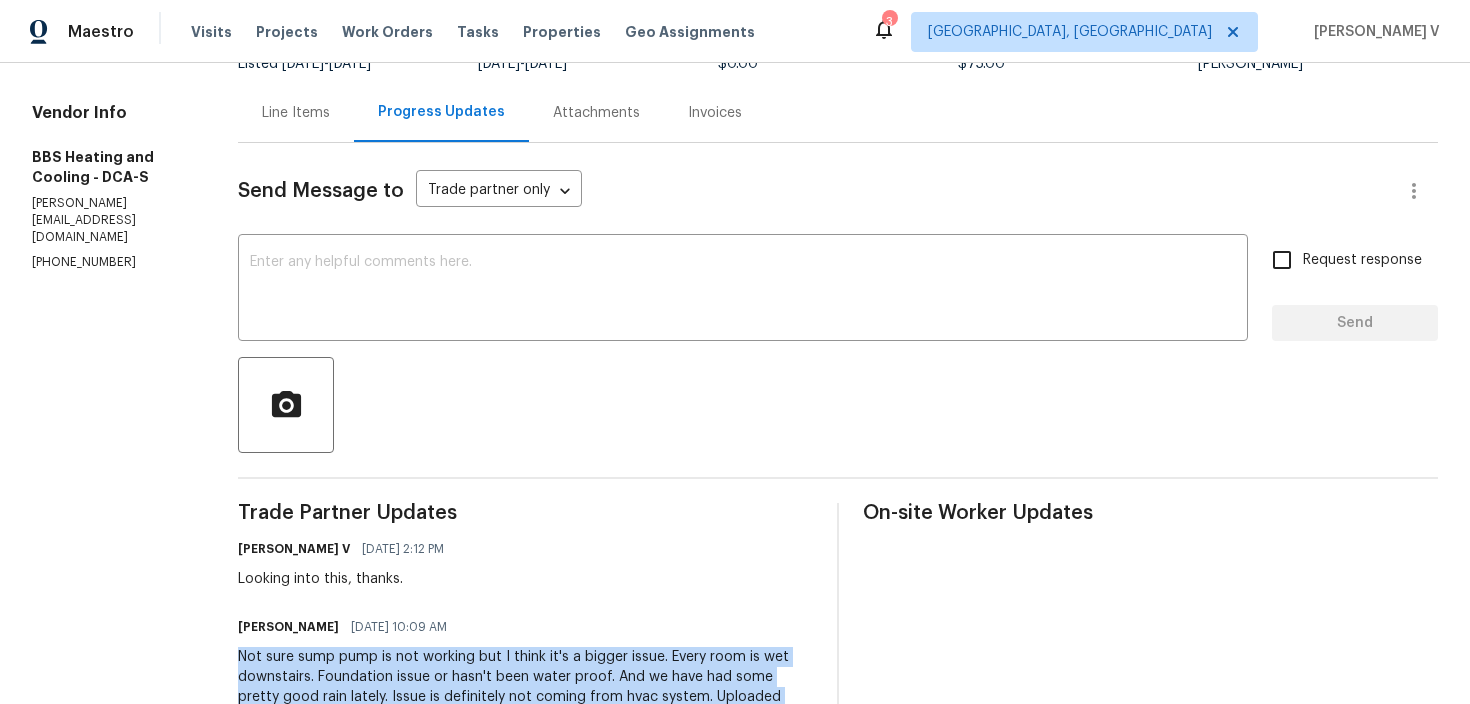 copy on "Not sure sump pump is not working but I think it's a bigger issue. Every room is wet downstairs. Foundation issue or hasn't been water proof. And we have had some pretty good rain lately. Issue is definitely not coming from hvac system. Uploaded pictures as well." 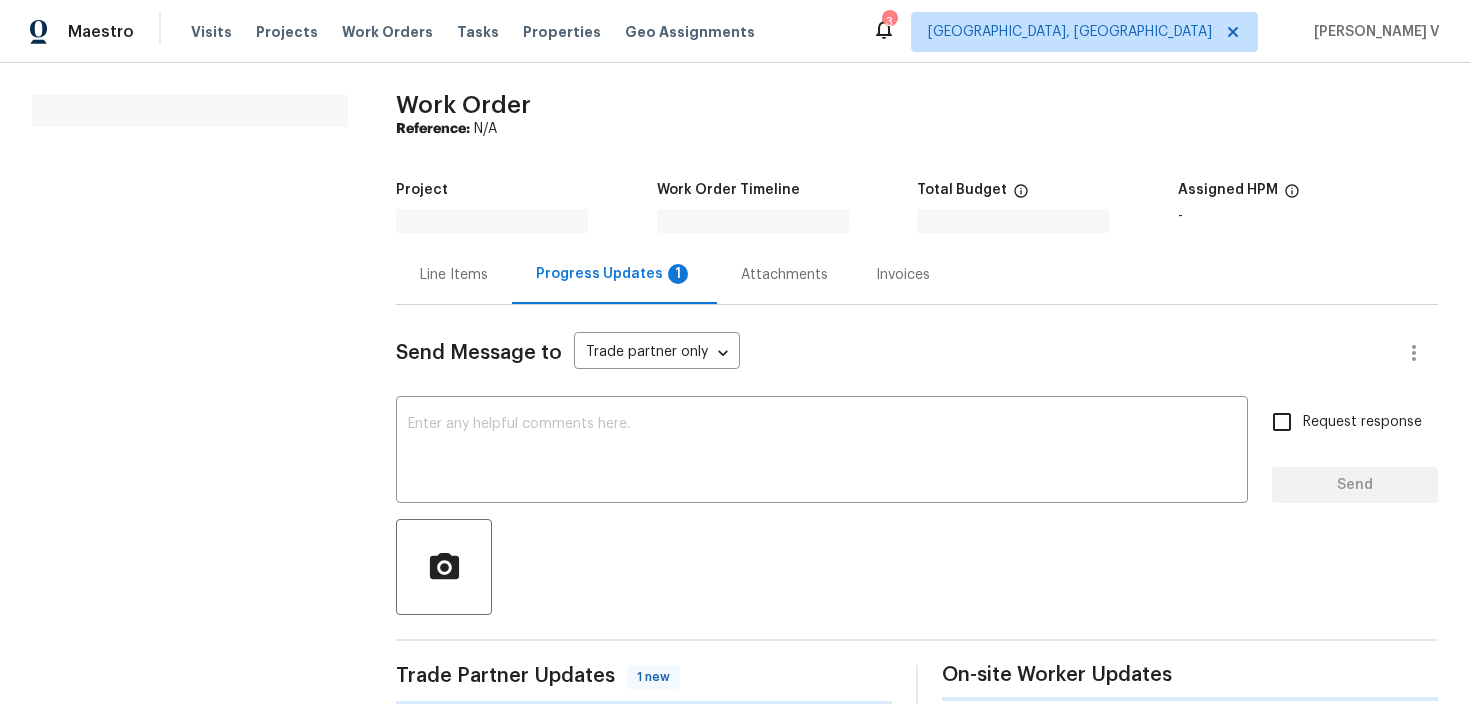 scroll, scrollTop: 0, scrollLeft: 0, axis: both 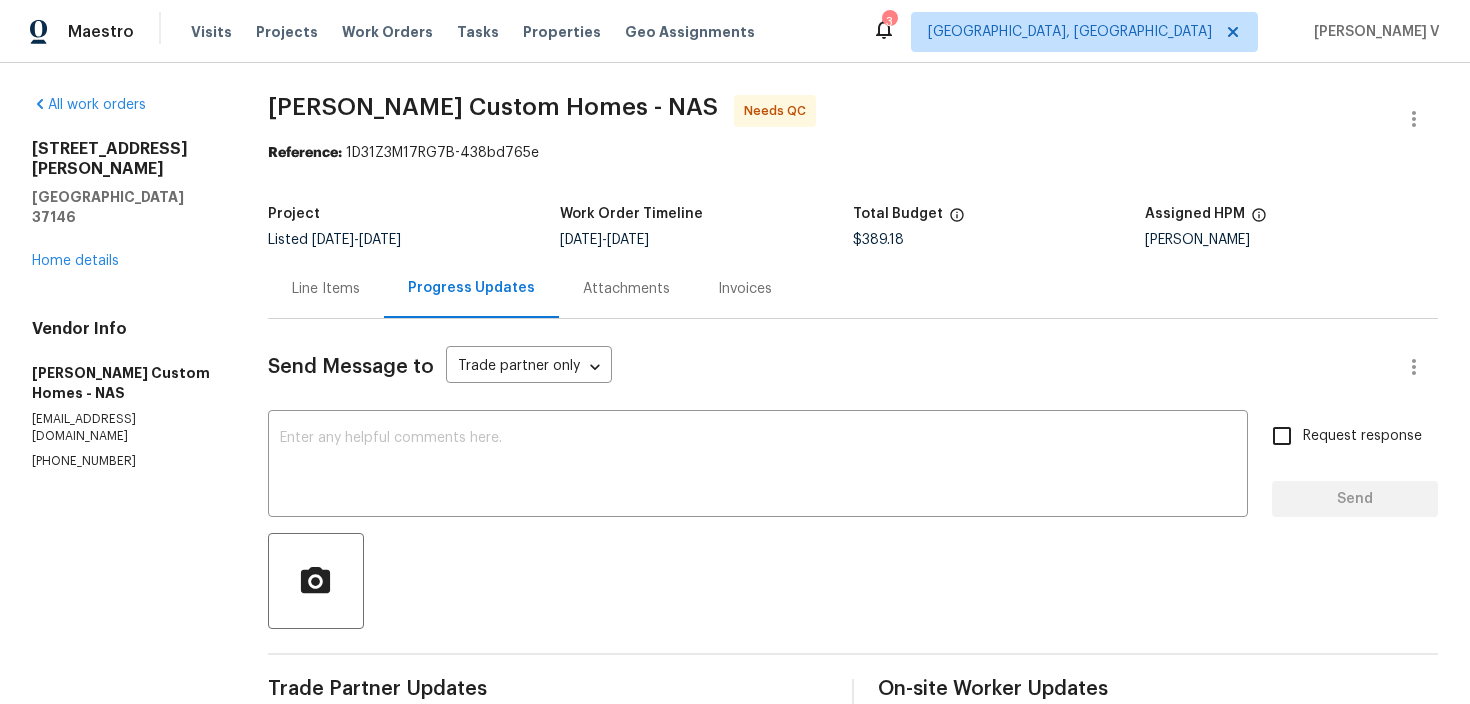 click on "Line Items" at bounding box center [326, 288] 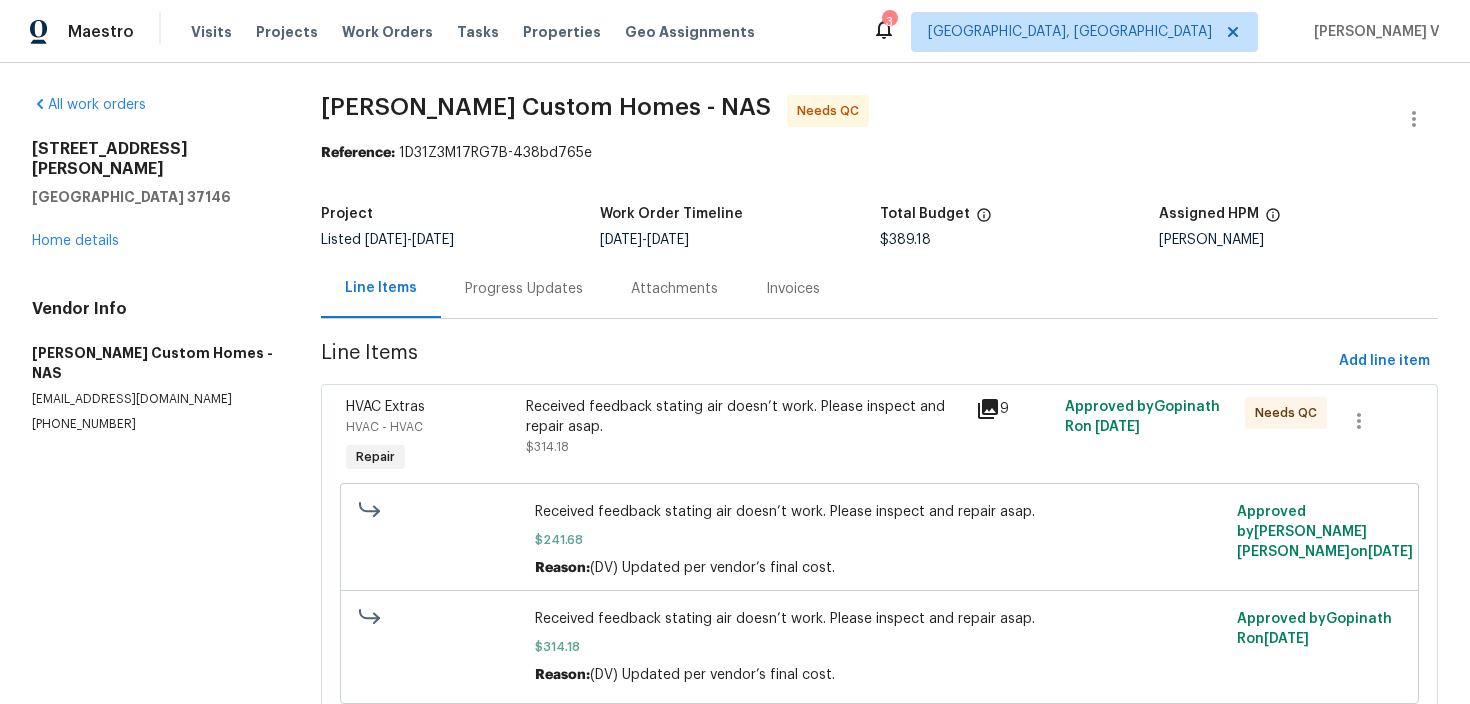 click on "Received feedback stating air doesn’t work. Please inspect and repair asap. $314.18" at bounding box center [744, 427] 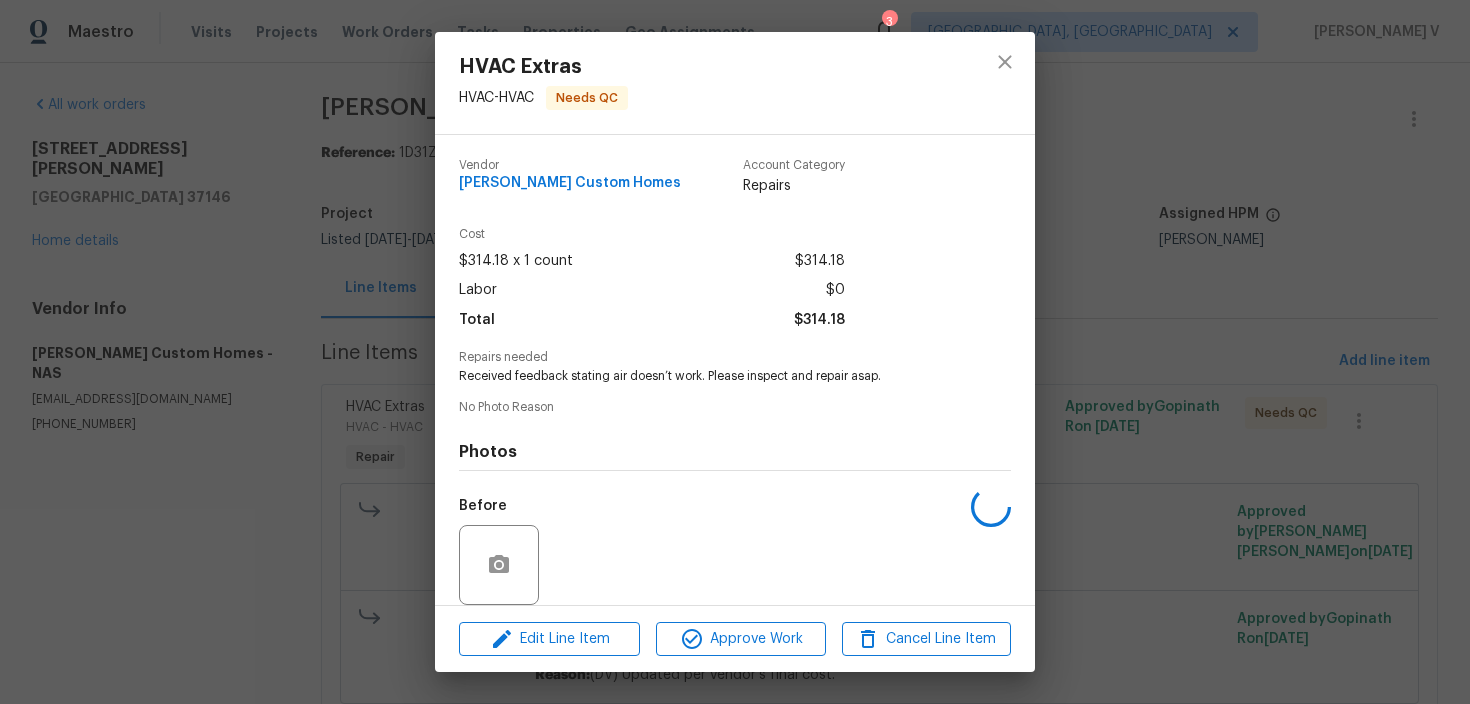 scroll, scrollTop: 149, scrollLeft: 0, axis: vertical 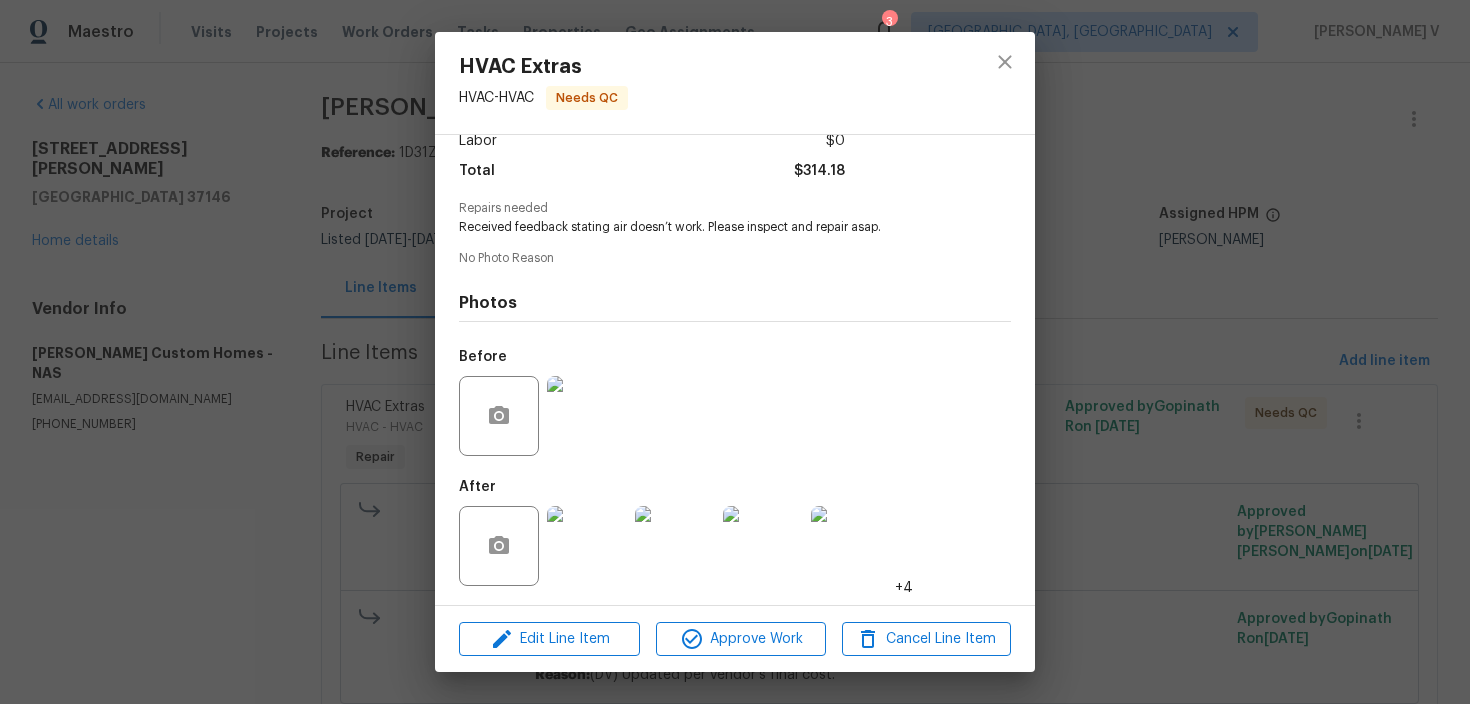 click at bounding box center (587, 546) 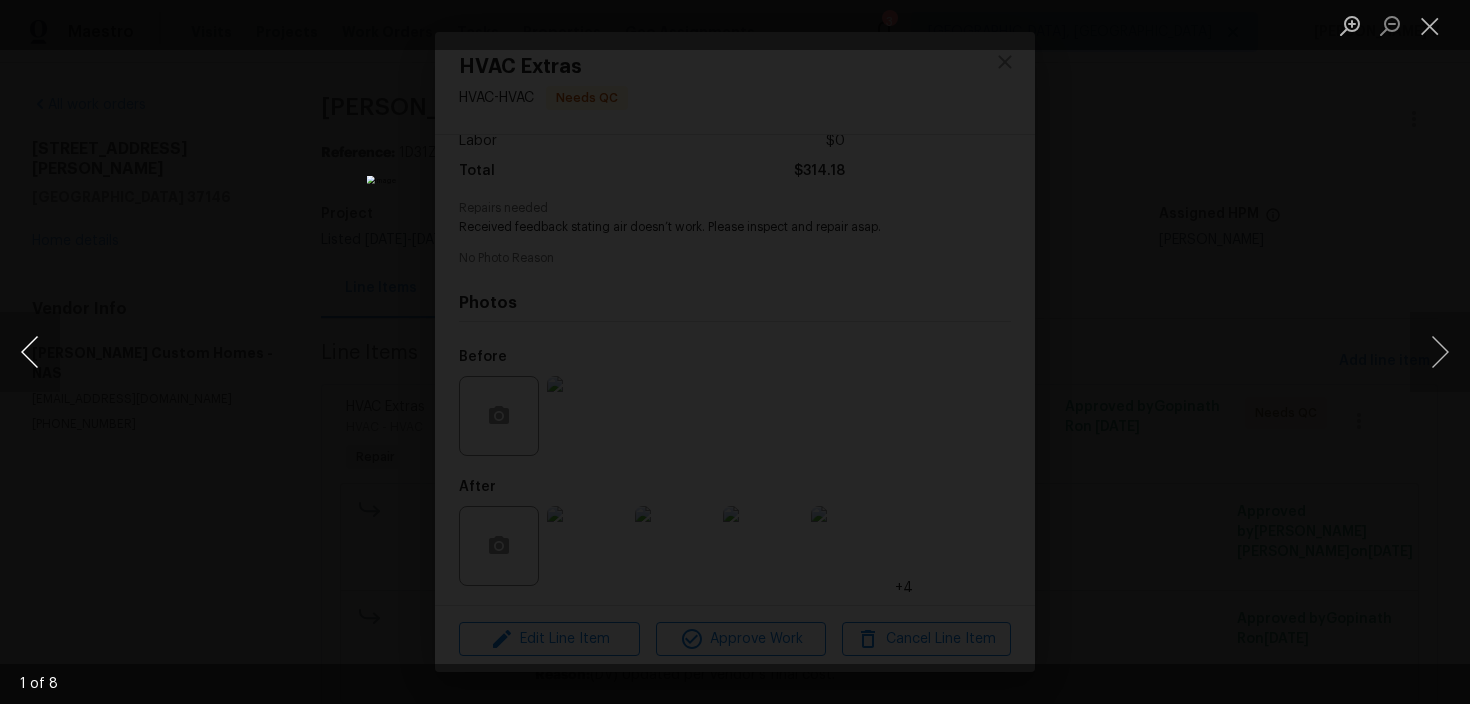 click at bounding box center [30, 352] 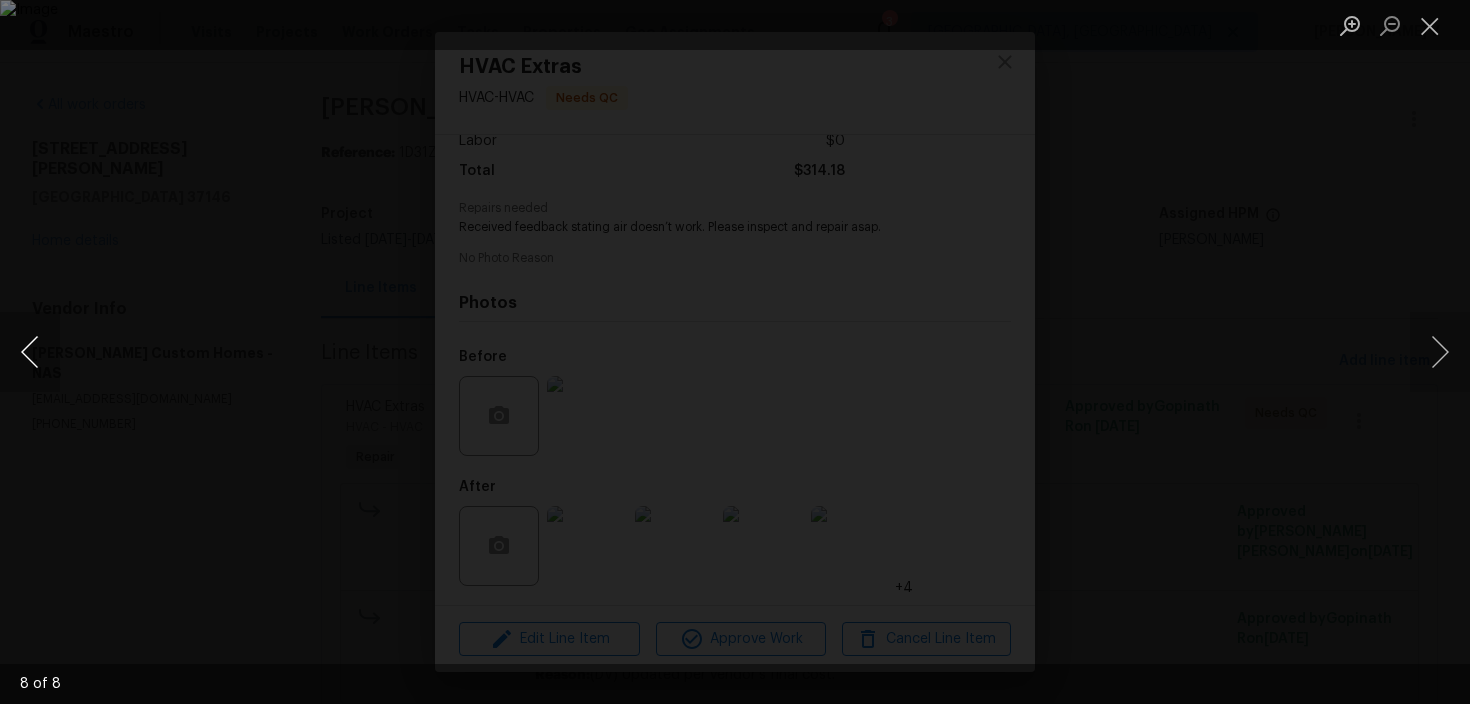 click at bounding box center [30, 352] 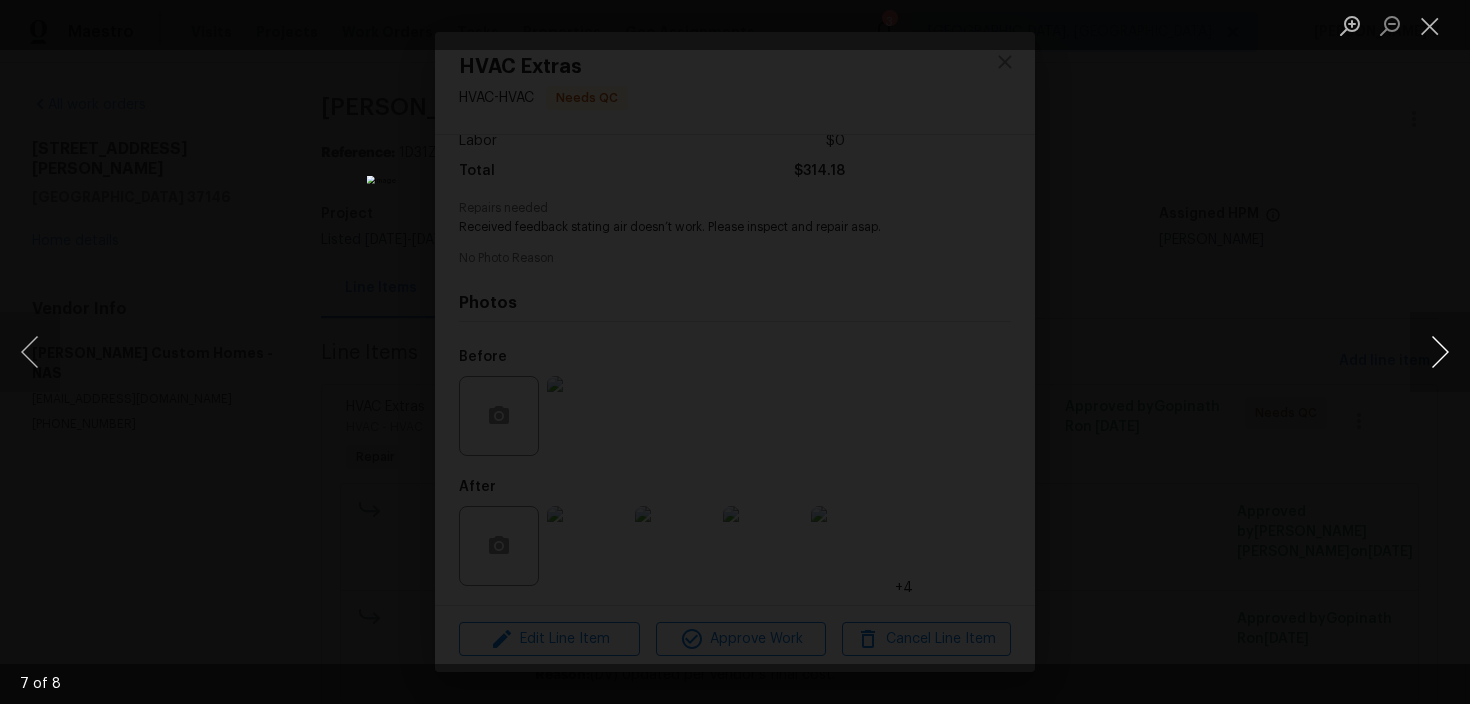 click at bounding box center [1440, 352] 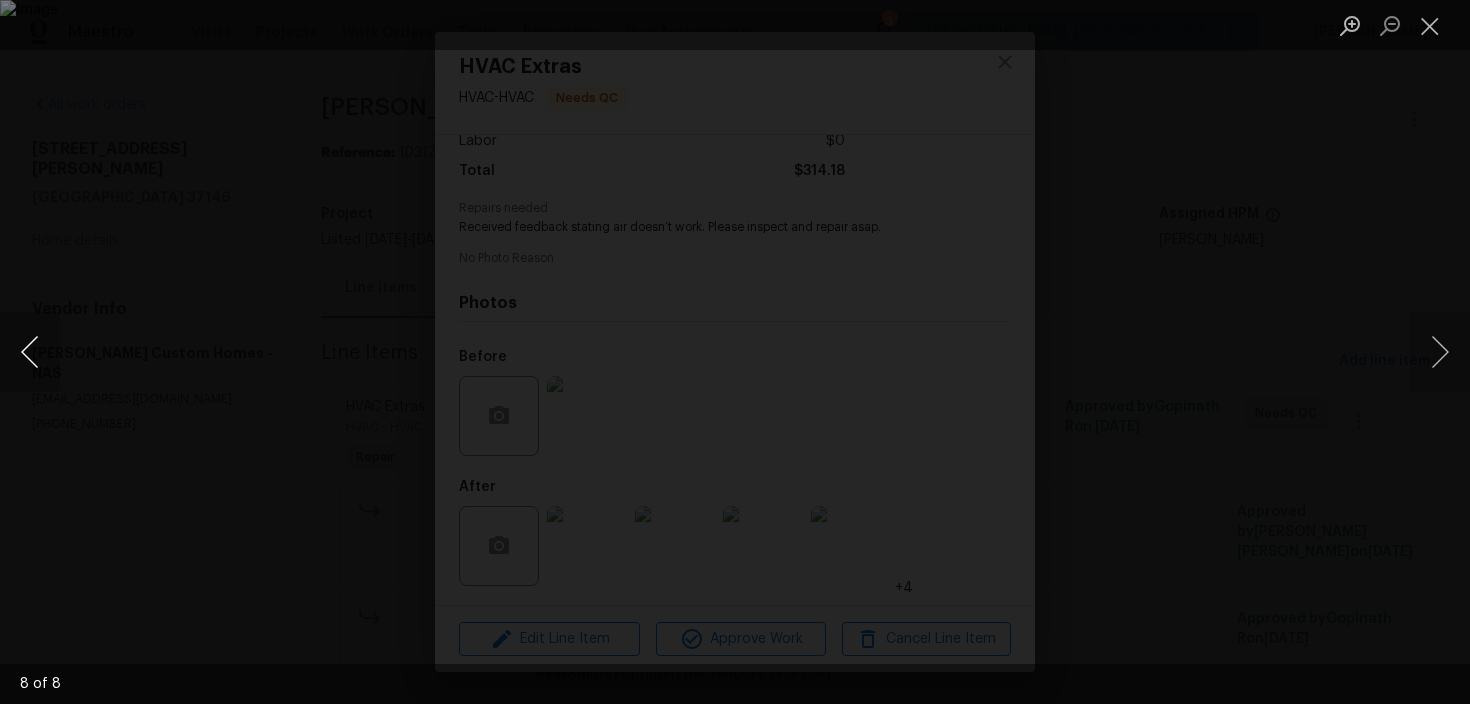 click at bounding box center (30, 352) 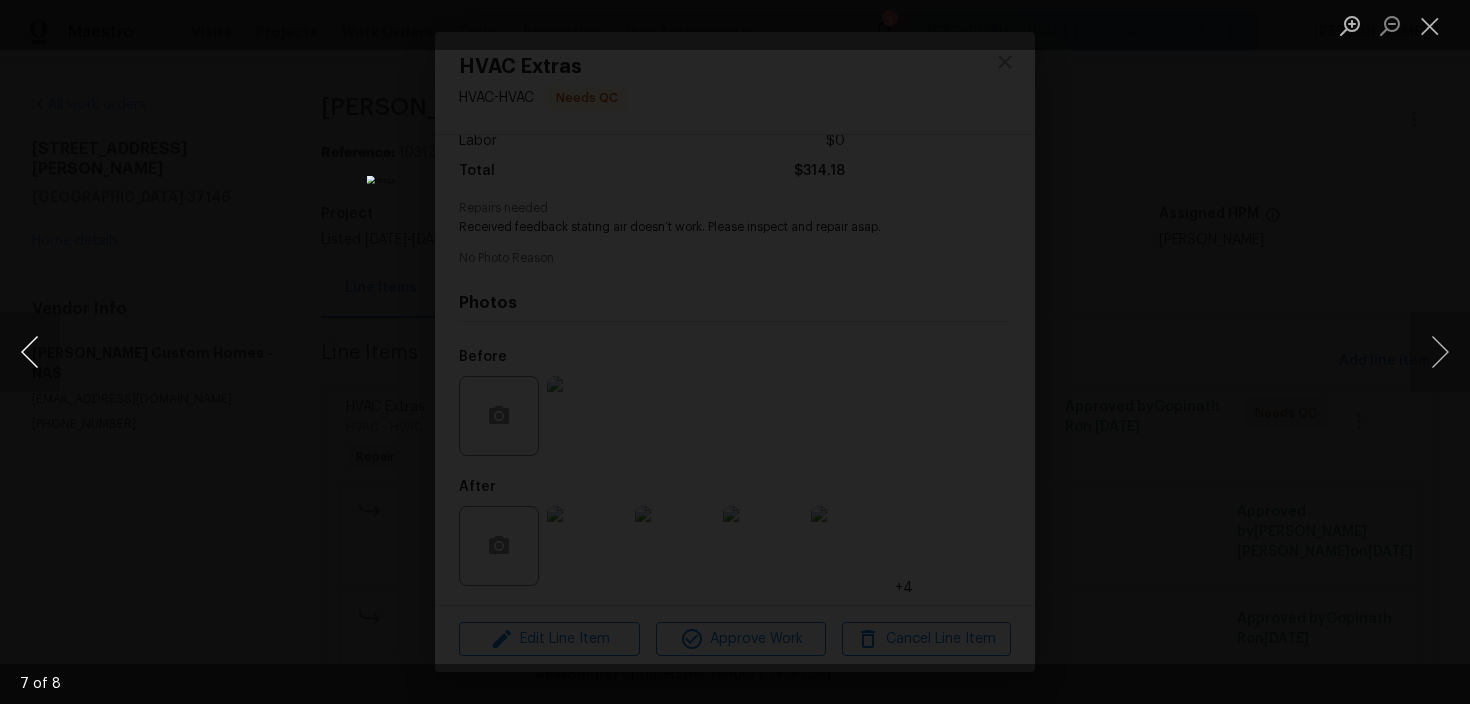 click at bounding box center [30, 352] 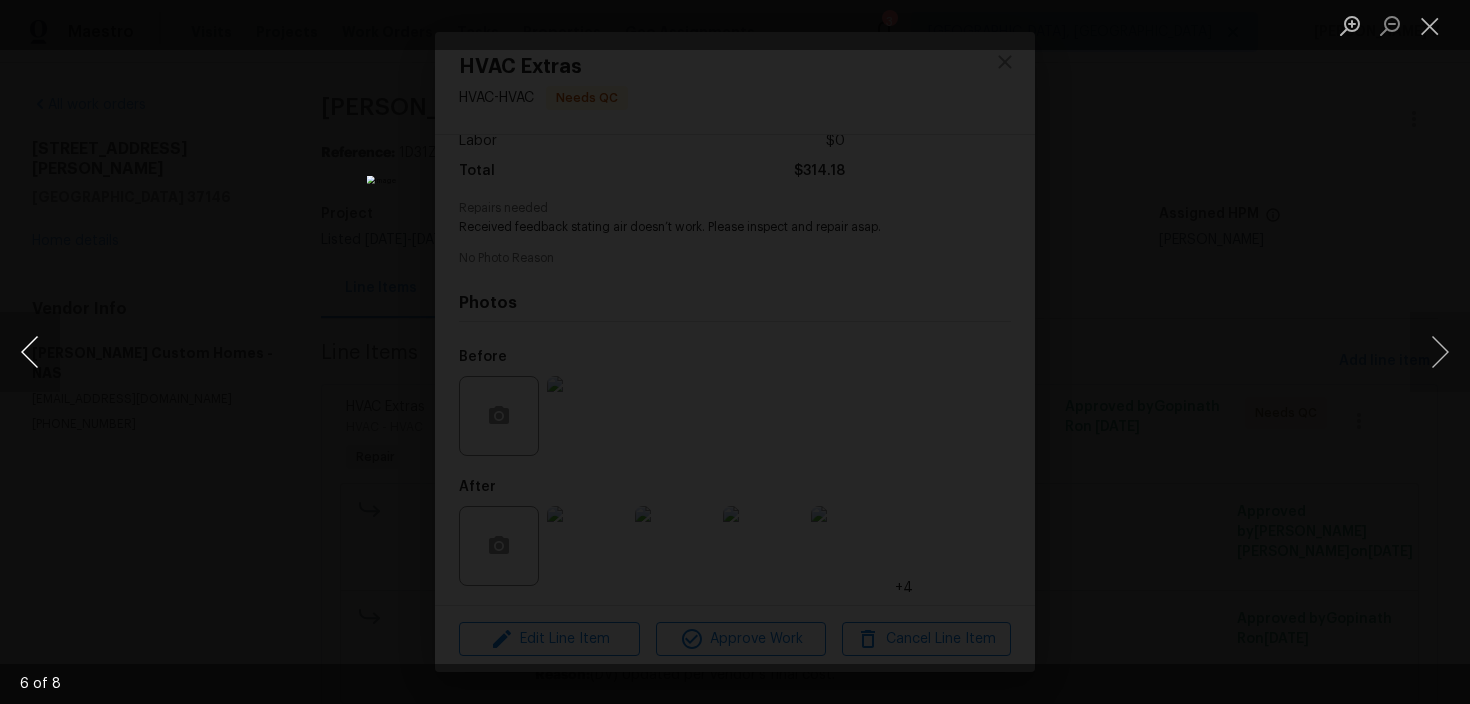 click at bounding box center [30, 352] 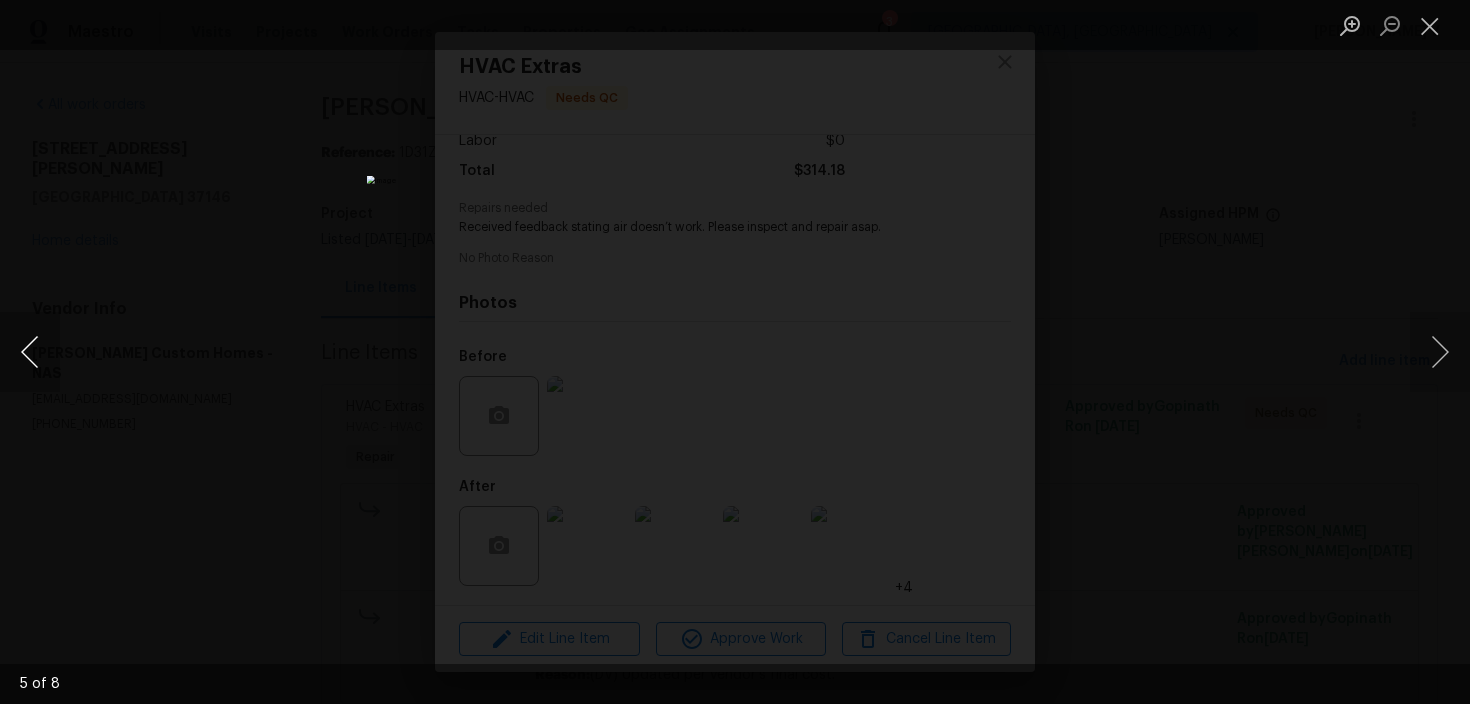 click at bounding box center [30, 352] 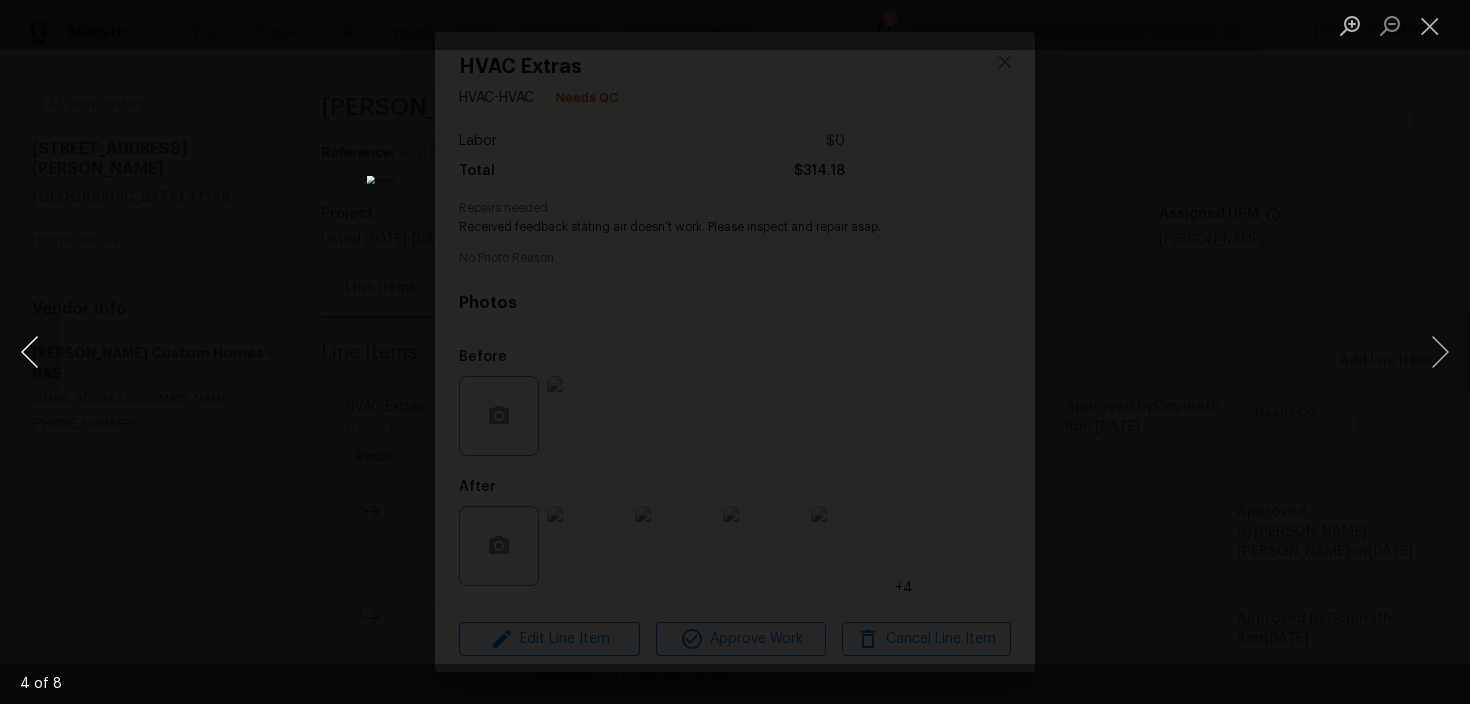 click at bounding box center [30, 352] 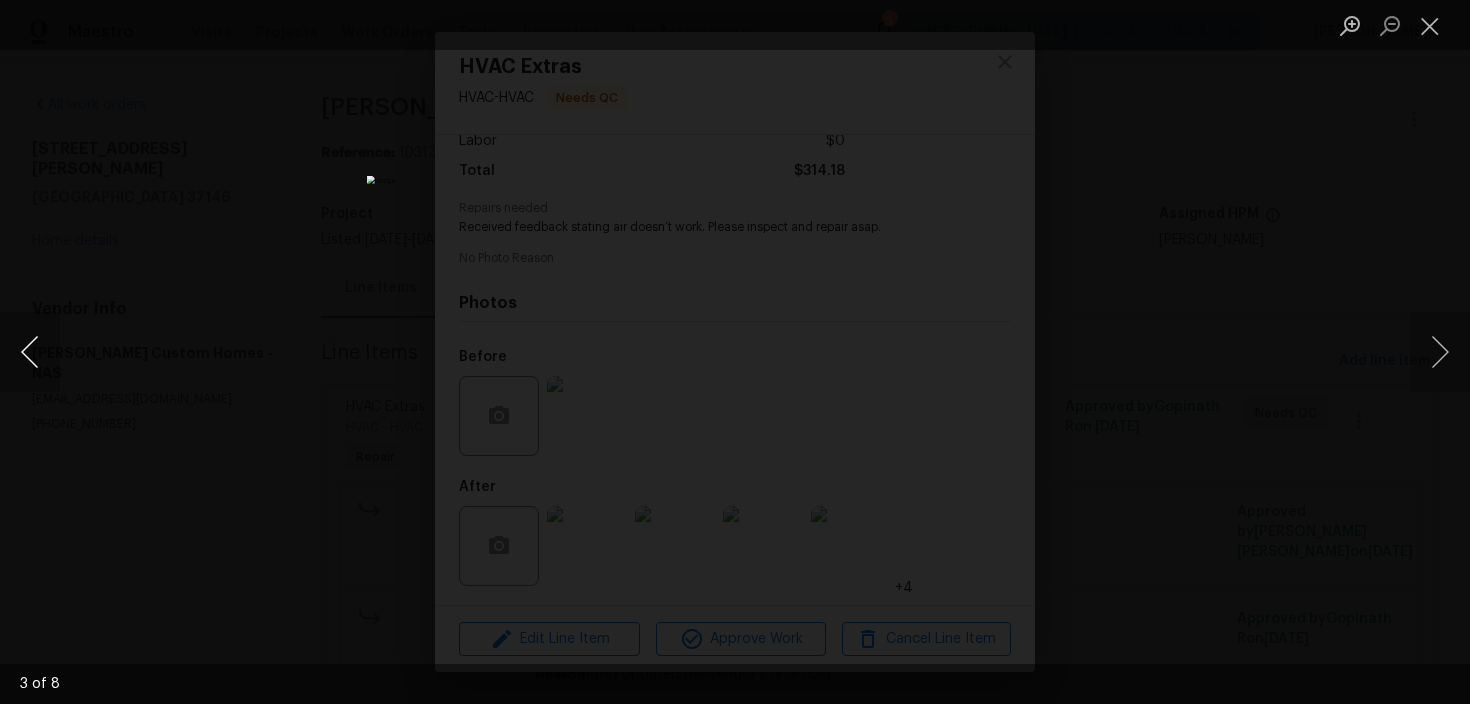 click at bounding box center [30, 352] 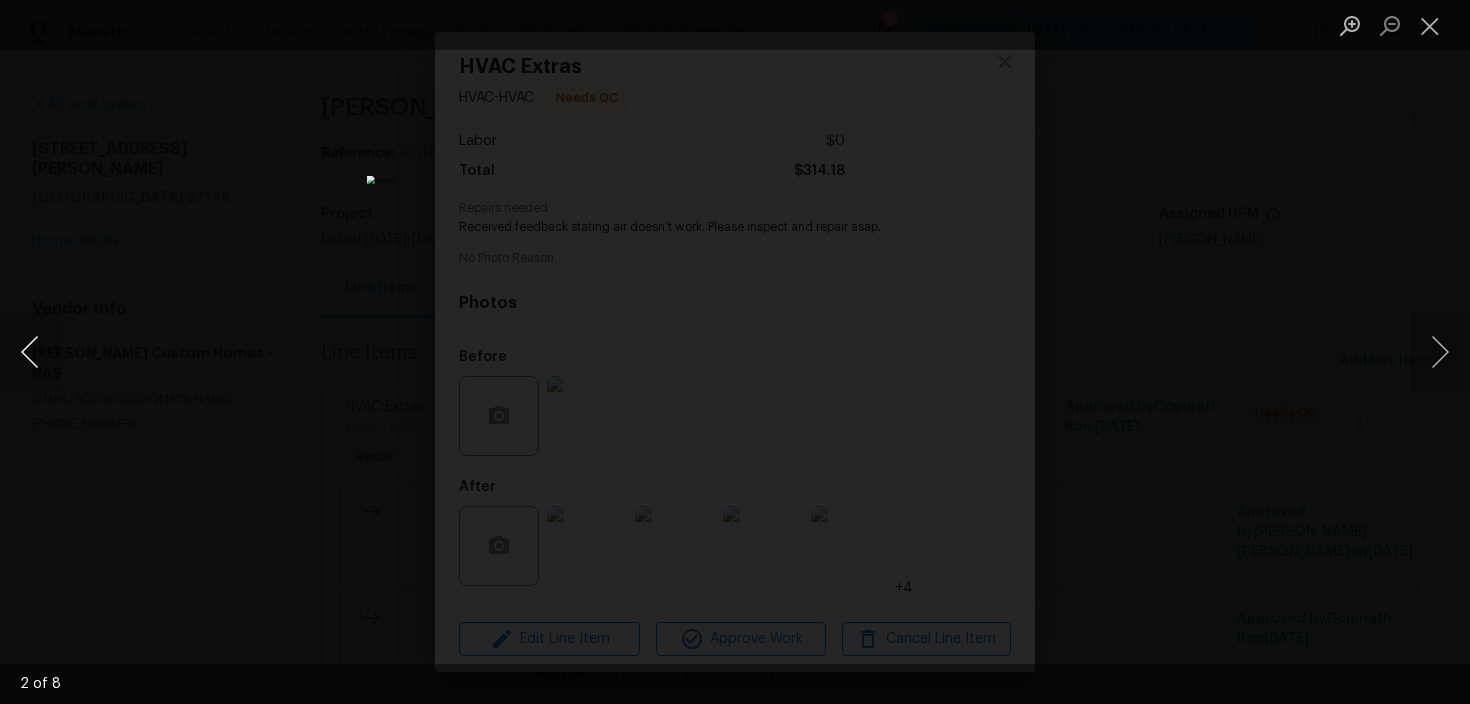 click at bounding box center [30, 352] 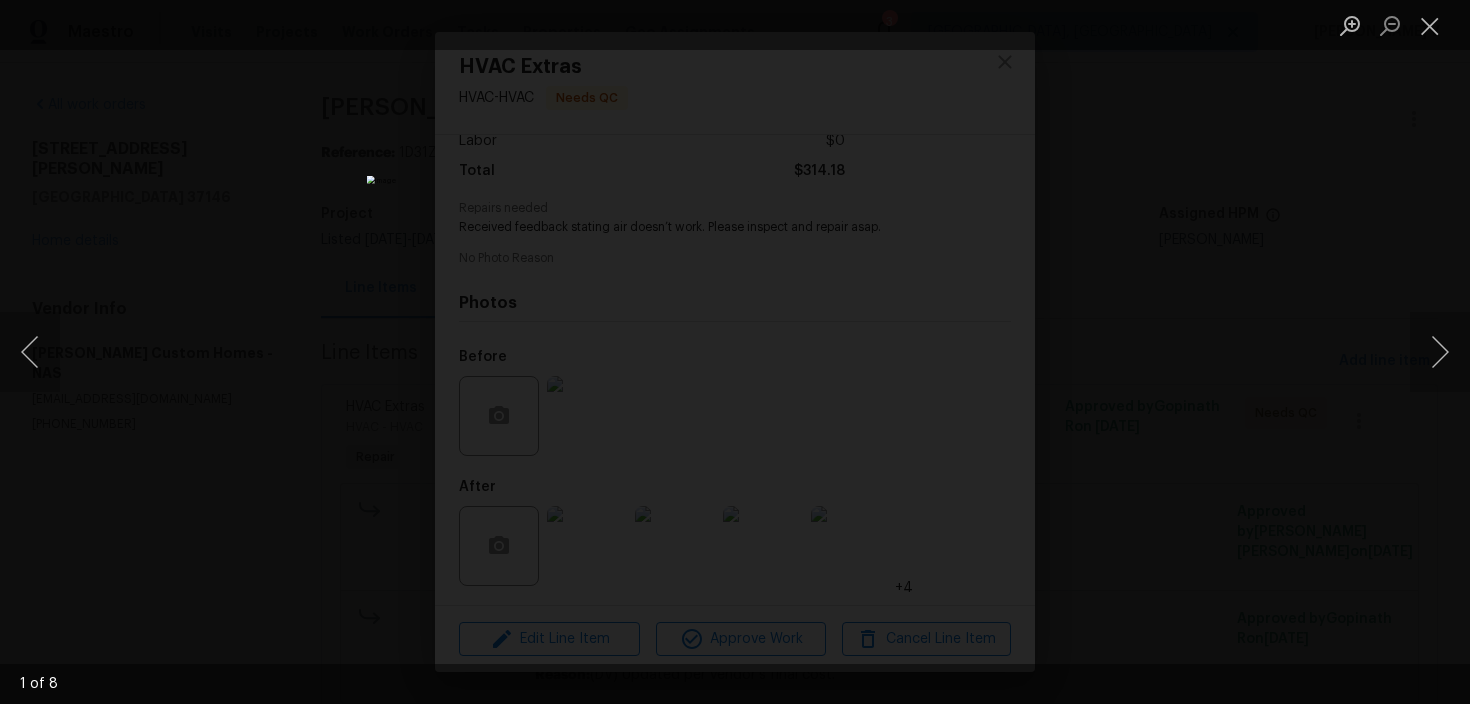 click at bounding box center (735, 352) 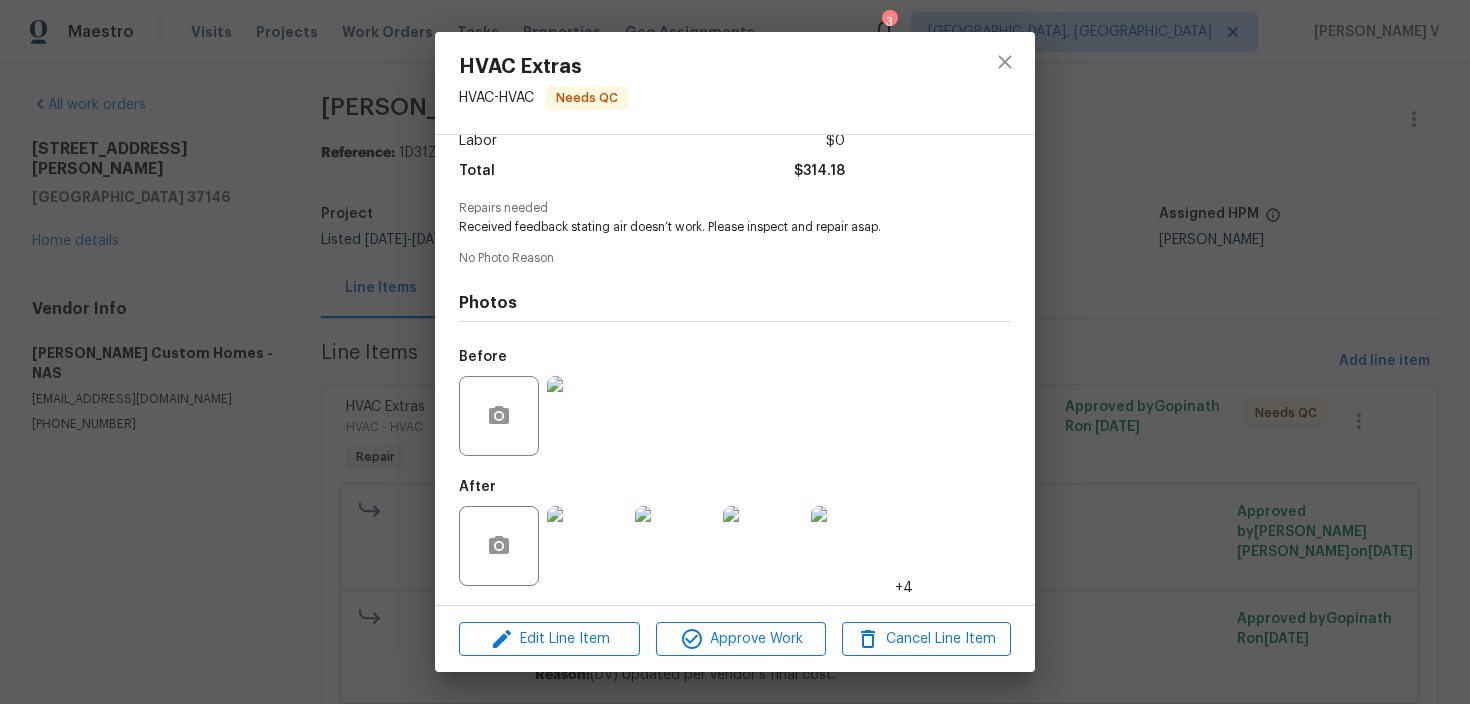 click on "HVAC Extras HVAC  -  HVAC Needs QC Vendor Rappa Custom Homes Account Category Repairs Cost $314.18 x 1 count $314.18 Labor $0 Total $314.18 Repairs needed Received feedback stating air doesn’t work. Please inspect and repair asap. No Photo Reason   Photos Before After  +4  Edit Line Item  Approve Work  Cancel Line Item" at bounding box center [735, 352] 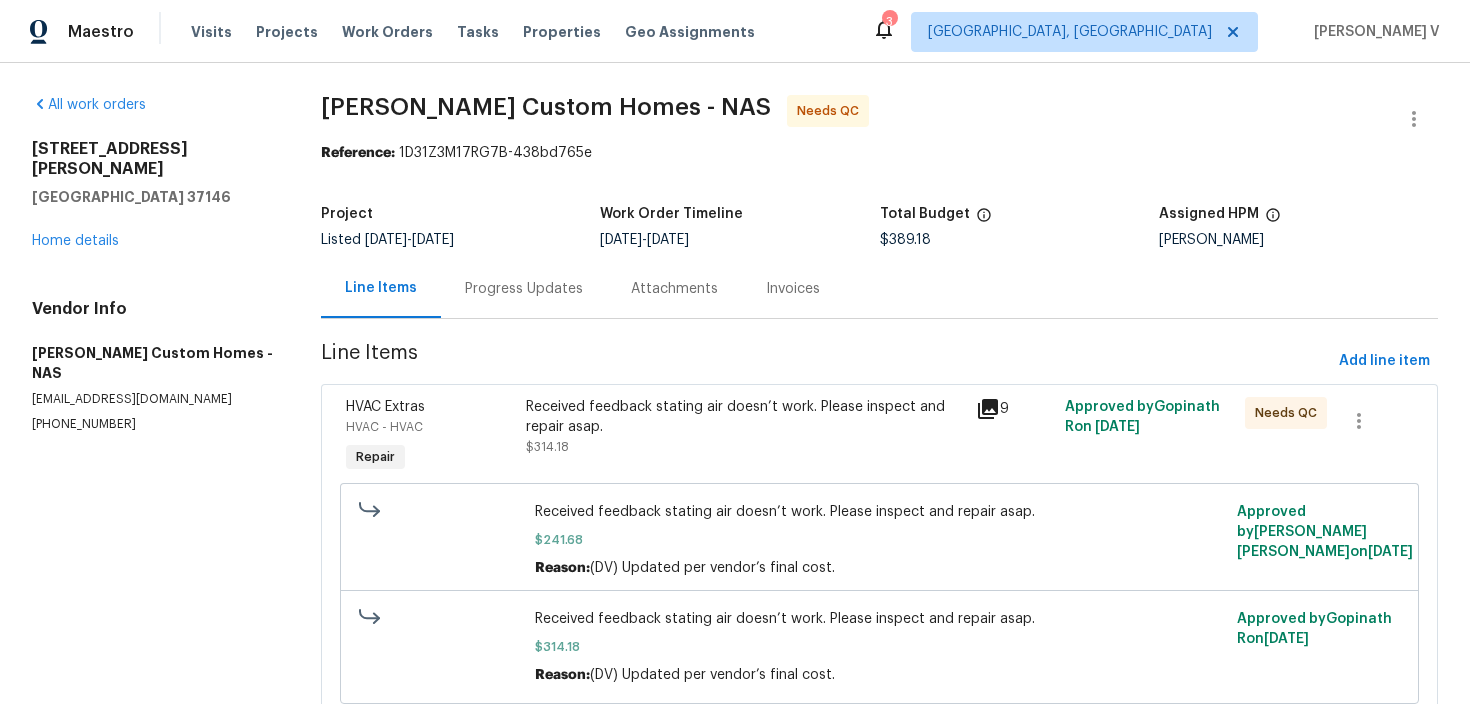 scroll, scrollTop: 206, scrollLeft: 0, axis: vertical 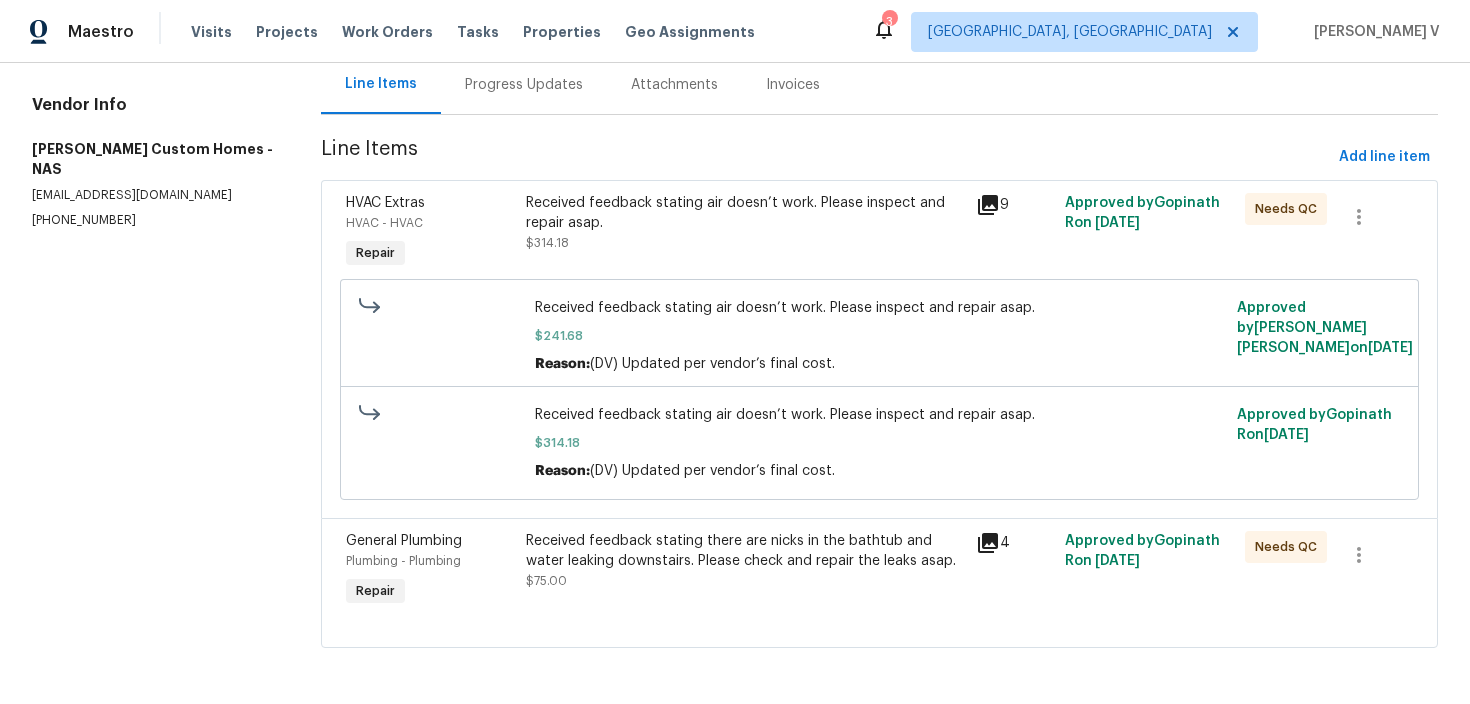 click on "Received feedback stating there are nicks in the bathtub and water leaking downstairs. Please check and repair the leaks asap. $75.00" at bounding box center (744, 571) 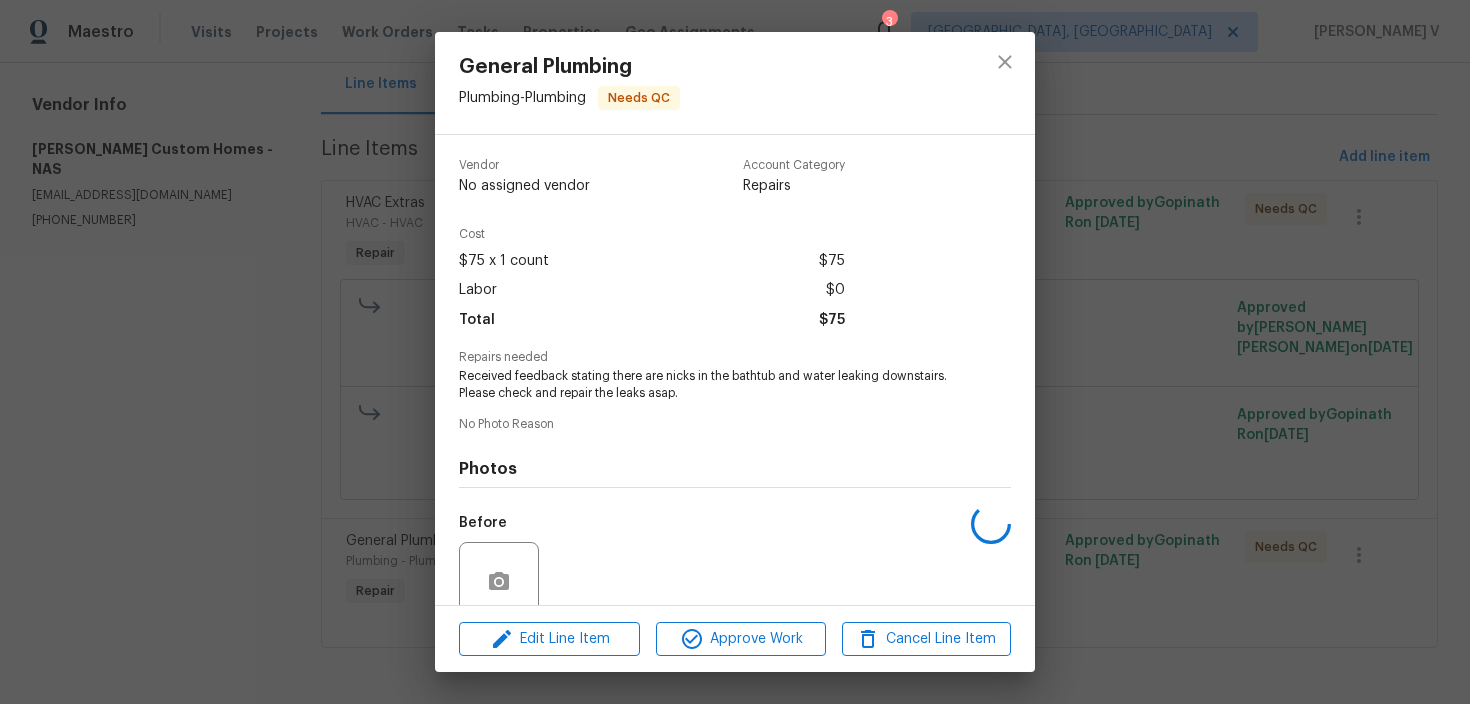 scroll, scrollTop: 166, scrollLeft: 0, axis: vertical 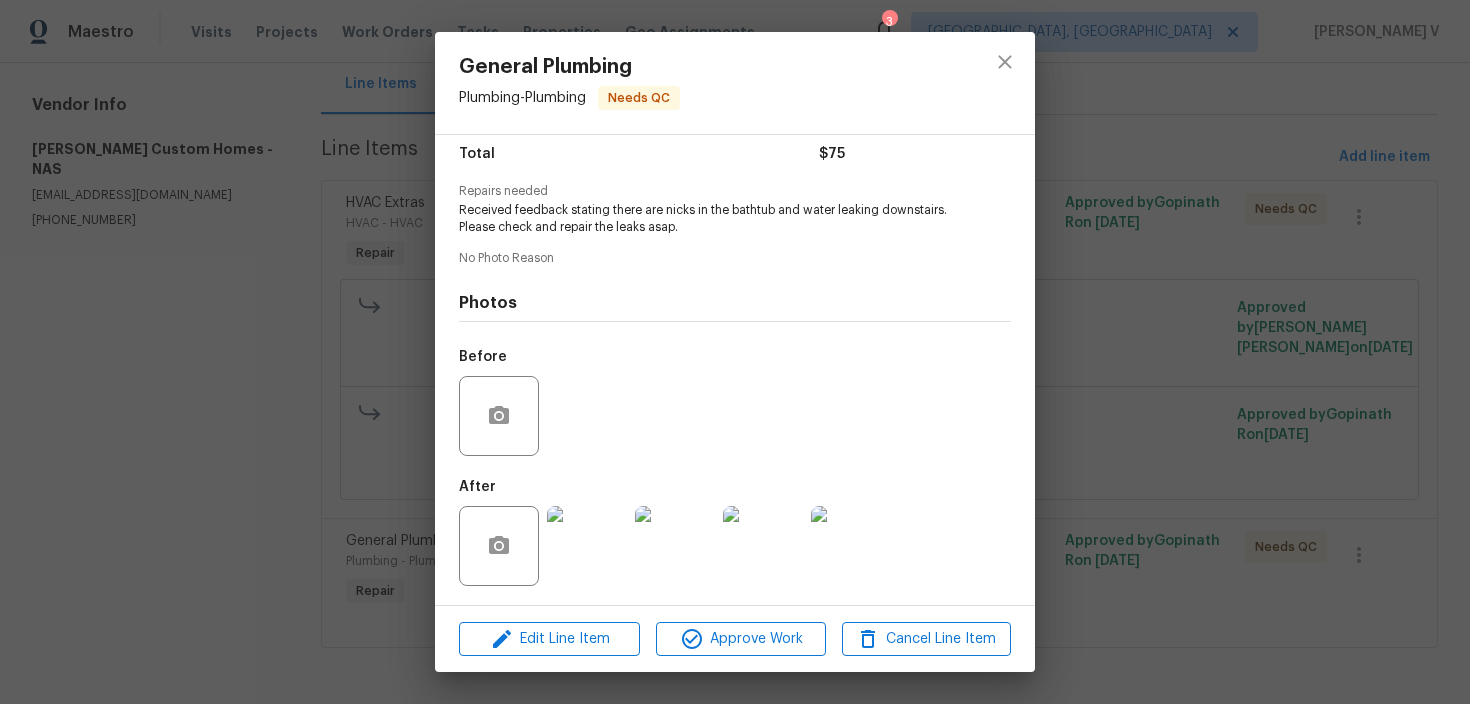click at bounding box center (587, 546) 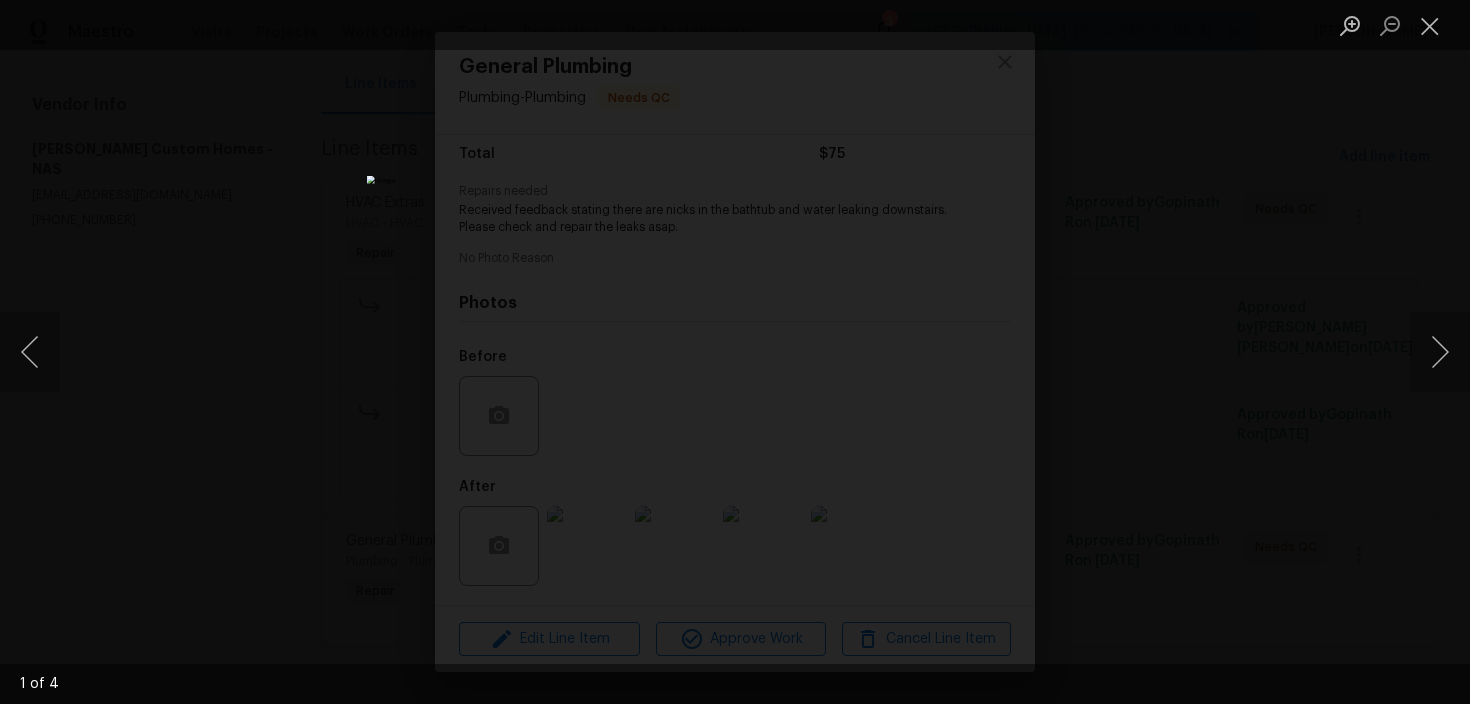 click at bounding box center [735, 352] 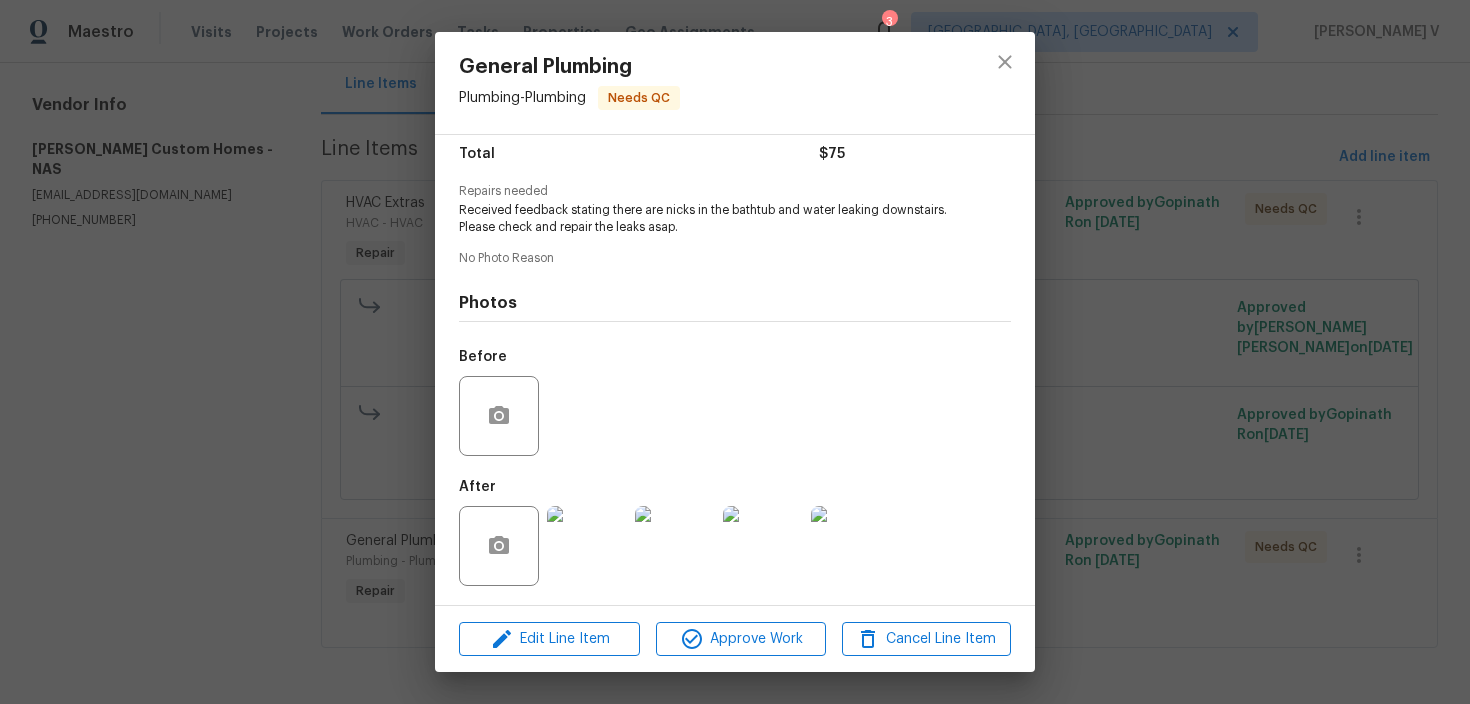 click on "General Plumbing Plumbing  -  Plumbing Needs QC Vendor Rappa Custom Homes Account Category Repairs Cost $75 x 1 count $75 Labor $0 Total $75 Repairs needed Received feedback stating there are nicks in the bathtub and water leaking downstairs. Please check and repair the leaks asap. No Photo Reason   Photos Before After  Edit Line Item  Approve Work  Cancel Line Item" at bounding box center [735, 352] 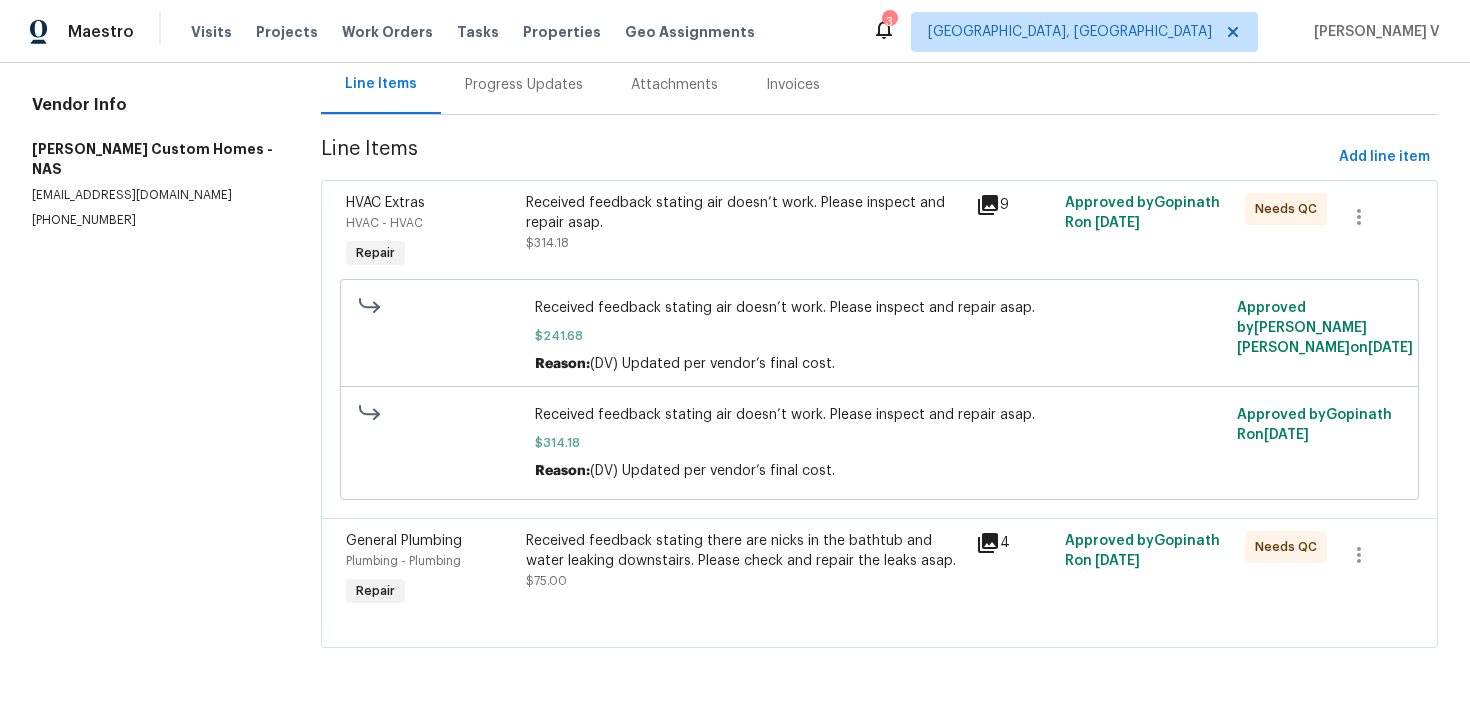 click on "Progress Updates" at bounding box center (524, 85) 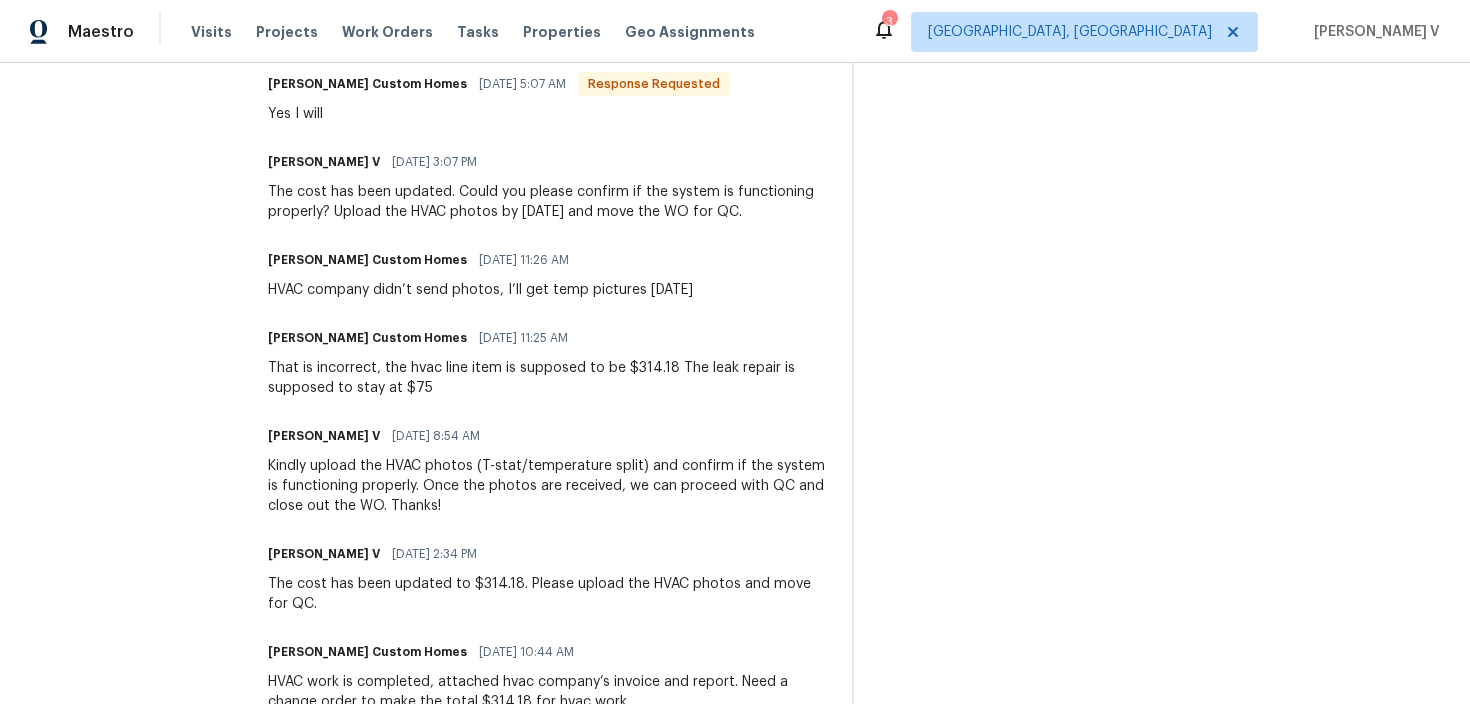 scroll, scrollTop: 0, scrollLeft: 0, axis: both 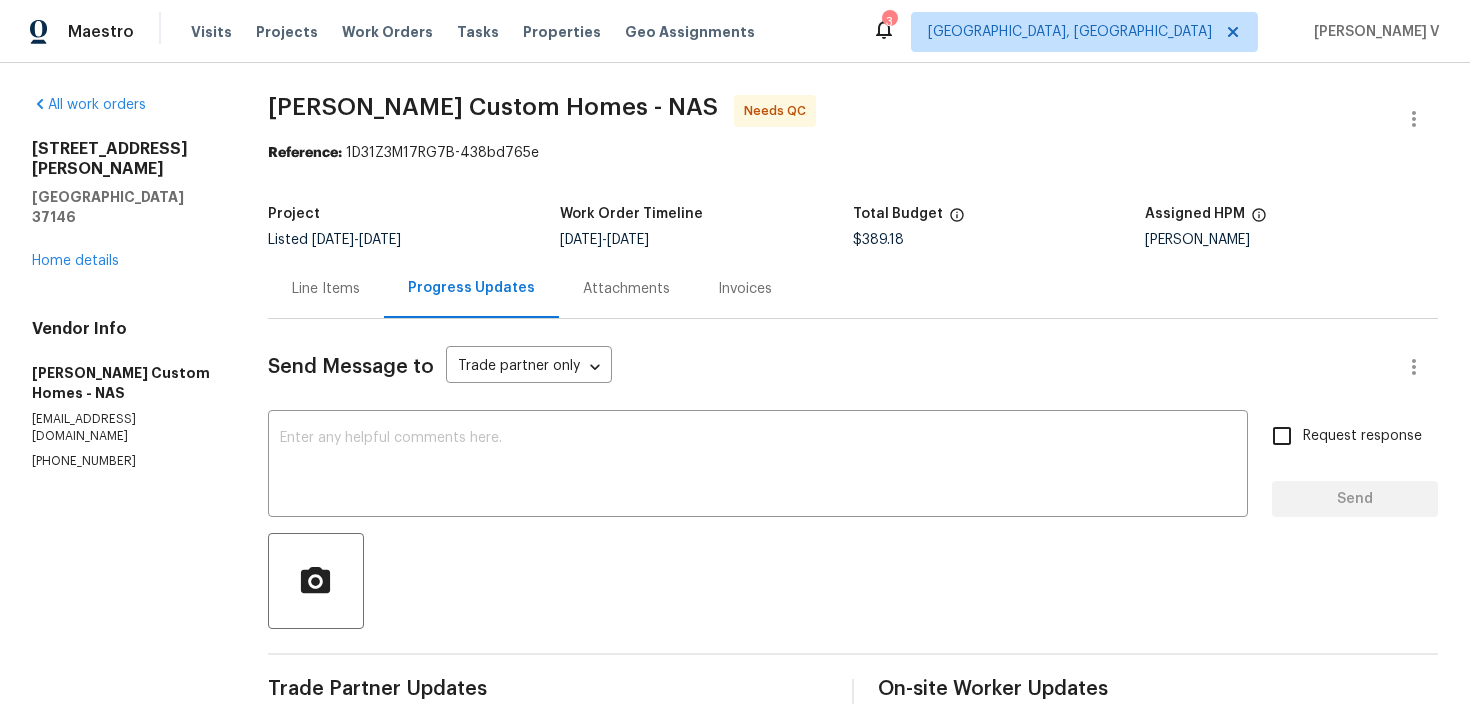 click on "Line Items" at bounding box center (326, 288) 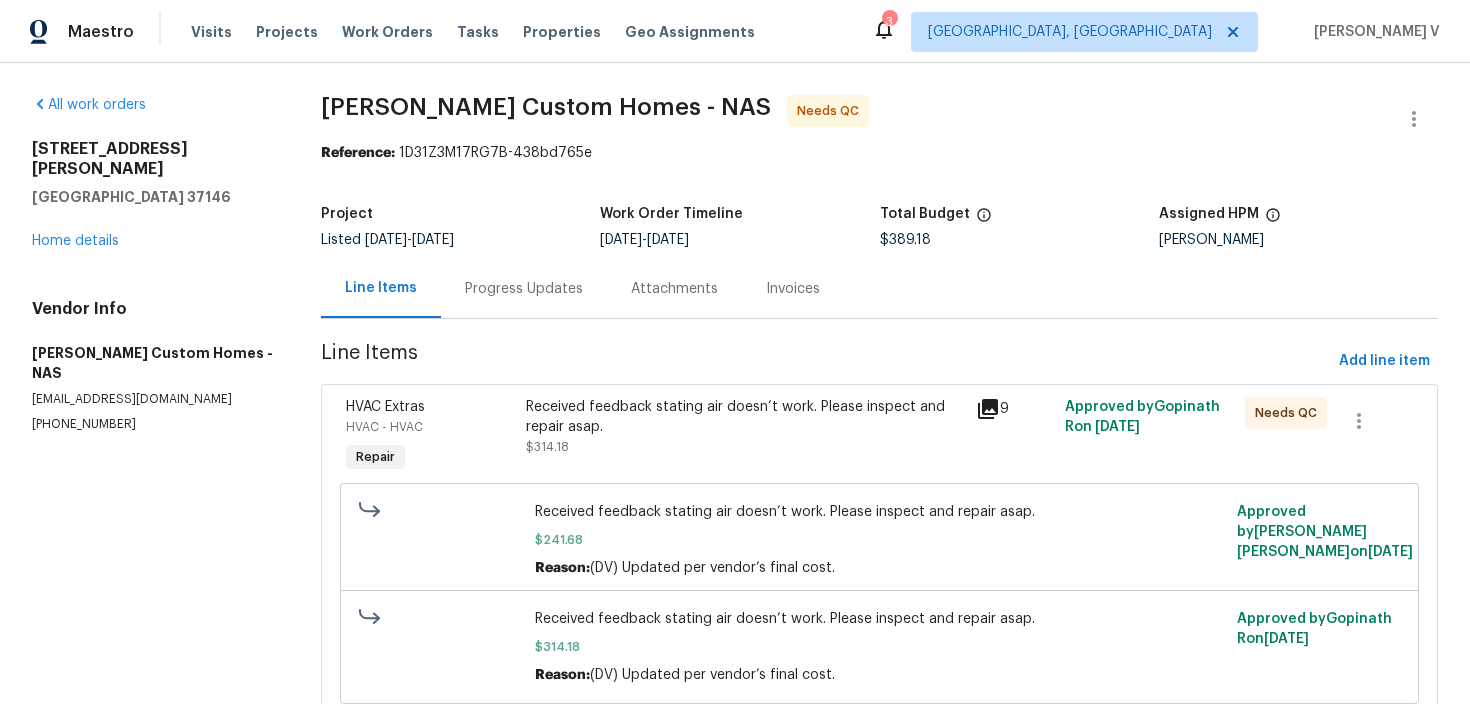 click on "Received feedback stating air doesn’t work. Please inspect and repair asap. $241.68 Reason:  (DV) Updated per vendor’s final cost." at bounding box center (880, 540) 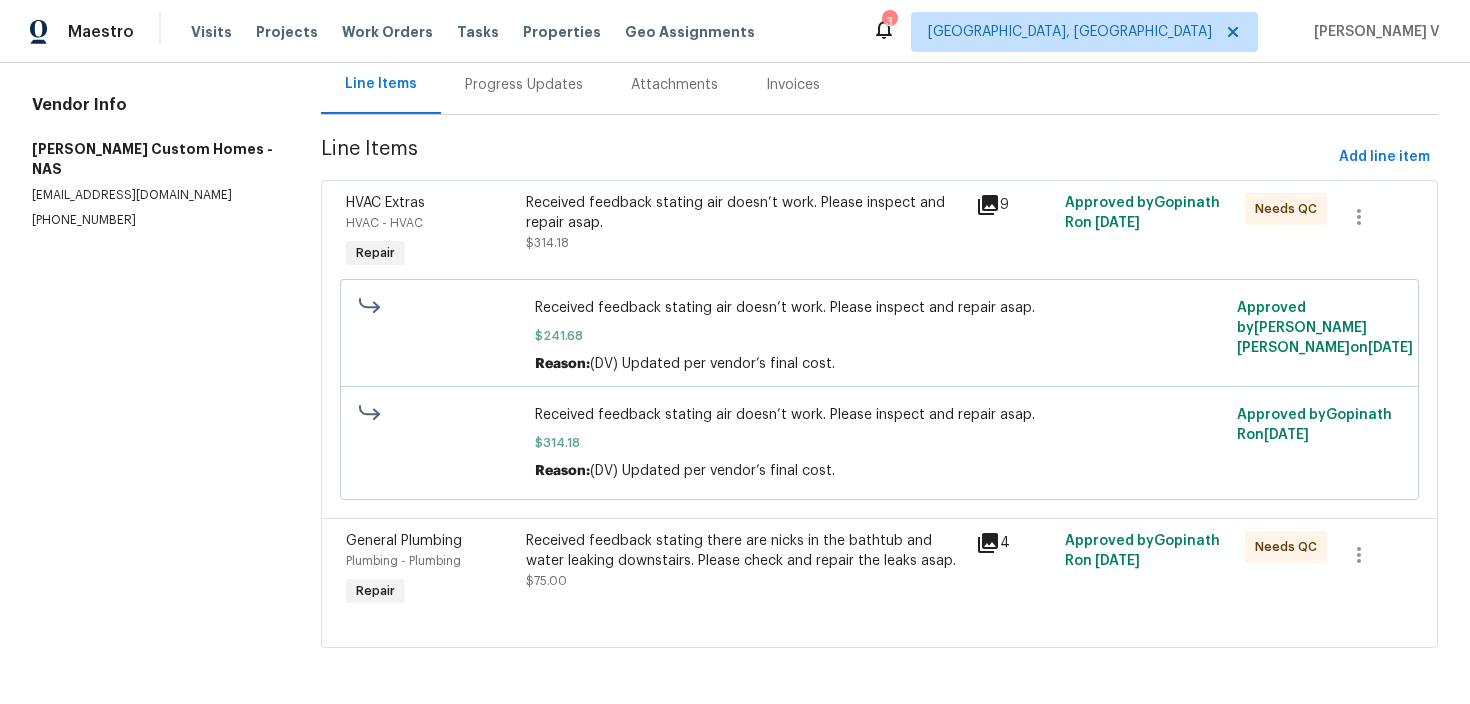click on "Received feedback stating air doesn’t work. Please inspect and repair asap. $314.18" at bounding box center (744, 233) 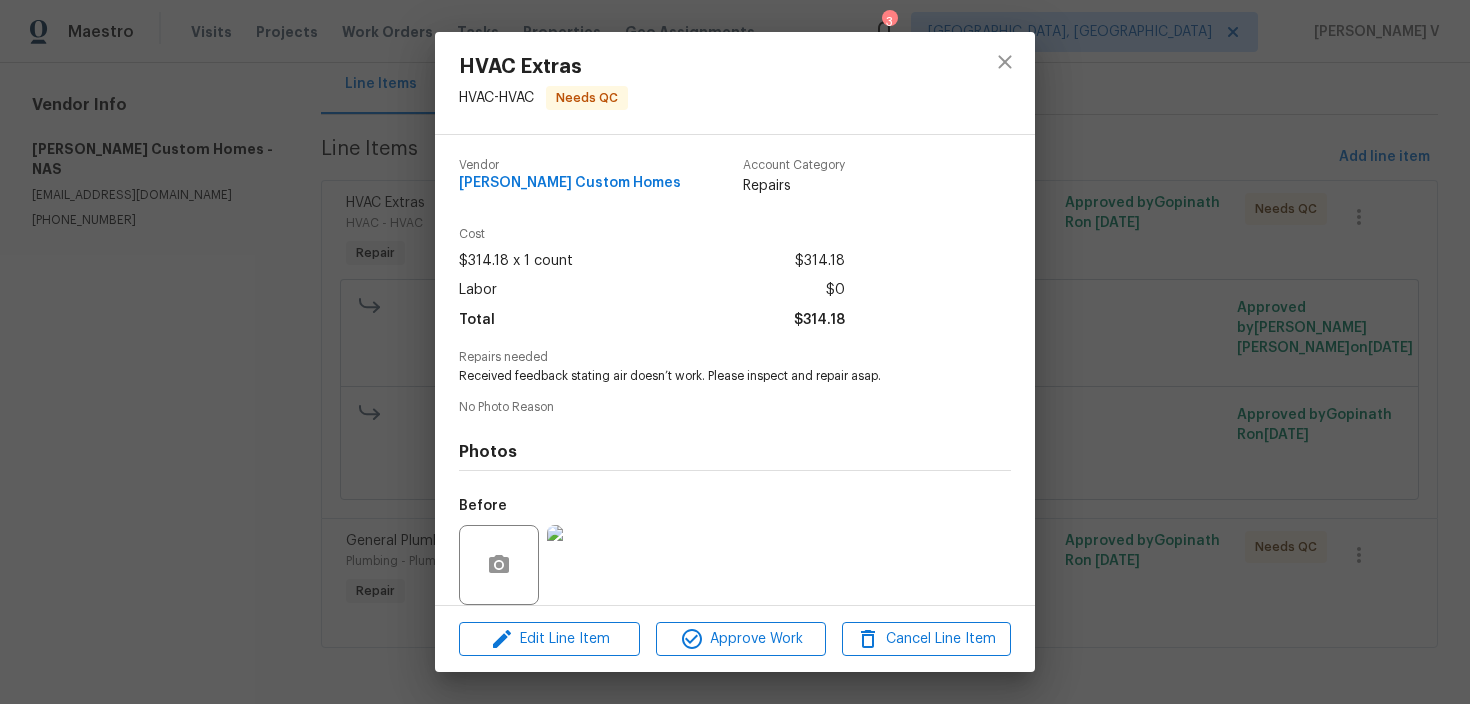 scroll, scrollTop: 149, scrollLeft: 0, axis: vertical 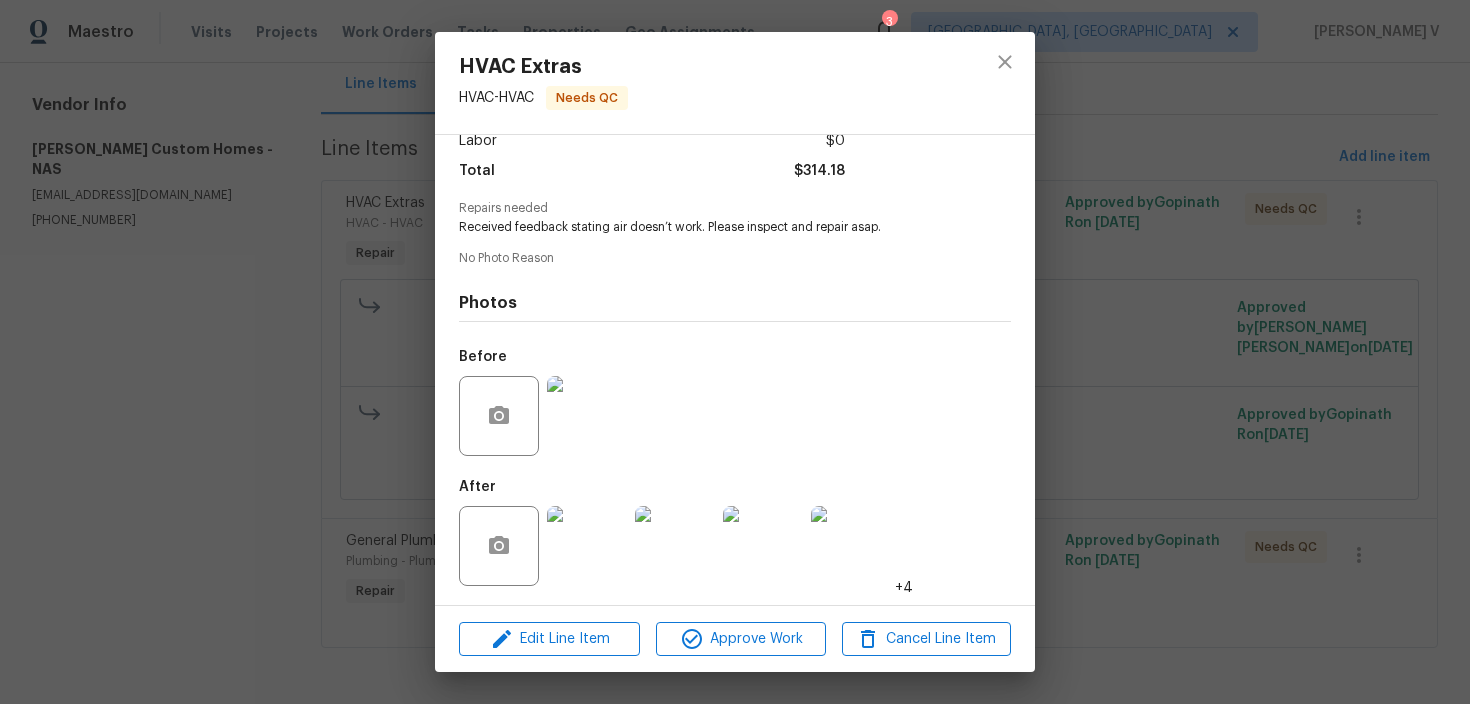 click at bounding box center (587, 546) 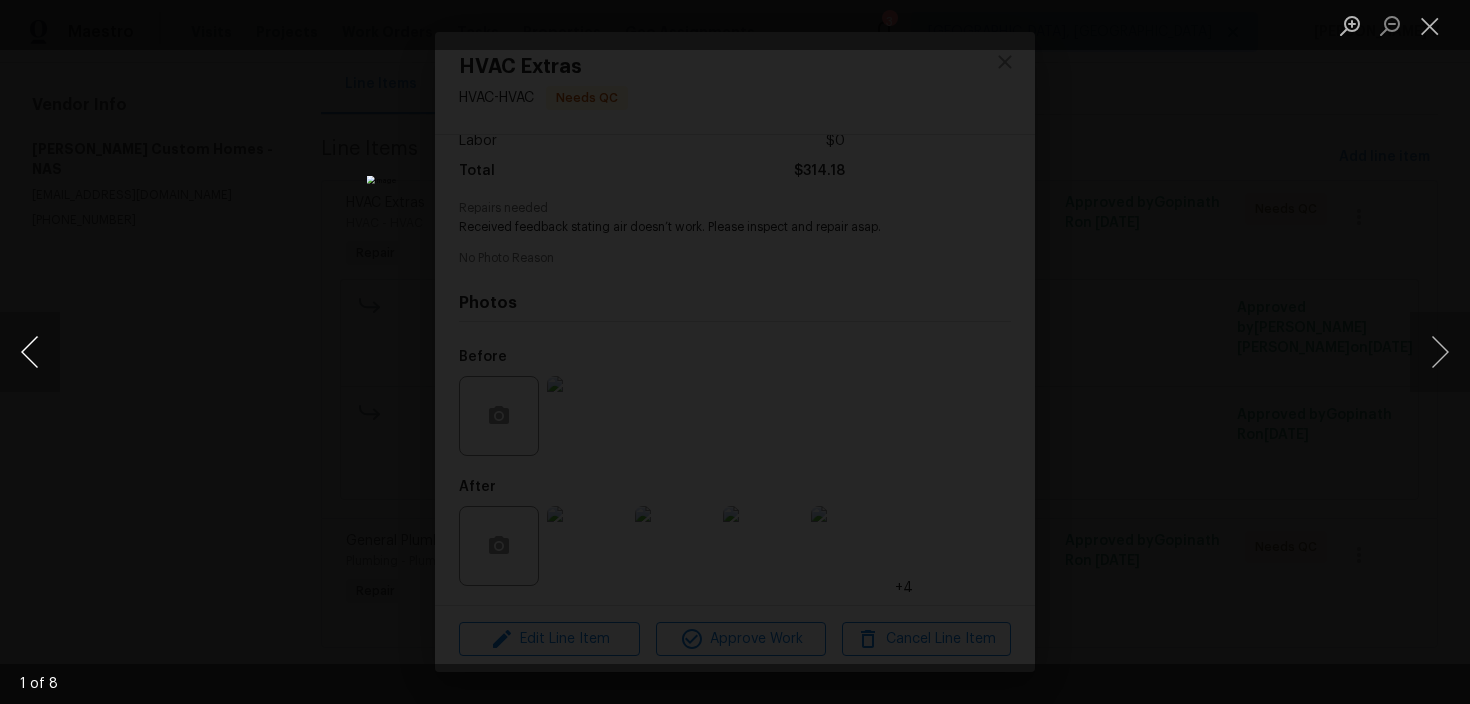 click at bounding box center [30, 352] 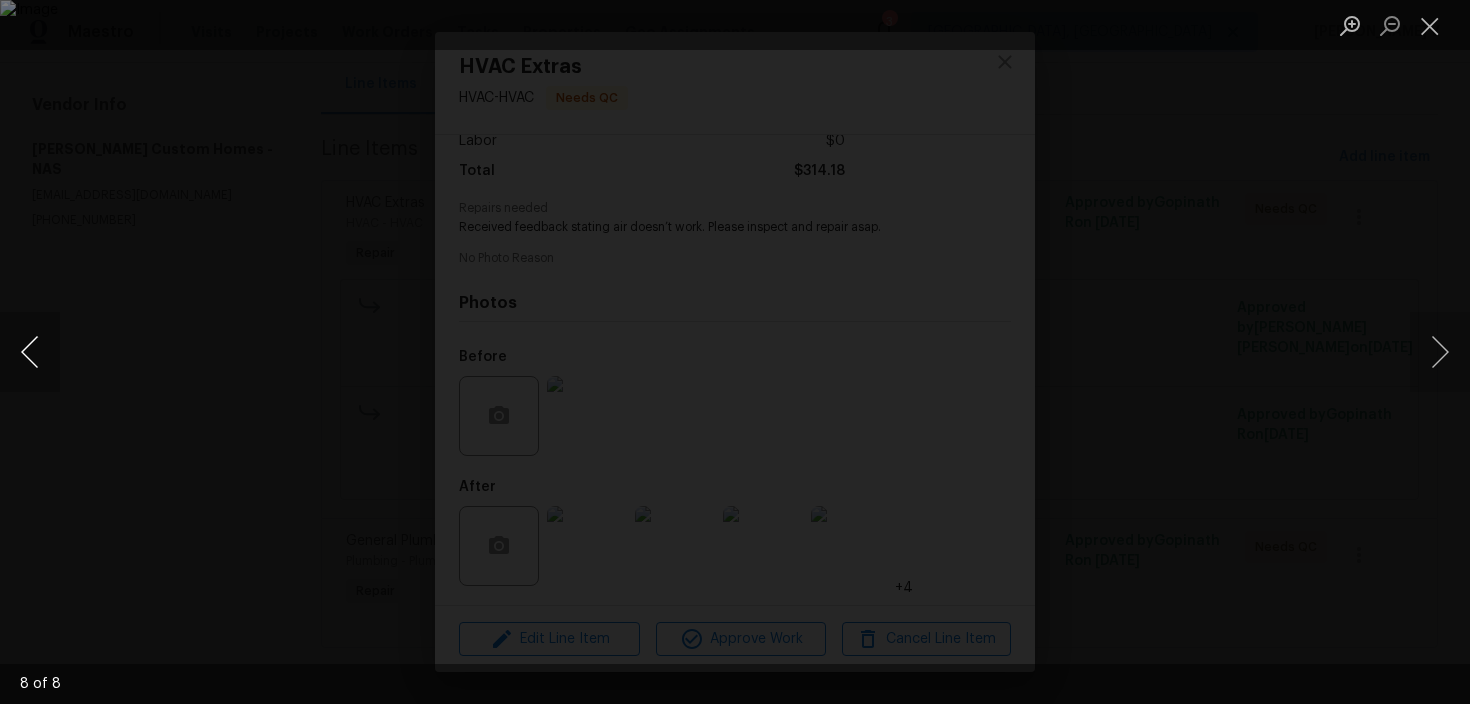 click at bounding box center (30, 352) 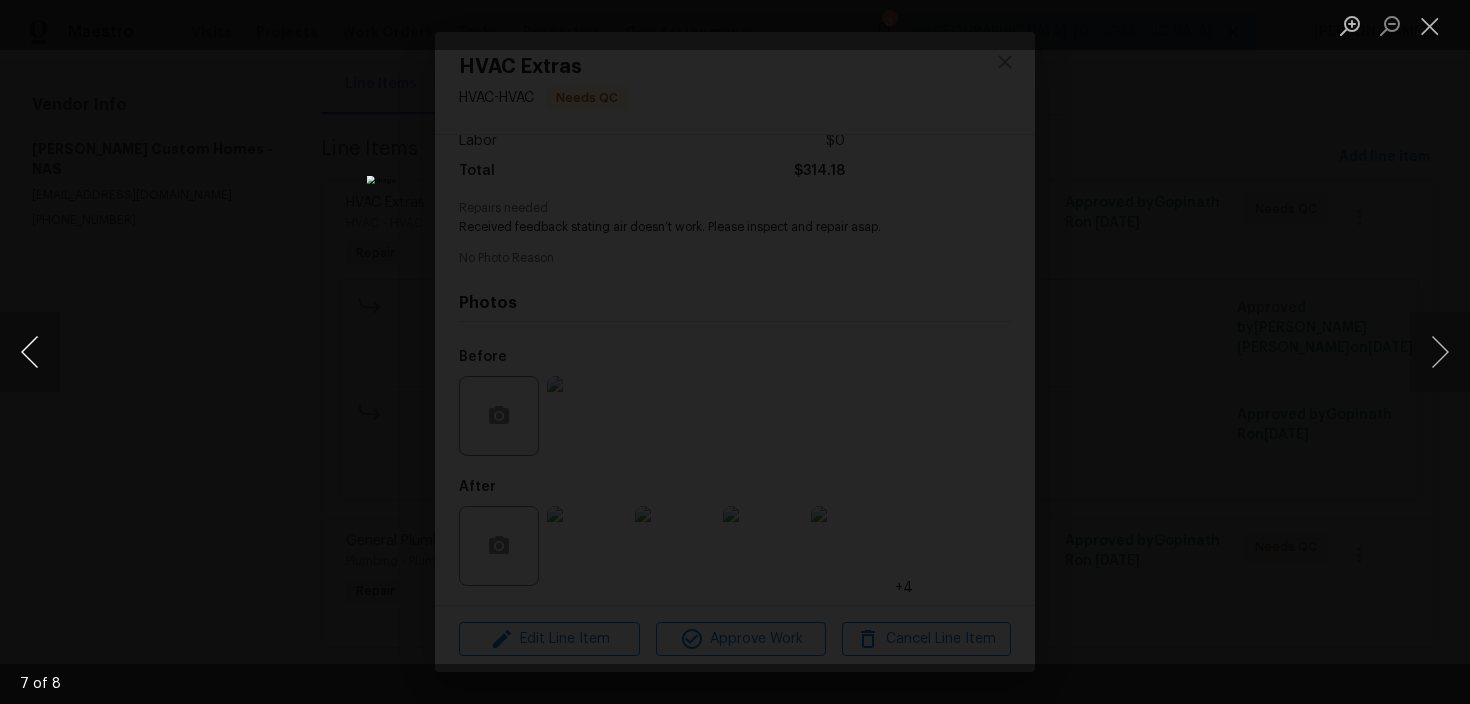click at bounding box center (30, 352) 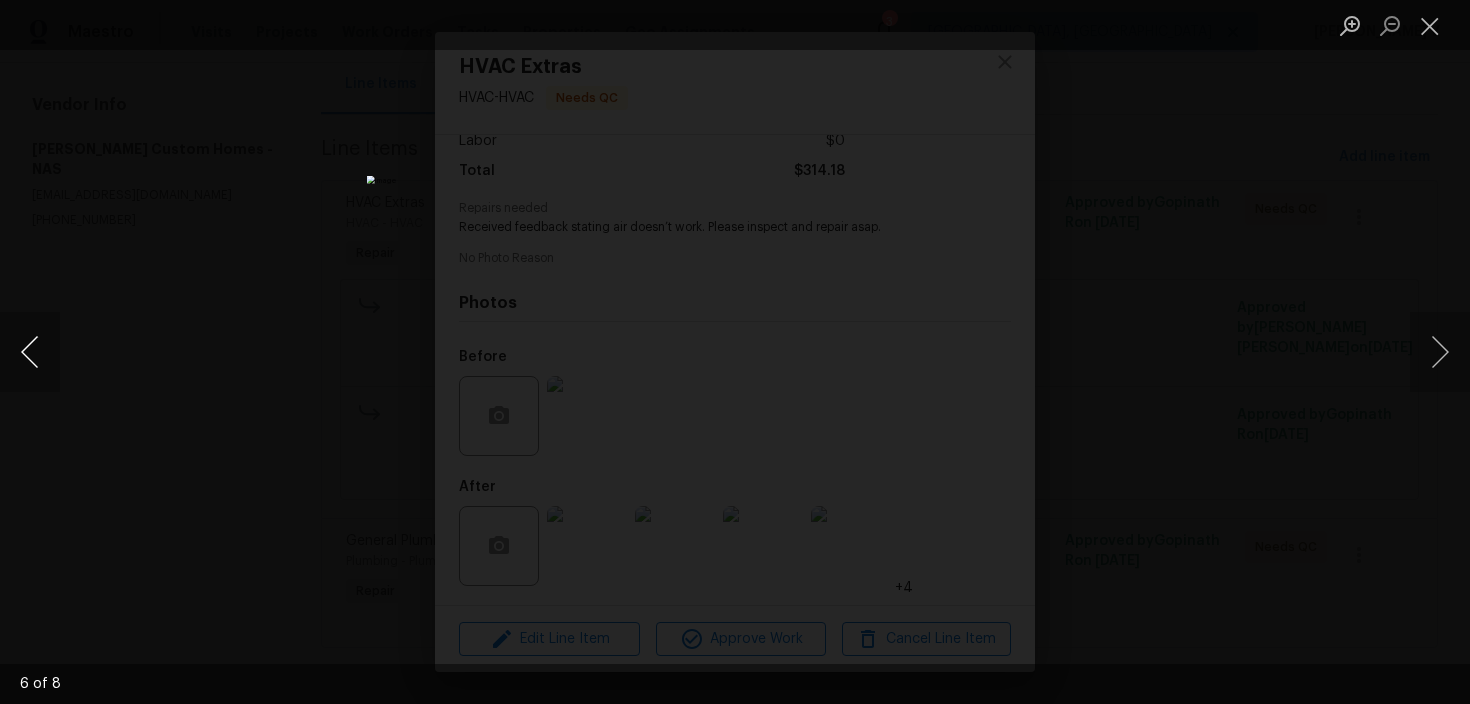 click at bounding box center (30, 352) 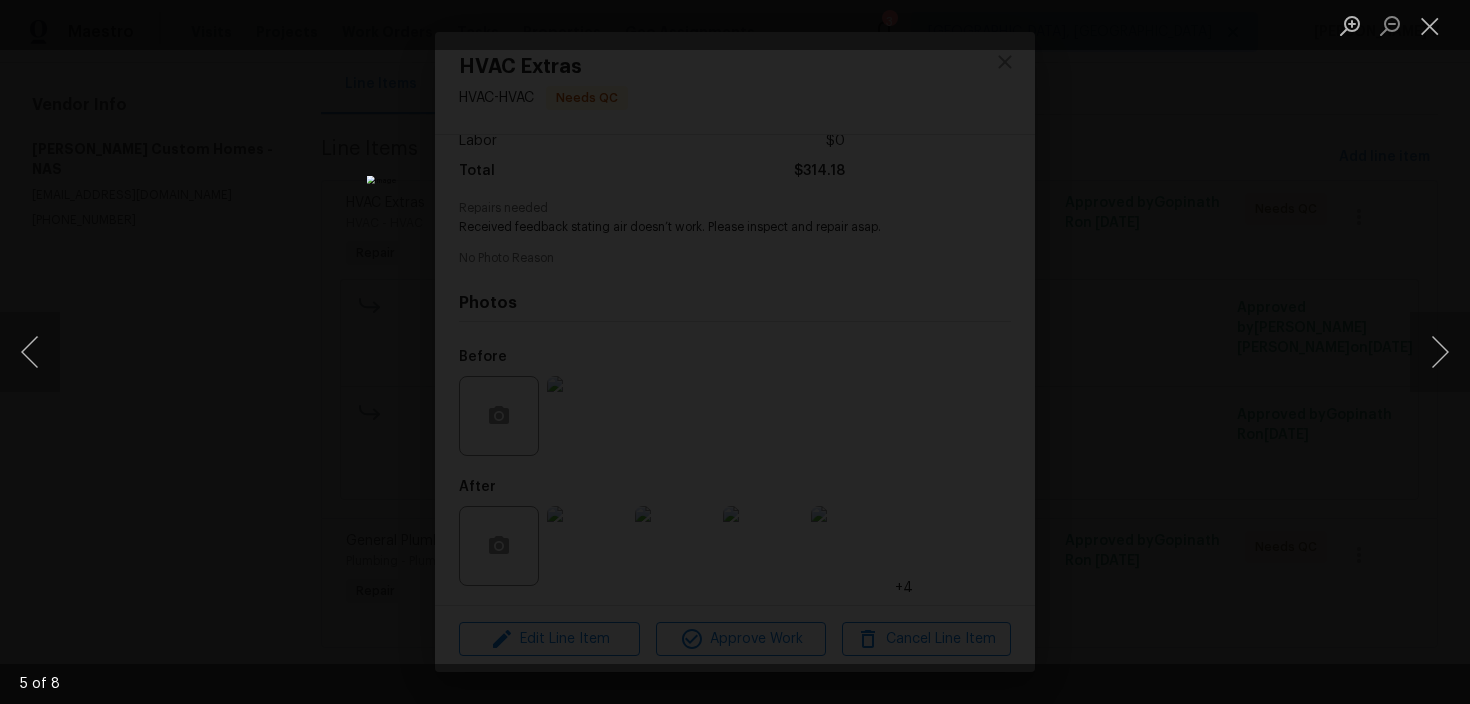 click at bounding box center [735, 352] 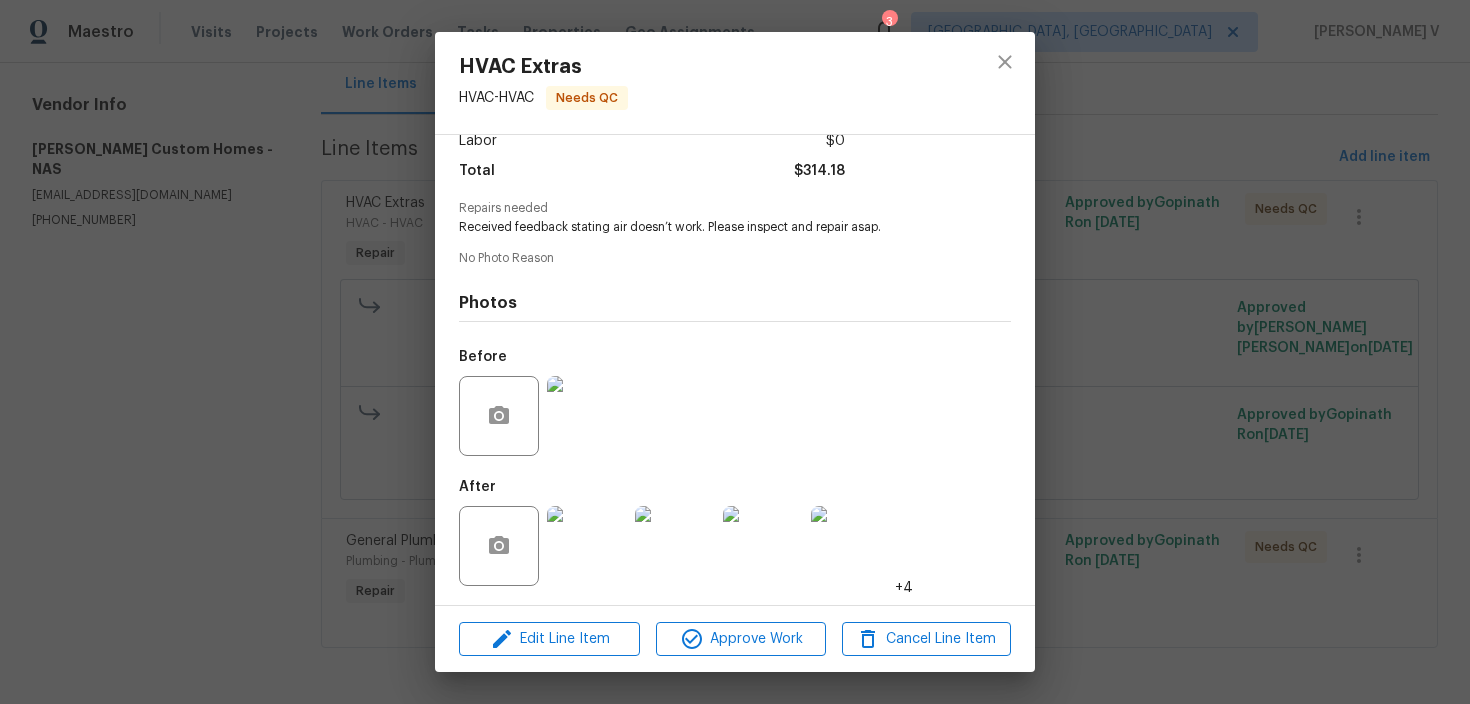 click on "HVAC Extras HVAC  -  HVAC Needs QC Vendor Rappa Custom Homes Account Category Repairs Cost $314.18 x 1 count $314.18 Labor $0 Total $314.18 Repairs needed Received feedback stating air doesn’t work. Please inspect and repair asap. No Photo Reason   Photos Before After  +4  Edit Line Item  Approve Work  Cancel Line Item" at bounding box center [735, 352] 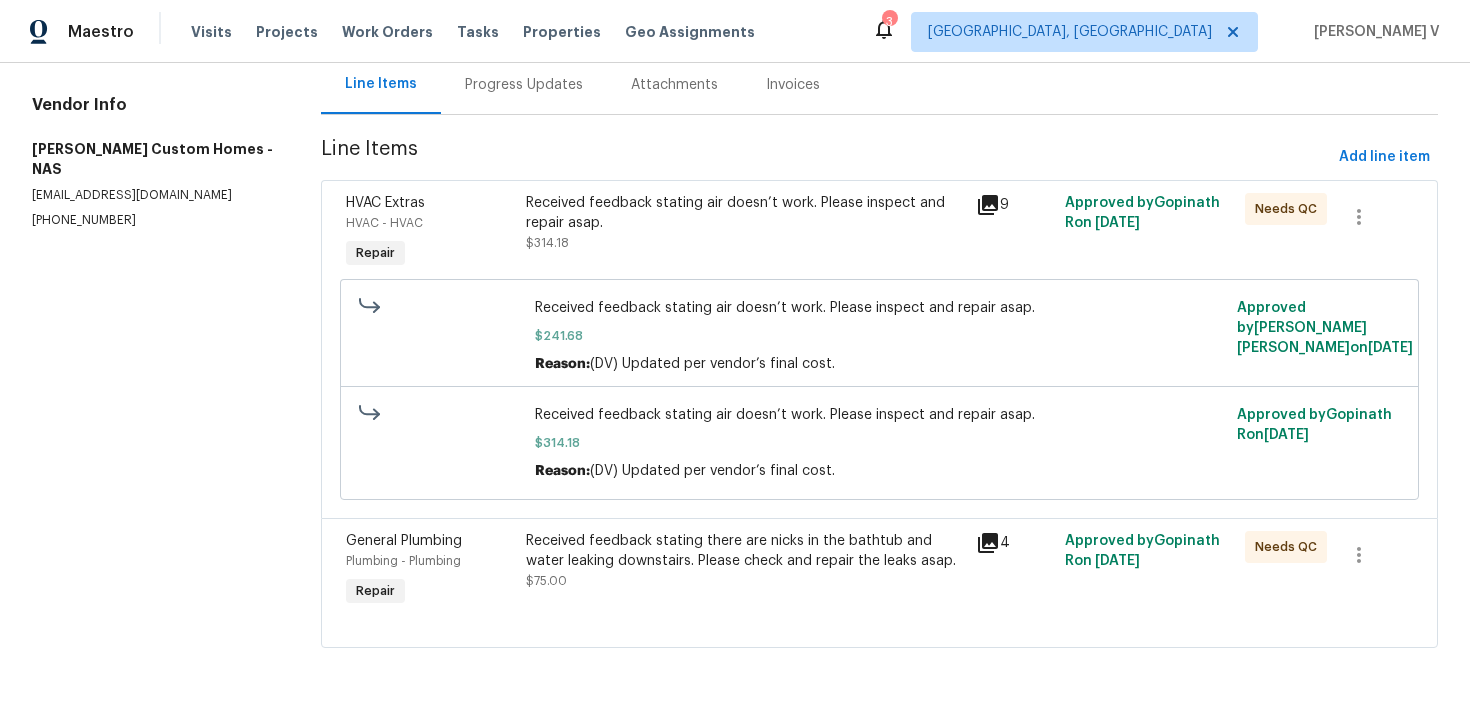 scroll, scrollTop: 0, scrollLeft: 0, axis: both 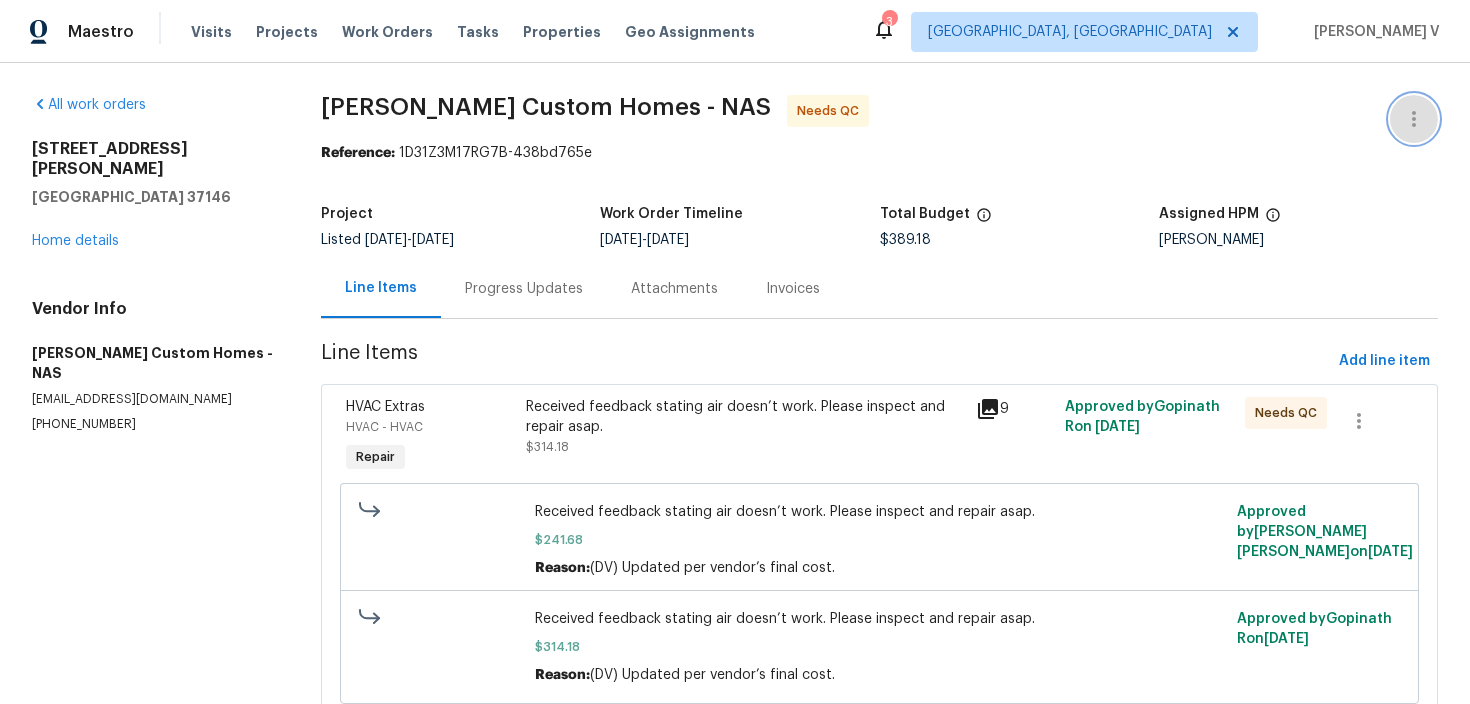 click at bounding box center (1414, 119) 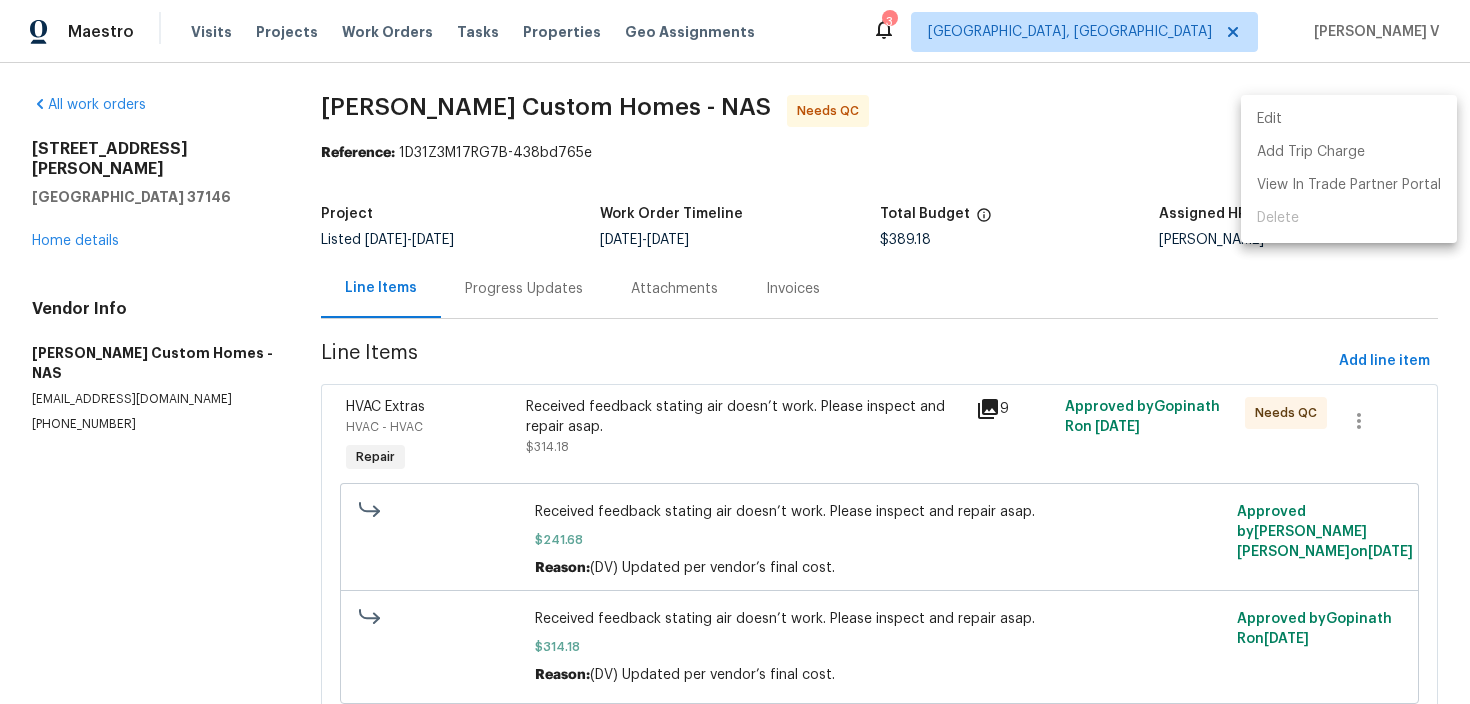 click on "Edit" at bounding box center (1349, 119) 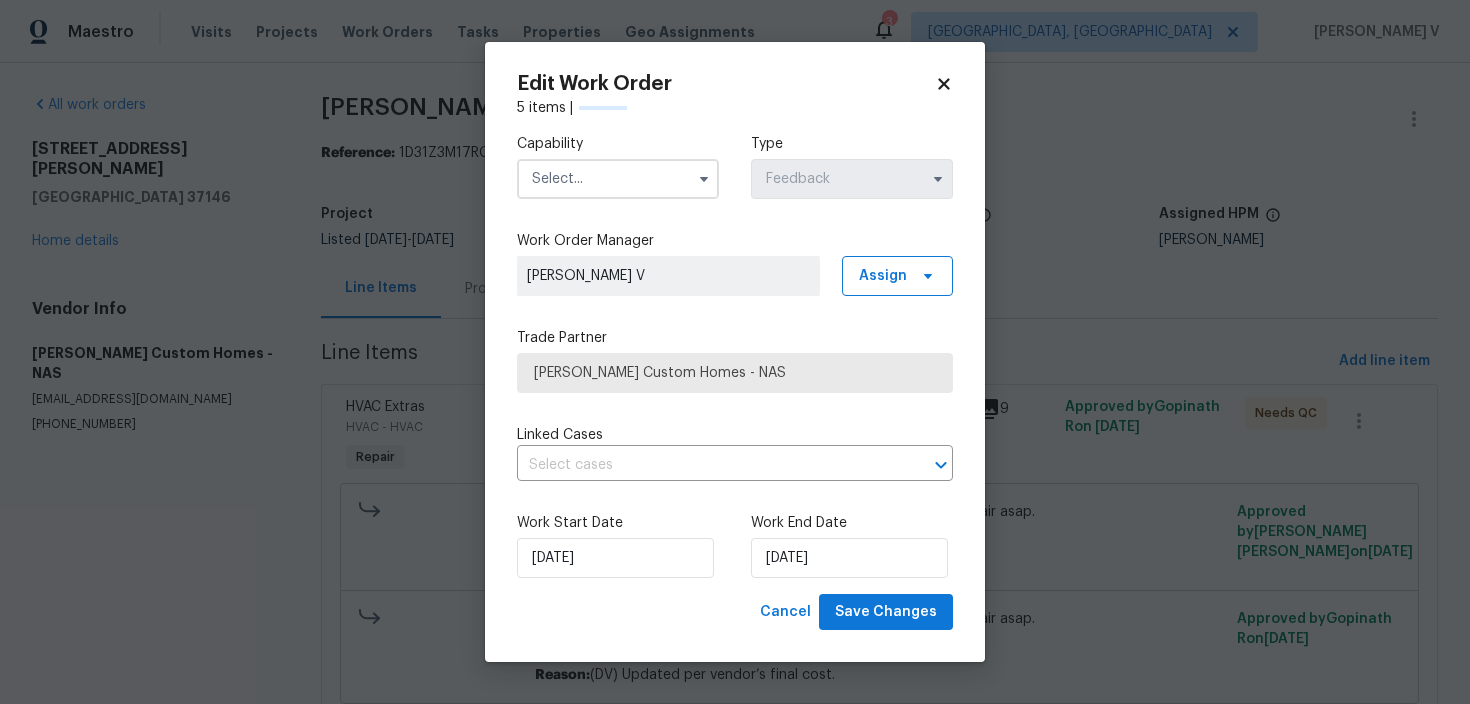 click on "Edit Work Order 5 items | Capability   Type   Feedback Work Order Manager   Divya Dharshini V Assign Trade Partner   Rappa Custom Homes - NAS Linked Cases   ​ Work Start Date   30/06/2025 Work End Date   08/07/2025 Cancel Save Changes" at bounding box center (735, 352) 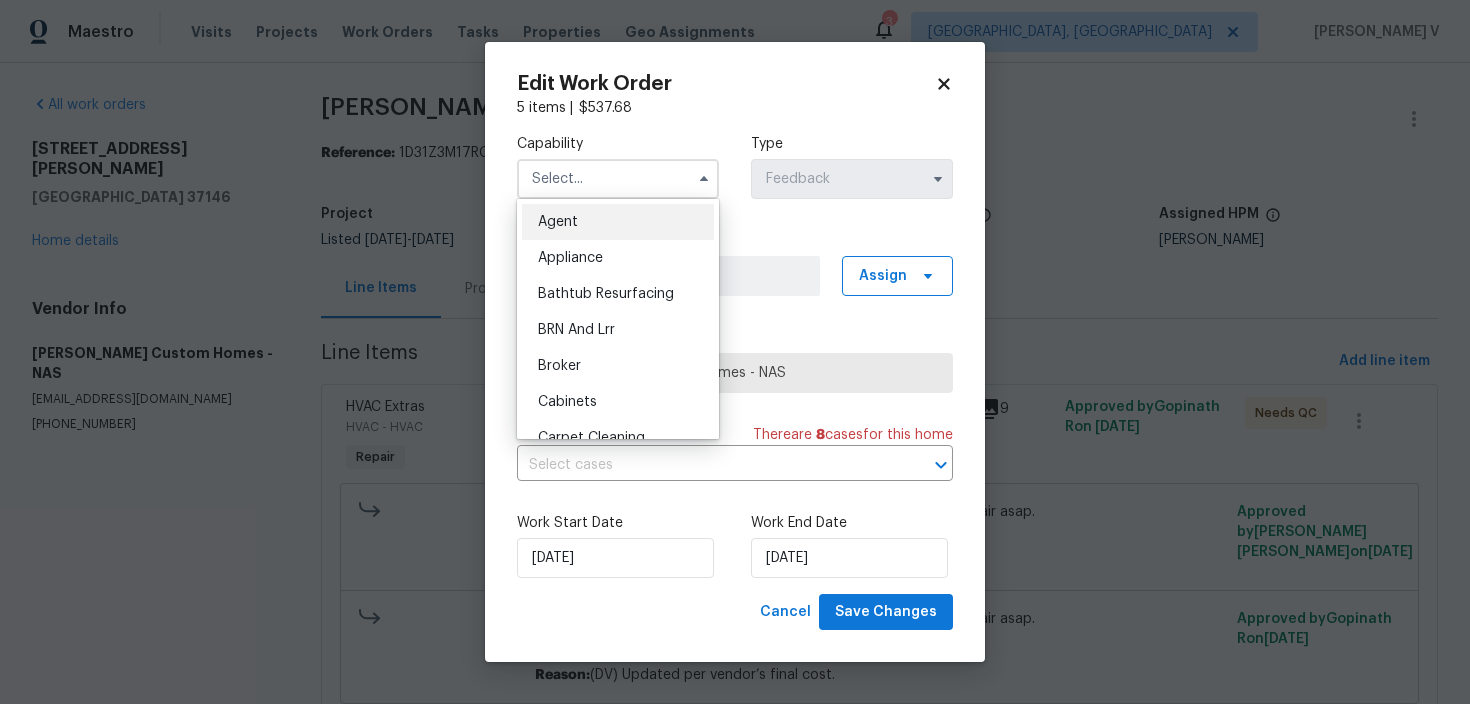 click on "Agent" at bounding box center (618, 222) 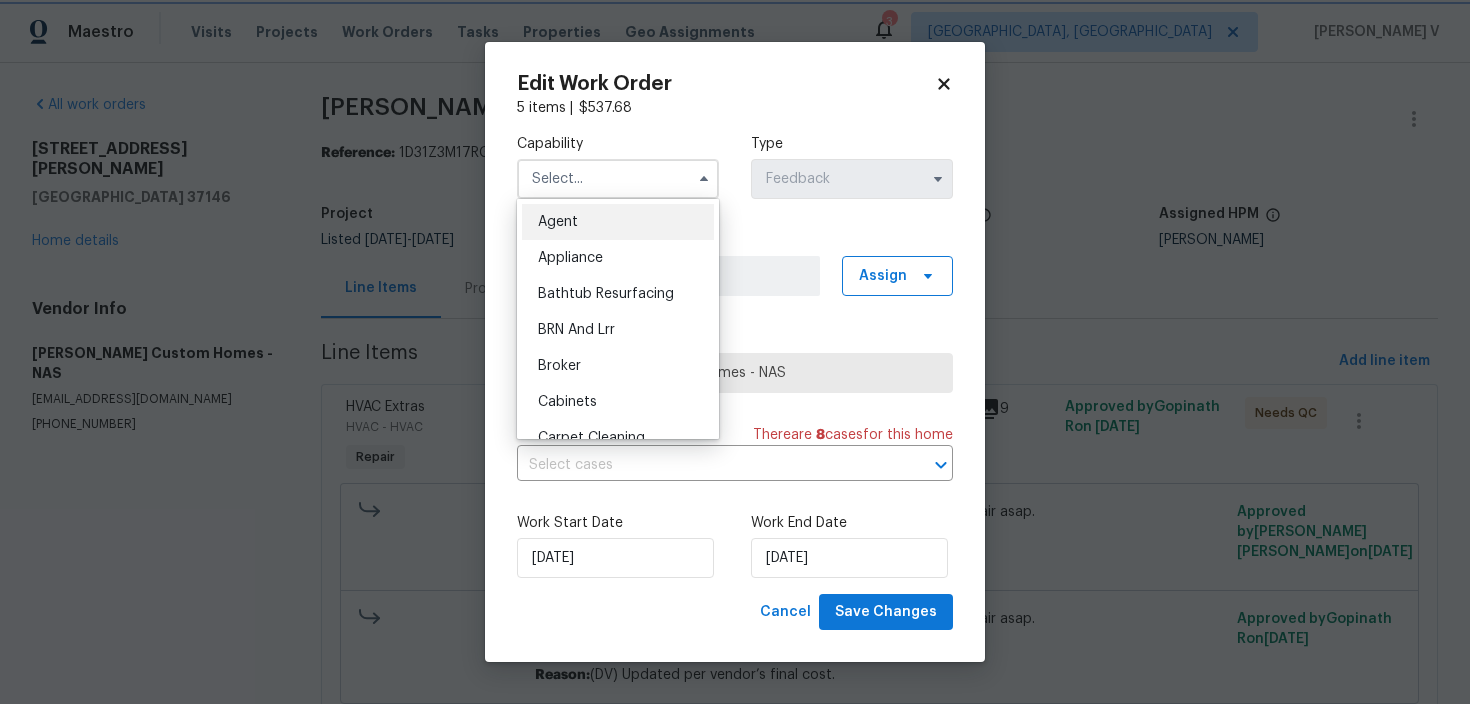 type on "Agent" 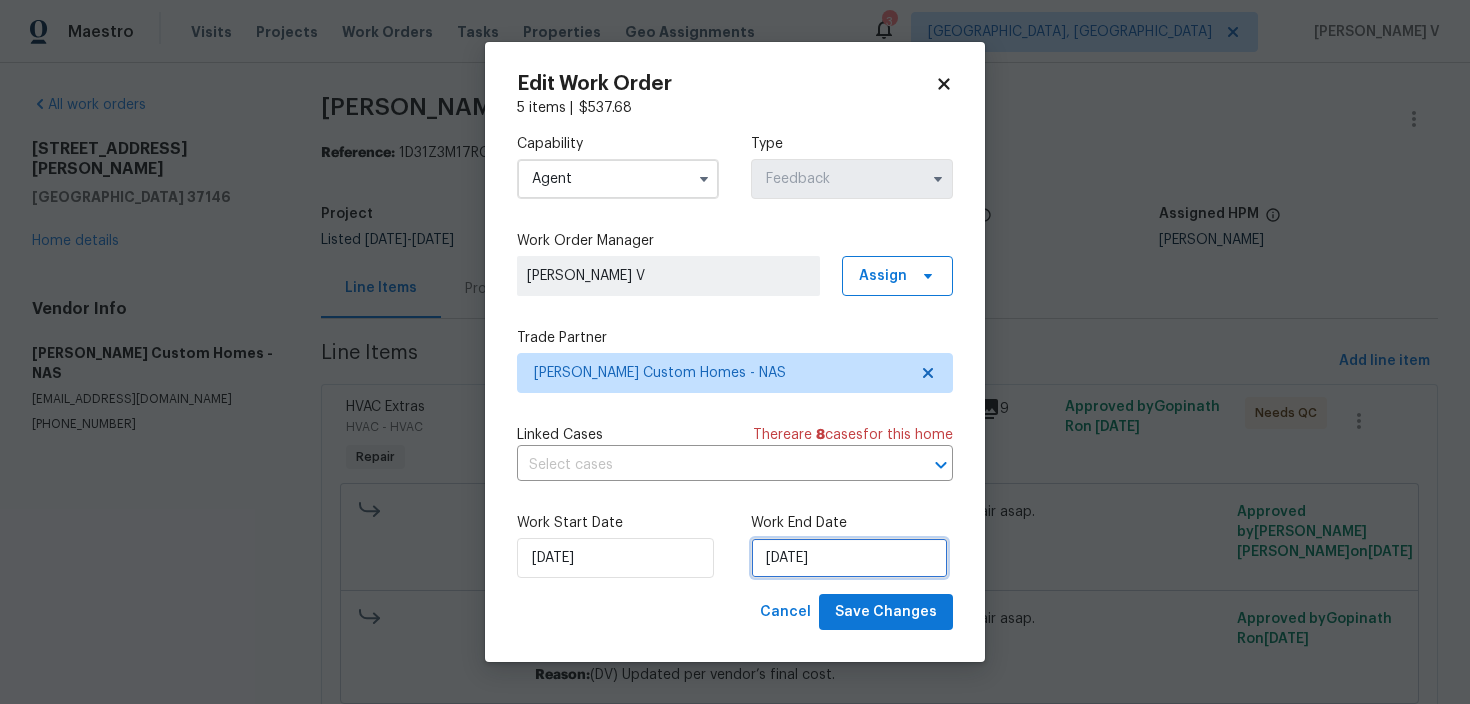 click on "08/07/2025" at bounding box center (849, 558) 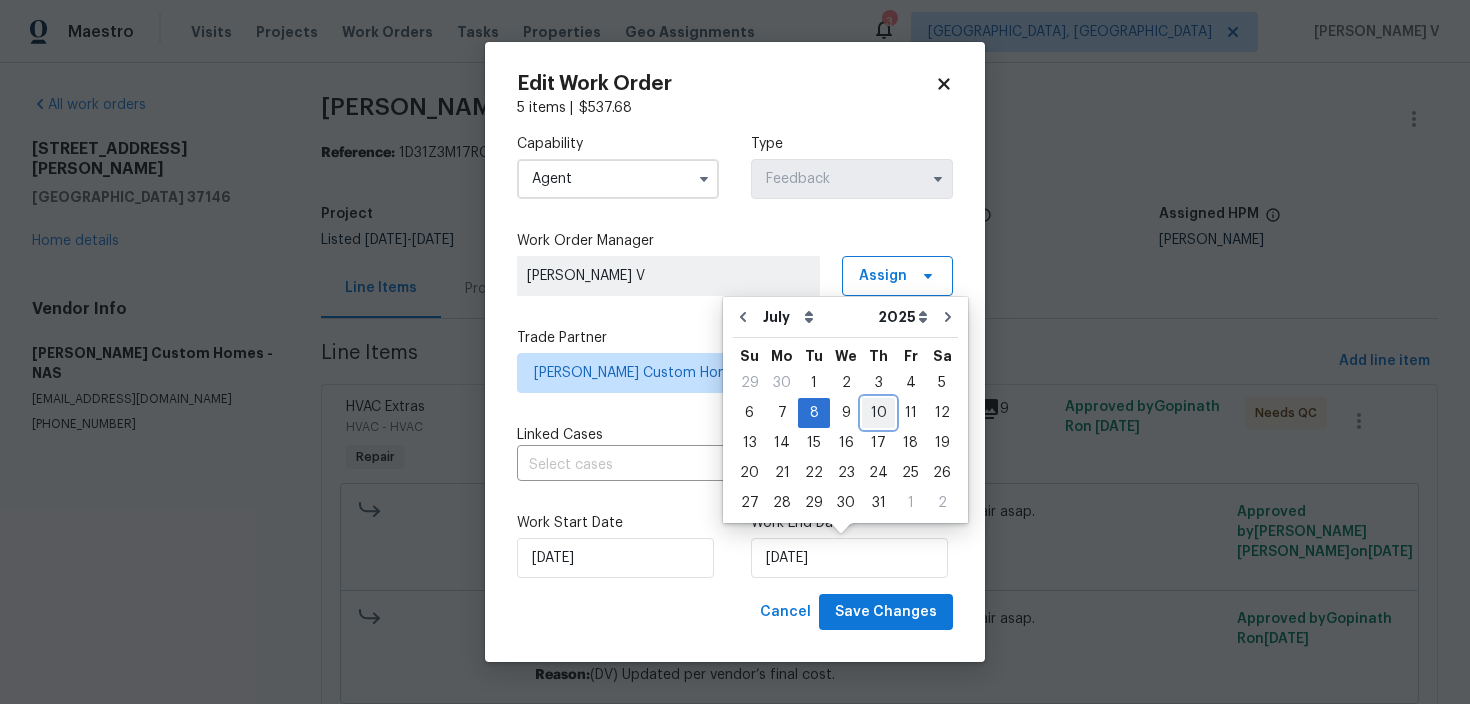 click on "10" at bounding box center (878, 413) 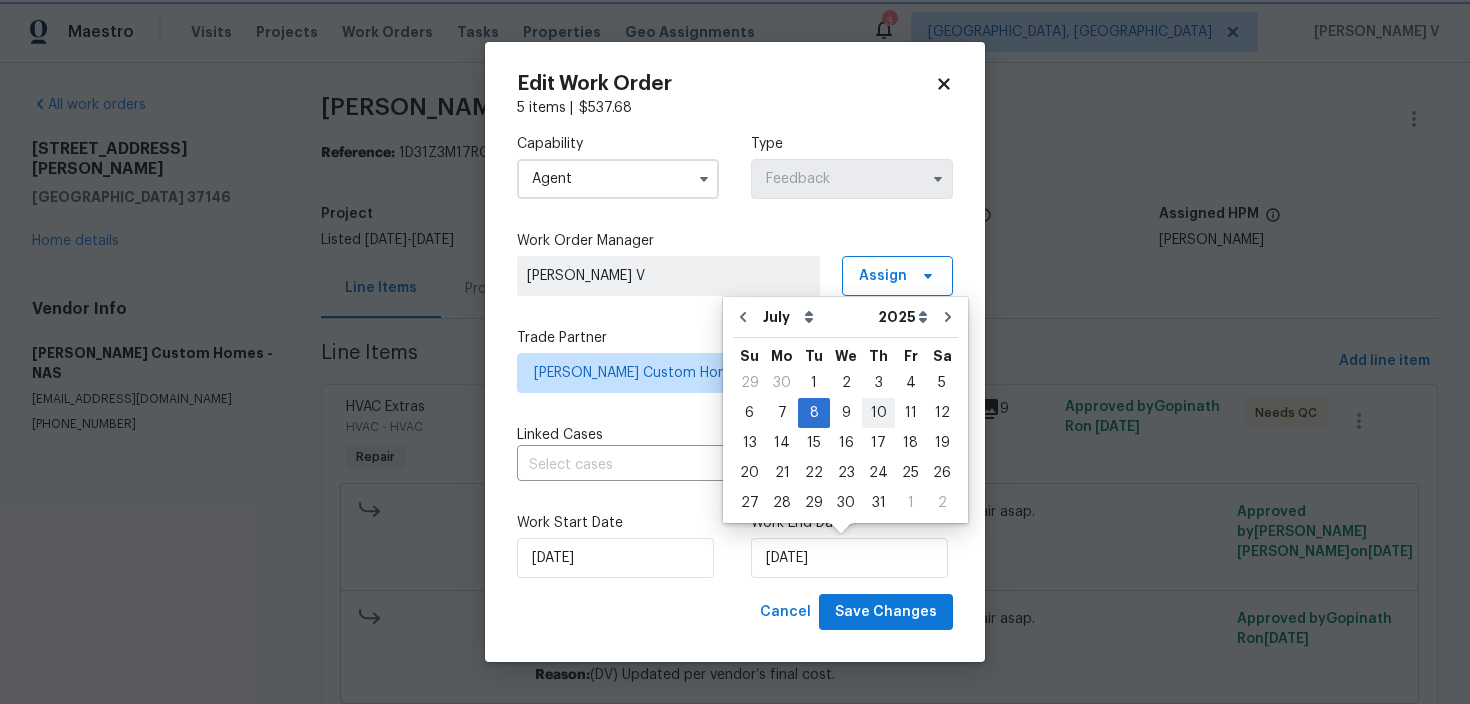 type on "[DATE]" 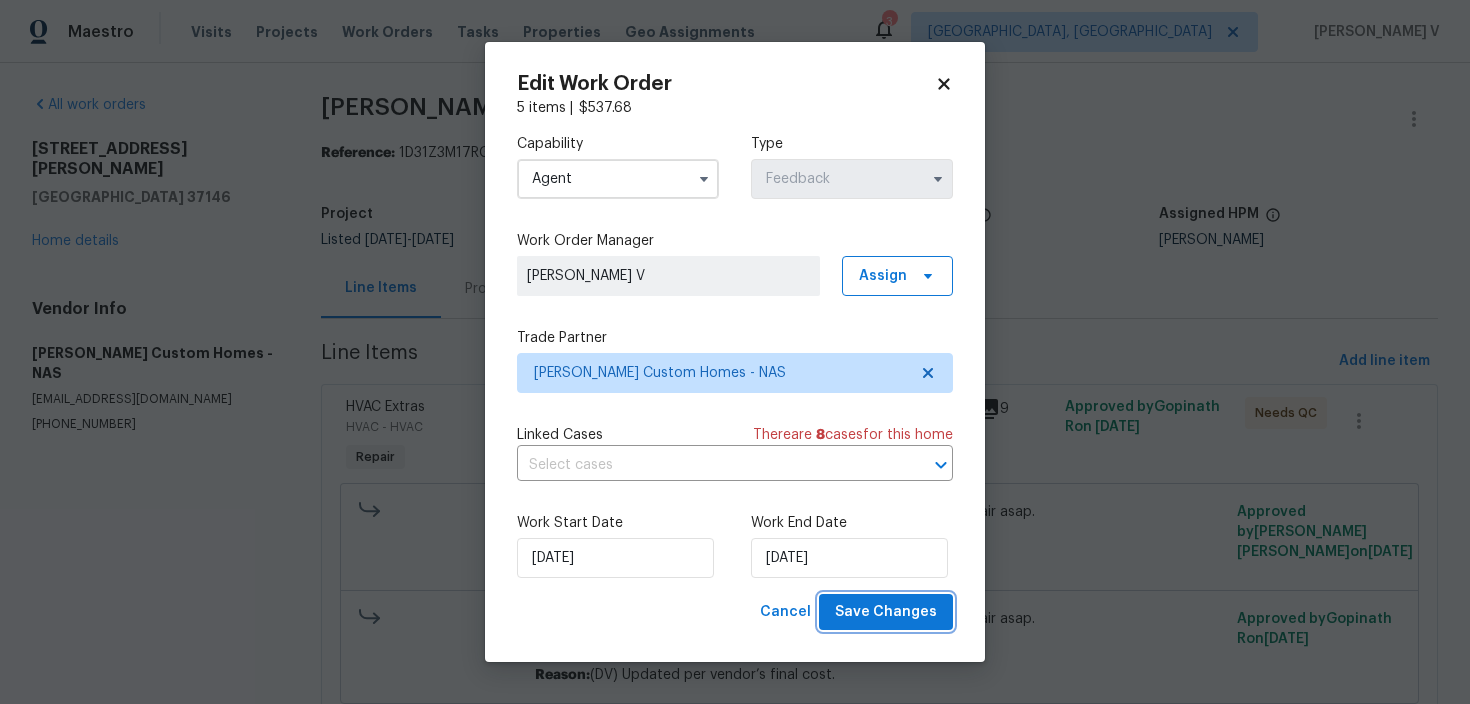 click on "Save Changes" at bounding box center (886, 612) 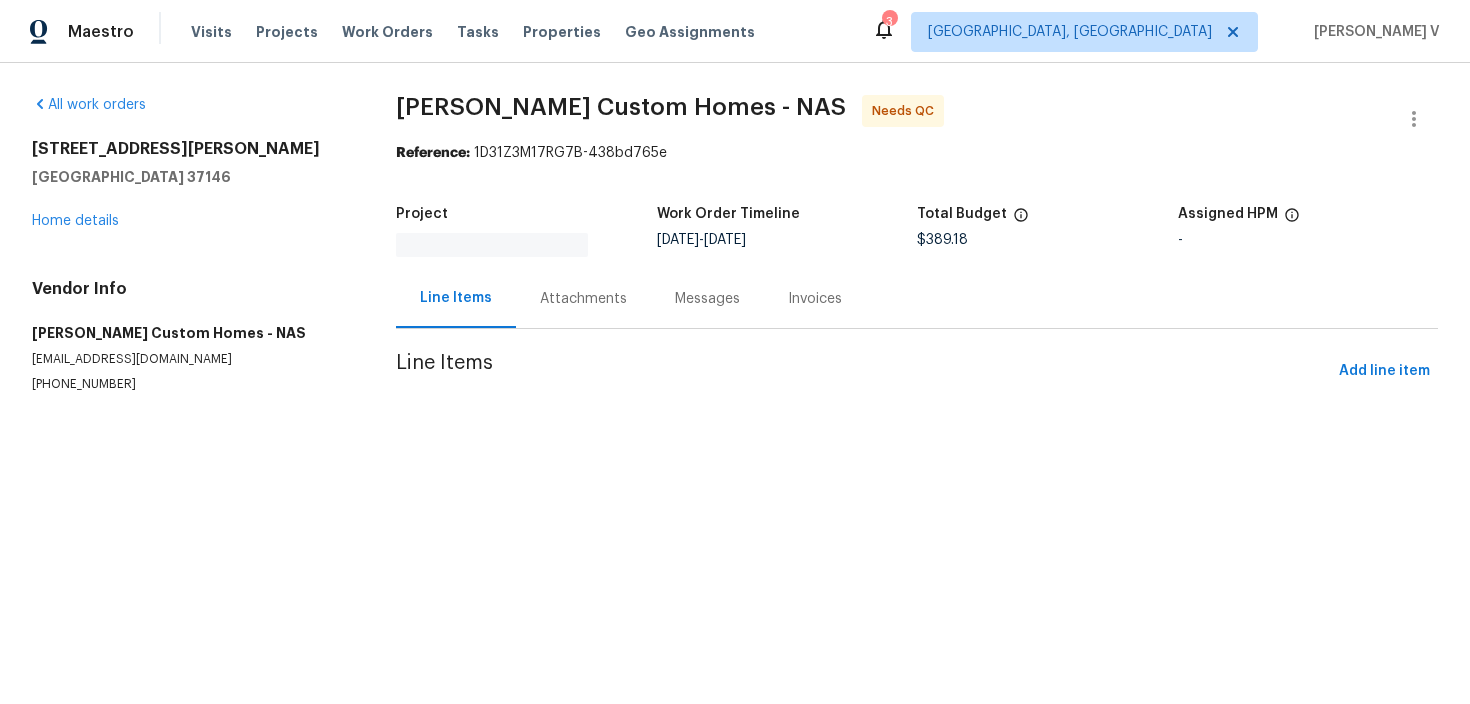 scroll, scrollTop: 0, scrollLeft: 0, axis: both 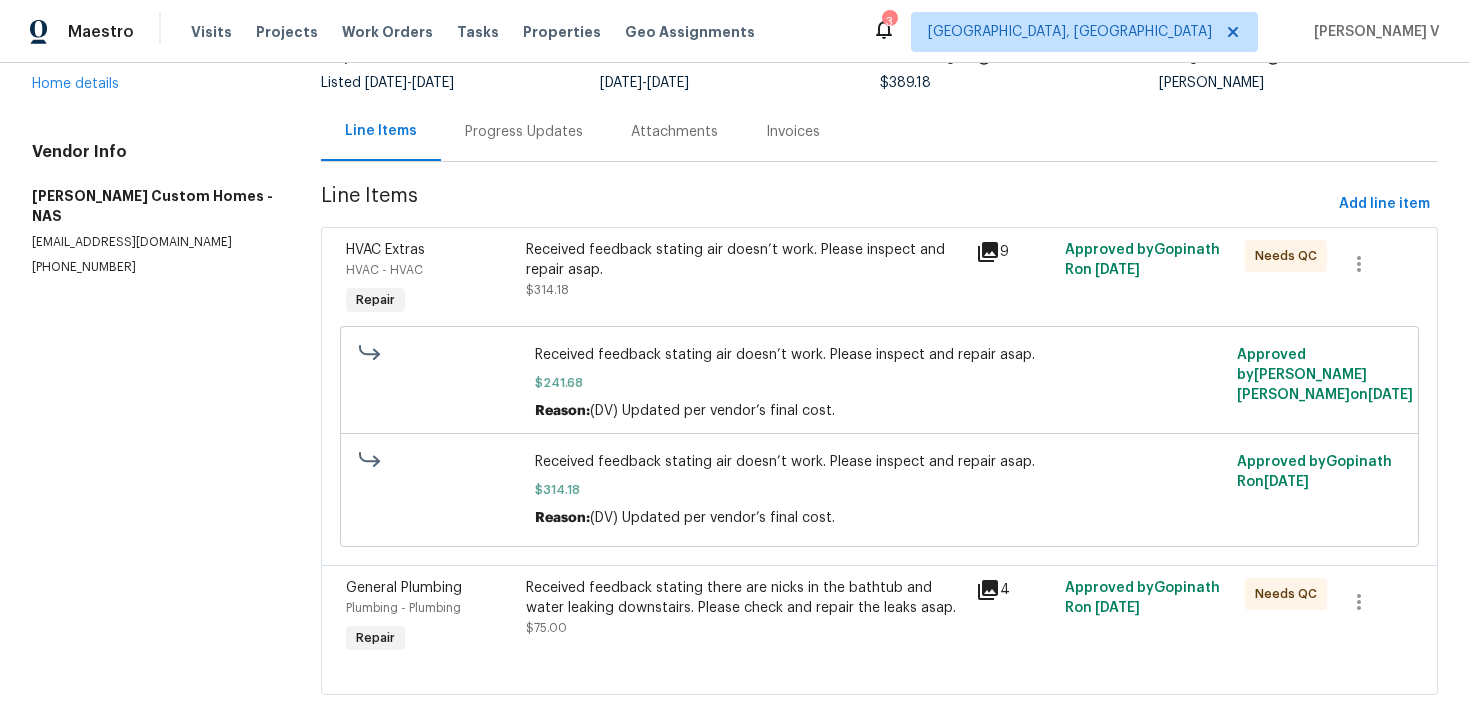 click on "Progress Updates" at bounding box center (524, 131) 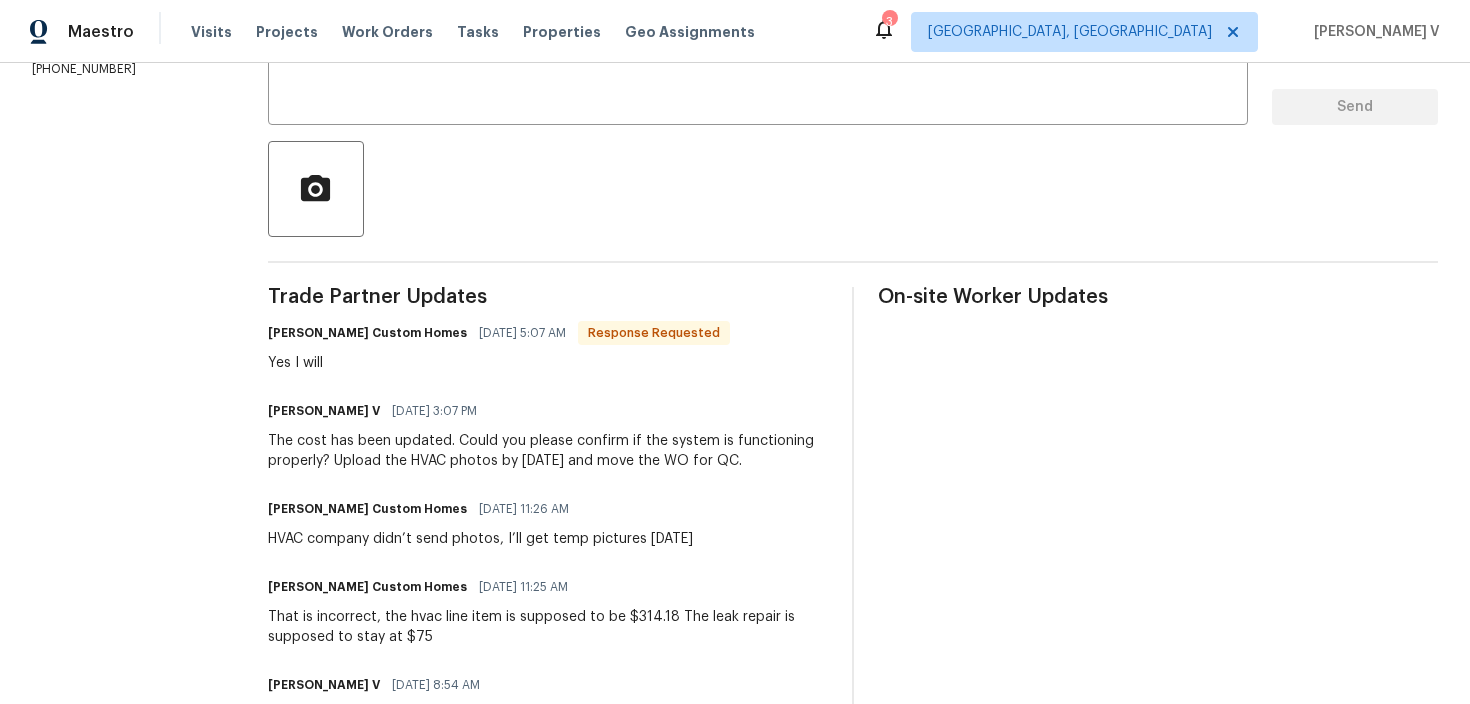 scroll, scrollTop: 490, scrollLeft: 0, axis: vertical 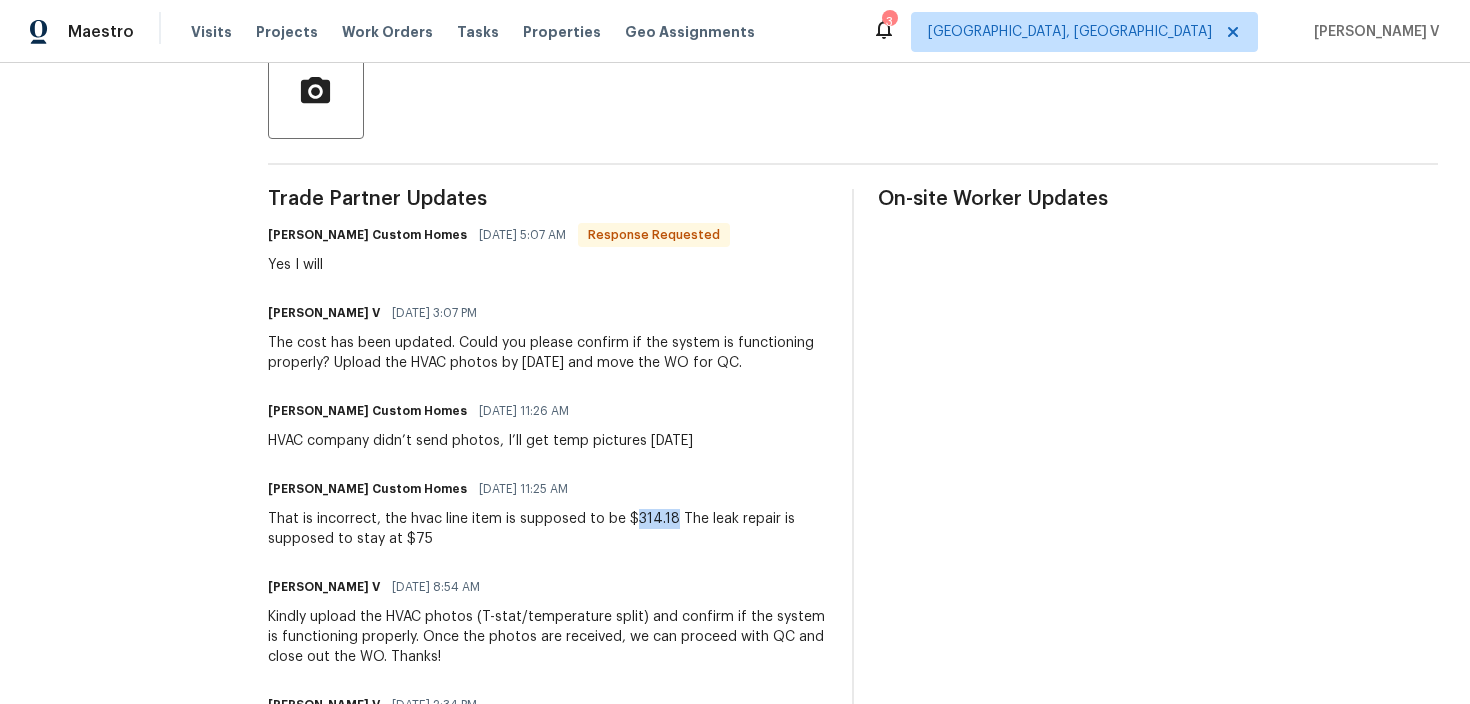 drag, startPoint x: 628, startPoint y: 519, endPoint x: 667, endPoint y: 520, distance: 39.012817 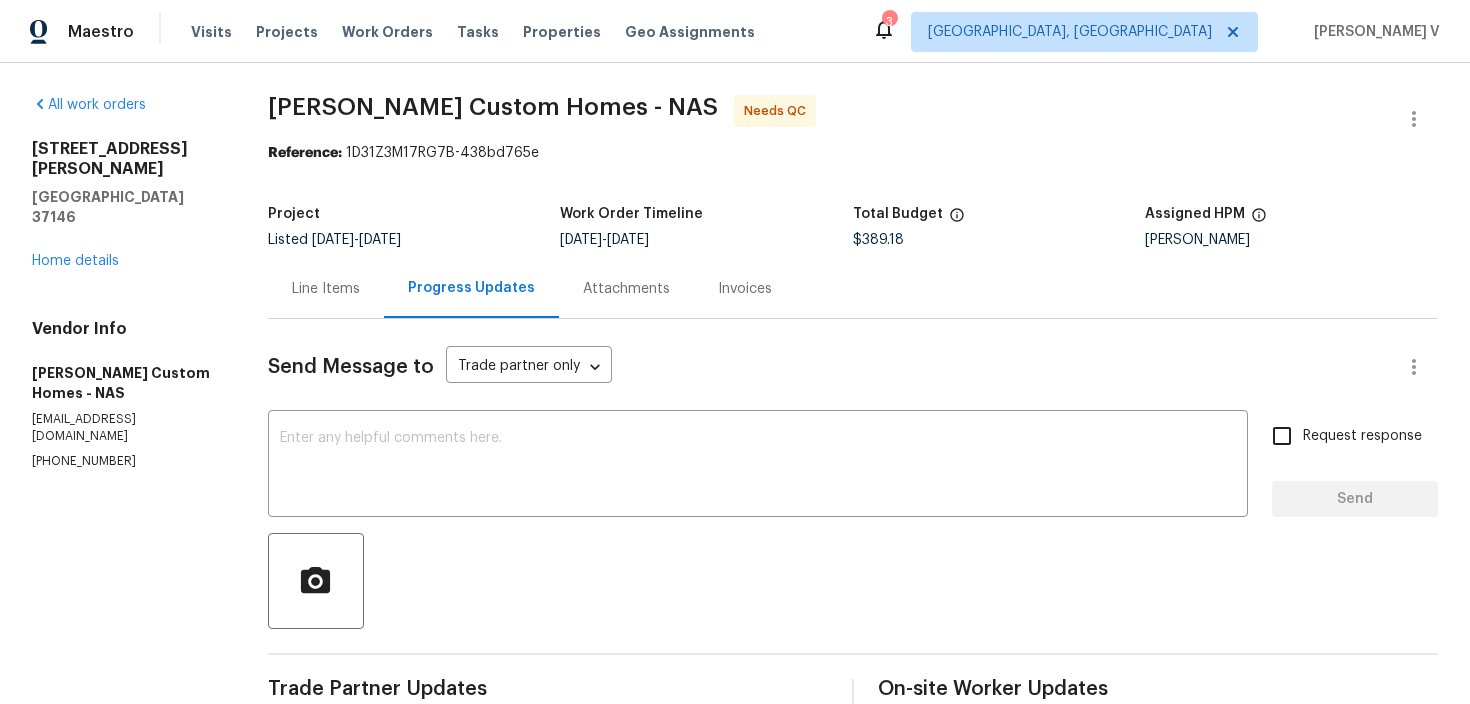 click on "Line Items" at bounding box center [326, 288] 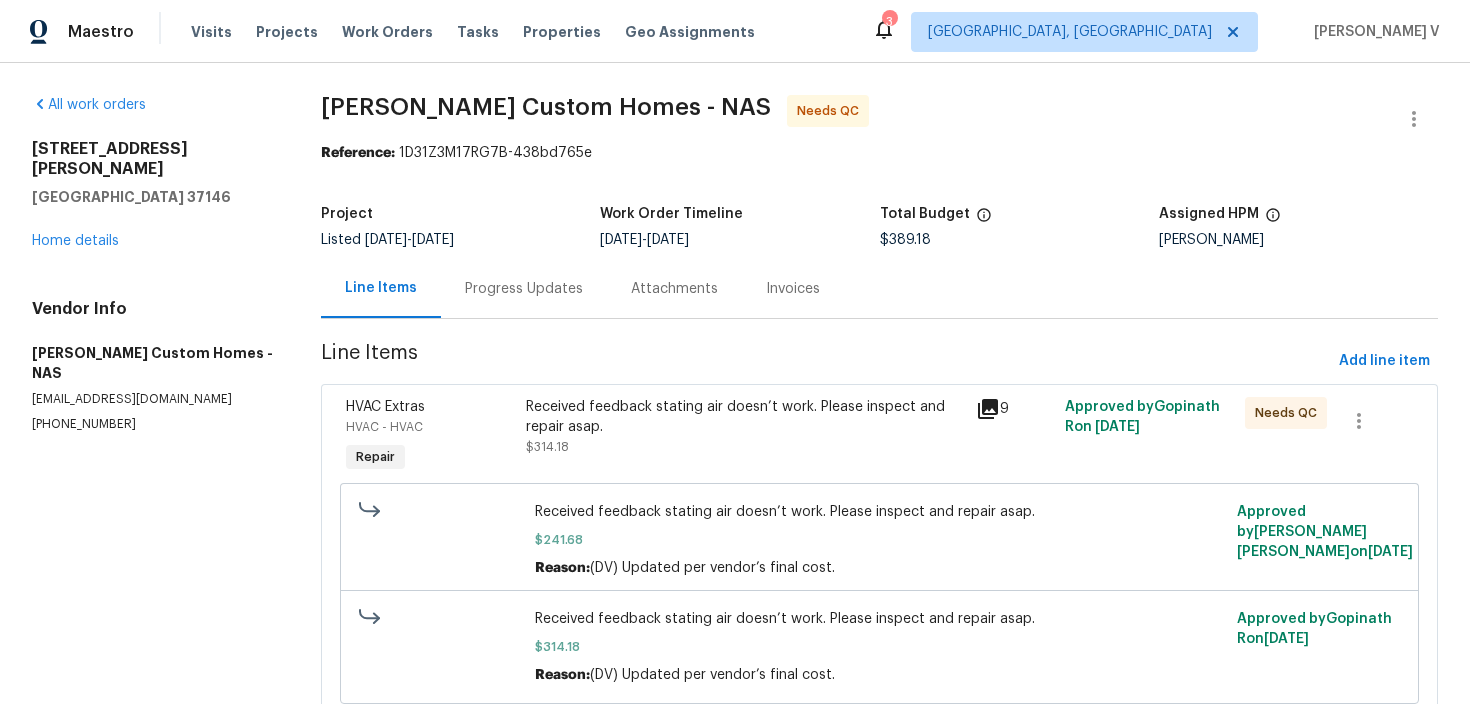 click on "Received feedback stating air doesn’t work. Please inspect and repair asap." at bounding box center (744, 417) 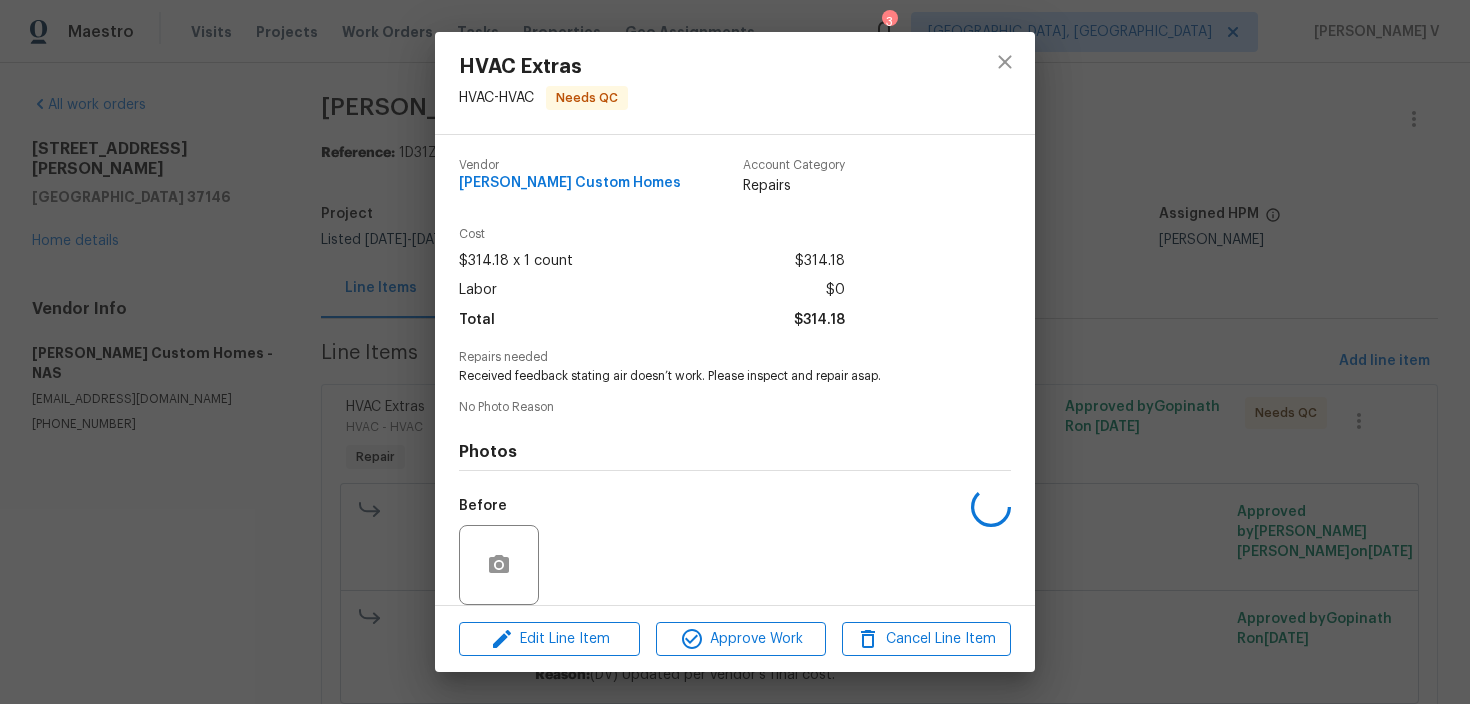 scroll, scrollTop: 149, scrollLeft: 0, axis: vertical 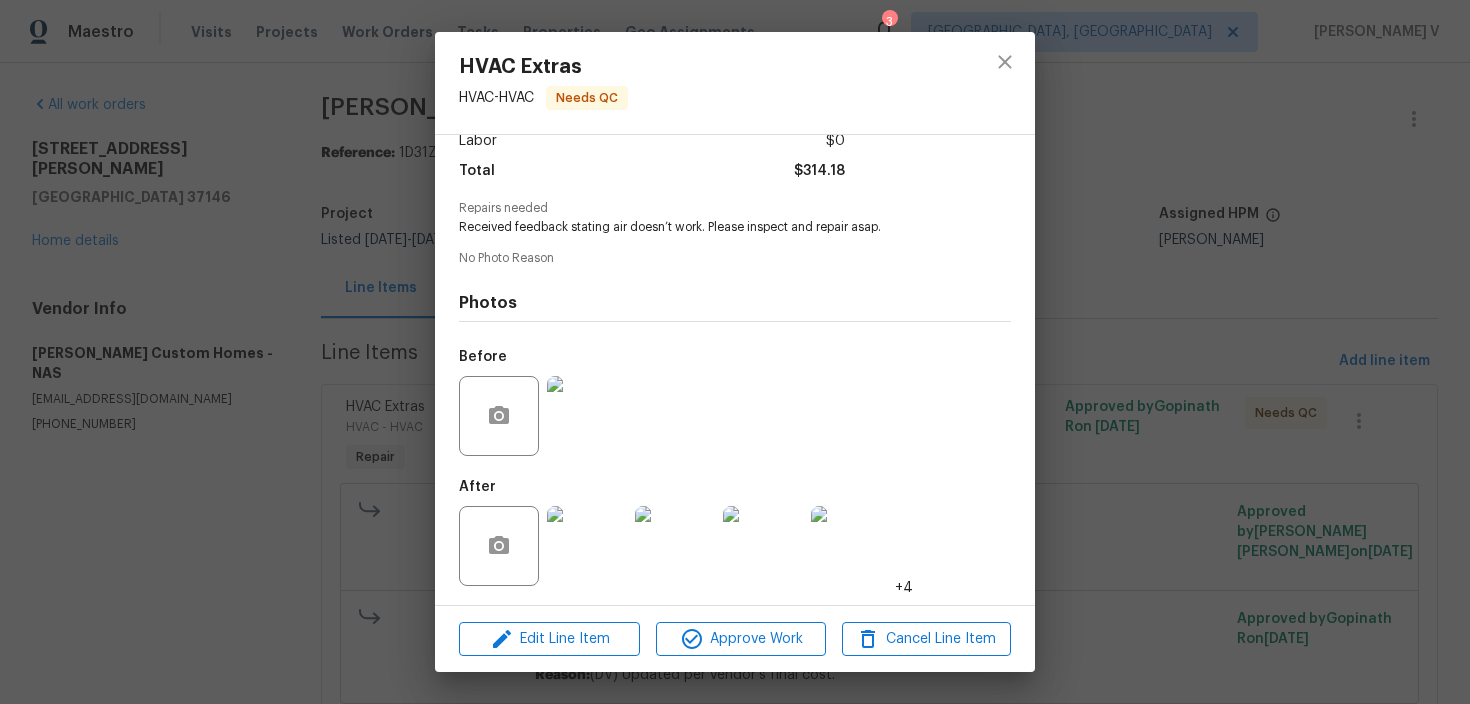 click on "HVAC Extras HVAC  -  HVAC Needs QC Vendor [PERSON_NAME] Custom Homes Account Category Repairs Cost $314.18 x 1 count $314.18 Labor $0 Total $314.18 Repairs needed Received feedback stating air doesn’t work. Please inspect and repair asap. No Photo Reason   Photos Before After  +4  Edit Line Item  Approve Work  Cancel Line Item" at bounding box center [735, 352] 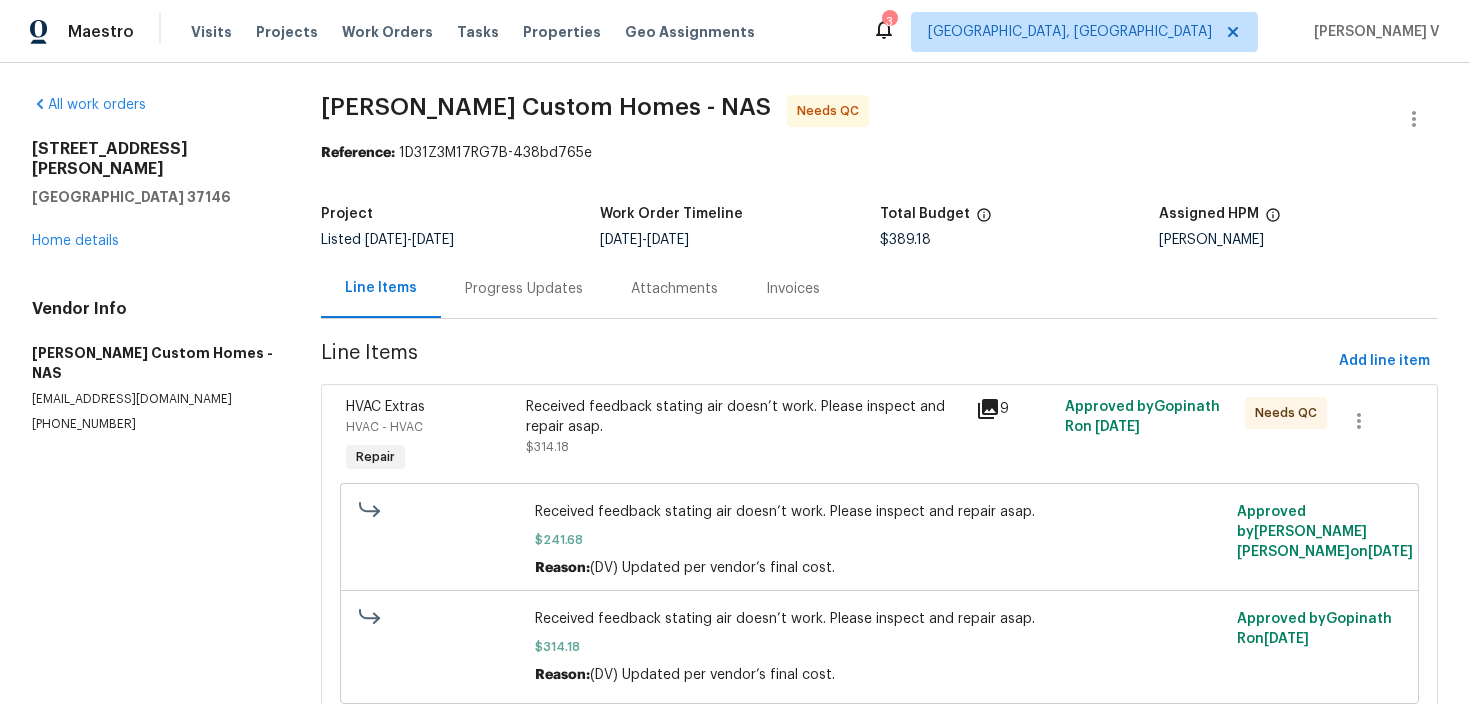 click on "Received feedback stating air doesn’t work. Please inspect and repair asap." at bounding box center (744, 417) 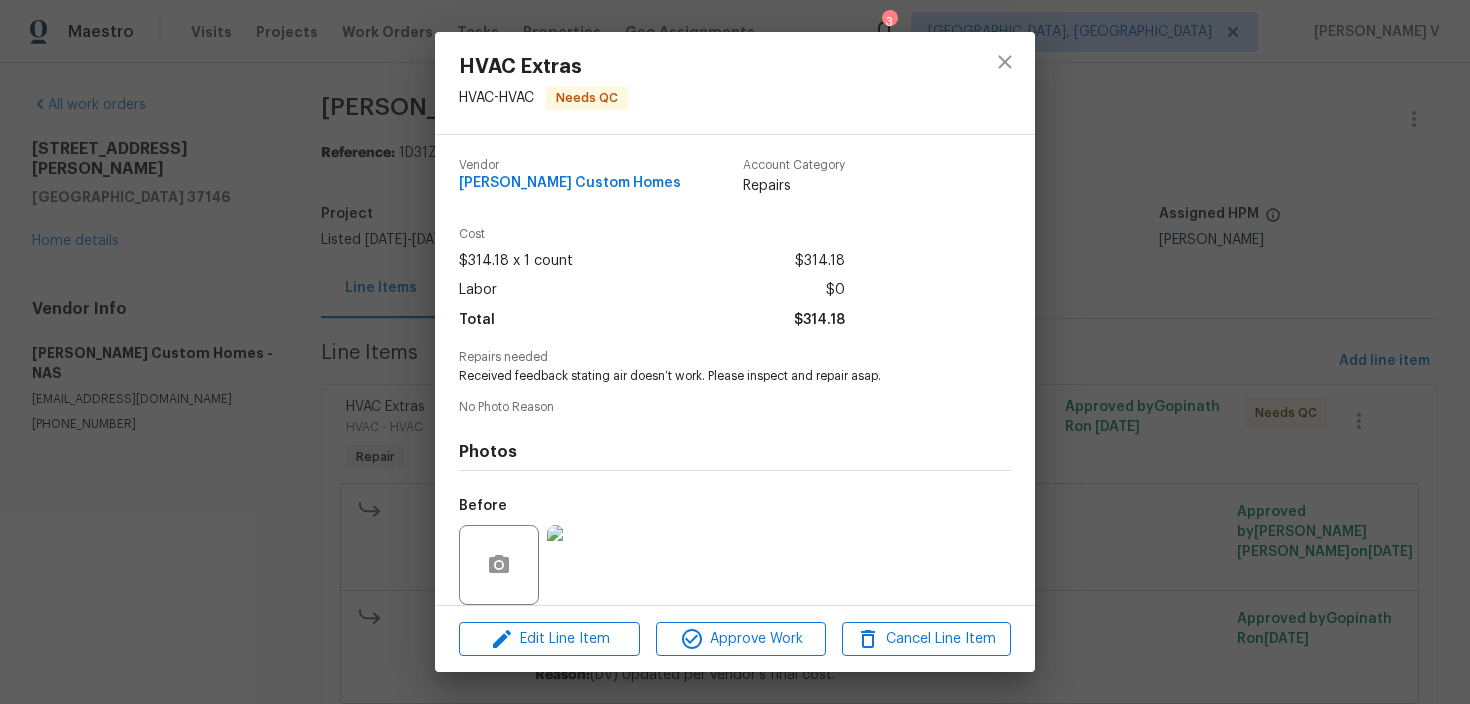 scroll, scrollTop: 149, scrollLeft: 0, axis: vertical 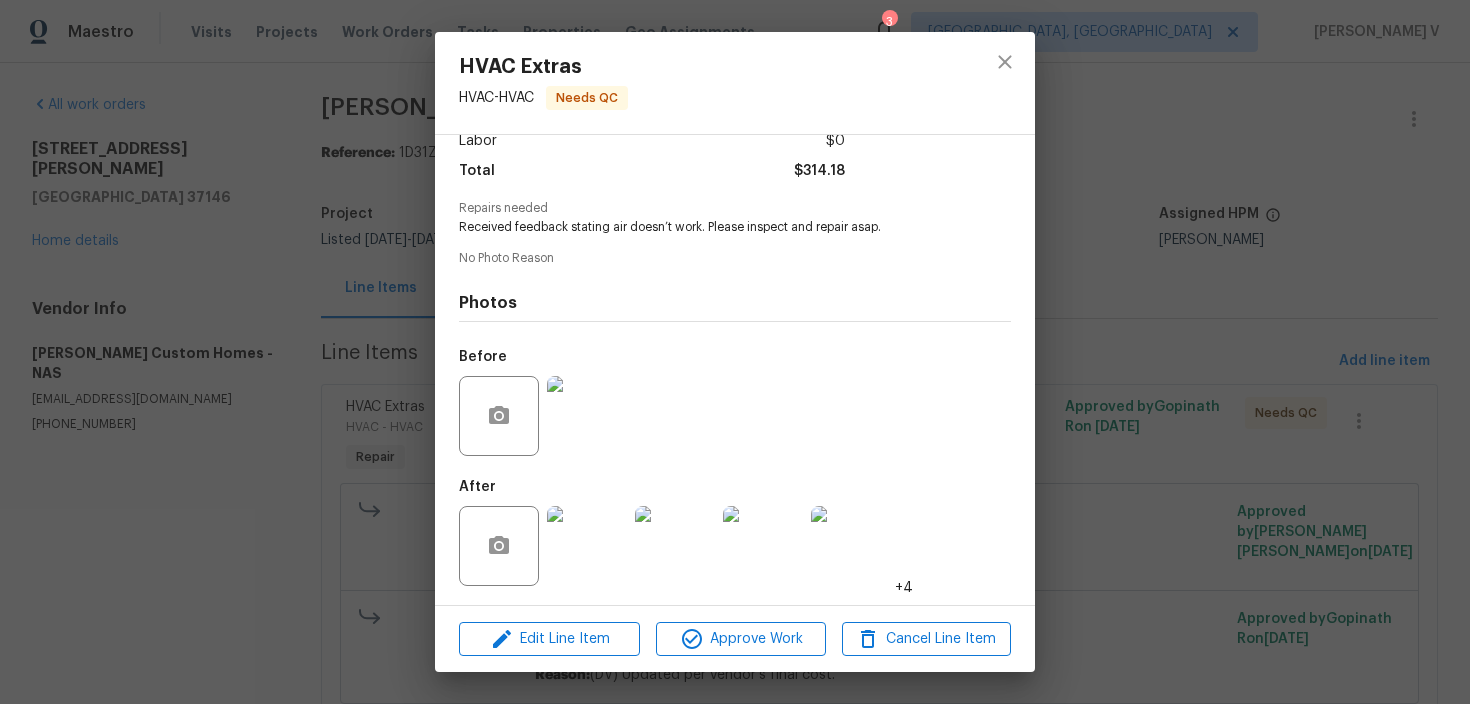 click on "Edit Line Item  Approve Work  Cancel Line Item" at bounding box center [735, 639] 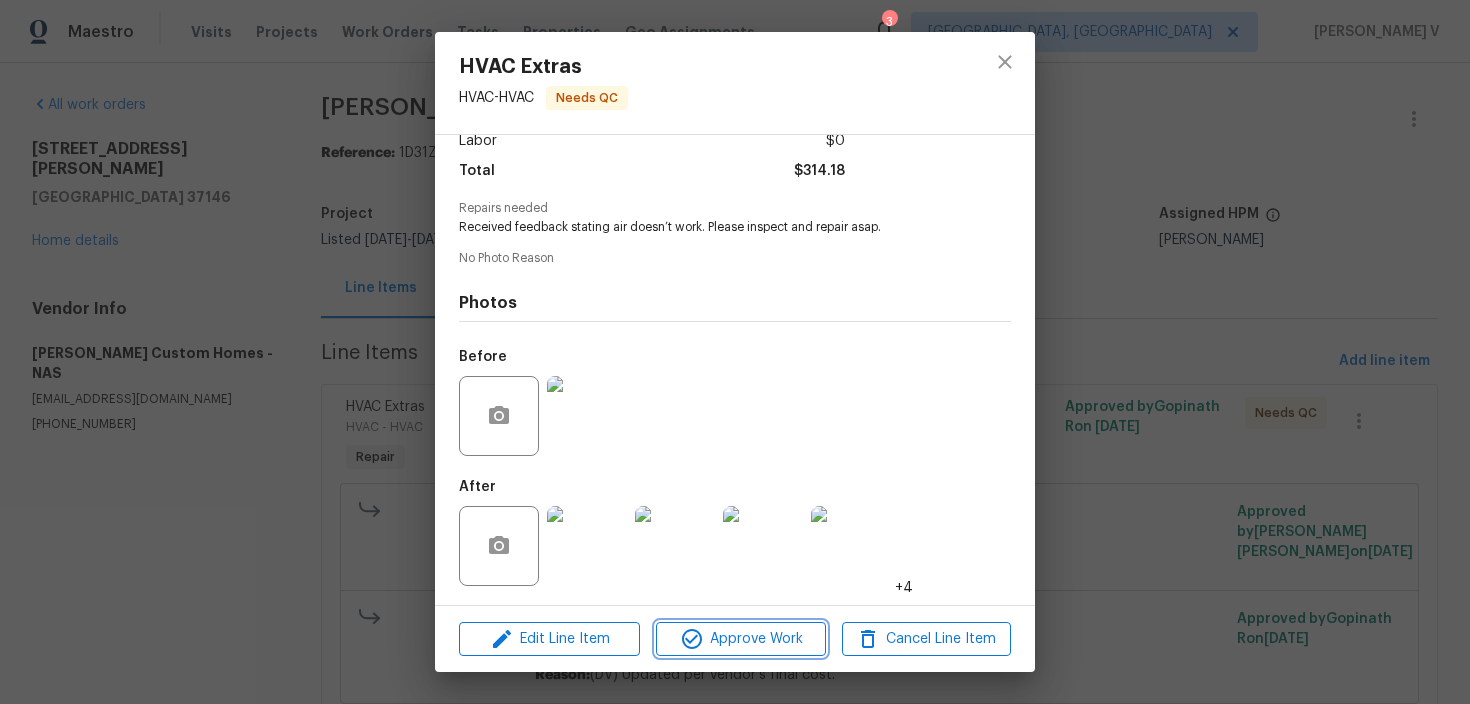 click on "Approve Work" at bounding box center [740, 639] 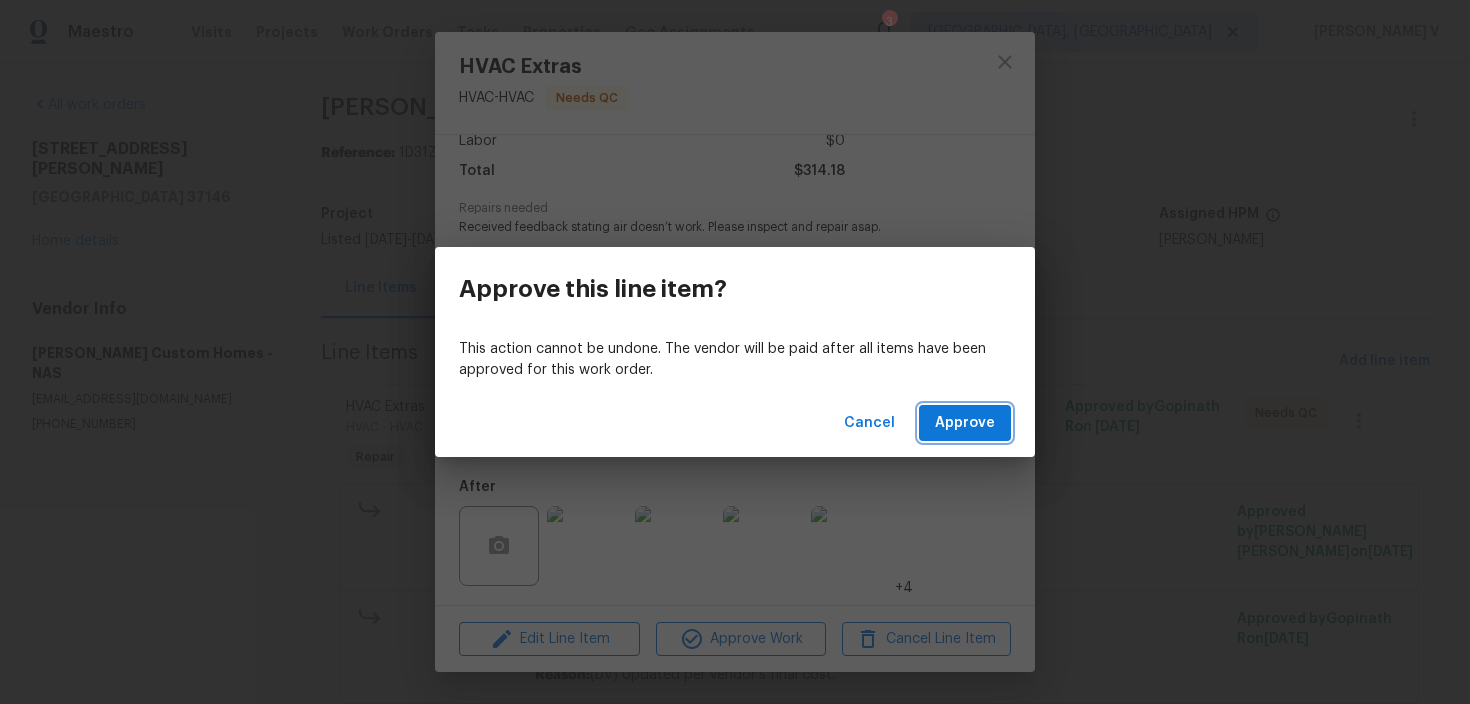 click on "Approve" at bounding box center [965, 423] 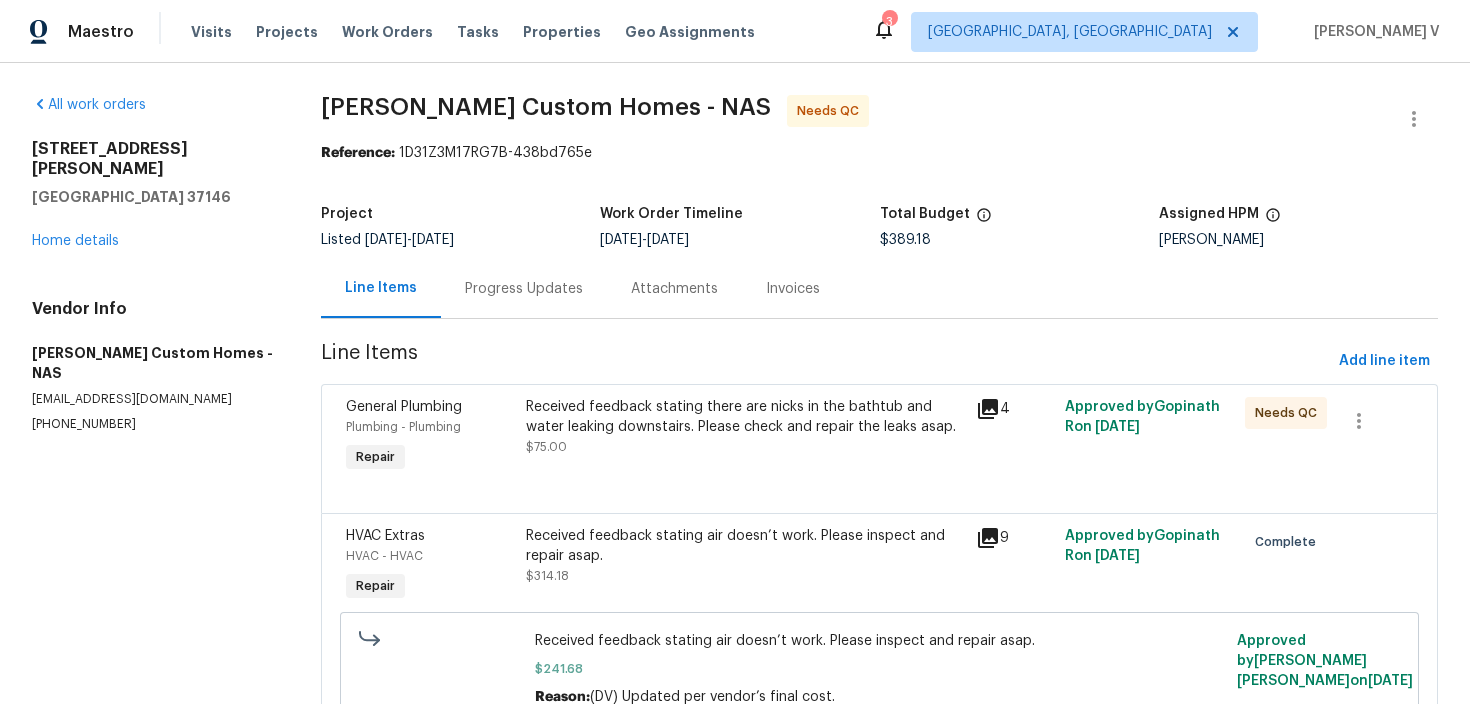 scroll, scrollTop: 206, scrollLeft: 0, axis: vertical 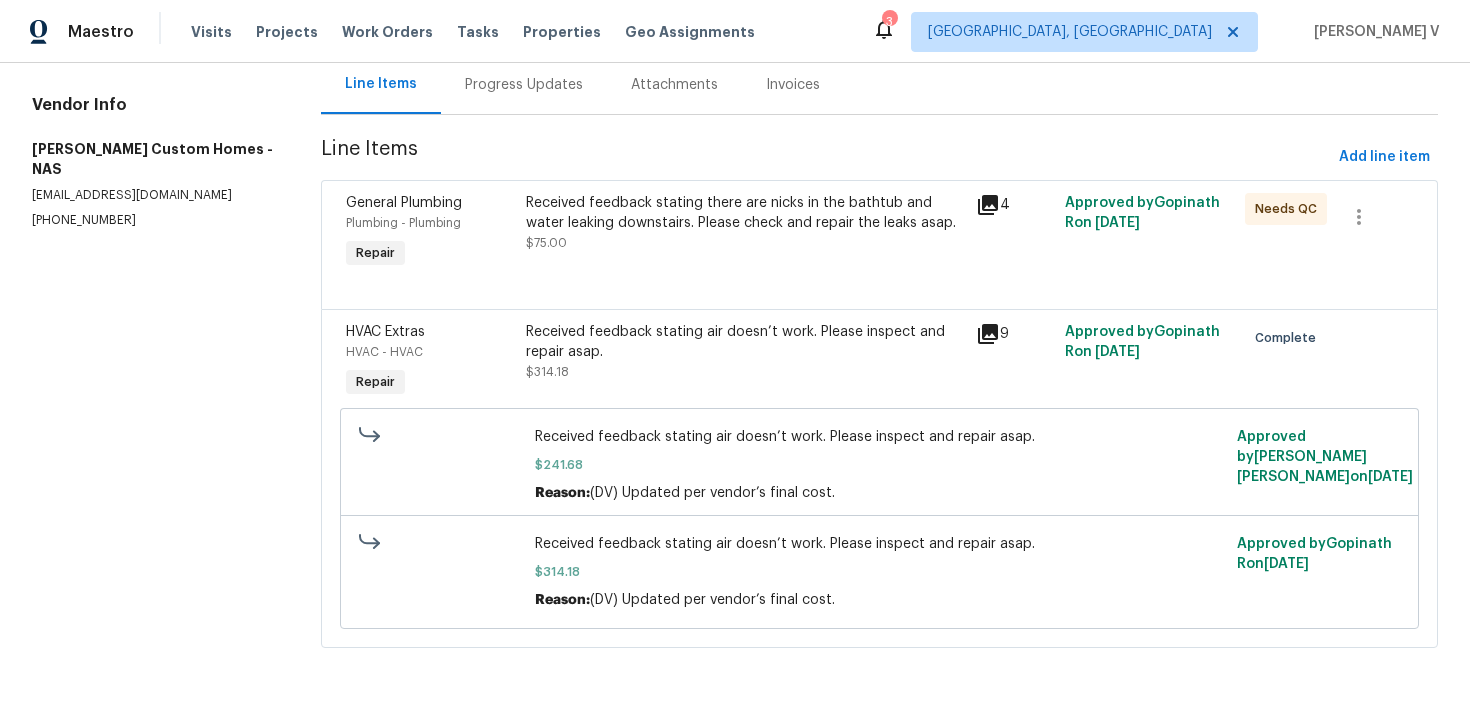 click on "General Plumbing Plumbing - Plumbing Repair Received feedback stating there are nicks in the bathtub and water leaking downstairs. Please check and repair the leaks asap. $75.00   4 Approved by  Gopinath R  on   7/9/2025 Needs QC" at bounding box center [879, 244] 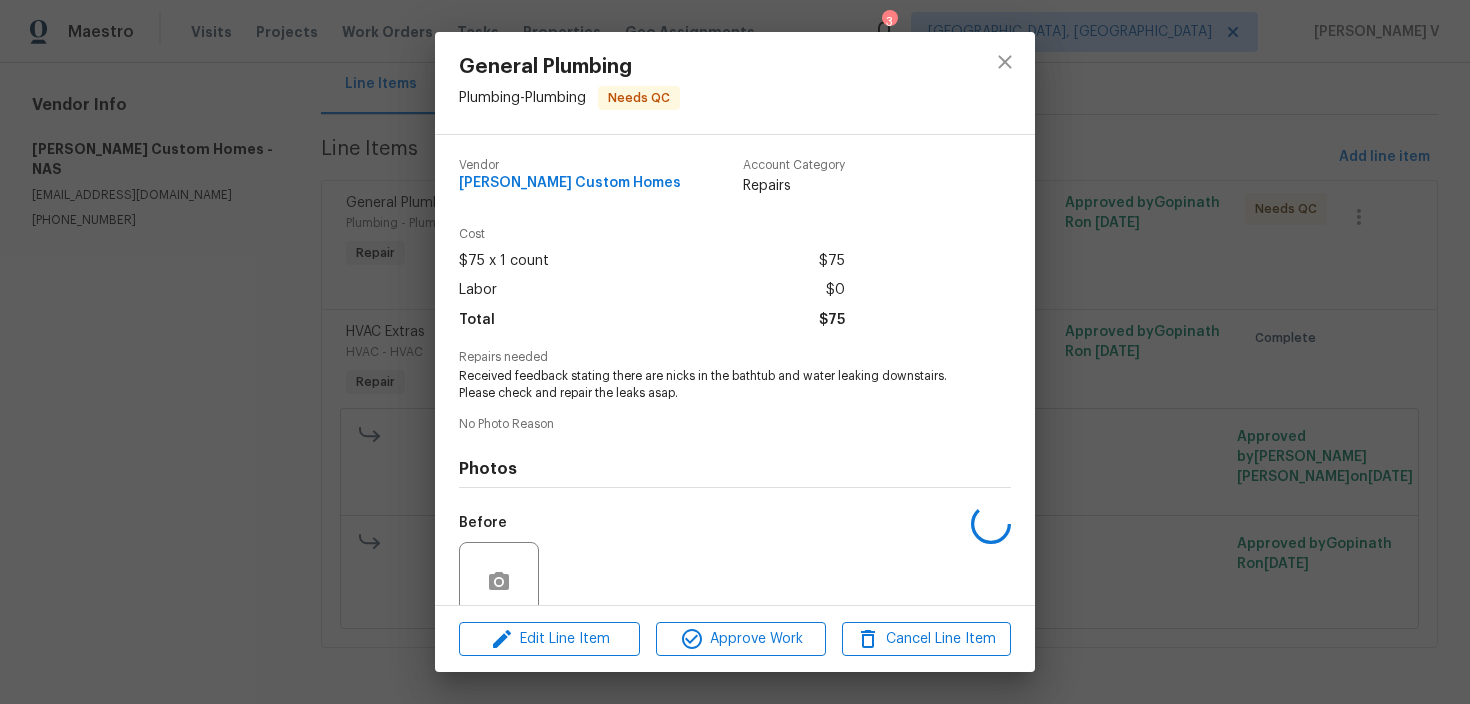 scroll, scrollTop: 166, scrollLeft: 0, axis: vertical 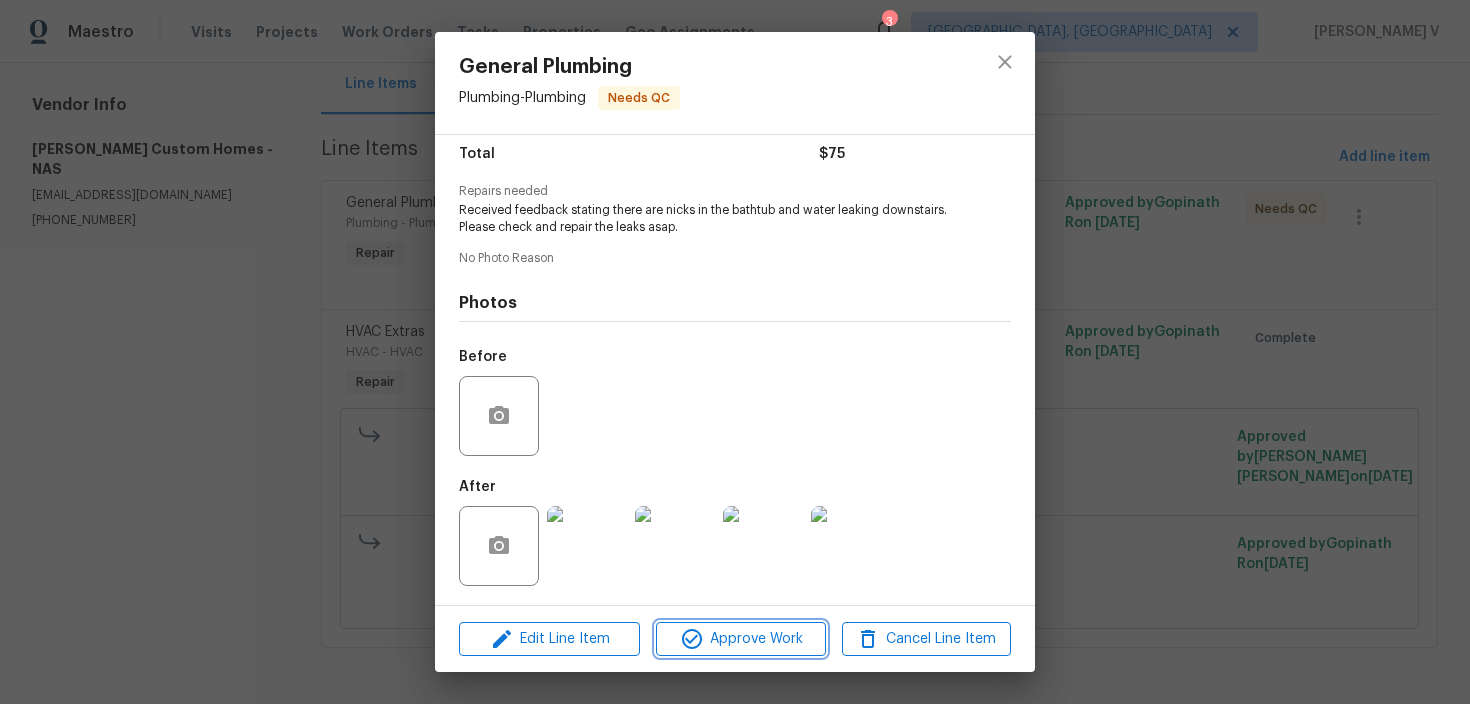 click on "Approve Work" at bounding box center [740, 639] 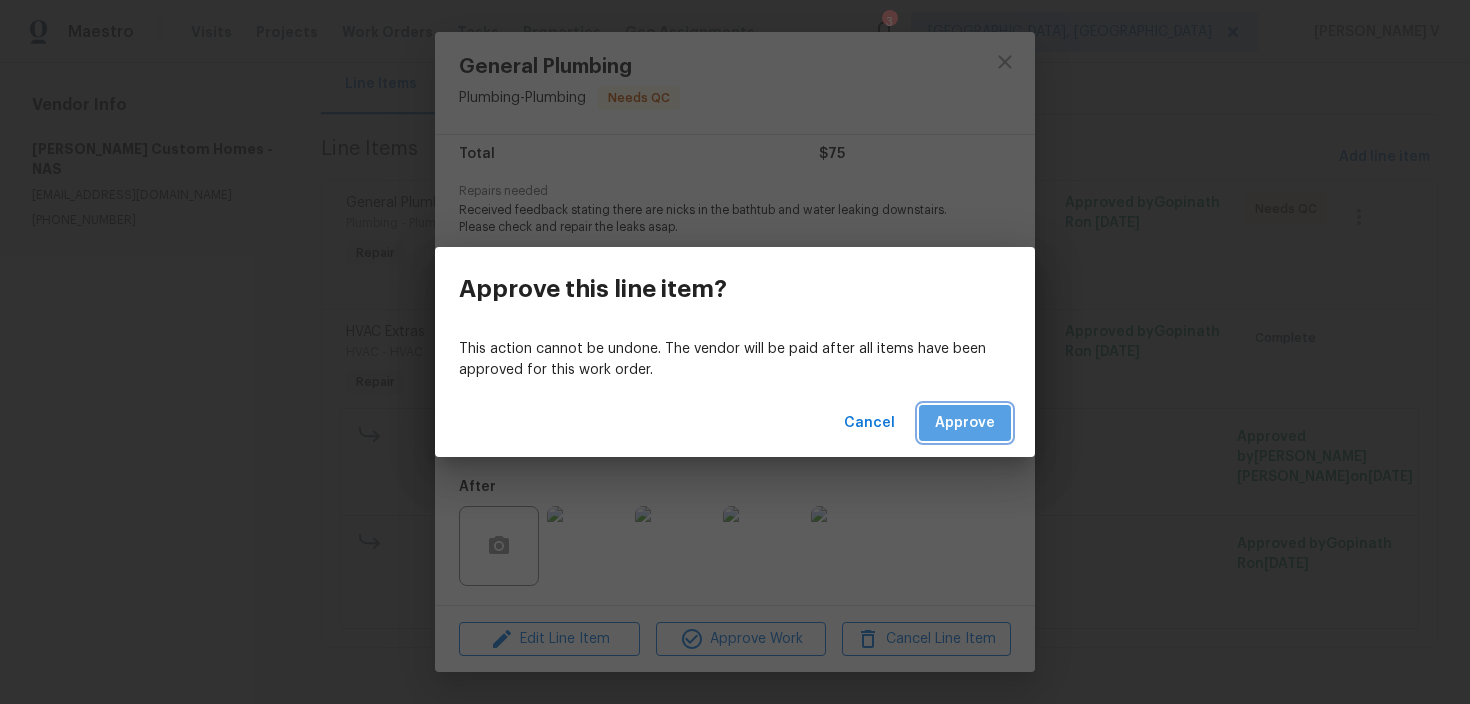 click on "Approve" at bounding box center (965, 423) 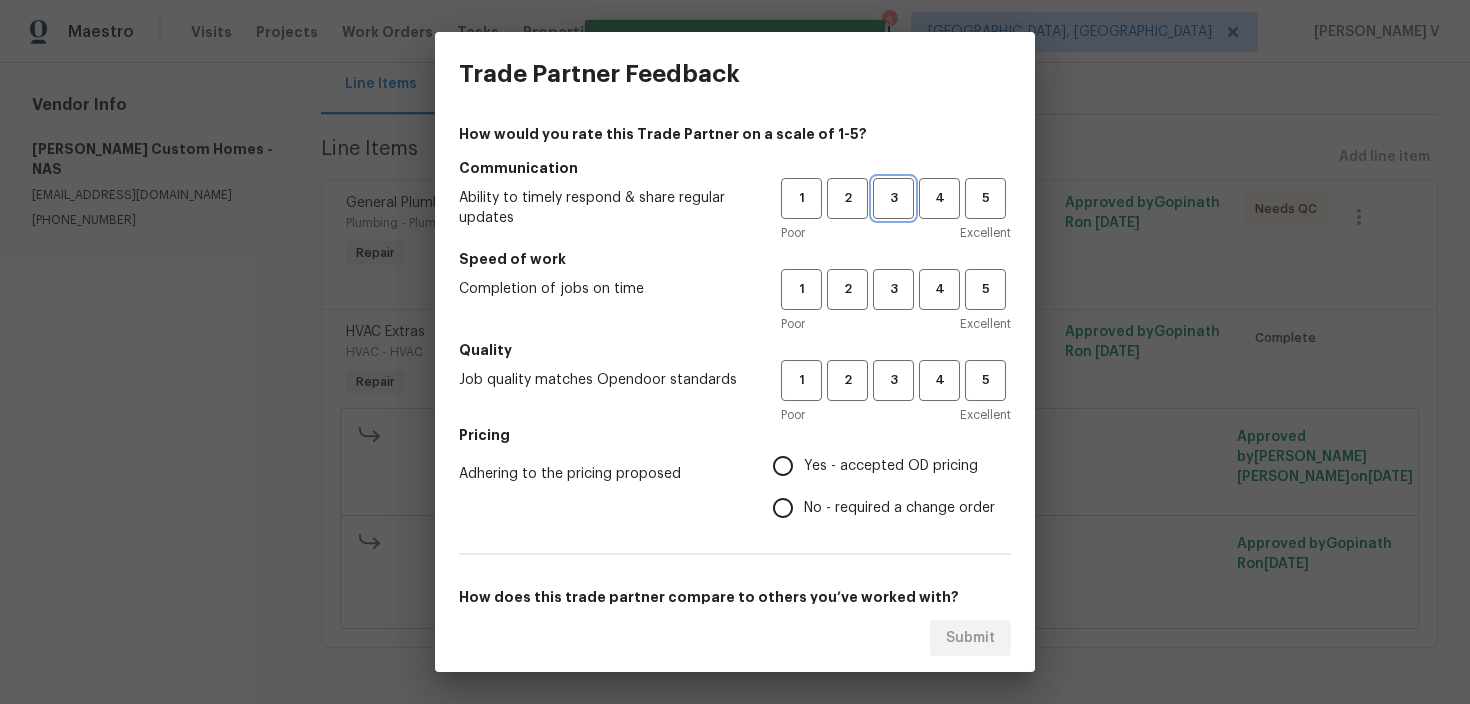 click on "3" at bounding box center [893, 198] 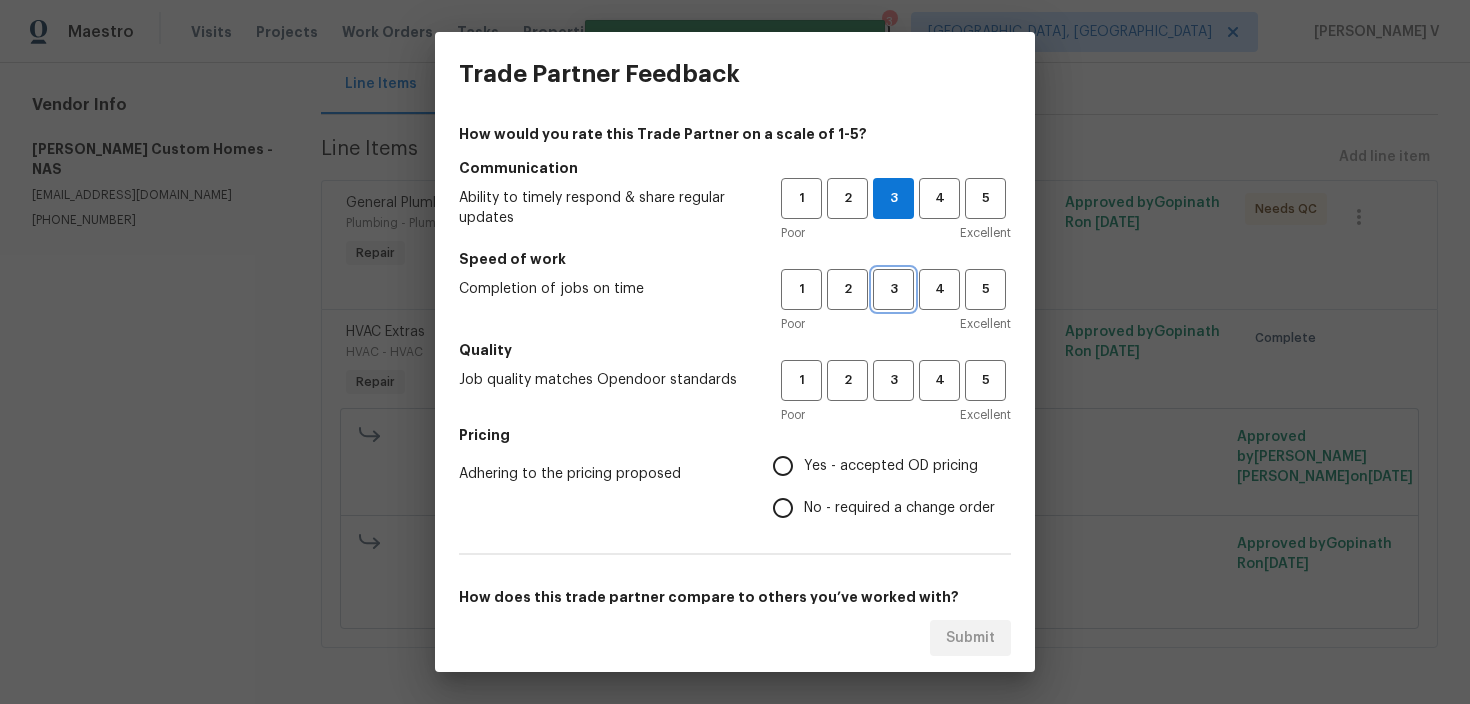 click on "3" at bounding box center [893, 289] 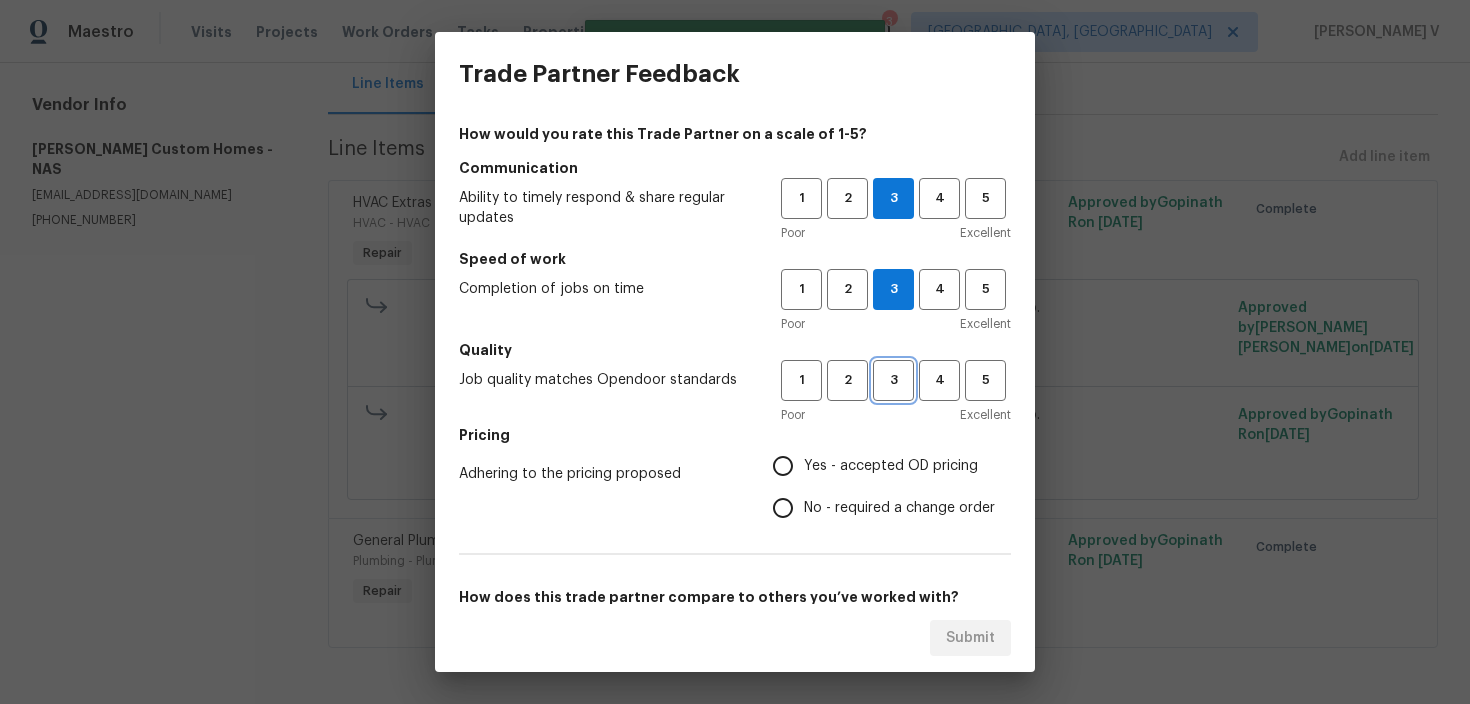 click on "3" at bounding box center (893, 380) 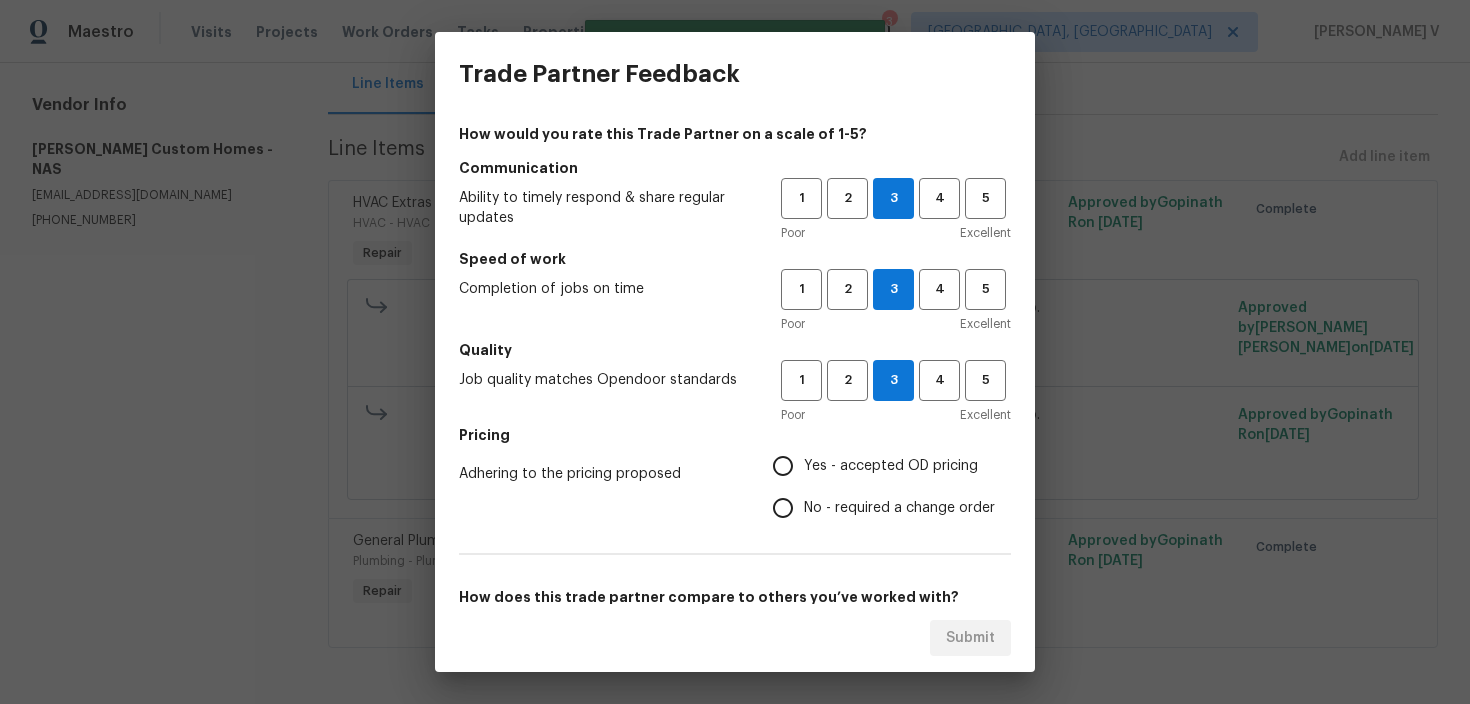 click on "No - required a change order" at bounding box center (783, 508) 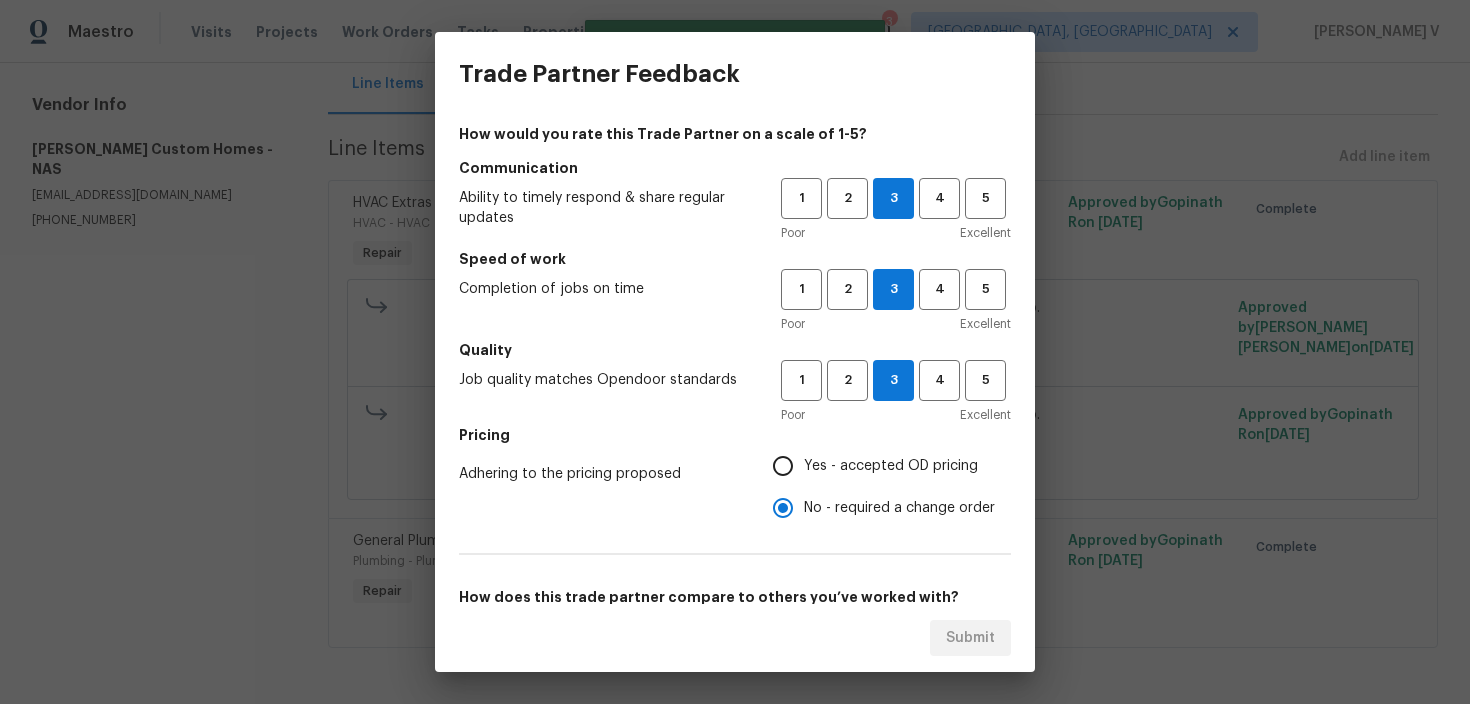 scroll, scrollTop: 262, scrollLeft: 0, axis: vertical 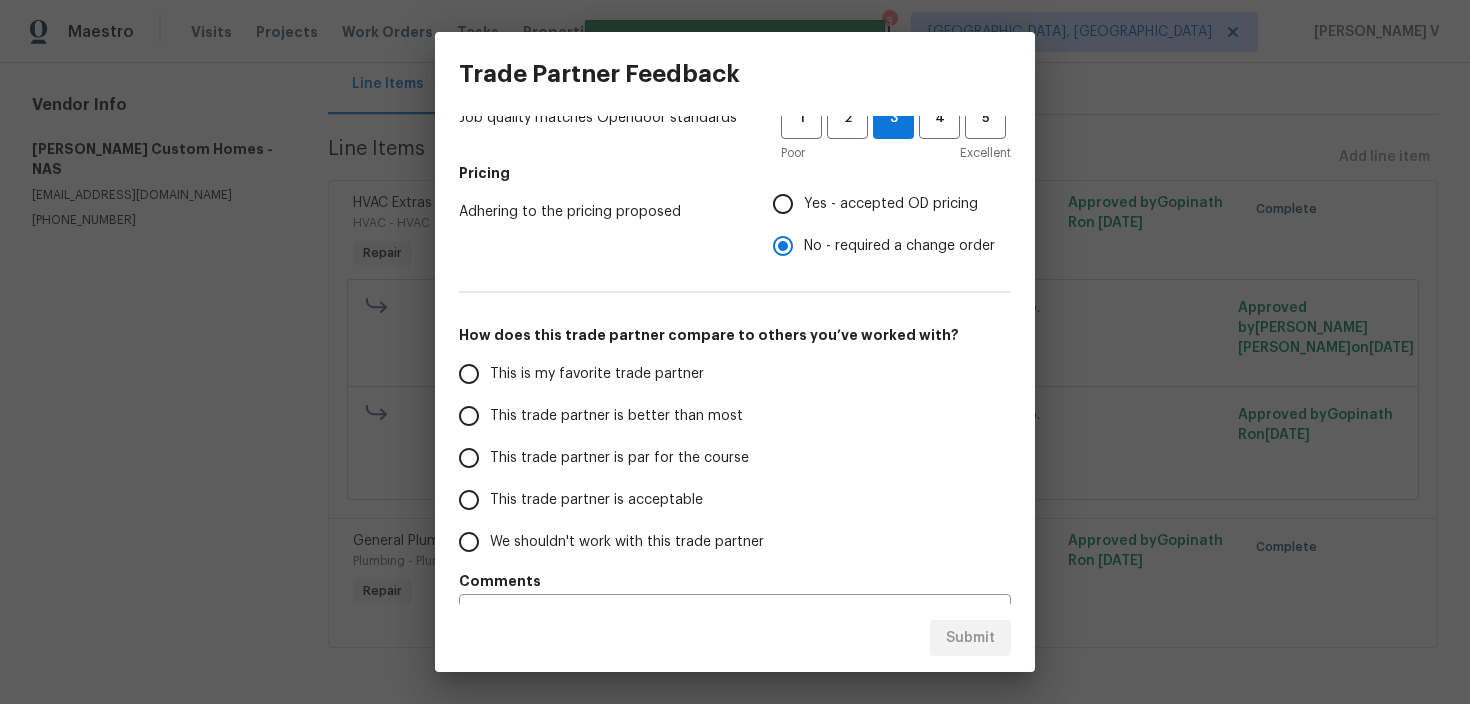 click on "This trade partner is par for the course" at bounding box center [606, 458] 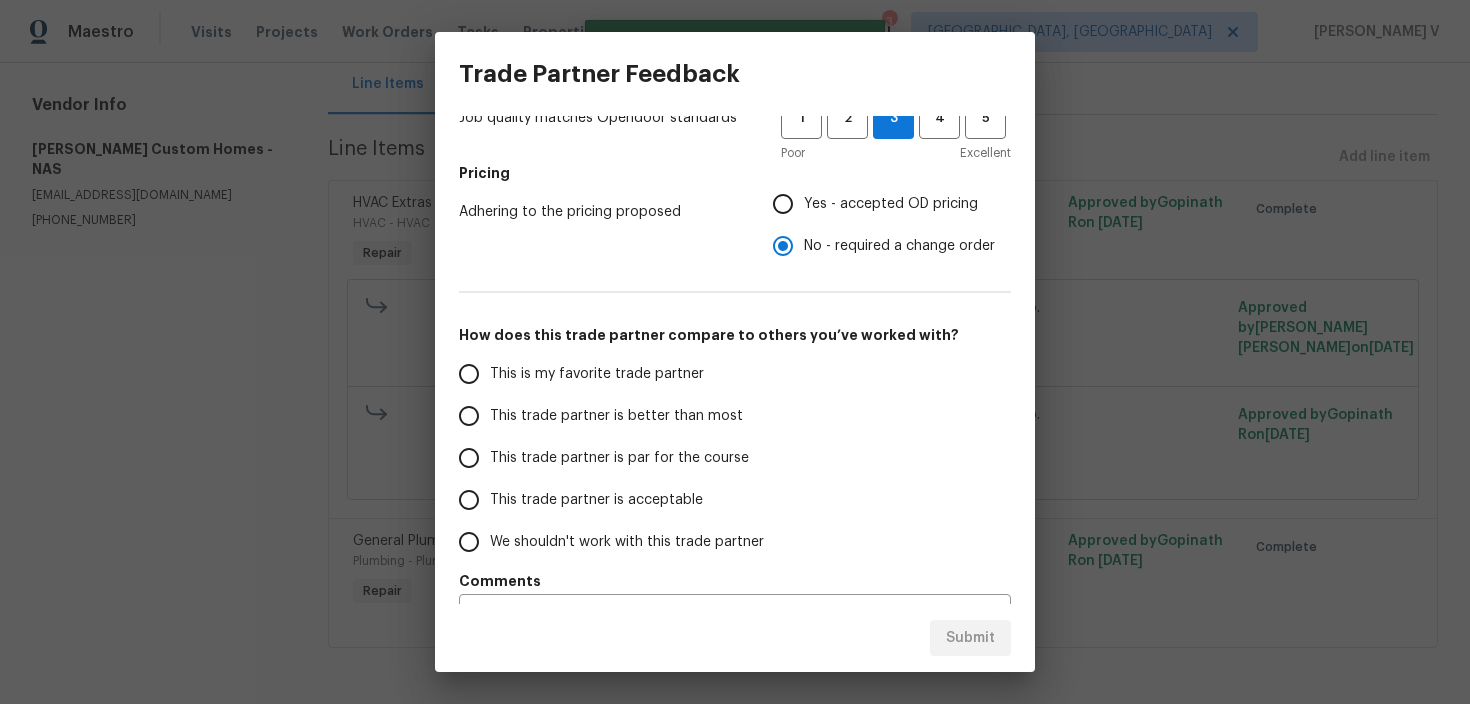 click on "This trade partner is par for the course" at bounding box center (469, 458) 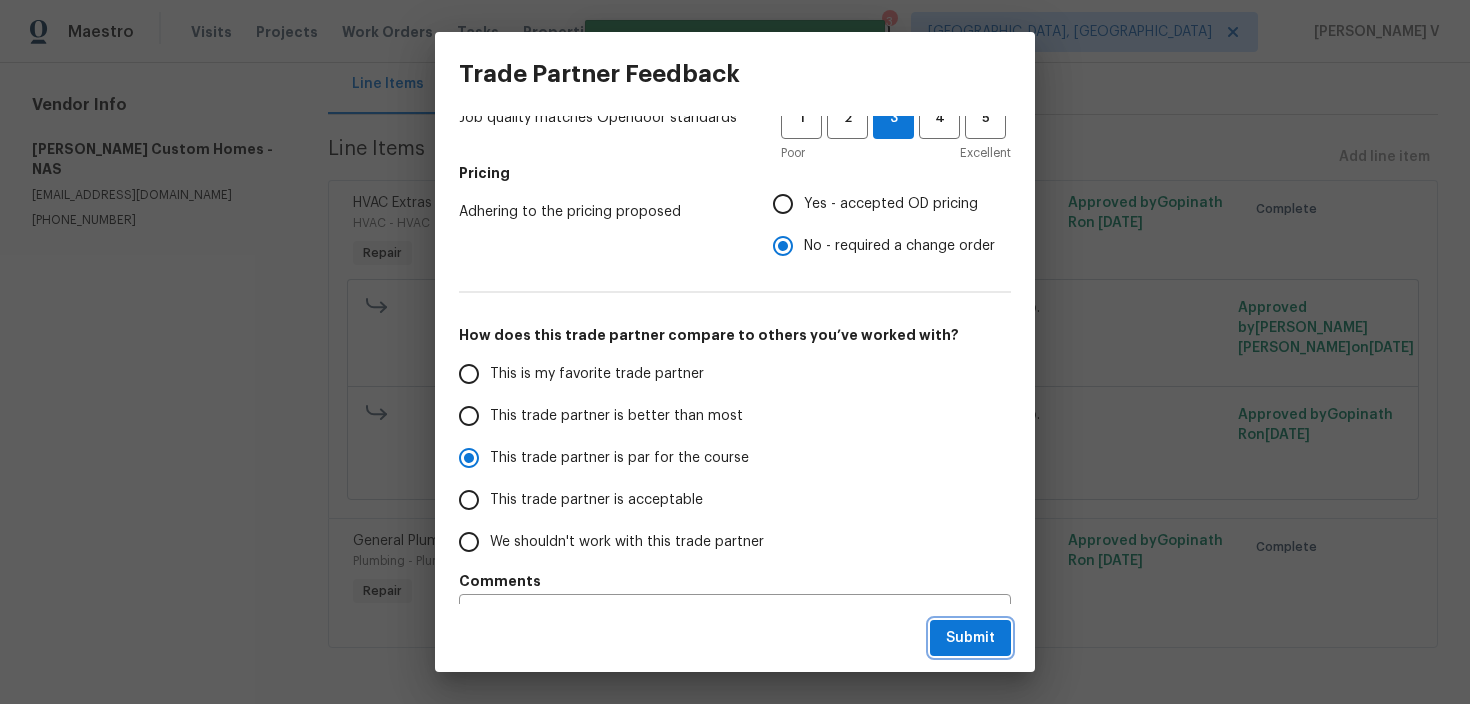 click on "Submit" at bounding box center (970, 638) 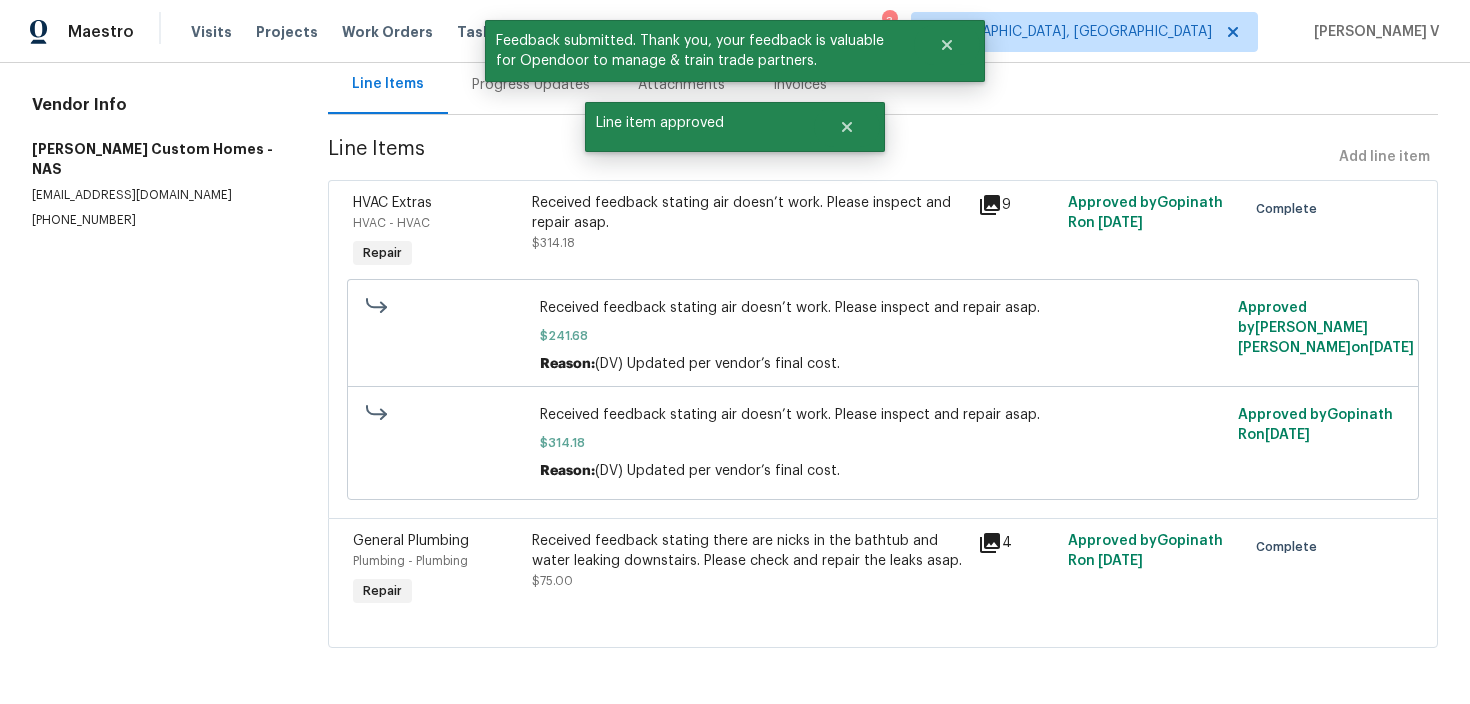 scroll, scrollTop: 17, scrollLeft: 0, axis: vertical 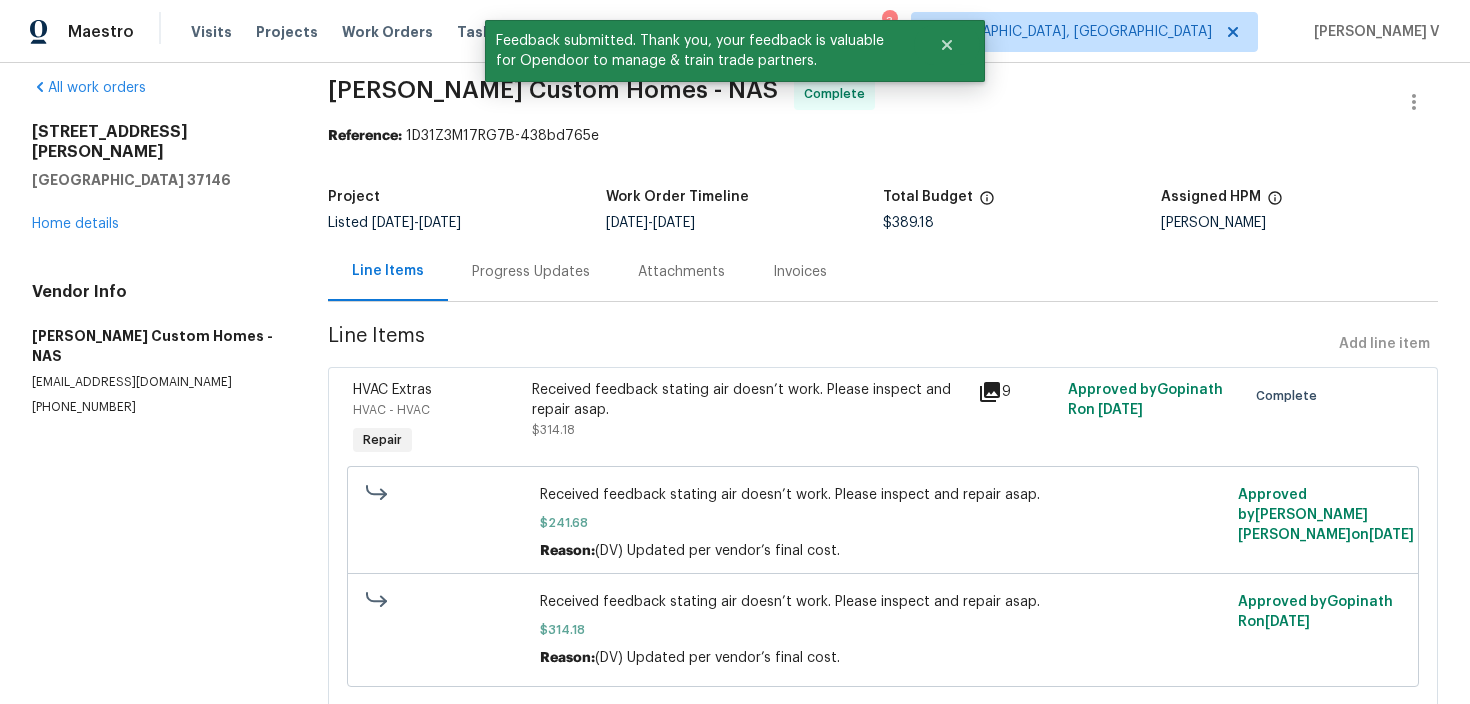 click on "Progress Updates" at bounding box center (531, 271) 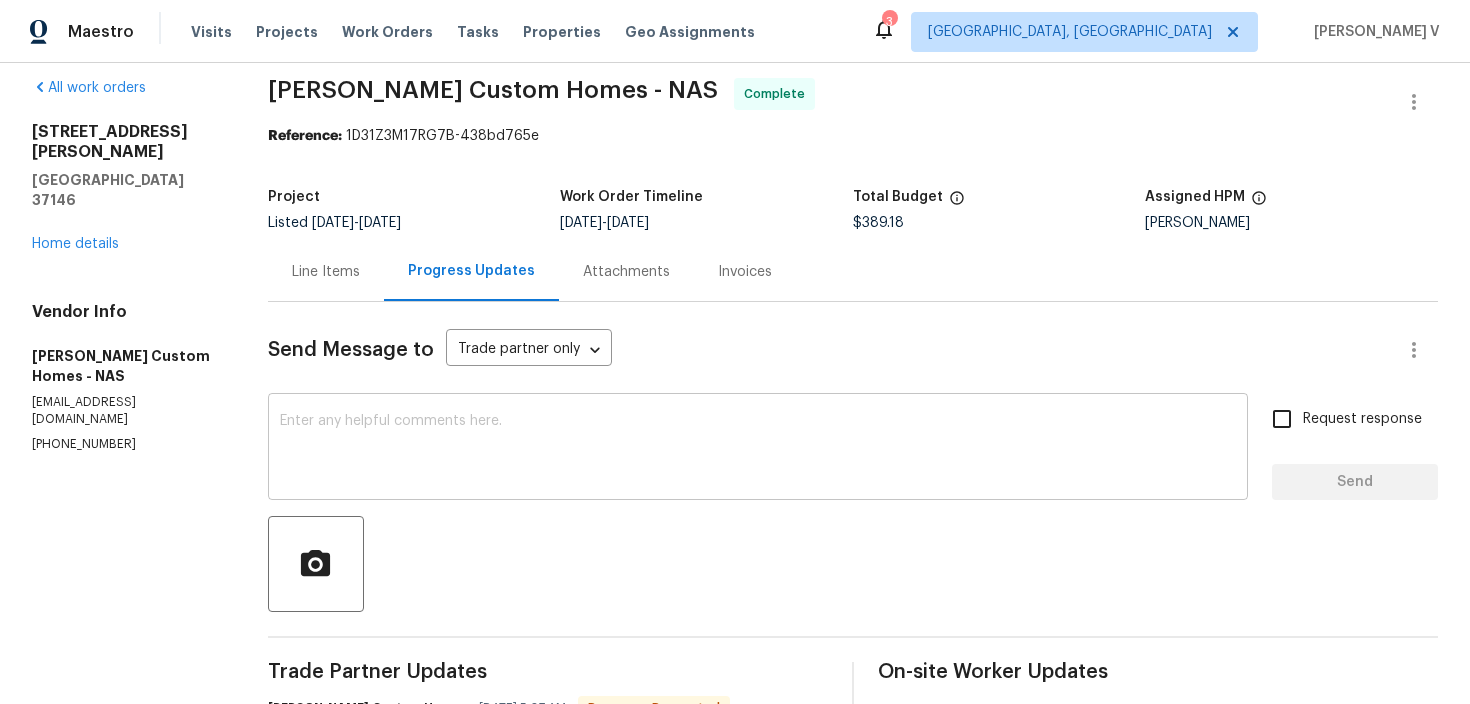 click at bounding box center [758, 449] 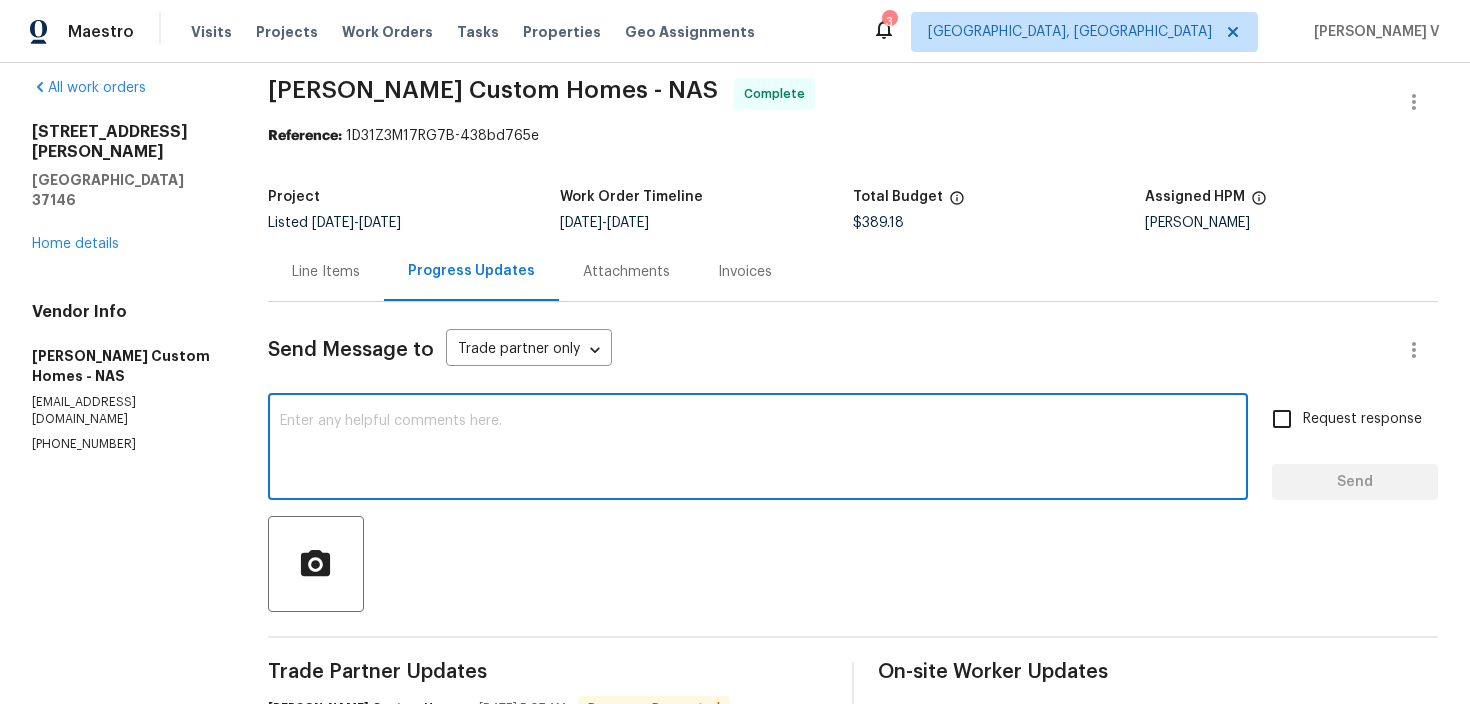 paste on "Hey, the work order has been approved. Thanks for the job :)" 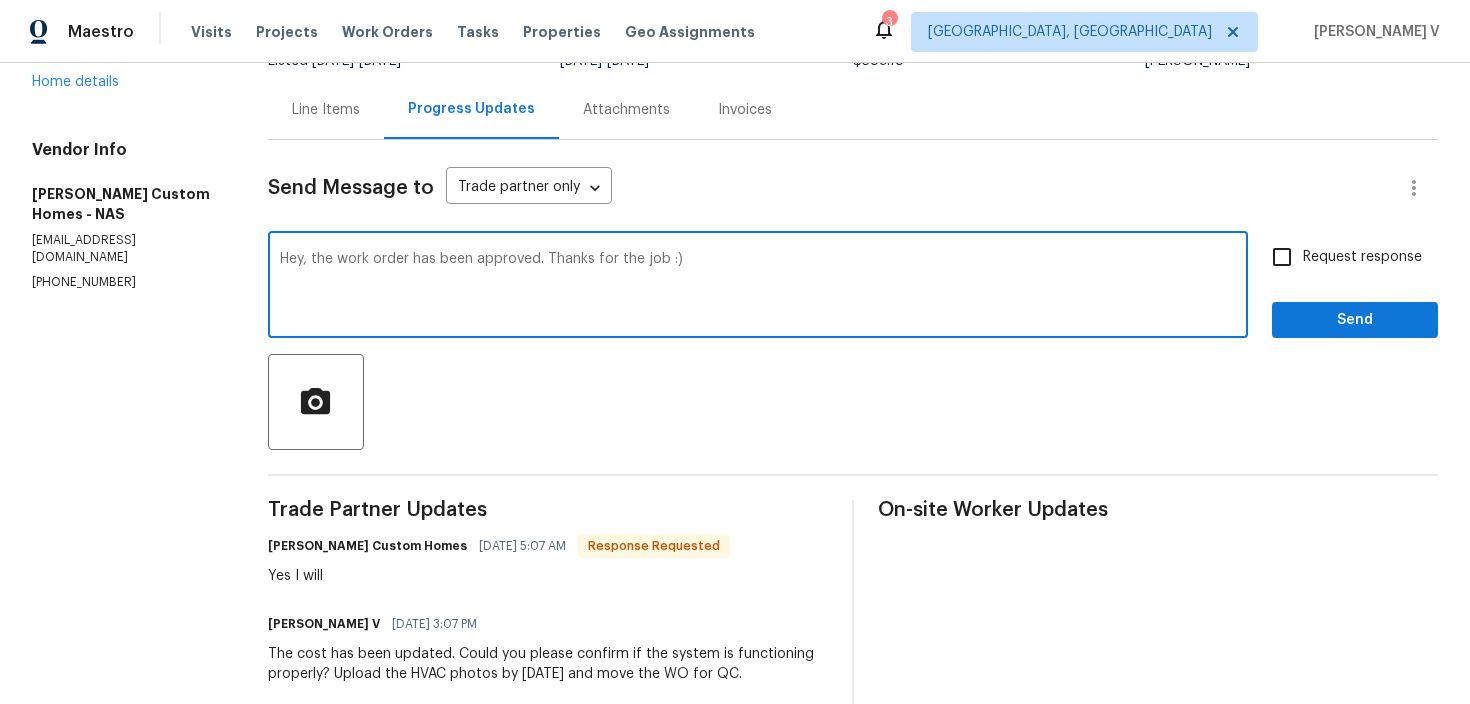 scroll, scrollTop: 283, scrollLeft: 0, axis: vertical 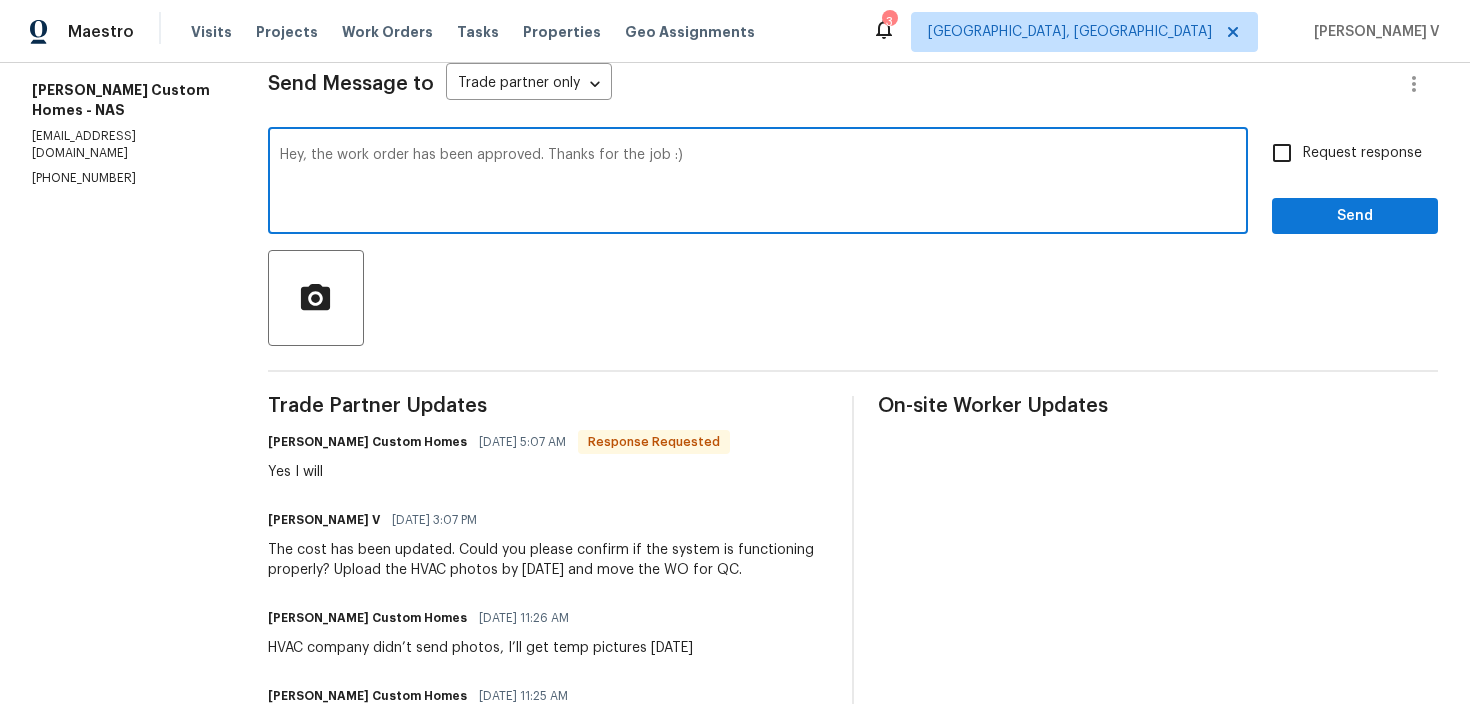 type on "Hey, the work order has been approved. Thanks for the job :)" 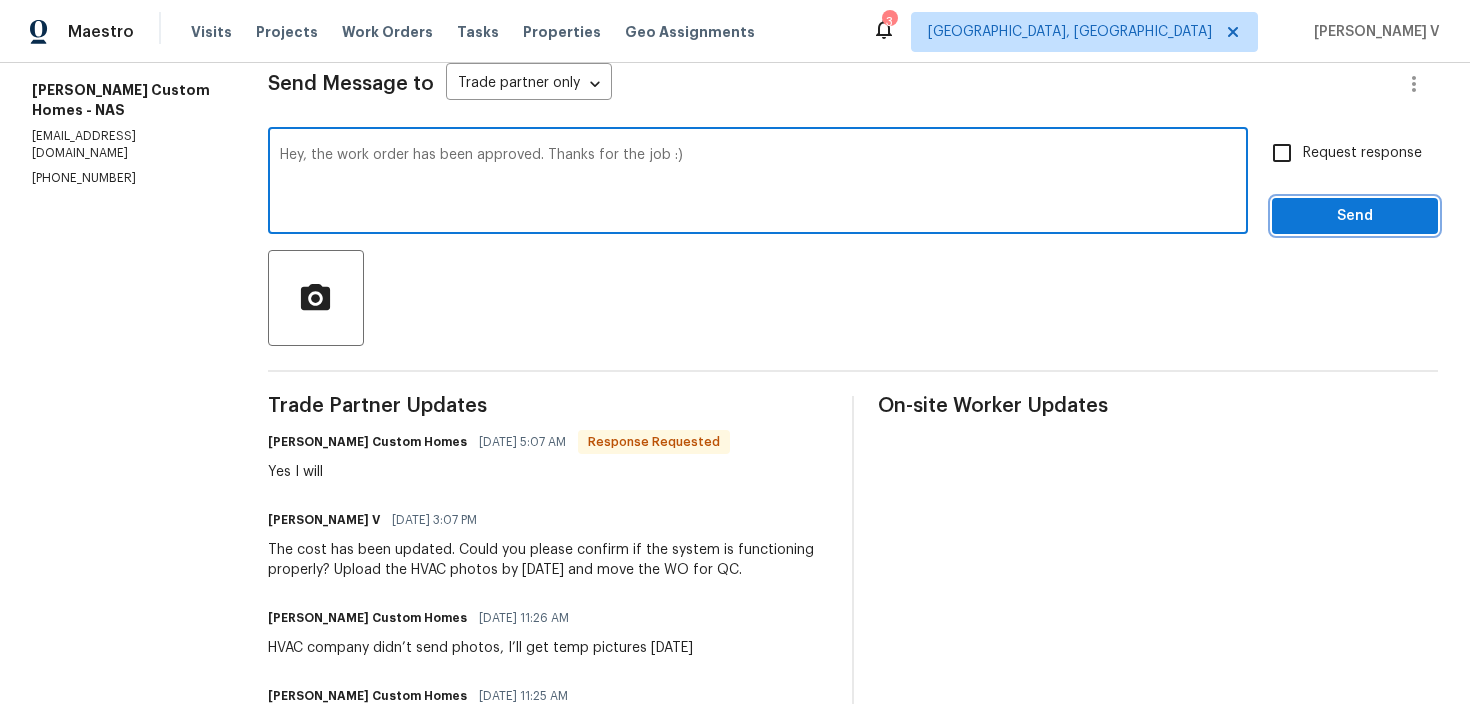 click on "Send" at bounding box center (1355, 216) 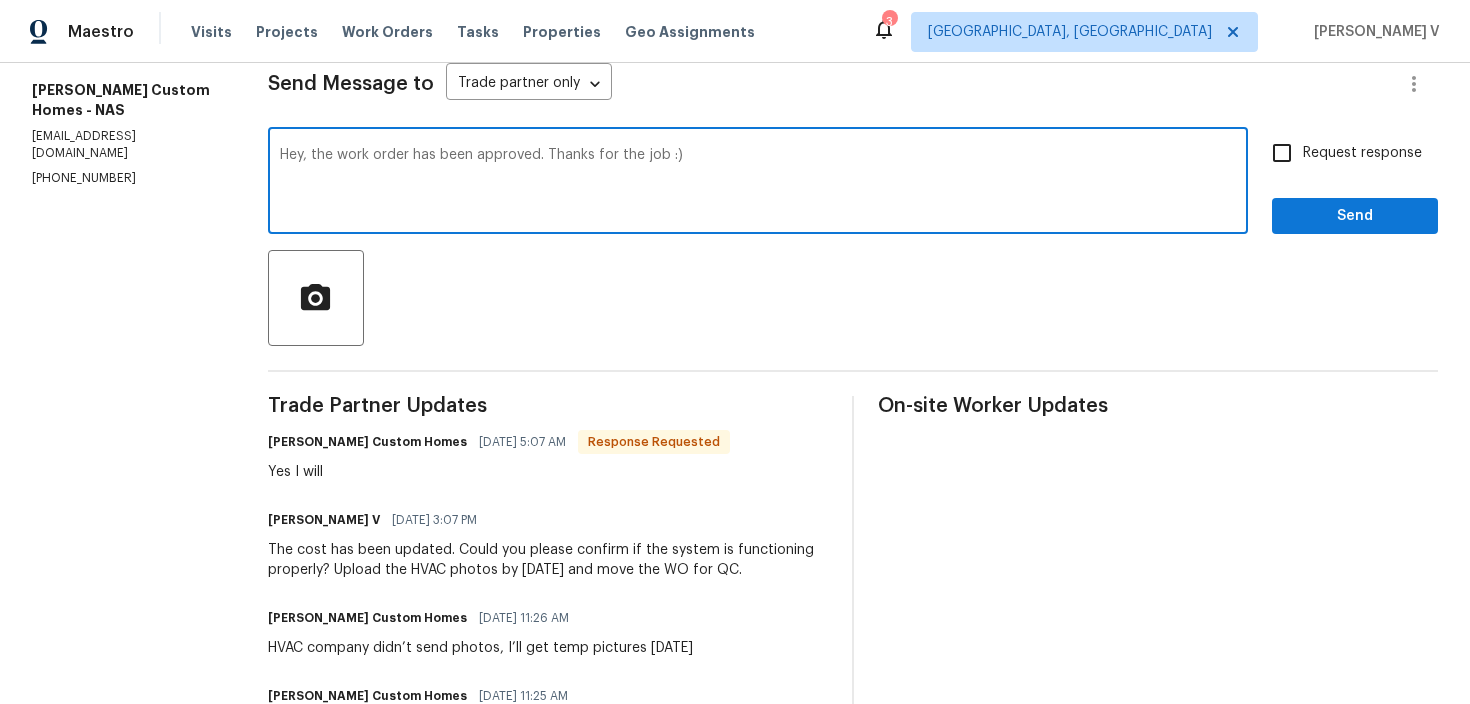 scroll, scrollTop: 43, scrollLeft: 0, axis: vertical 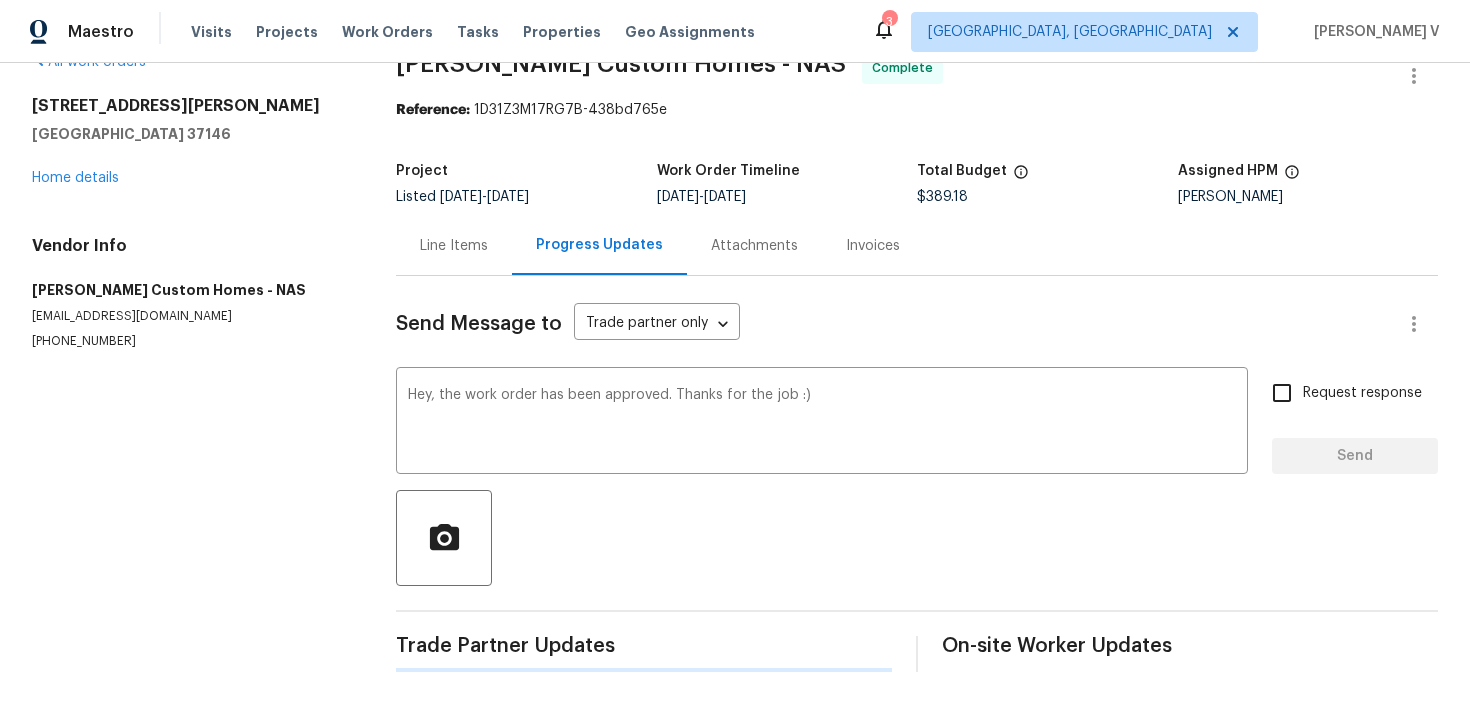 type 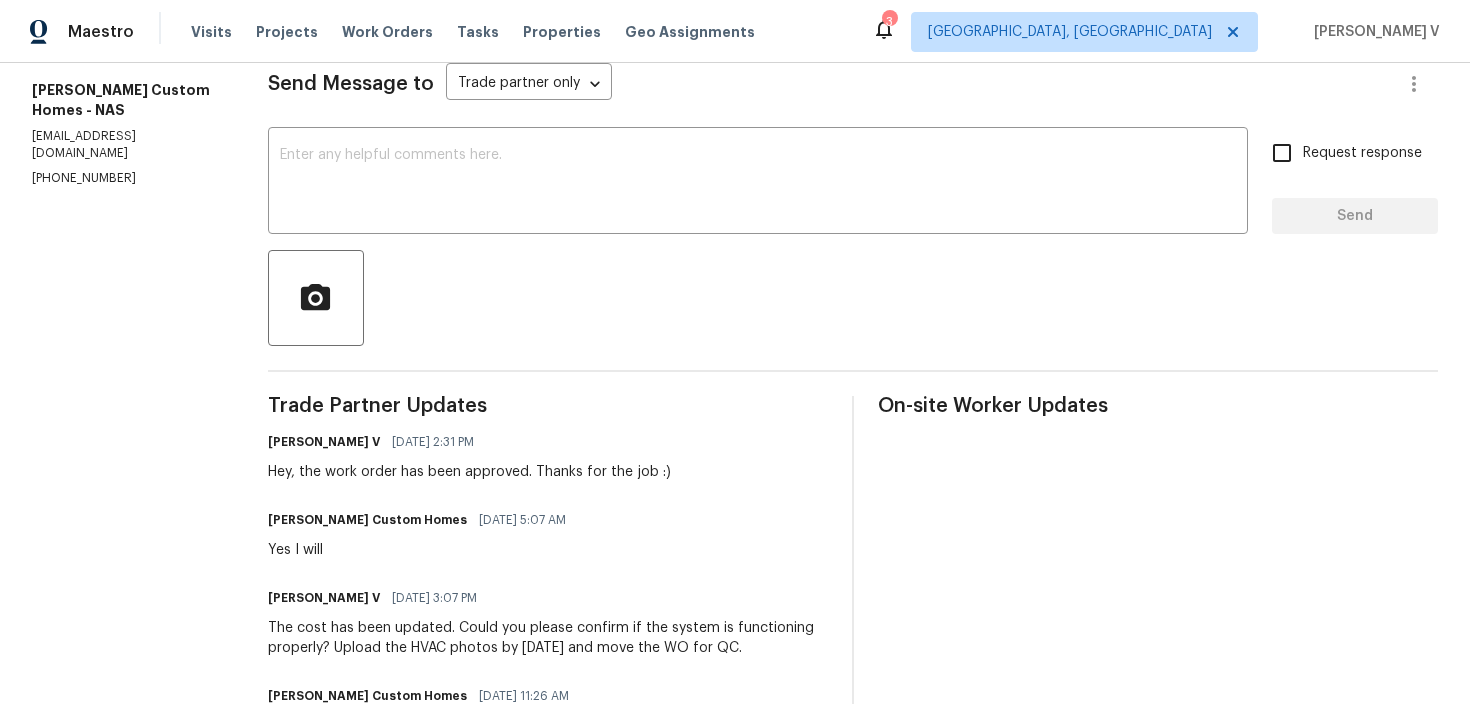 scroll, scrollTop: 0, scrollLeft: 0, axis: both 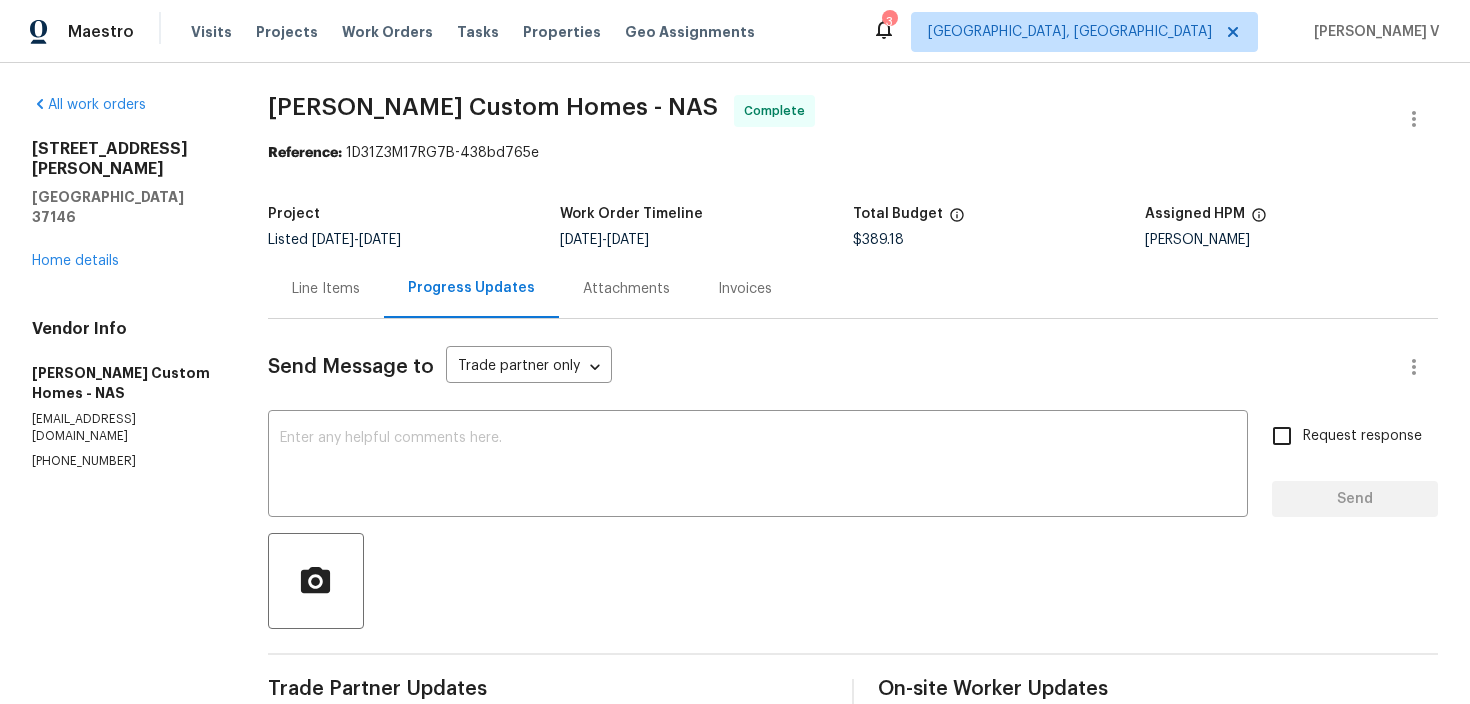 click on "108 Nancy Ave Pleasant View, TN 37146 Home details" at bounding box center [126, 205] 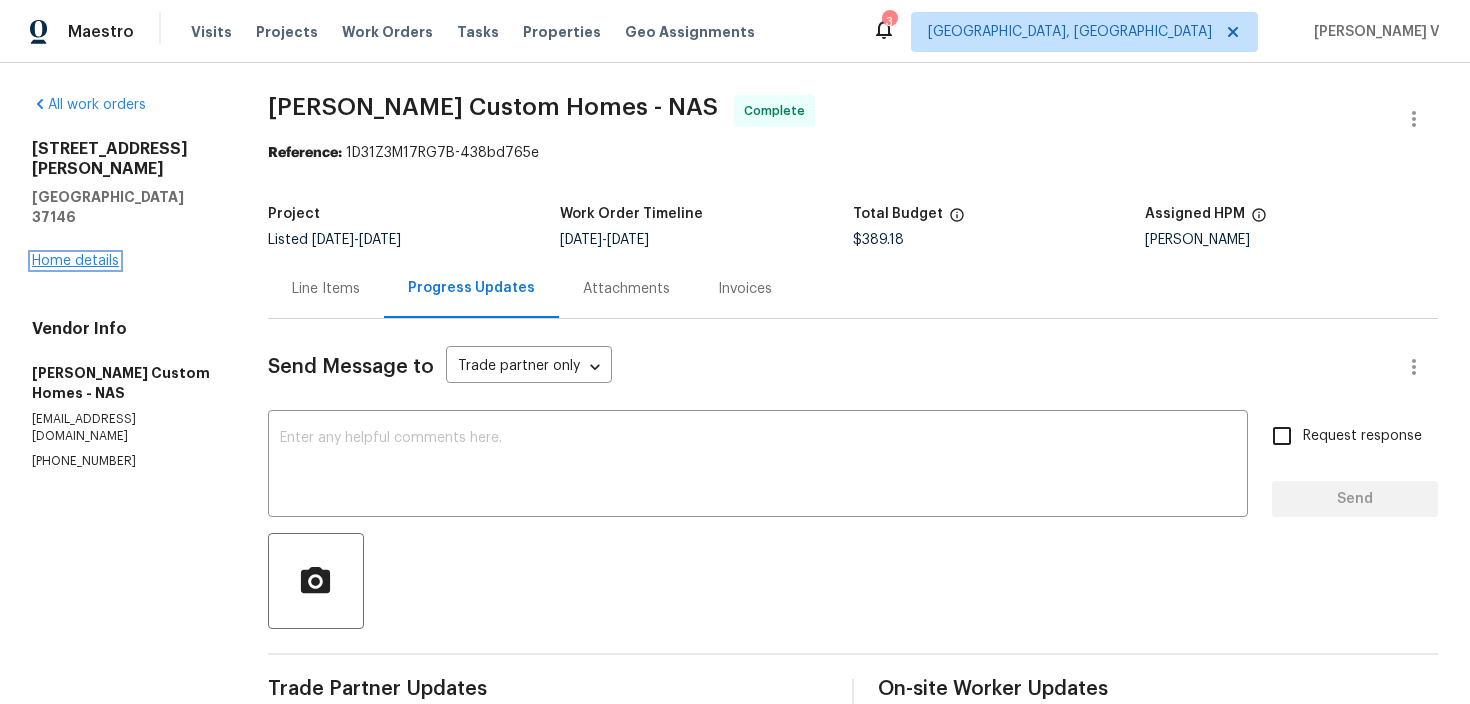 click on "Home details" at bounding box center (75, 261) 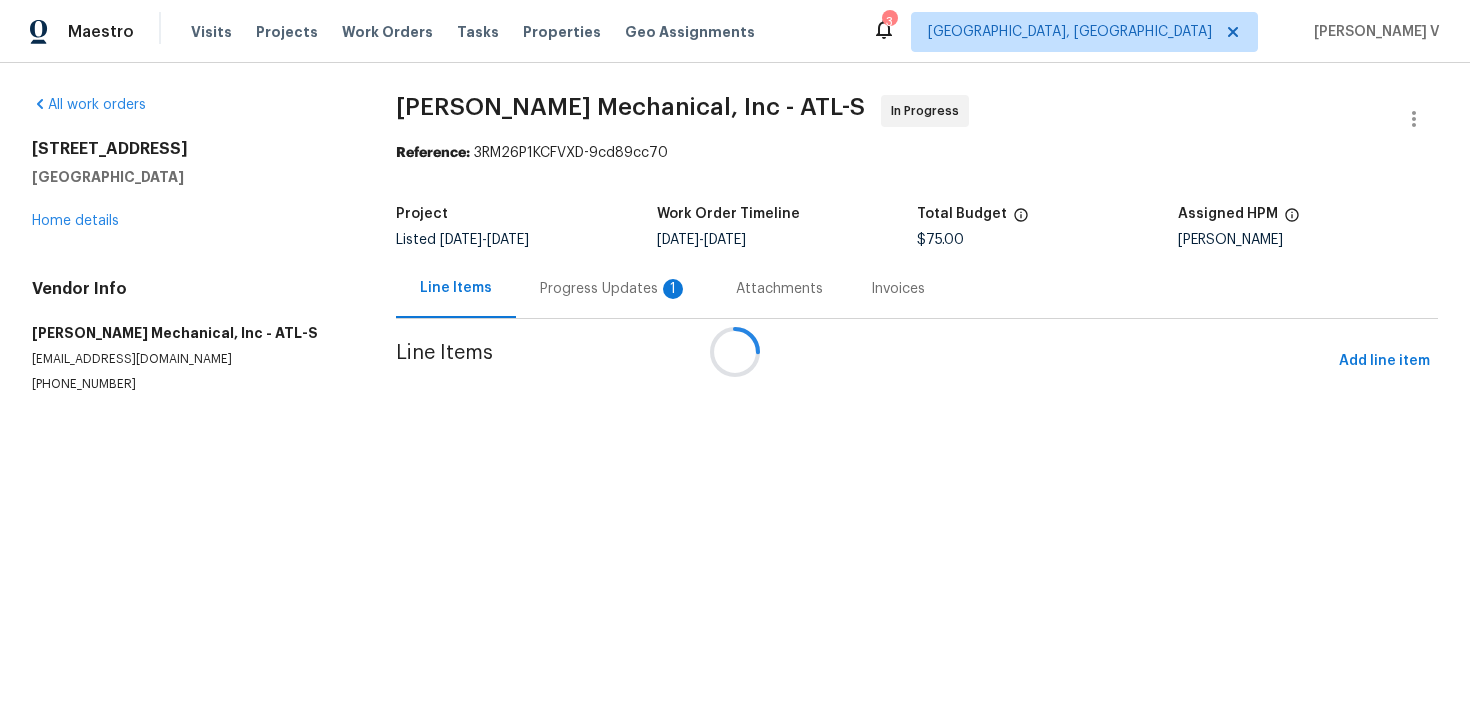 scroll, scrollTop: 0, scrollLeft: 0, axis: both 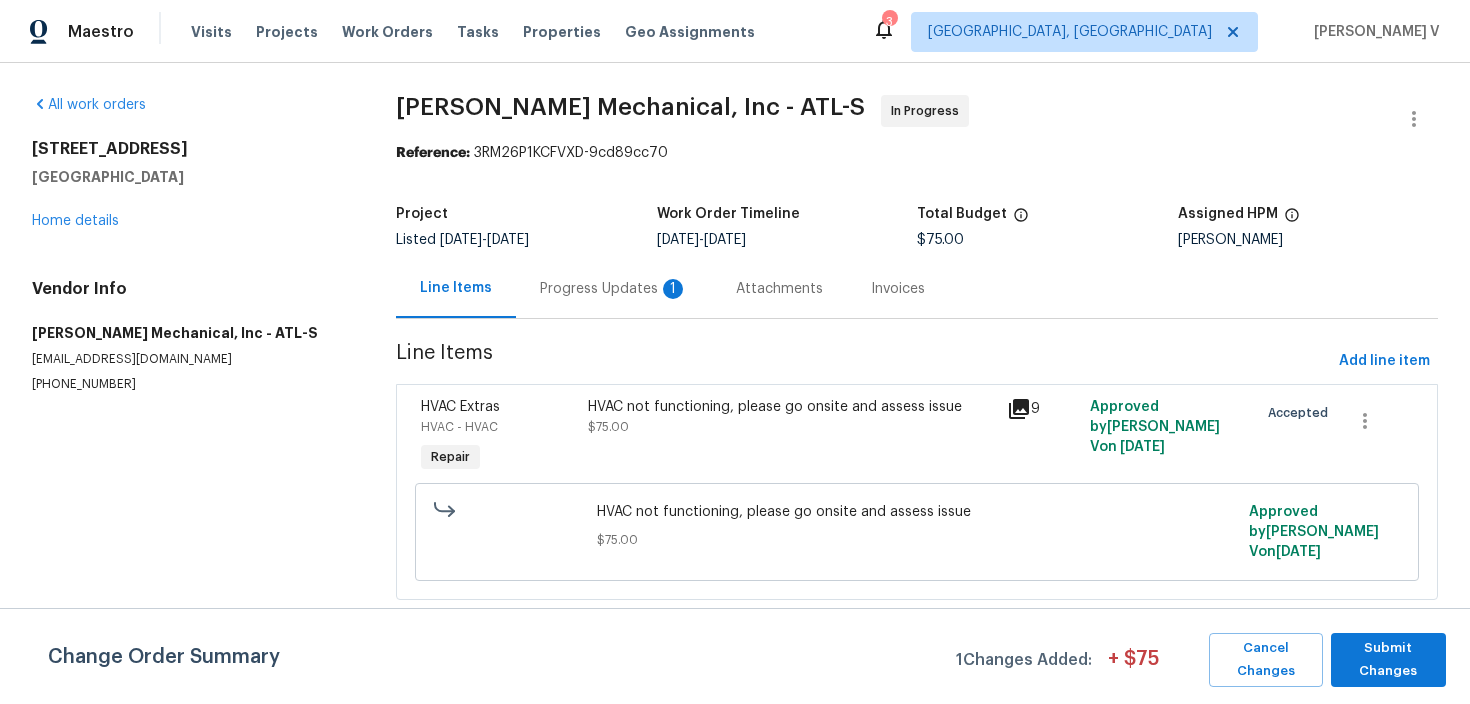 click on "Progress Updates 1" at bounding box center [614, 289] 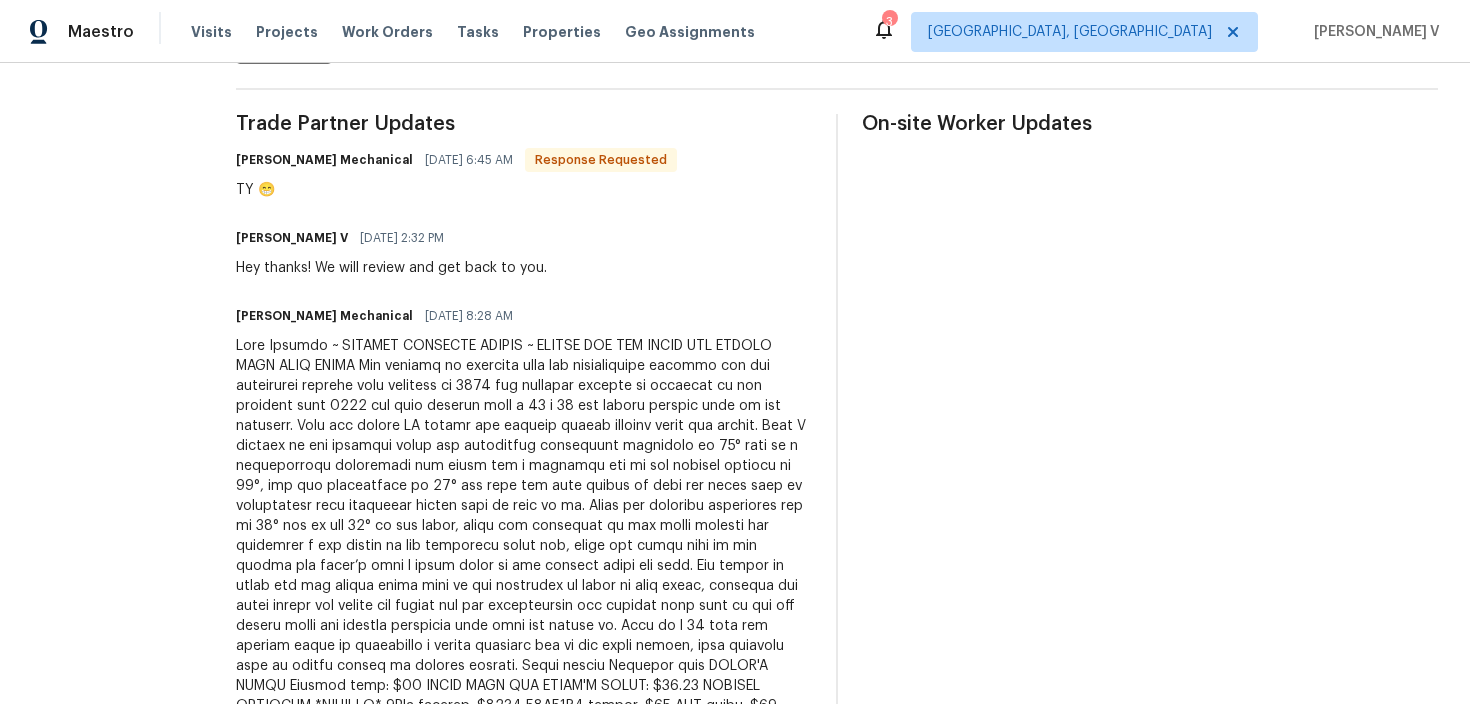 scroll, scrollTop: 0, scrollLeft: 0, axis: both 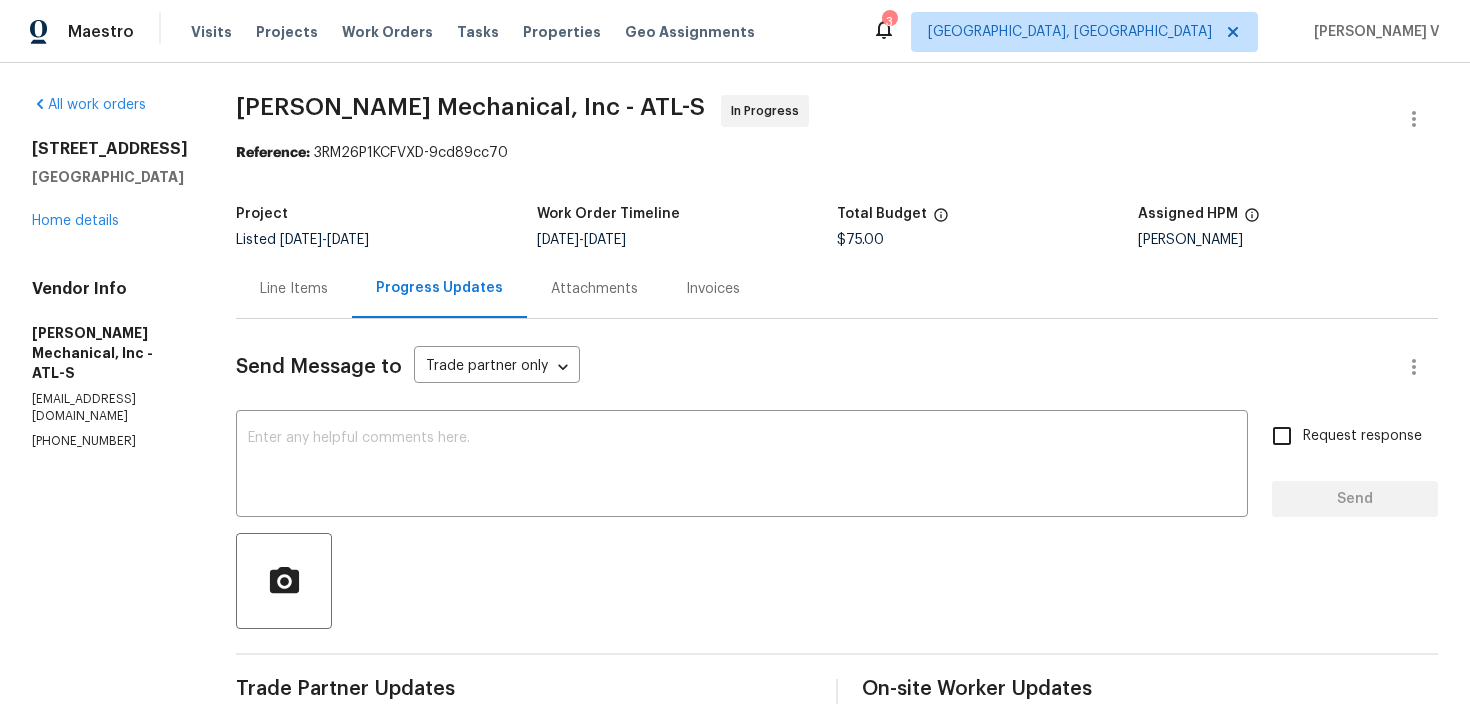 click on "Line Items" at bounding box center [294, 288] 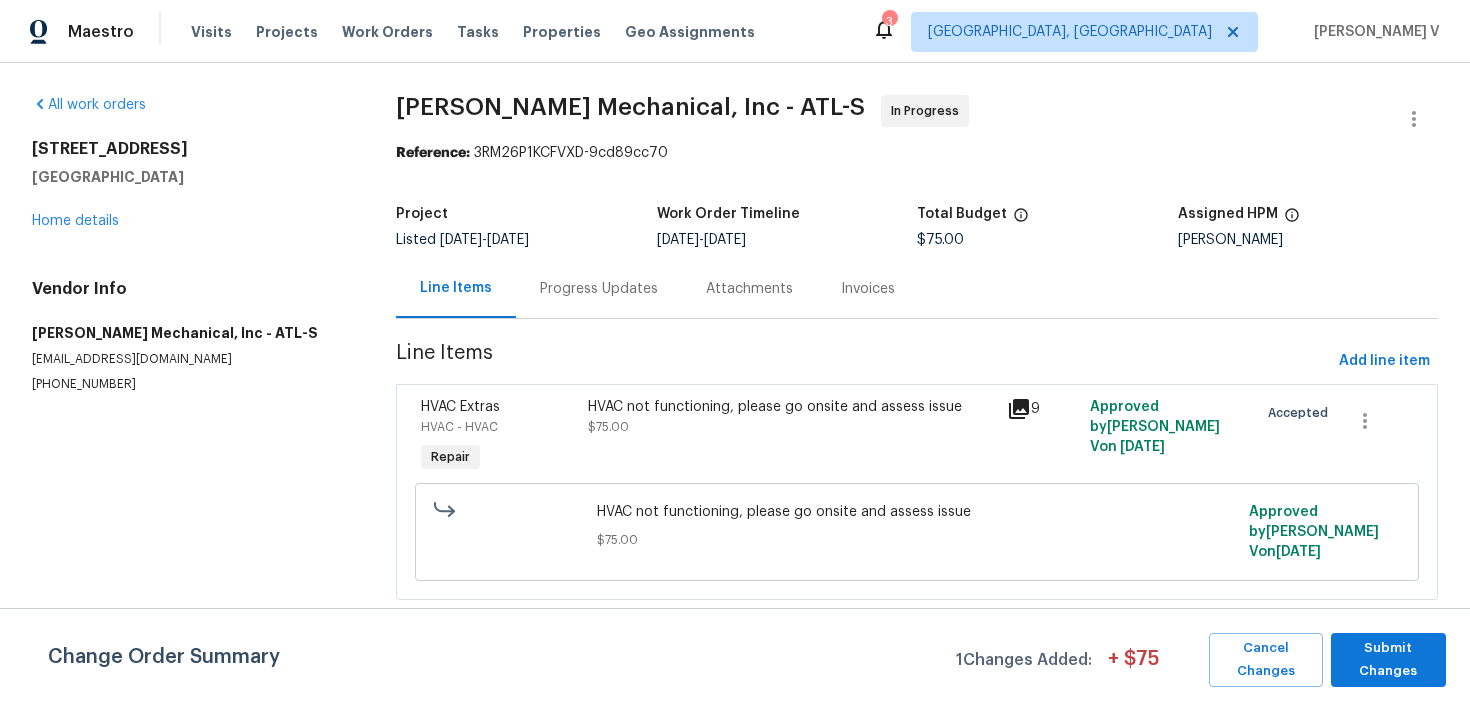 click on "HVAC not functioning, please go onsite and assess issue $75.00" at bounding box center [791, 437] 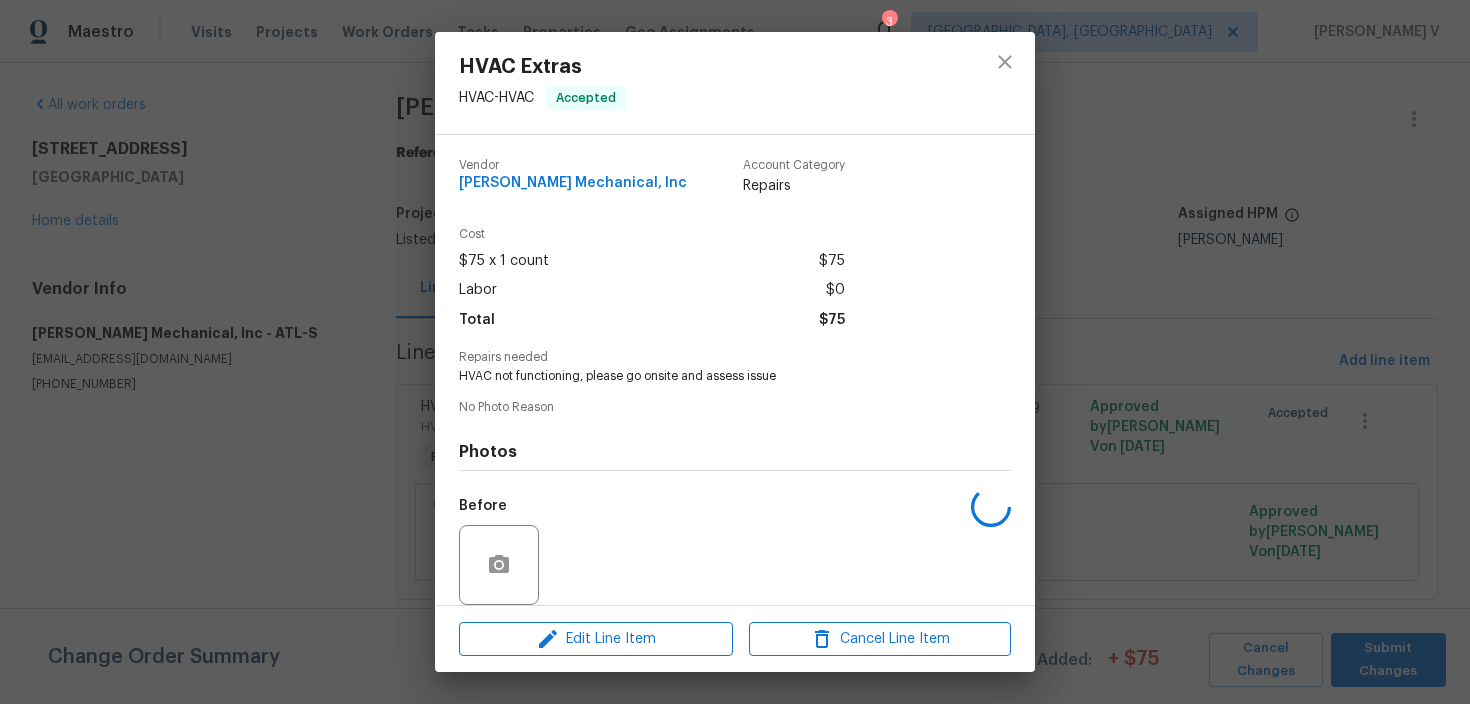 scroll, scrollTop: 149, scrollLeft: 0, axis: vertical 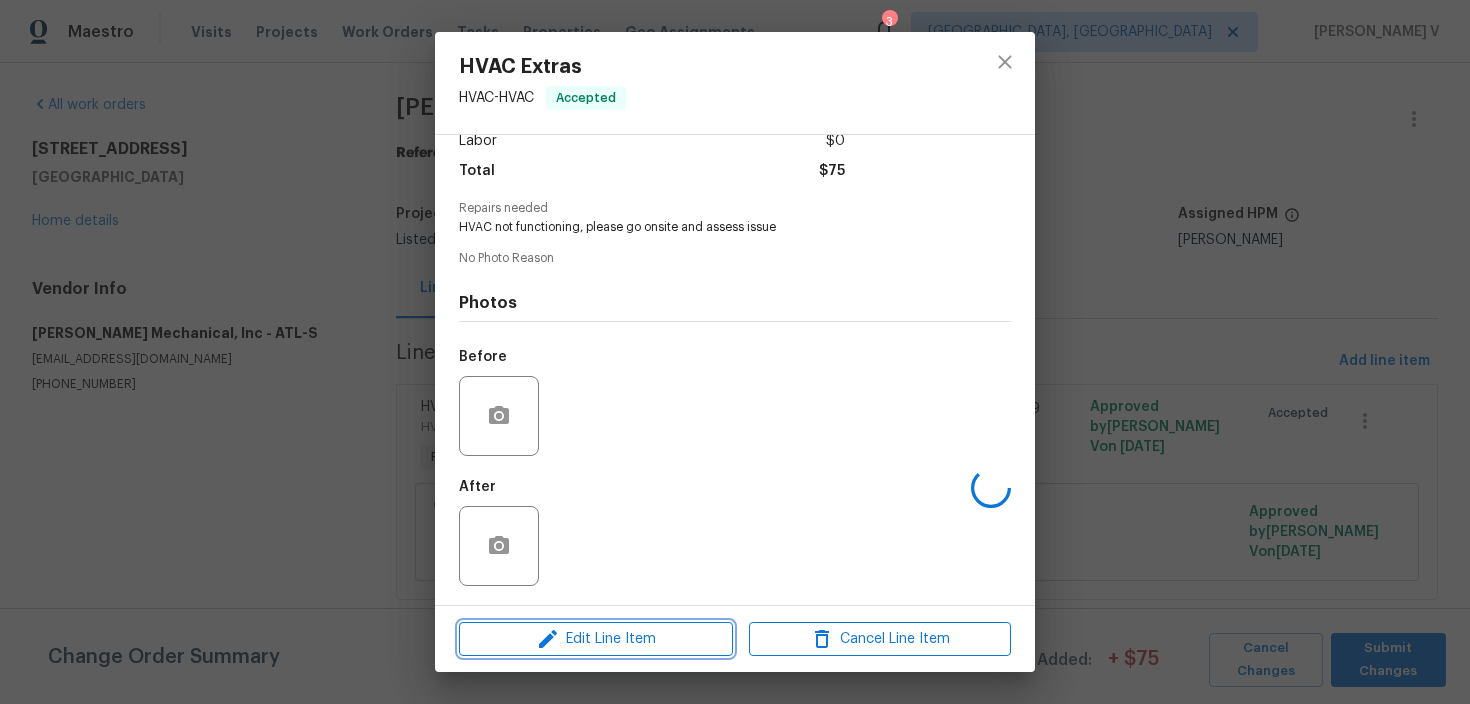 click on "Edit Line Item" at bounding box center [596, 639] 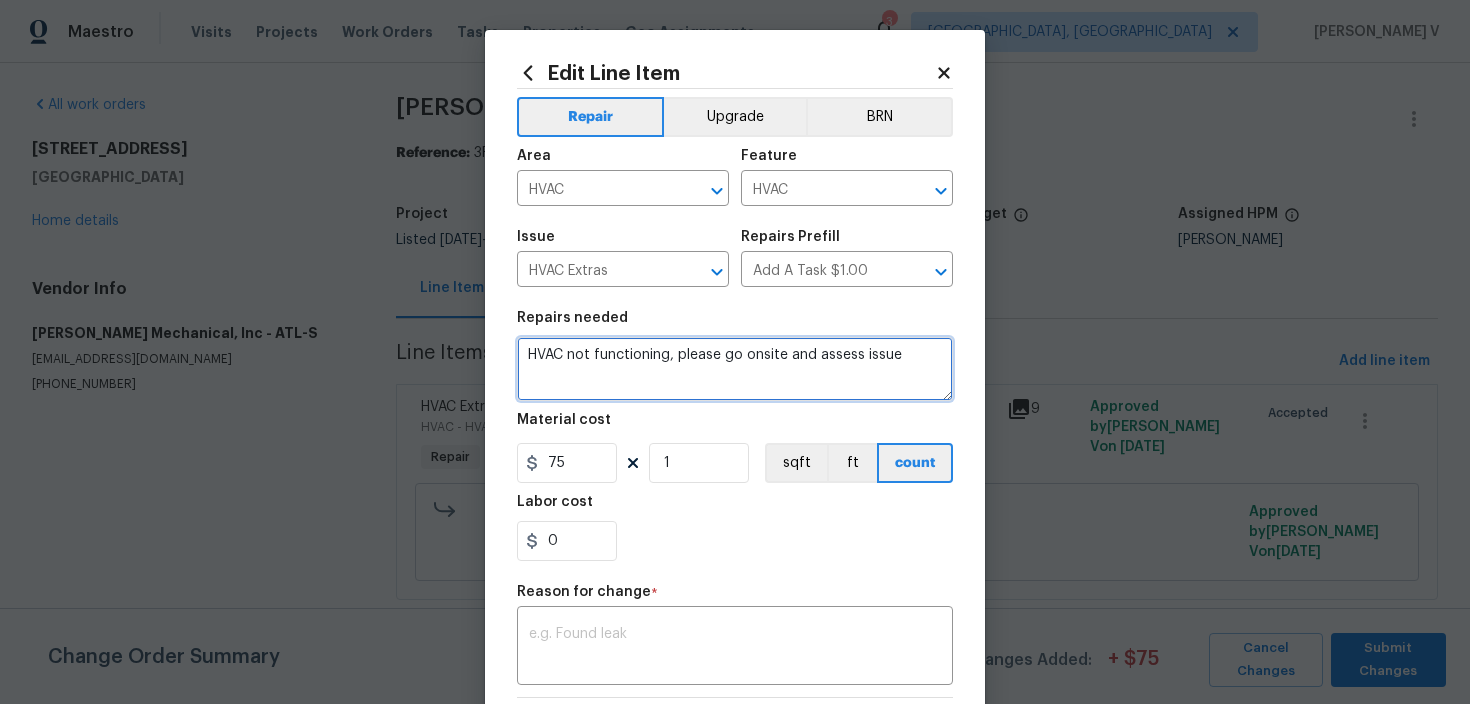 click on "HVAC not functioning, please go onsite and assess issue" at bounding box center [735, 369] 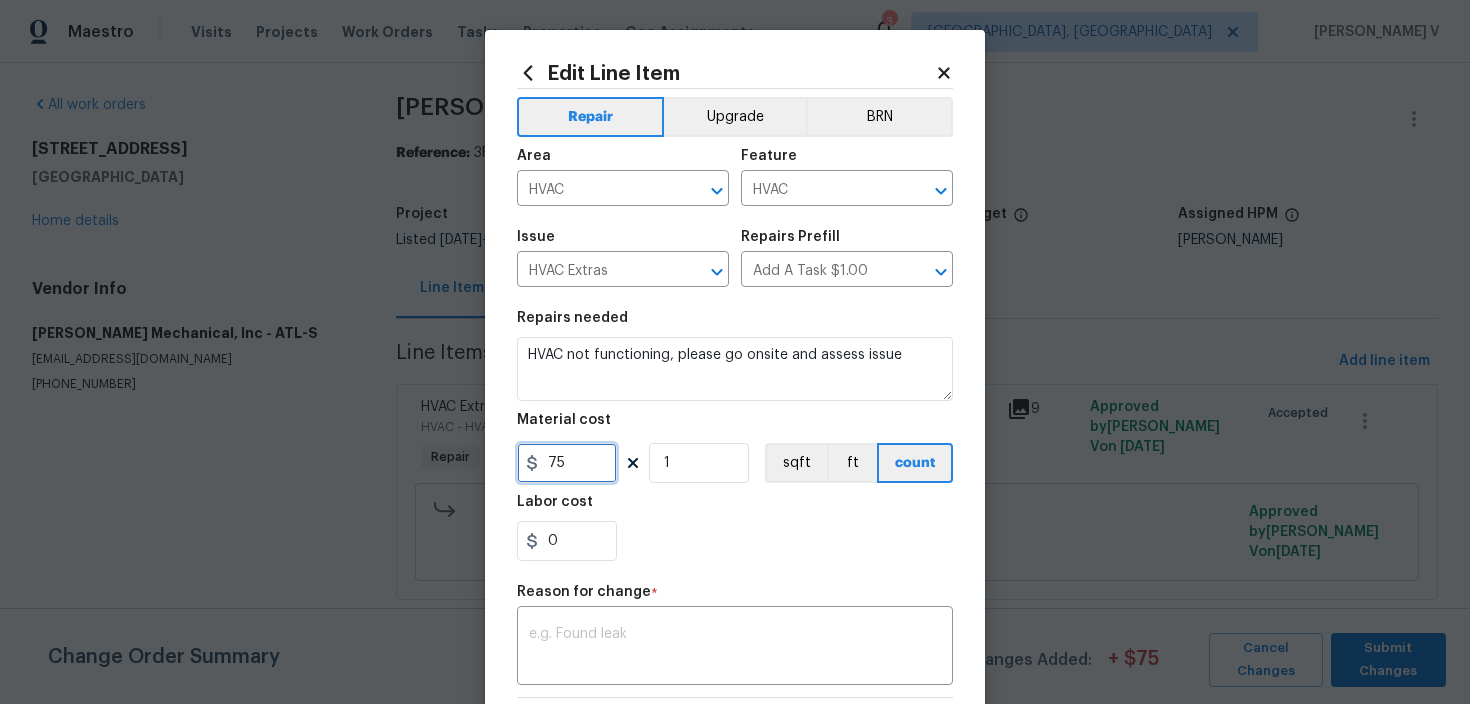 click on "75" at bounding box center (567, 463) 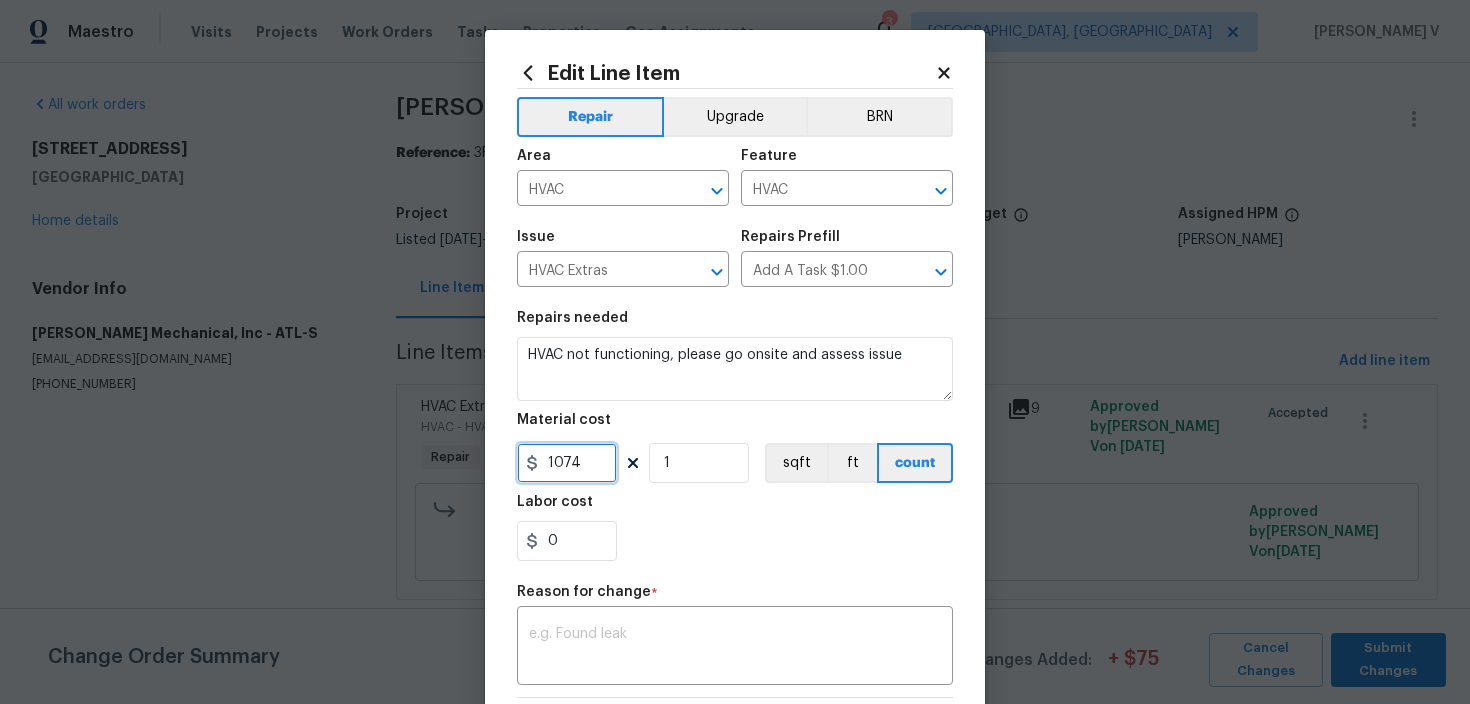 type on "1074" 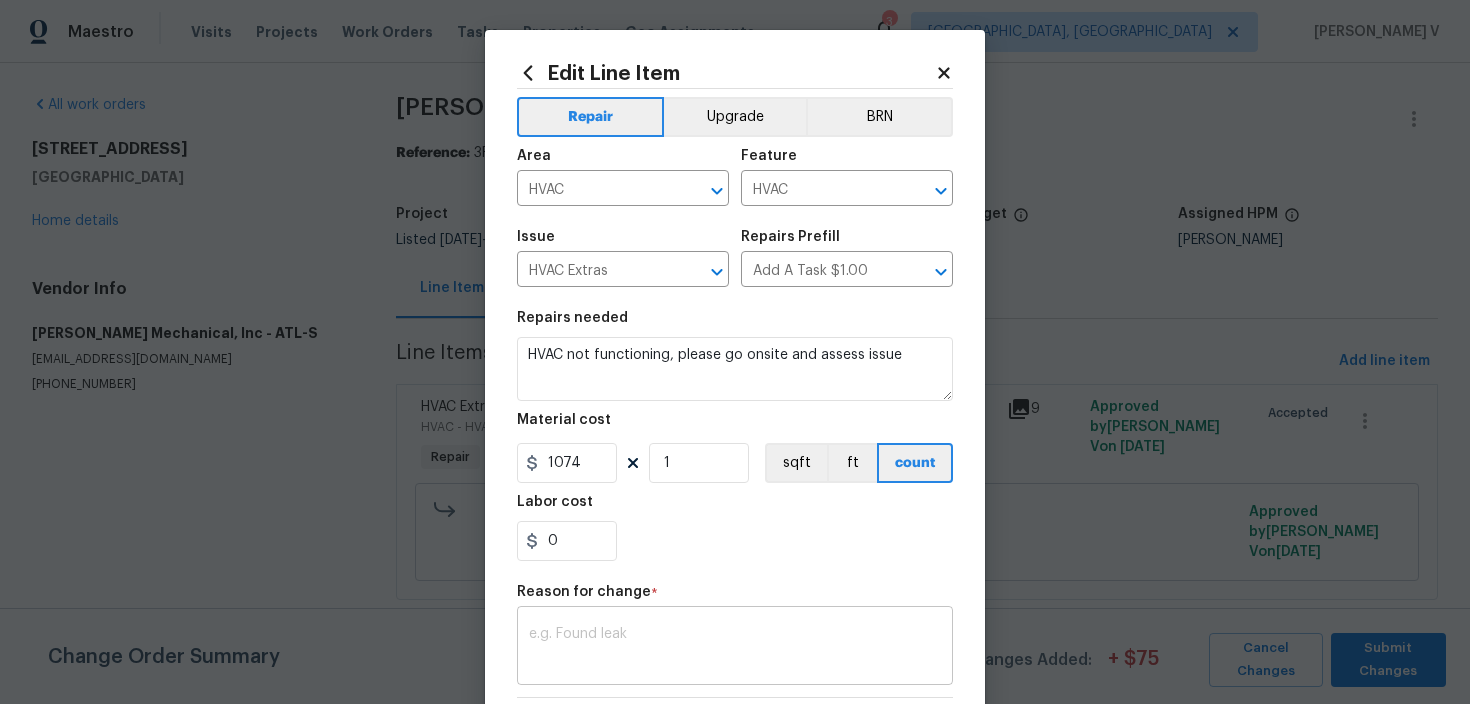 click at bounding box center (735, 648) 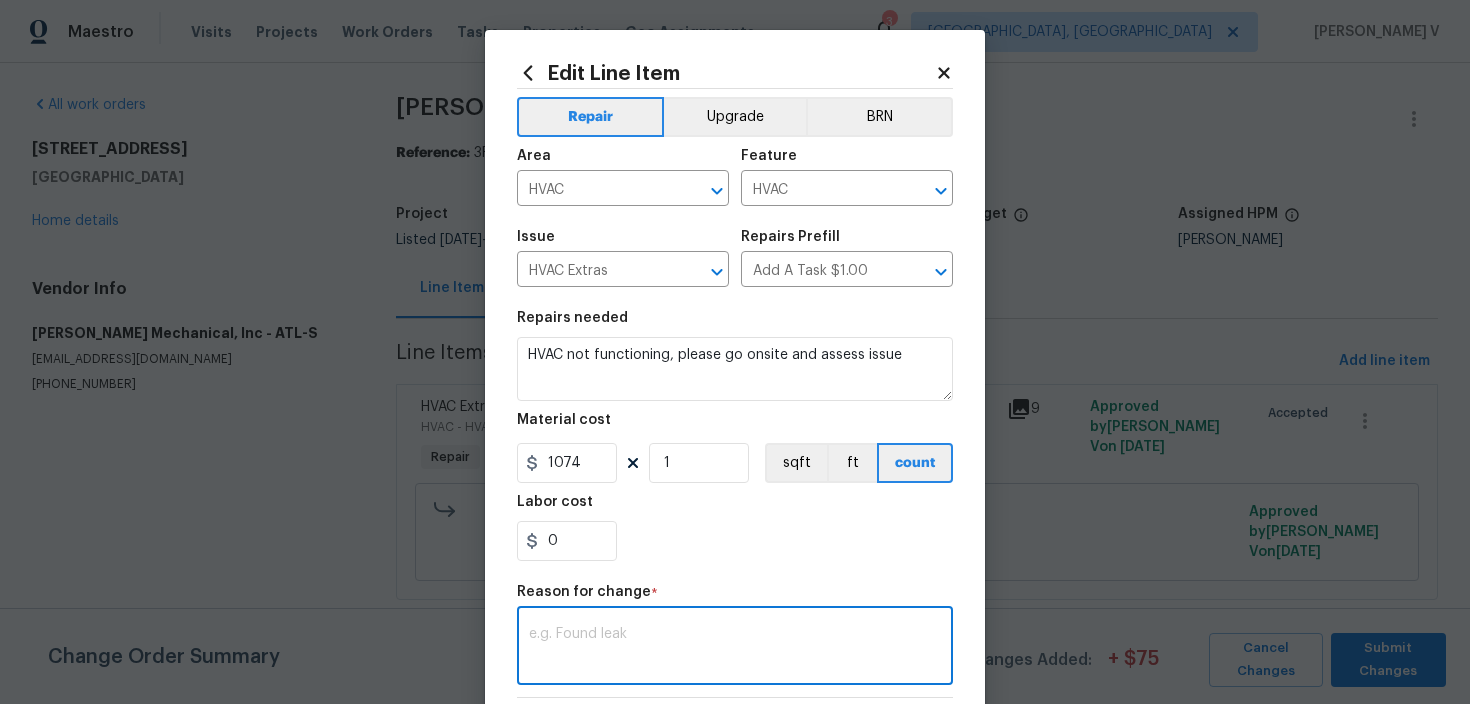 paste on "(DV) Updated cost per BR team approval." 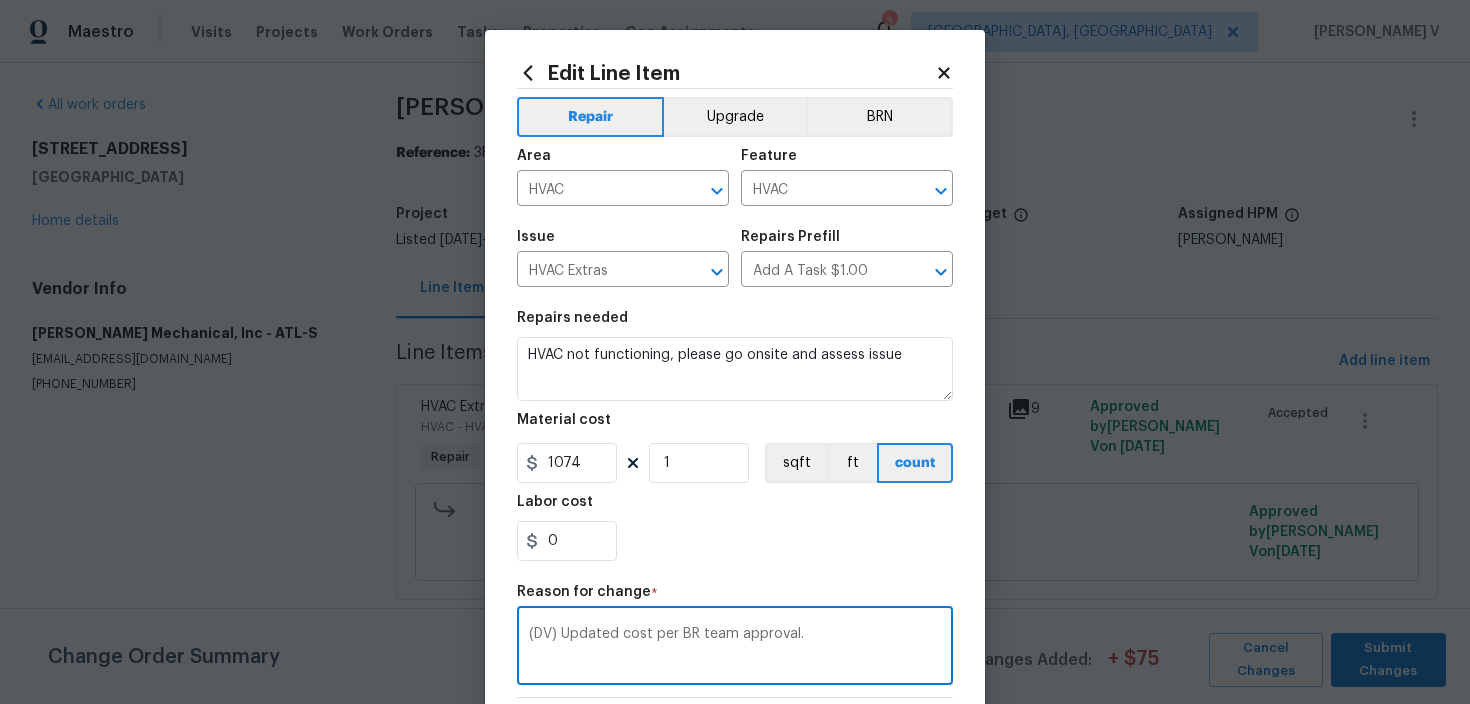 scroll, scrollTop: 302, scrollLeft: 0, axis: vertical 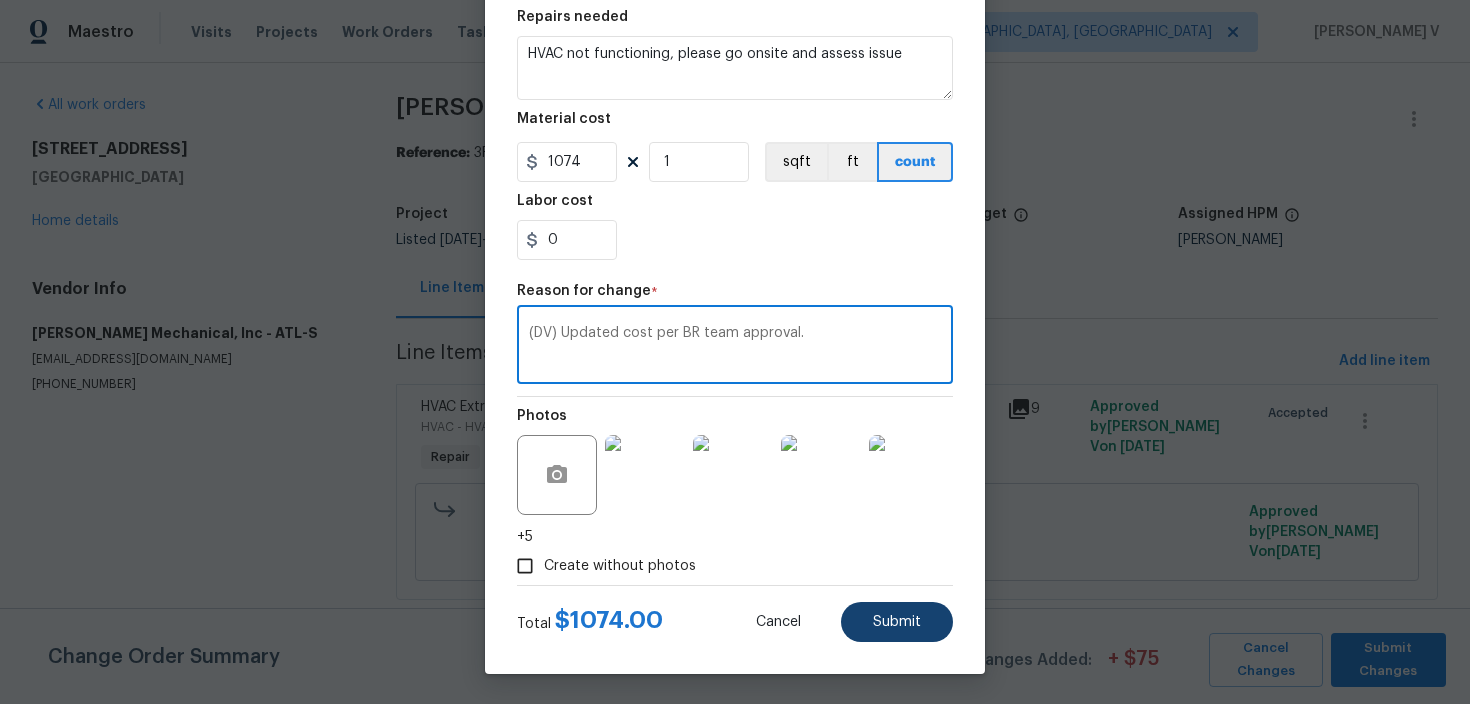 type on "(DV) Updated cost per BR team approval." 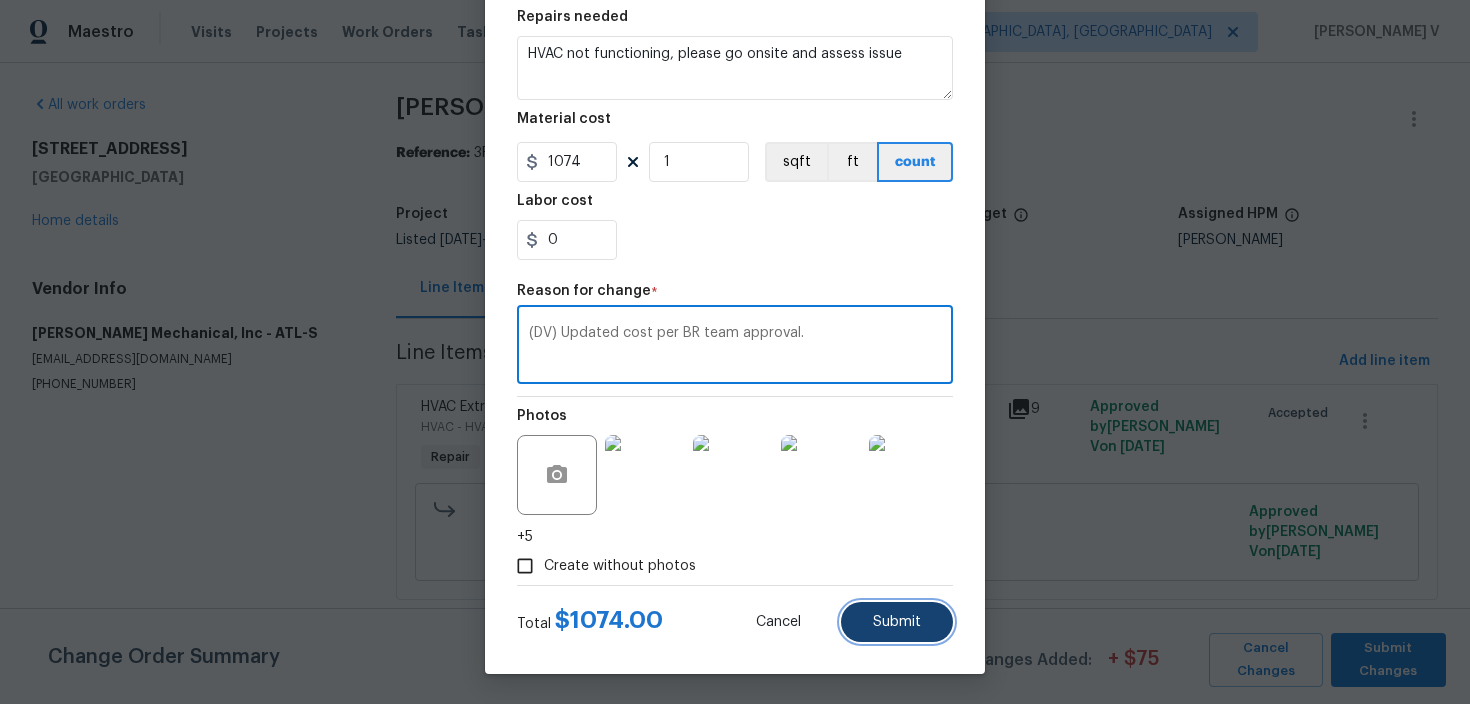 click on "Submit" at bounding box center (897, 622) 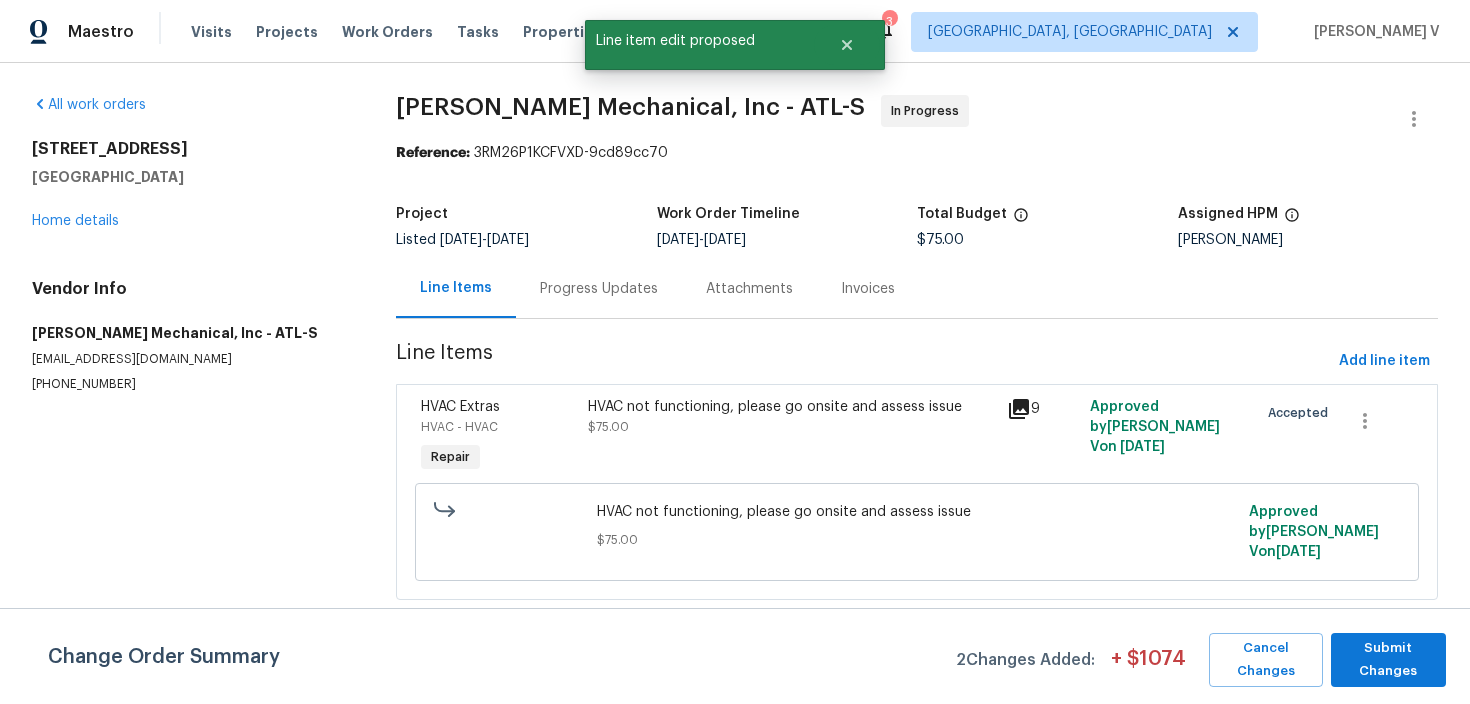scroll, scrollTop: 0, scrollLeft: 0, axis: both 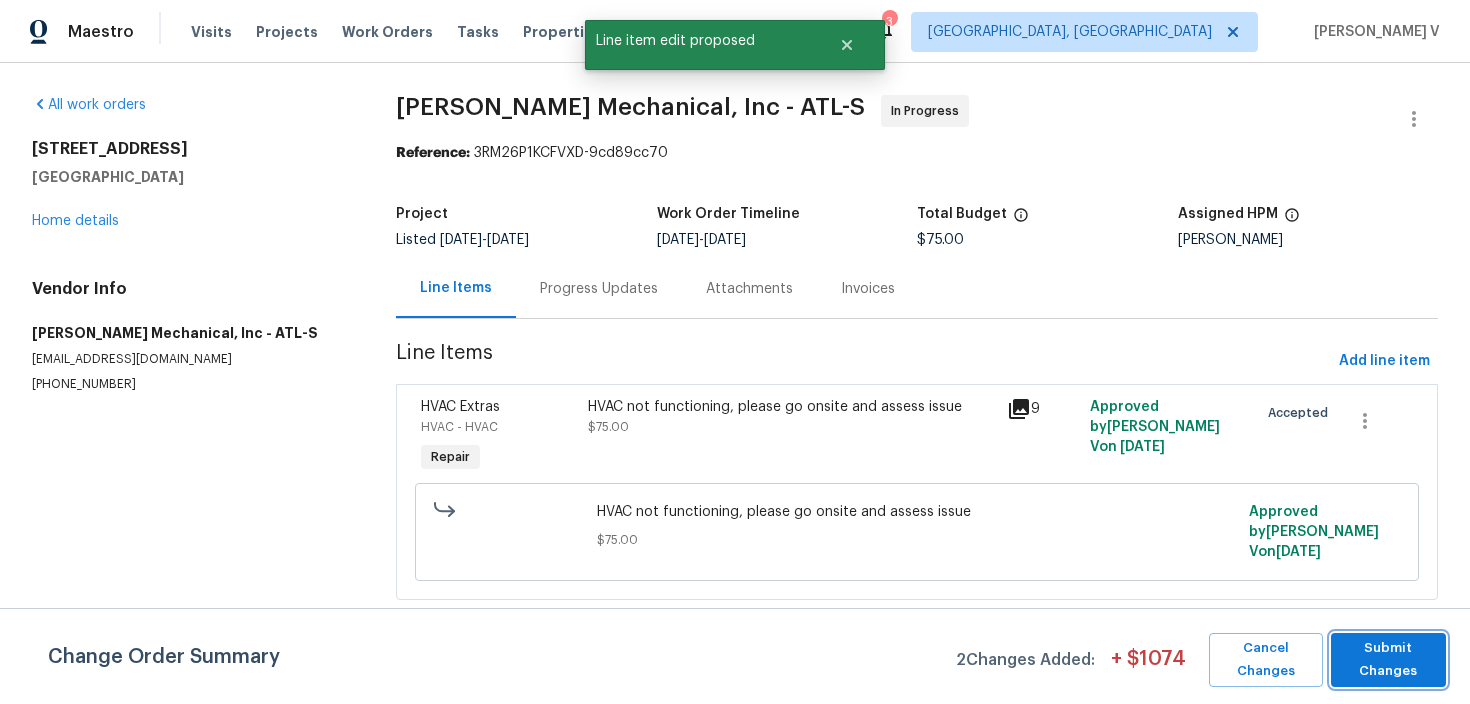 click on "Submit Changes" at bounding box center [1388, 660] 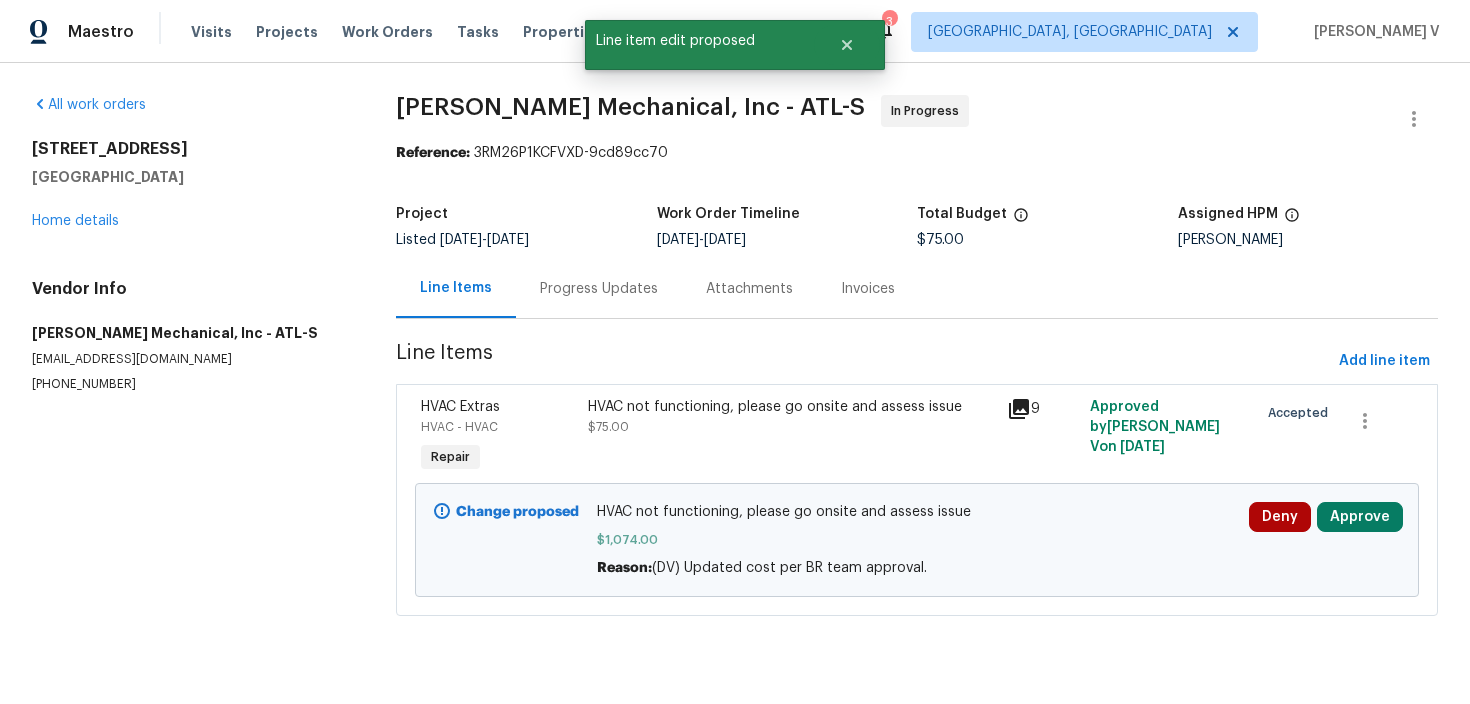 click on "Progress Updates" at bounding box center [599, 288] 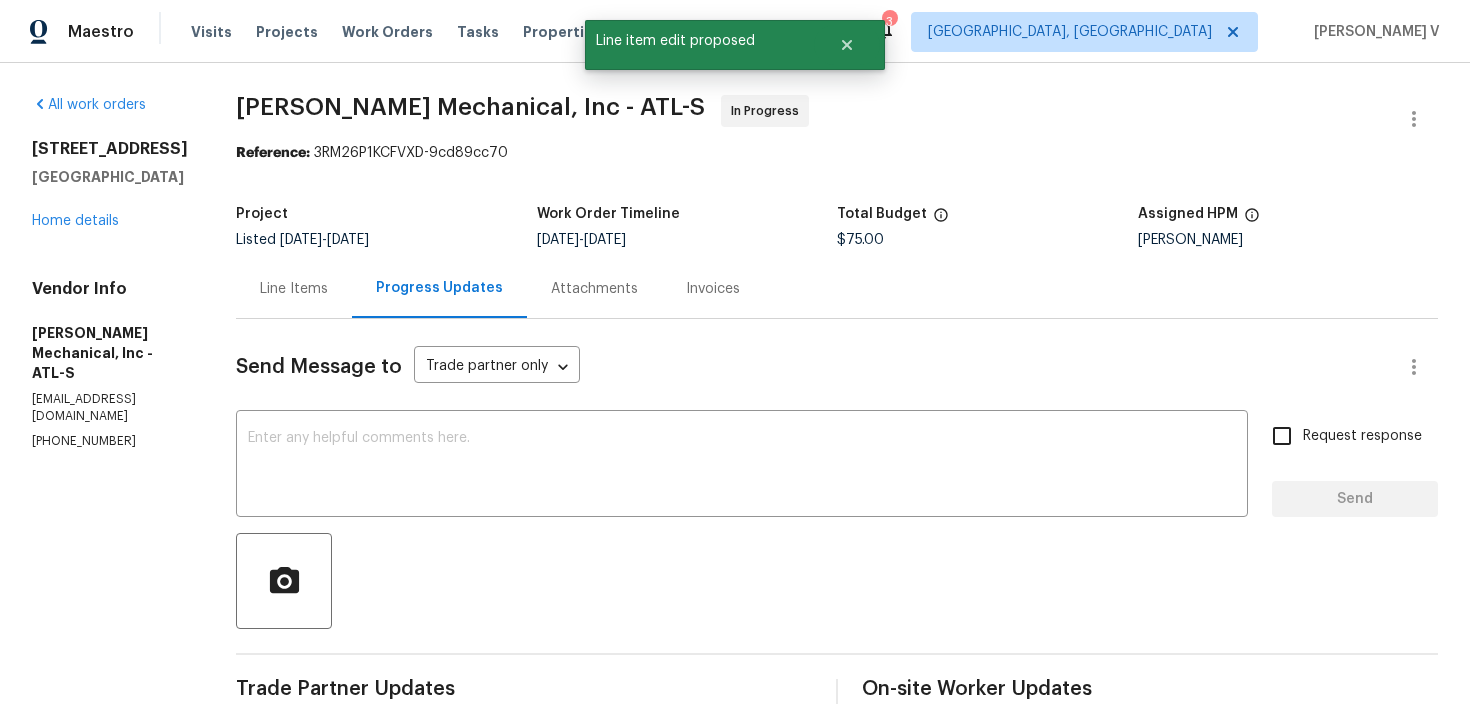 click on "Progress Updates" at bounding box center [439, 288] 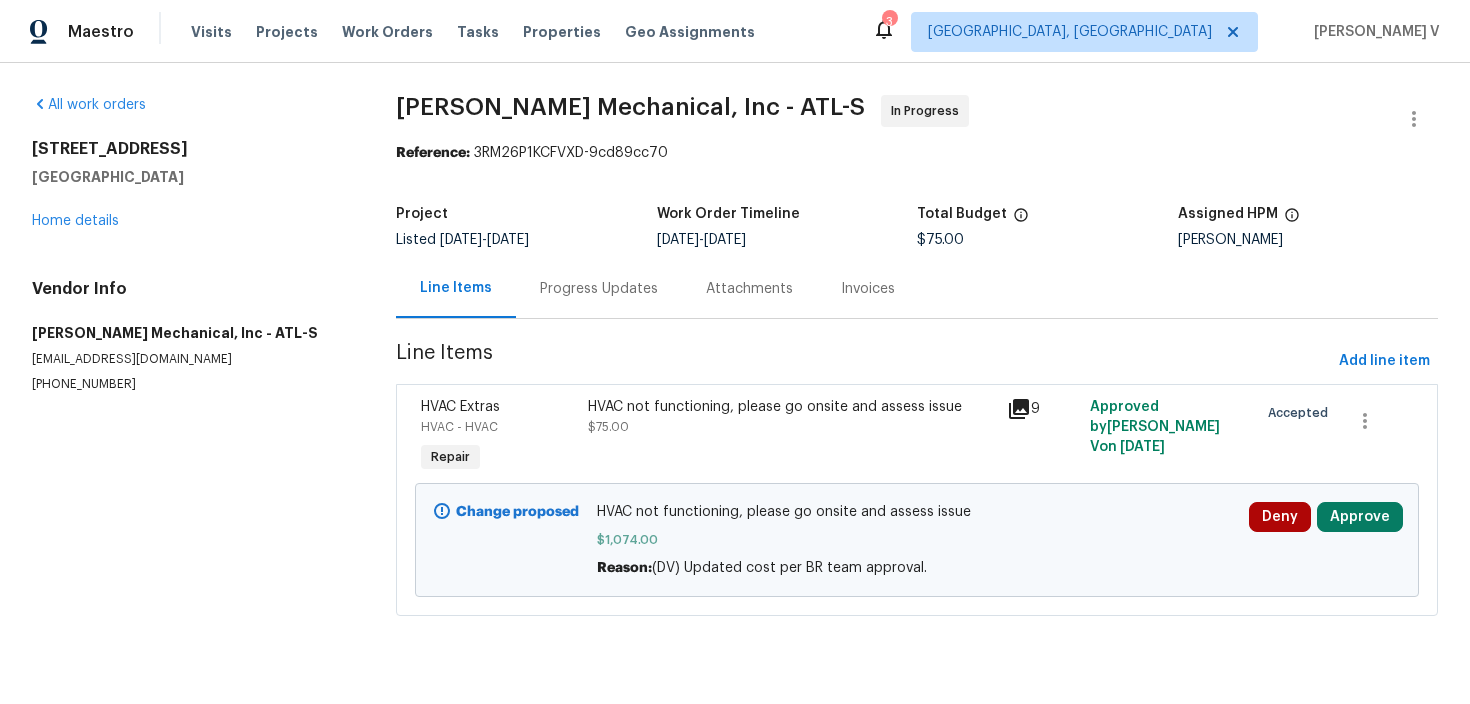click on "[PERSON_NAME] Mechanical, Inc - ATL-S In Progress Reference:   3RM26P1KCFVXD-9cd89cc70 Project Listed   [DATE]  -  [DATE] Work Order Timeline [DATE]  -  [DATE] Total Budget $75.00 Assigned HPM [PERSON_NAME] Line Items Progress Updates Attachments Invoices Line Items Add line item HVAC Extras HVAC - HVAC Repair HVAC not functioning, please go onsite and assess issue $75.00   9 Approved by  [PERSON_NAME] V  on   [DATE] Accepted Change proposed HVAC not functioning, please go onsite and assess issue $1,074.00 Reason:  (DV) Updated cost per BR team approval. Deny Approve" at bounding box center [917, 367] 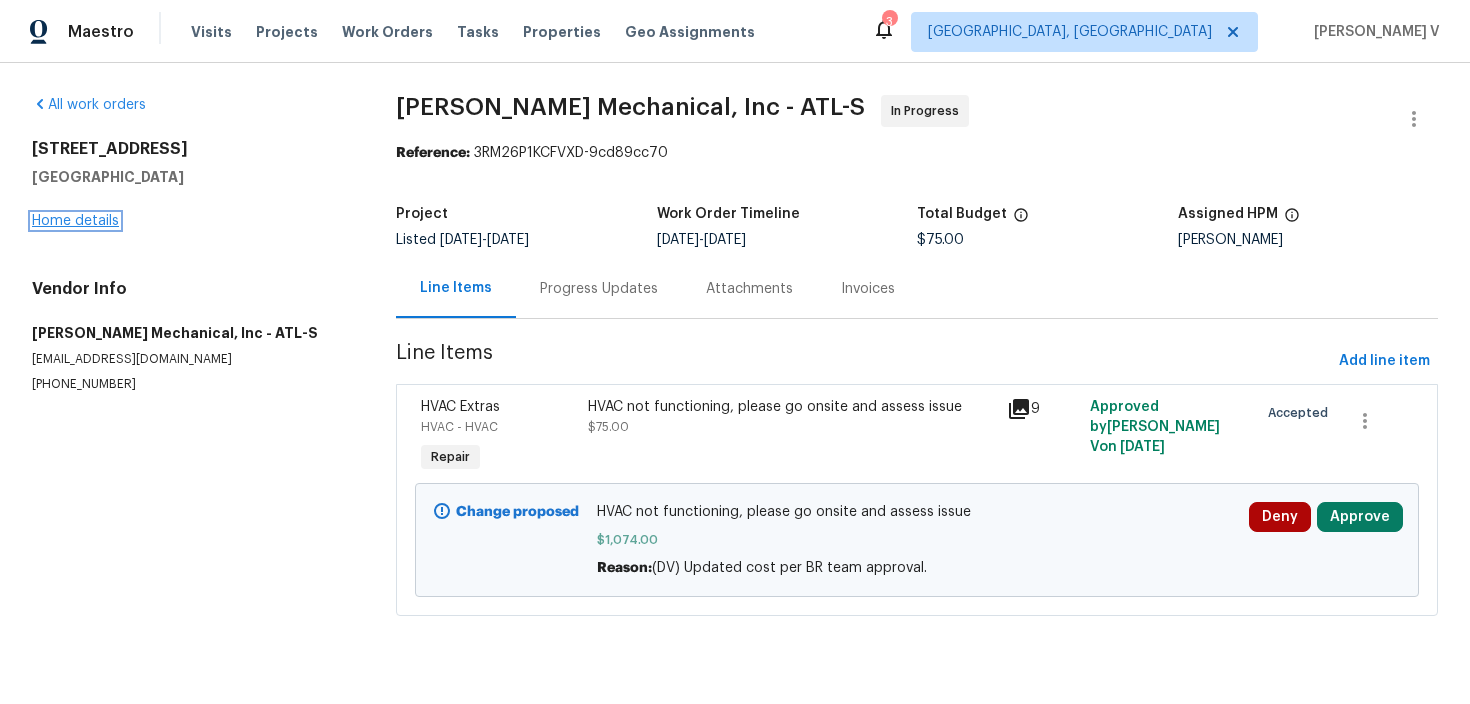 click on "Home details" at bounding box center [75, 221] 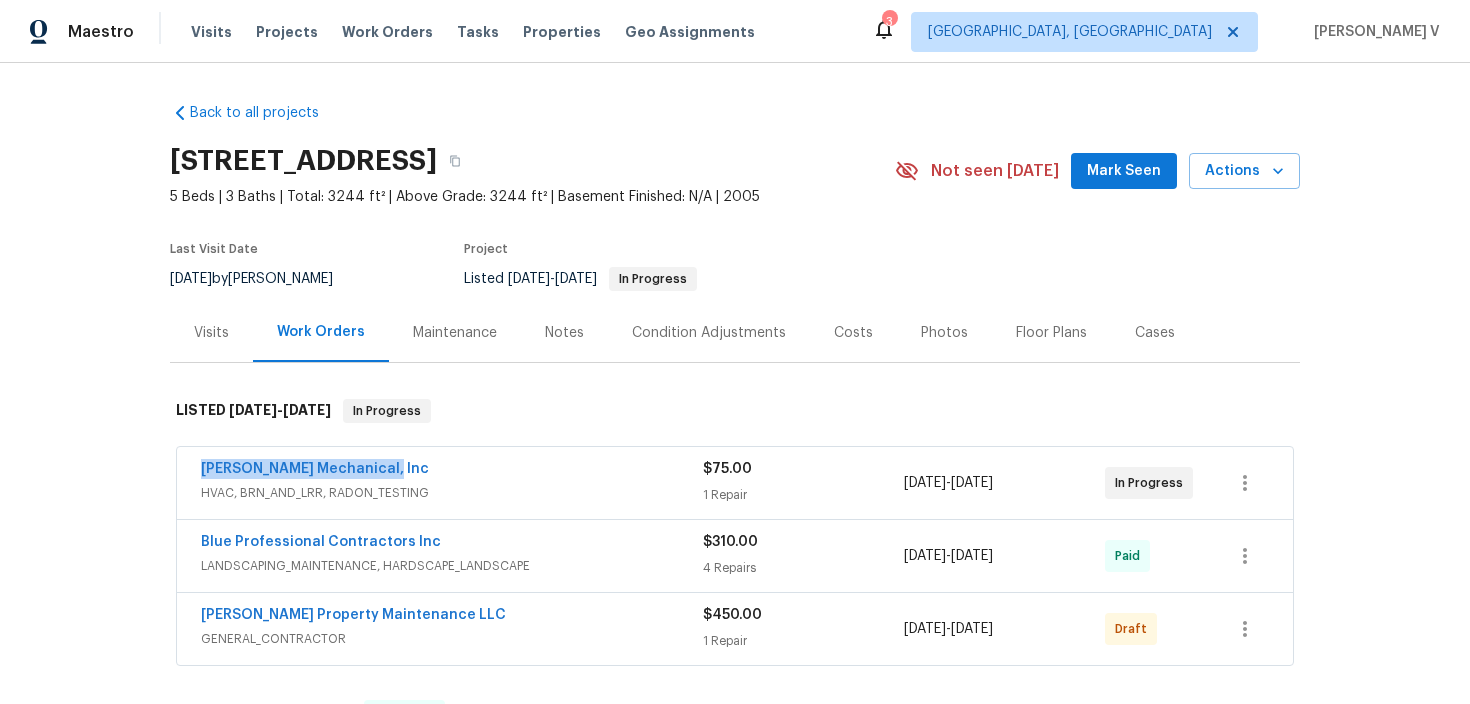 drag, startPoint x: 197, startPoint y: 464, endPoint x: 492, endPoint y: 464, distance: 295 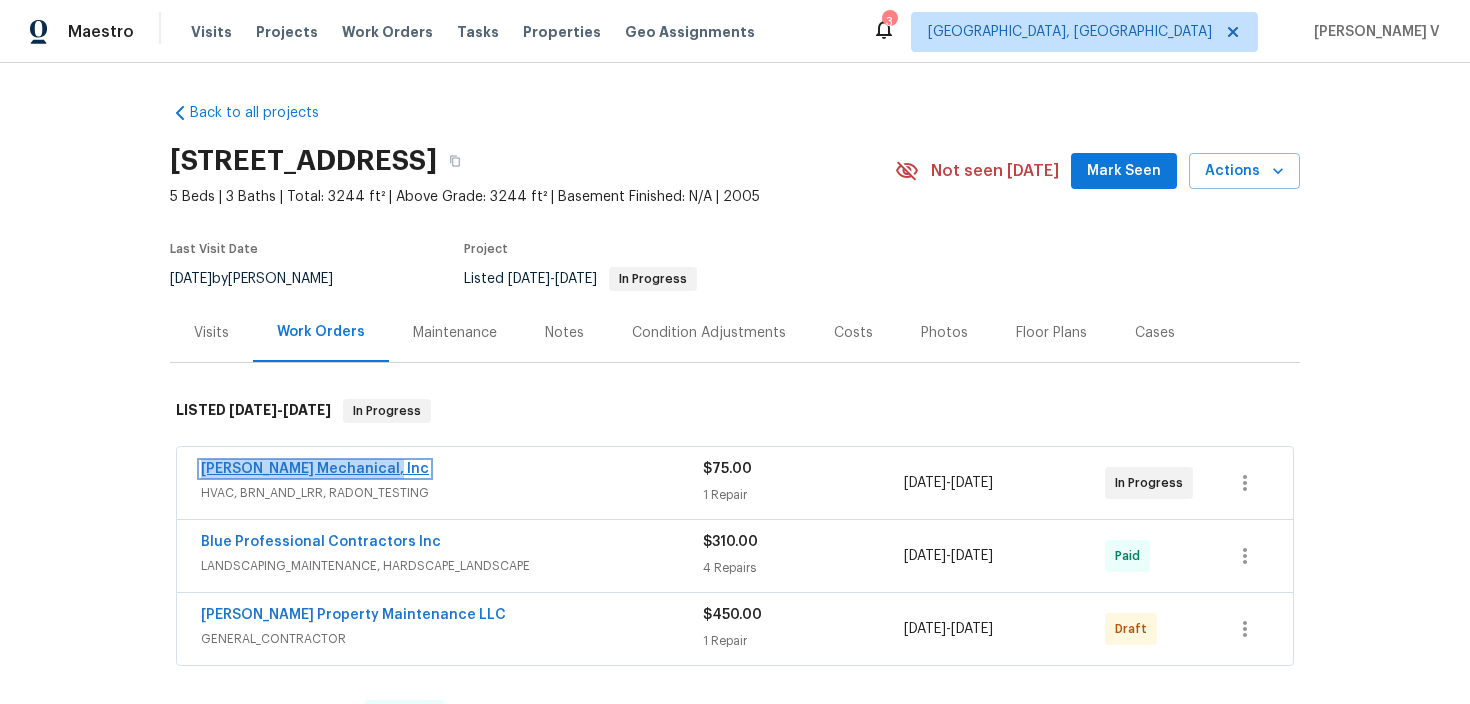 click on "[PERSON_NAME] Mechanical, Inc" at bounding box center (315, 469) 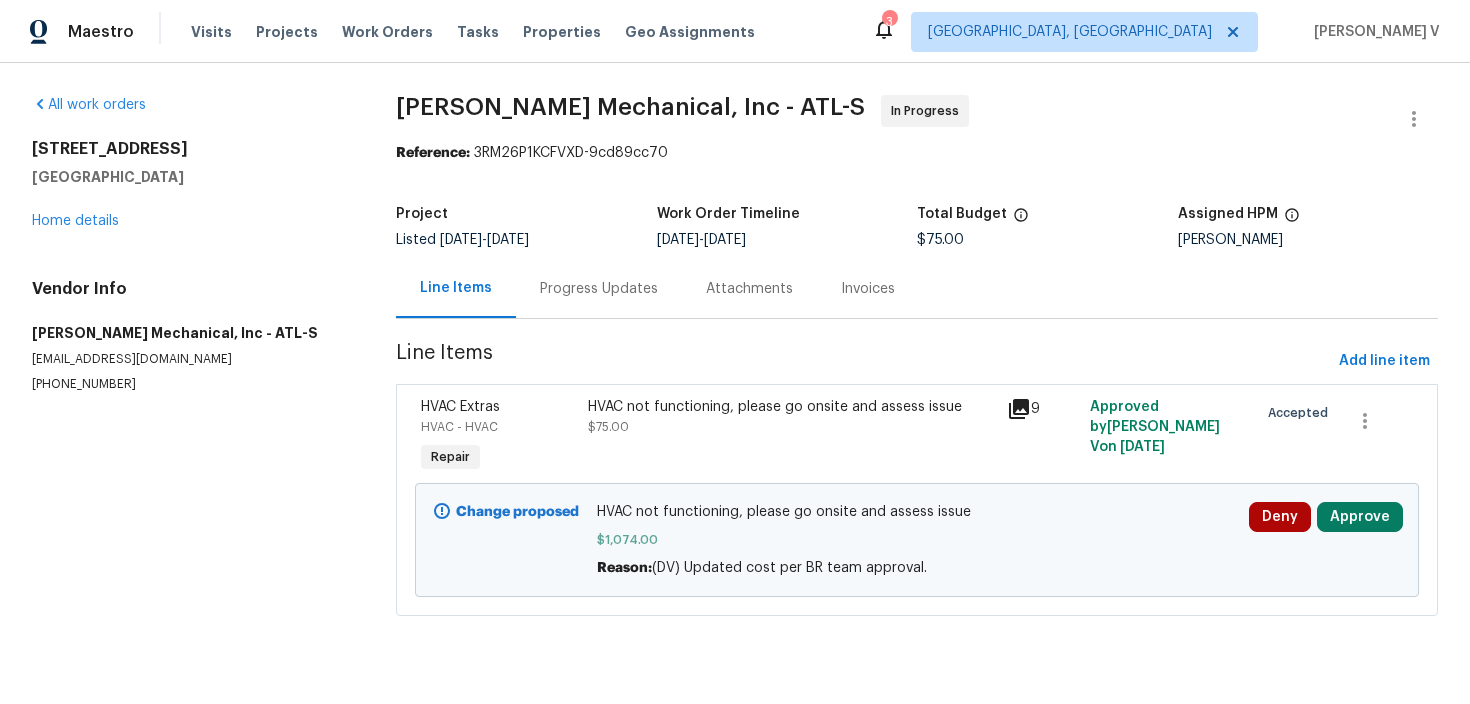 click on "$1,074.00" at bounding box center [917, 540] 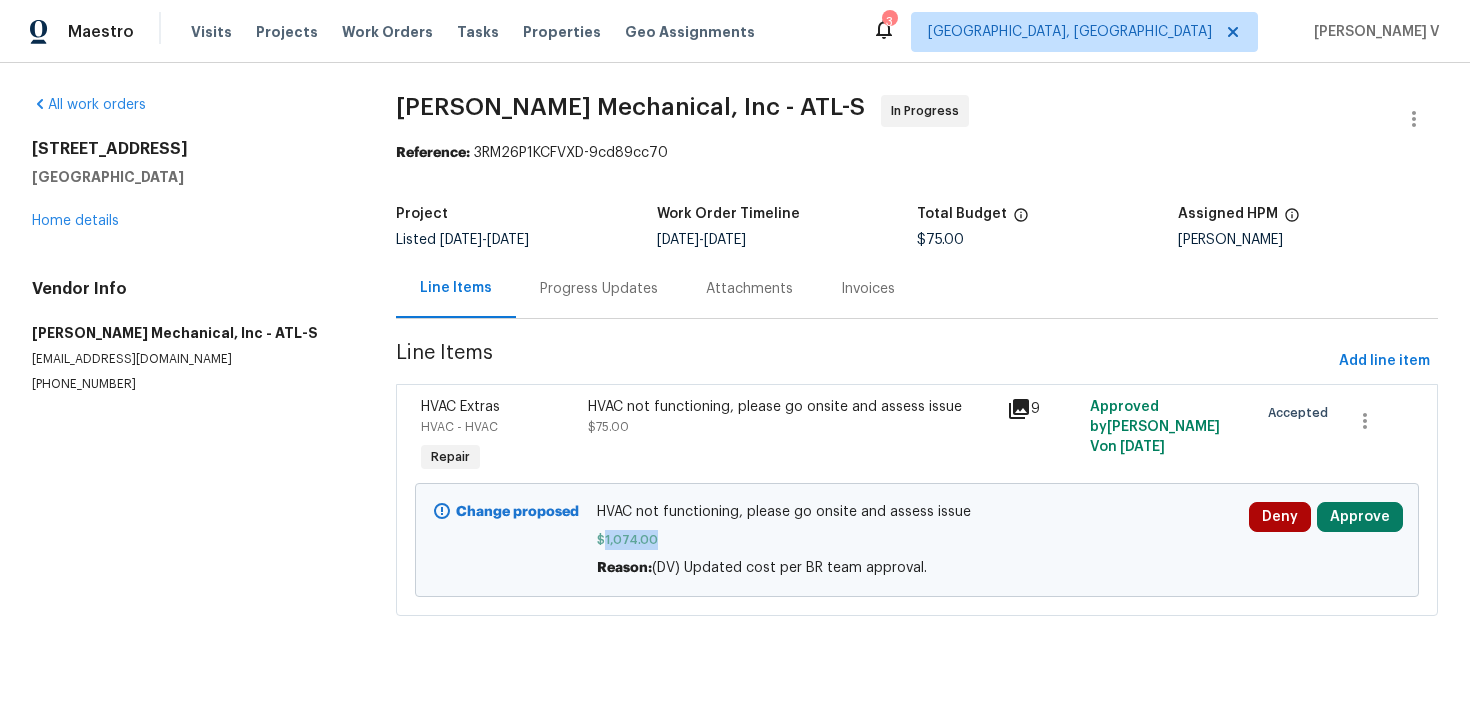 click on "$1,074.00" at bounding box center [917, 540] 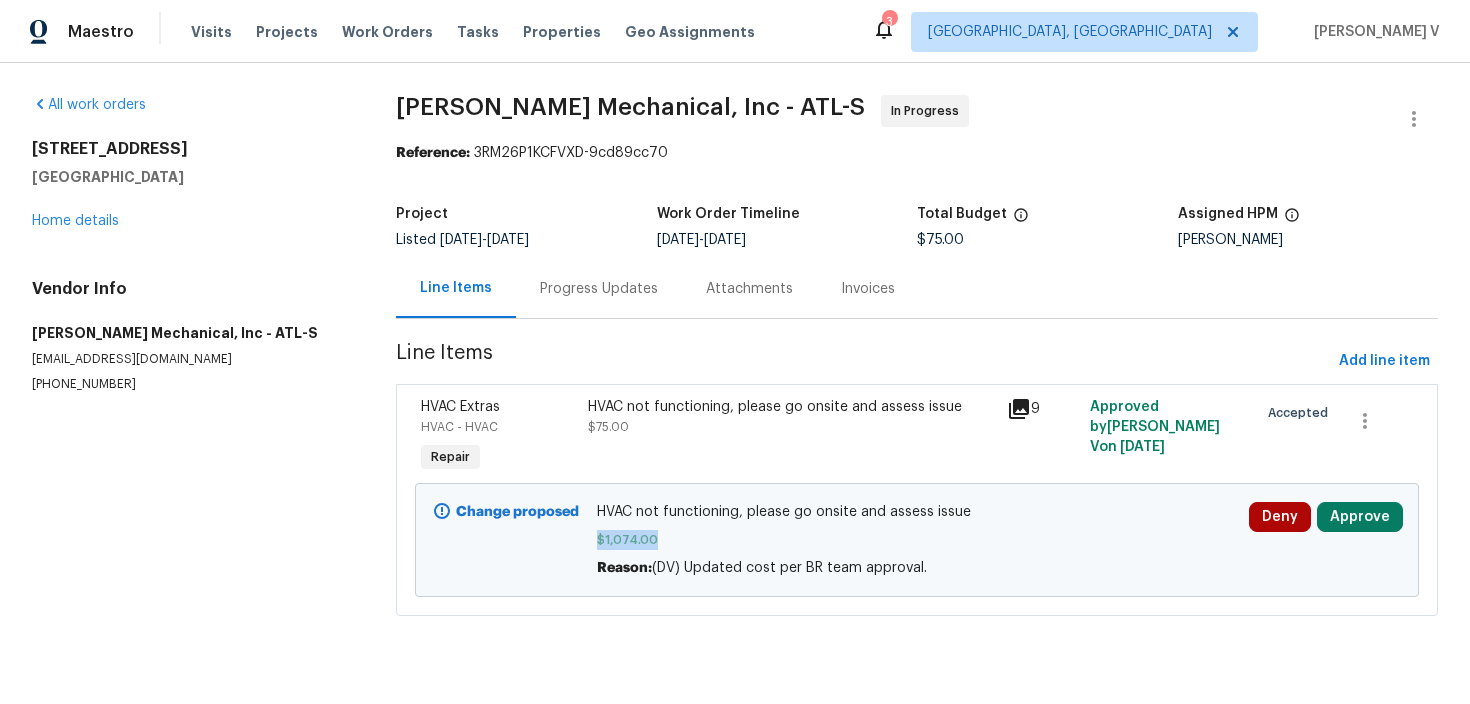 copy on "$1,074.00" 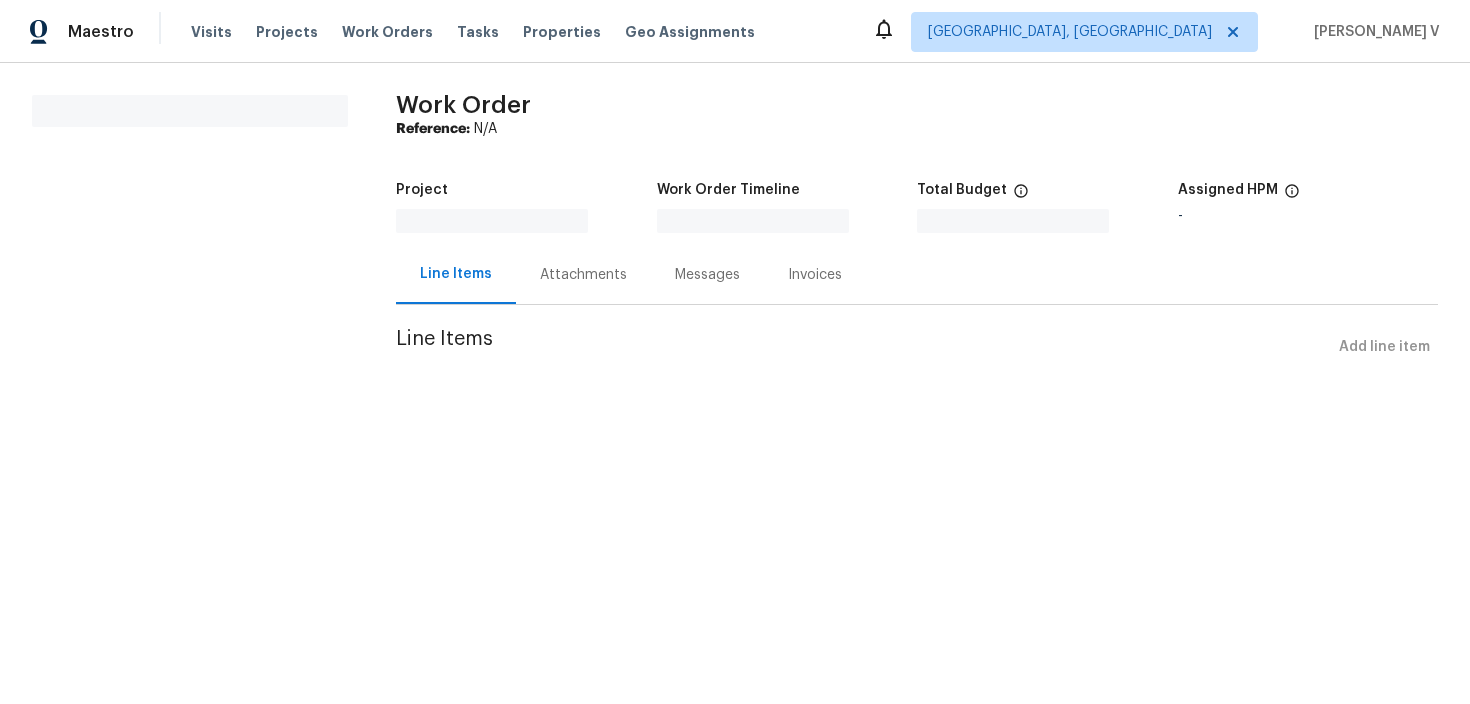 scroll, scrollTop: 0, scrollLeft: 0, axis: both 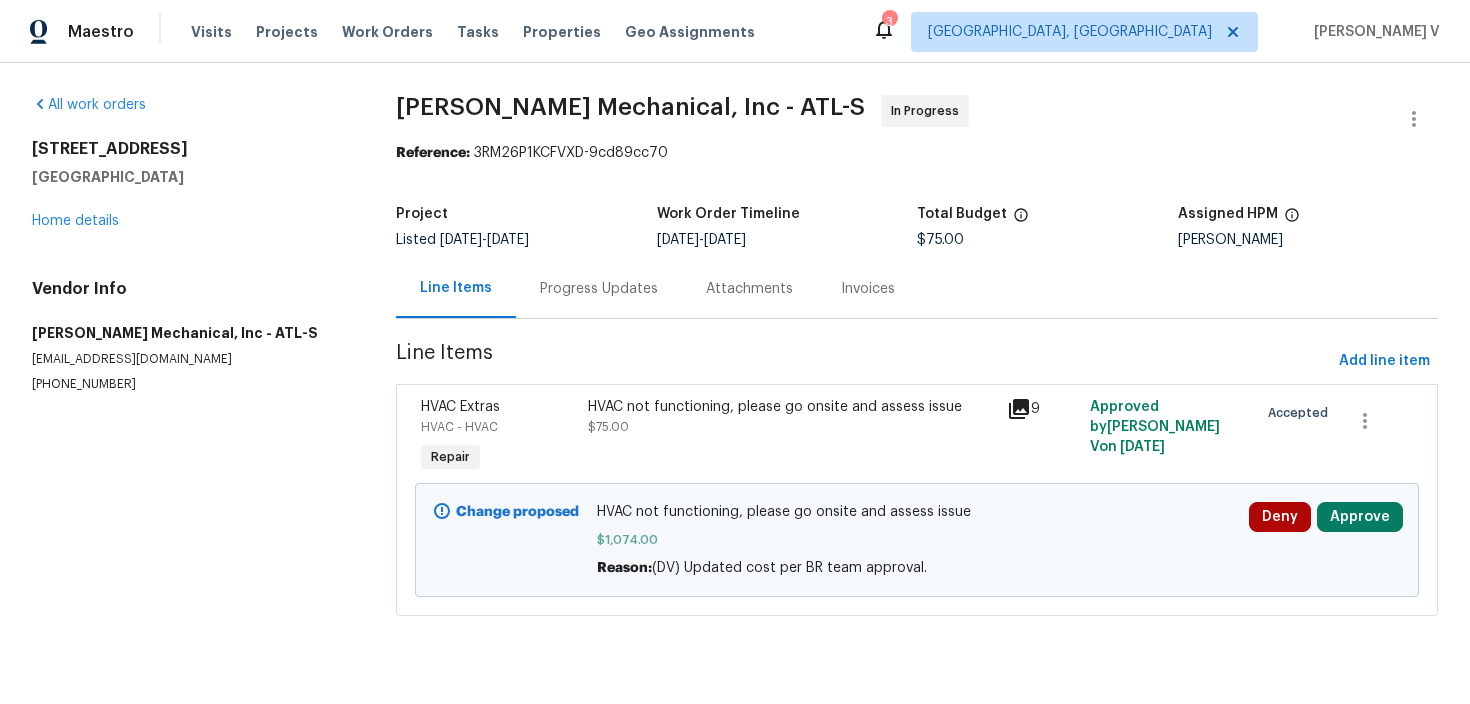 click on "Line Items Progress Updates Attachments Invoices" at bounding box center (917, 289) 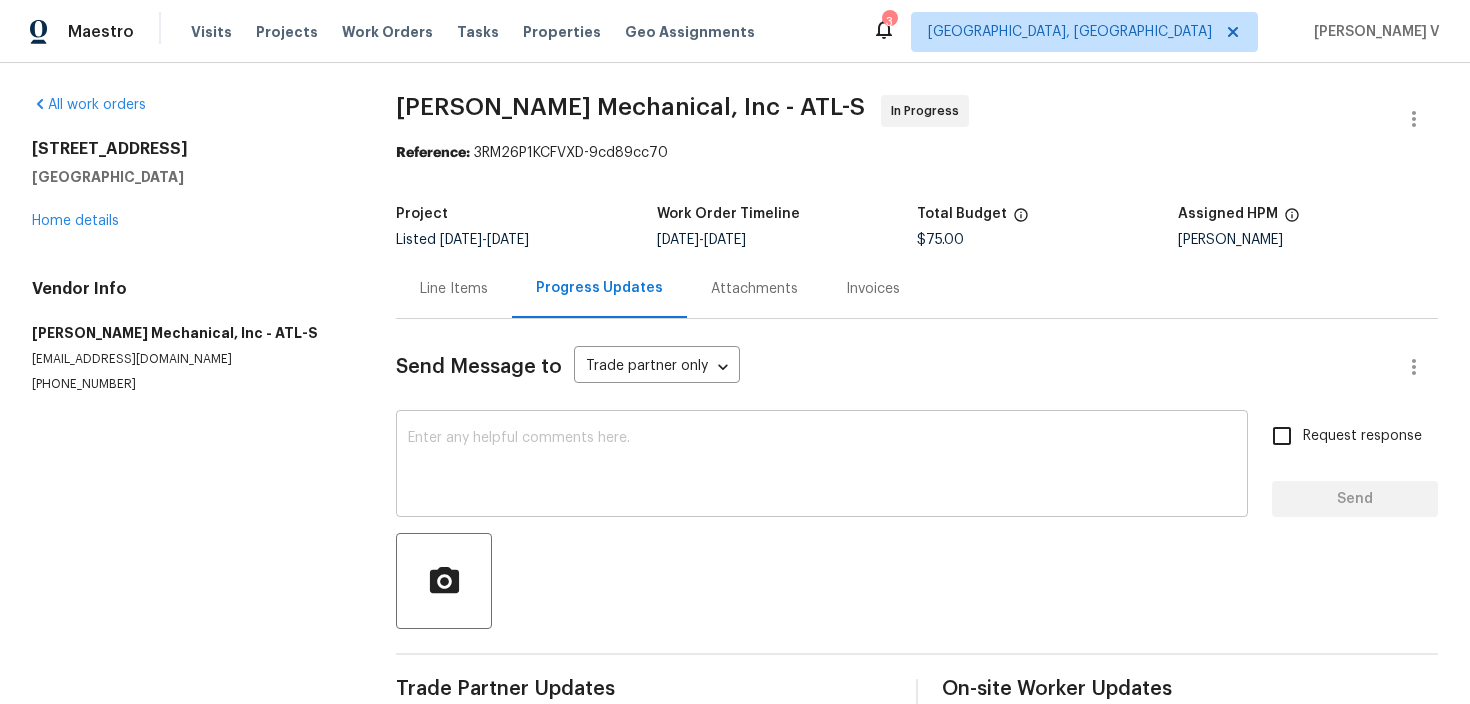 click at bounding box center (822, 466) 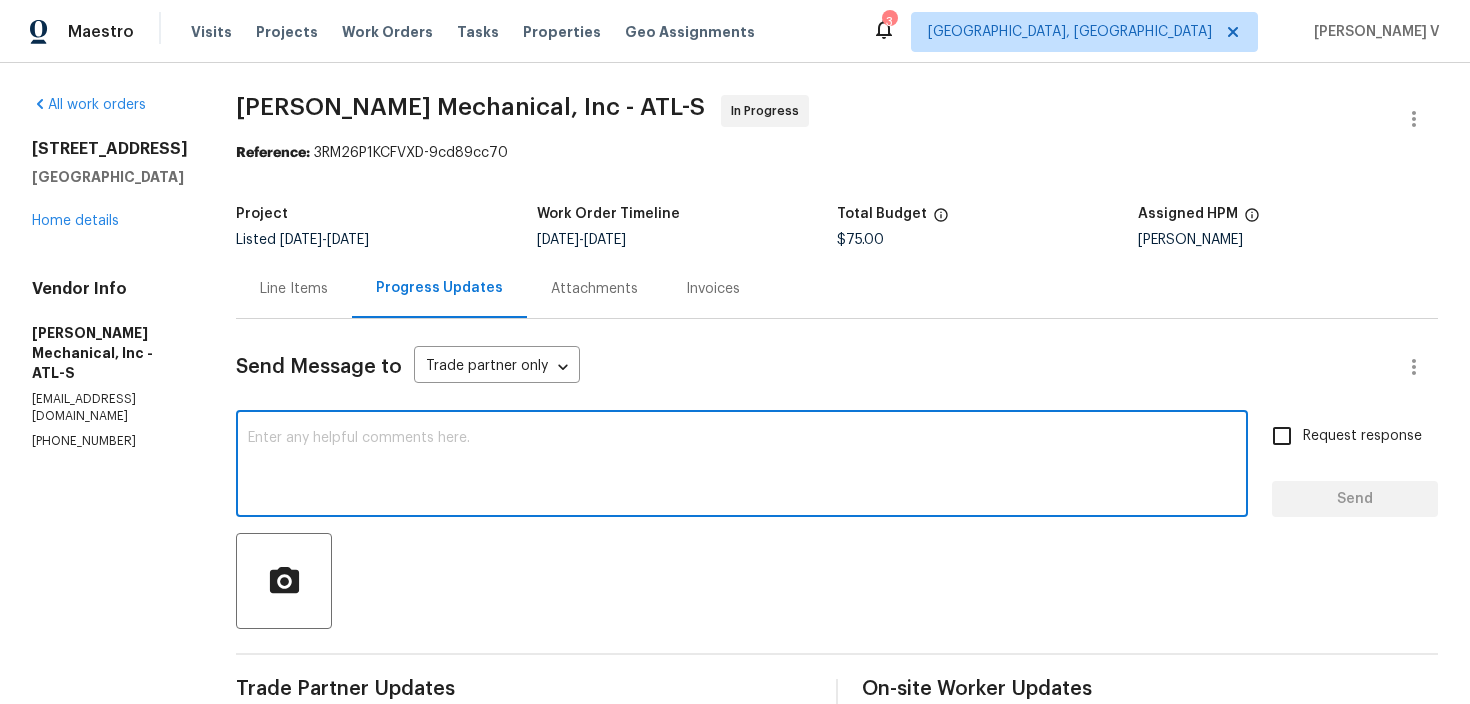 paste on "Option B $1074 approved" 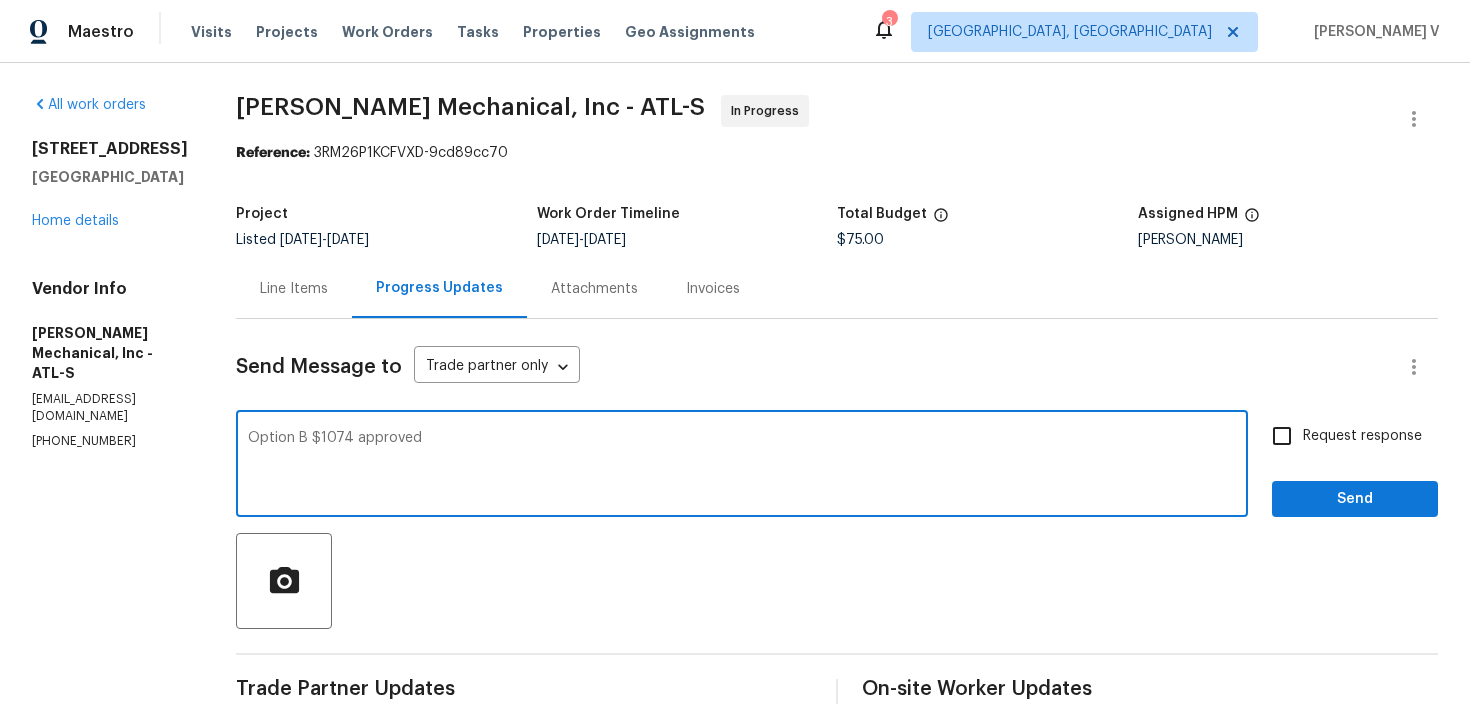 click on "Option B $1074 approved" at bounding box center [742, 466] 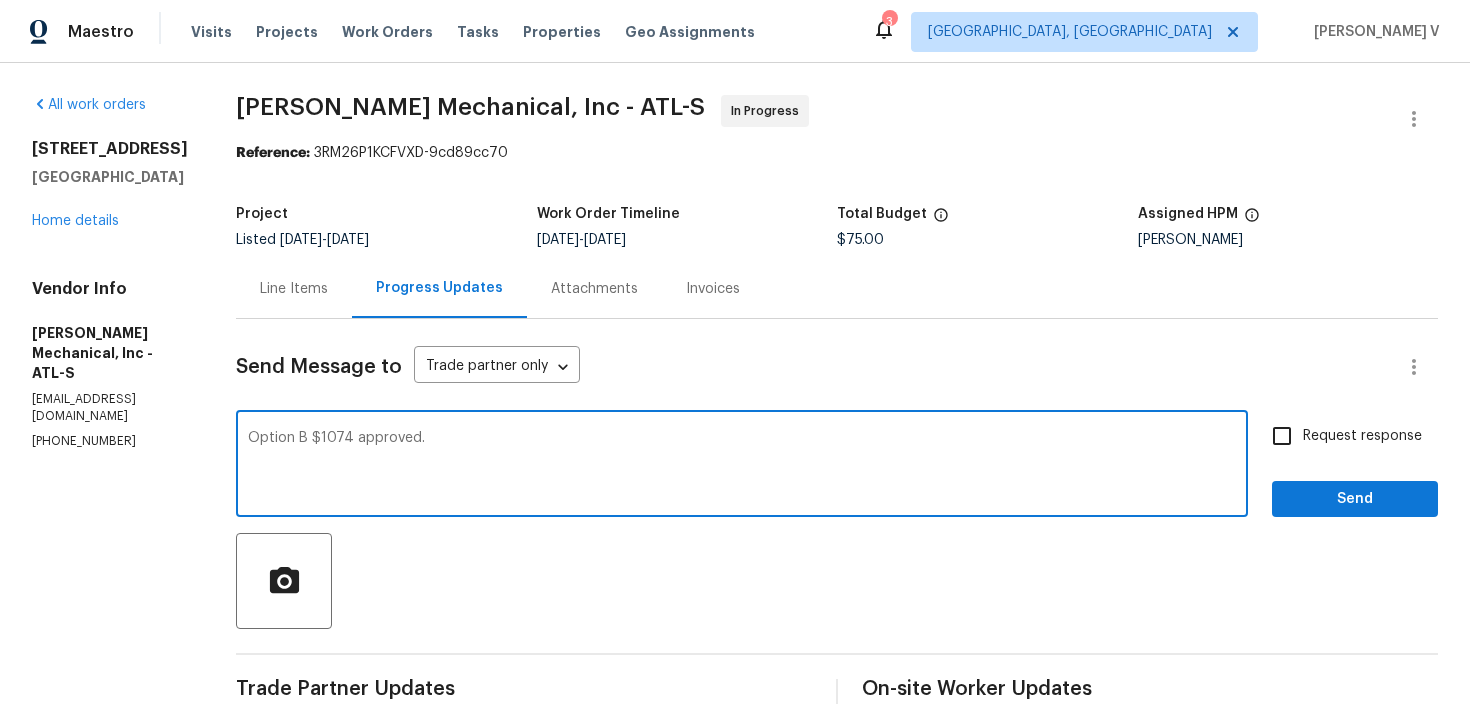 paste on "Please let us know the completion date. Thanks." 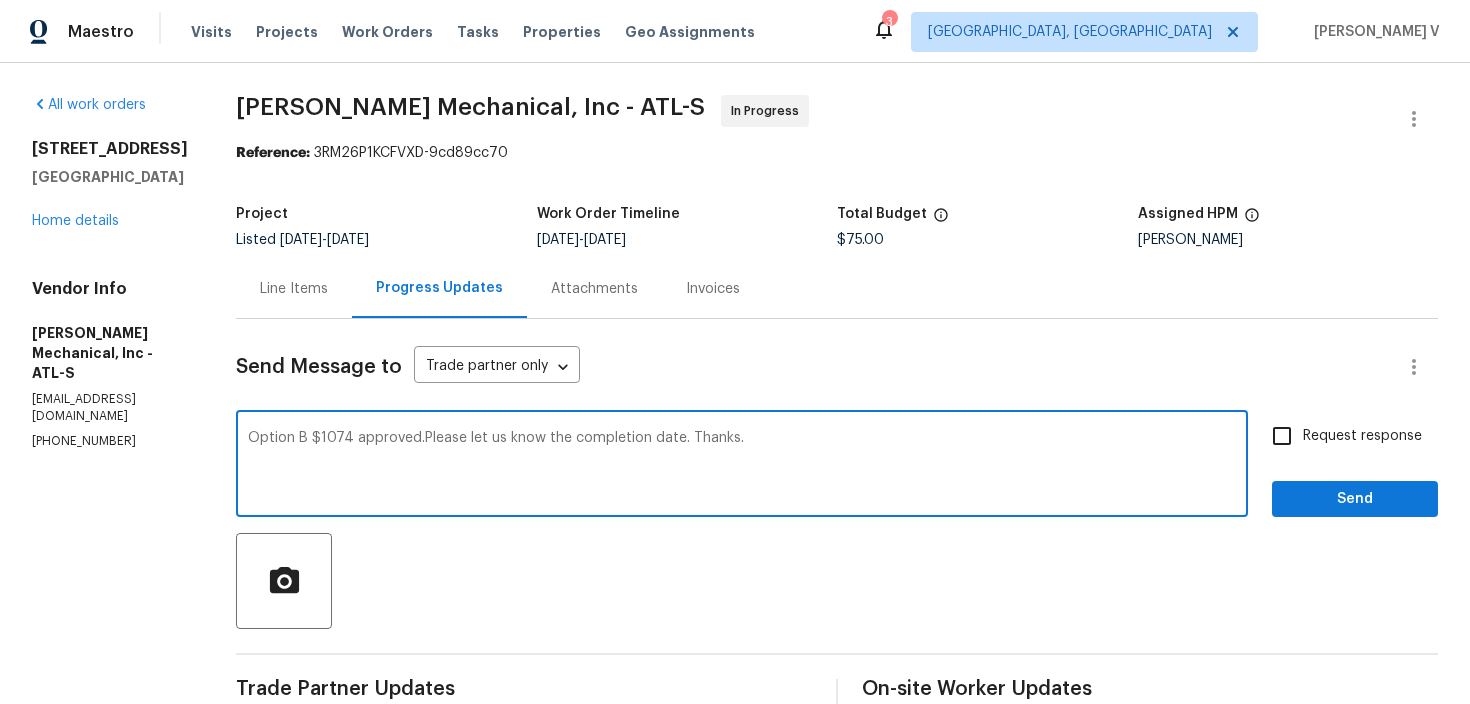 click on "Option B $1074 approved.Please let us know the completion date. Thanks." at bounding box center (742, 466) 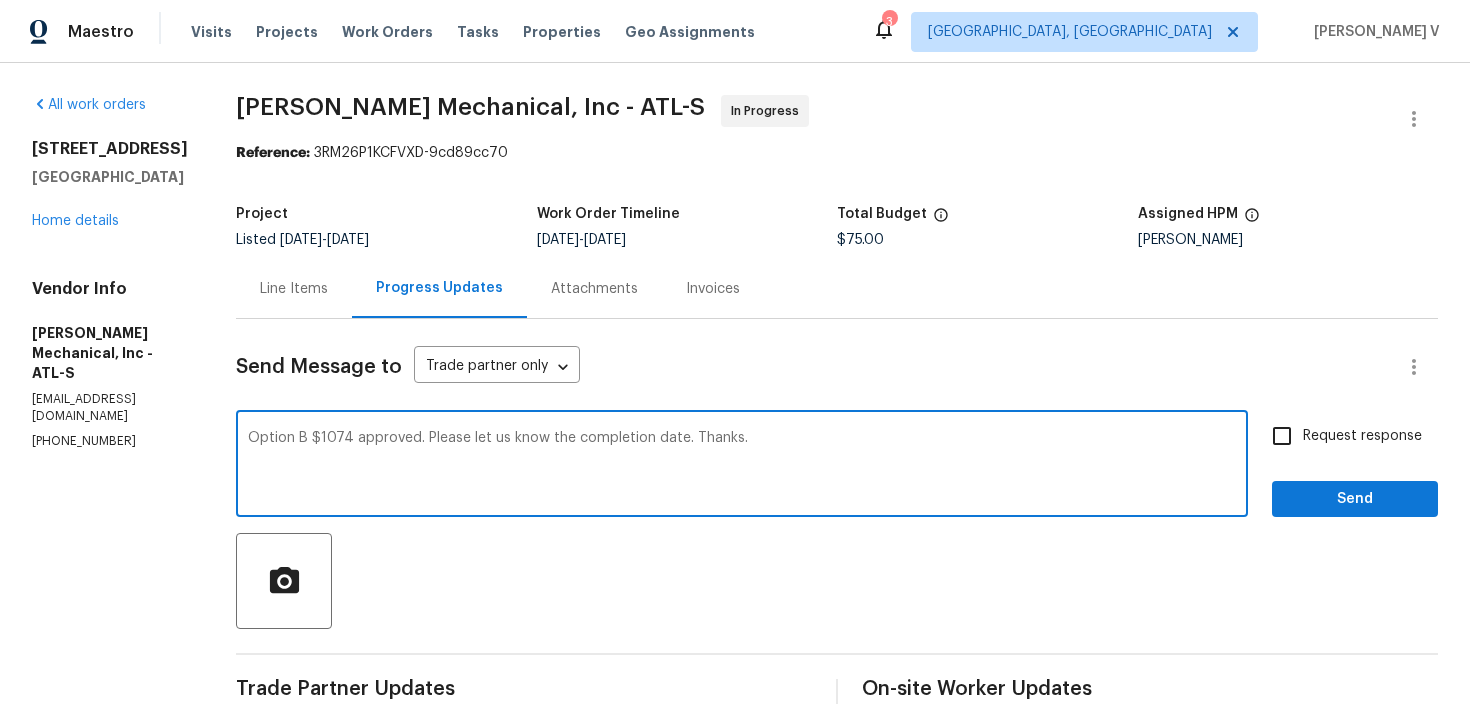 click on "Option B" at bounding box center (0, 0) 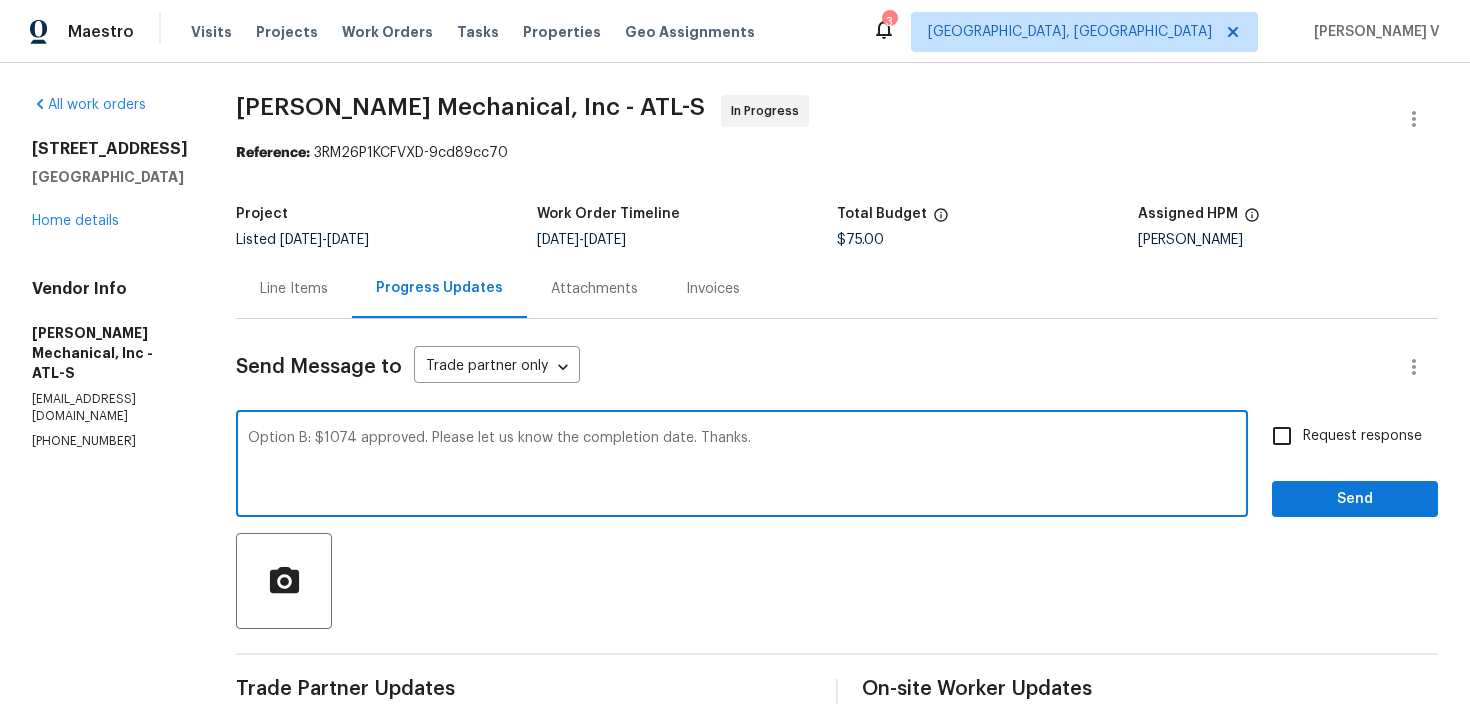 type on "Option B: $1074 approved. Please let us know the completion date. Thanks." 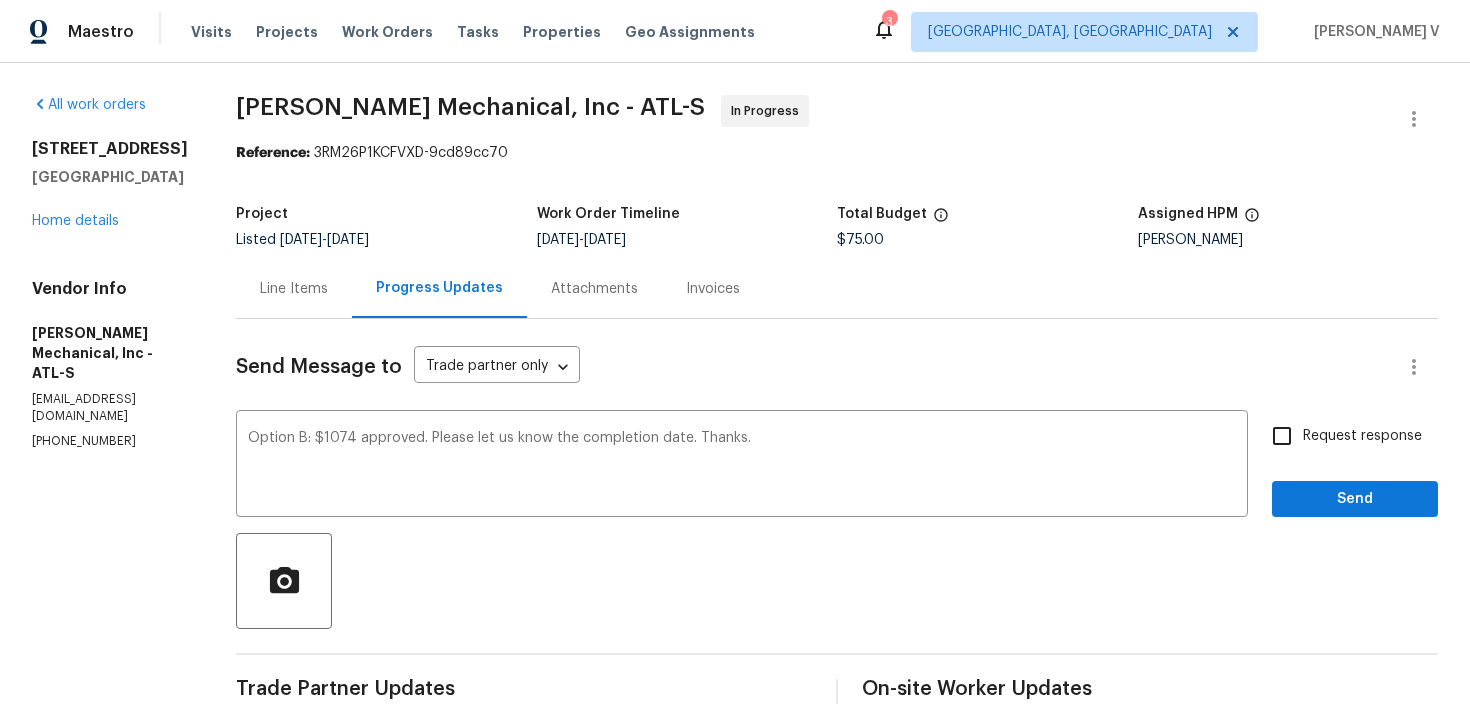 click on "Request response Send" at bounding box center (1355, 466) 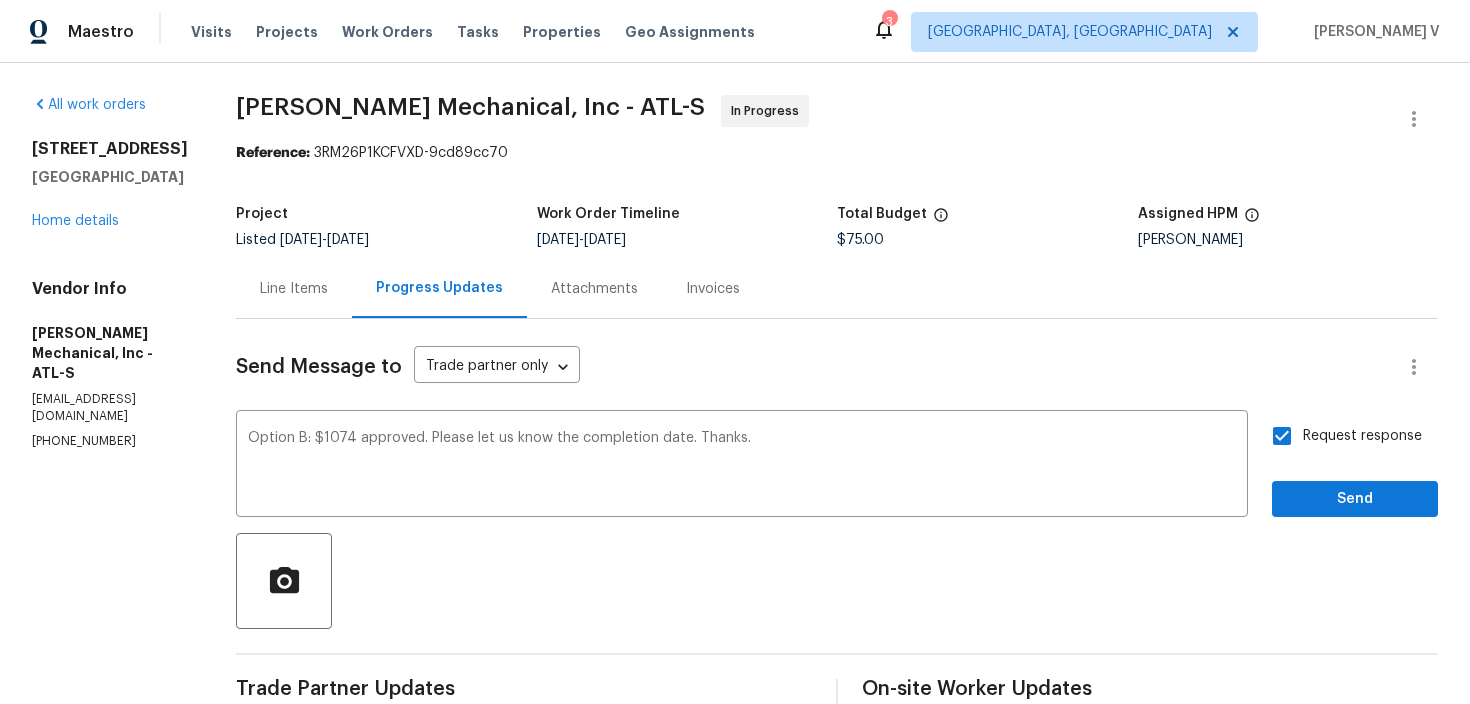 scroll, scrollTop: 103, scrollLeft: 0, axis: vertical 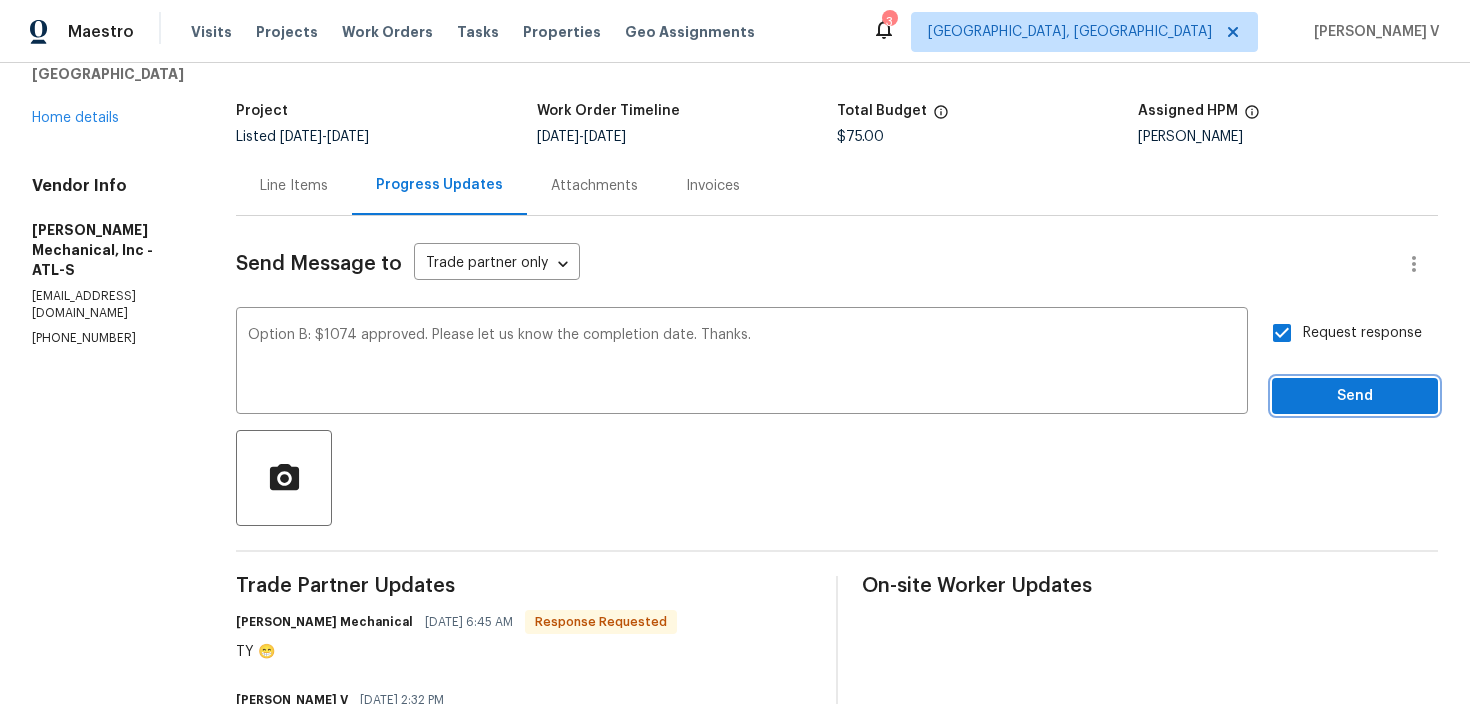 click on "Send" at bounding box center [1355, 396] 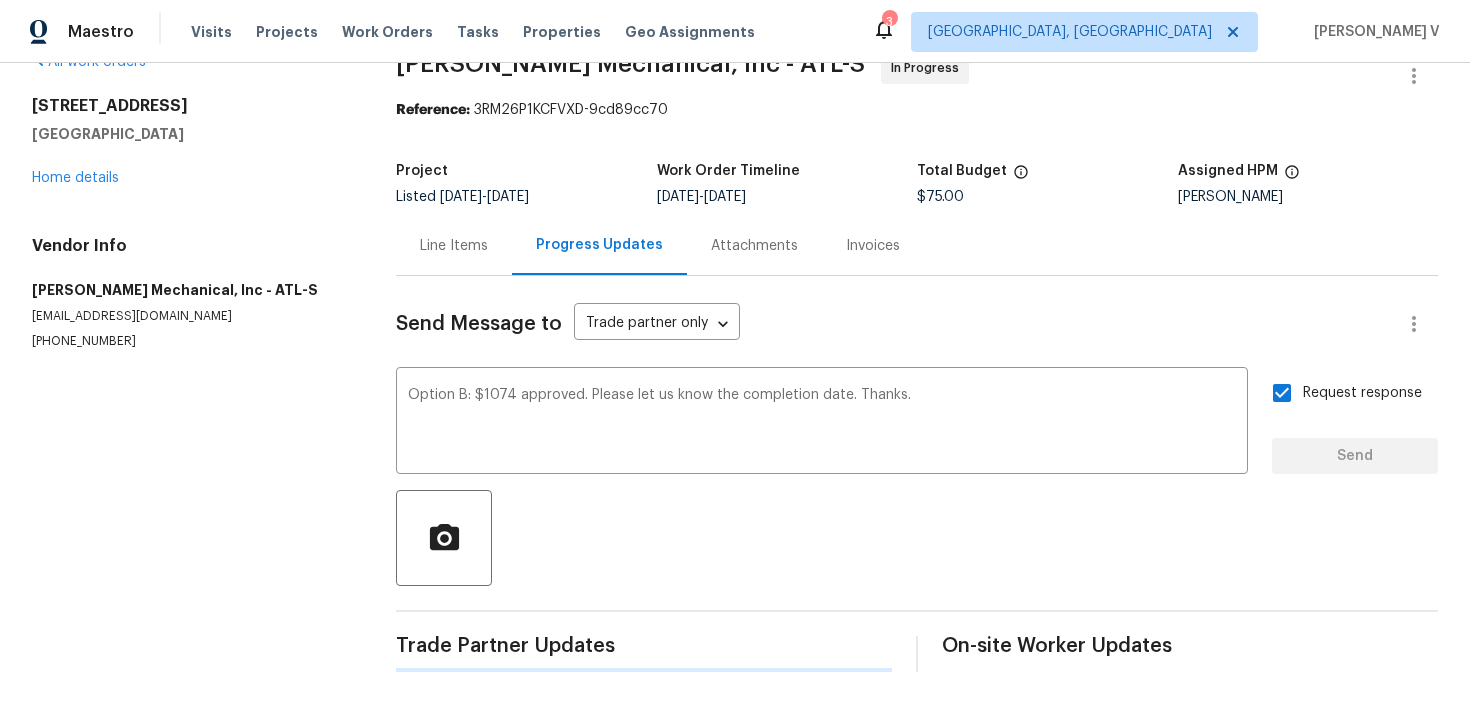 type 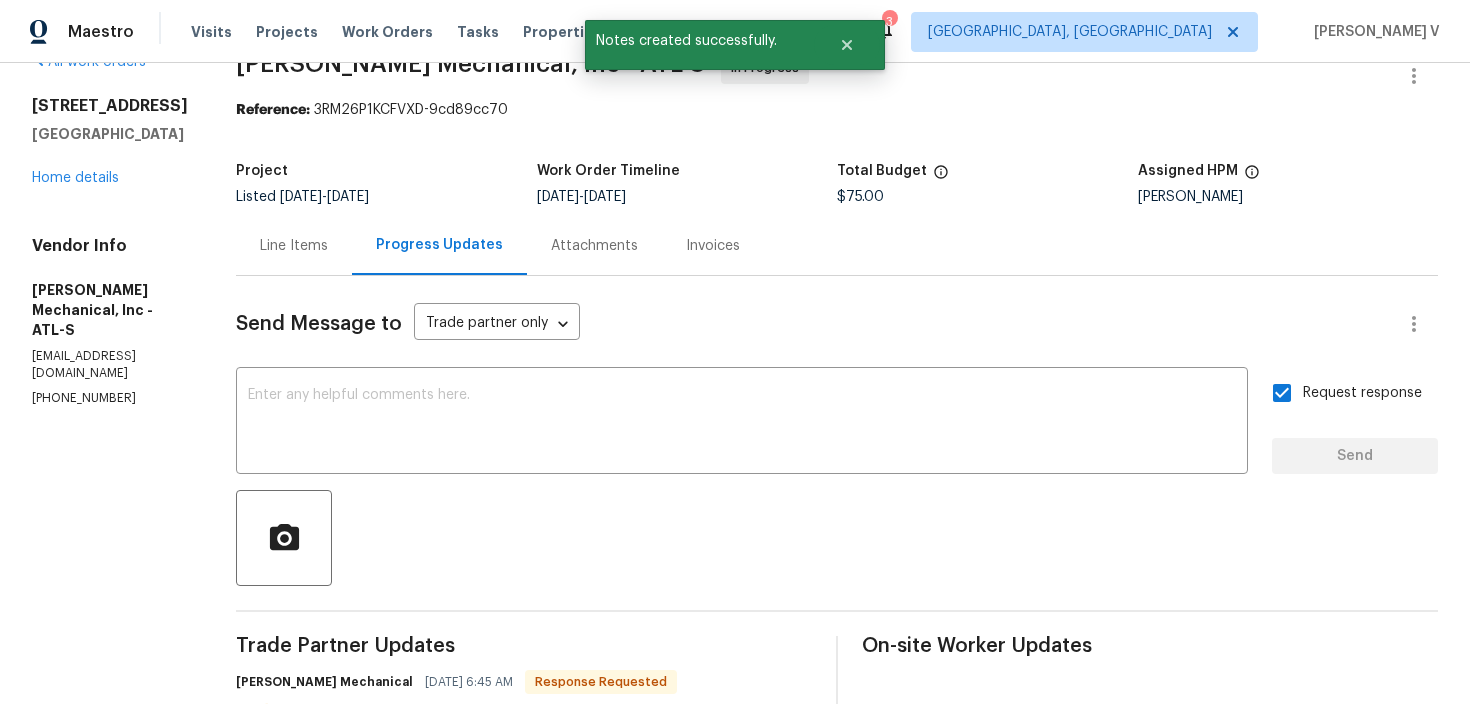 scroll, scrollTop: 103, scrollLeft: 0, axis: vertical 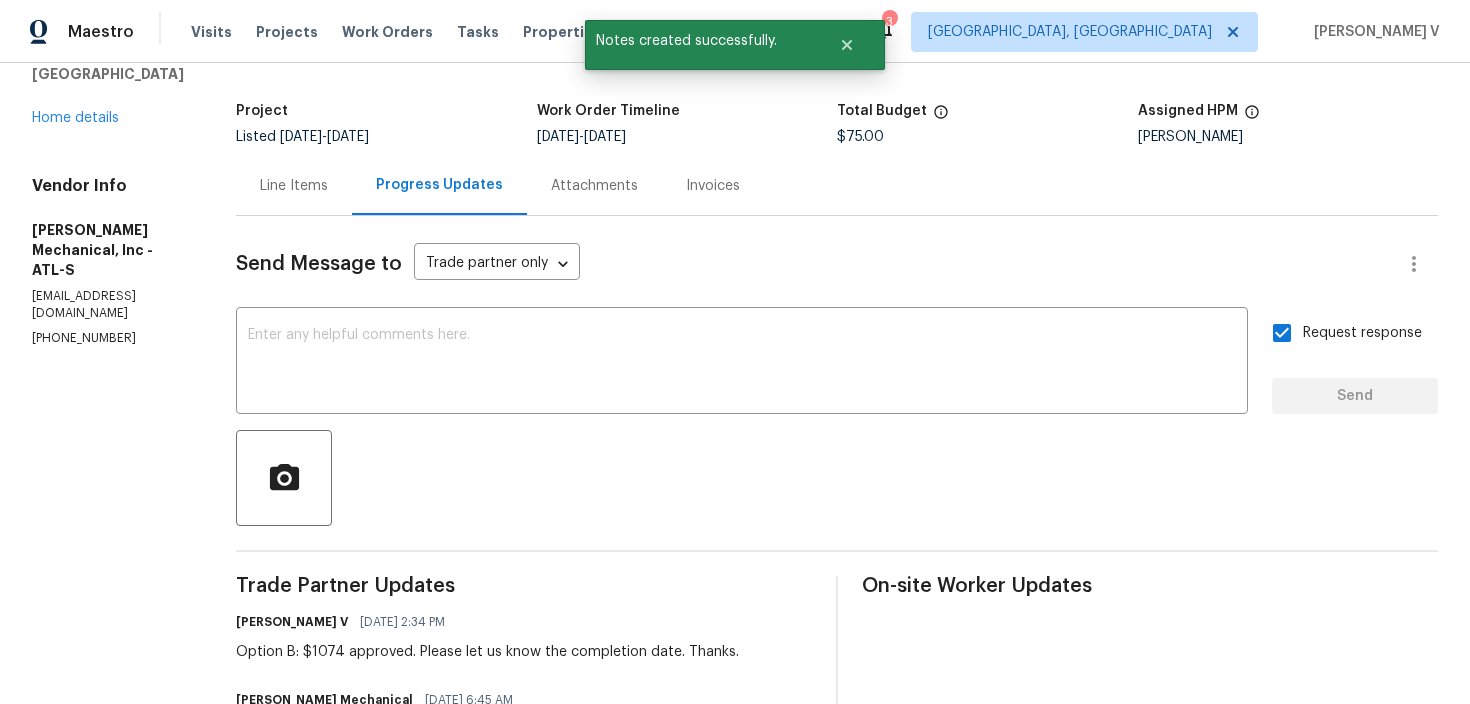 click on "Line Items" at bounding box center (294, 185) 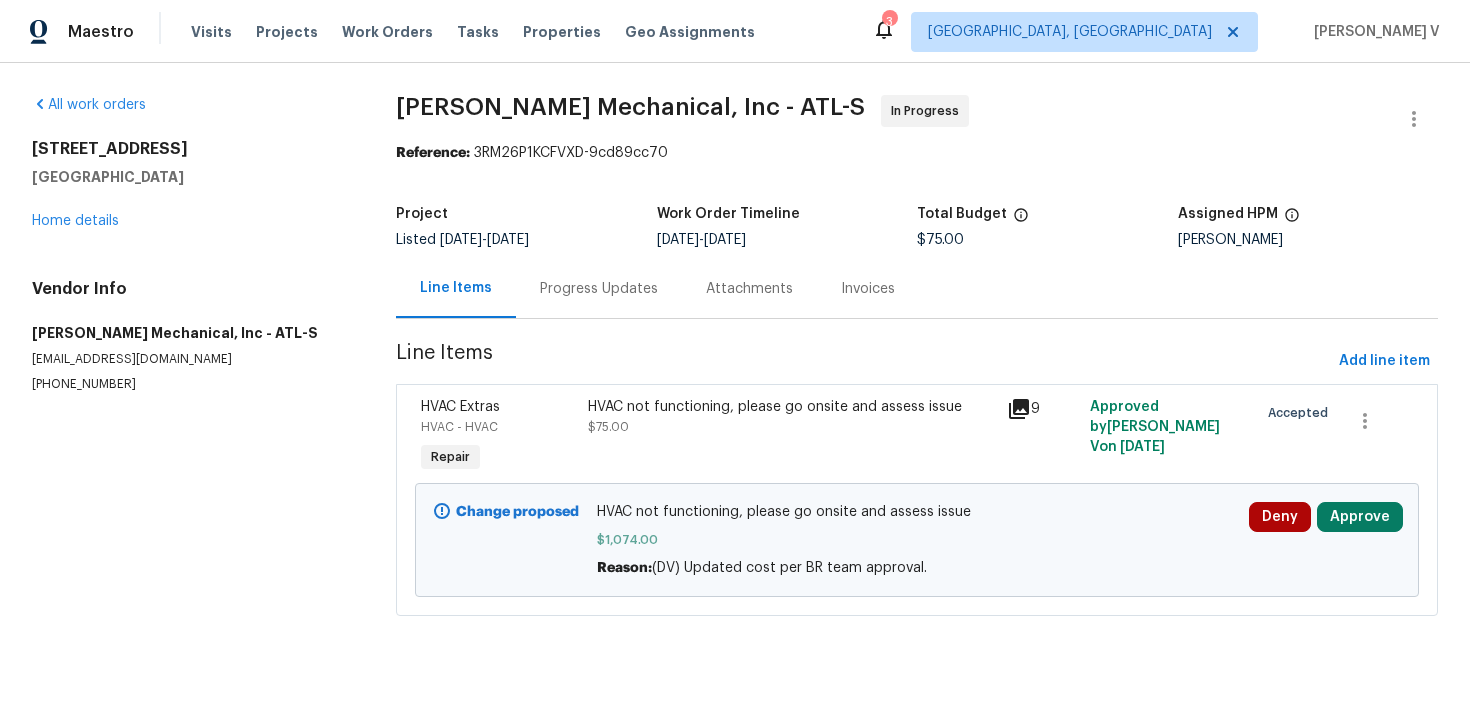 click on "$1,074.00" at bounding box center [917, 540] 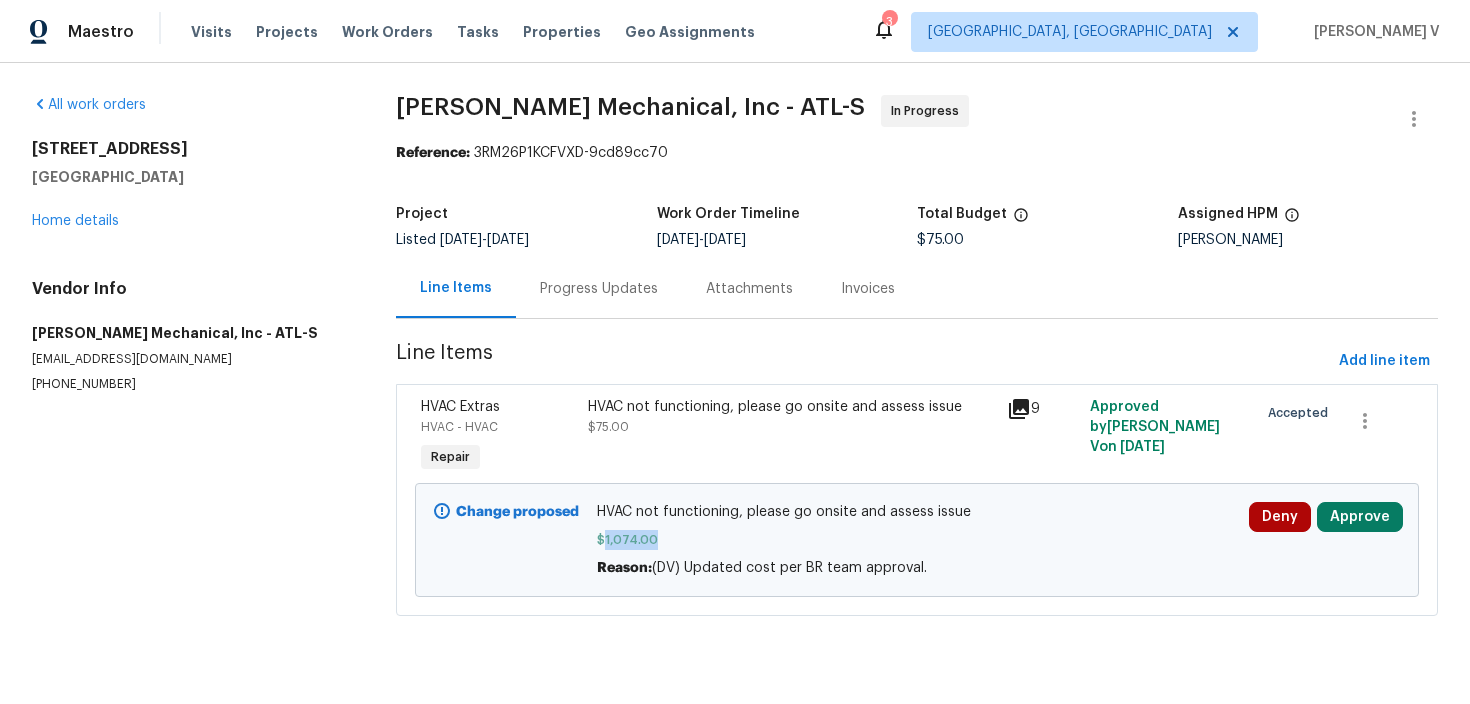 click on "$1,074.00" at bounding box center (917, 540) 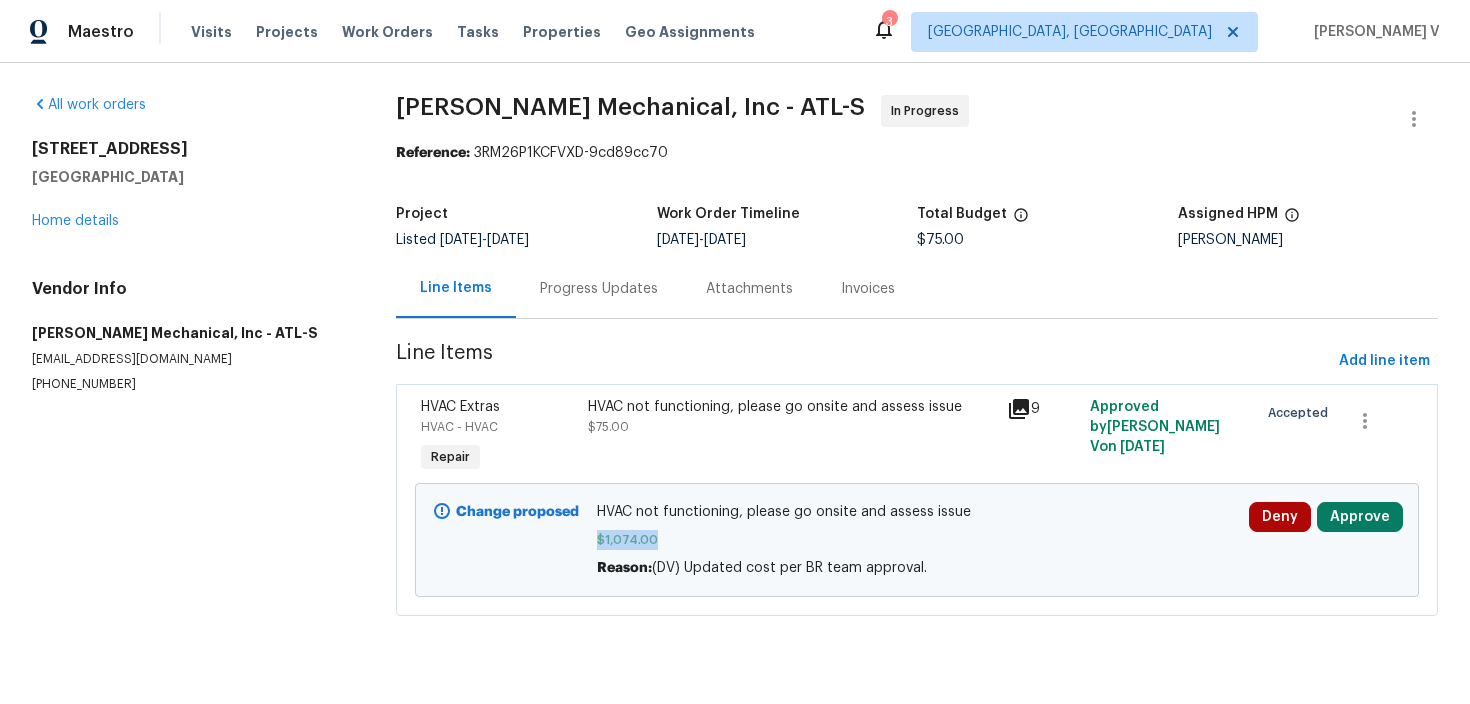 copy on "$1,074.00" 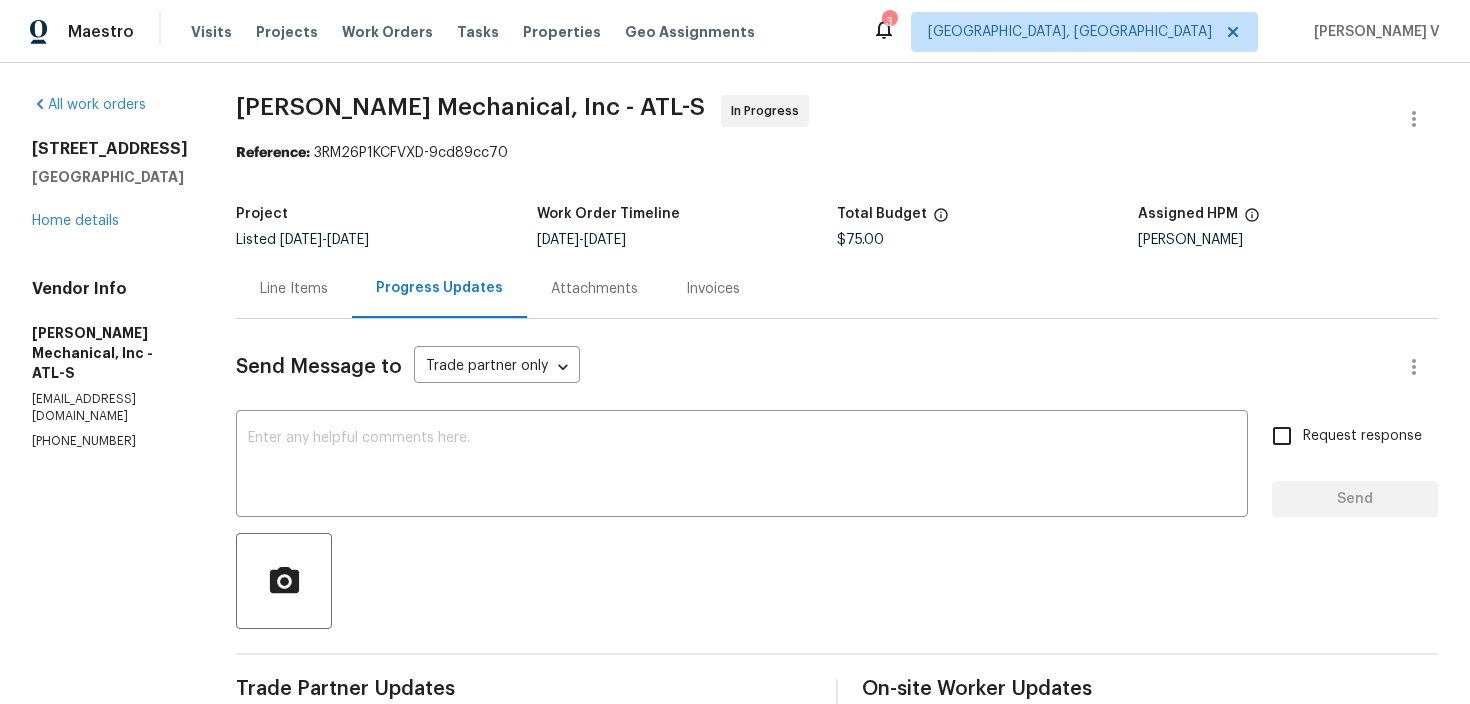 click on "Line Items" at bounding box center [294, 289] 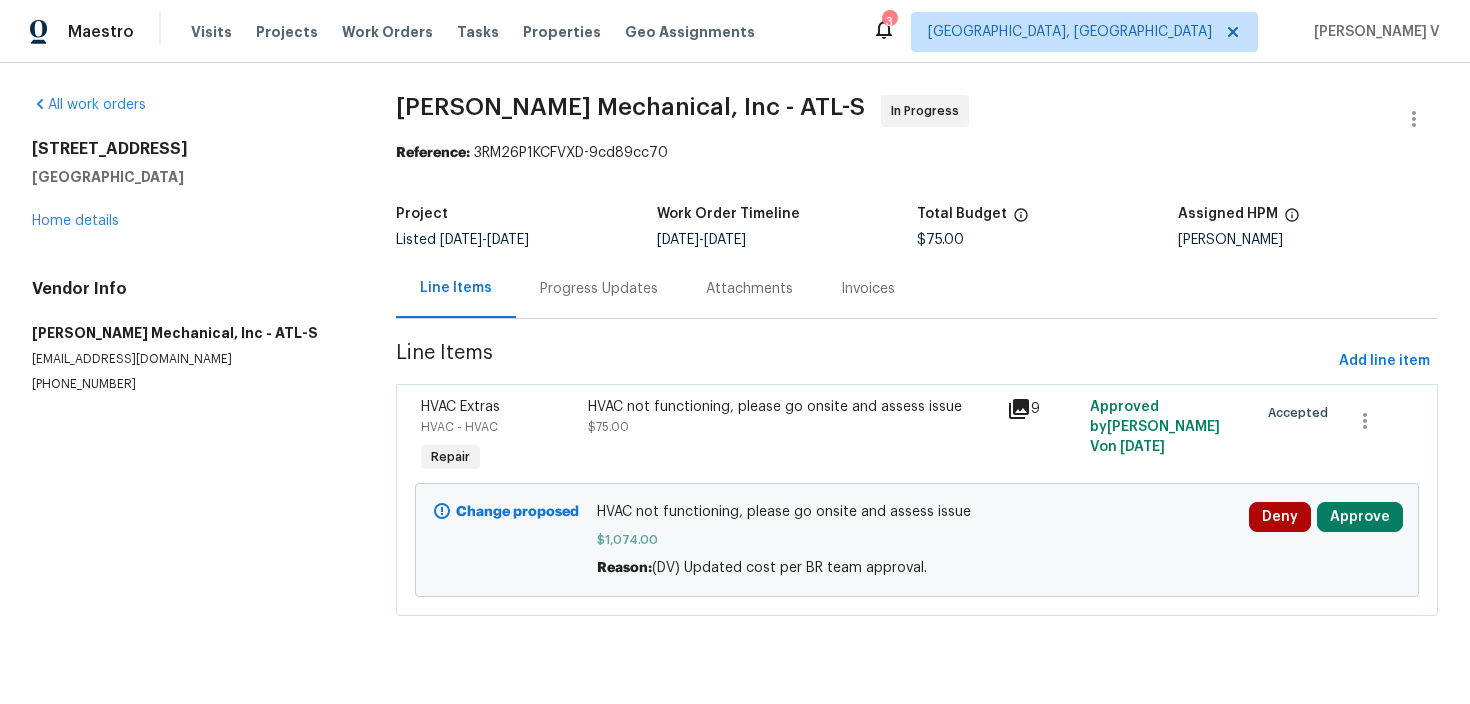 click on "HVAC not functioning, please go onsite and assess issue $75.00" at bounding box center (791, 437) 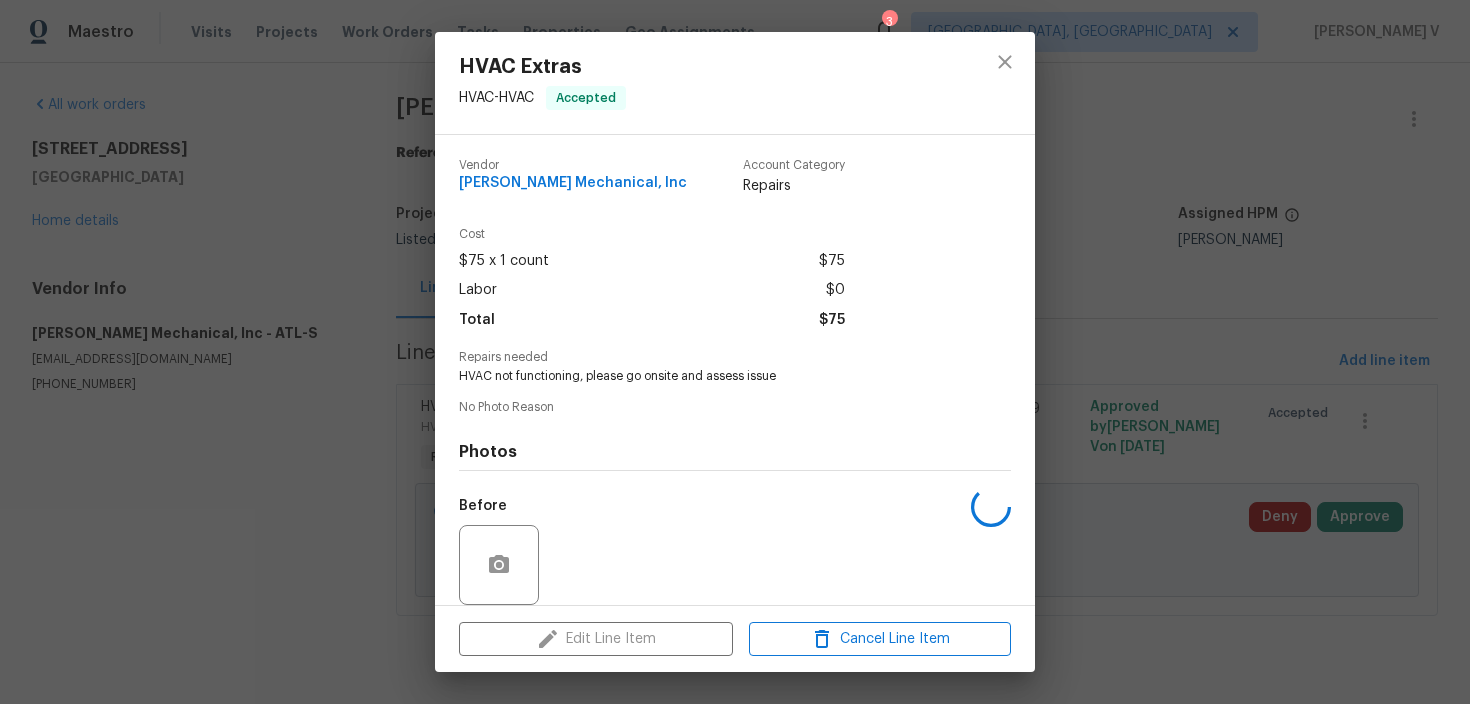 scroll, scrollTop: 149, scrollLeft: 0, axis: vertical 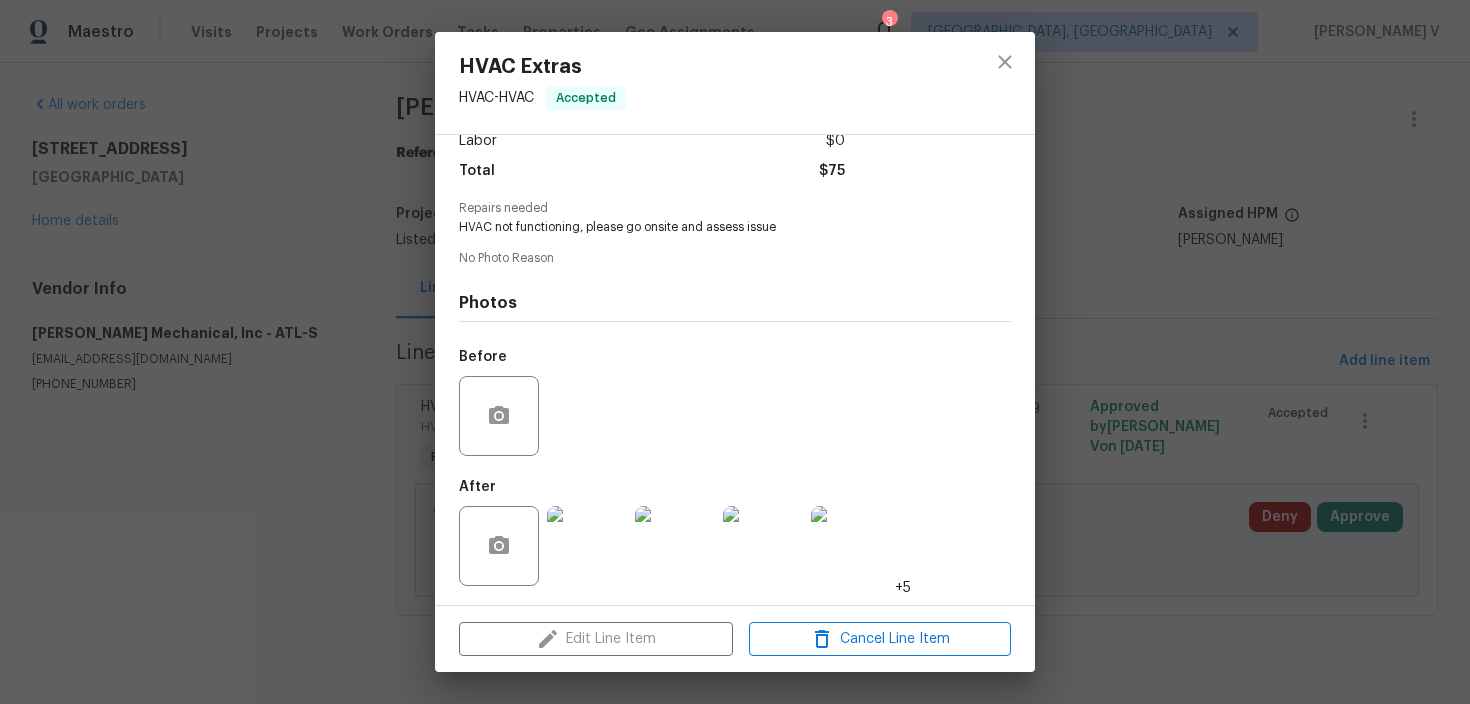 click on "HVAC Extras HVAC  -  HVAC Accepted Vendor JH Martin Mechanical, Inc Account Category Repairs Cost $75 x 1 count $75 Labor $0 Total $75 Repairs needed HVAC not functioning, please go onsite and assess issue No Photo Reason   Photos Before After  +5  Edit Line Item  Cancel Line Item" at bounding box center (735, 352) 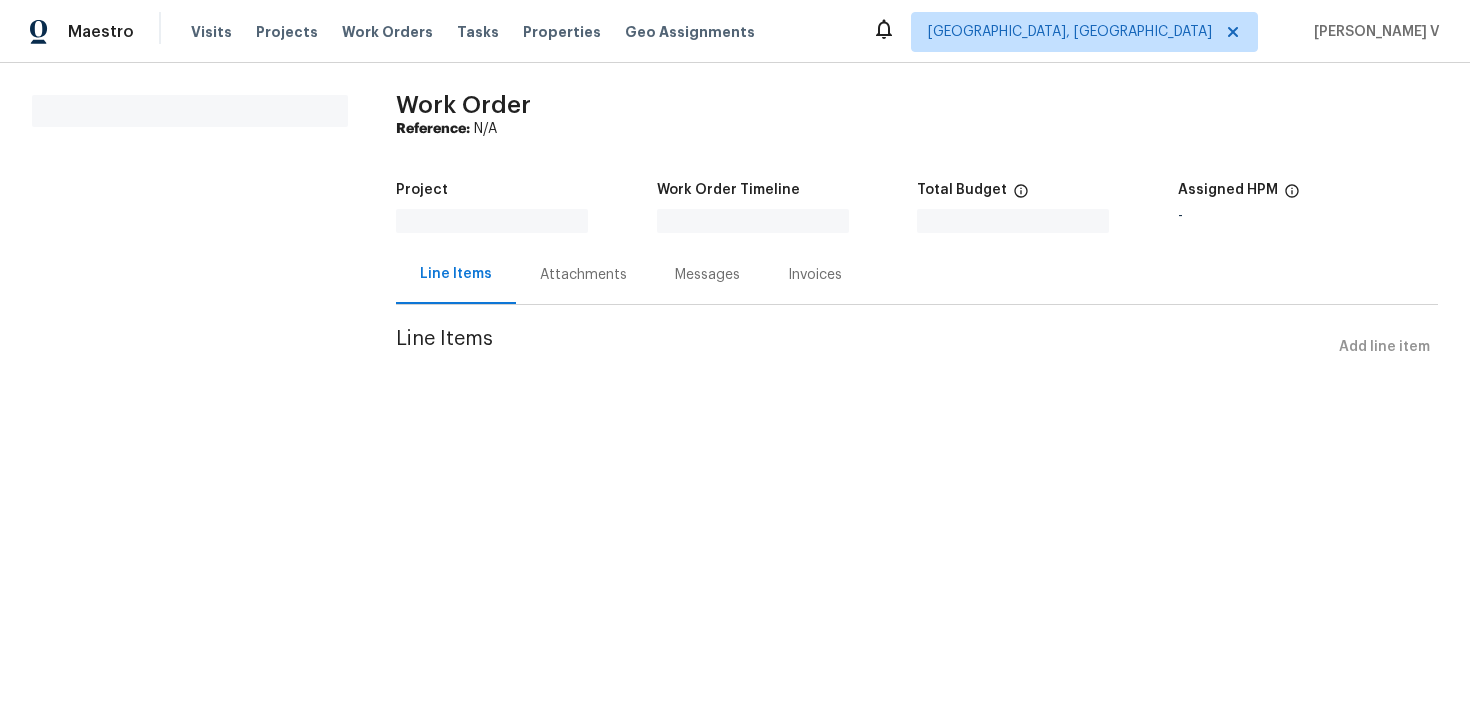 scroll, scrollTop: 0, scrollLeft: 0, axis: both 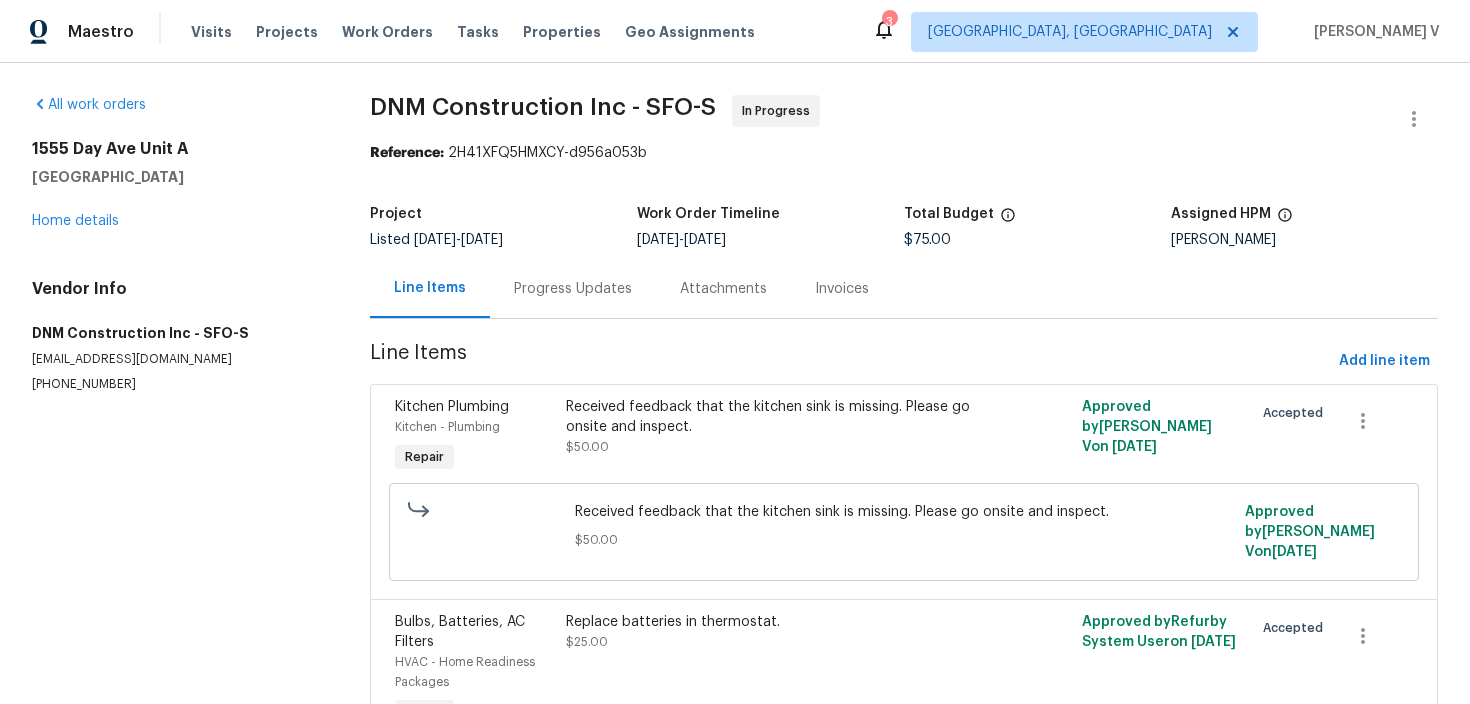 click on "Progress Updates" at bounding box center (573, 289) 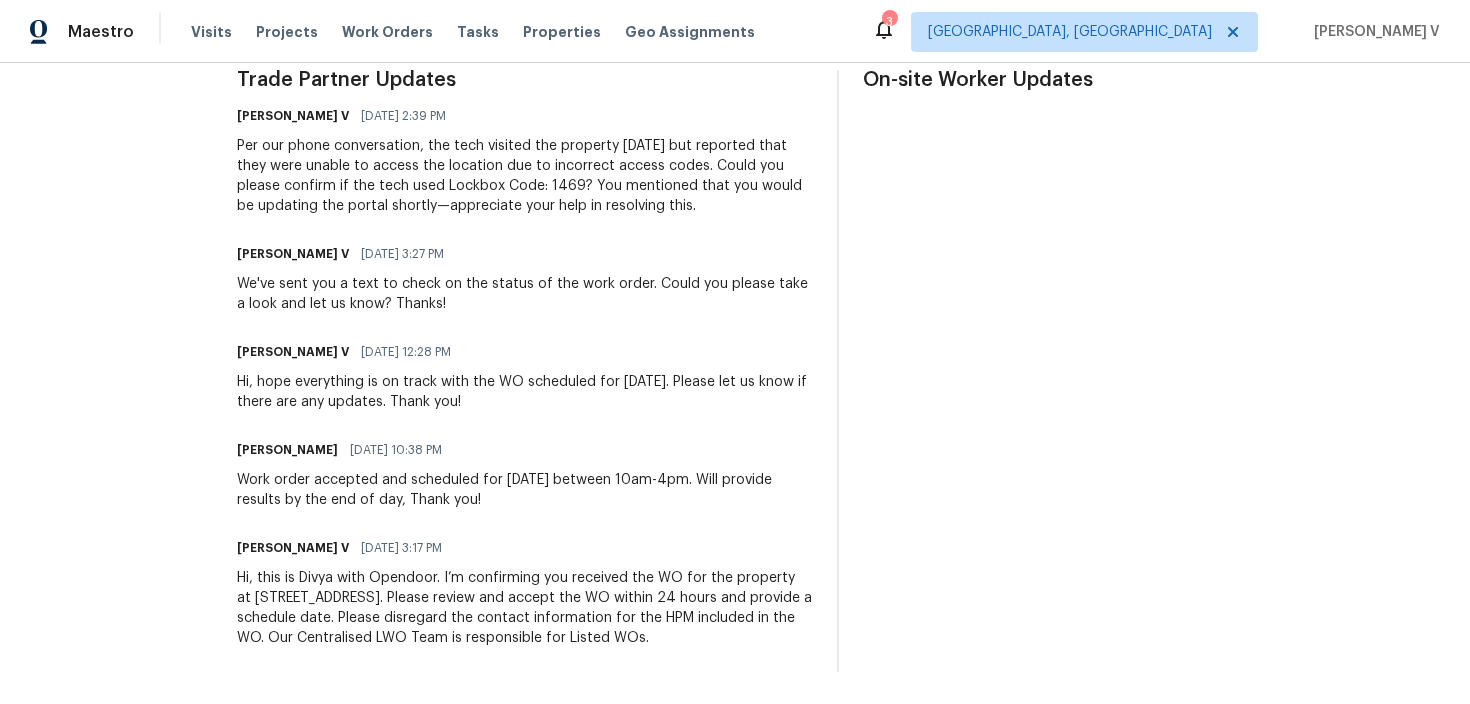 scroll, scrollTop: 0, scrollLeft: 0, axis: both 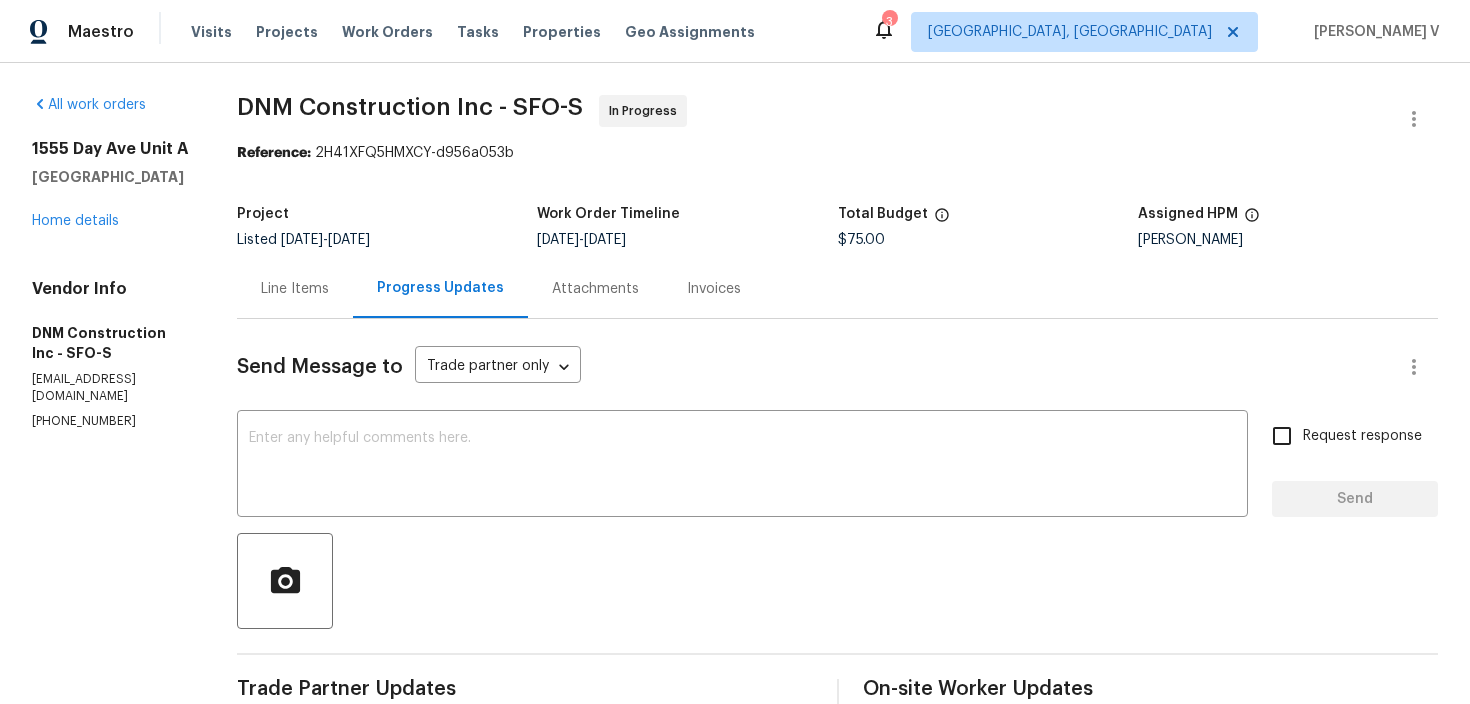 click on "Vendor Info DNM Construction Inc - SFO-S [EMAIL_ADDRESS][DOMAIN_NAME] [PHONE_NUMBER]" at bounding box center (110, 354) 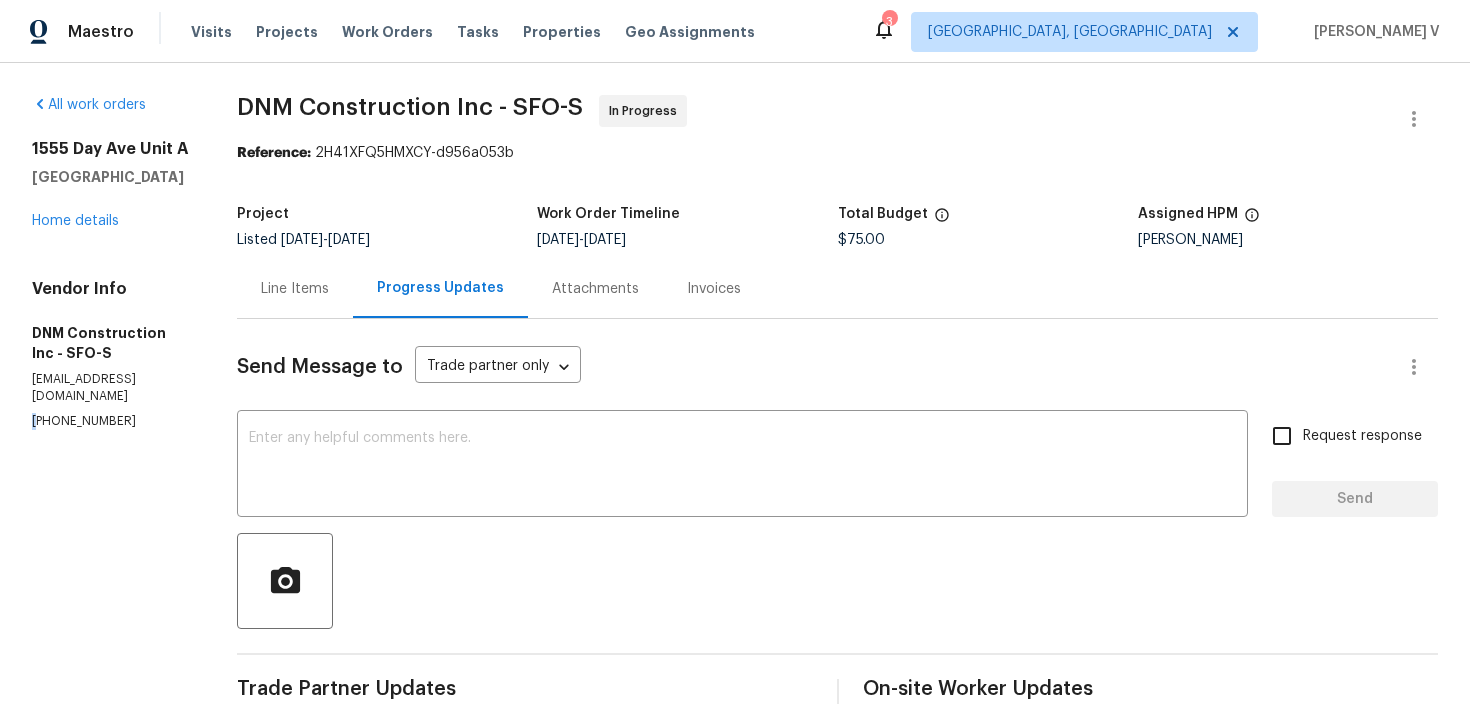 click on "Vendor Info DNM Construction Inc - SFO-S [EMAIL_ADDRESS][DOMAIN_NAME] [PHONE_NUMBER]" at bounding box center [110, 354] 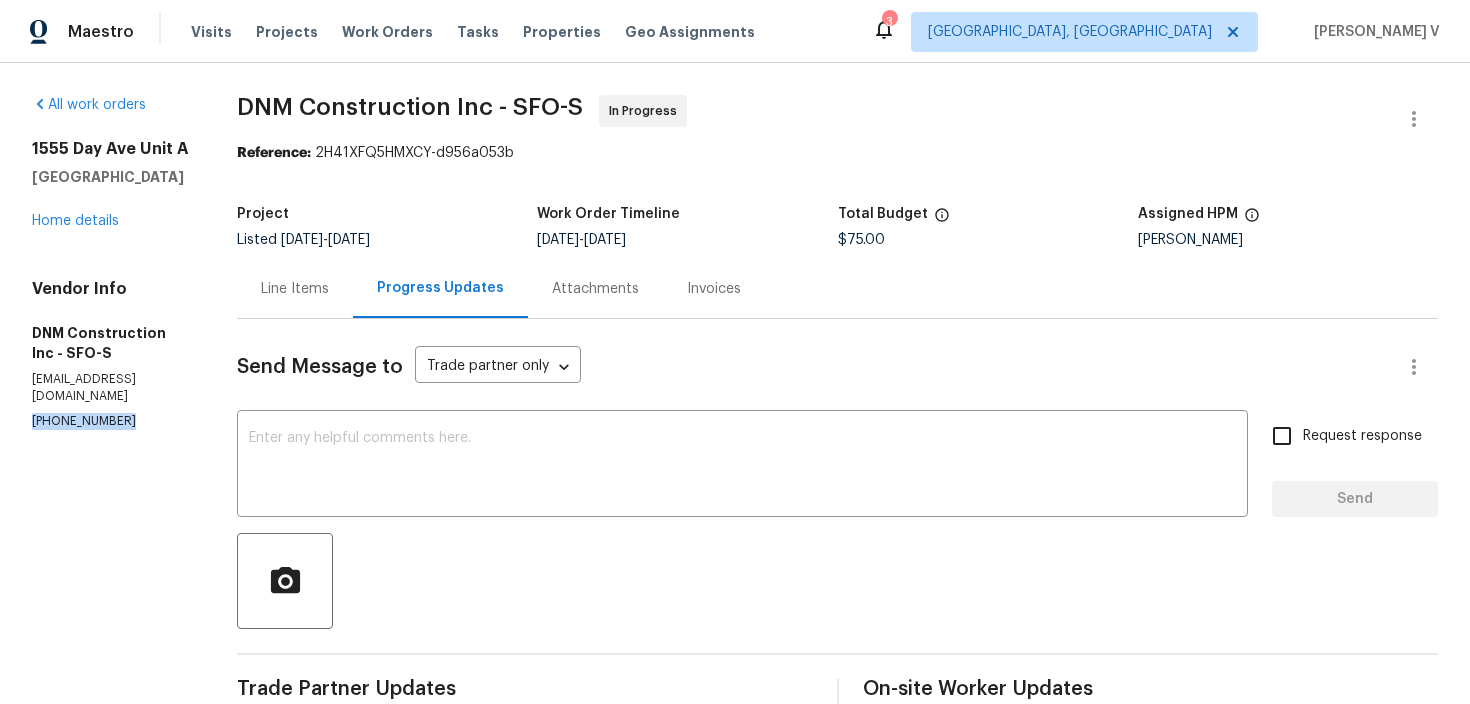 copy on "[PHONE_NUMBER]" 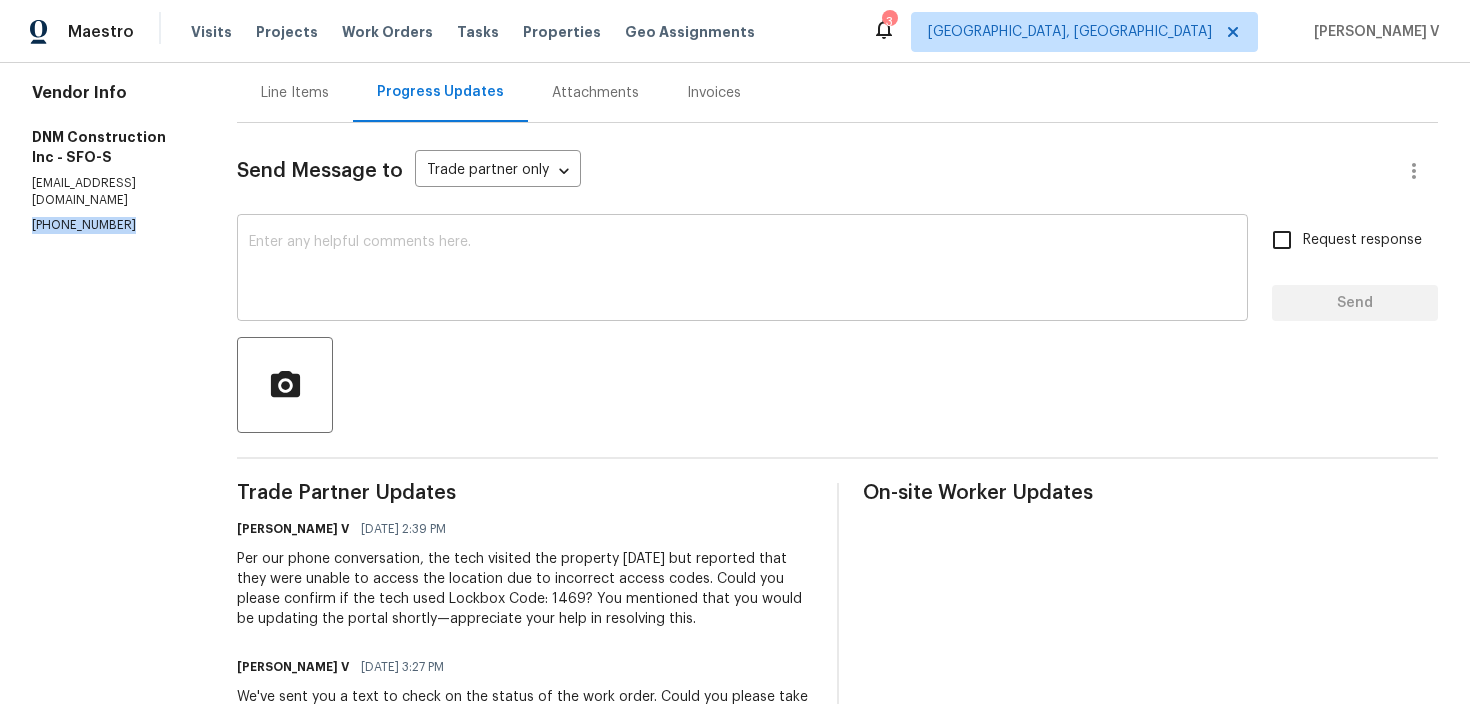 click at bounding box center [742, 270] 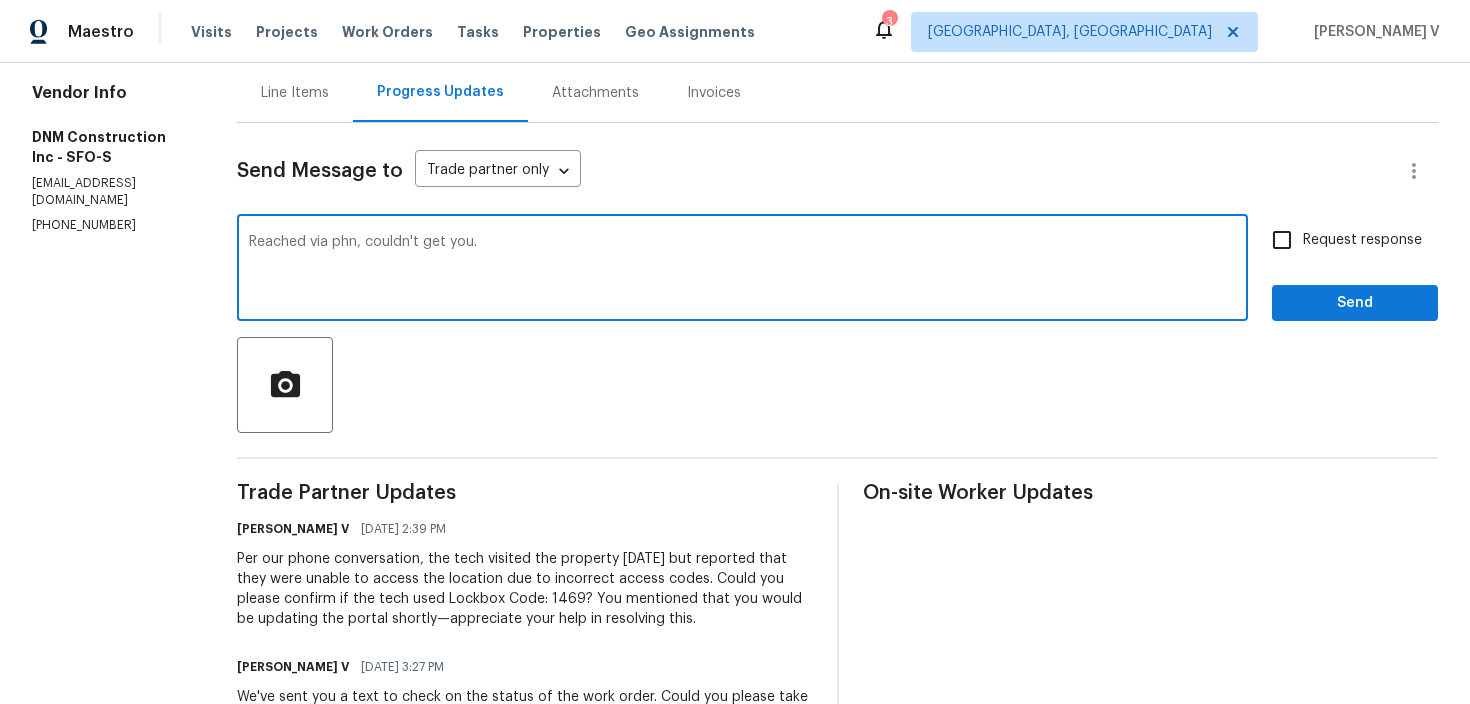 click on "Reached via phn, couldn't get you." at bounding box center [742, 270] 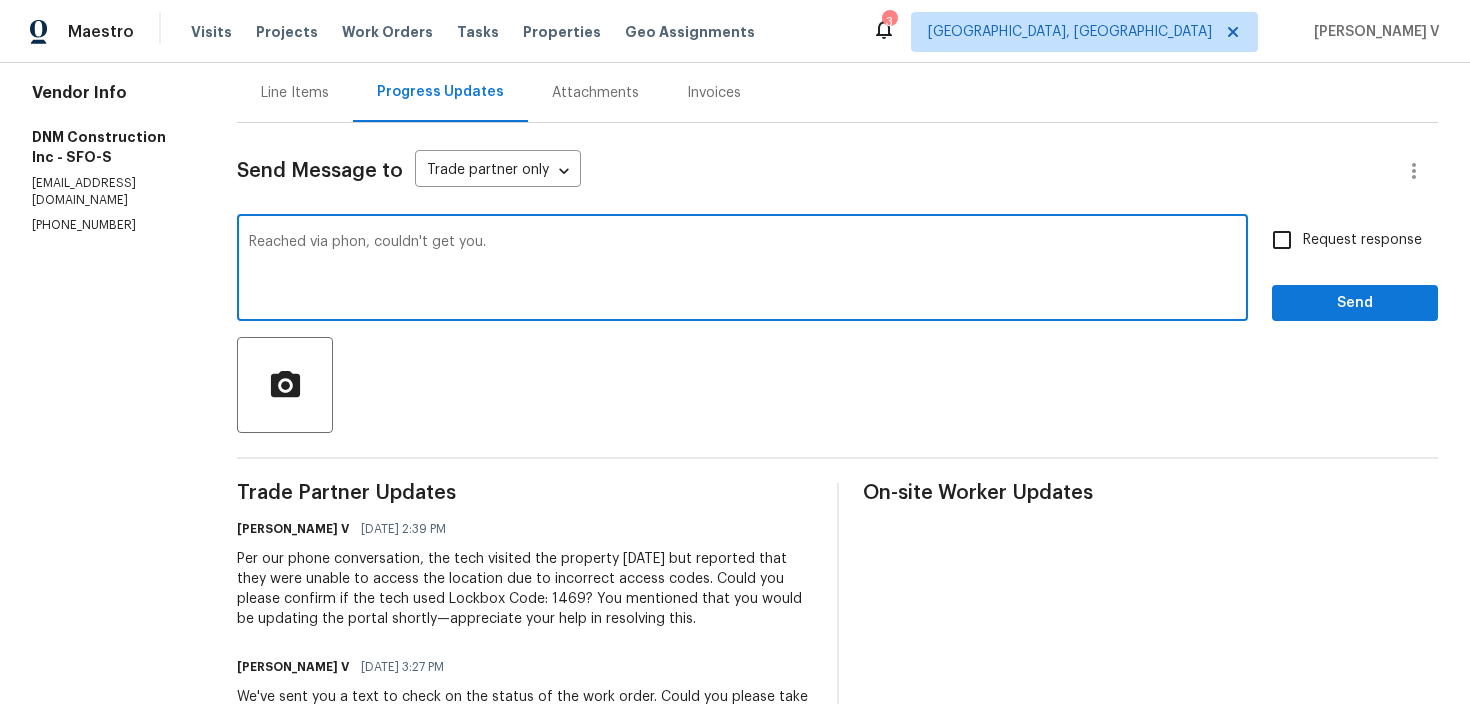 click on "Reached via phon, couldn't get you." at bounding box center (742, 270) 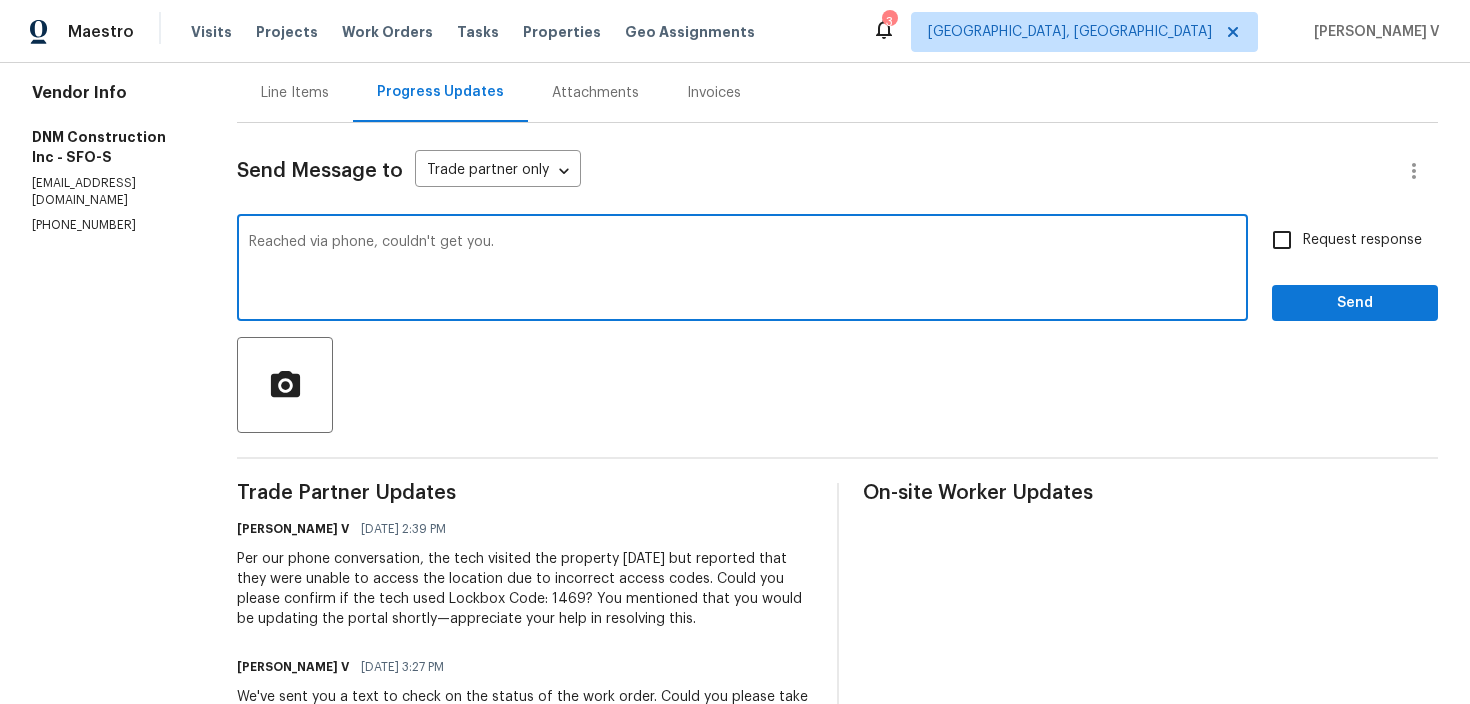 click on "Reached via phone, couldn't get you." at bounding box center [742, 270] 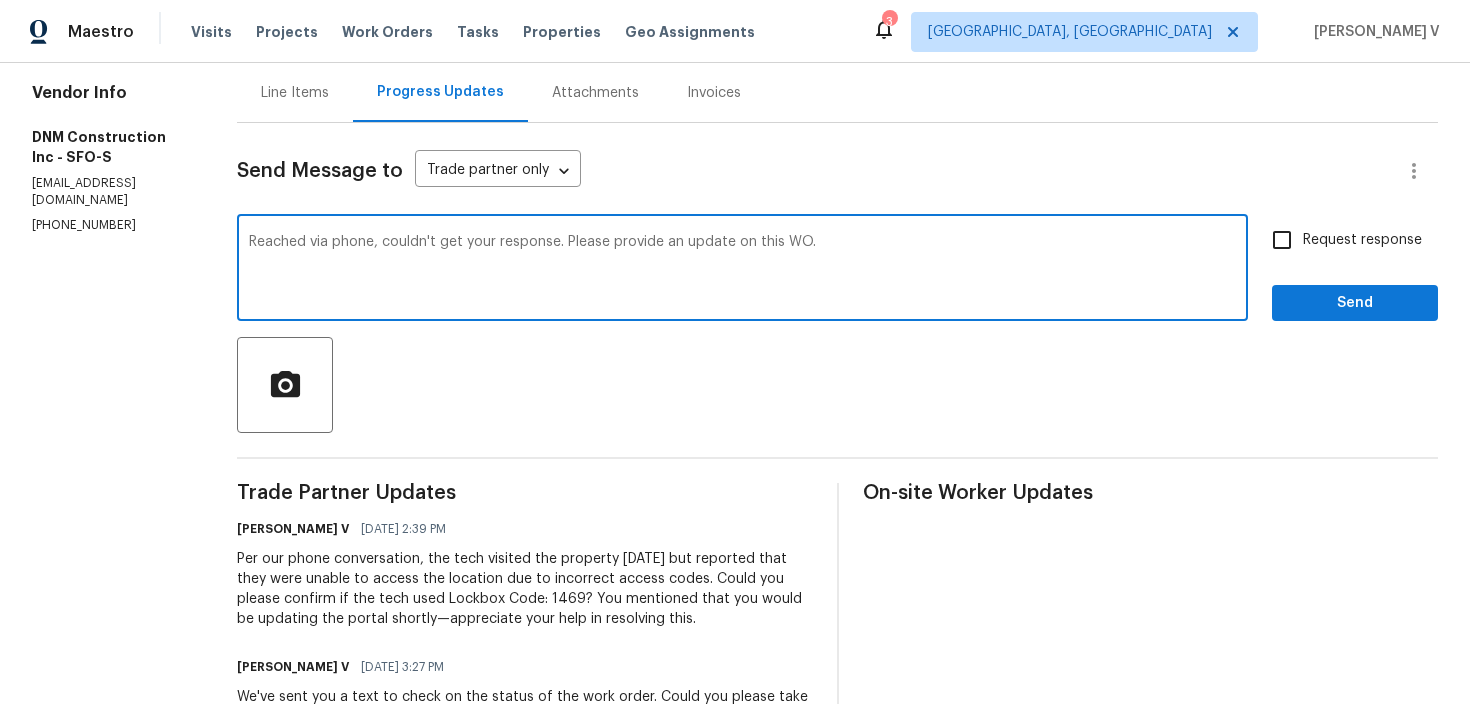 type on "Reached via phone, couldn't get your response. Please provide an update on this WO." 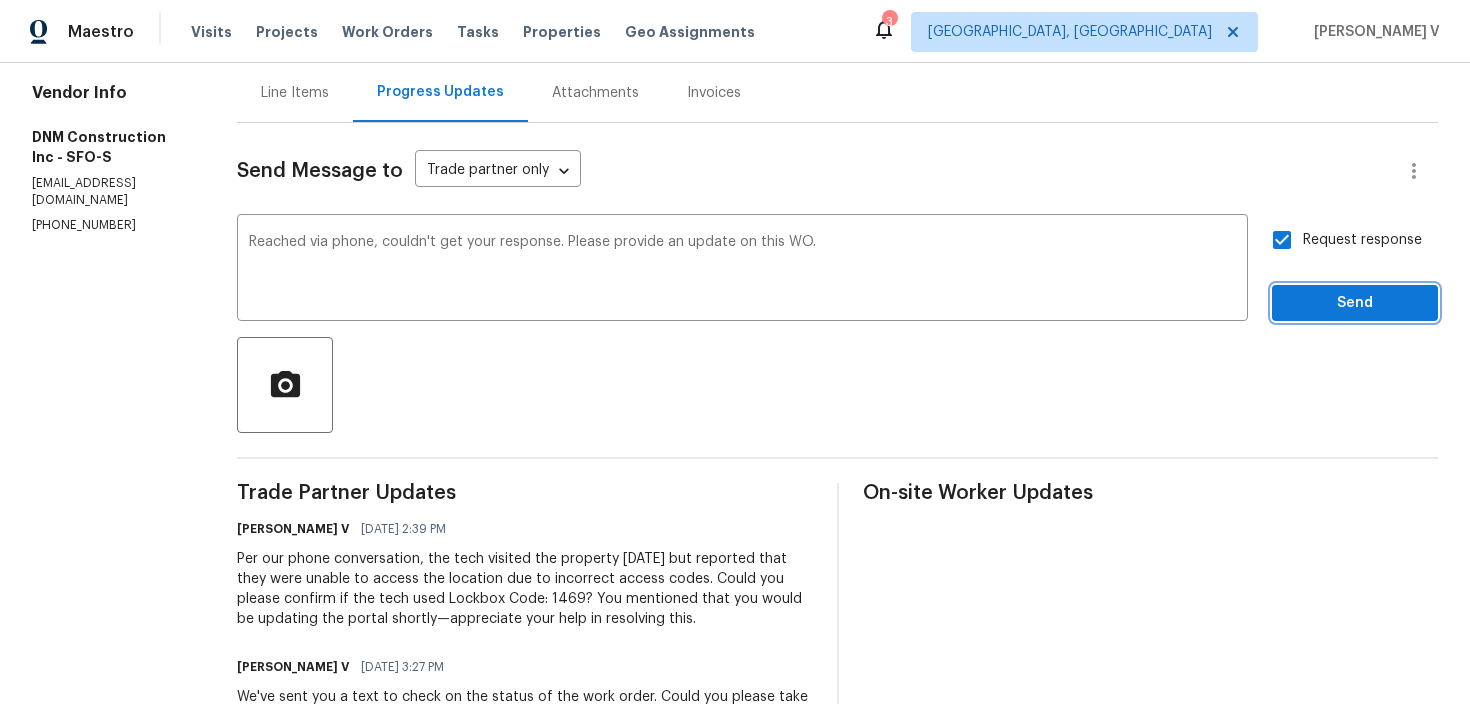 click on "Send" at bounding box center (1355, 303) 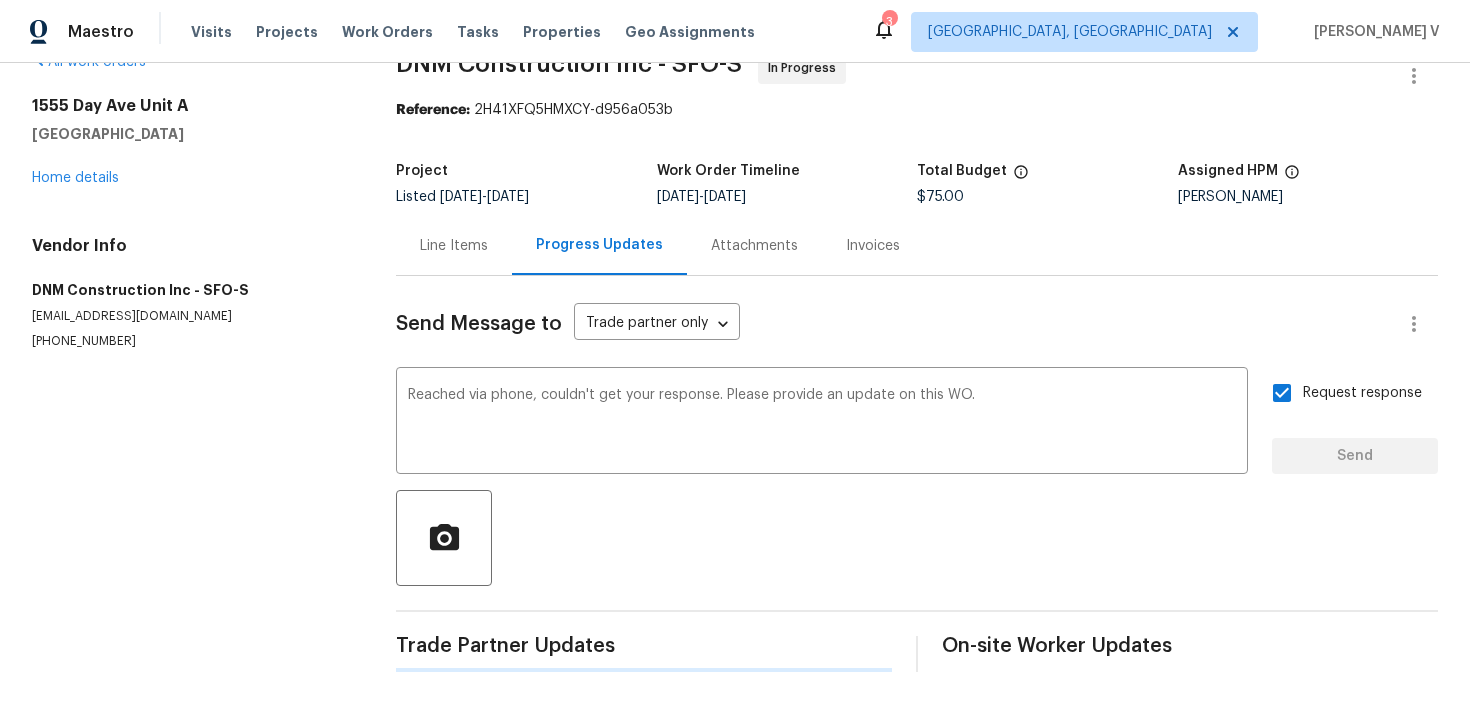 type 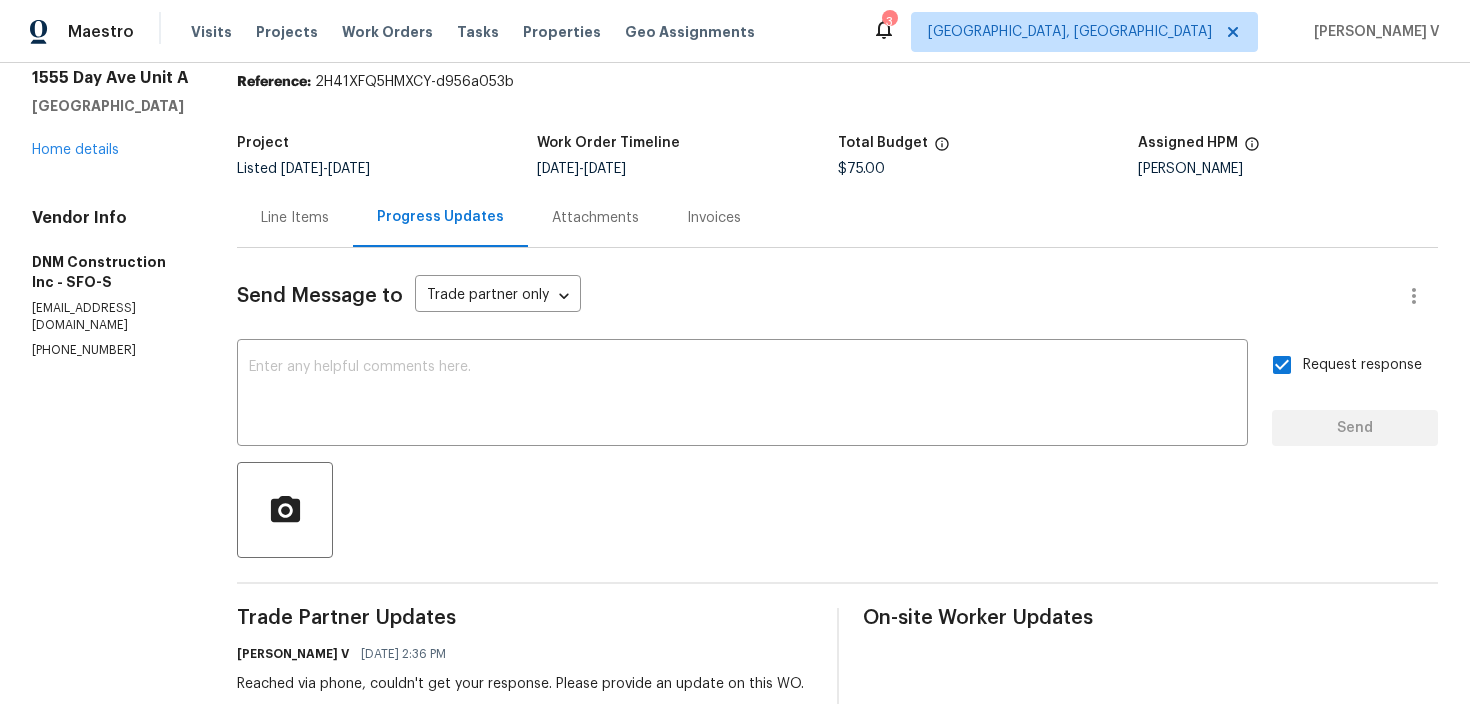 scroll, scrollTop: 51, scrollLeft: 0, axis: vertical 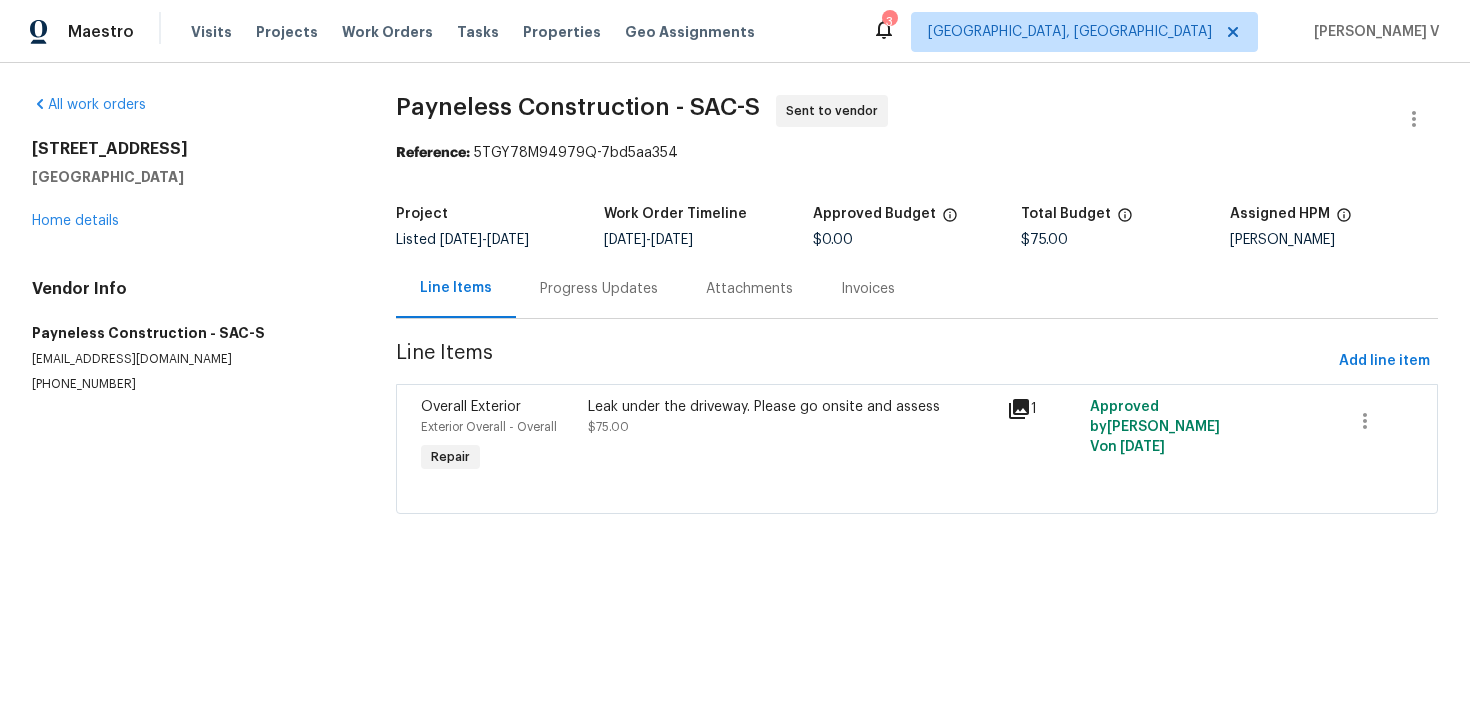 click on "Project Listed   [DATE]  -  [DATE] Work Order Timeline [DATE]  -  [DATE] Approved Budget $0.00 Total Budget $75.00 Assigned HPM [PERSON_NAME]" at bounding box center [917, 227] 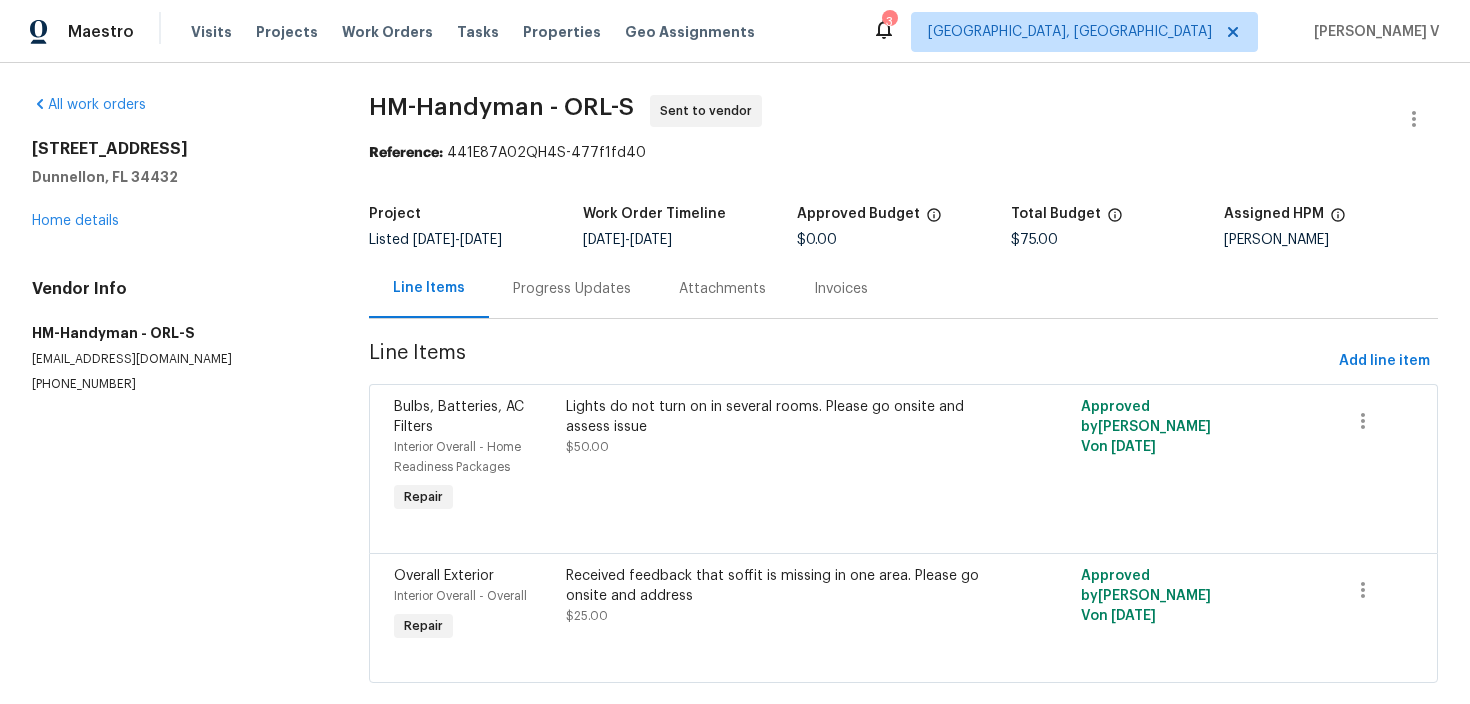 scroll, scrollTop: 0, scrollLeft: 0, axis: both 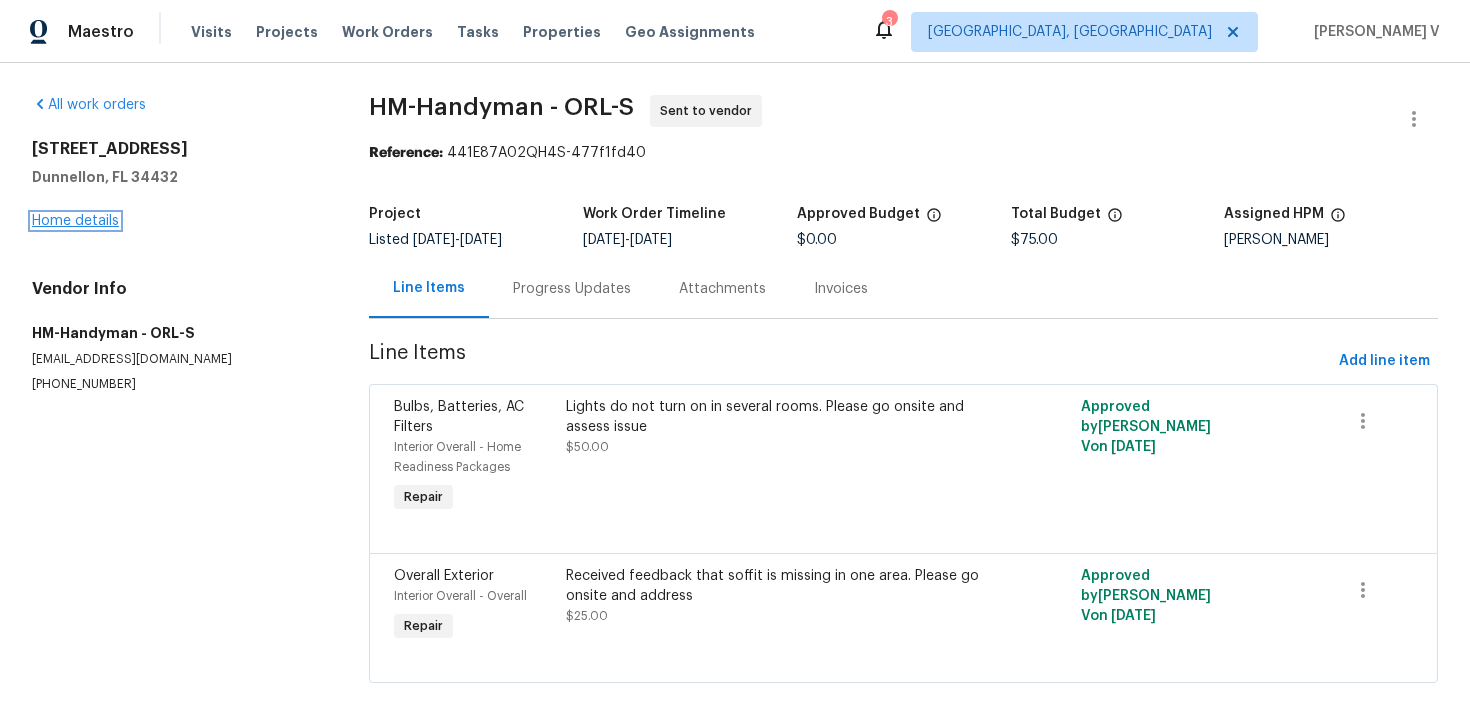 click on "Home details" at bounding box center [75, 221] 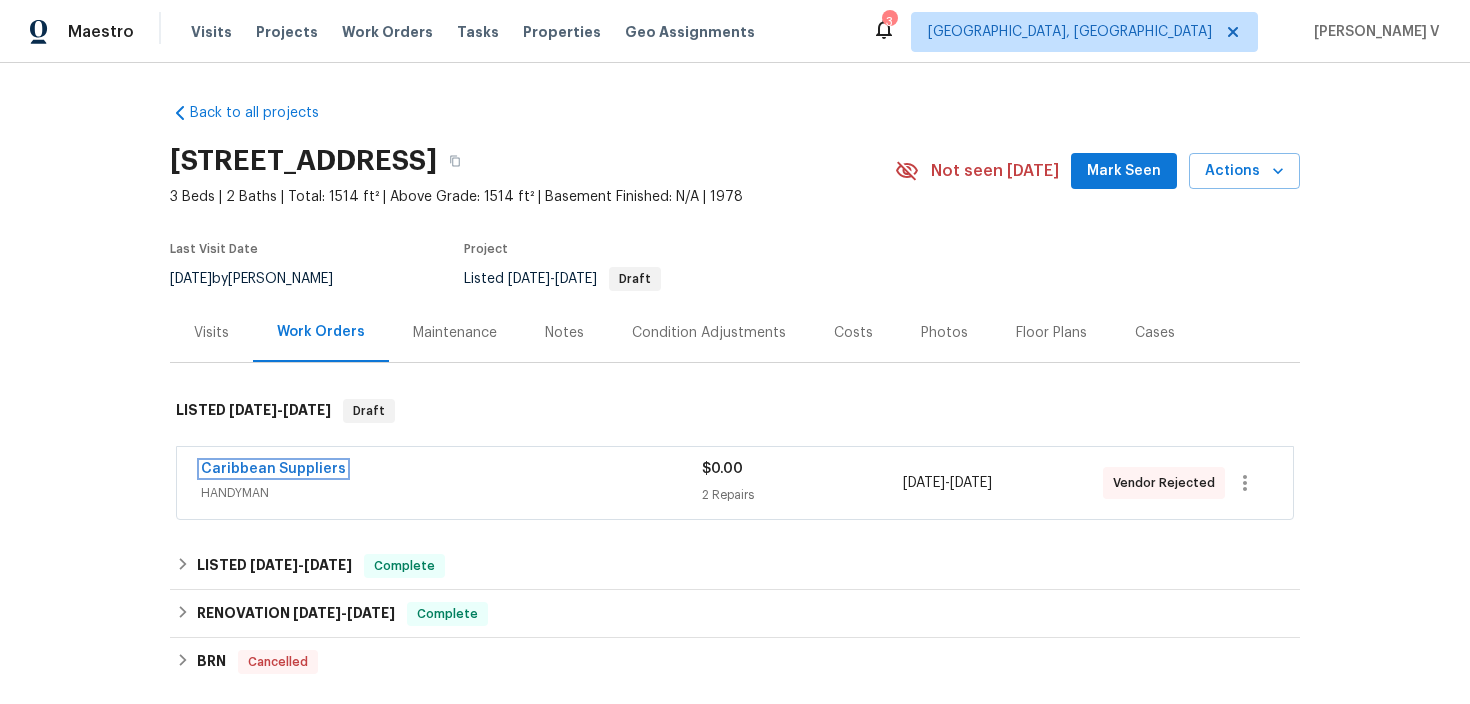 click on "Caribbean Suppliers" at bounding box center (273, 469) 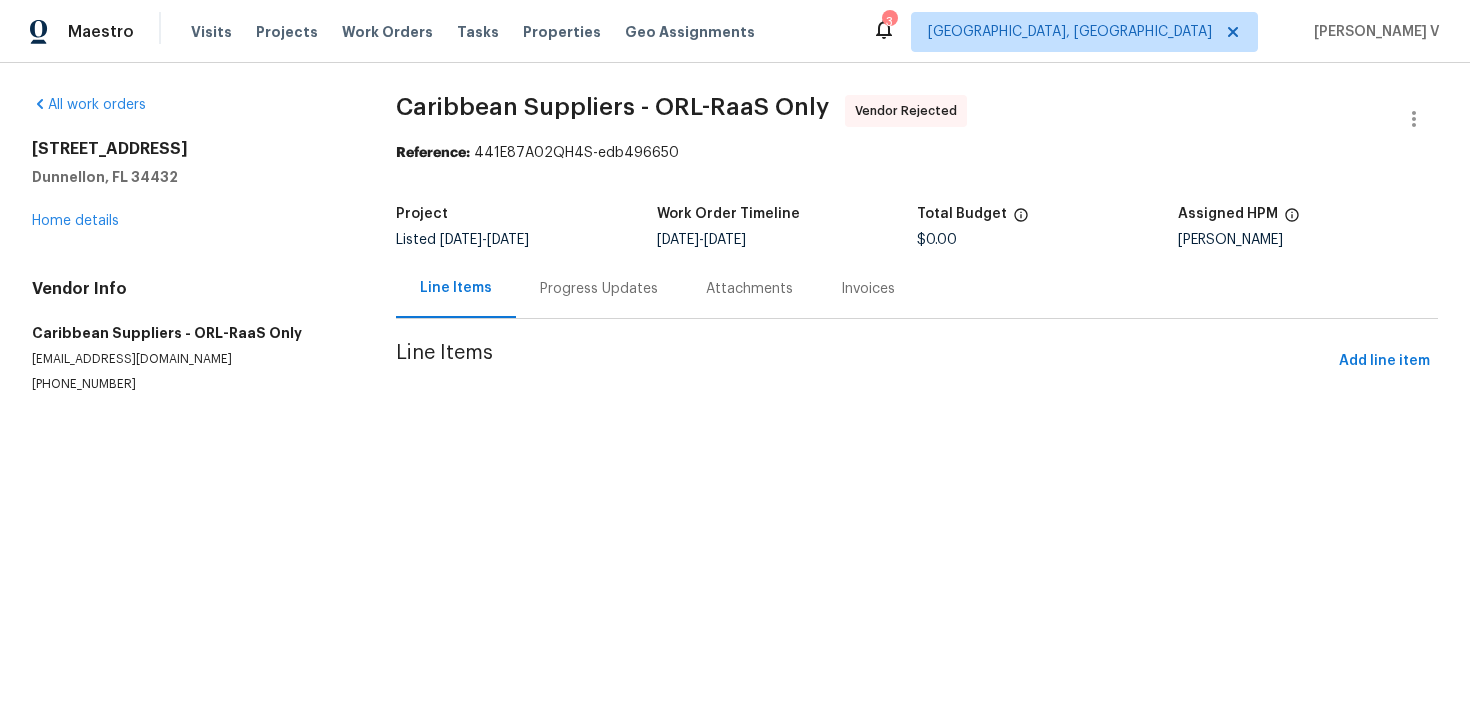 click on "Progress Updates" at bounding box center (599, 288) 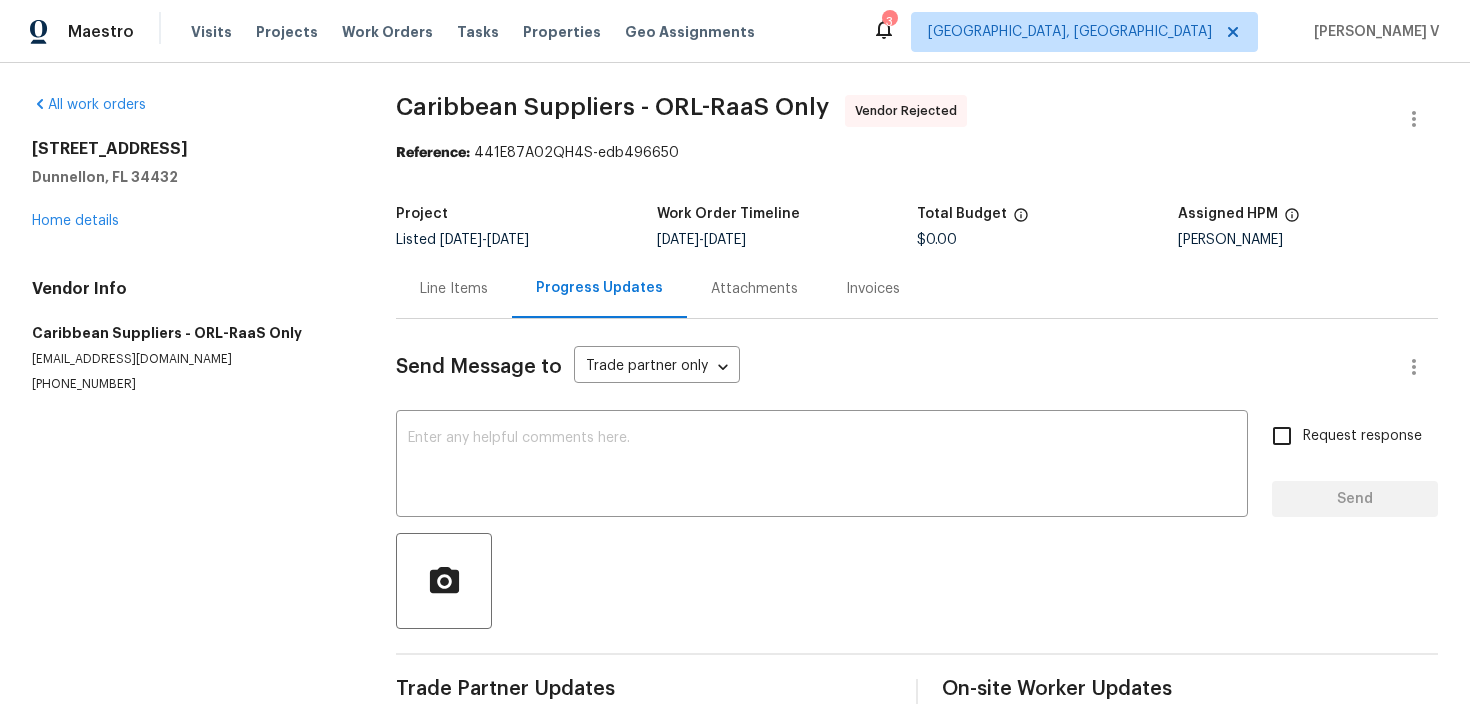 click on "Line Items" at bounding box center (454, 288) 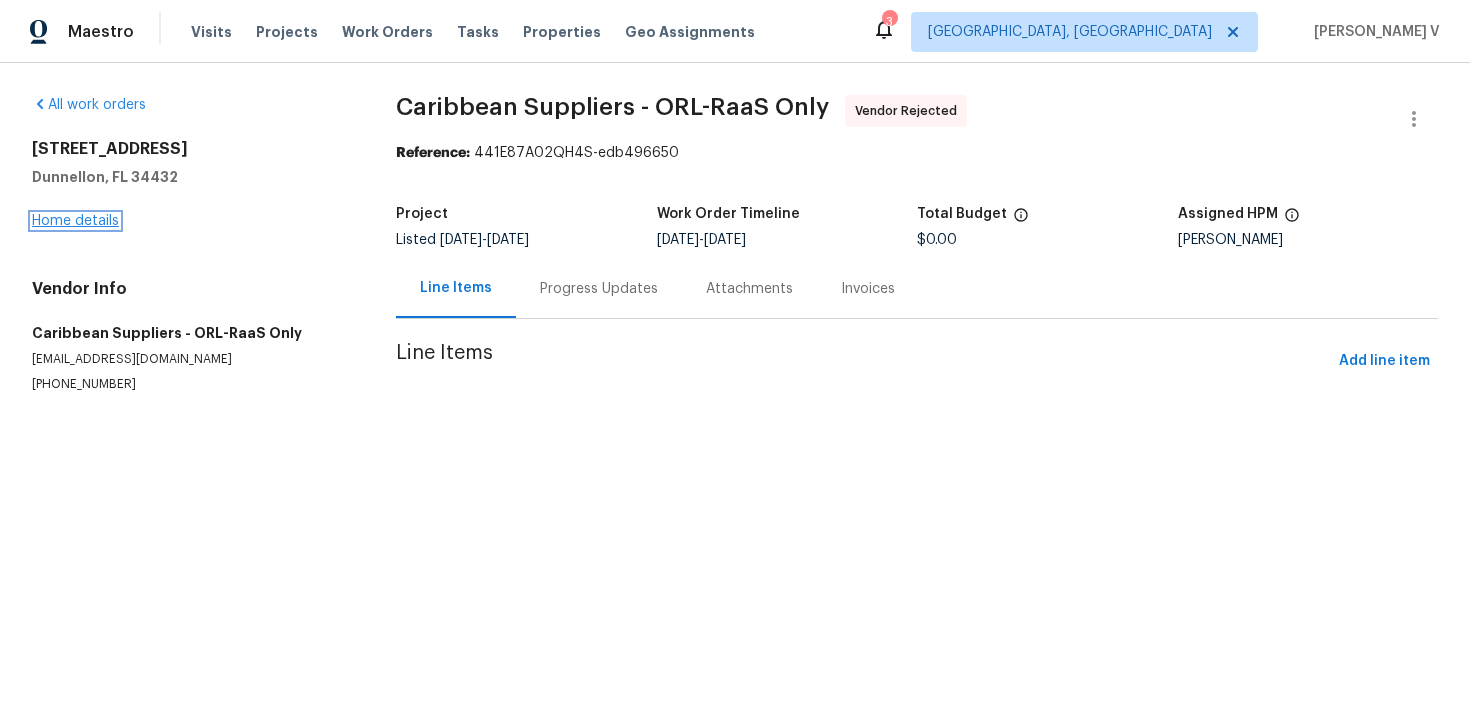 click on "Home details" at bounding box center [75, 221] 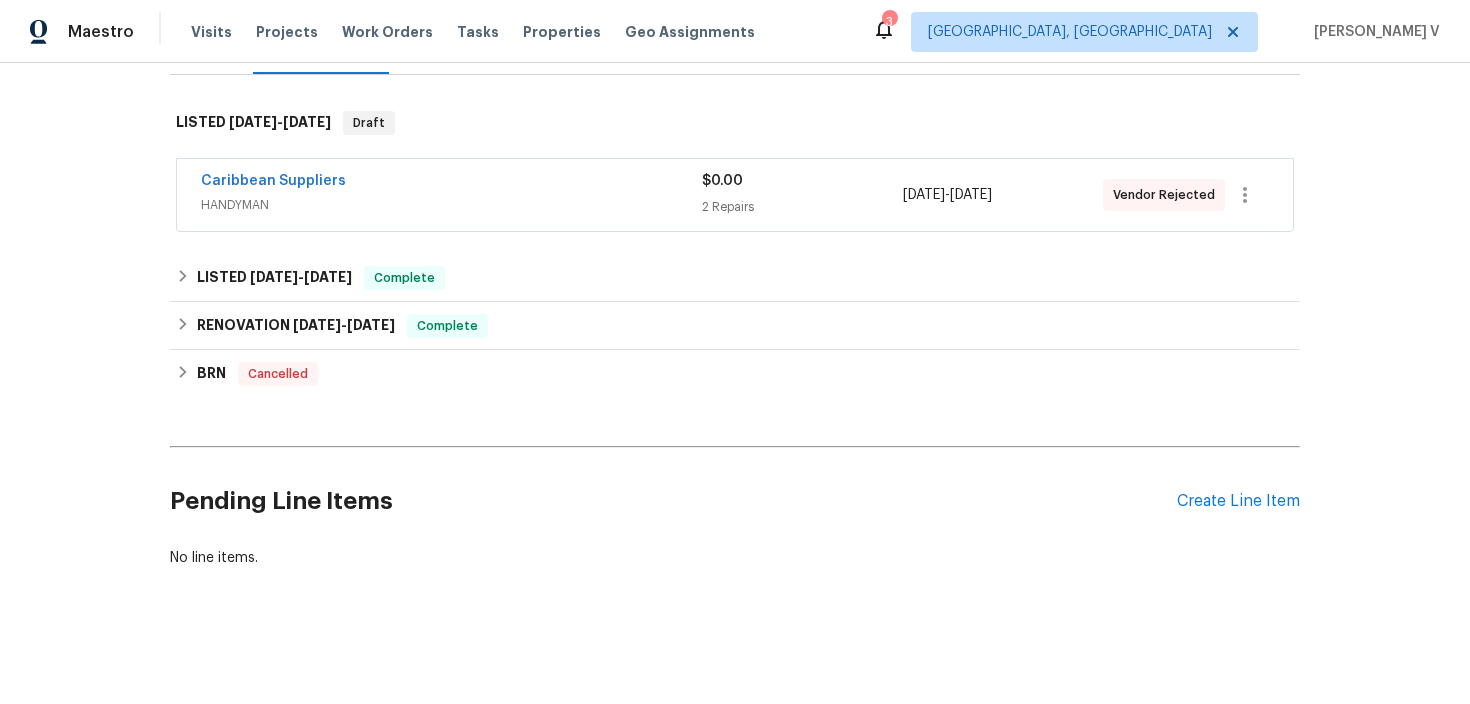 scroll, scrollTop: 0, scrollLeft: 0, axis: both 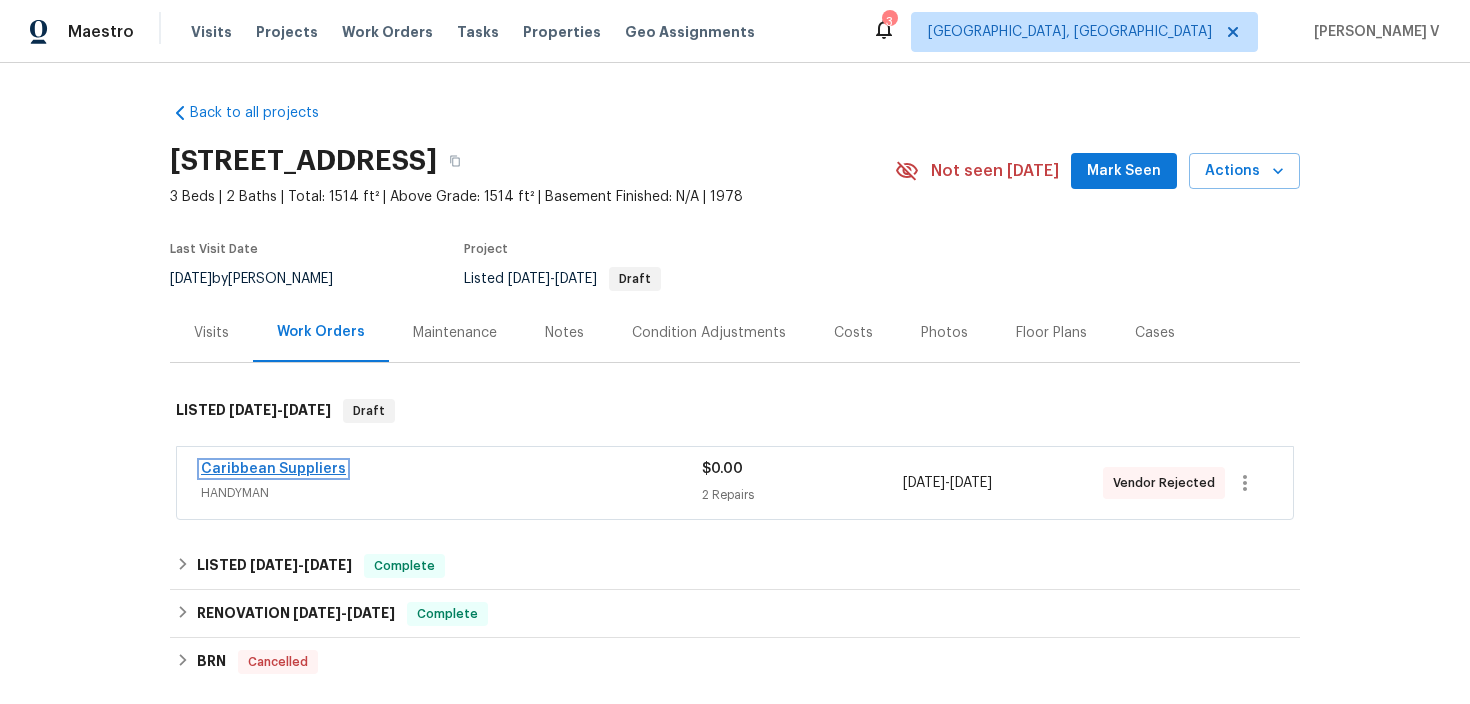 click on "Caribbean Suppliers" at bounding box center (273, 469) 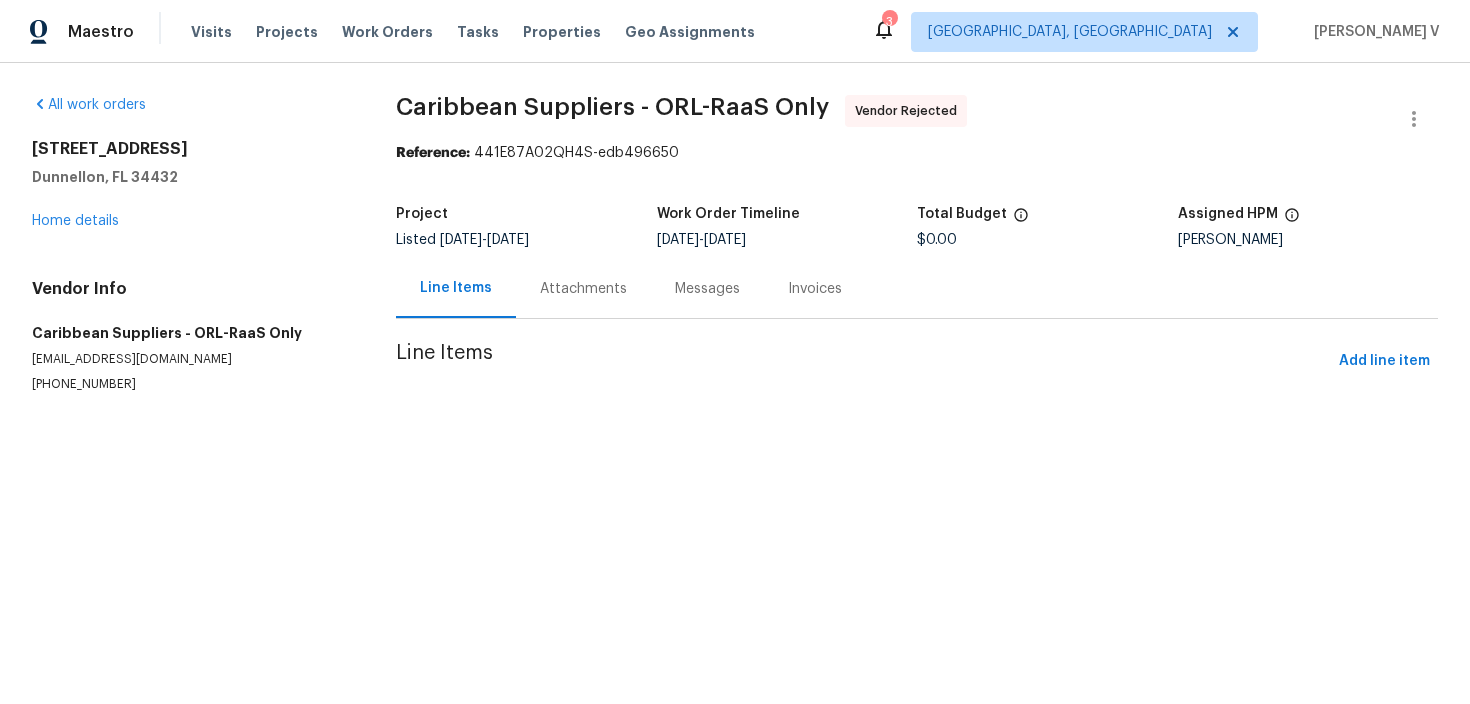 click on "Attachments" at bounding box center (583, 289) 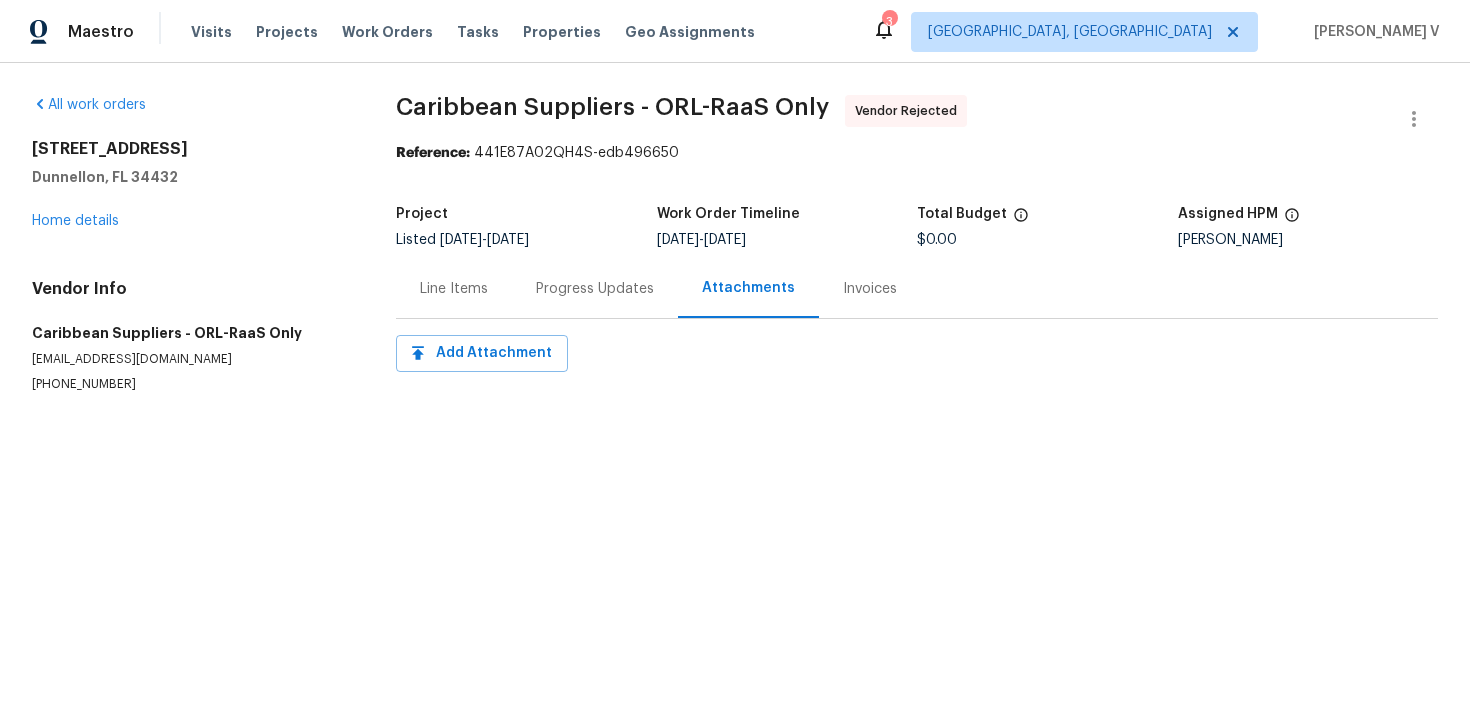click on "Progress Updates" at bounding box center (595, 289) 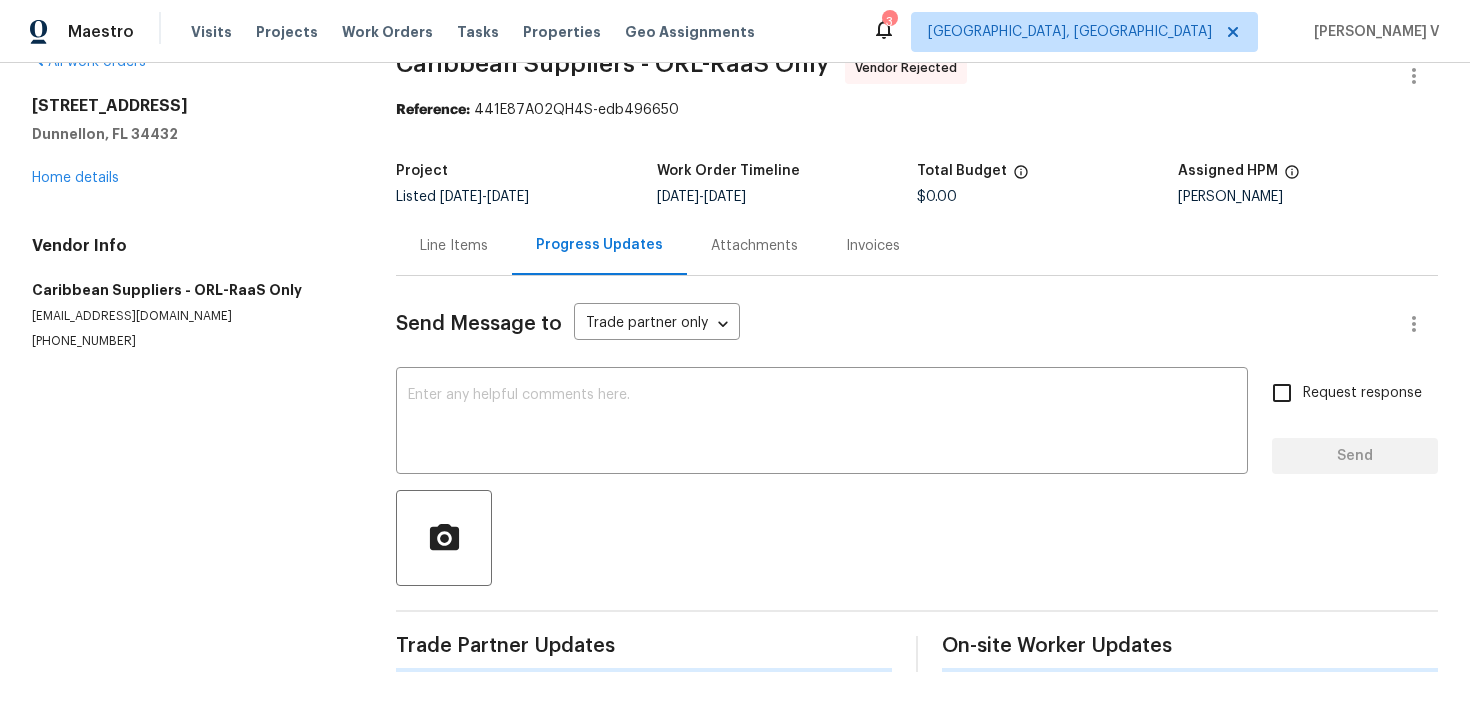 scroll, scrollTop: 355, scrollLeft: 0, axis: vertical 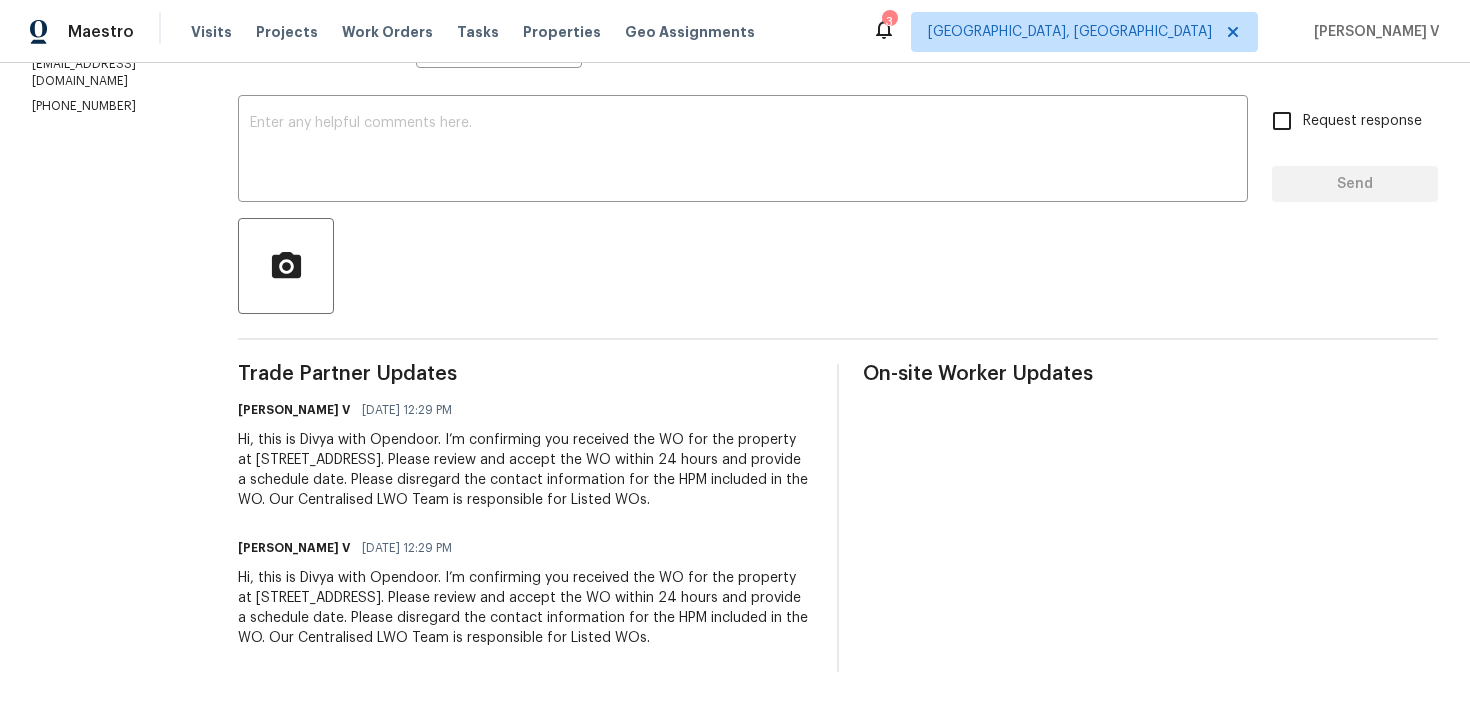 click on "Divya Dharshini V 07/10/2025 12:29 PM Hi, this is Divya with Opendoor. I’m confirming you received the WO for the property at 13794 SW 112th St, Dunnellon, FL 34432. Please review and accept the WO within 24 hours and provide a schedule date. Please disregard the contact information for the HPM included in the WO. Our Centralised LWO Team is responsible for Listed WOs." at bounding box center [525, 591] 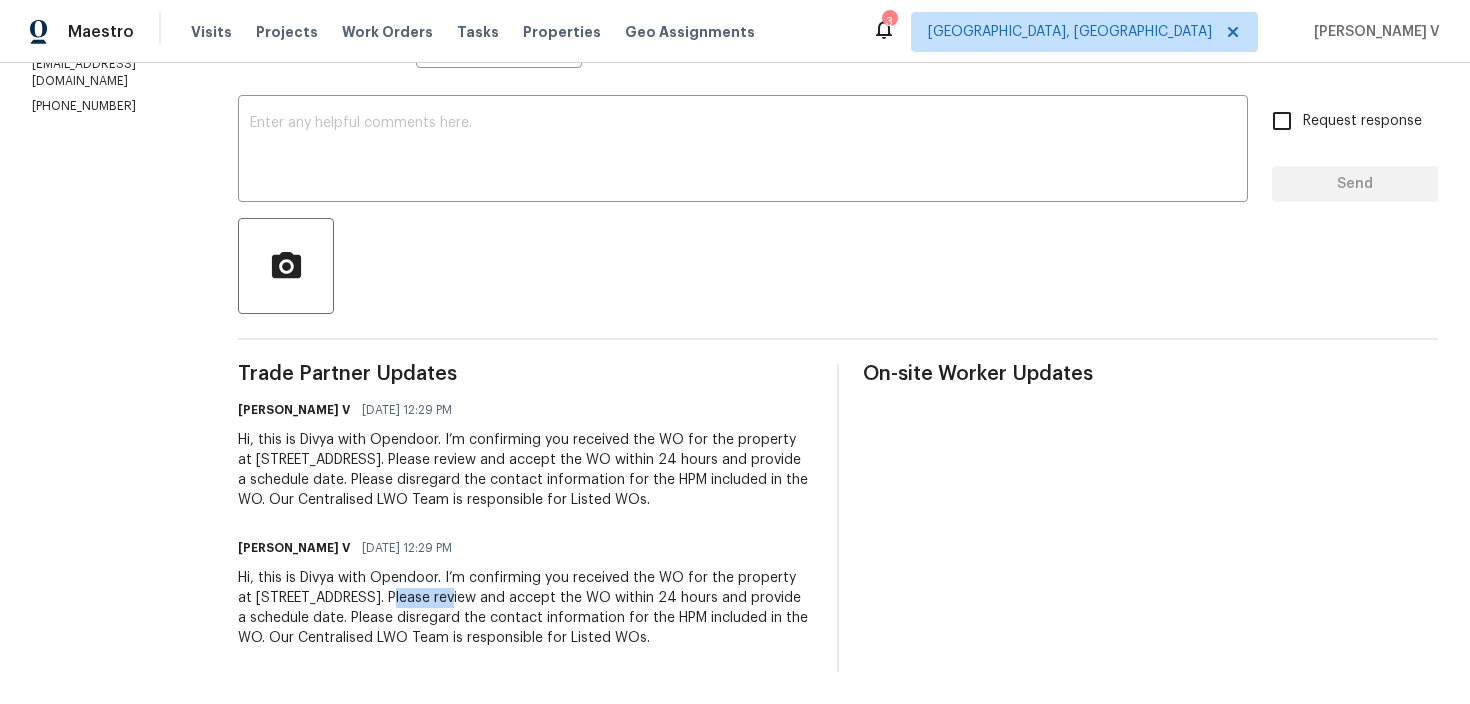 click on "Hi, this is Divya with Opendoor. I’m confirming you received the WO for the property at 13794 SW 112th St, Dunnellon, FL 34432. Please review and accept the WO within 24 hours and provide a schedule date. Please disregard the contact information for the HPM included in the WO. Our Centralised LWO Team is responsible for Listed WOs." at bounding box center (525, 608) 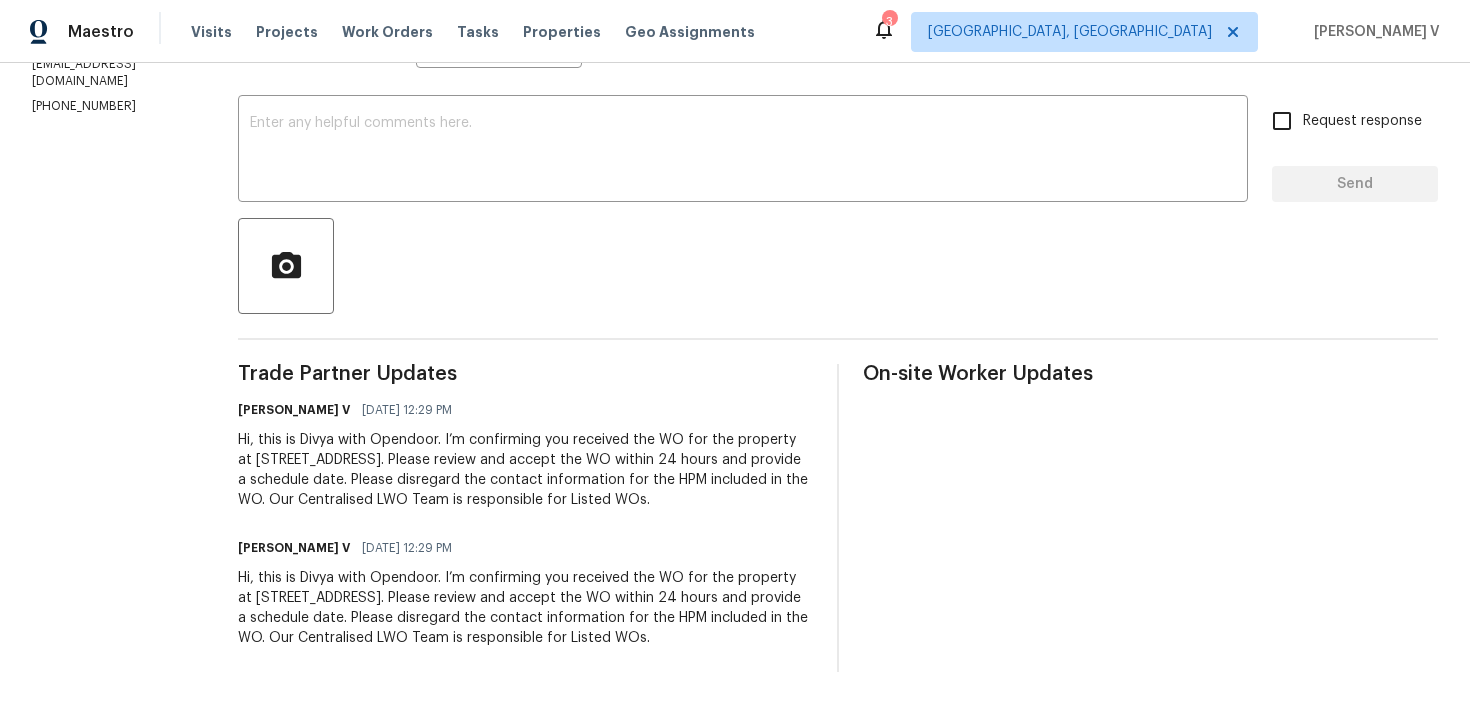 click on "Hi, this is Divya with Opendoor. I’m confirming you received the WO for the property at 13794 SW 112th St, Dunnellon, FL 34432. Please review and accept the WO within 24 hours and provide a schedule date. Please disregard the contact information for the HPM included in the WO. Our Centralised LWO Team is responsible for Listed WOs." at bounding box center [525, 608] 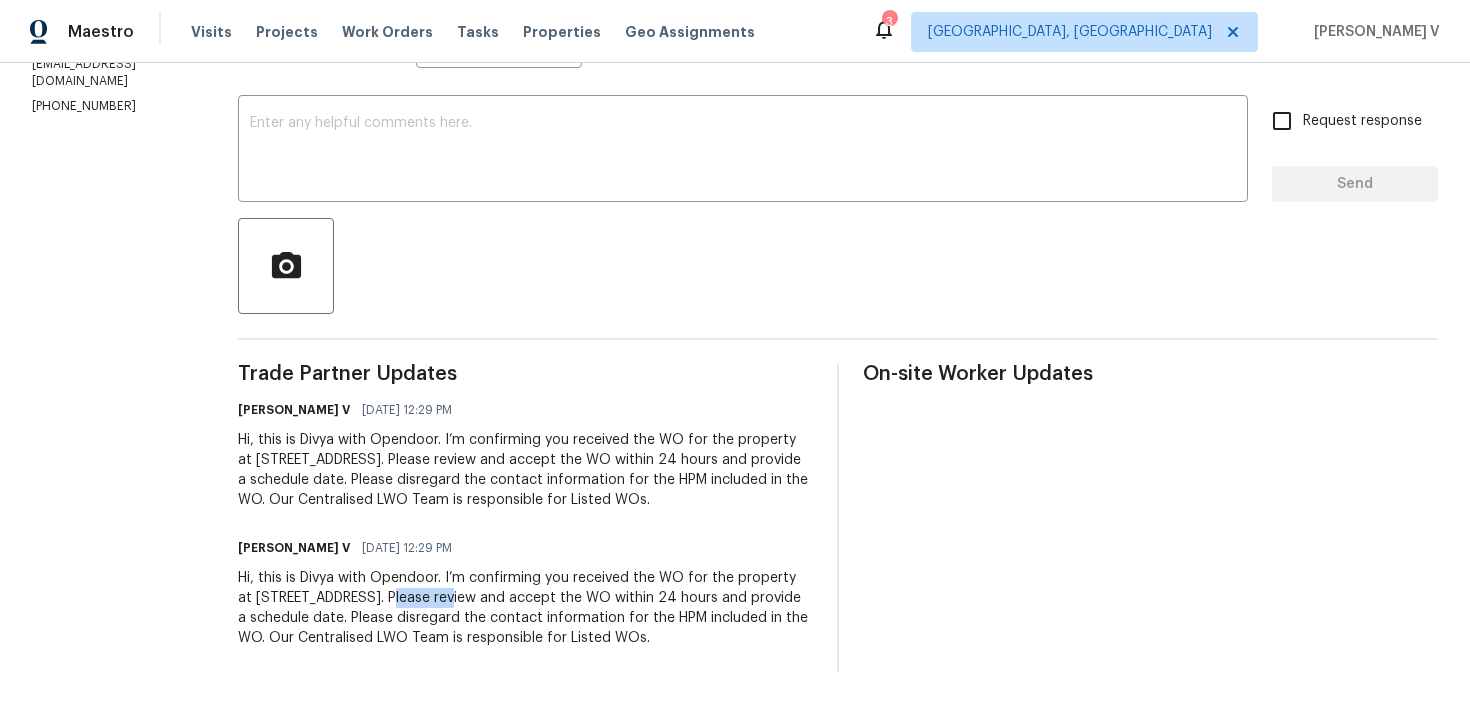 click on "Hi, this is Divya with Opendoor. I’m confirming you received the WO for the property at 13794 SW 112th St, Dunnellon, FL 34432. Please review and accept the WO within 24 hours and provide a schedule date. Please disregard the contact information for the HPM included in the WO. Our Centralised LWO Team is responsible for Listed WOs." at bounding box center [525, 608] 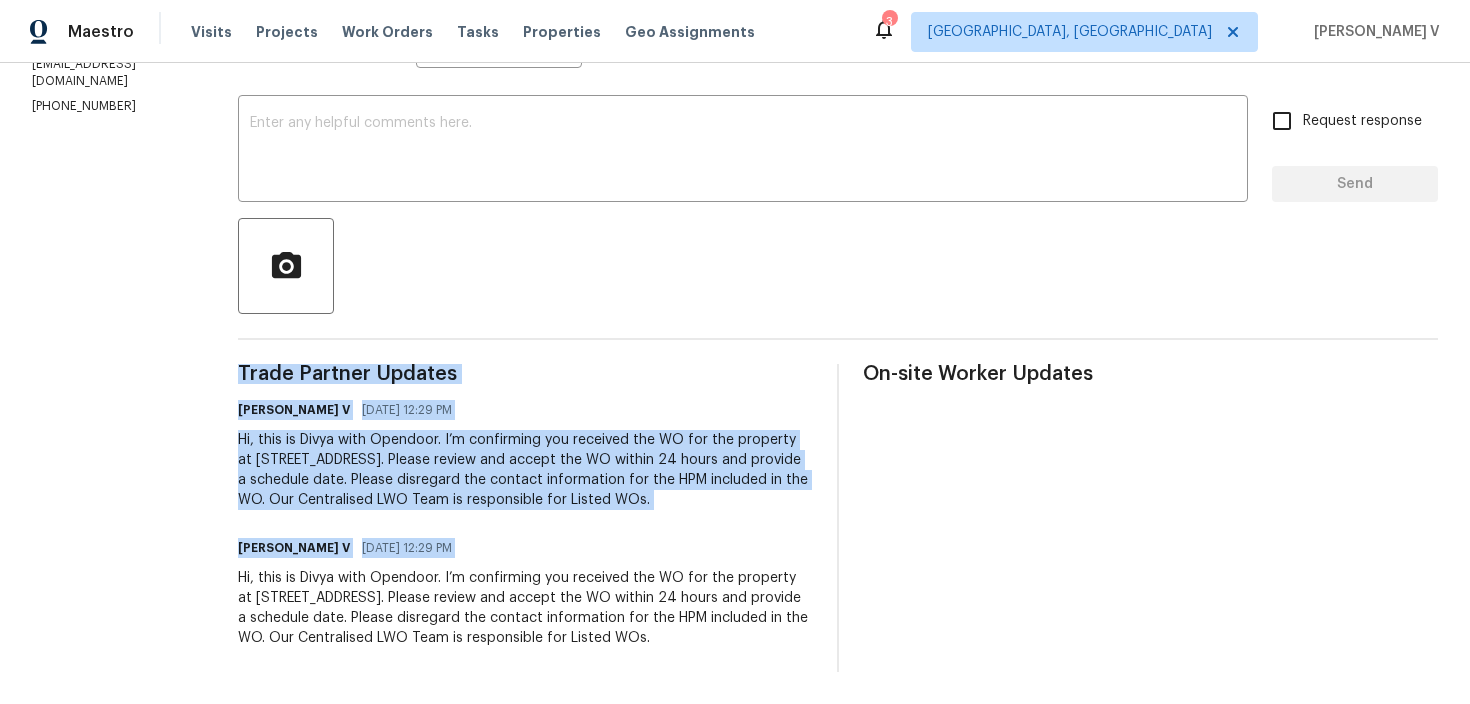 copy on "Trade Partner Updates Divya Dharshini V 07/10/2025 12:29 PM Hi, this is Divya with Opendoor. I’m confirming you received the WO for the property at 13794 SW 112th St, Dunnellon, FL 34432. Please review and accept the WO within 24 hours and provide a schedule date. Please disregard the contact information for the HPM included in the WO. Our Centralised LWO Team is responsible for Listed WOs. Divya Dharshini V 07/10/2025 12:29 PM" 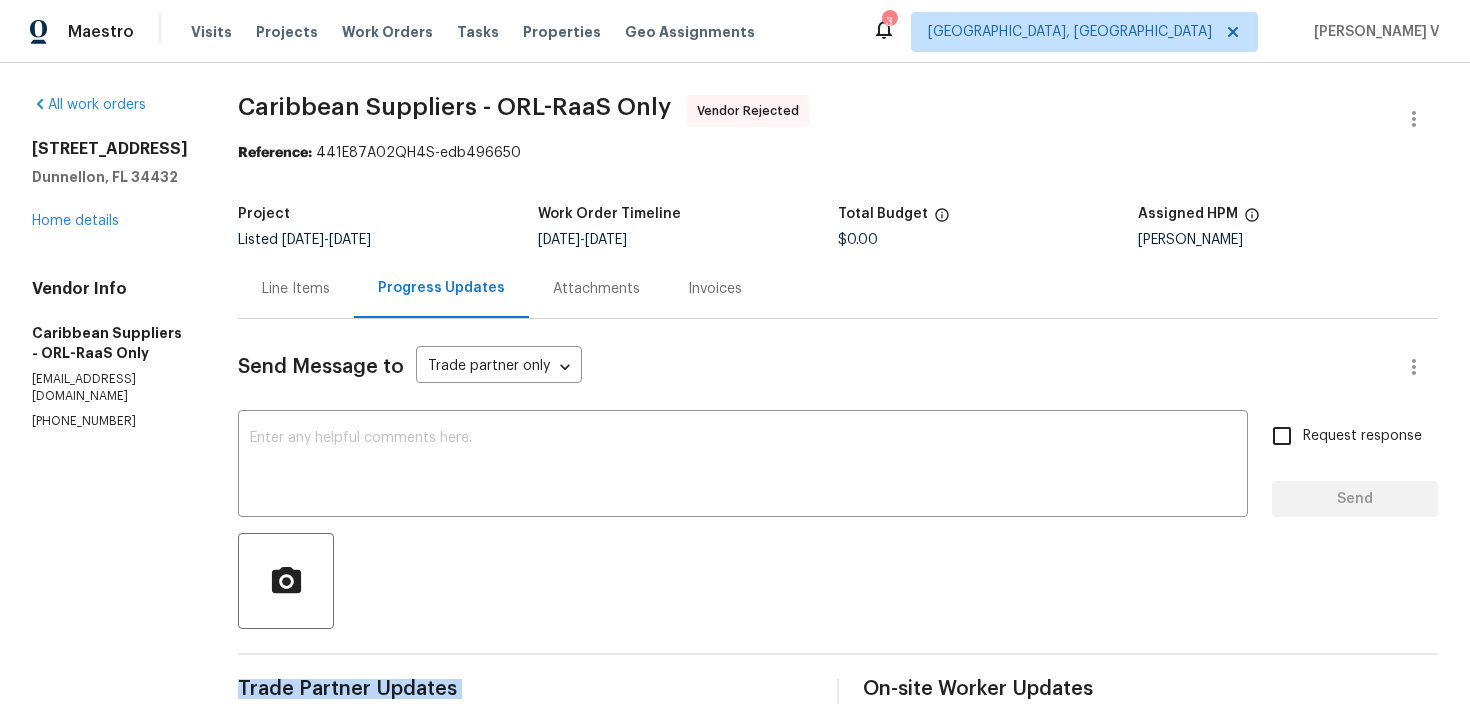 click on "Line Items" at bounding box center (296, 288) 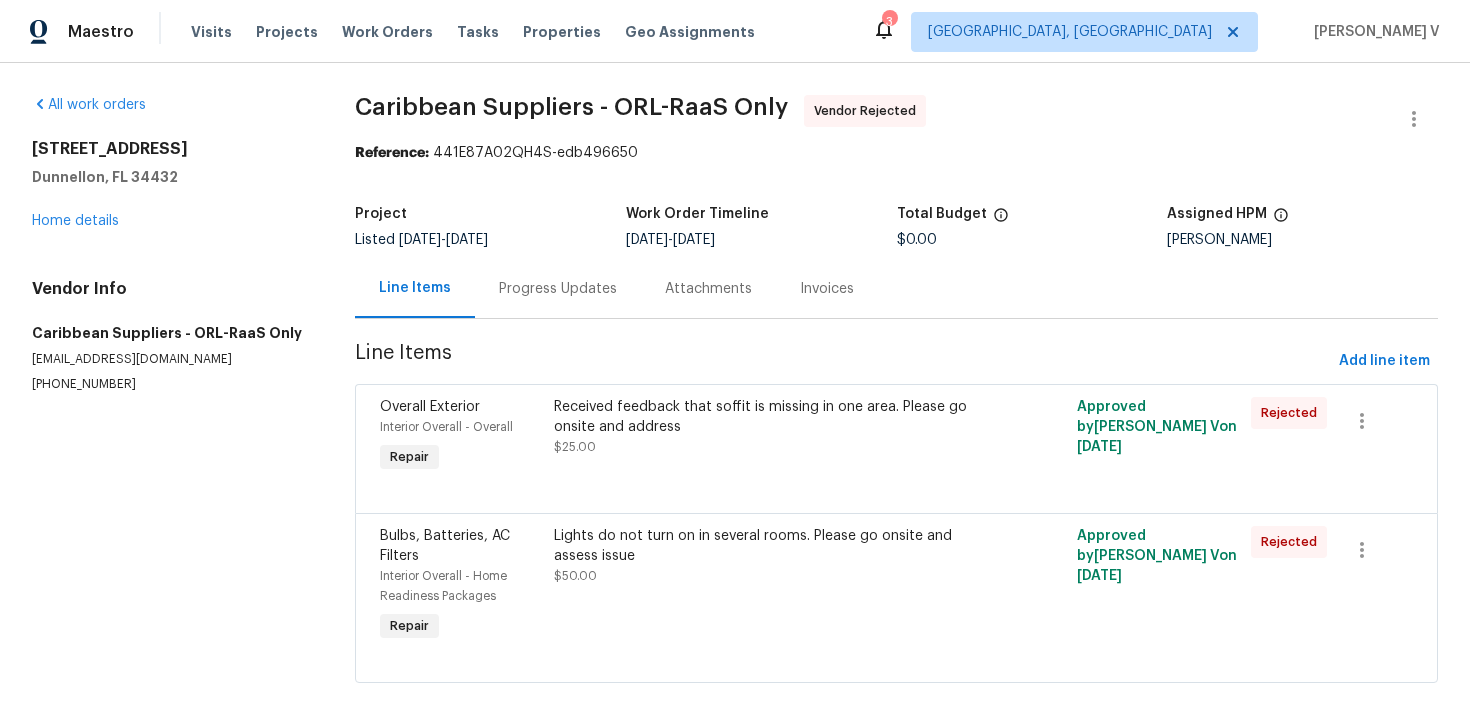 scroll, scrollTop: 36, scrollLeft: 0, axis: vertical 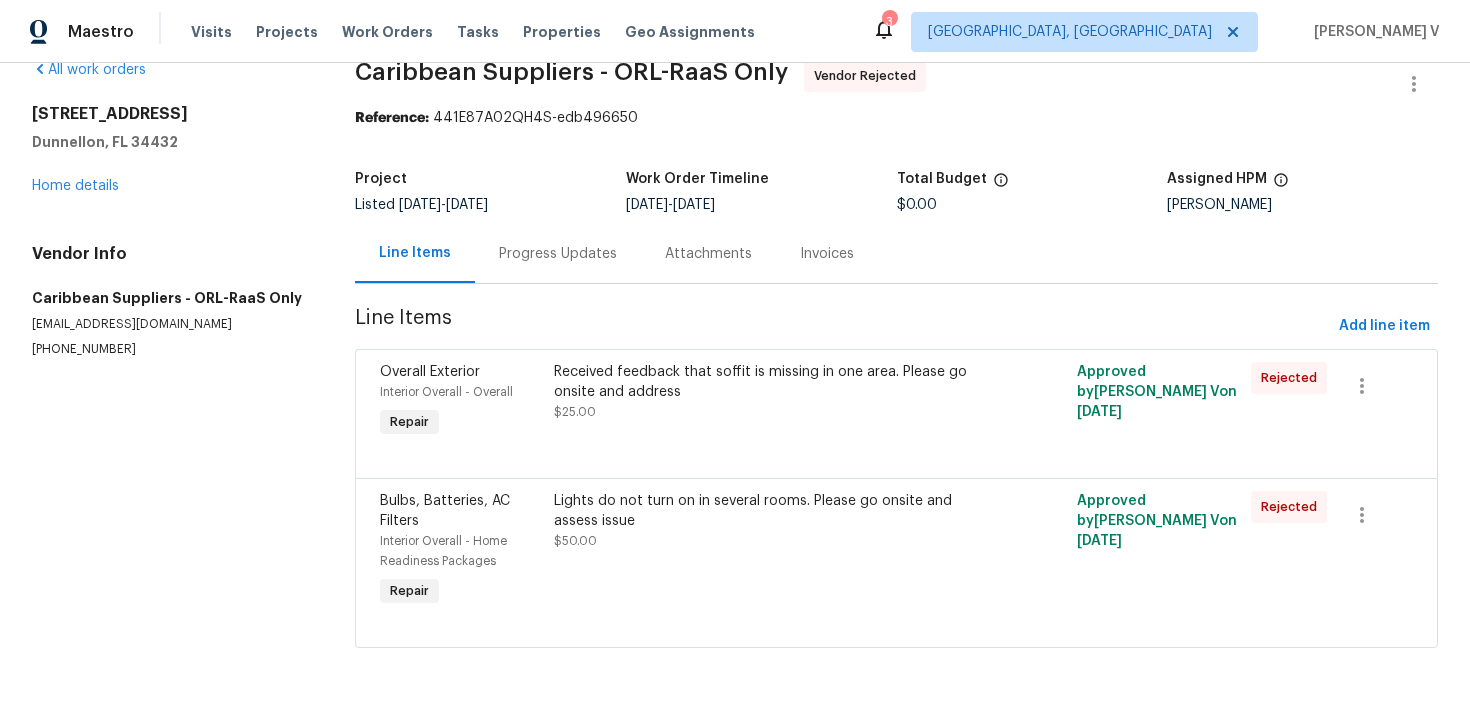 click on "13794 SW 112th St Dunnellon, FL 34432 Home details" at bounding box center (169, 150) 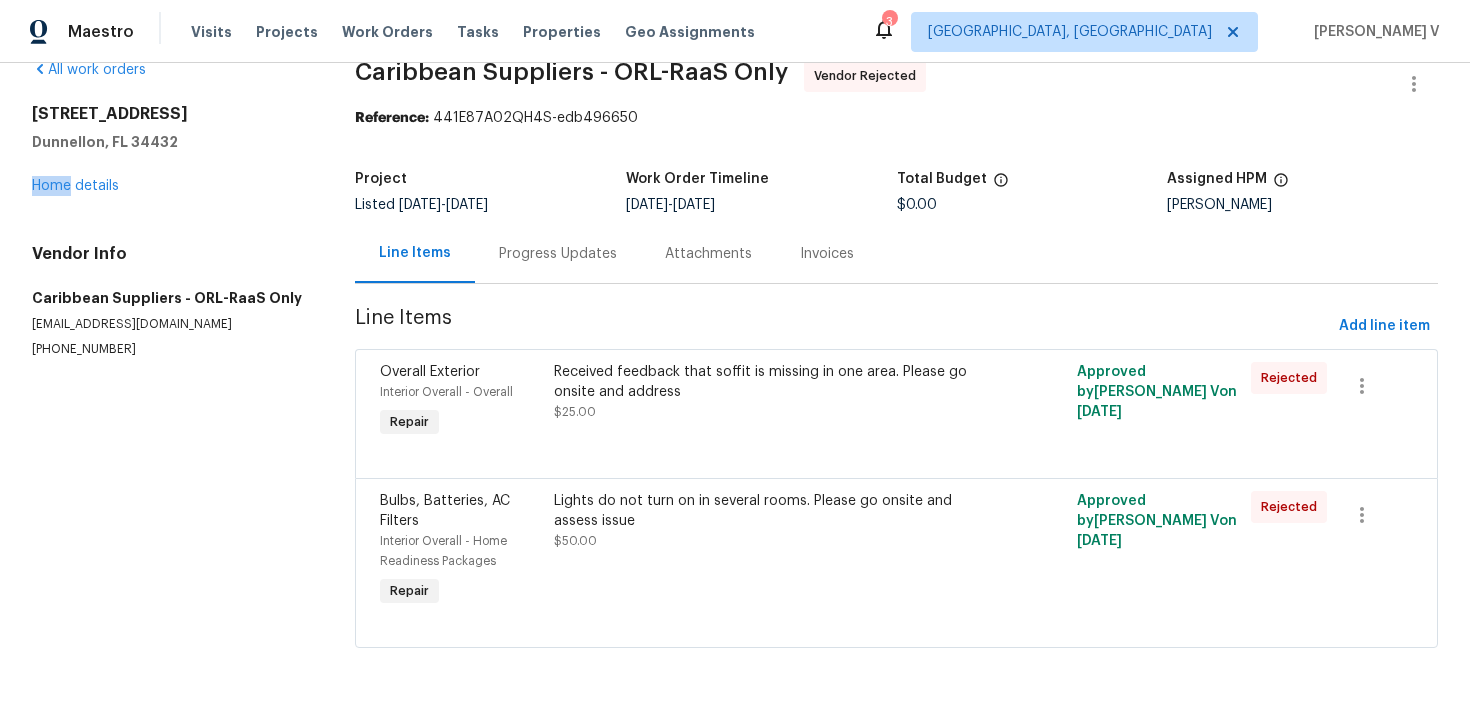 click on "13794 SW 112th St Dunnellon, FL 34432 Home details" at bounding box center [169, 150] 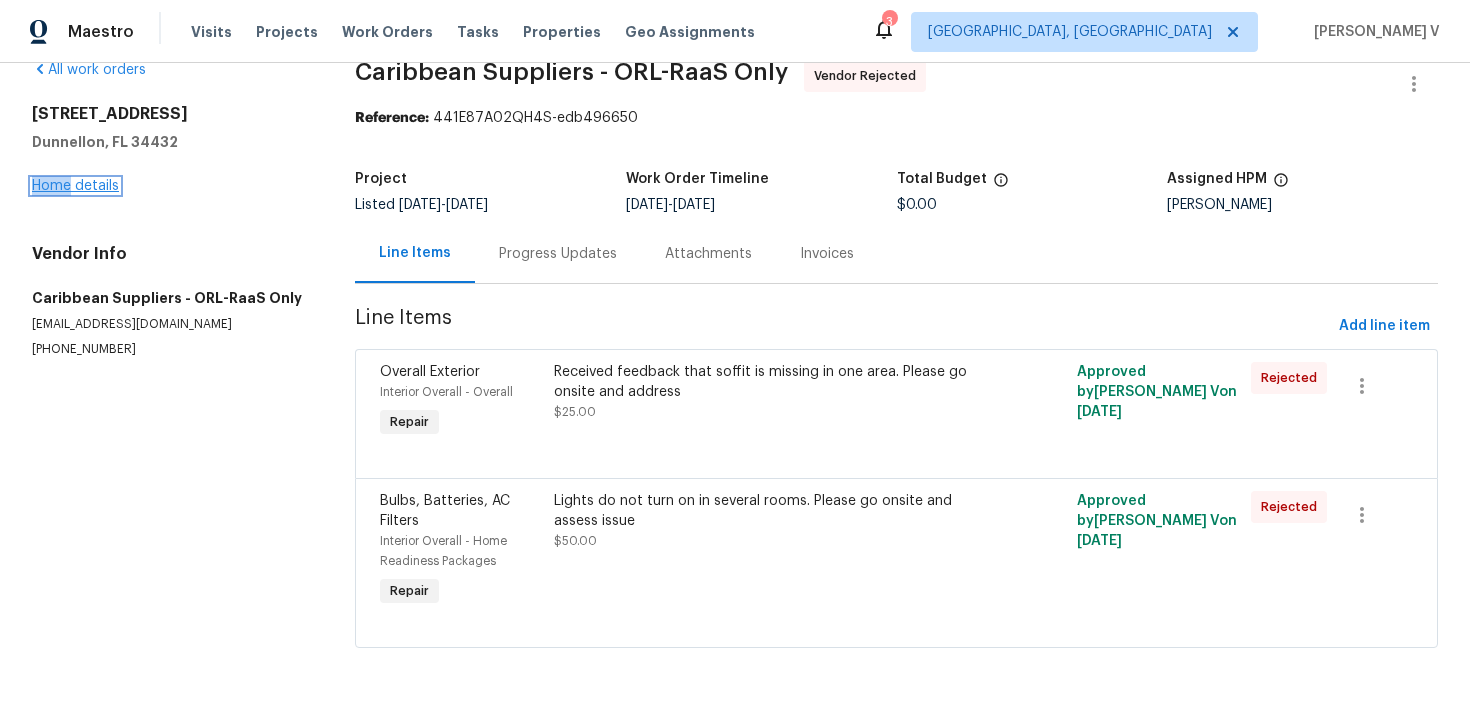 click on "Home details" at bounding box center (75, 186) 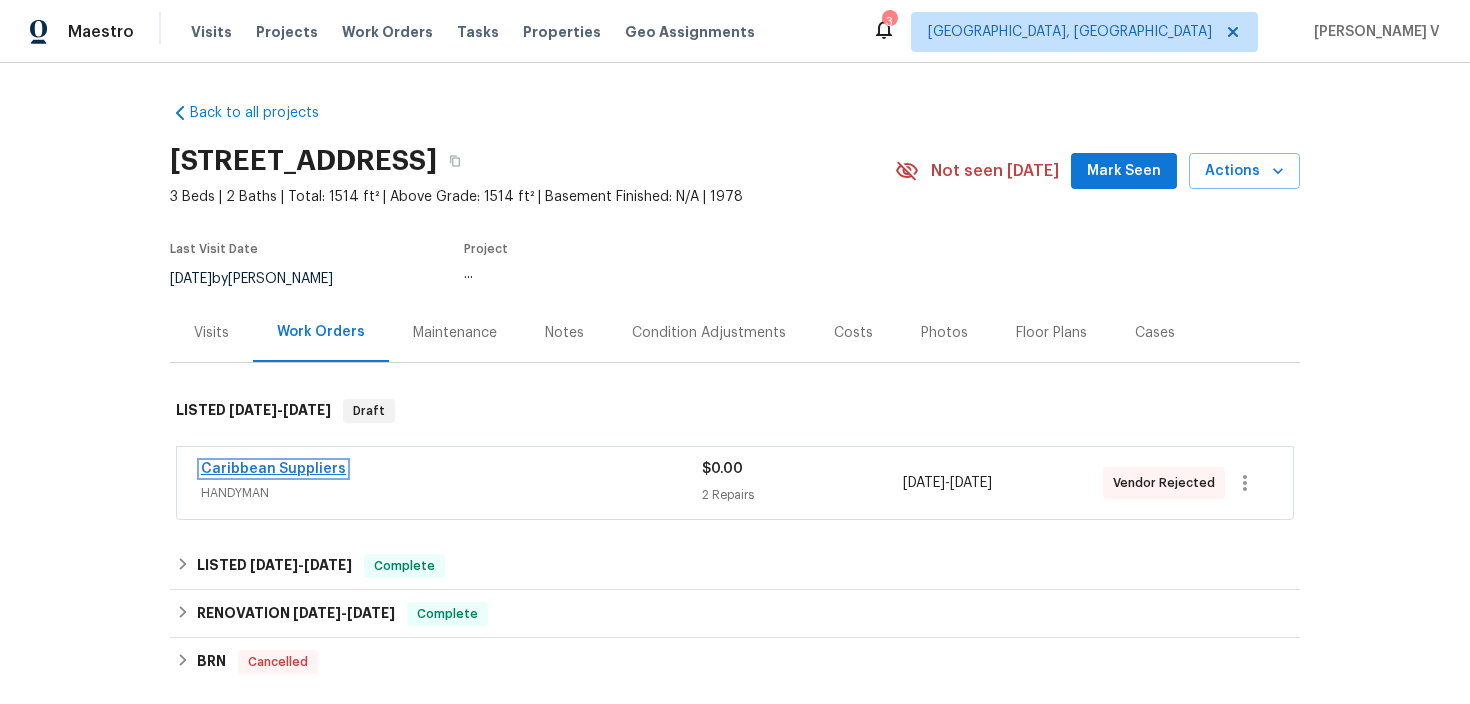 click on "Caribbean Suppliers" at bounding box center (273, 469) 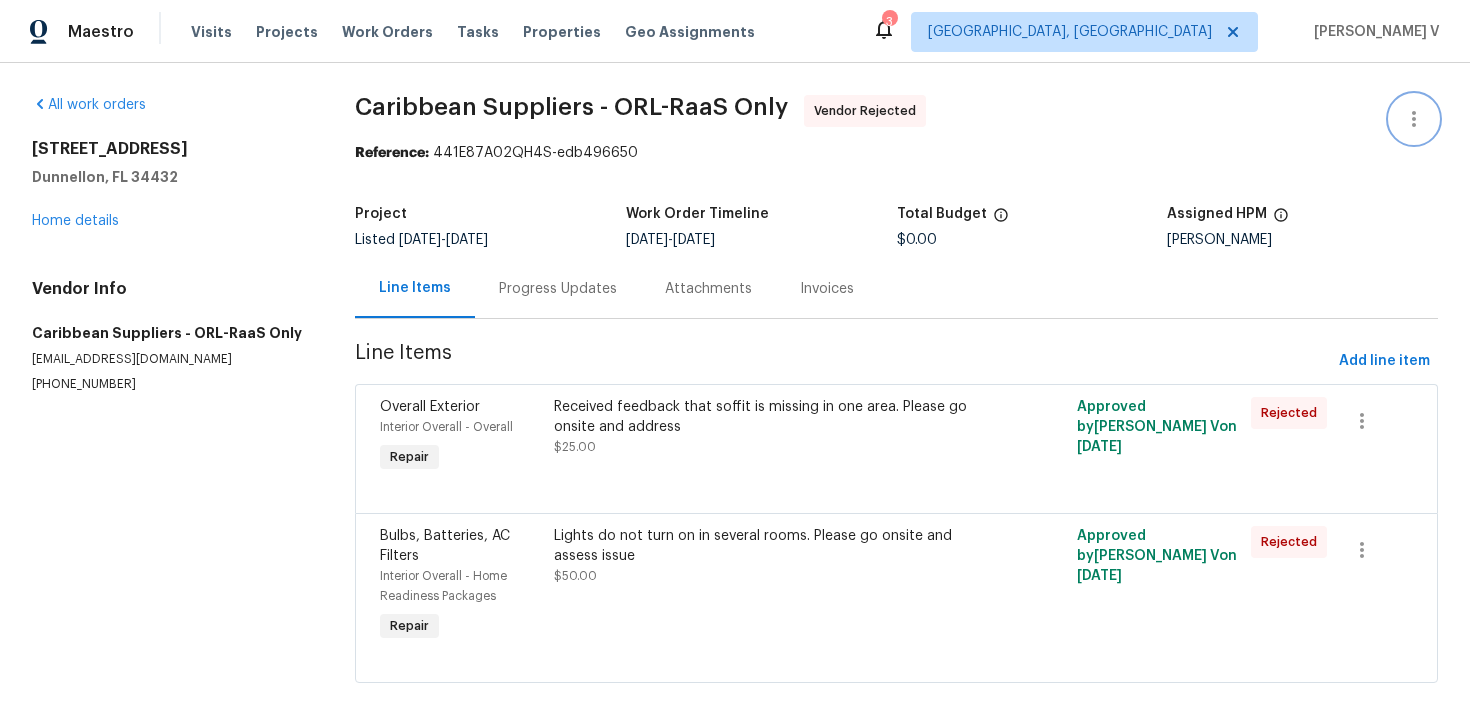 click at bounding box center (1414, 119) 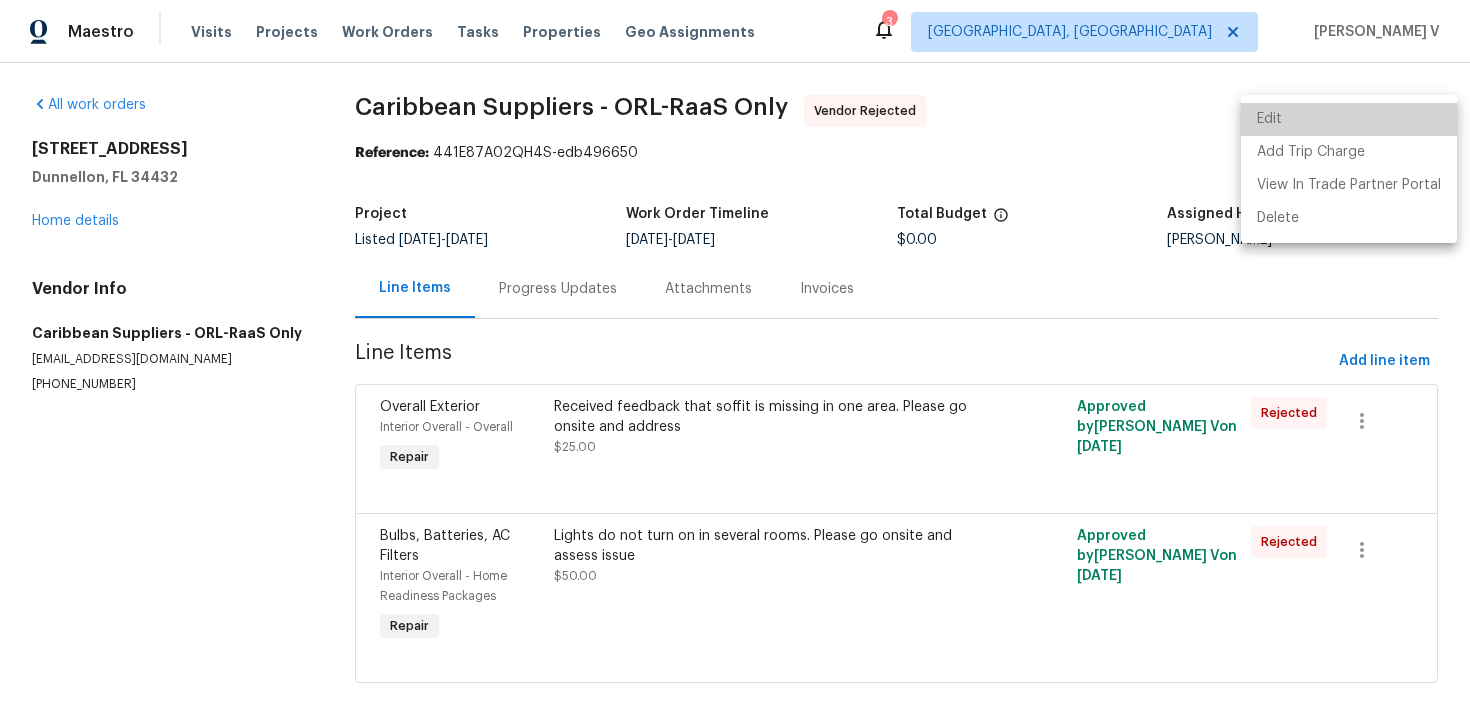 click on "Edit" at bounding box center [1349, 119] 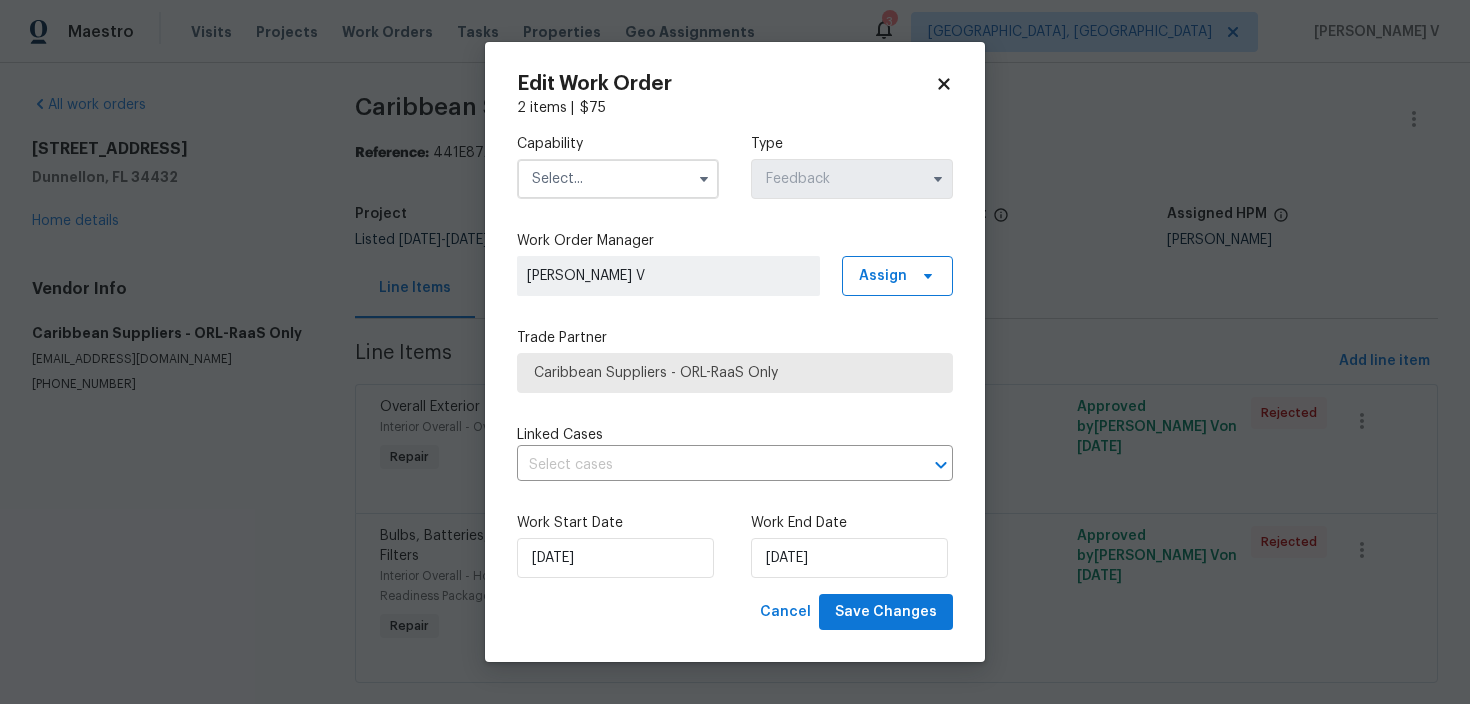 click at bounding box center (618, 179) 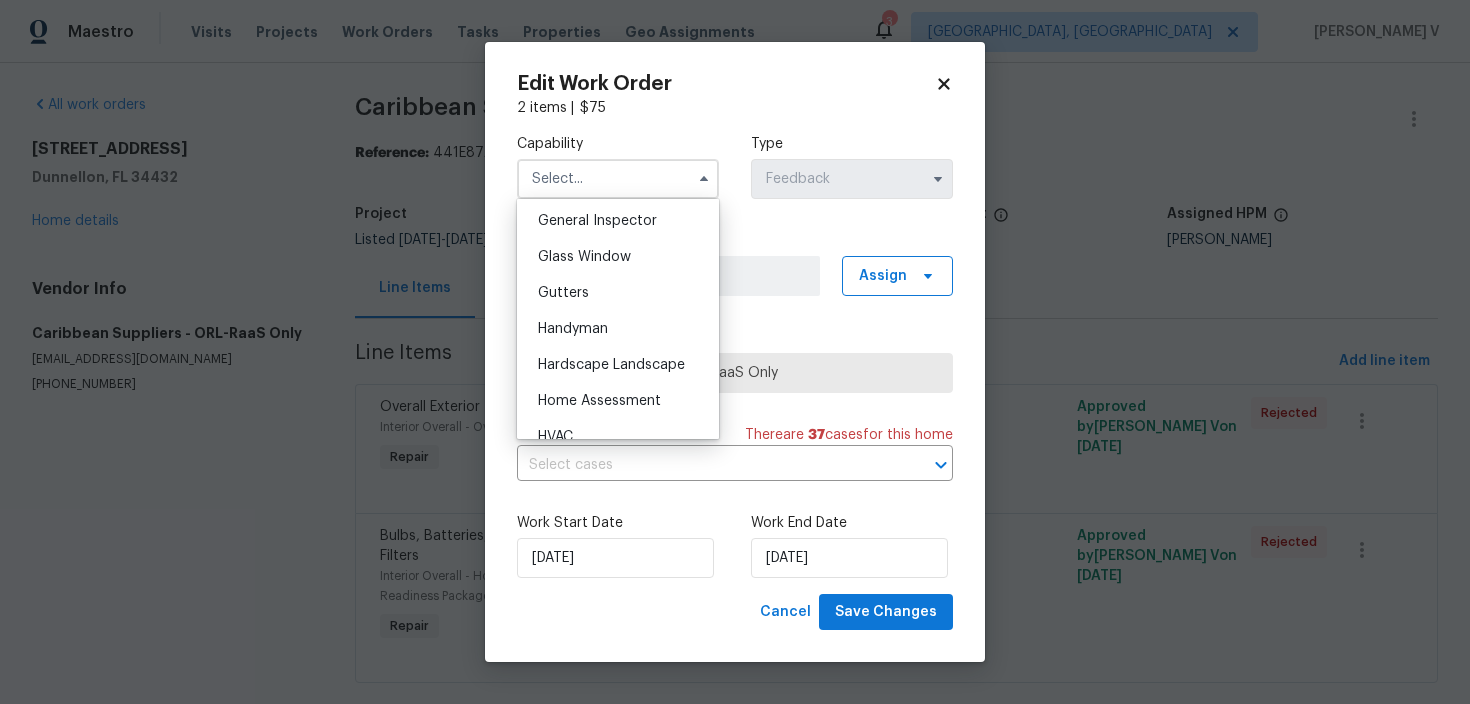 scroll, scrollTop: 1009, scrollLeft: 0, axis: vertical 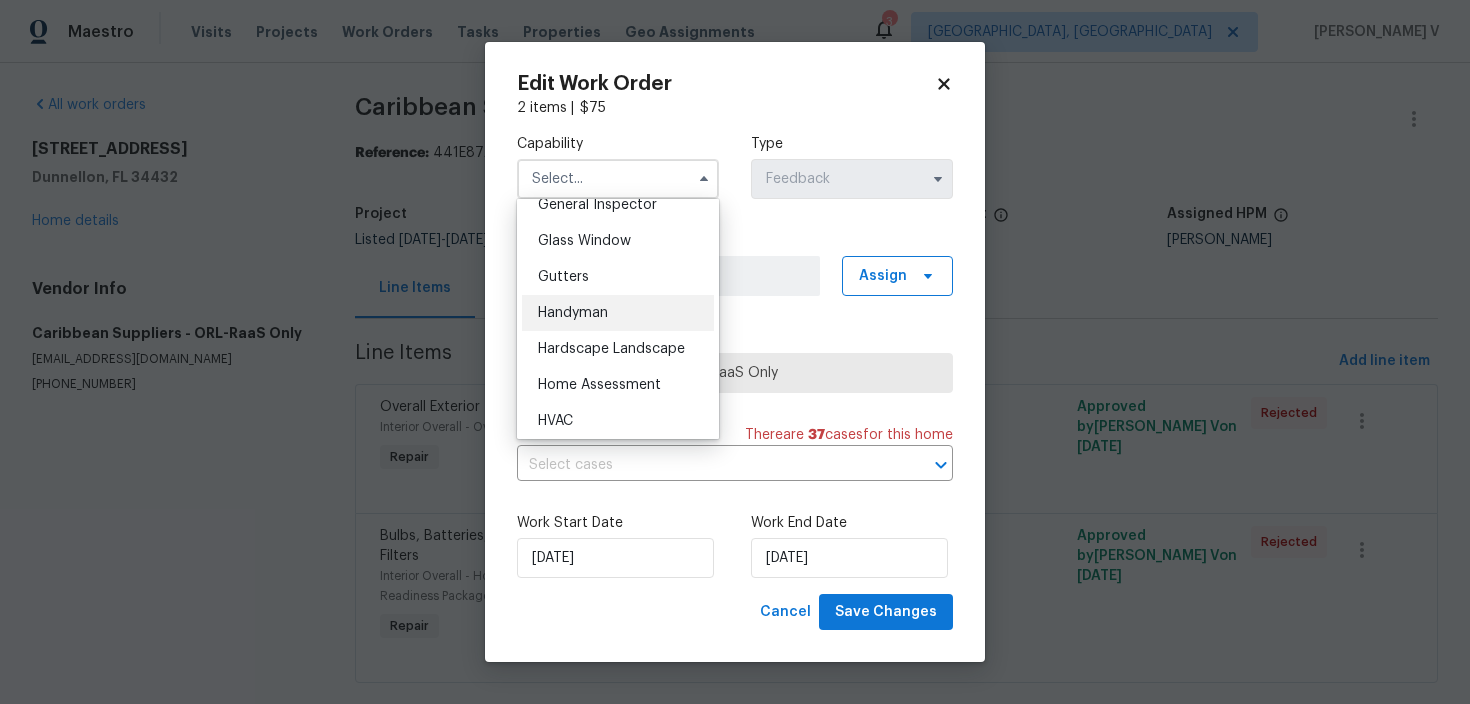 click on "Handyman" at bounding box center [618, 313] 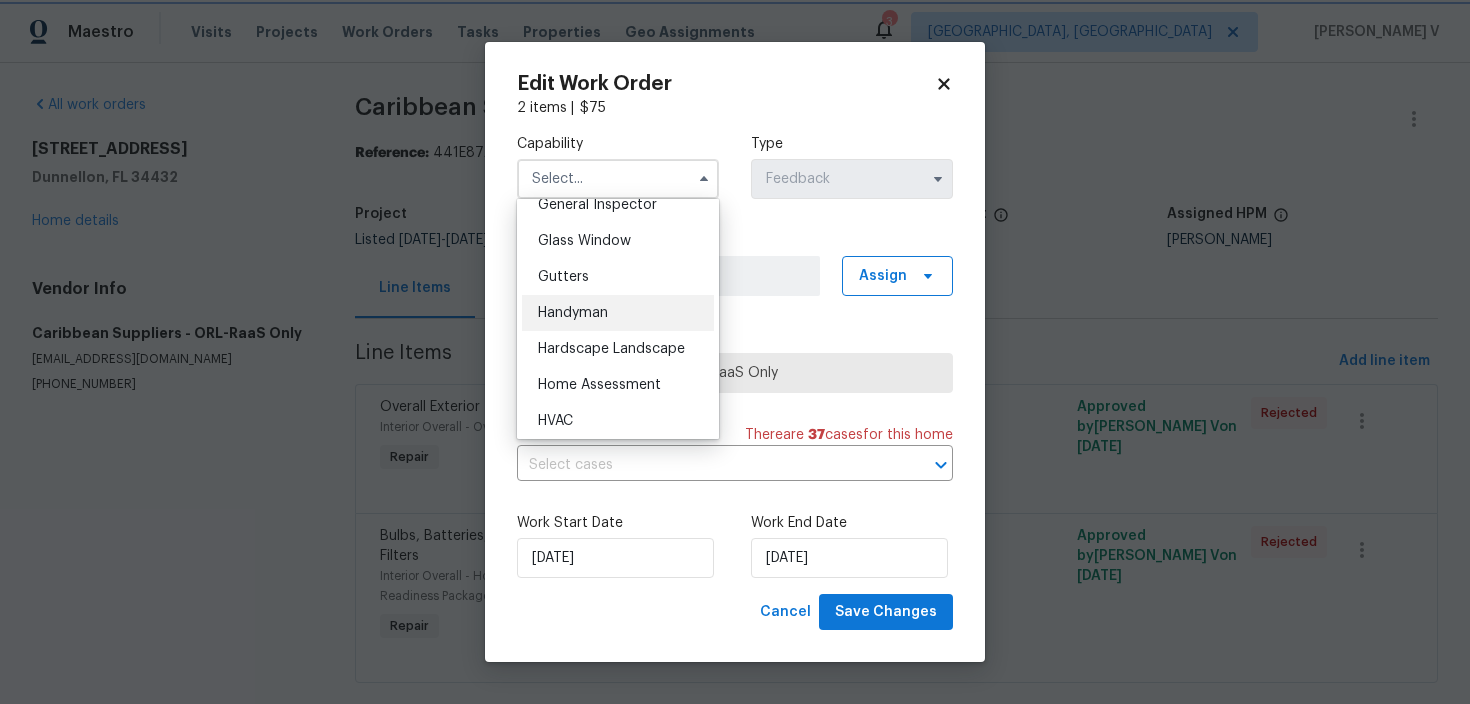 type on "Handyman" 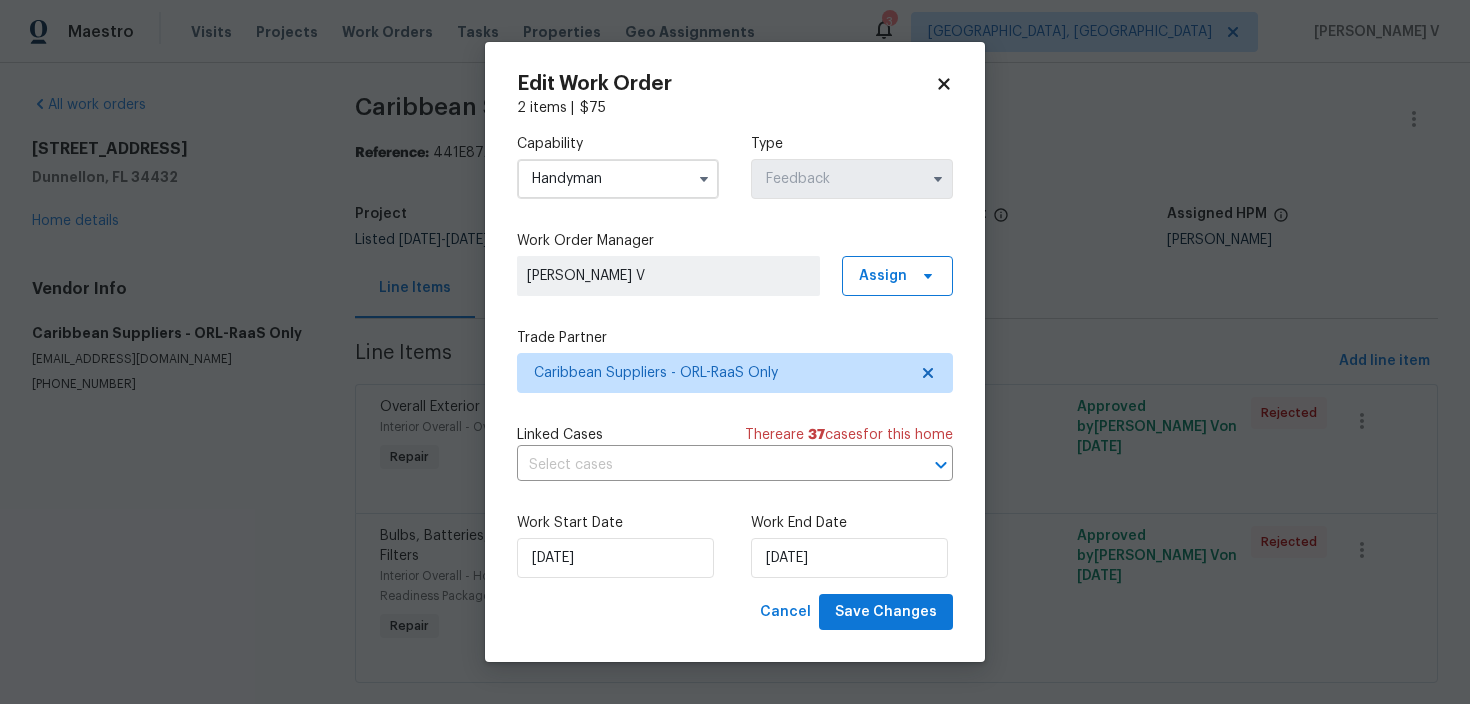 click on "Capability   Handyman Type   Feedback Work Order Manager   Divya Dharshini V Assign Trade Partner   Caribbean Suppliers - ORL-RaaS Only Linked Cases There  are   37  case s  for this home   ​ Work Start Date   10/07/2025 Work End Date   14/07/2025" at bounding box center [735, 356] 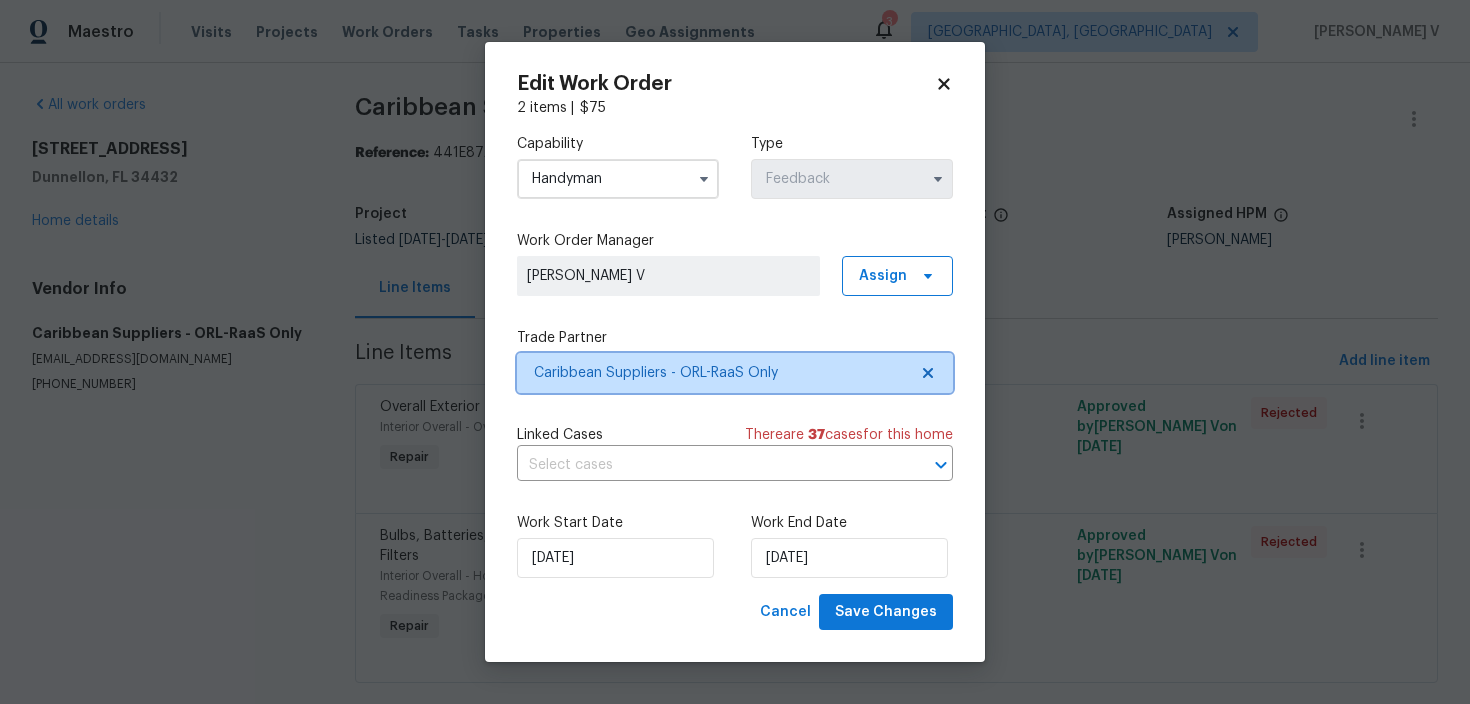 click on "Caribbean Suppliers - ORL-RaaS Only" at bounding box center [720, 373] 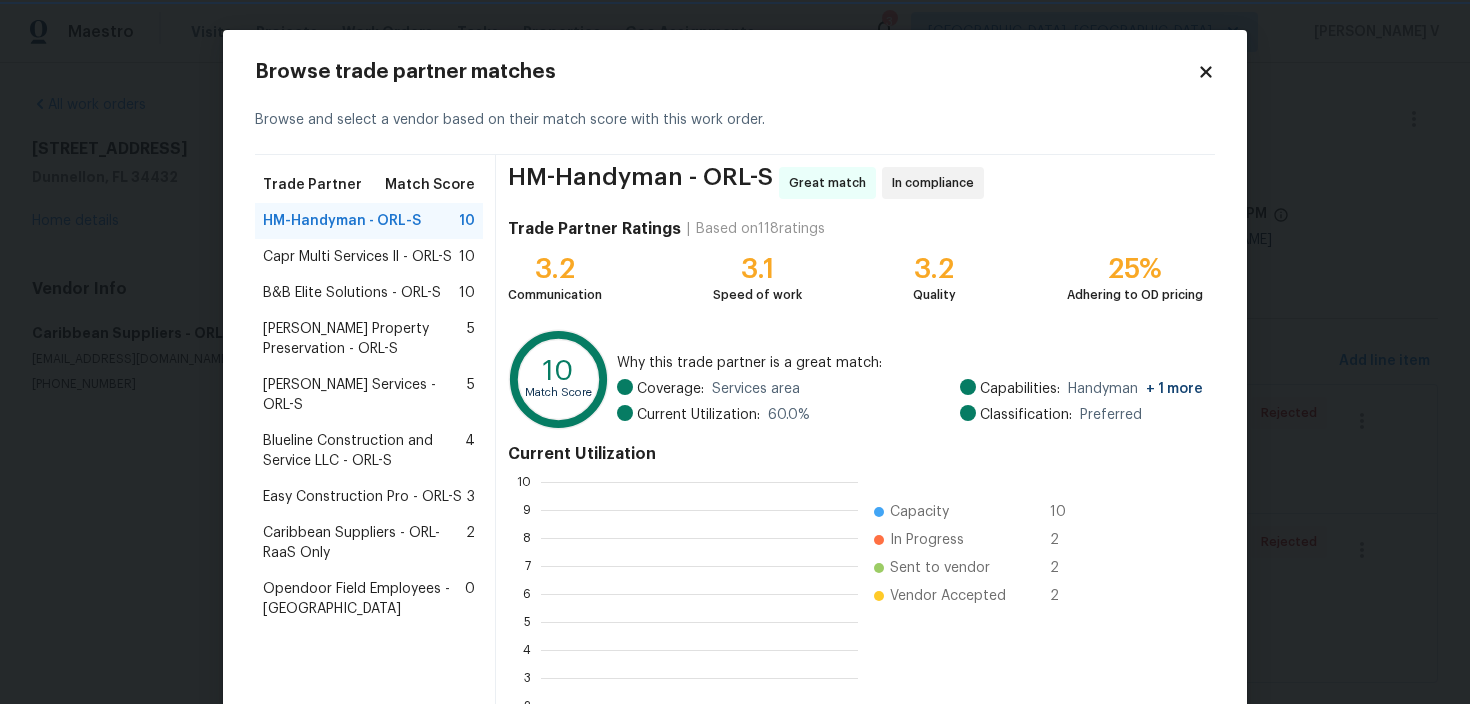 scroll, scrollTop: 280, scrollLeft: 317, axis: both 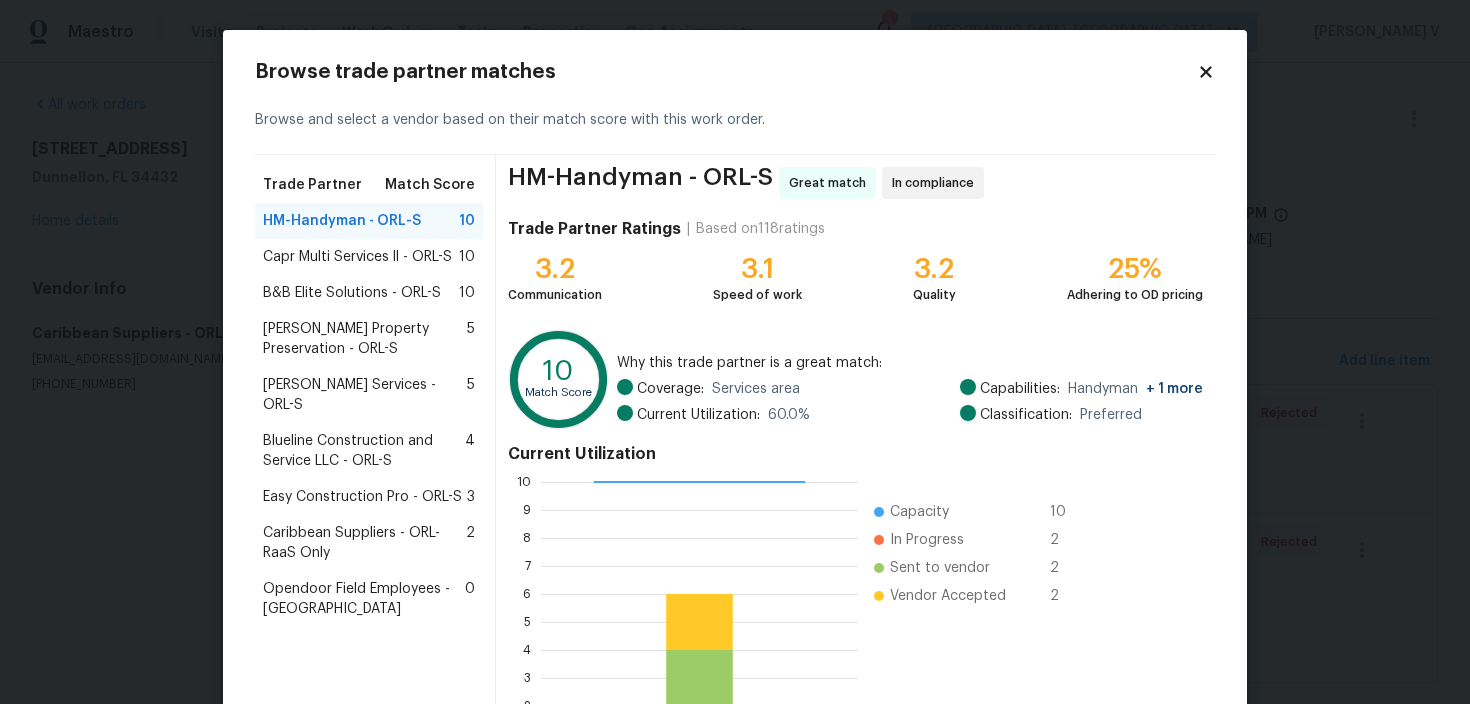 click on "Gabler Services - ORL-S 5" at bounding box center (369, 395) 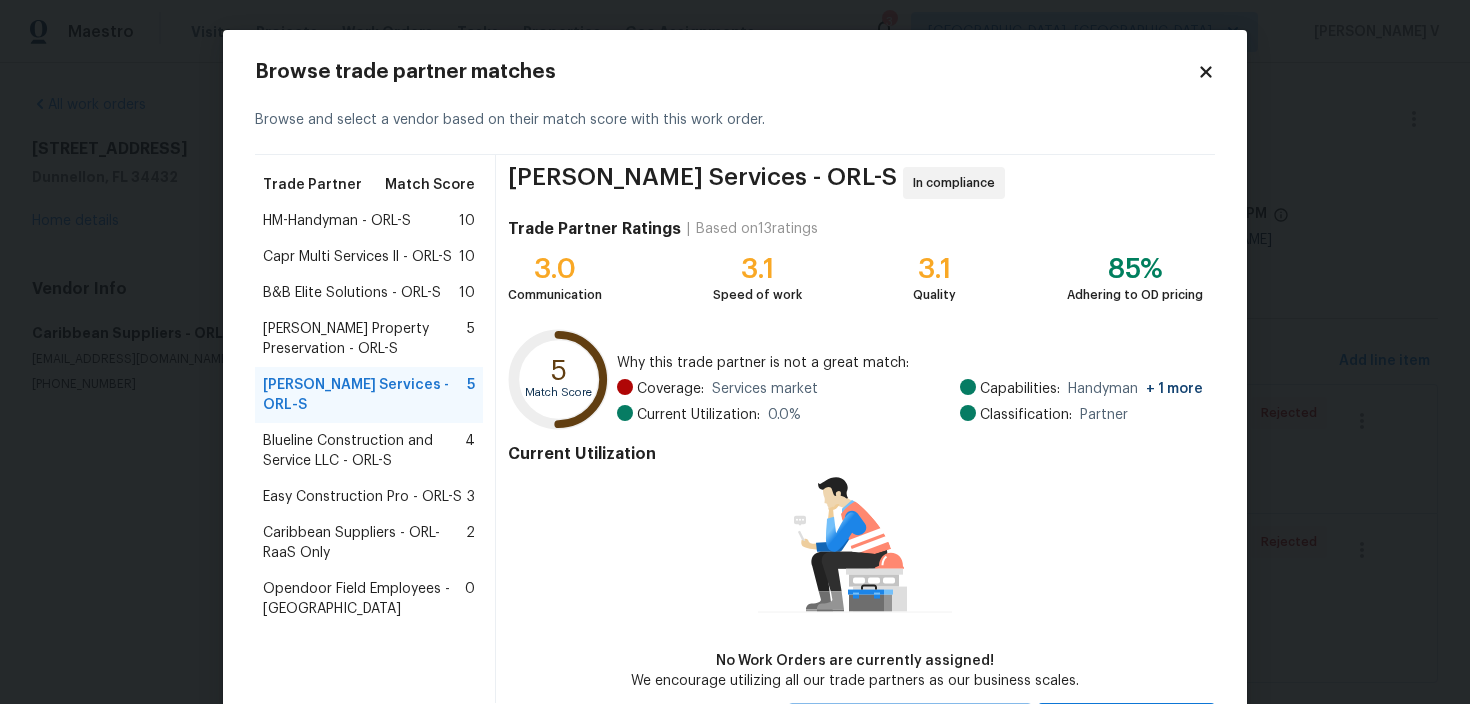 click on "Blueline Construction and Service LLC - ORL-S" at bounding box center (364, 451) 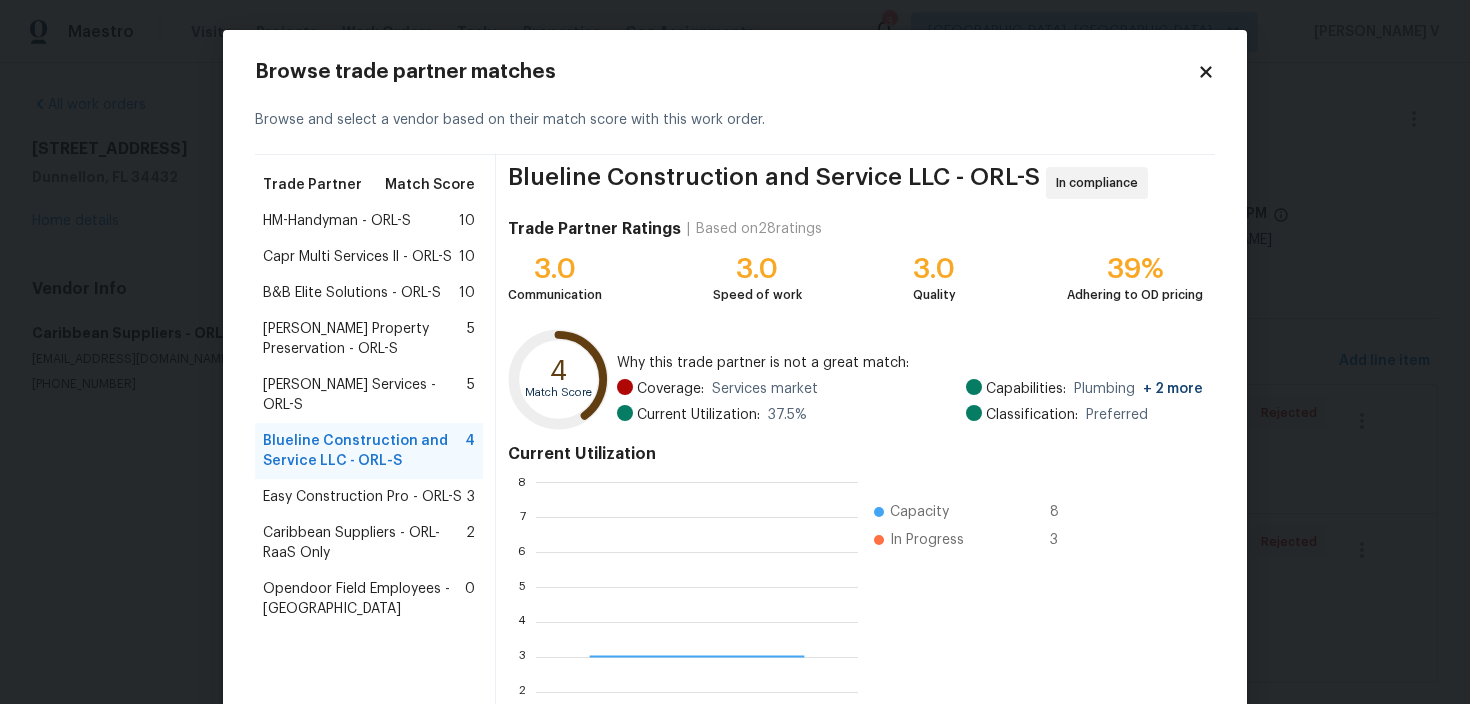 scroll, scrollTop: 2, scrollLeft: 2, axis: both 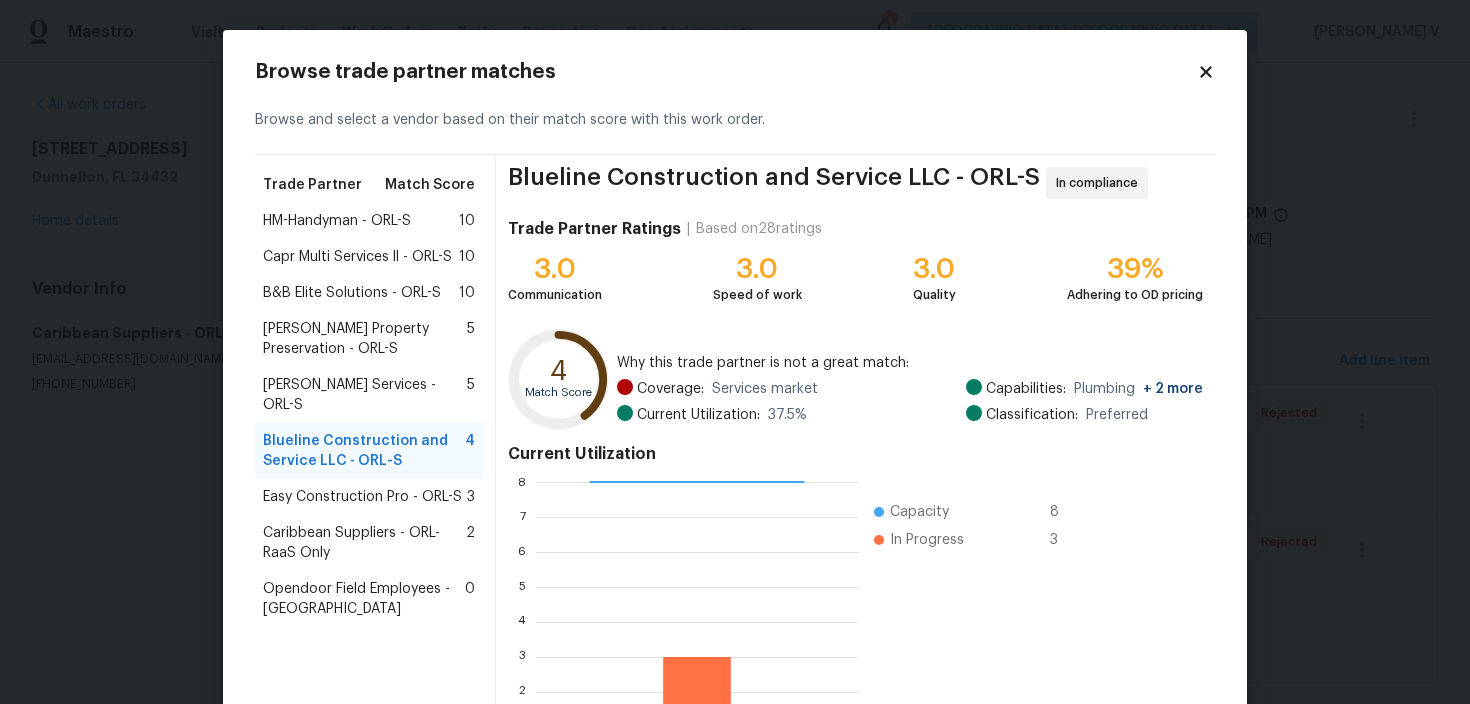 click on "Easy Construction Pro - ORL-S" at bounding box center [362, 497] 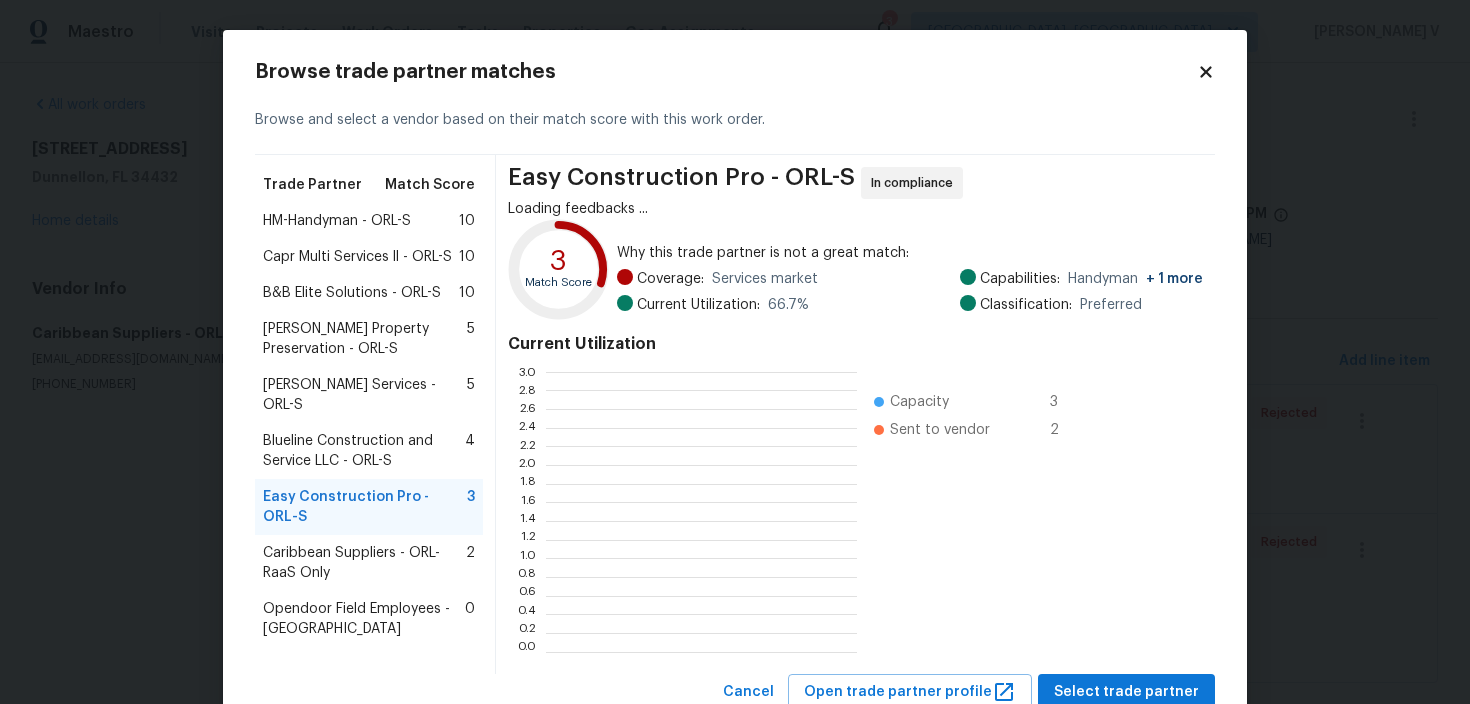 scroll, scrollTop: 2, scrollLeft: 1, axis: both 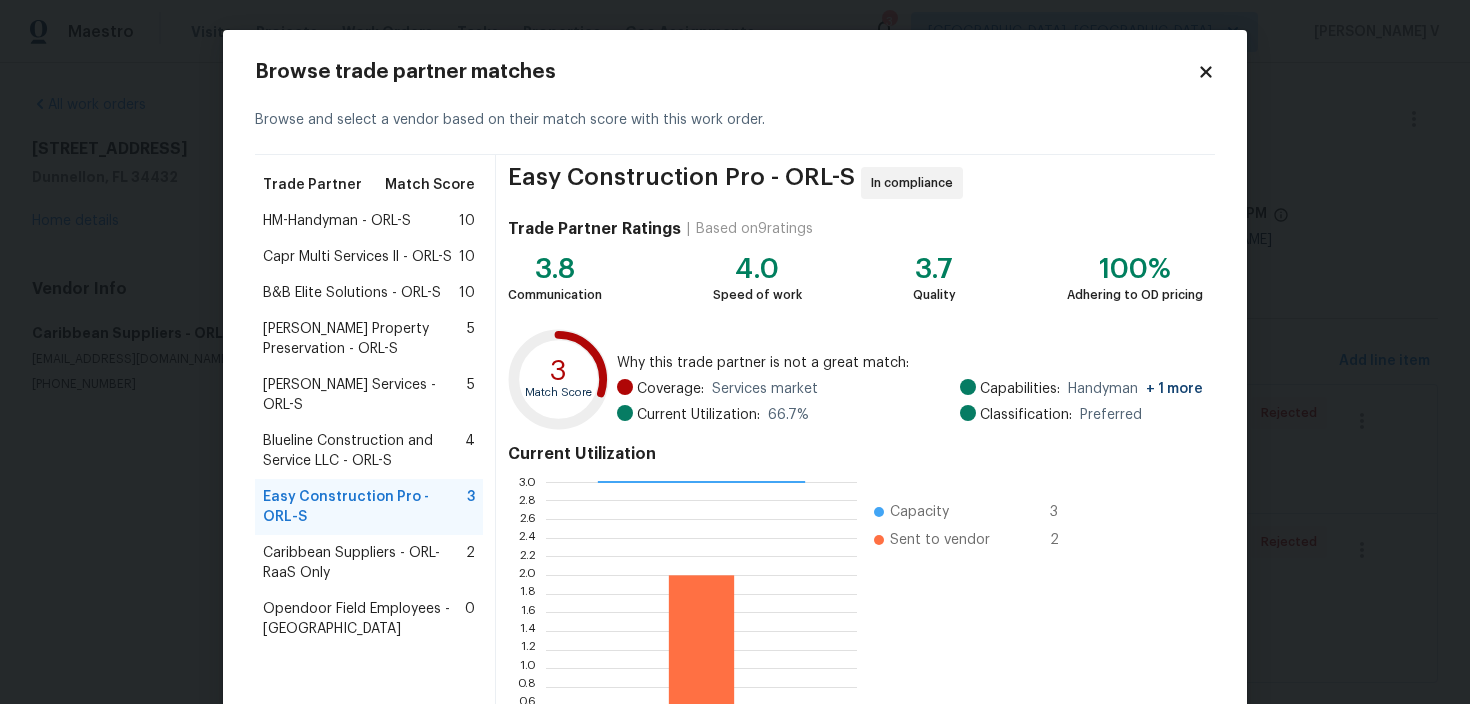 click on "Gabler Services - ORL-S" at bounding box center [365, 395] 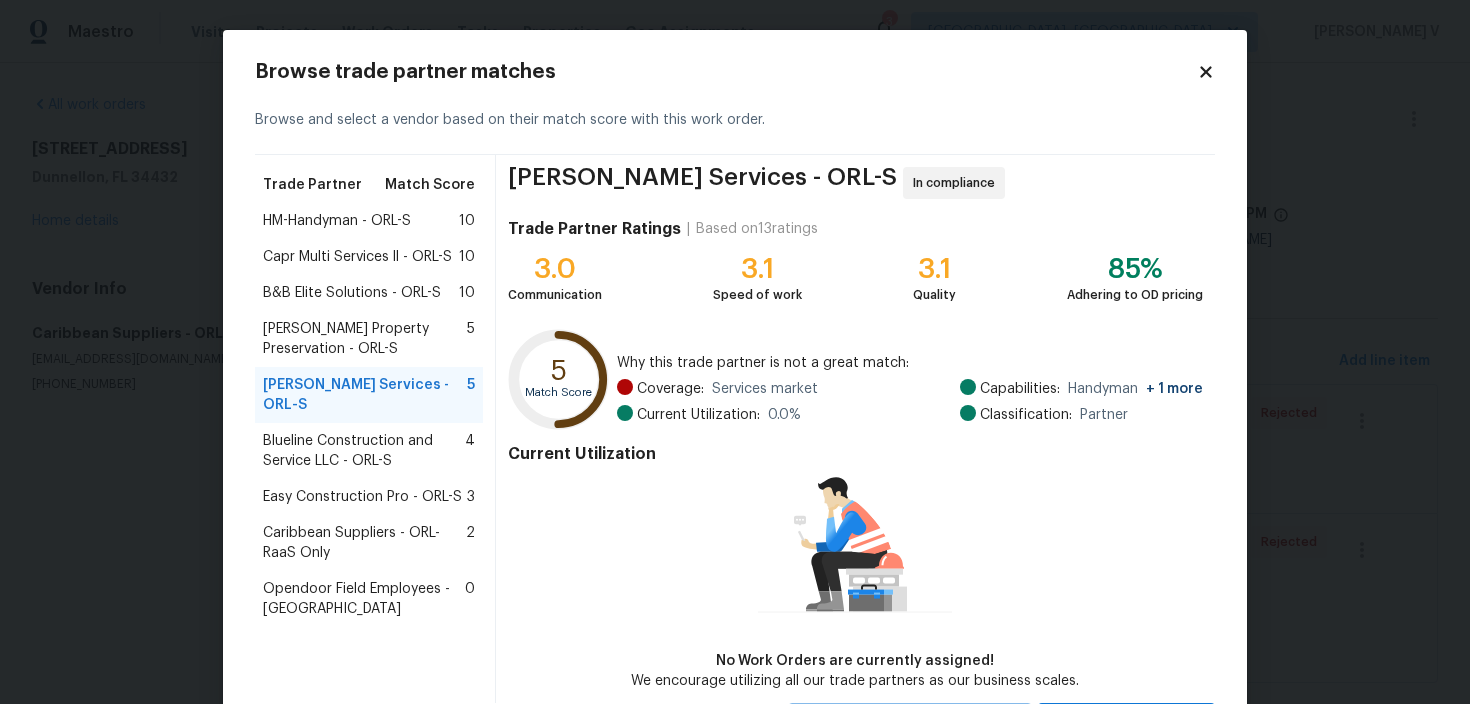 scroll, scrollTop: 96, scrollLeft: 0, axis: vertical 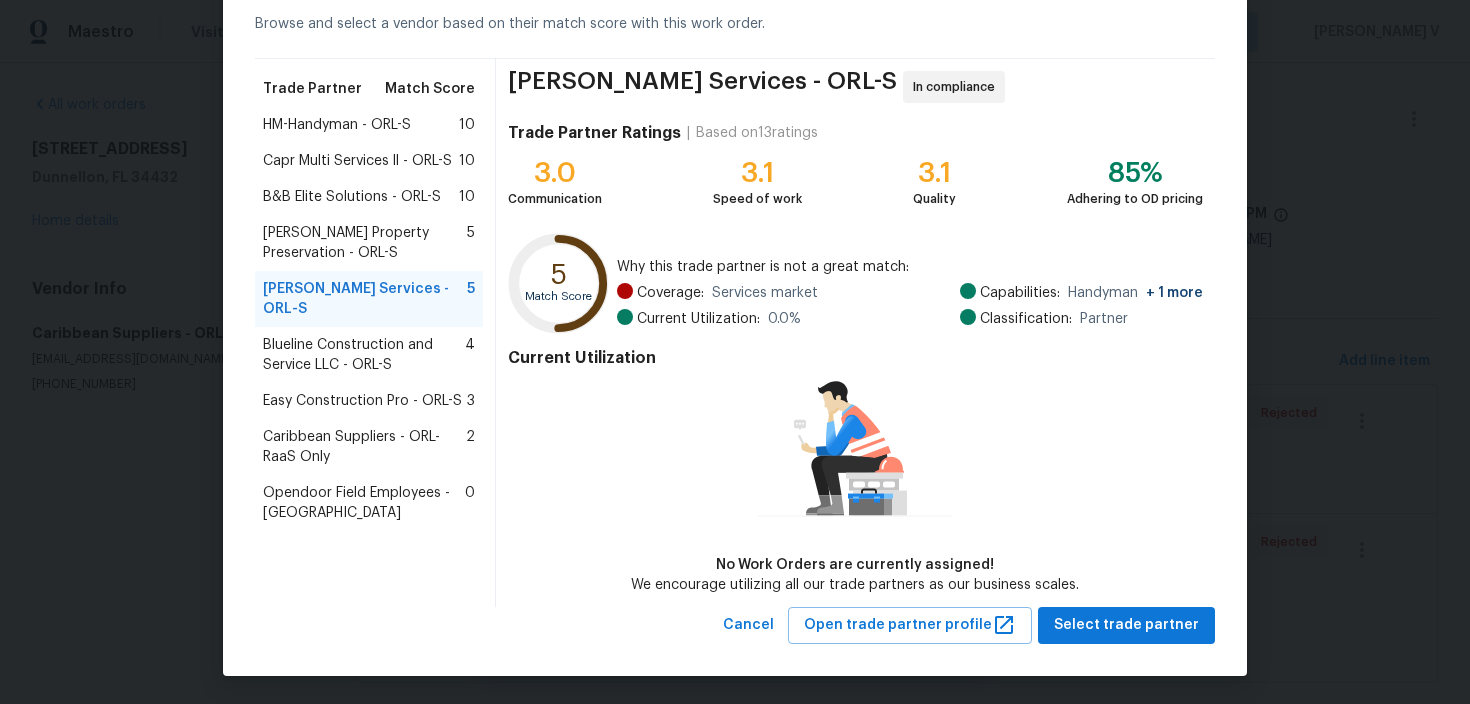 click on "Easy Construction Pro - ORL-S" at bounding box center [362, 401] 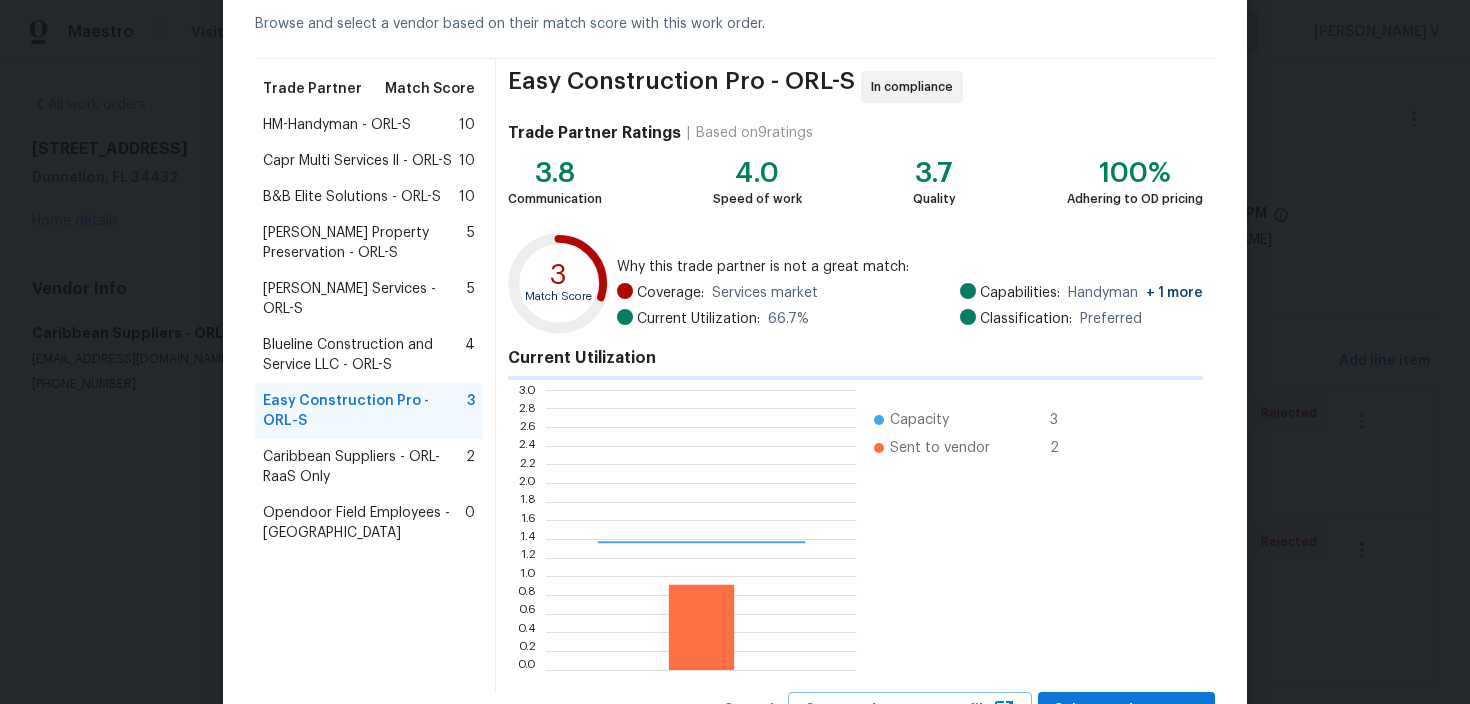 scroll, scrollTop: 2, scrollLeft: 1, axis: both 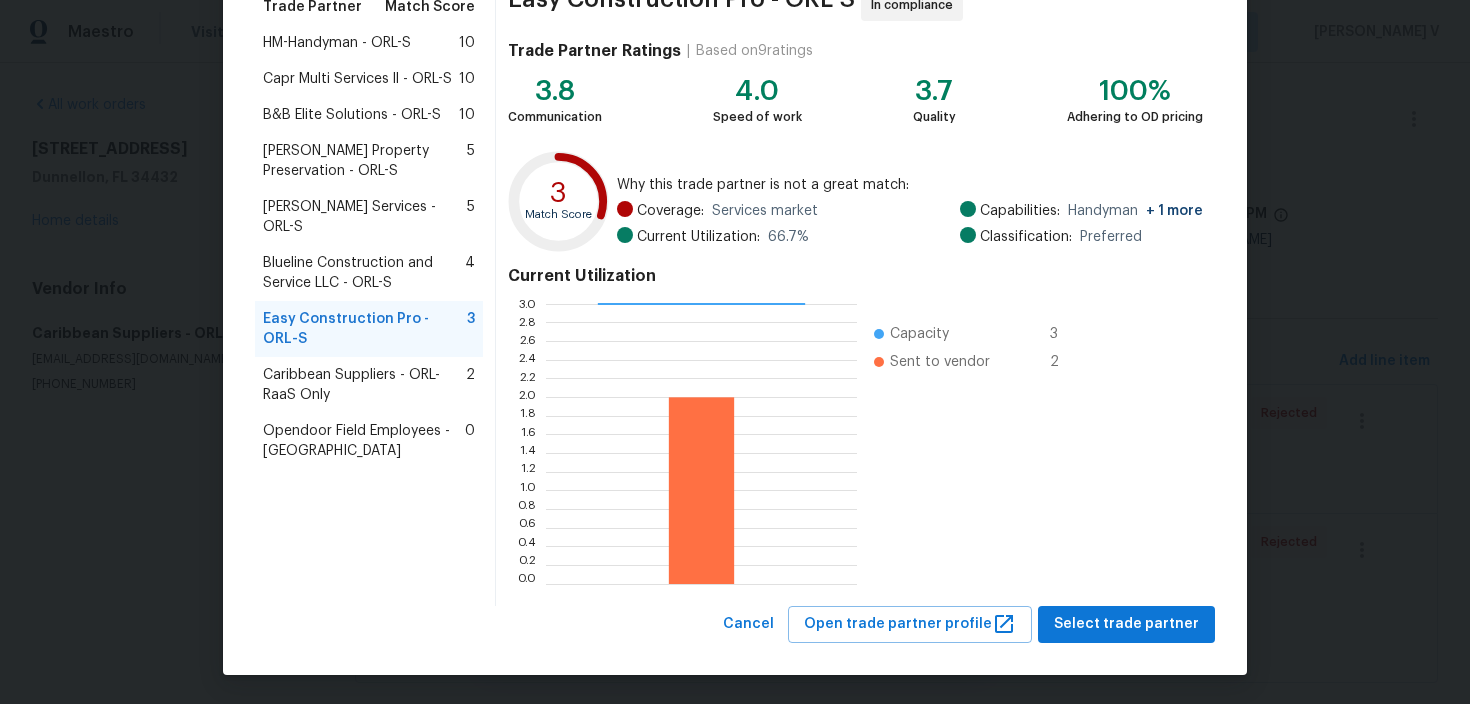 click on "Blueline Construction and Service LLC - ORL-S" at bounding box center [364, 273] 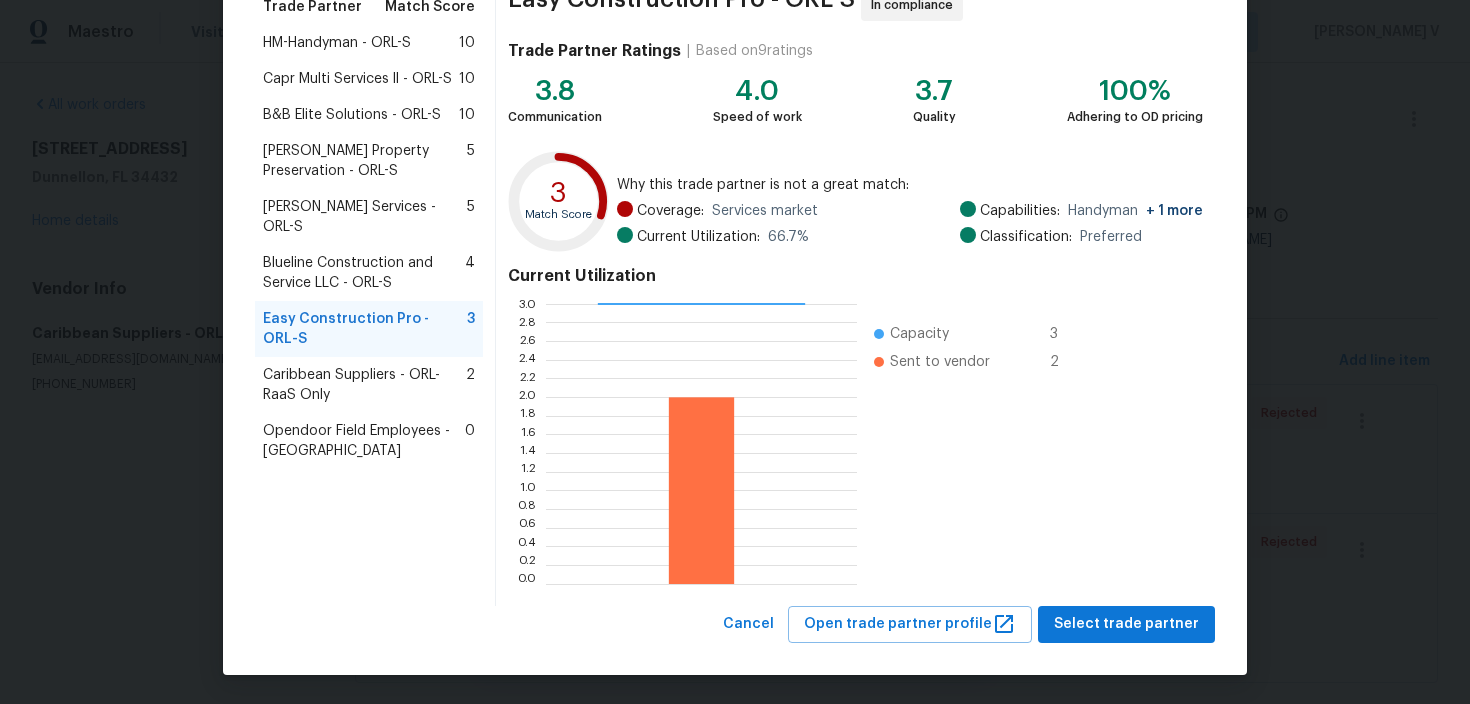 scroll, scrollTop: 280, scrollLeft: 321, axis: both 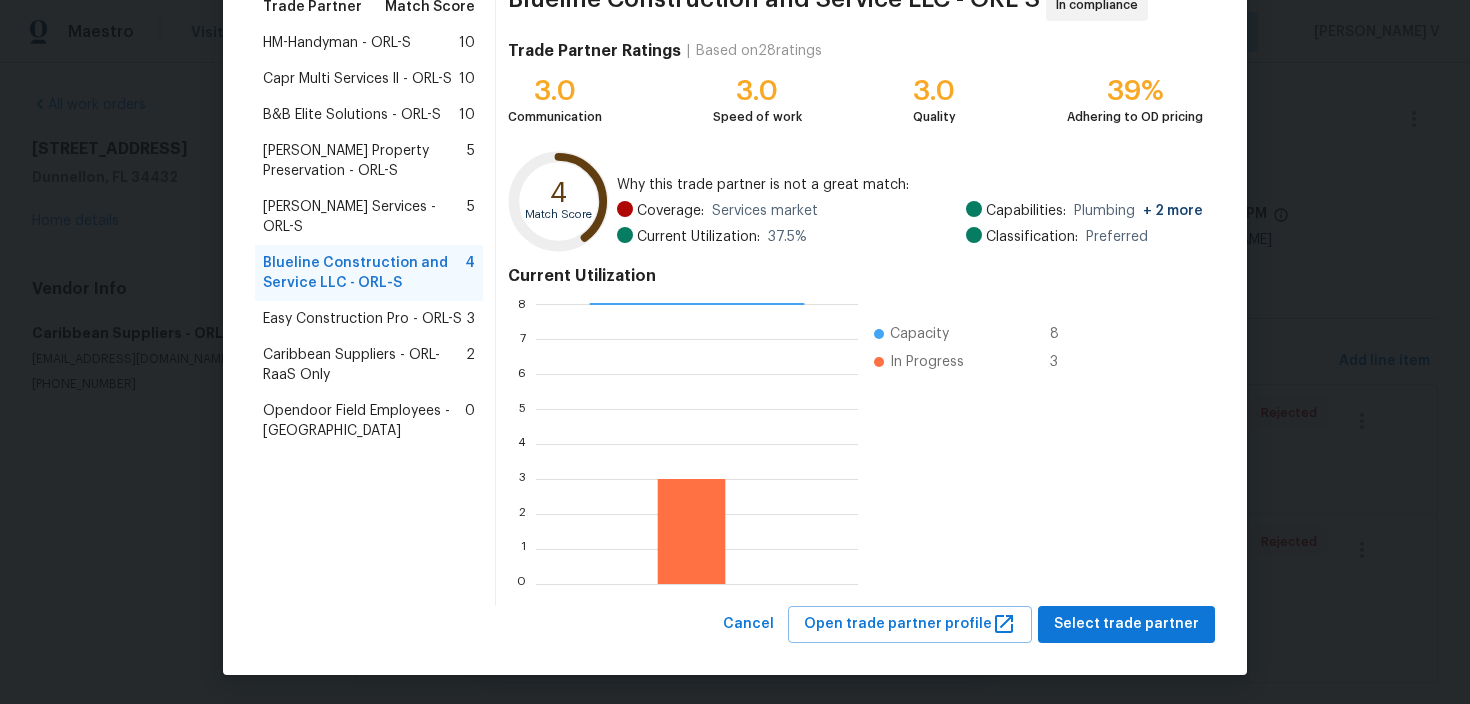 click on "Gabler Services - ORL-S" at bounding box center (365, 217) 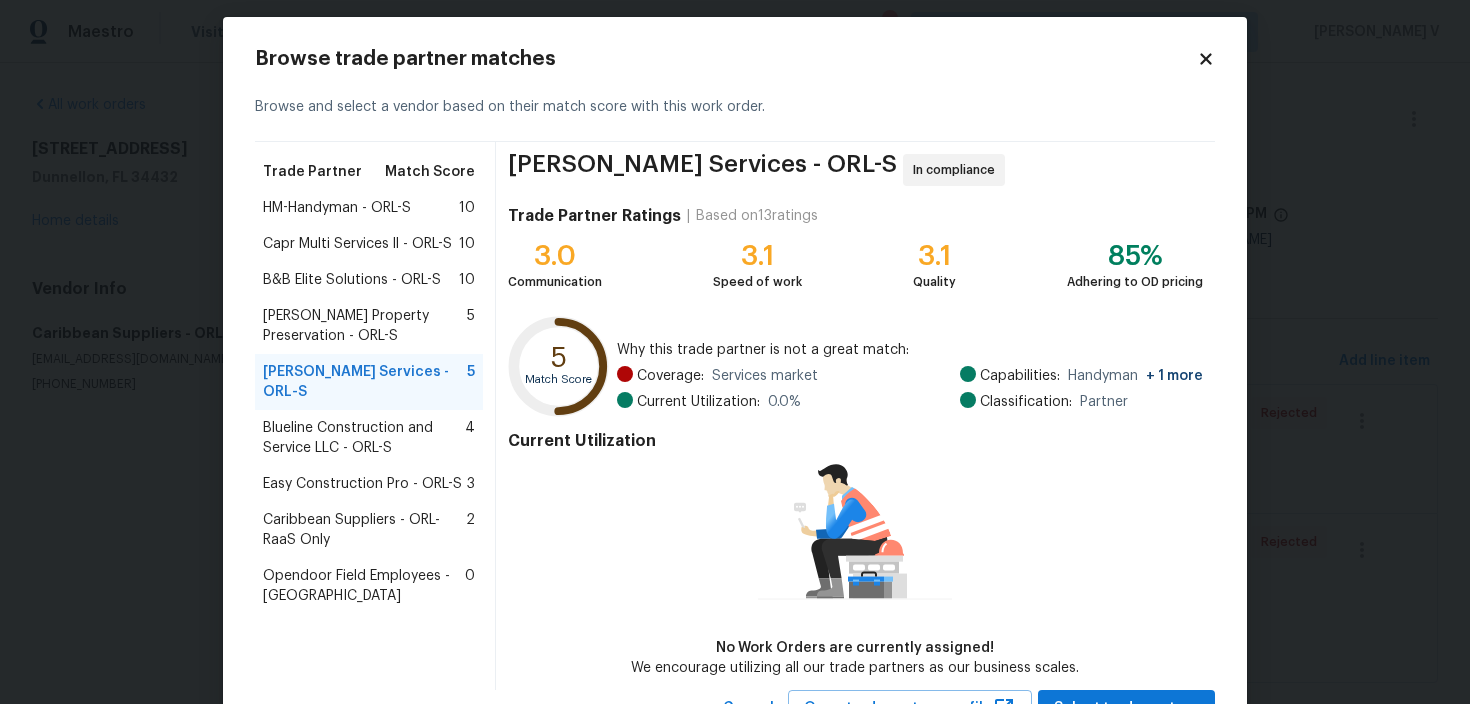 scroll, scrollTop: 96, scrollLeft: 0, axis: vertical 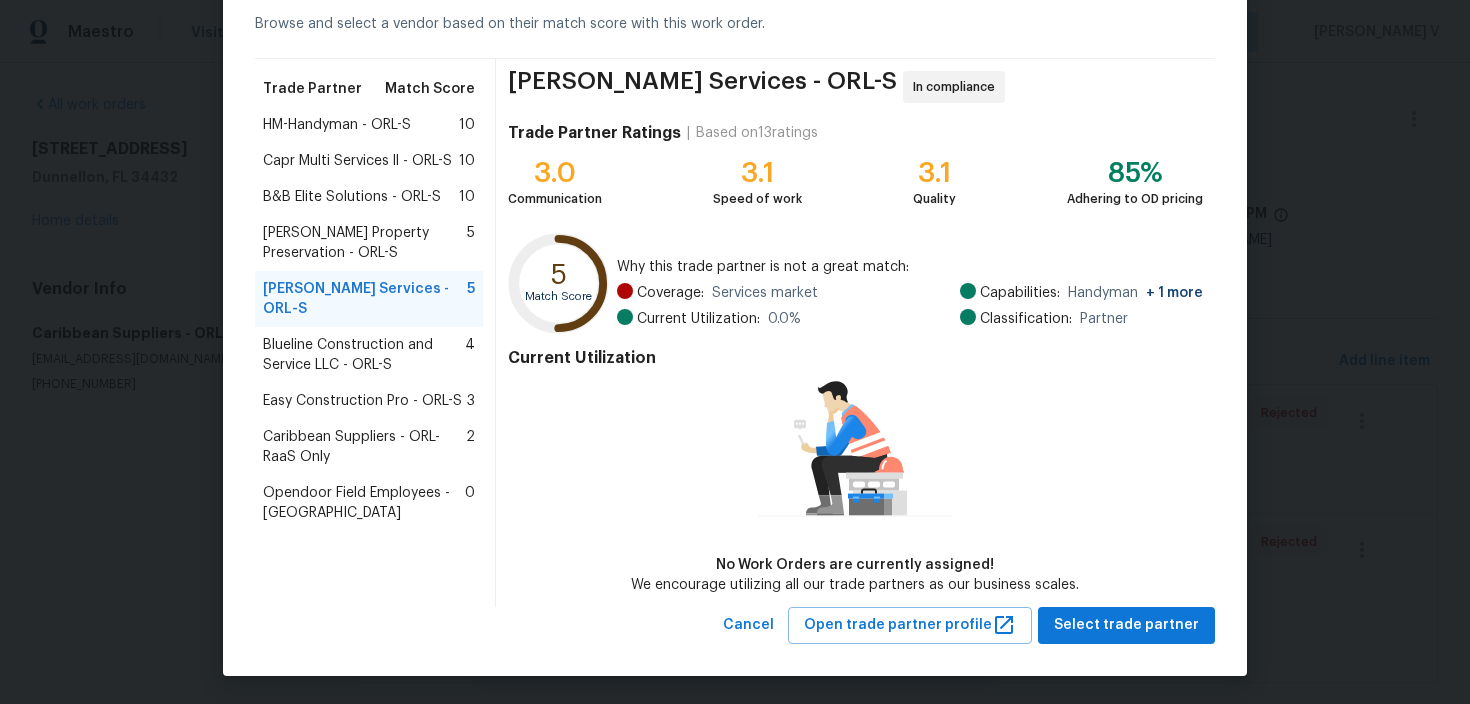 click on "Browse trade partner matches Browse and select a vendor based on their match score with this work order. Trade Partner Match Score HM-Handyman - ORL-S 10 Capr Multi Services ll - ORL-S 10 B&B Elite Solutions - ORL-S 10 Witt's Property Preservation - ORL-S 5 Gabler Services - ORL-S 5 Blueline Construction and Service LLC - ORL-S 4 Easy Construction Pro - ORL-S 3 Caribbean Suppliers - ORL-RaaS Only 2 Opendoor Field Employees - Orlando  0 Gabler Services - ORL-S In compliance Trade Partner Ratings    |    Based on  13  ratings 3.0 Communication 3.1 Speed of work 3.1 Quality 85% Adhering to OD pricing 5 Match Score Why this trade partner is not a great match: Coverage: Services market Current Utilization: 0.0 % Capabilities: Handyman + 1 more Classification: Partner Current Utilization No Work Orders are currently assigned! We encourage utilizing all our trade partners as our business scales. Cancel Open trade partner profile Select trade partner" at bounding box center (735, 305) 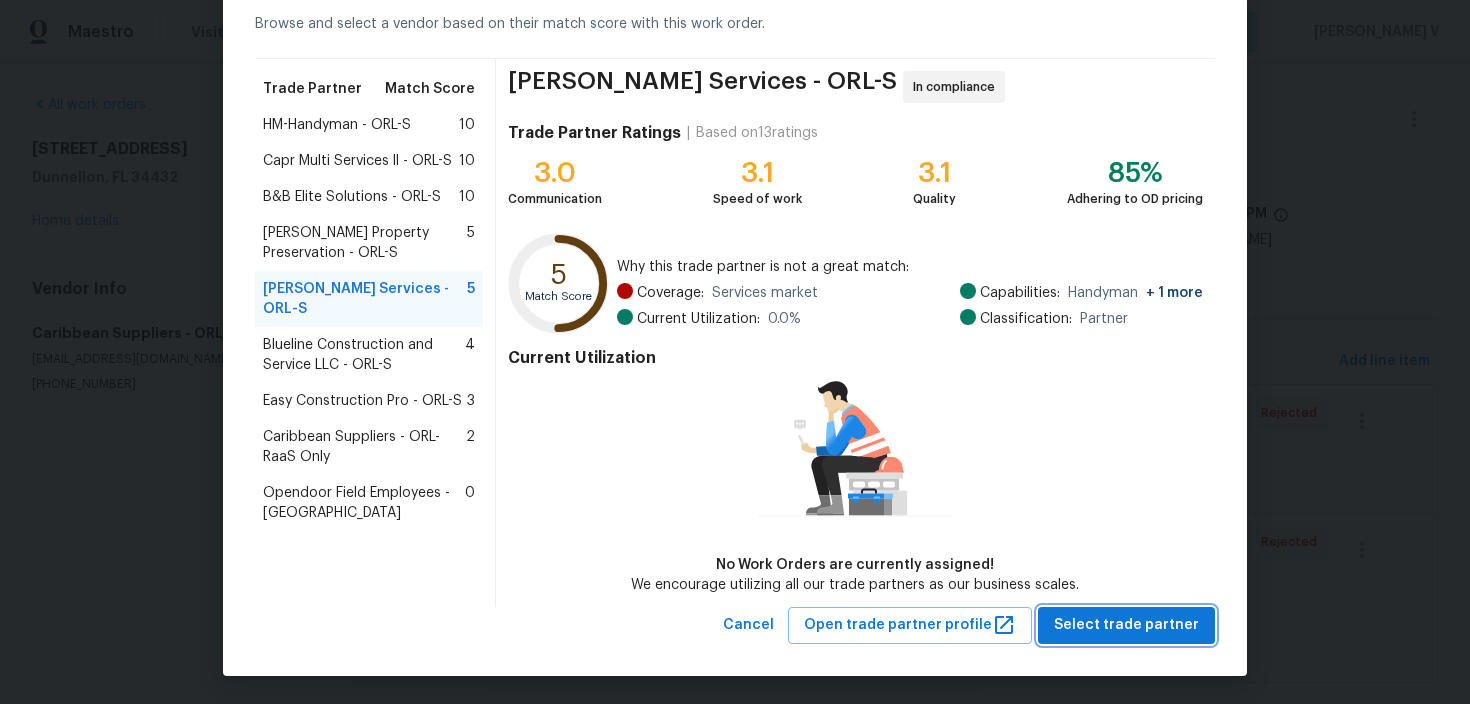 click on "Select trade partner" at bounding box center (1126, 625) 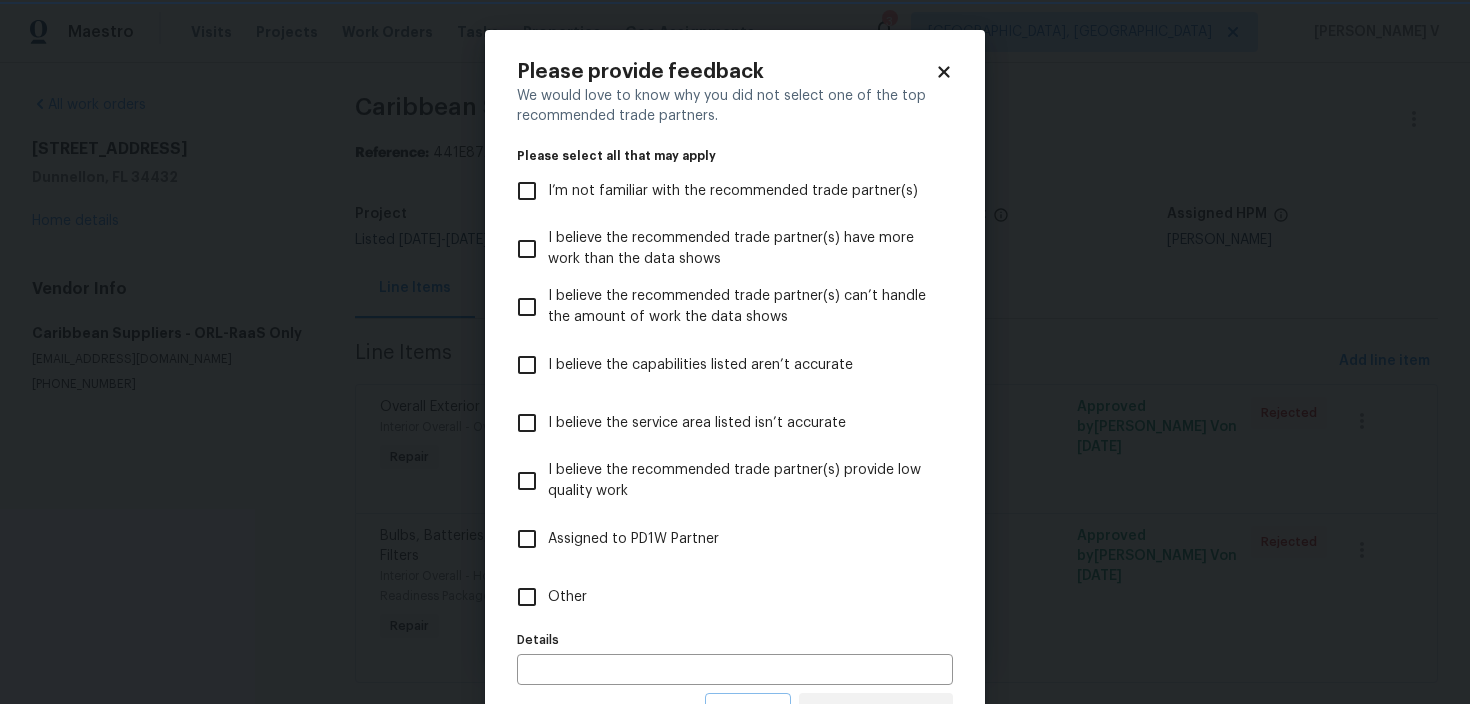 scroll, scrollTop: 0, scrollLeft: 0, axis: both 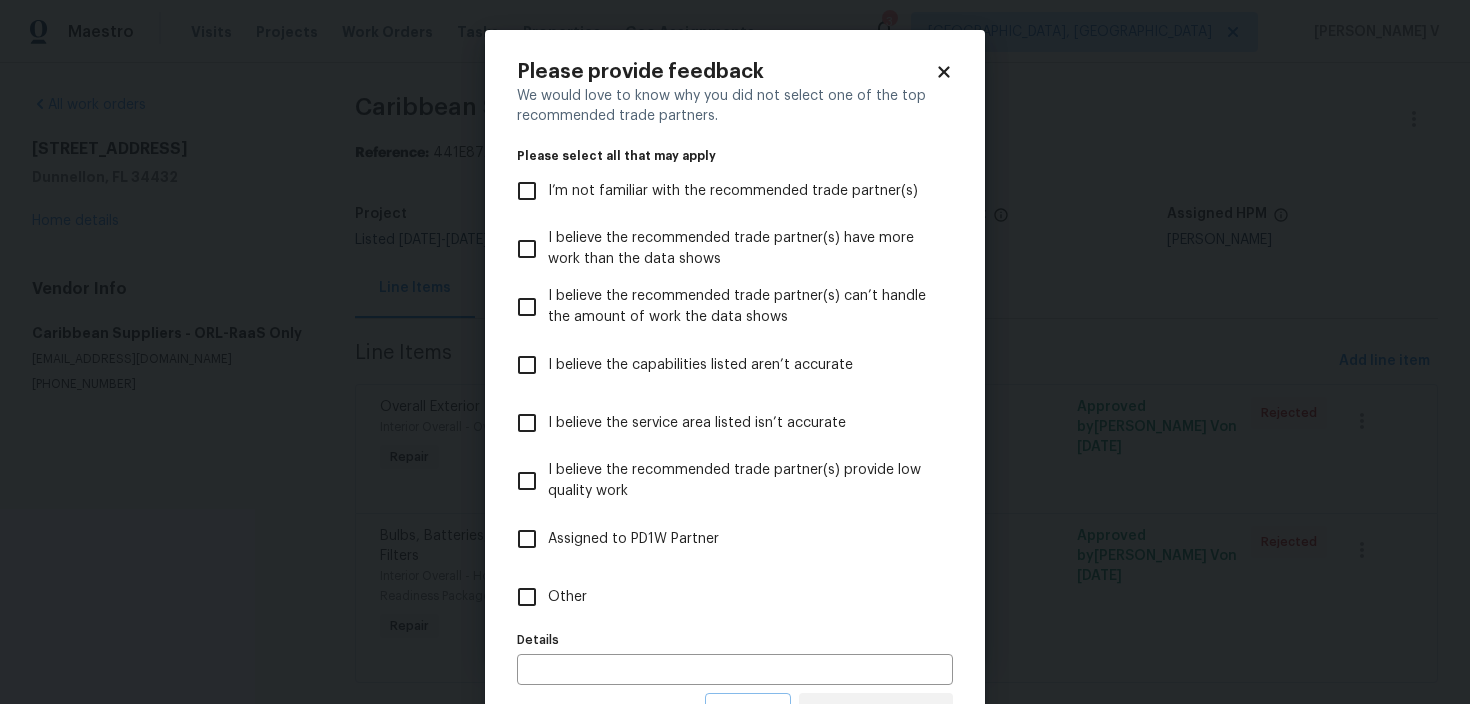 click on "Other" at bounding box center (721, 597) 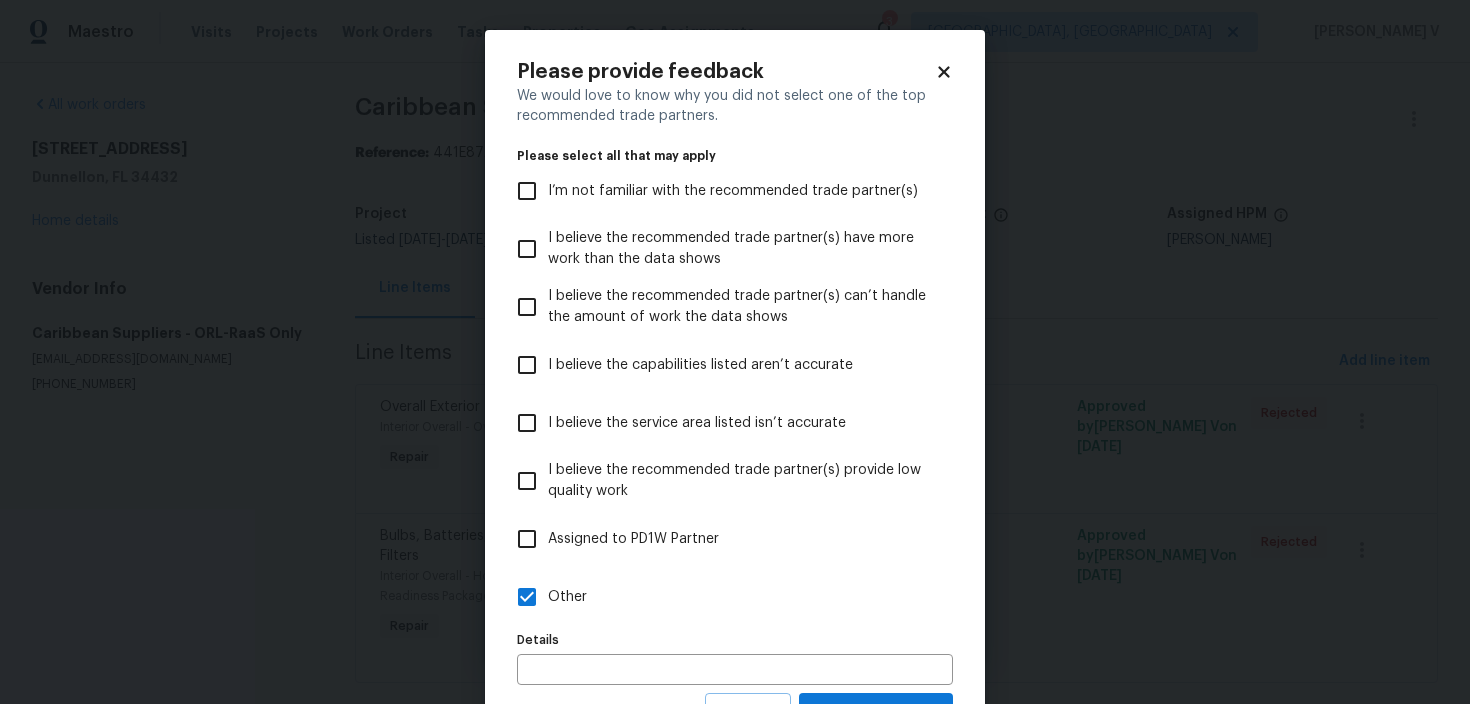 scroll, scrollTop: 88, scrollLeft: 0, axis: vertical 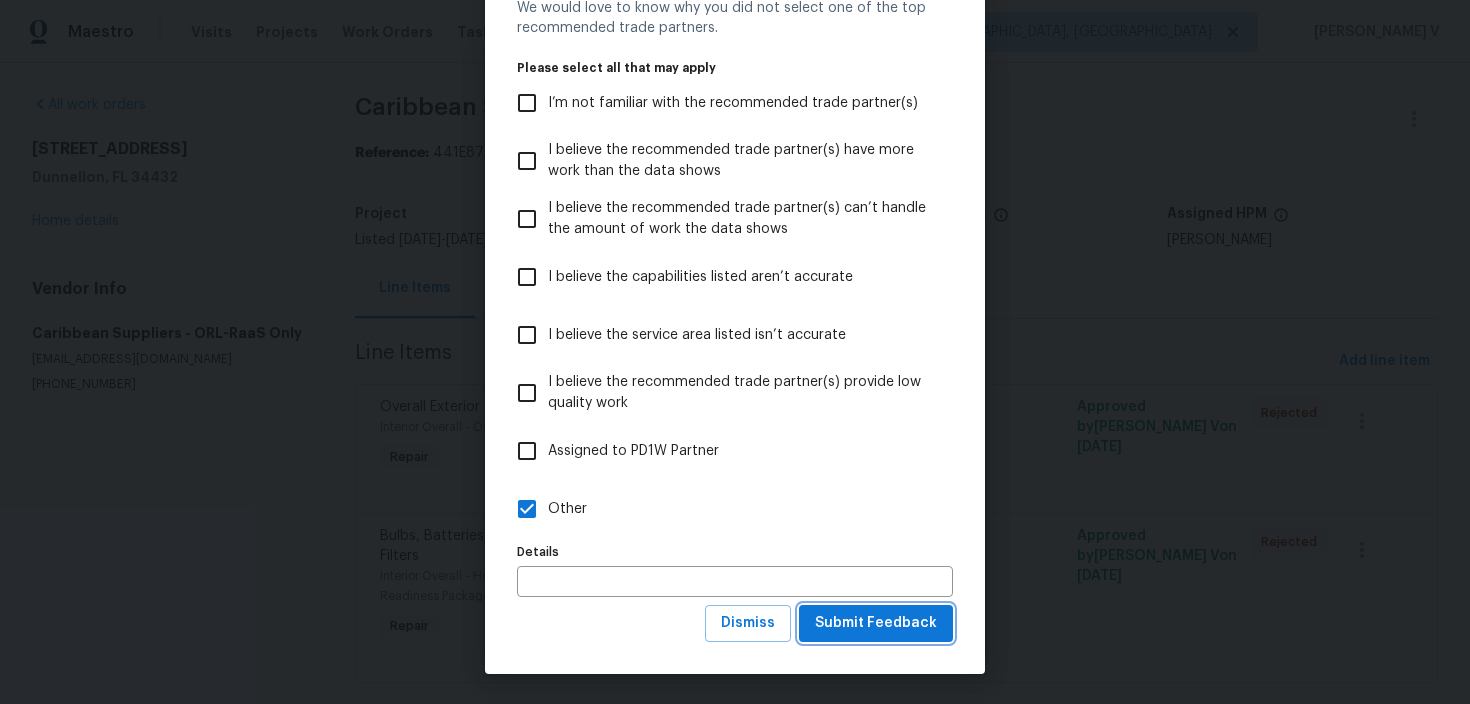 click on "Submit Feedback" at bounding box center (876, 623) 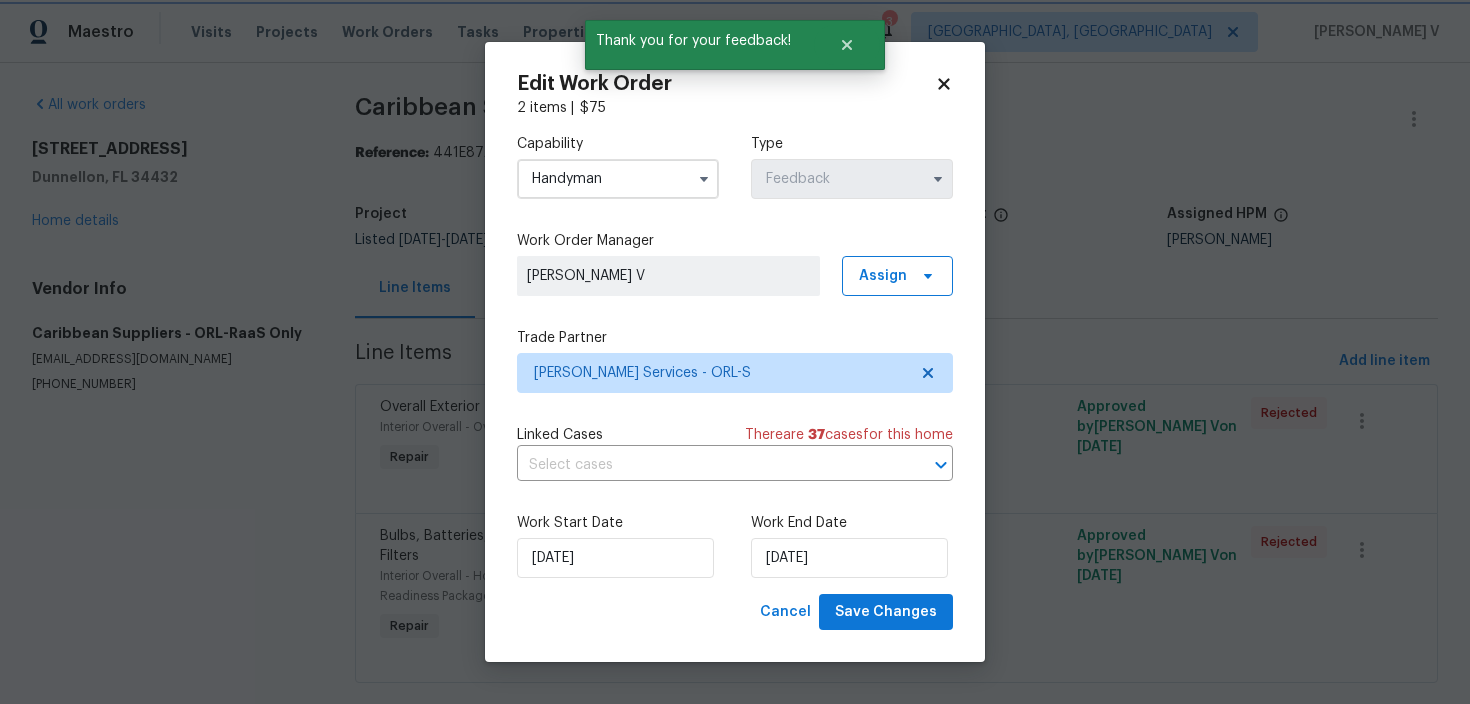 scroll, scrollTop: 0, scrollLeft: 0, axis: both 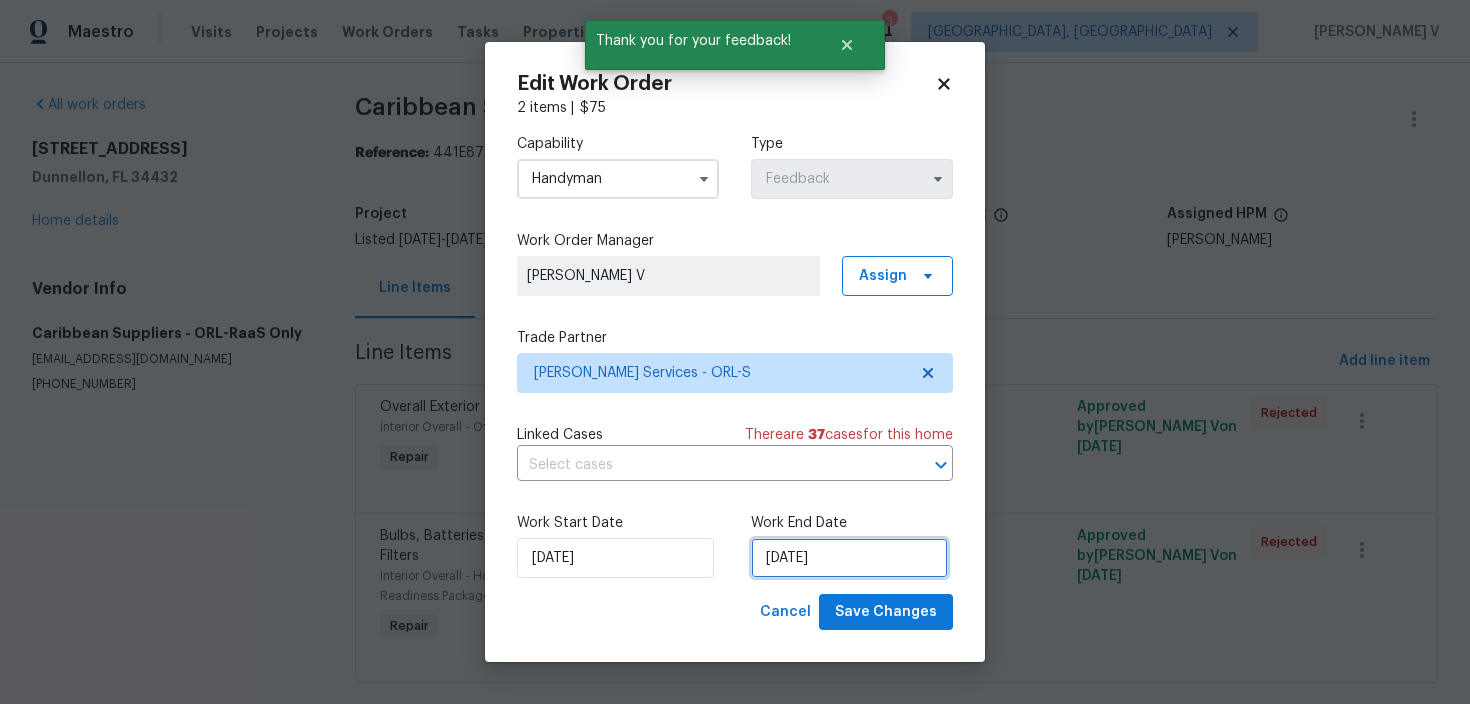 click on "[DATE]" at bounding box center (849, 558) 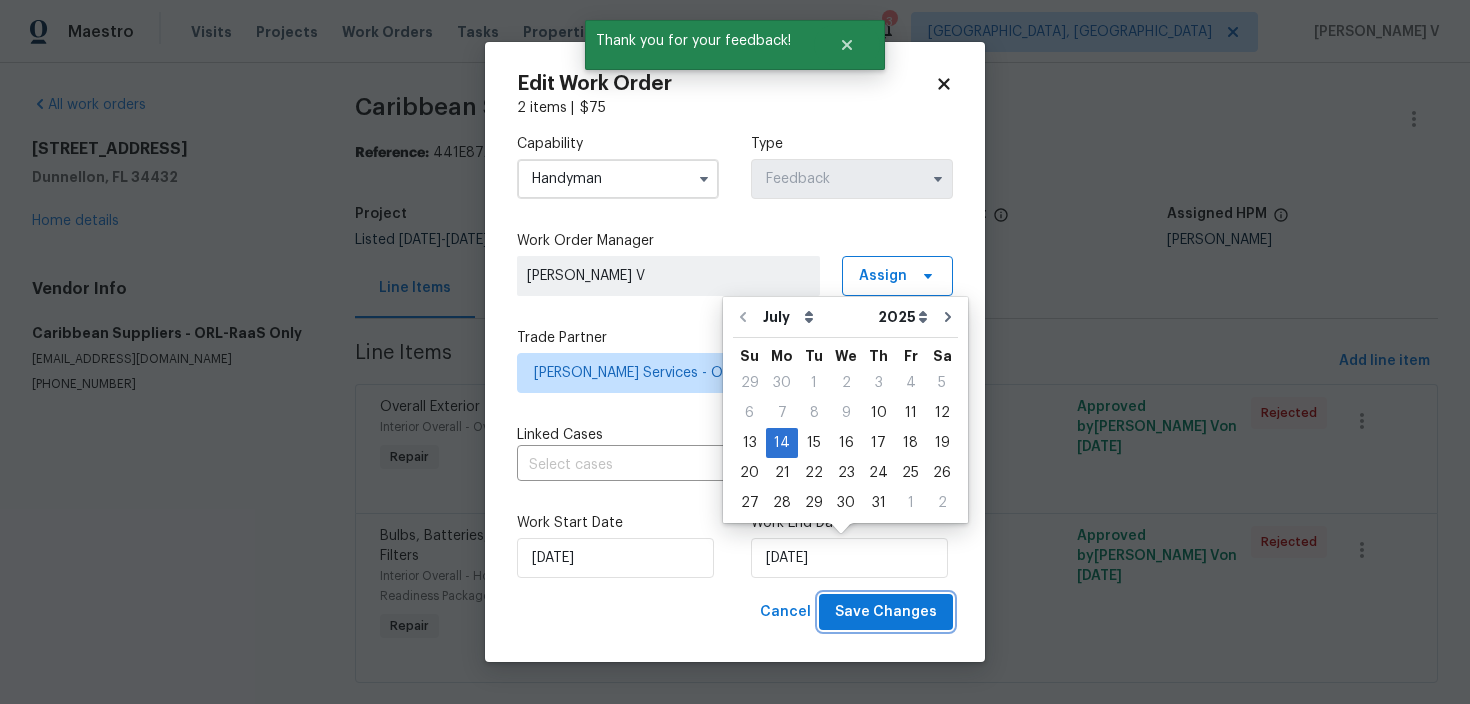 click on "Save Changes" at bounding box center (886, 612) 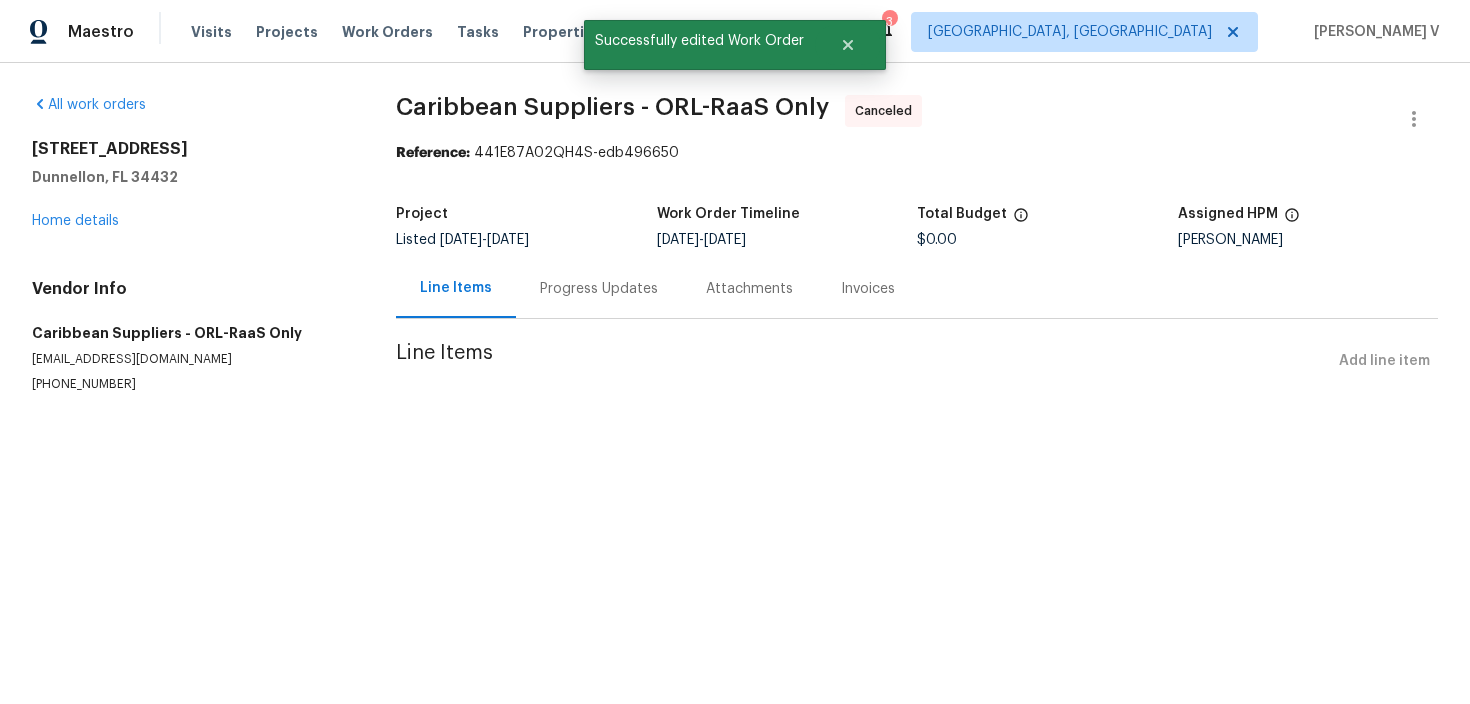 click on "13794 SW 112th St Dunnellon, FL 34432 Home details" at bounding box center [190, 185] 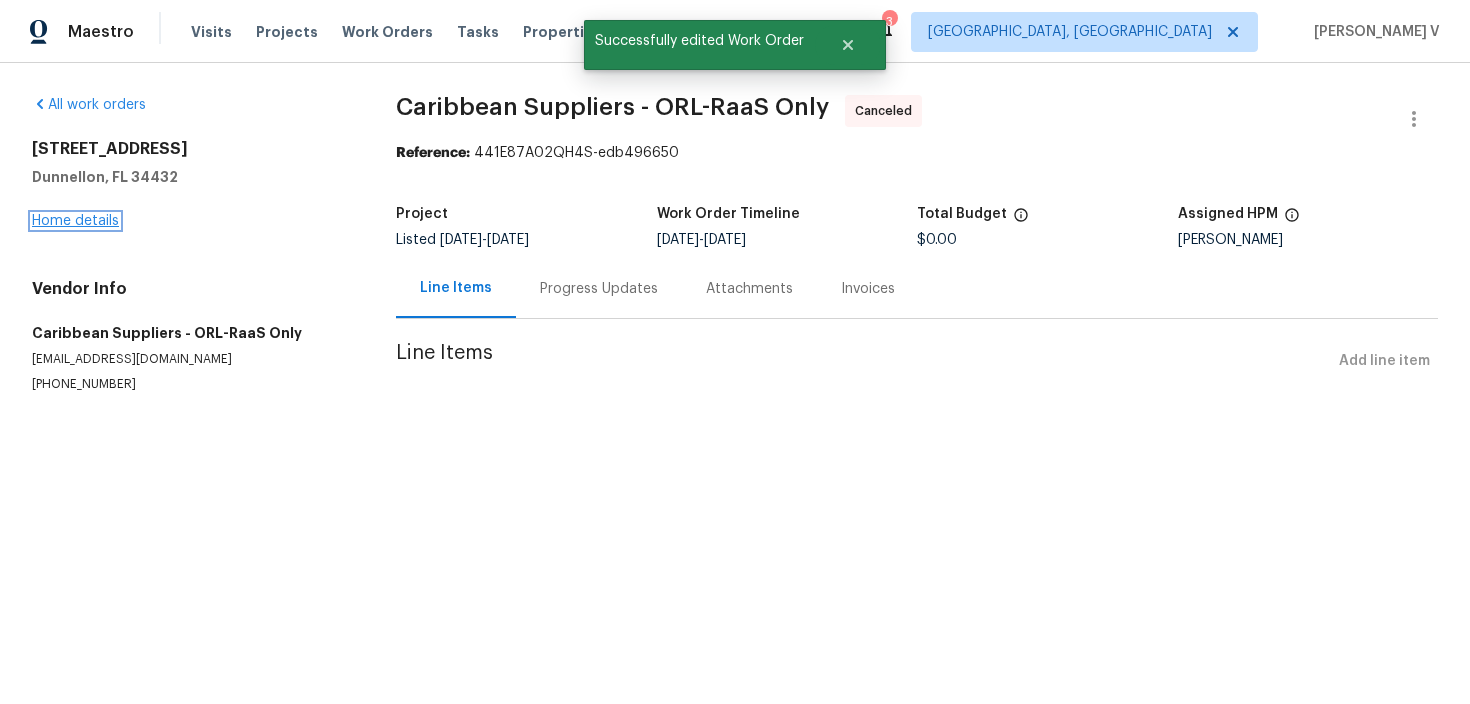 click on "Home details" at bounding box center [75, 221] 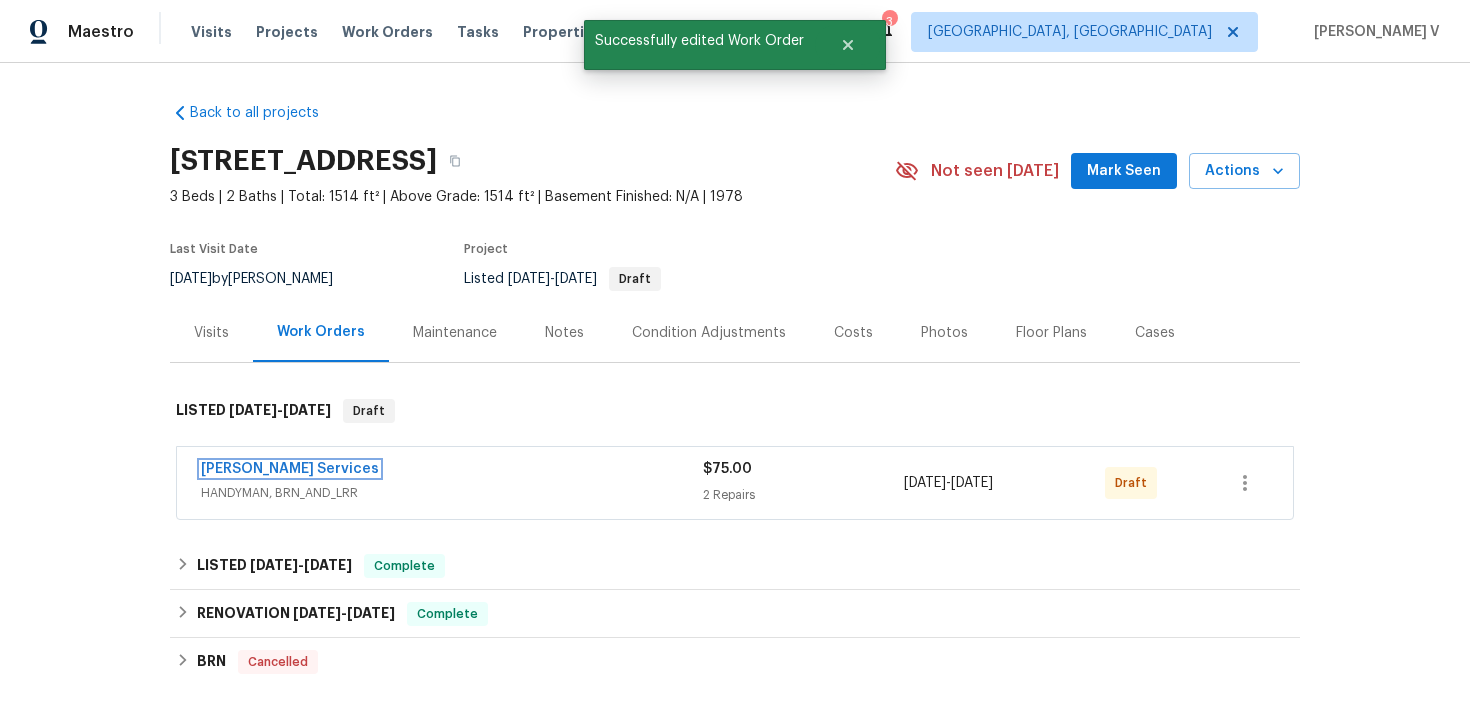 click on "Gabler Services" at bounding box center (290, 469) 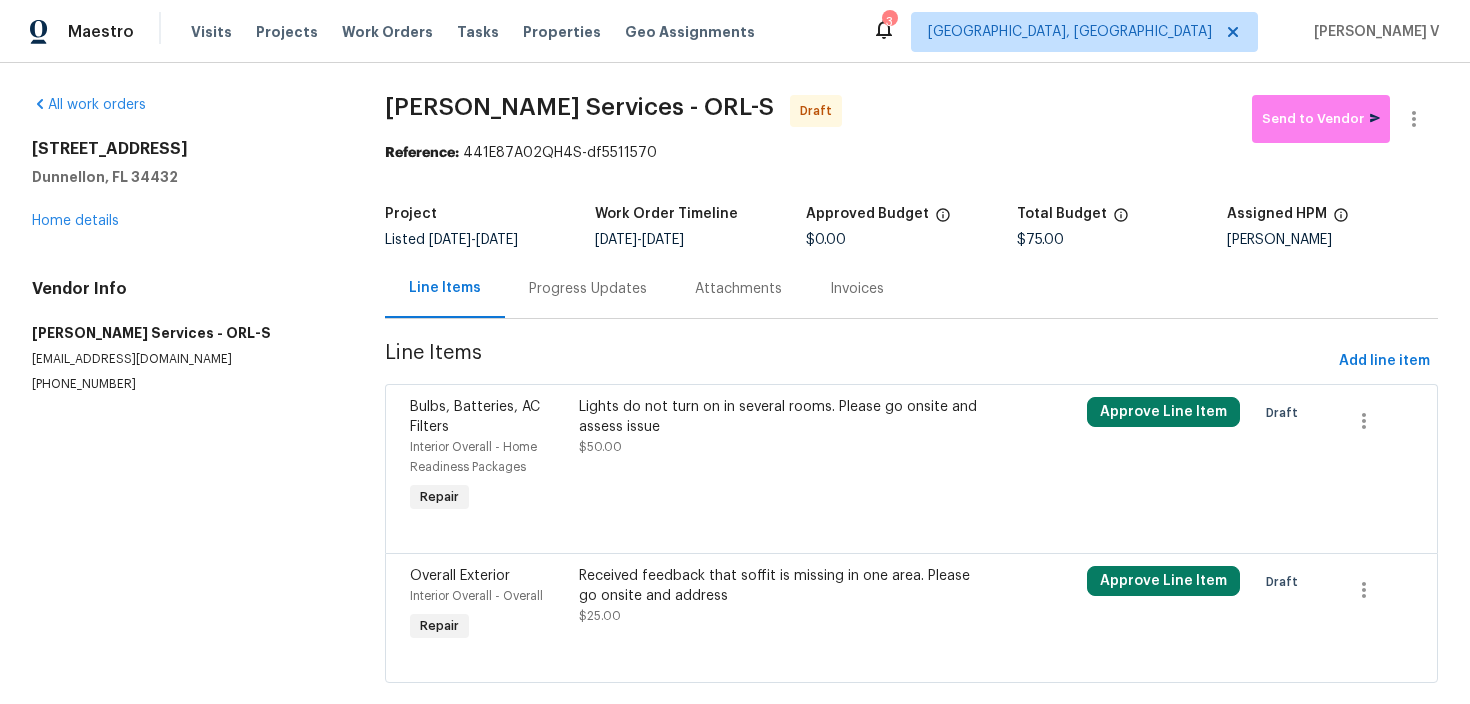 click on "Progress Updates" at bounding box center [588, 289] 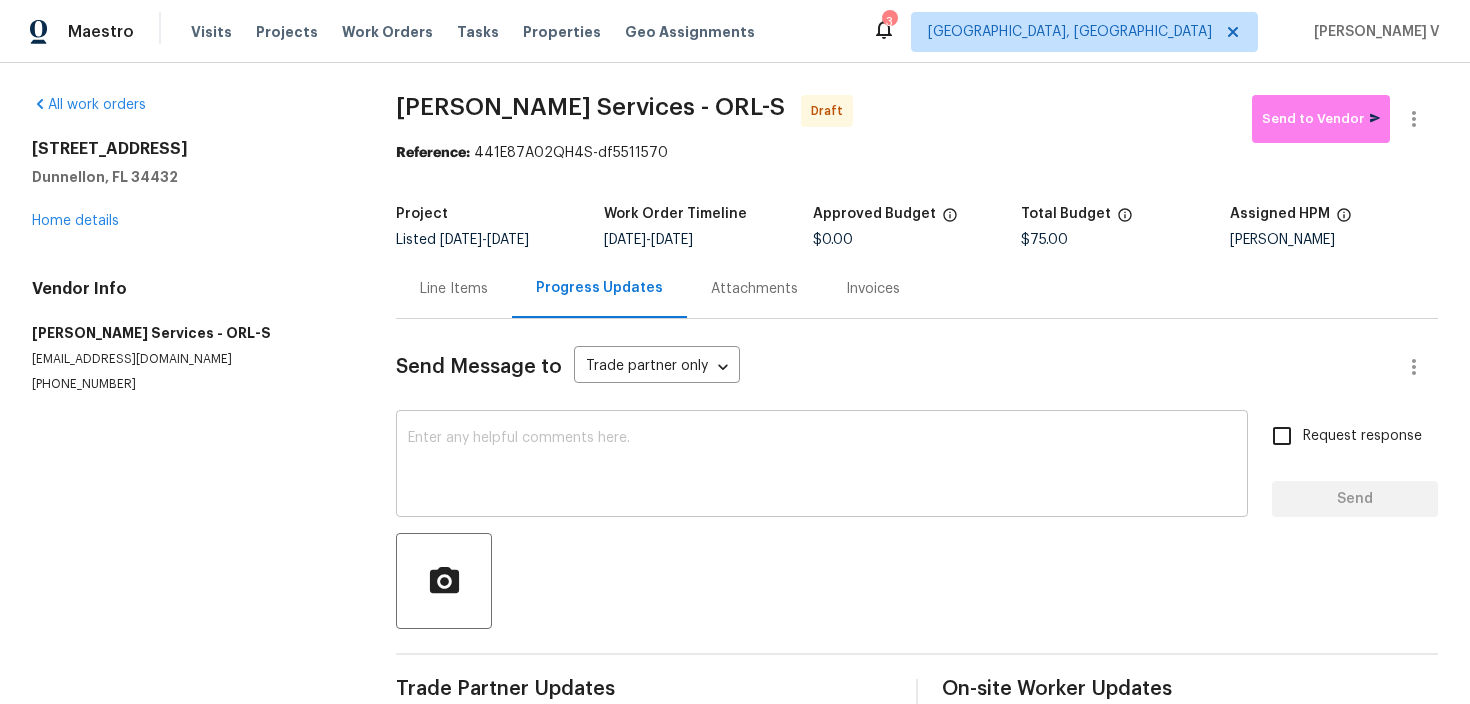 click at bounding box center [822, 466] 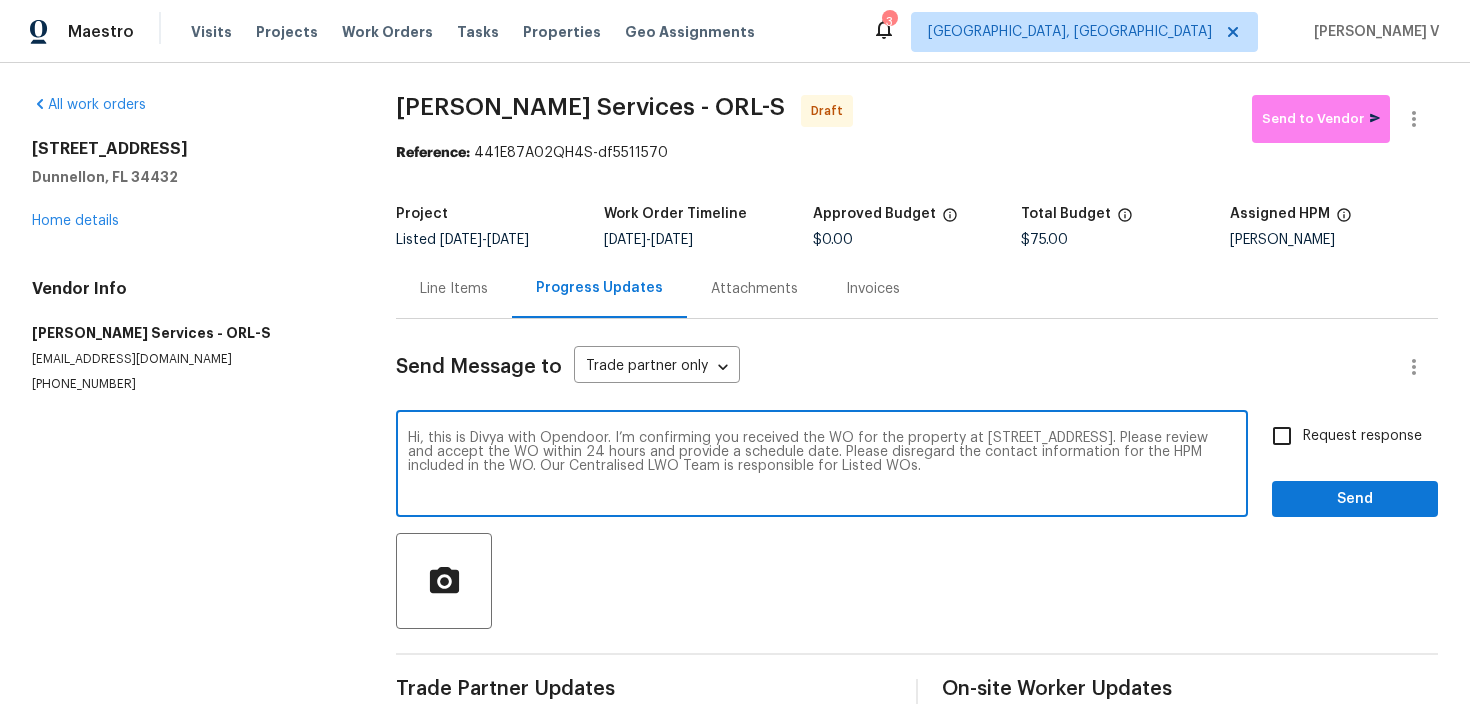 type on "Hi, this is Divya with Opendoor. I’m confirming you received the WO for the property at 13794 SW 112th St, Dunnellon, FL 34432. Please review and accept the WO within 24 hours and provide a schedule date. Please disregard the contact information for the HPM included in the WO. Our Centralised LWO Team is responsible for Listed WOs." 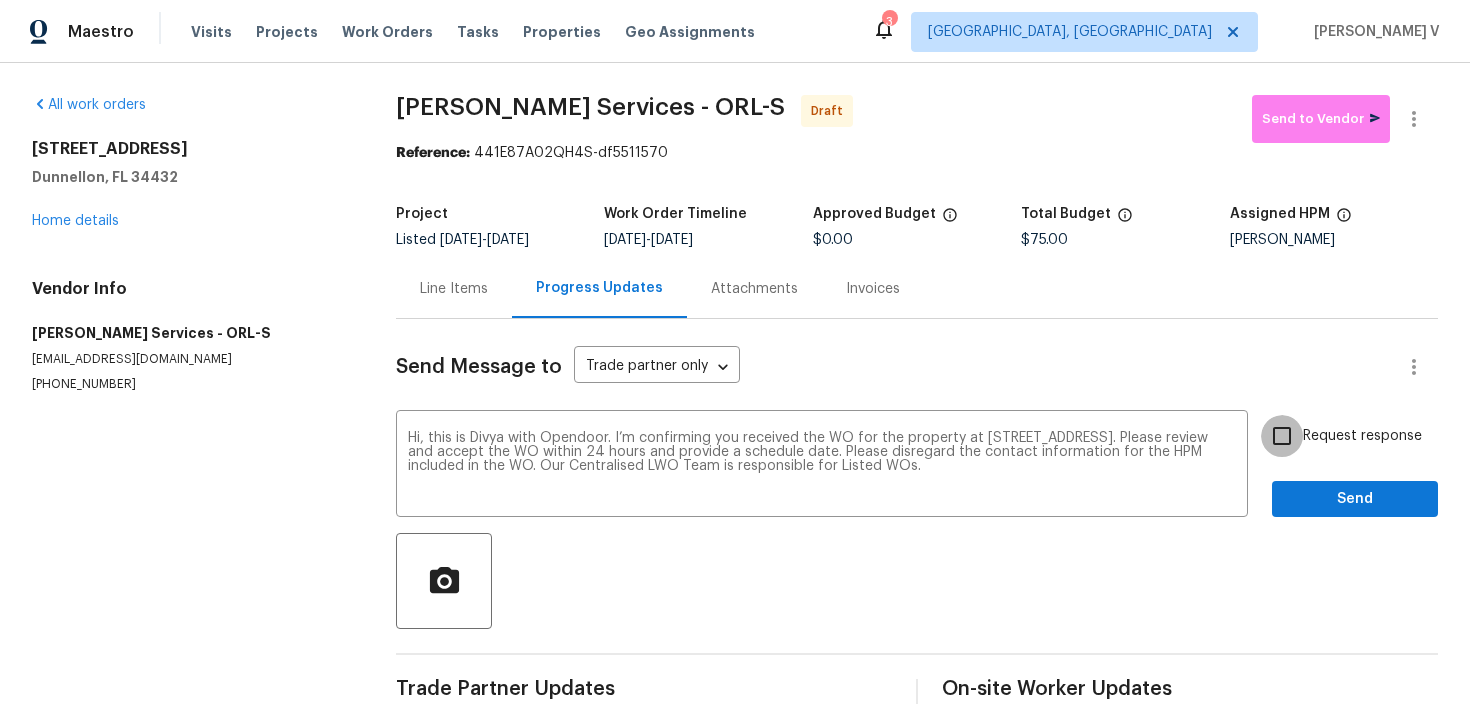 click on "Request response" at bounding box center [1282, 436] 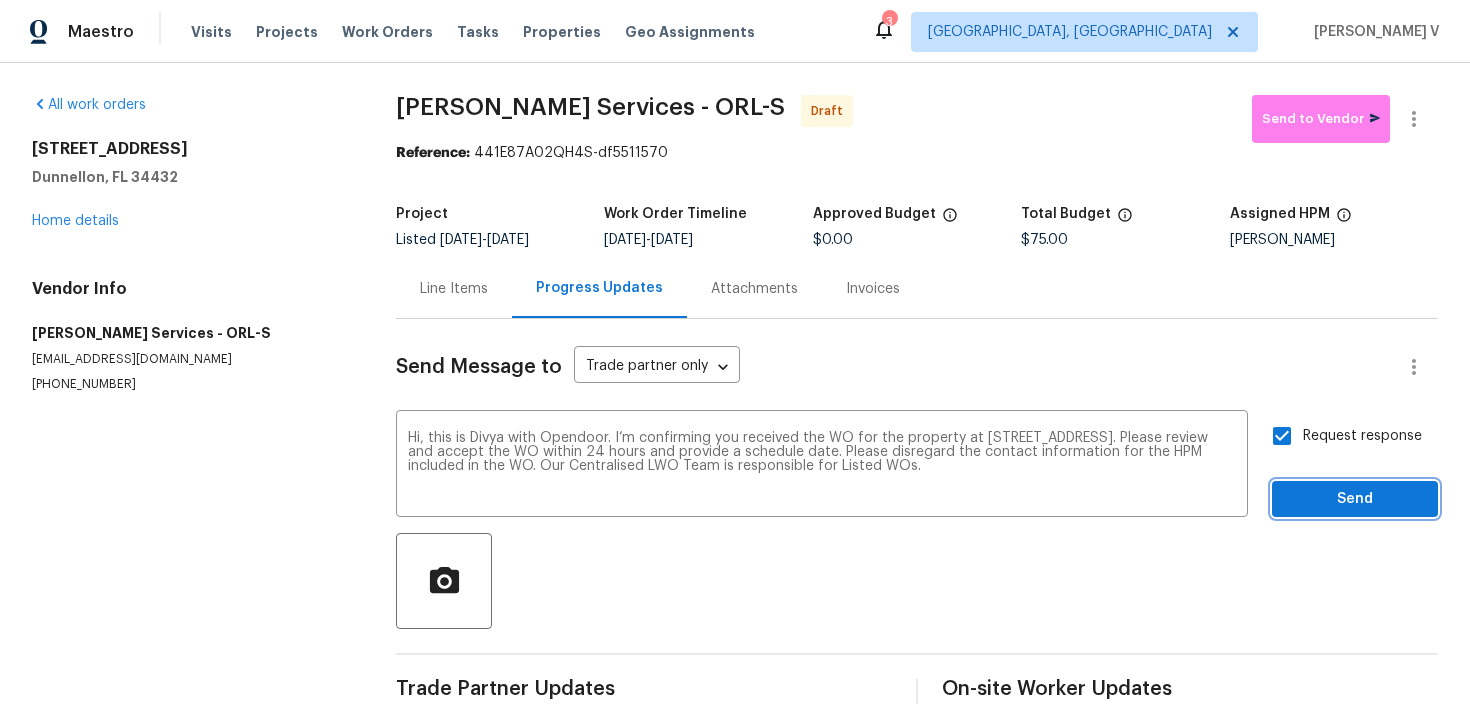 click on "Send" at bounding box center [1355, 499] 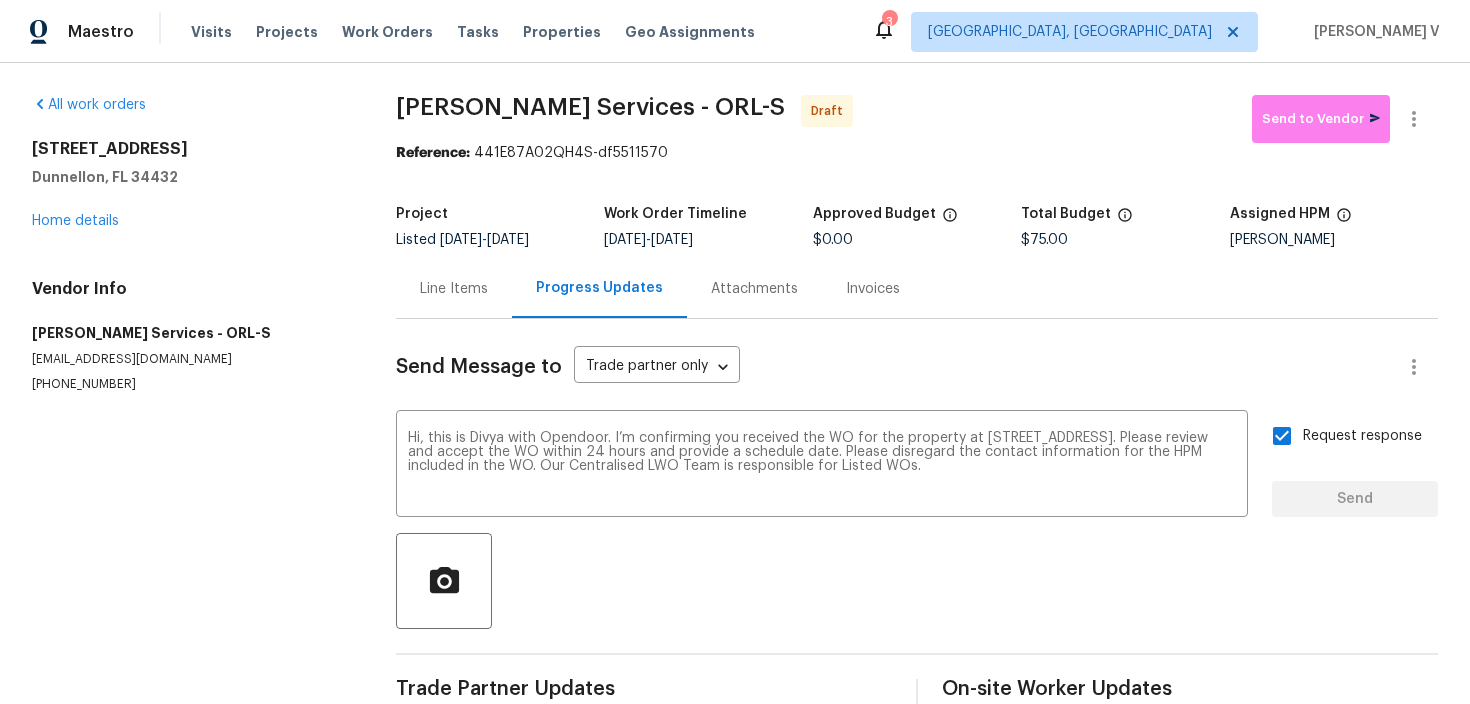 type 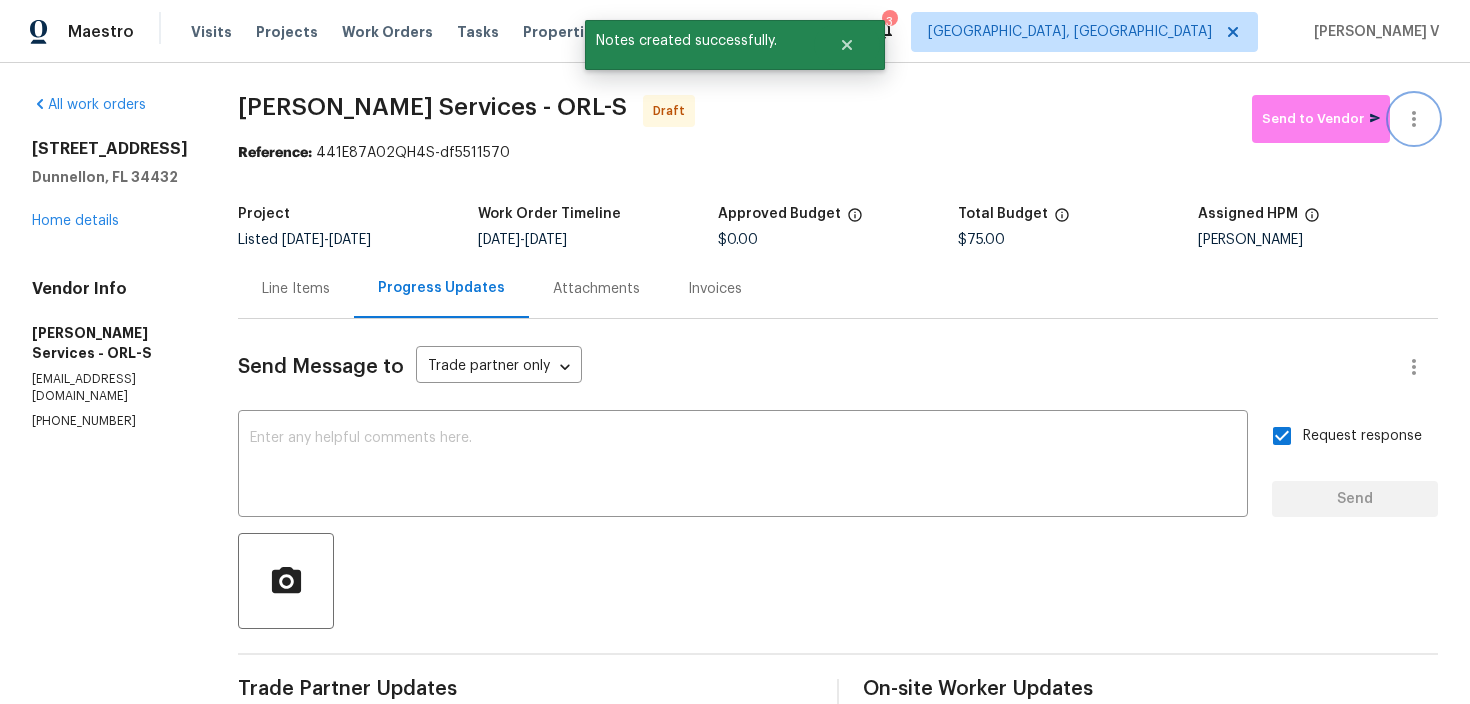 click 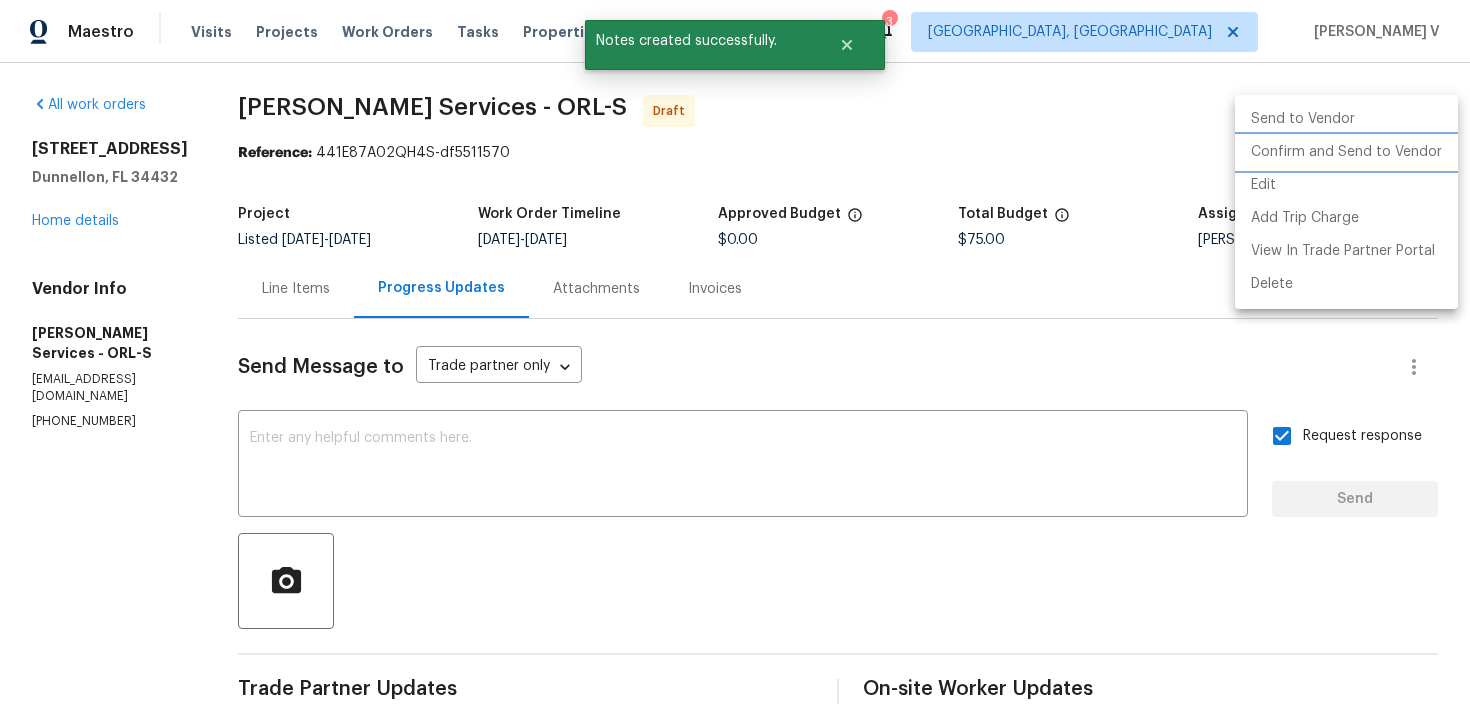 click on "Confirm and Send to Vendor" at bounding box center (1346, 152) 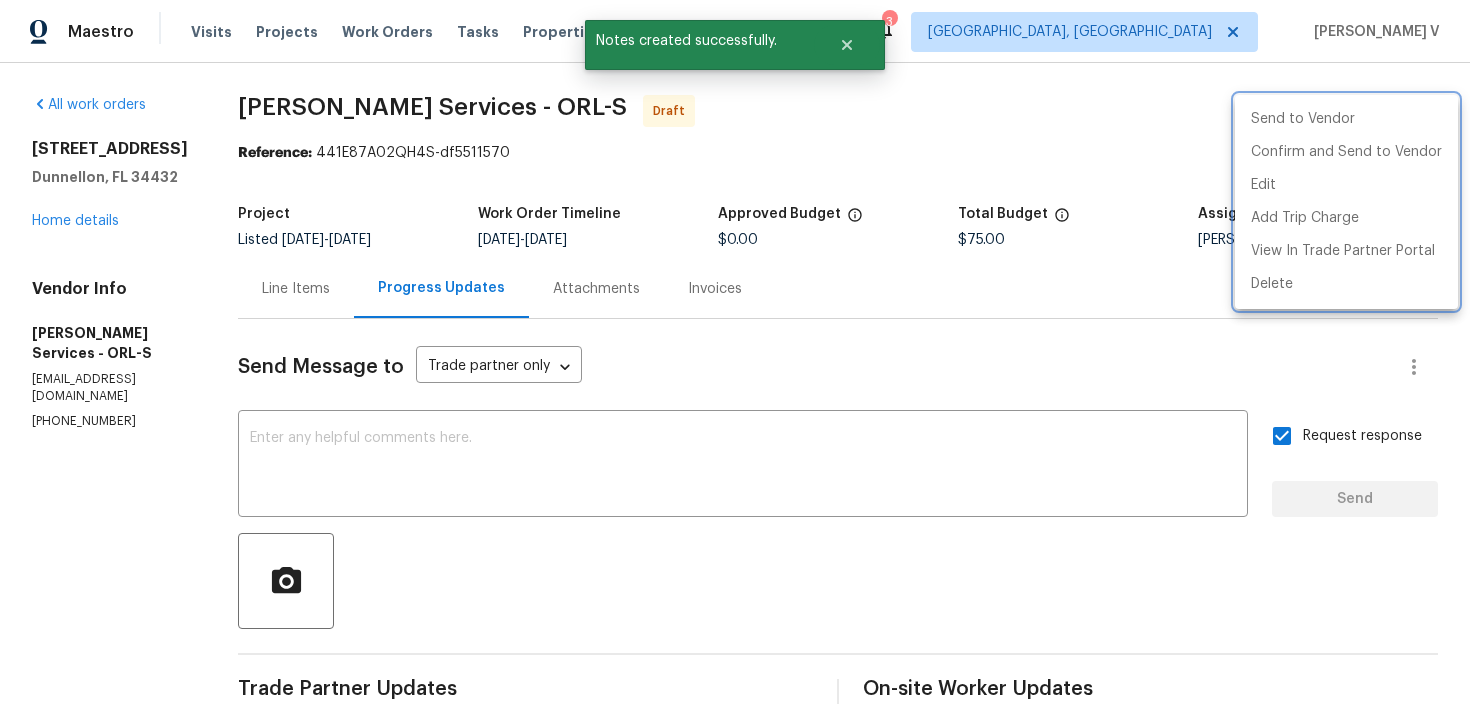 click at bounding box center [735, 352] 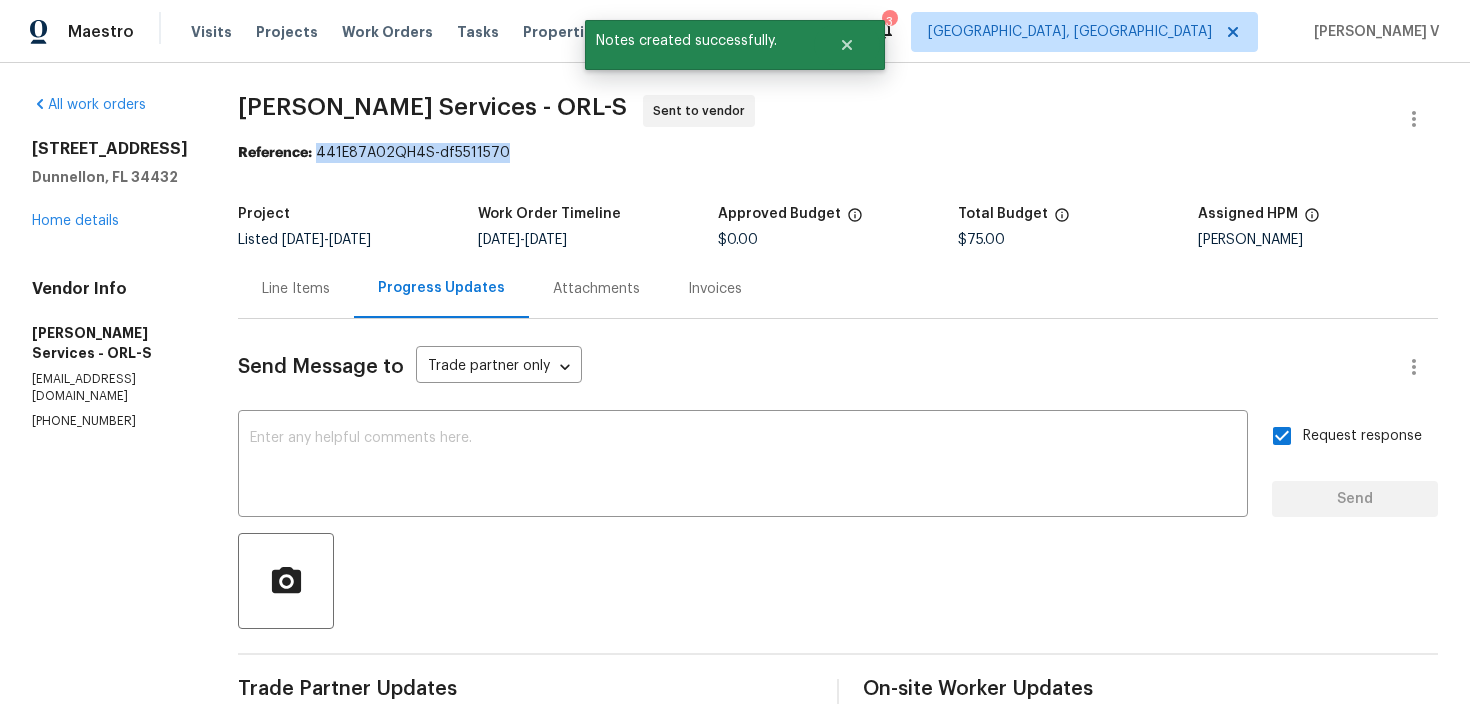 drag, startPoint x: 324, startPoint y: 153, endPoint x: 701, endPoint y: 153, distance: 377 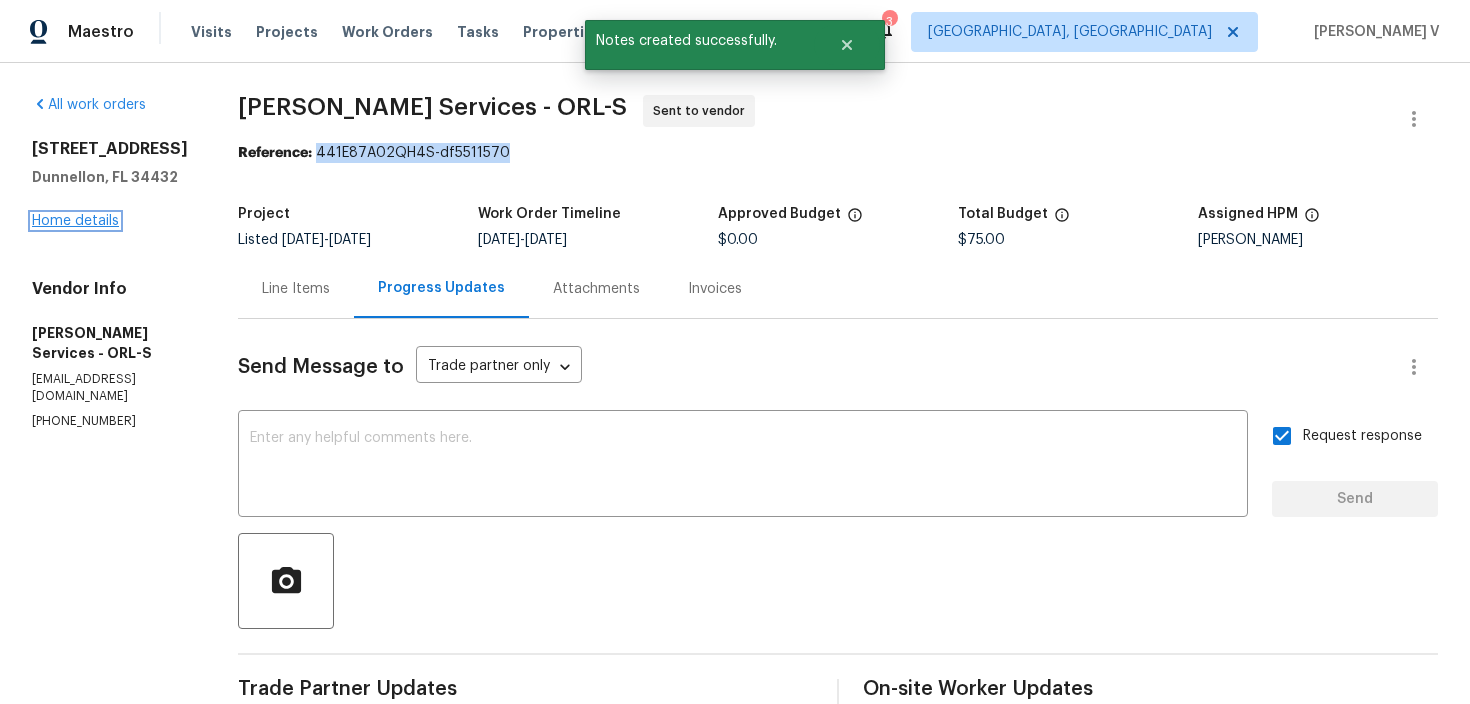 click on "Home details" at bounding box center [75, 221] 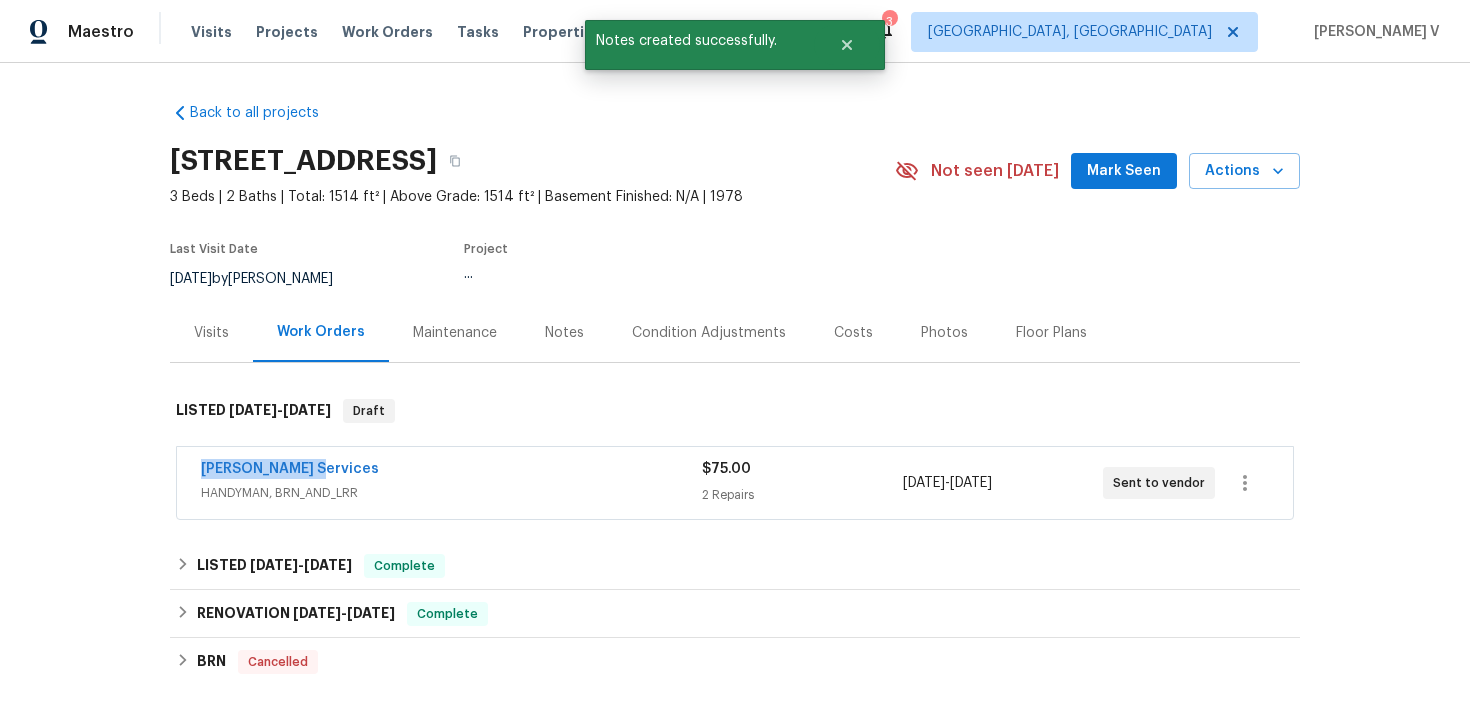 drag, startPoint x: 200, startPoint y: 460, endPoint x: 416, endPoint y: 459, distance: 216.00232 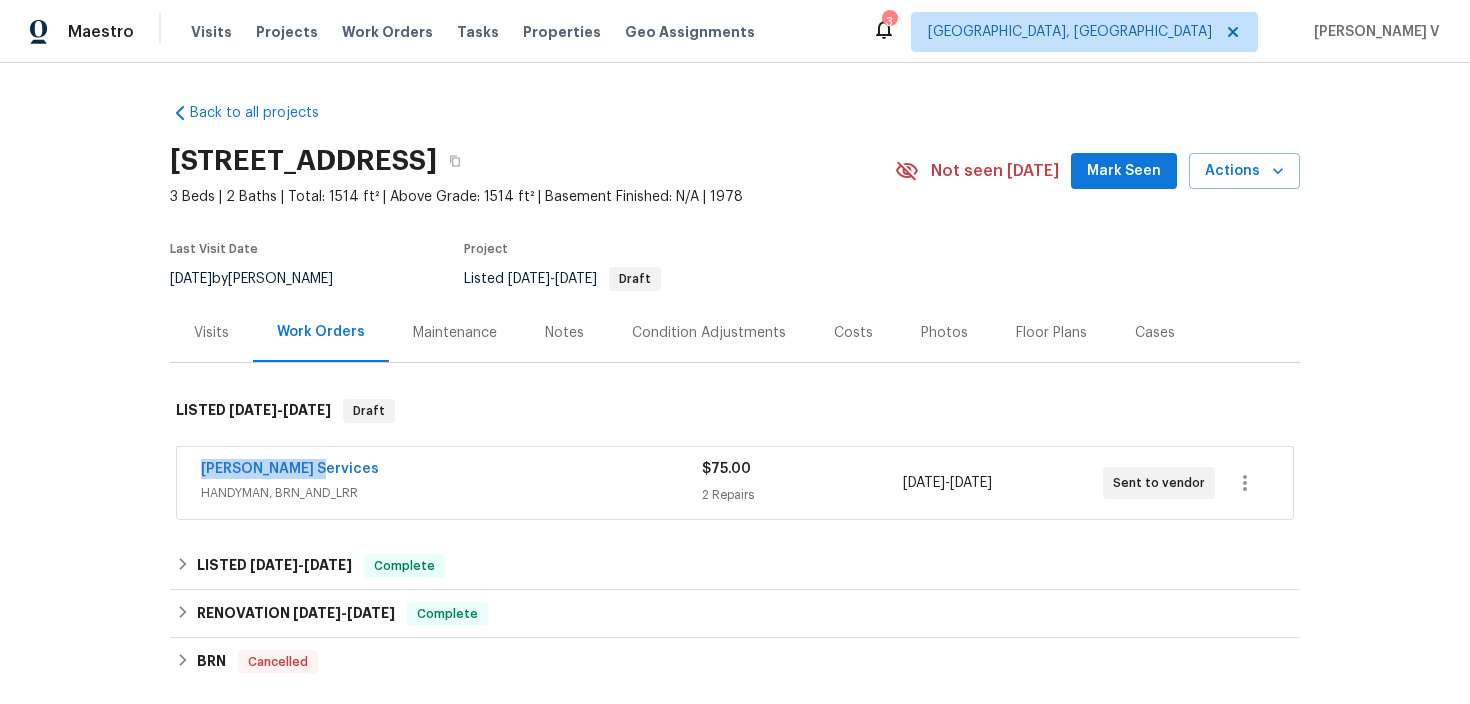 copy on "Gabler Services" 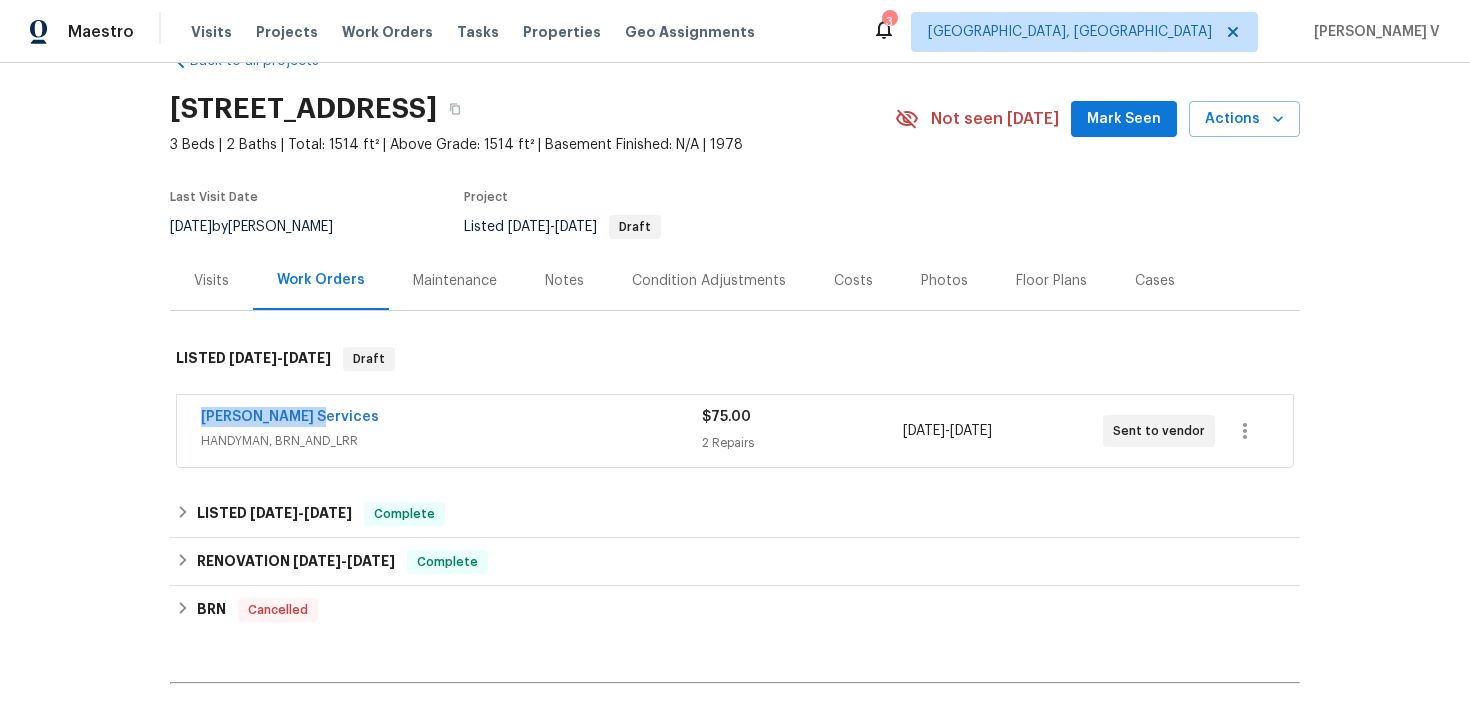 scroll, scrollTop: 118, scrollLeft: 0, axis: vertical 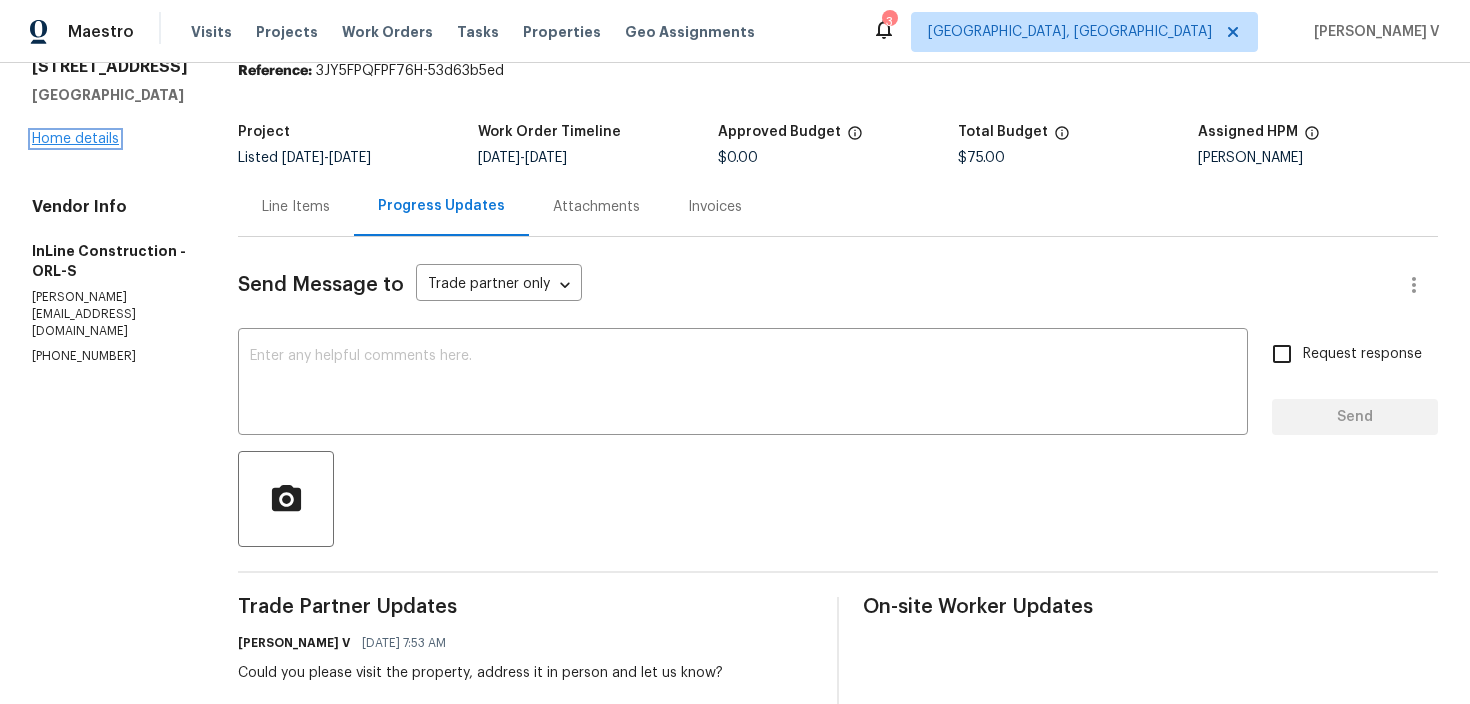 click on "Home details" at bounding box center (75, 139) 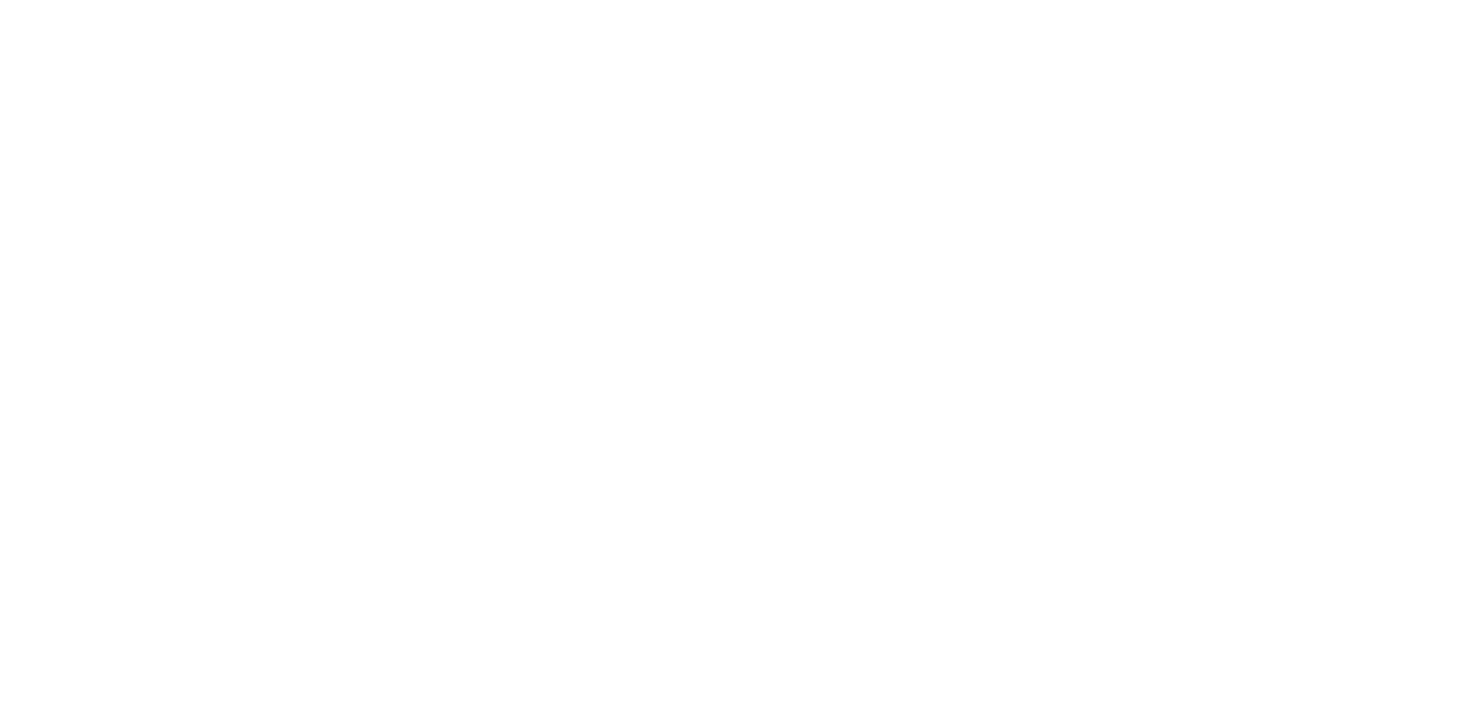 scroll, scrollTop: 0, scrollLeft: 0, axis: both 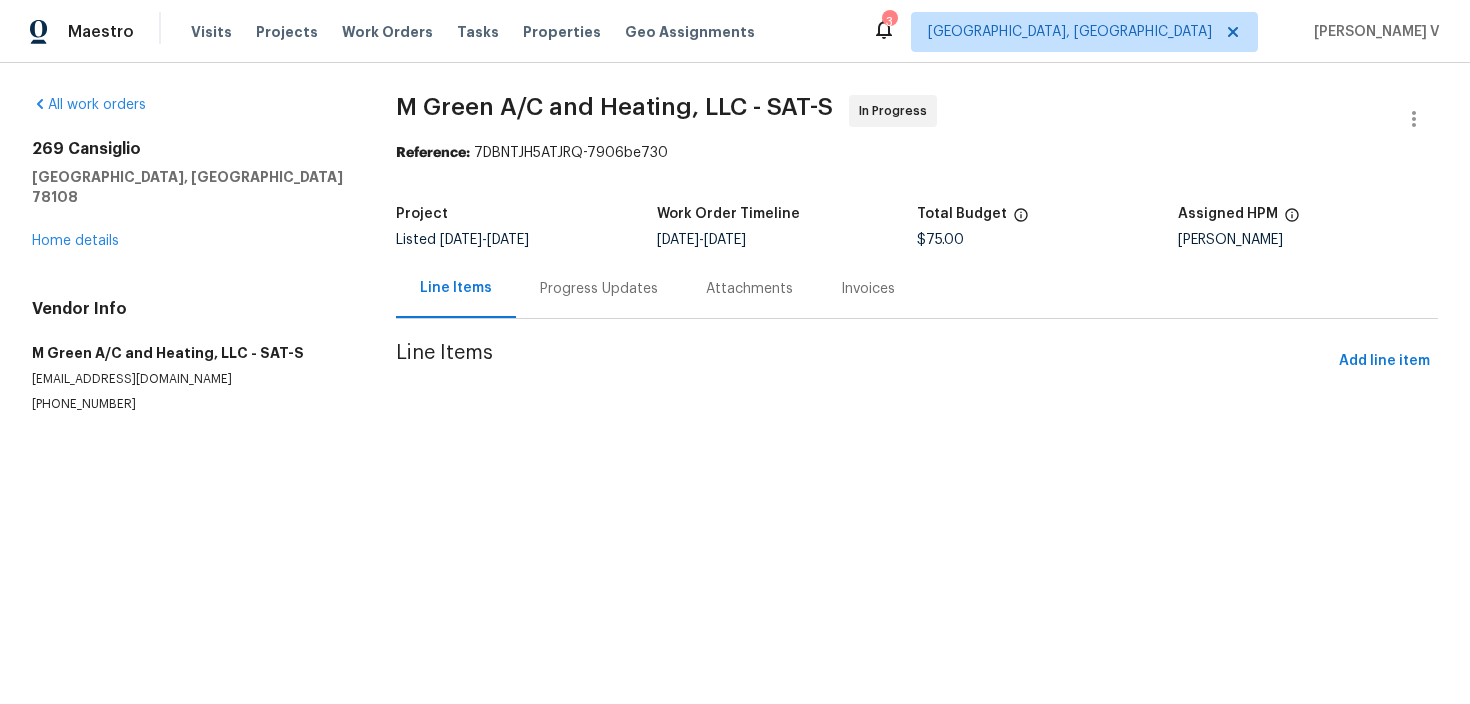 click on "Progress Updates" at bounding box center (599, 289) 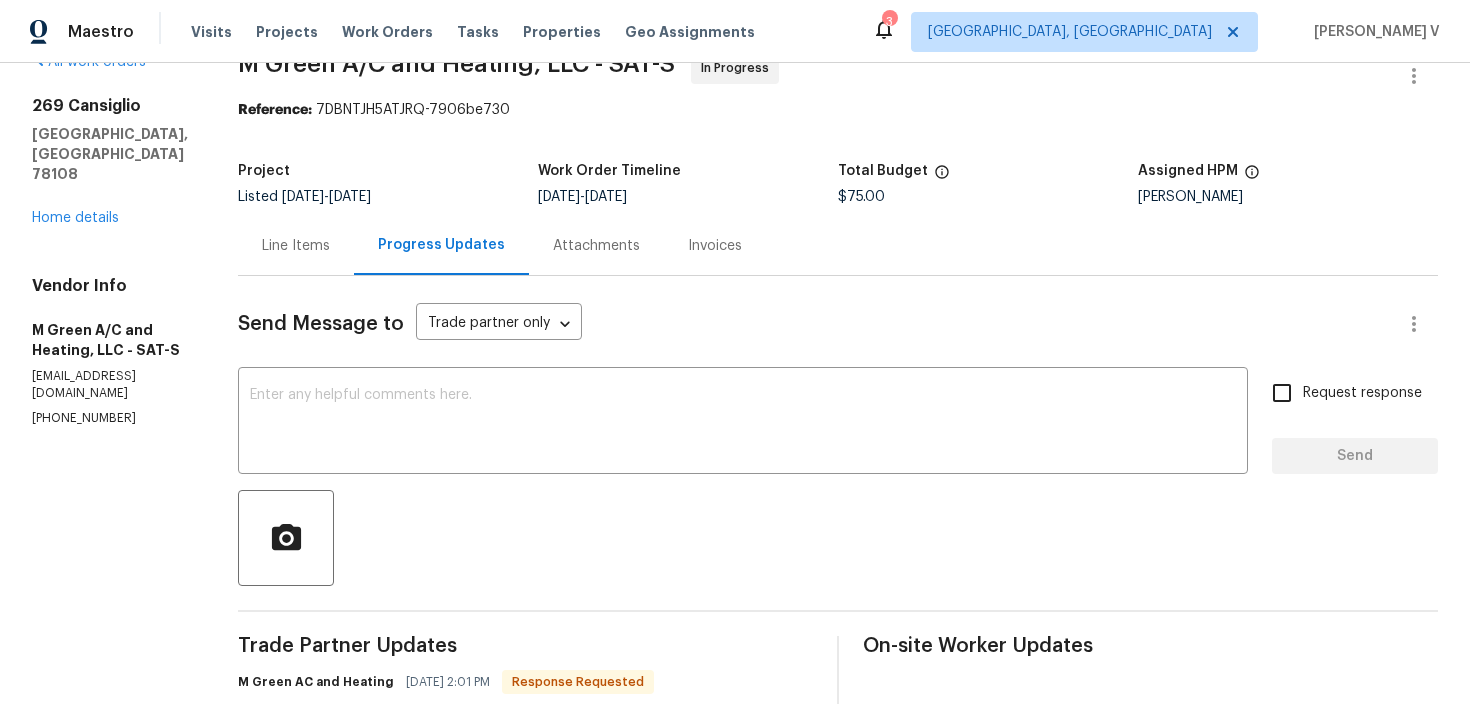 scroll, scrollTop: 255, scrollLeft: 0, axis: vertical 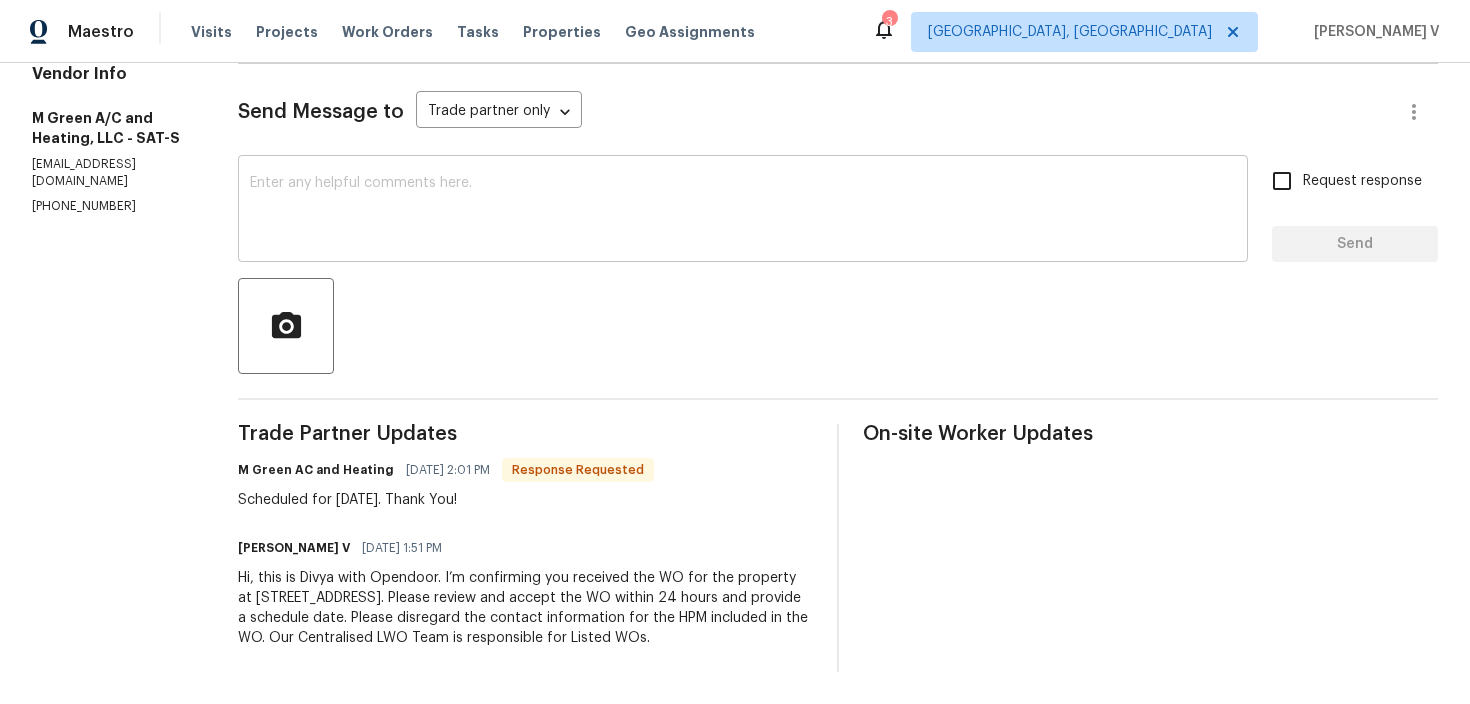 click at bounding box center [743, 211] 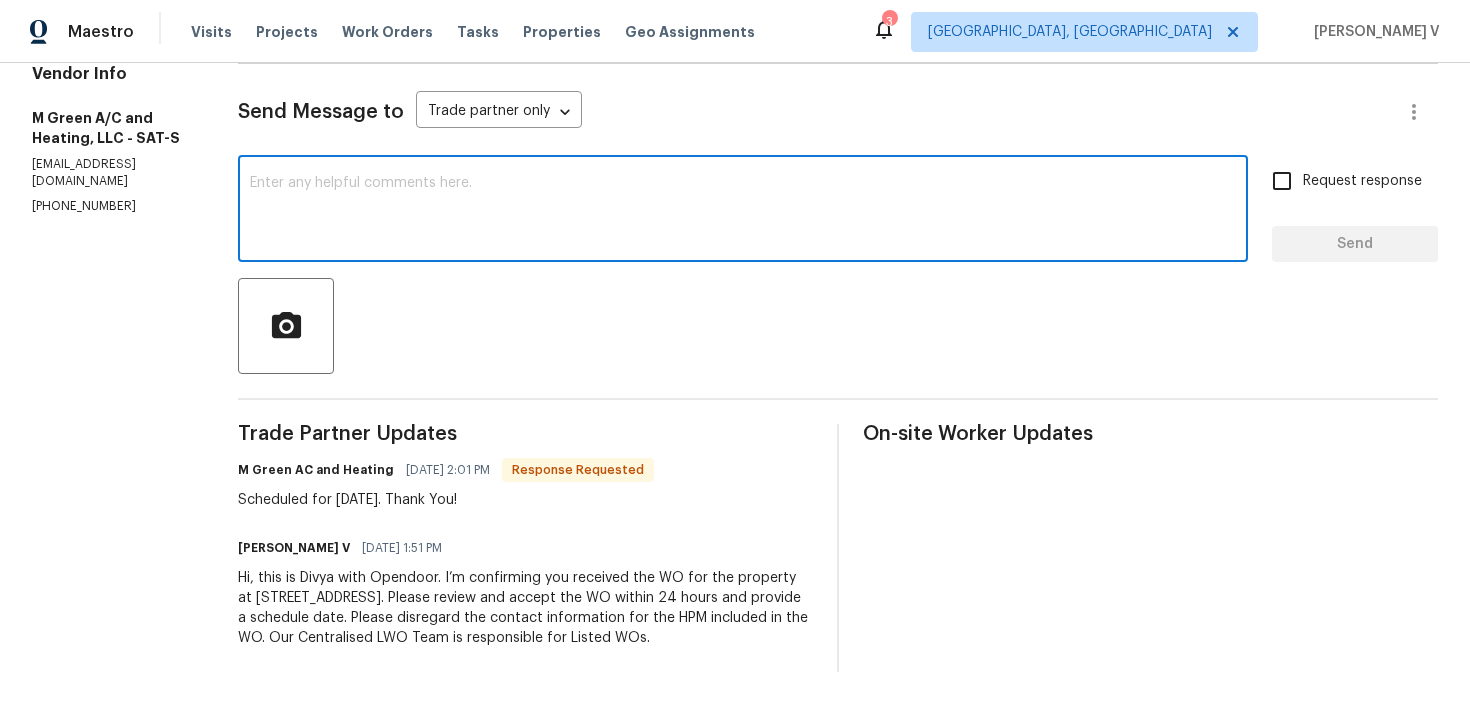 paste on "Hi, hope everything is on track with the WO scheduled for today. Please let us know if there are any updates. Thank you!" 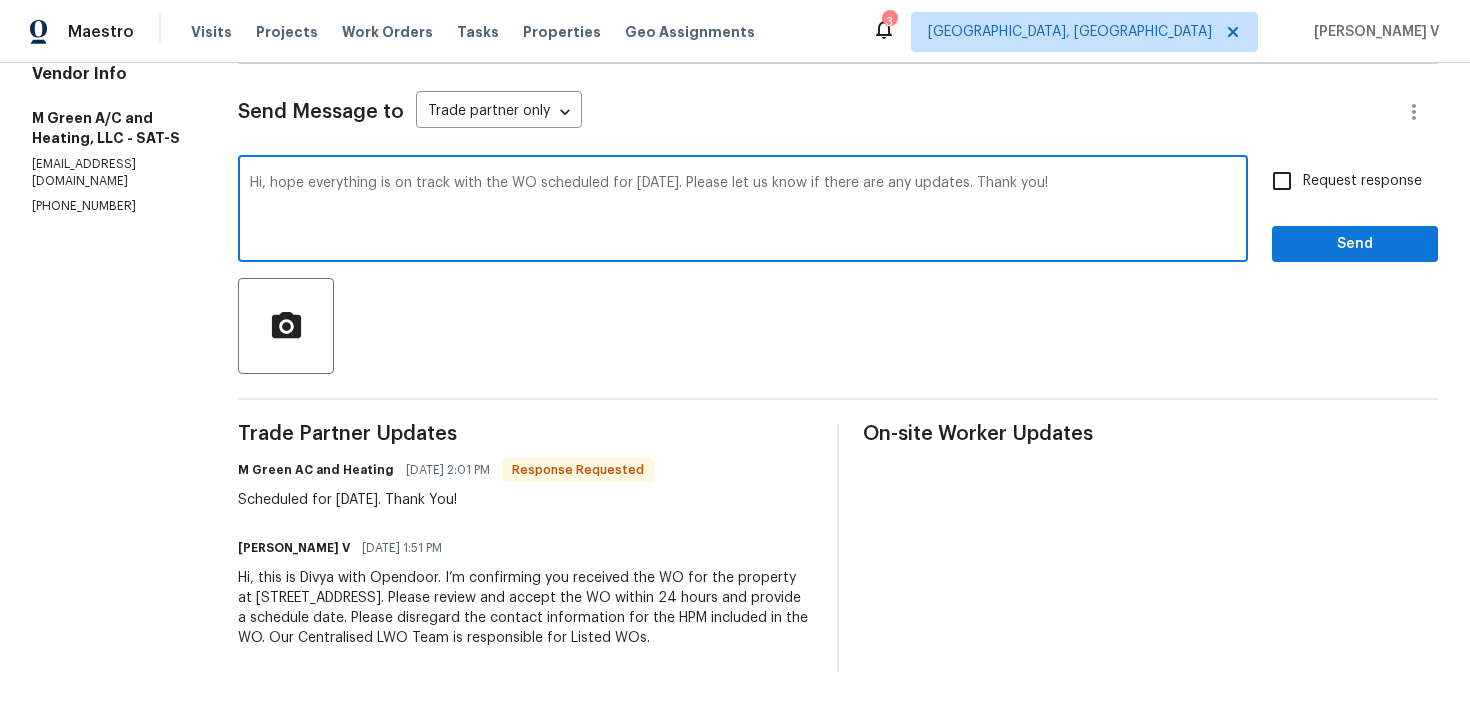 type on "Hi, hope everything is on track with the WO scheduled for today. Please let us know if there are any updates. Thank you!" 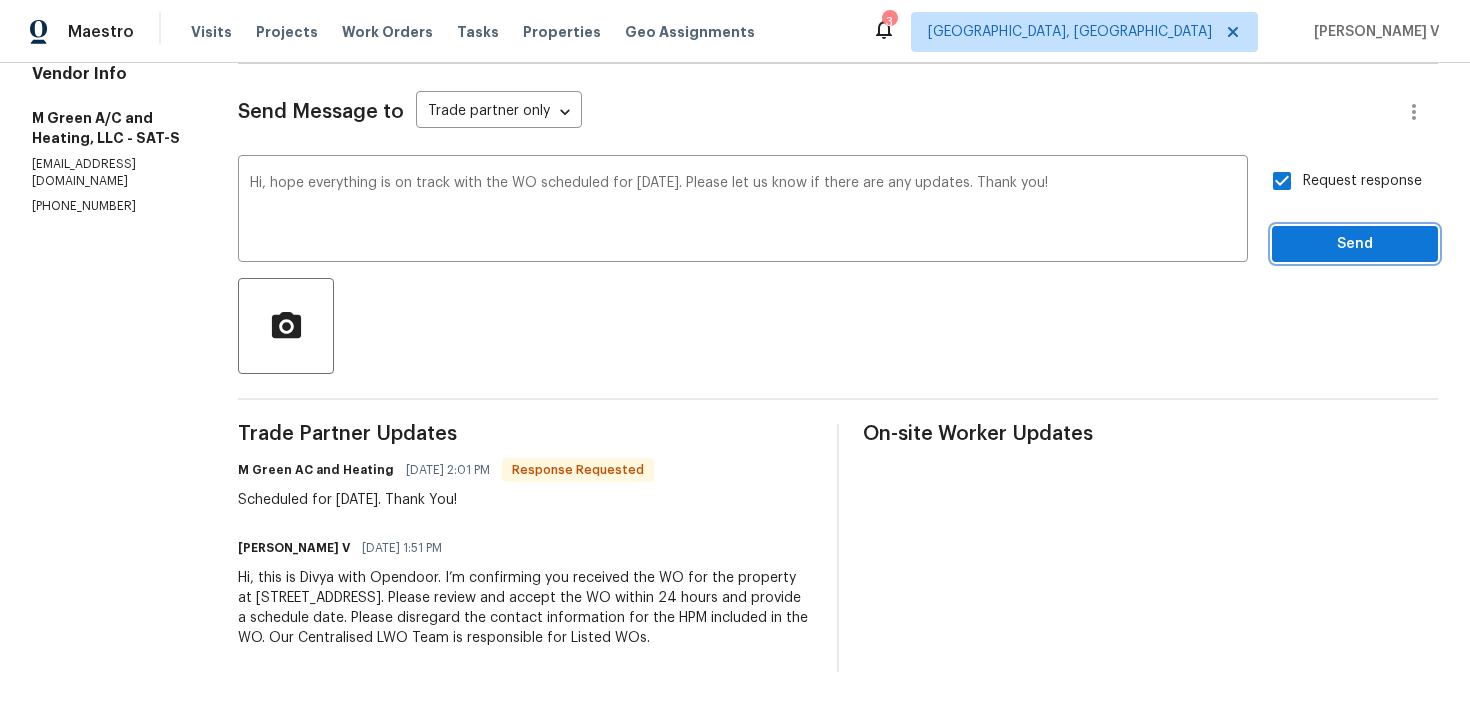click on "Send" at bounding box center (1355, 244) 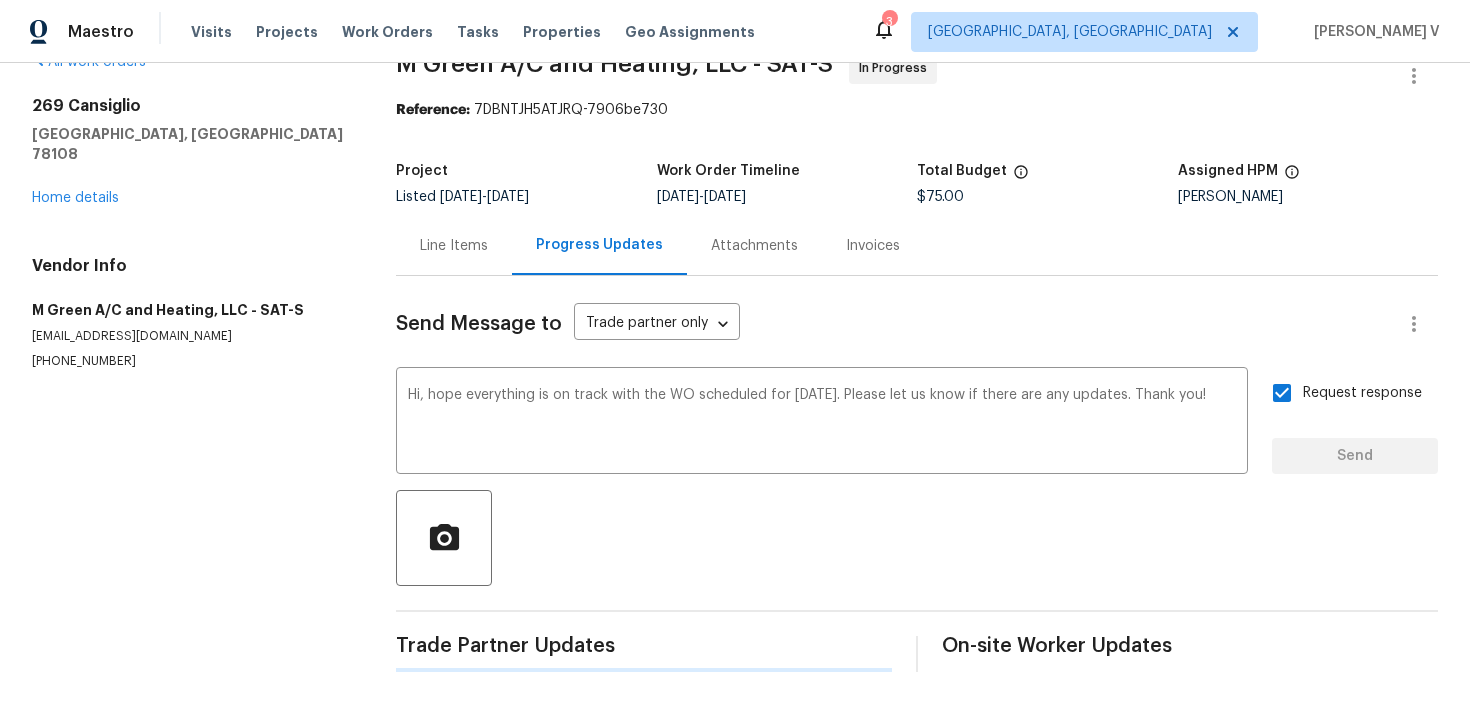 type 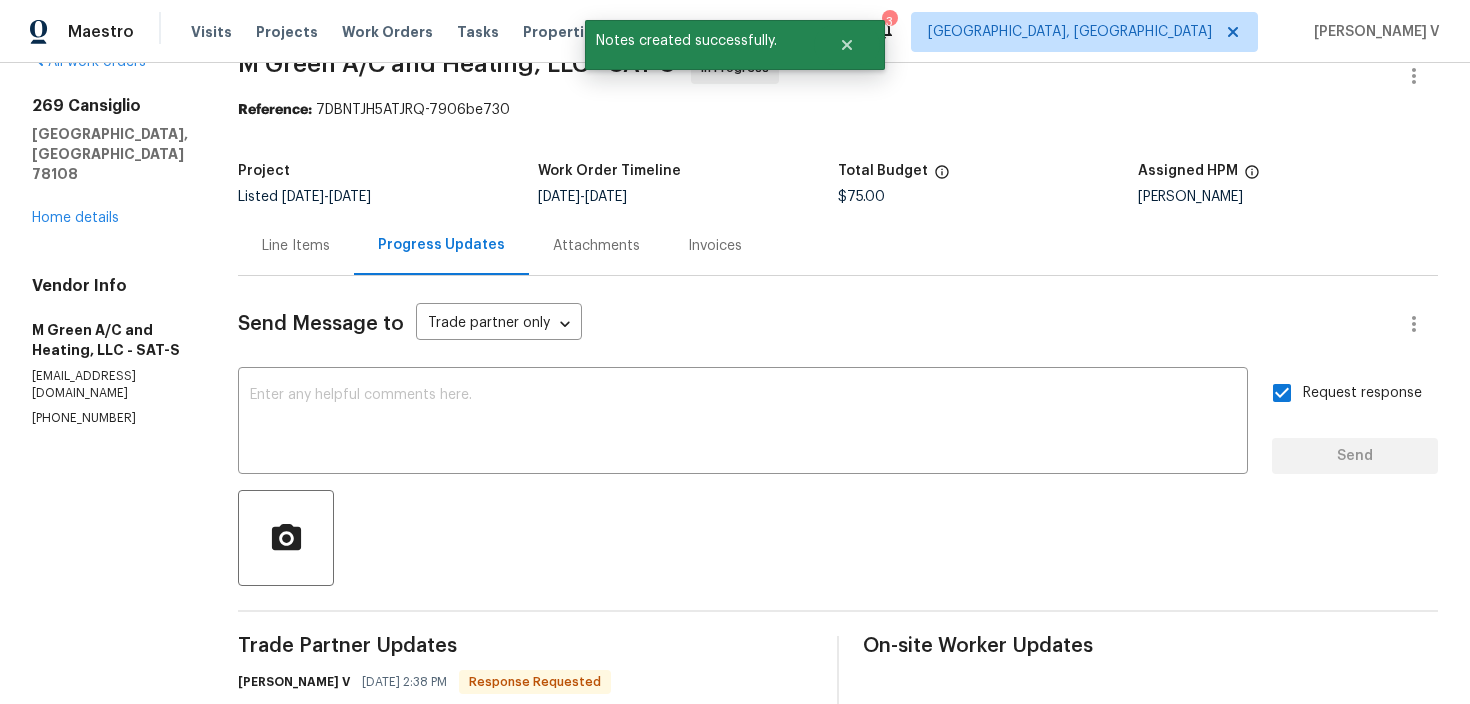 scroll, scrollTop: 255, scrollLeft: 0, axis: vertical 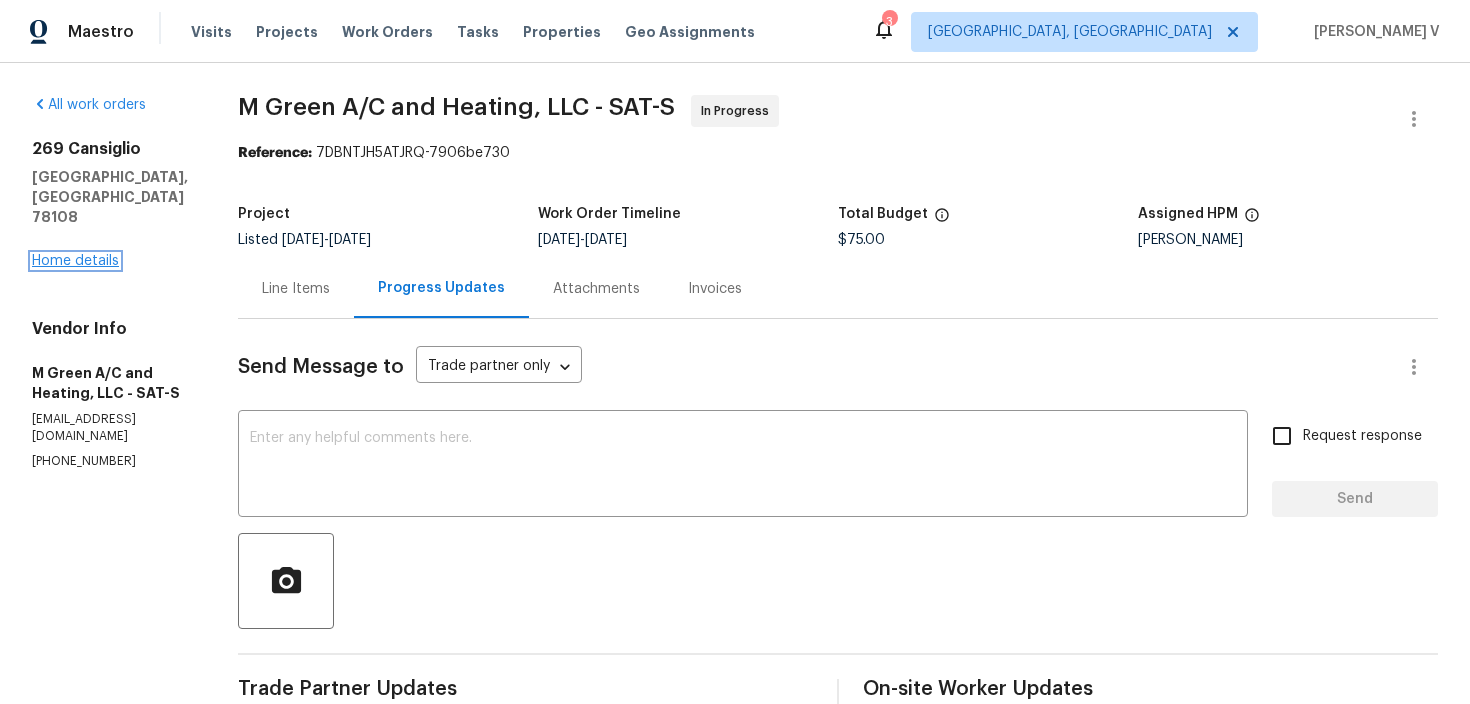 click on "Home details" at bounding box center [75, 261] 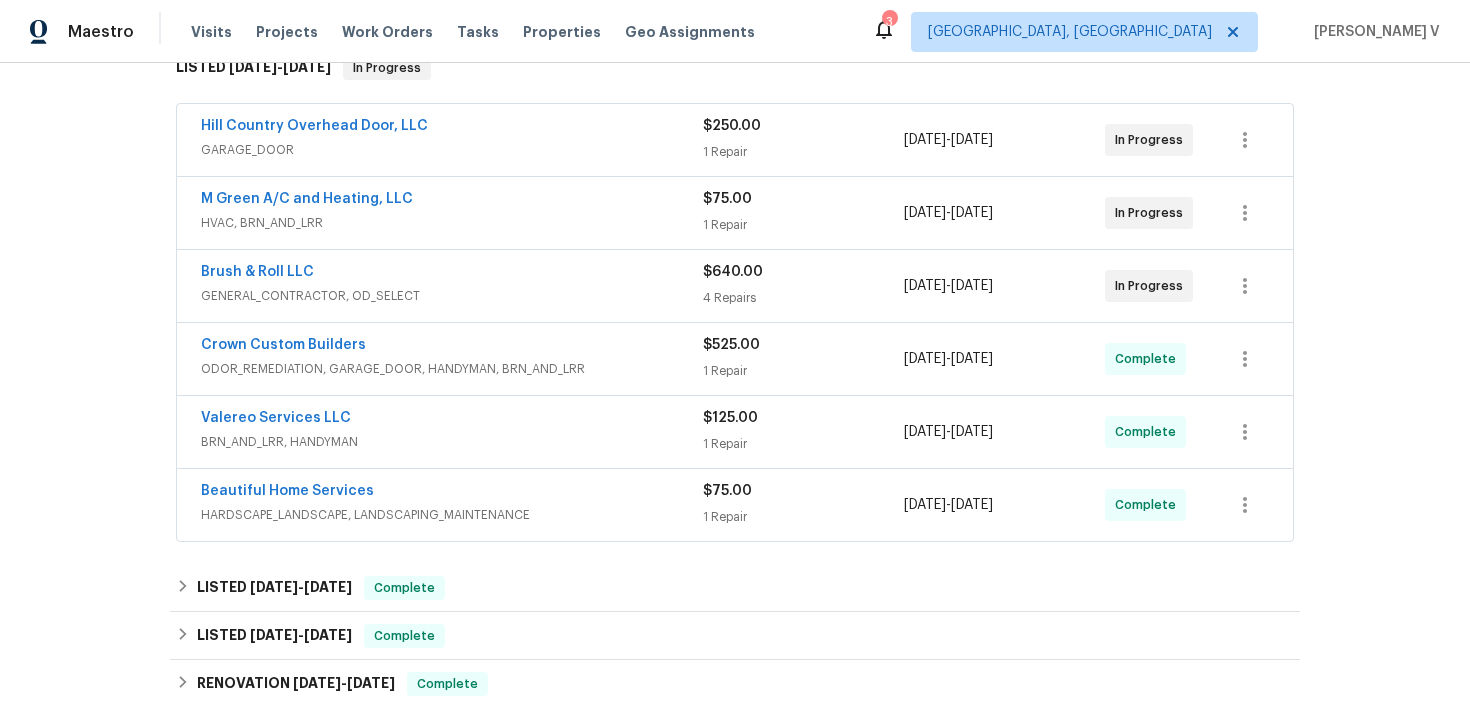 scroll, scrollTop: 332, scrollLeft: 0, axis: vertical 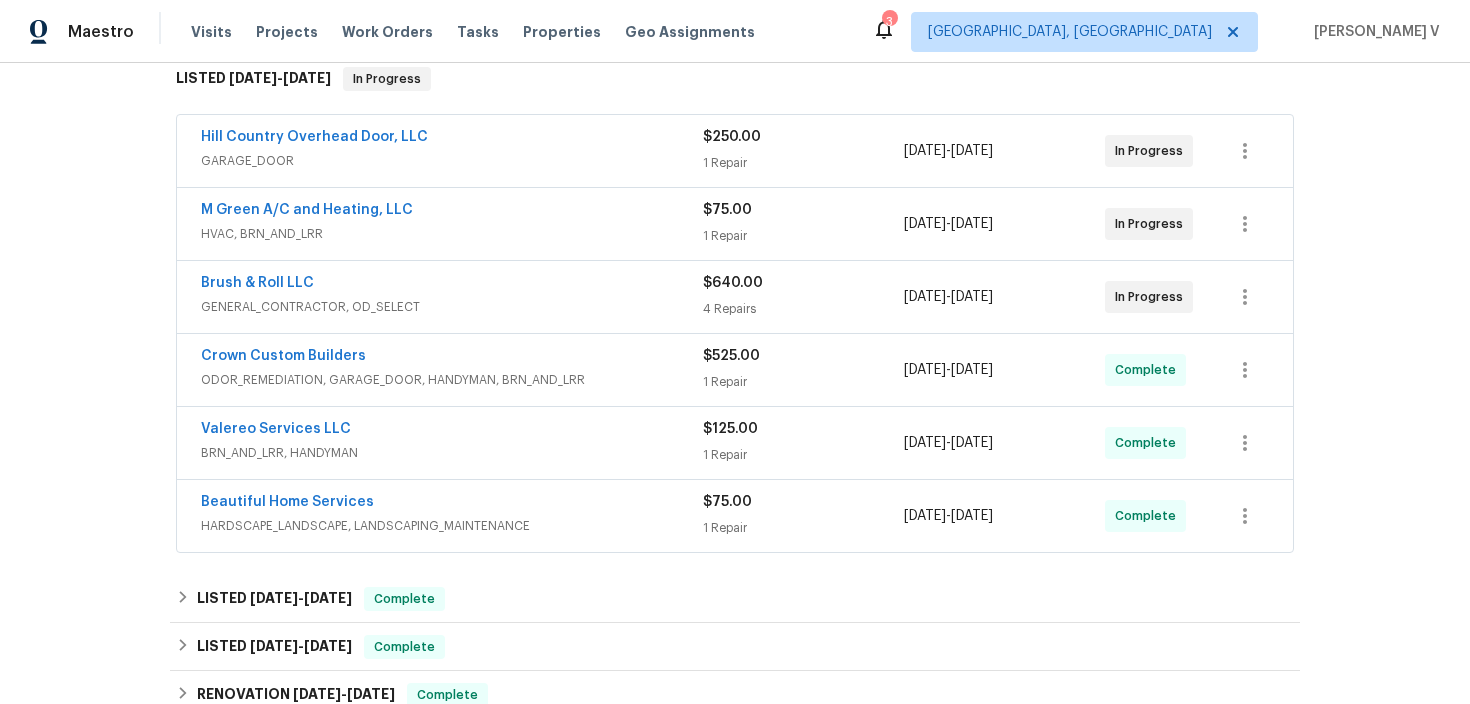 click on "M Green A/C and Heating, LLC" at bounding box center (452, 212) 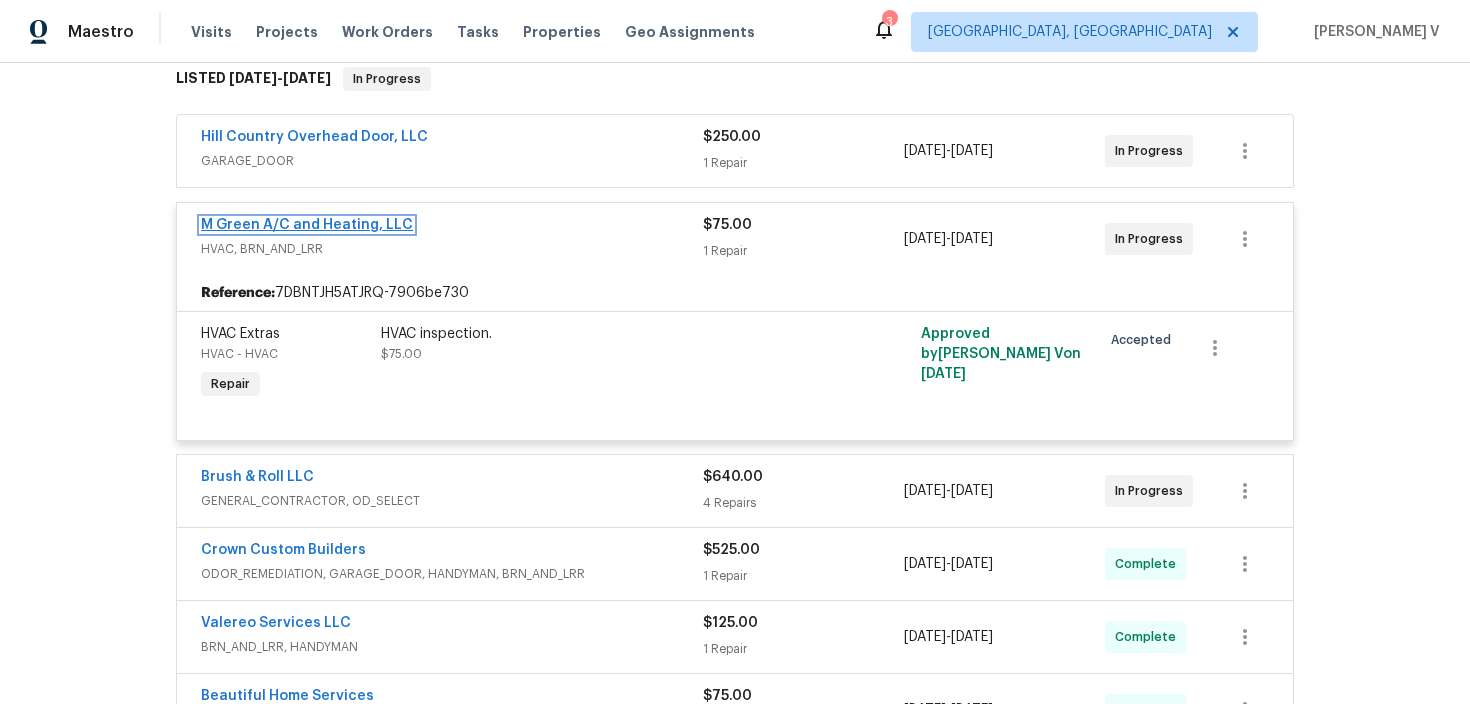 click on "M Green A/C and Heating, LLC" at bounding box center (307, 225) 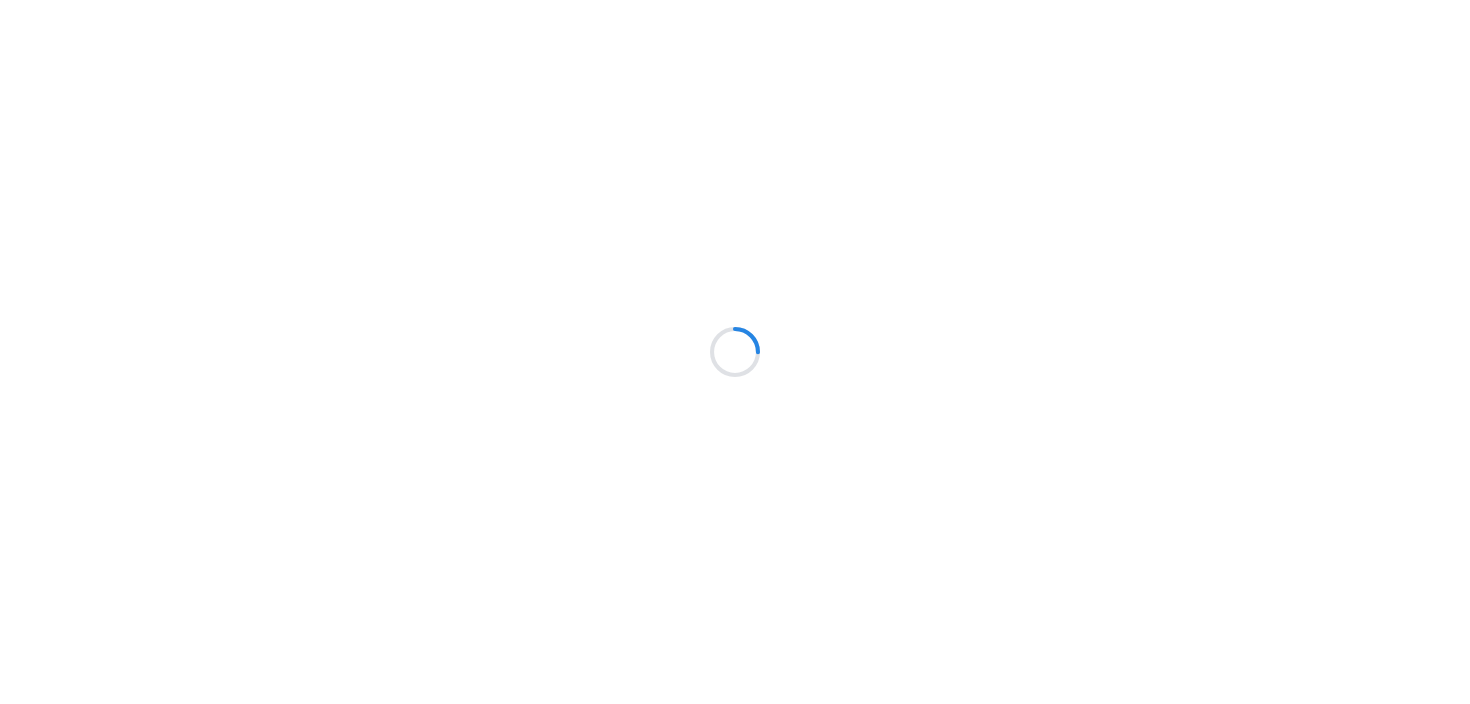 scroll, scrollTop: 0, scrollLeft: 0, axis: both 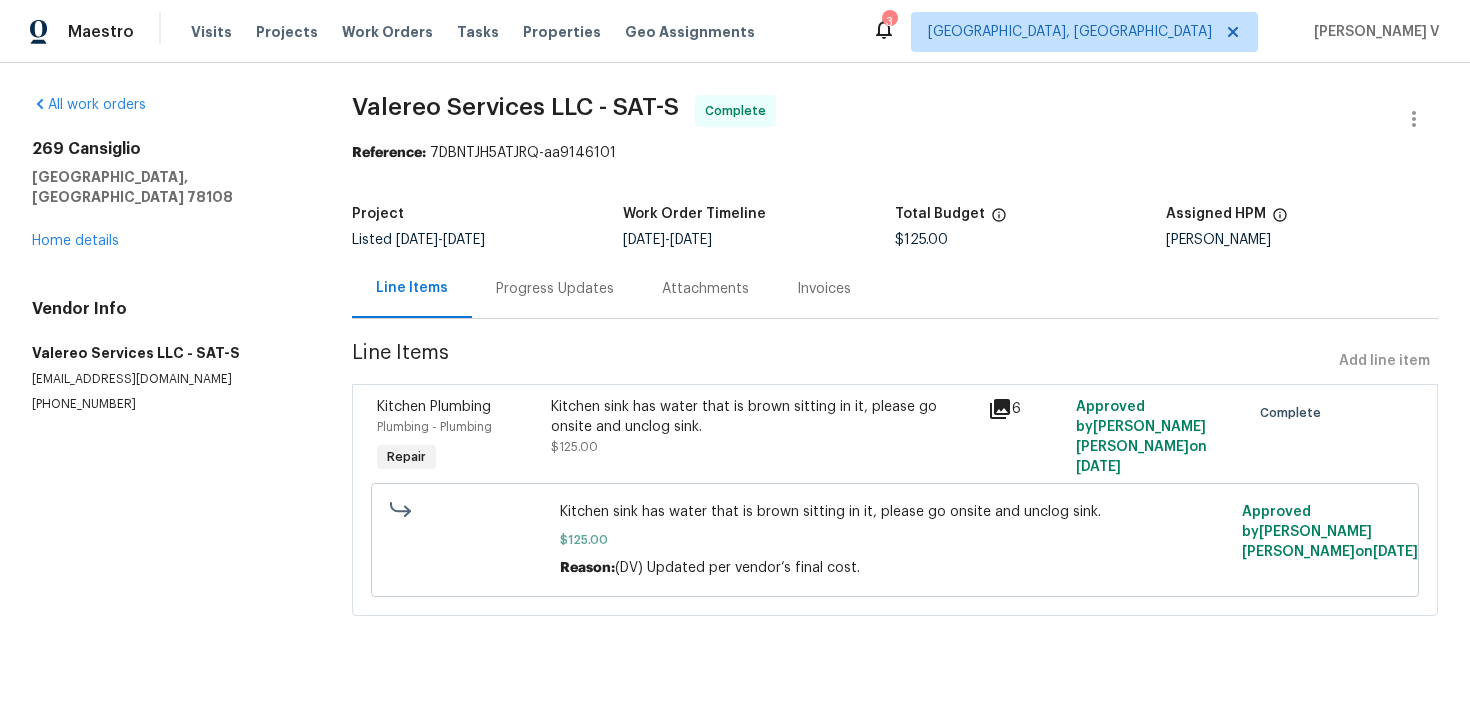 click on "Progress Updates" at bounding box center (555, 288) 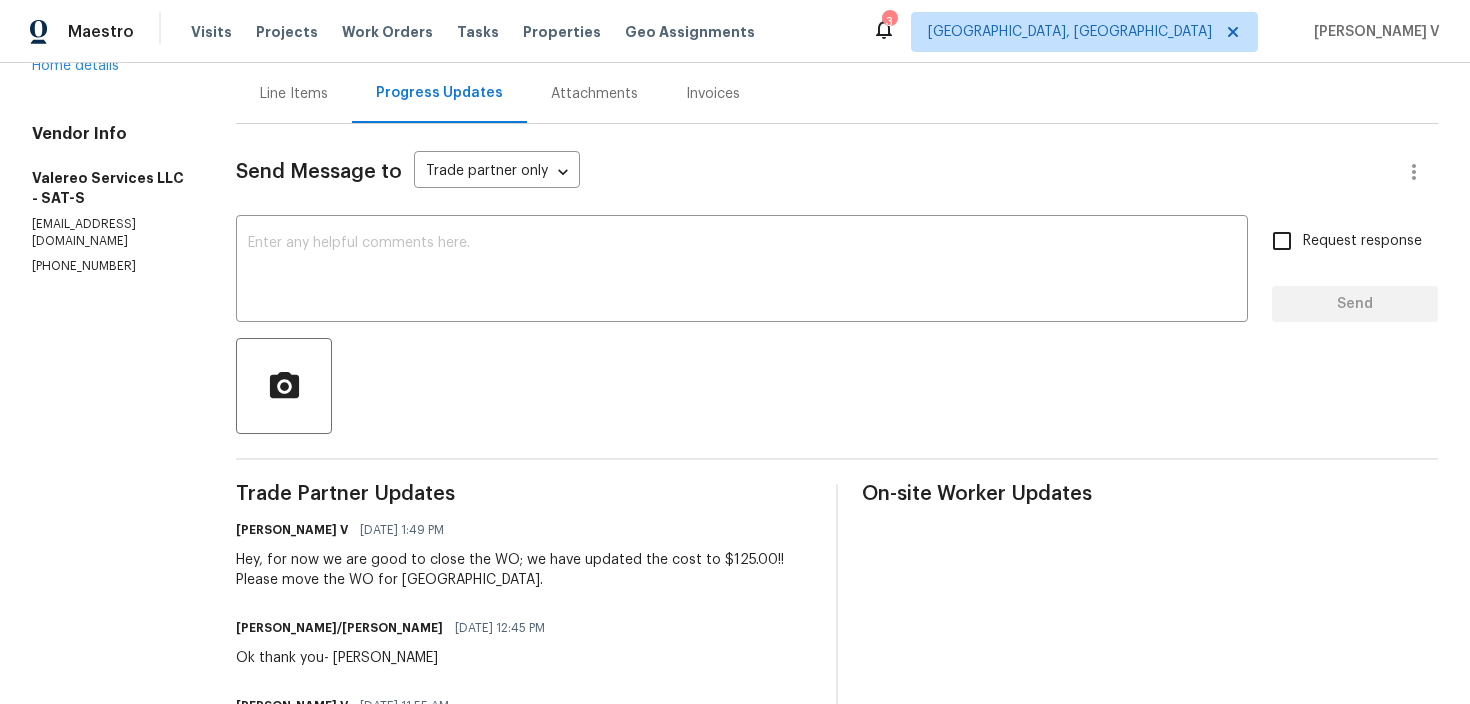 scroll, scrollTop: 0, scrollLeft: 0, axis: both 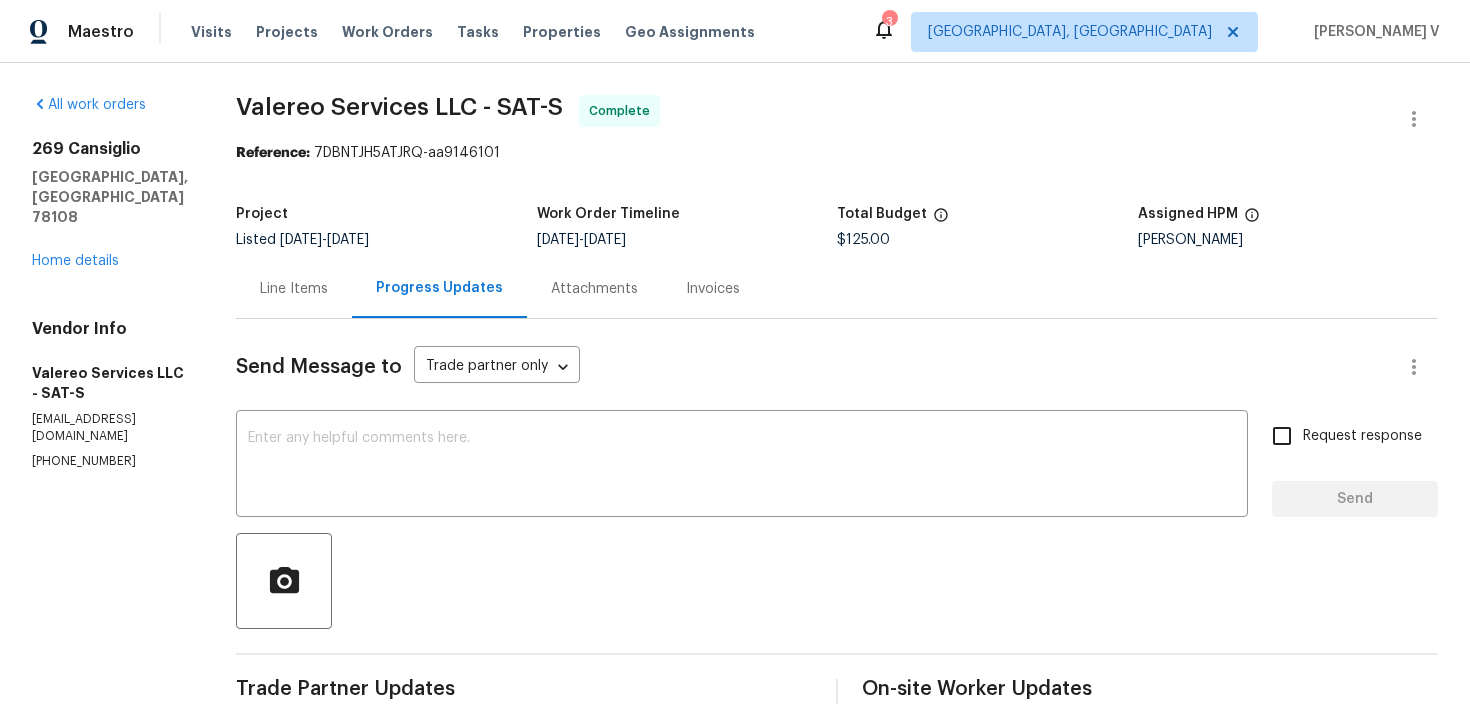 click on "Send Message to Trade partner only Trade partner only ​ x ​ Request response Send Trade Partner Updates [PERSON_NAME] V [DATE] 1:49 PM Hey, for now we are good to close the WO; we have updated the cost to $125.00!! Please move the WO for [GEOGRAPHIC_DATA]. [PERSON_NAME]/[PERSON_NAME] [DATE] 12:45 PM Ok thank you- [PERSON_NAME] [PERSON_NAME] V [DATE] 11:55 AM We will get backto you on this. Thanks [PERSON_NAME]/[PERSON_NAME] [DATE] 9:03 AM May we please get an increase on this one in the amount of $125. Scope of work-Arrived to a clogged kitchen sink. Unclogged kitchen sink with snake. Tested both sides of sink upon repair to confirm drains were draining. Draining good at this time. Please note, upon arrival noticed that the outside AC unit was making a noise. Found that the AC unit inside was frozen. (Please reference picture attached) Turned off unit. Would you like us to proceed in having the AC unit inspected? Please advise. Thank you- [PERSON_NAME] [PERSON_NAME] V [DATE] 2:47 PM On-site Worker Updates" at bounding box center [837, 810] 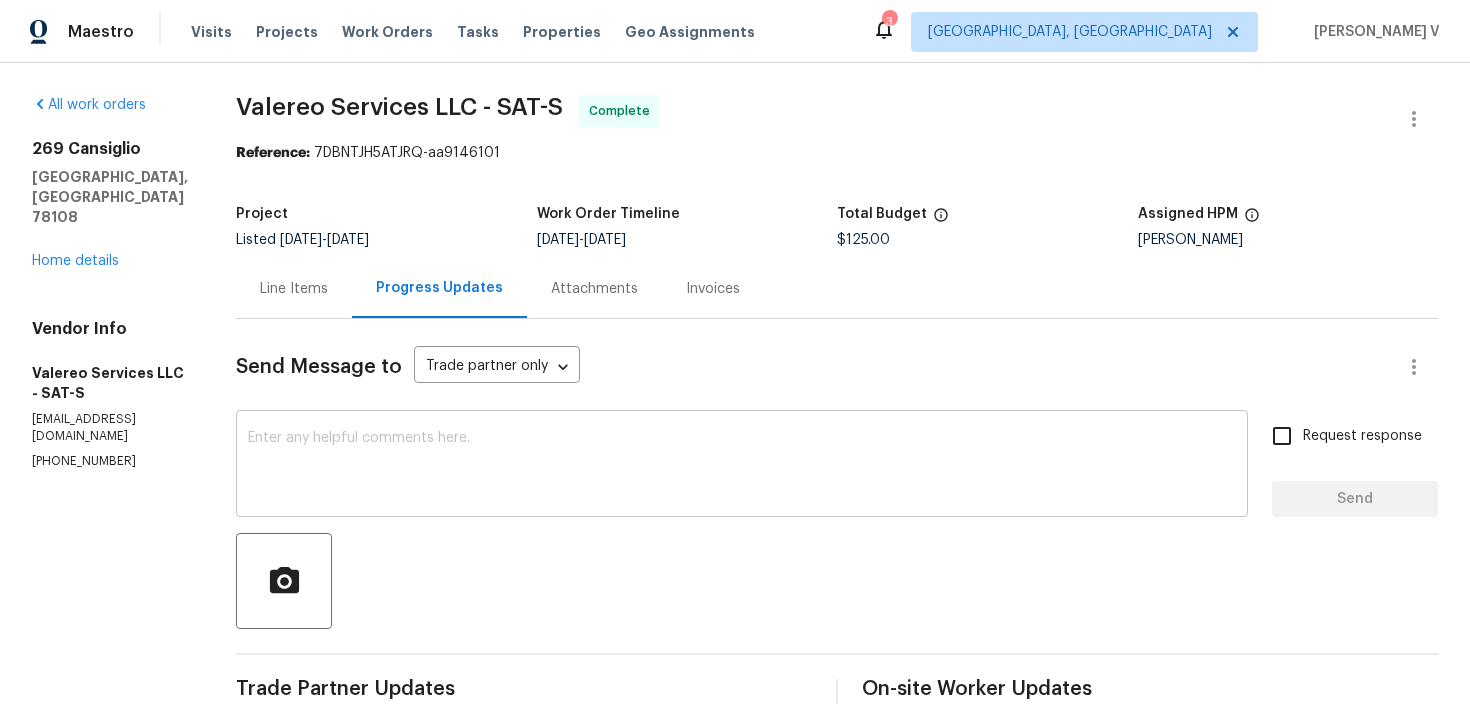 click at bounding box center (742, 466) 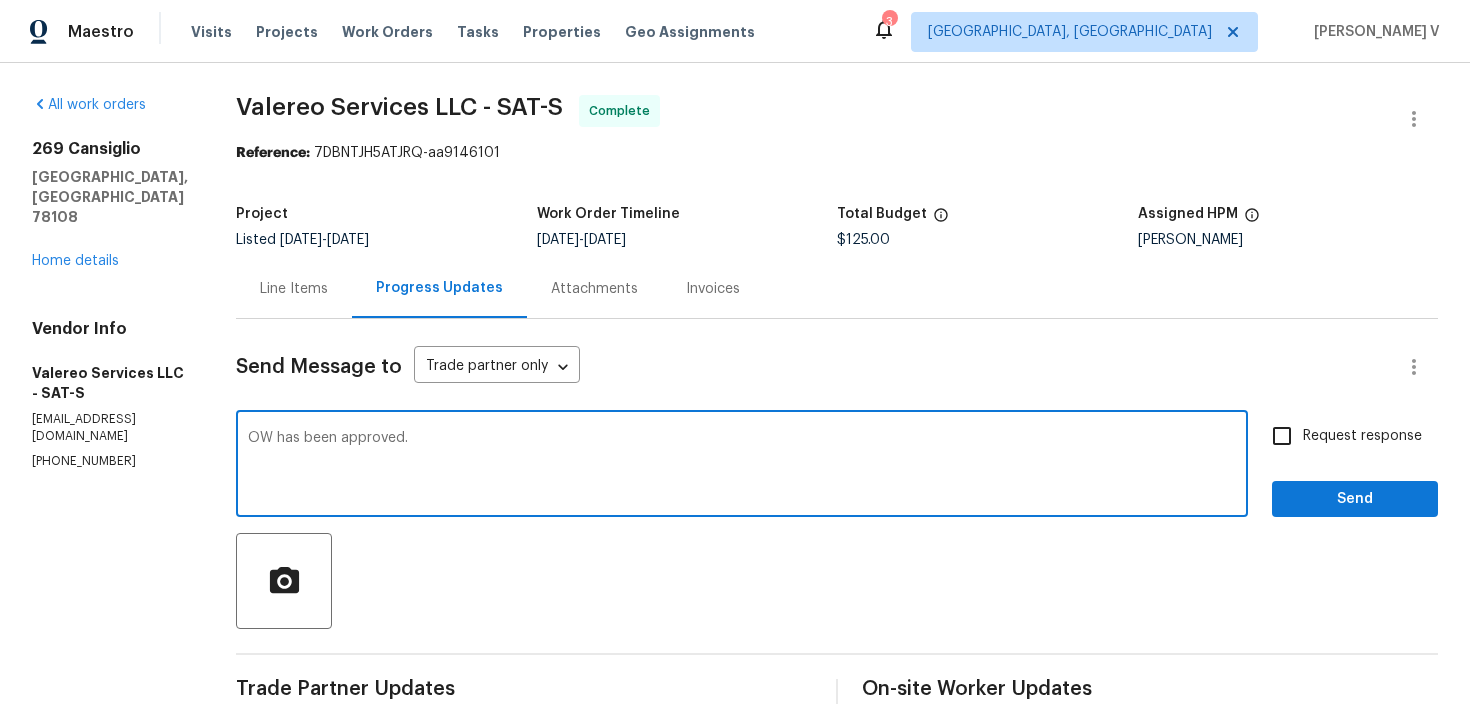drag, startPoint x: 250, startPoint y: 438, endPoint x: 214, endPoint y: 437, distance: 36.013885 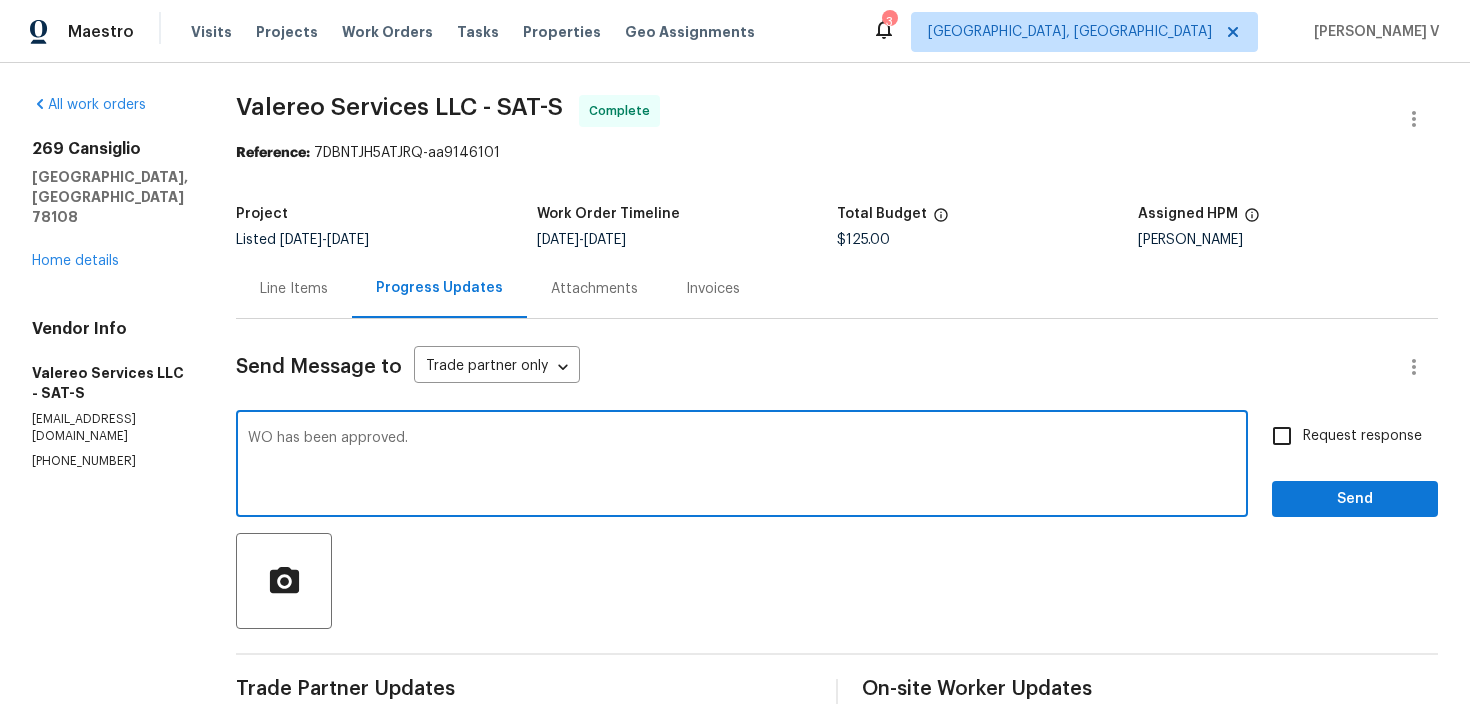 type on "WO has been approved." 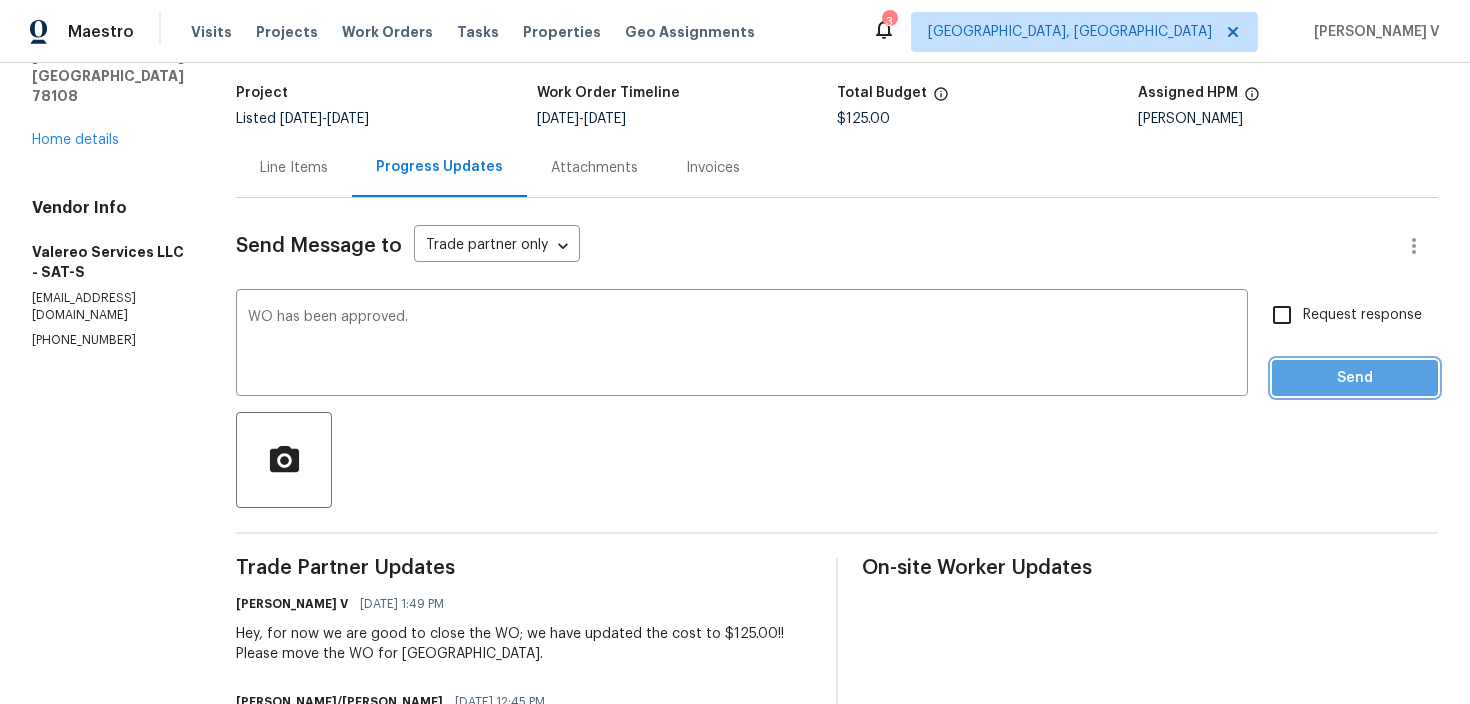 click on "Send" at bounding box center (1355, 378) 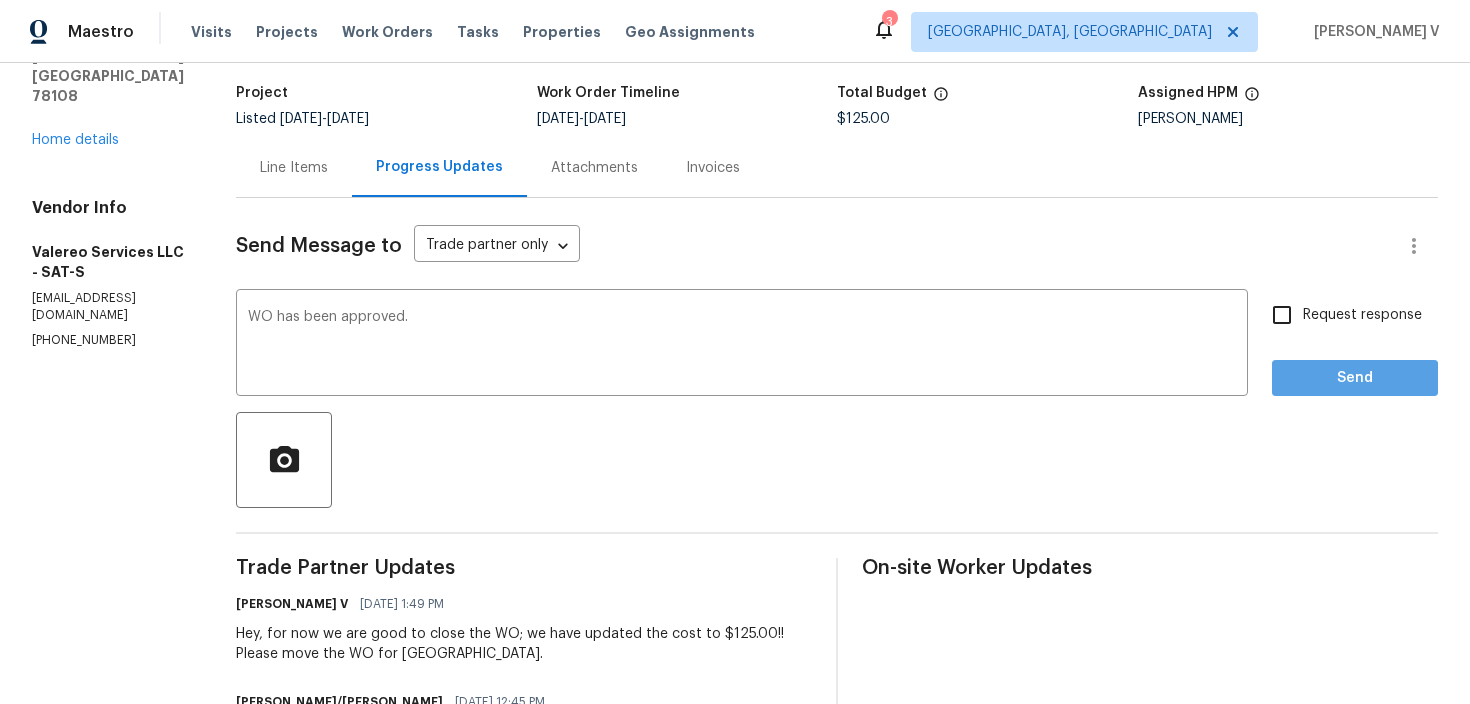 scroll, scrollTop: 43, scrollLeft: 0, axis: vertical 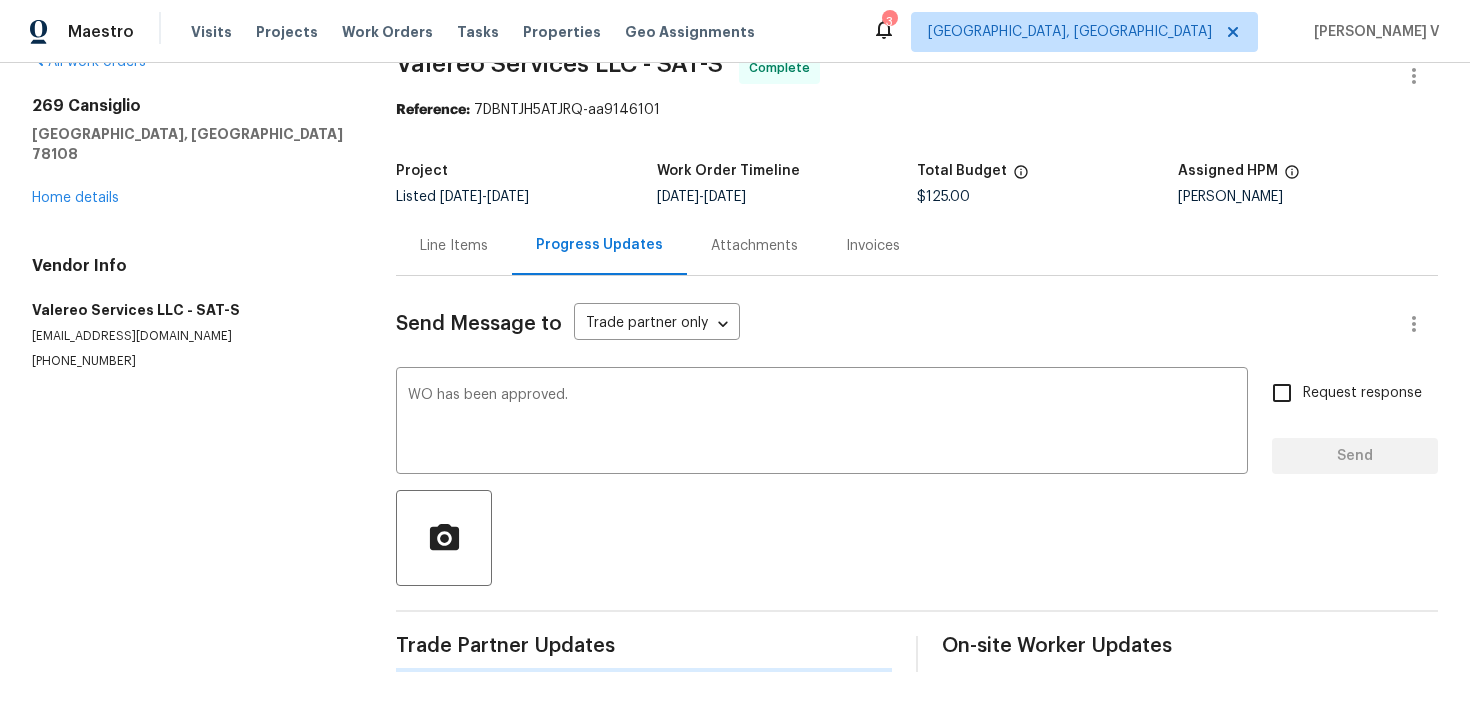 type 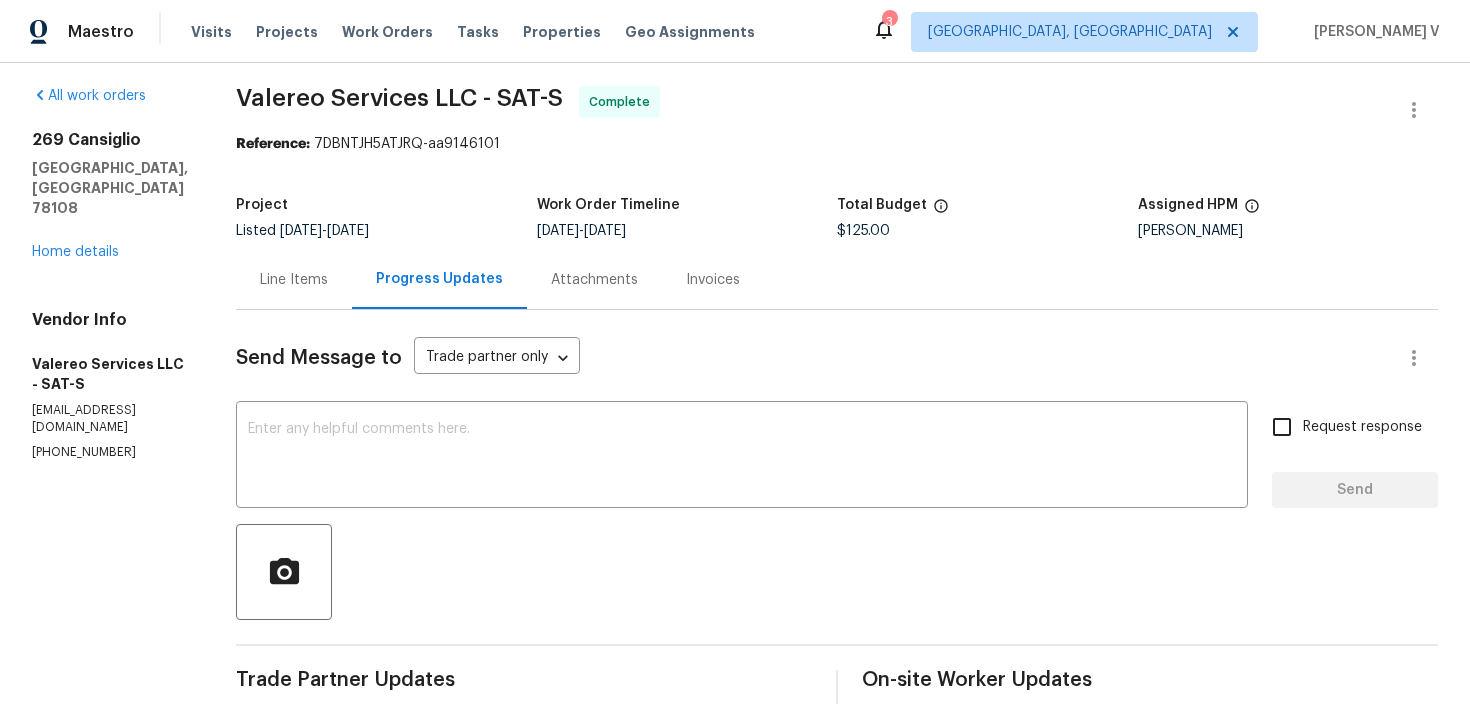 scroll, scrollTop: 0, scrollLeft: 0, axis: both 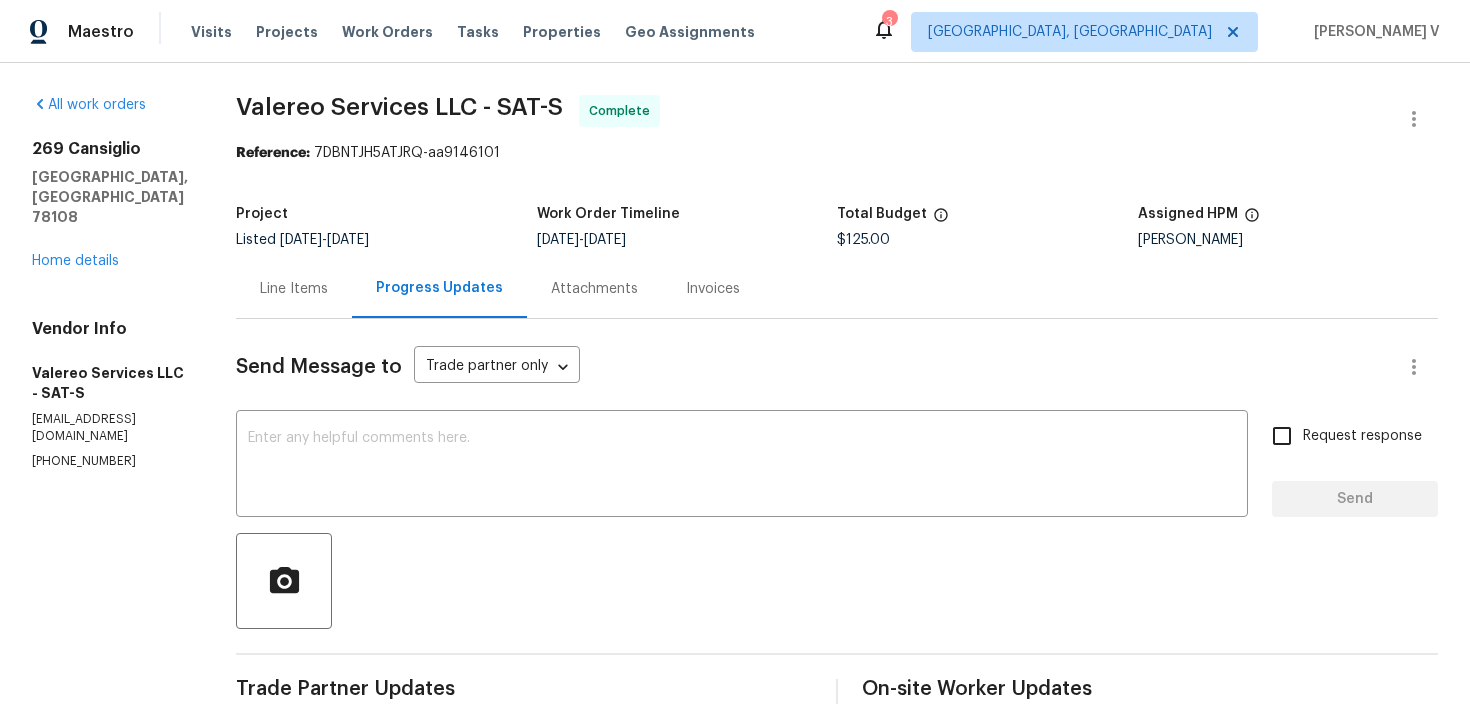 click on "Line Items" at bounding box center [294, 289] 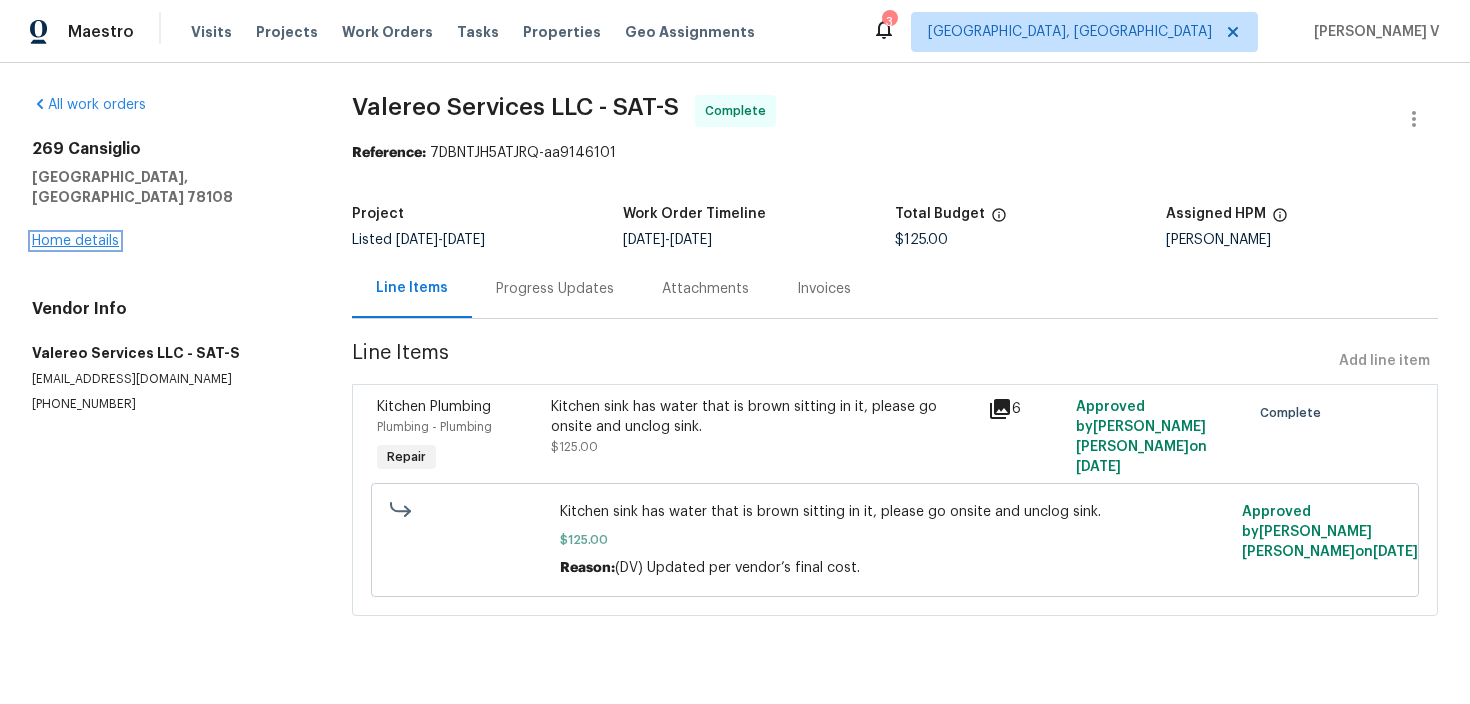 click on "Home details" at bounding box center [75, 241] 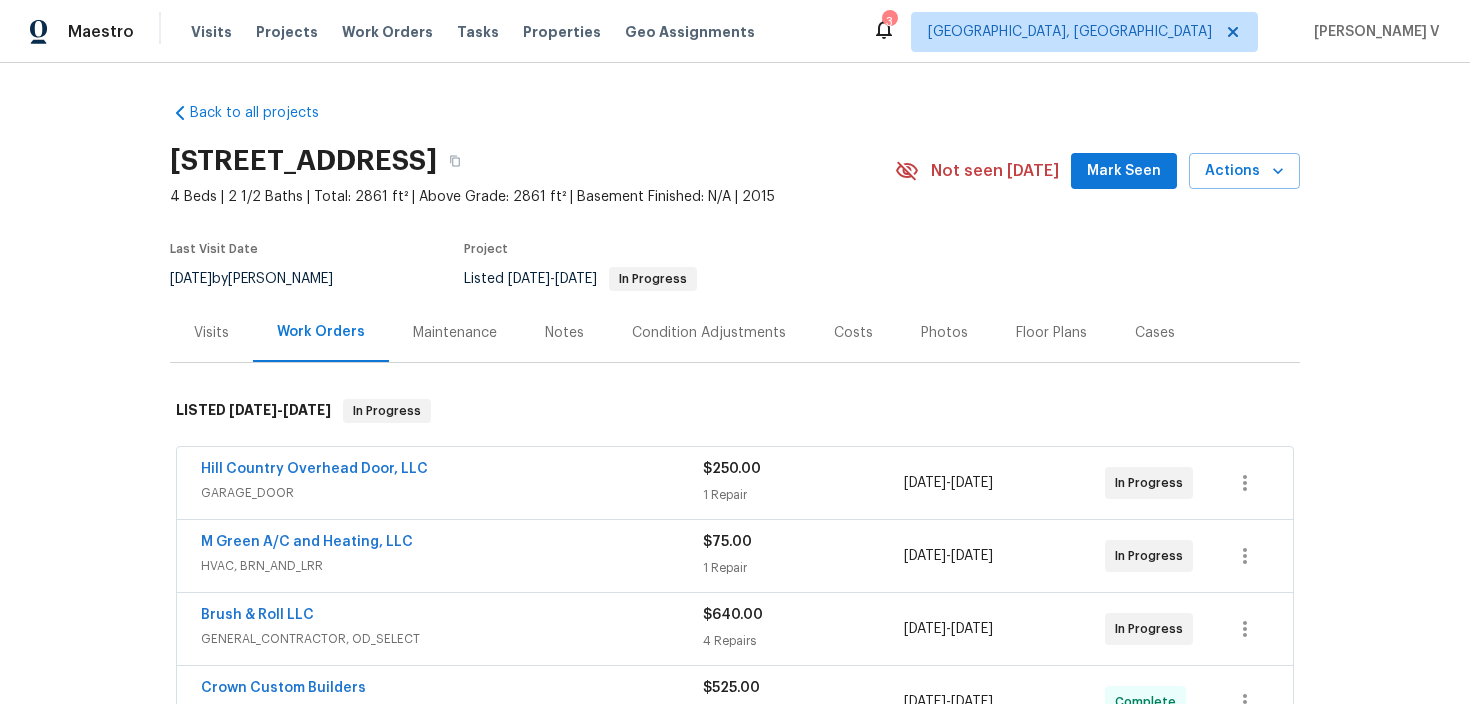 scroll, scrollTop: 320, scrollLeft: 0, axis: vertical 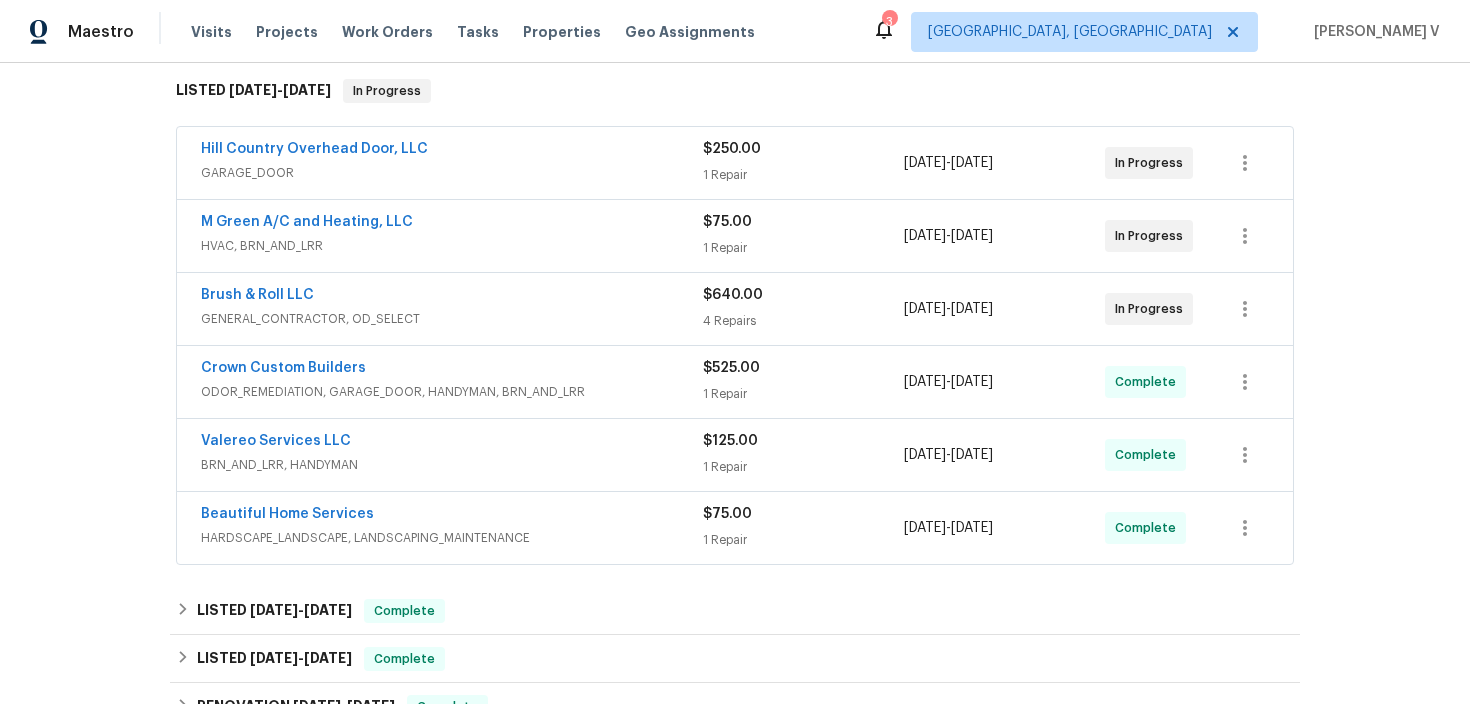 click on "GENERAL_CONTRACTOR, OD_SELECT" at bounding box center (452, 319) 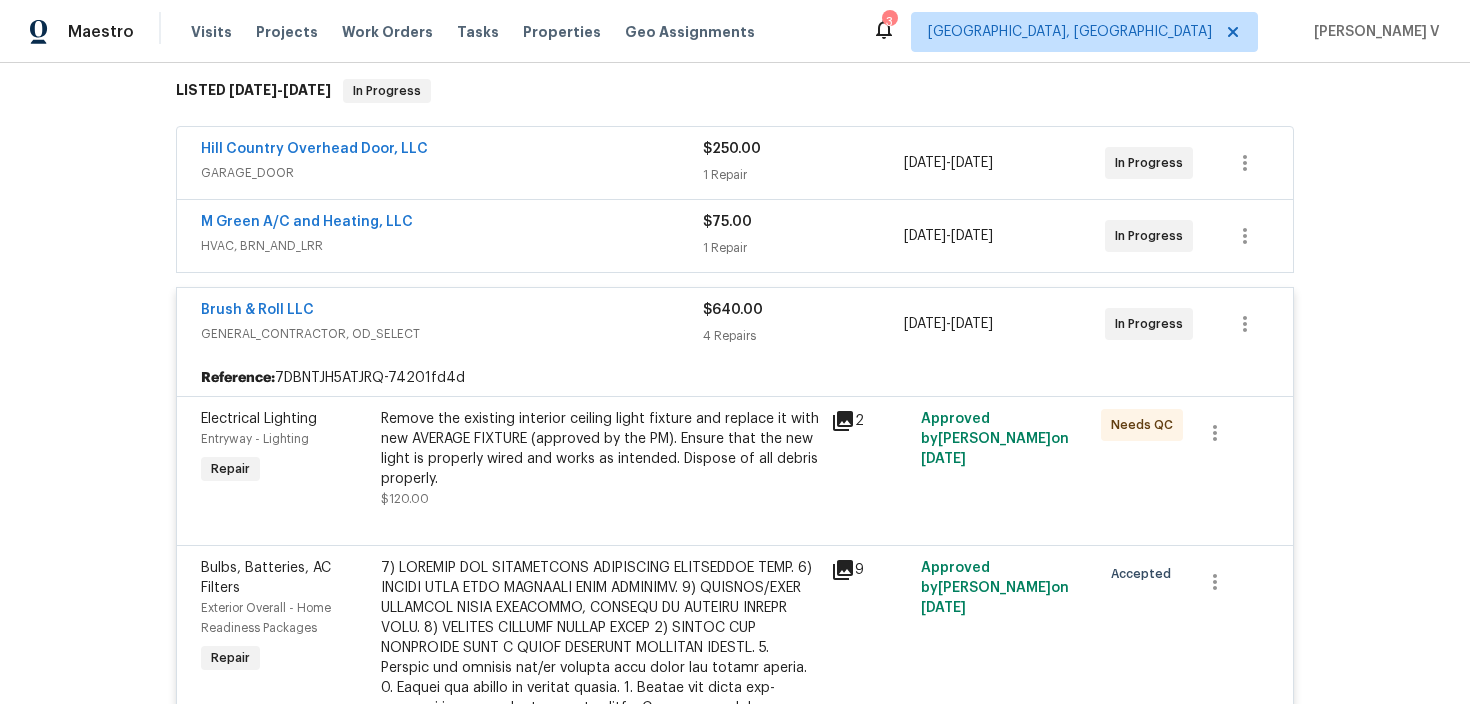 click on "HVAC, BRN_AND_LRR" at bounding box center [452, 246] 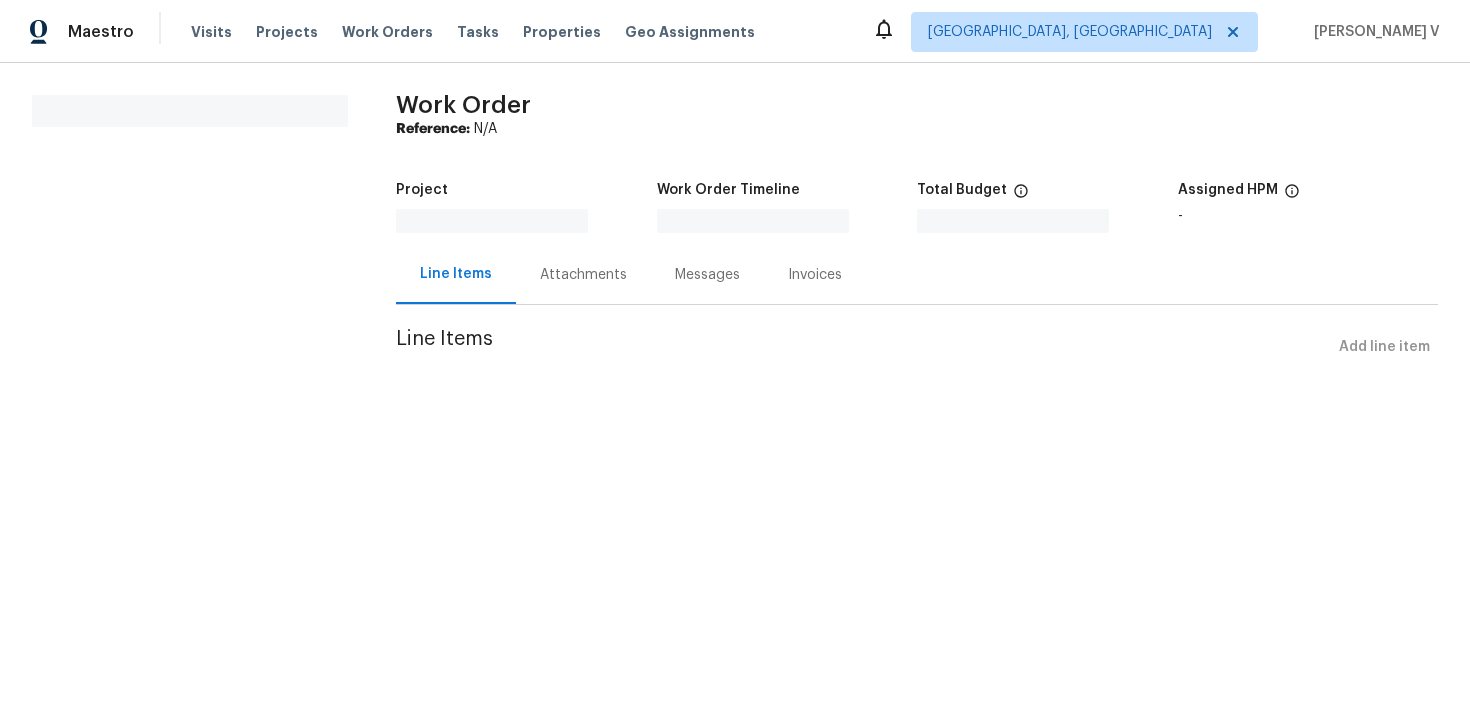 scroll, scrollTop: 0, scrollLeft: 0, axis: both 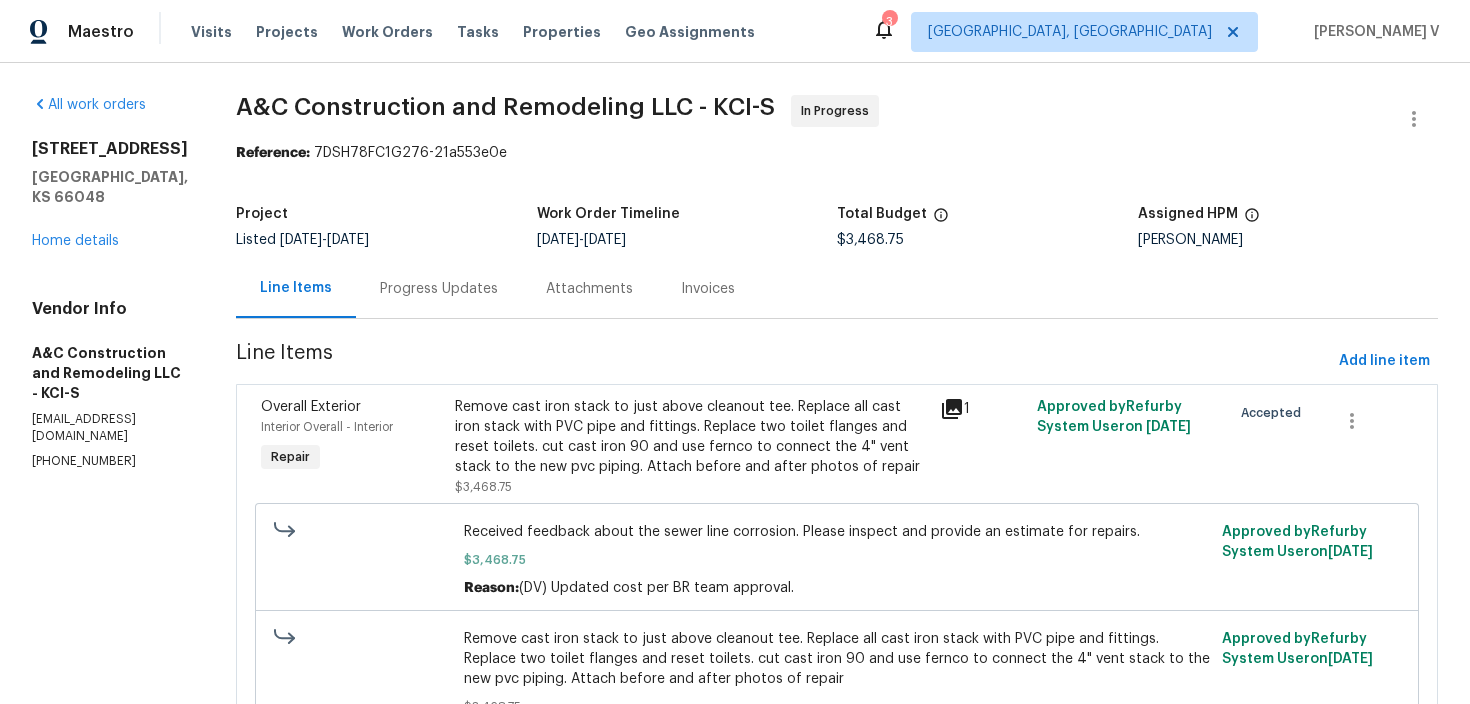 click on "Progress Updates" at bounding box center [439, 288] 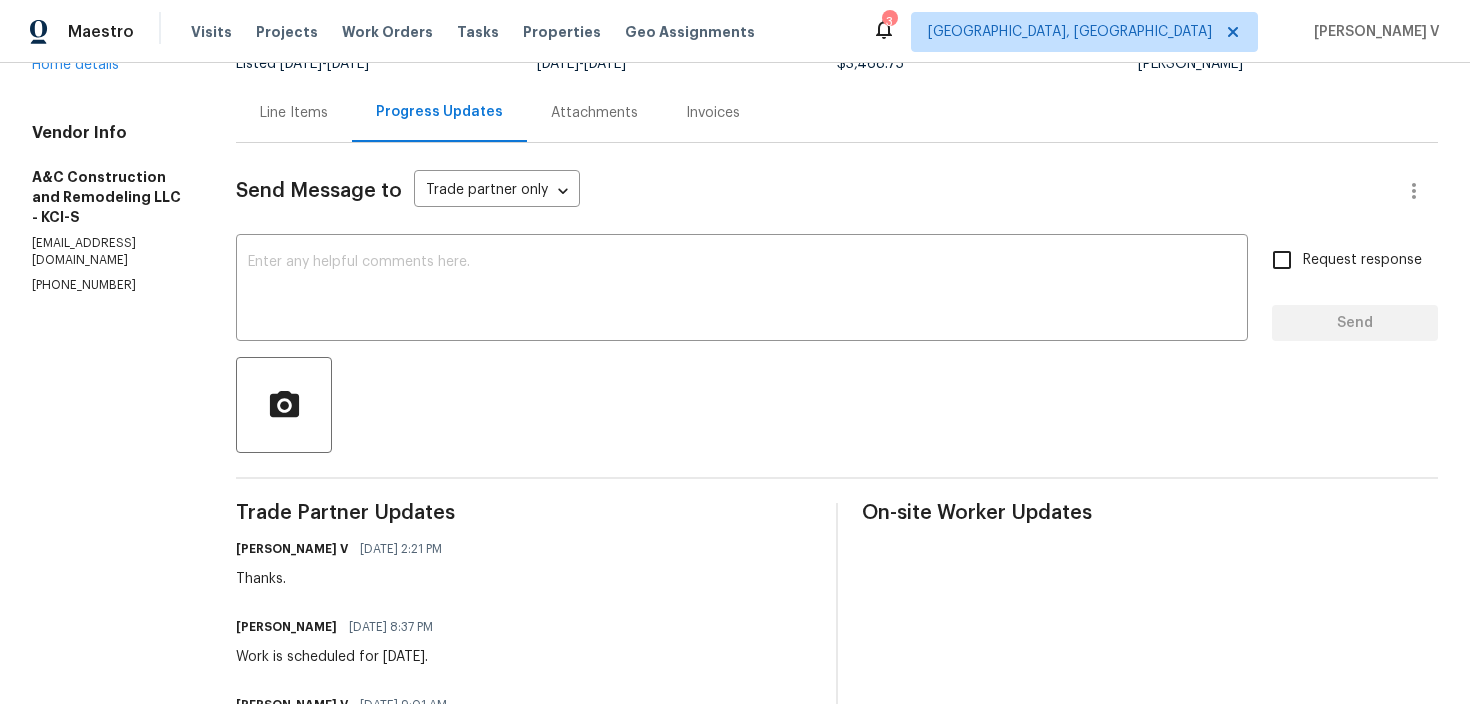 scroll, scrollTop: 253, scrollLeft: 0, axis: vertical 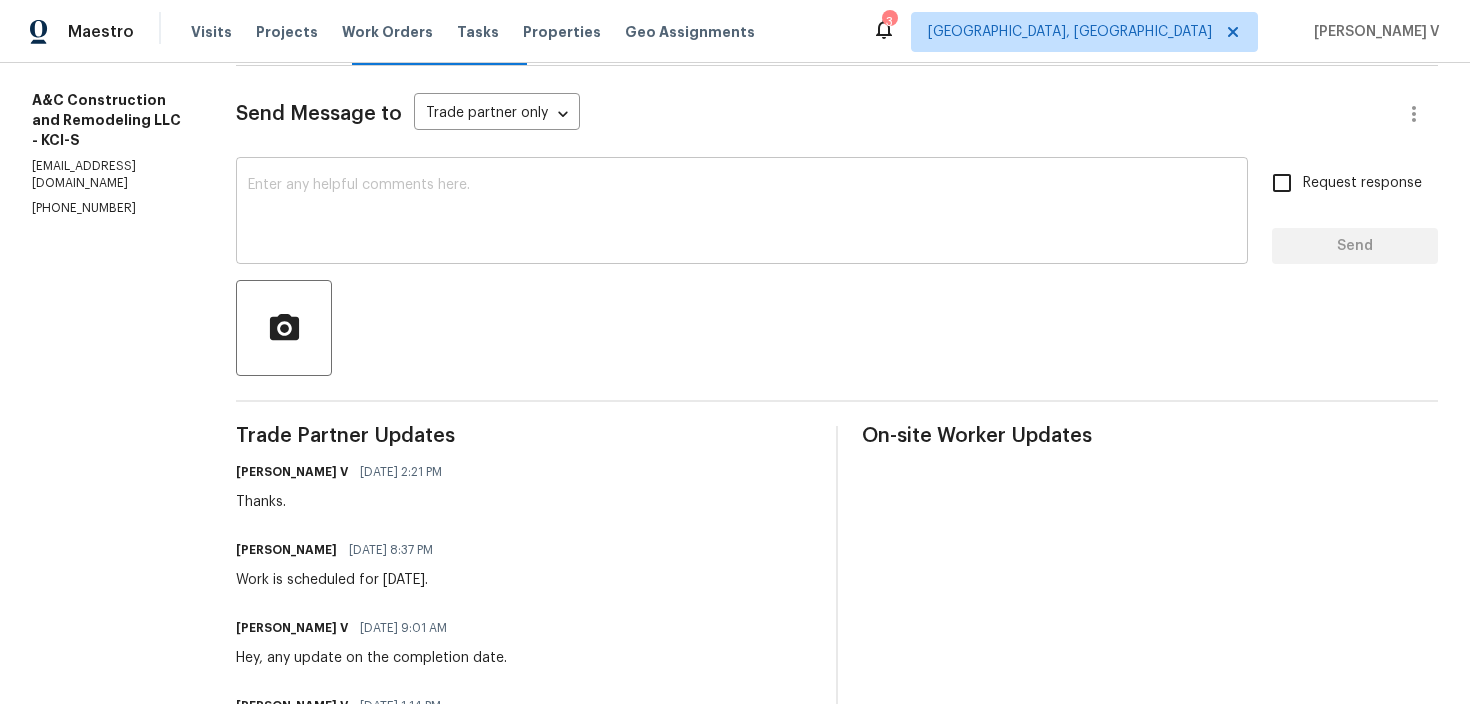 click at bounding box center (742, 213) 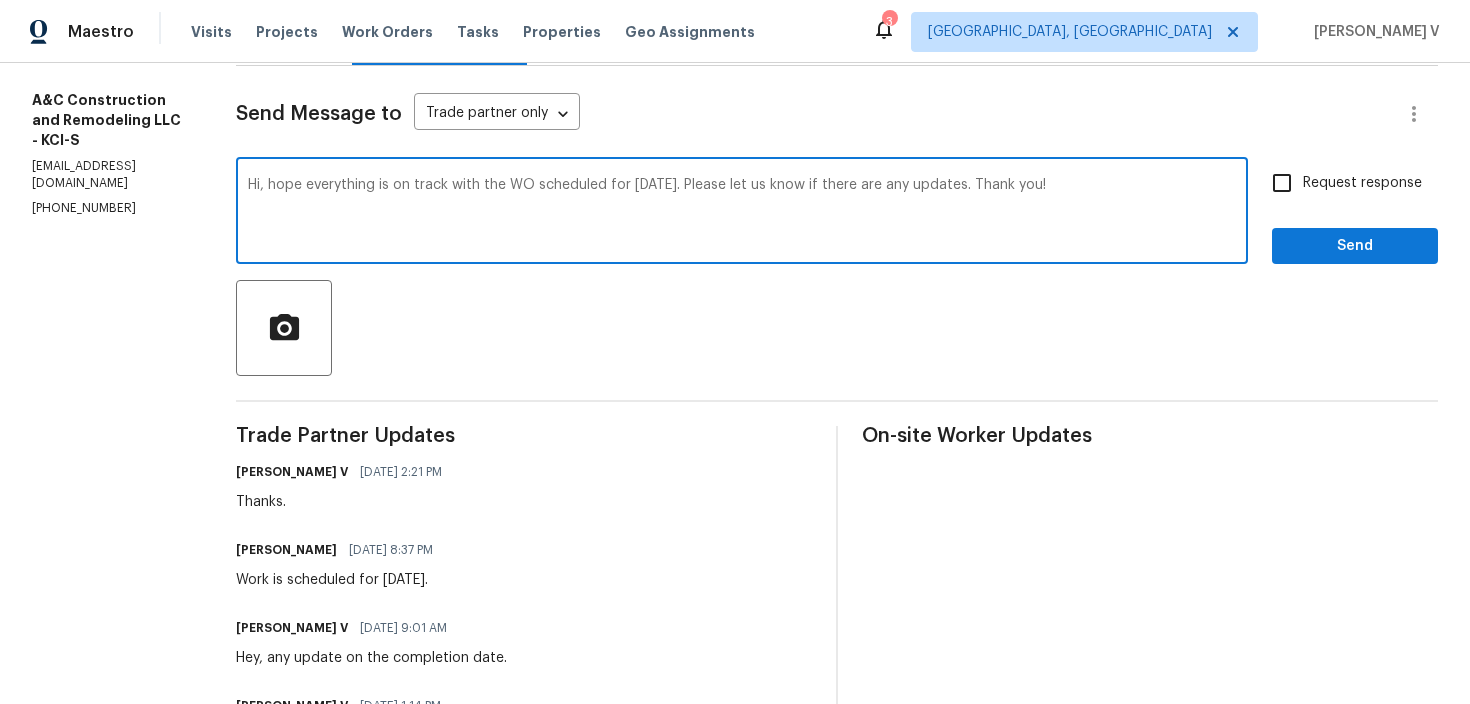 type on "Hi, hope everything is on track with the WO scheduled for today. Please let us know if there are any updates. Thank you!" 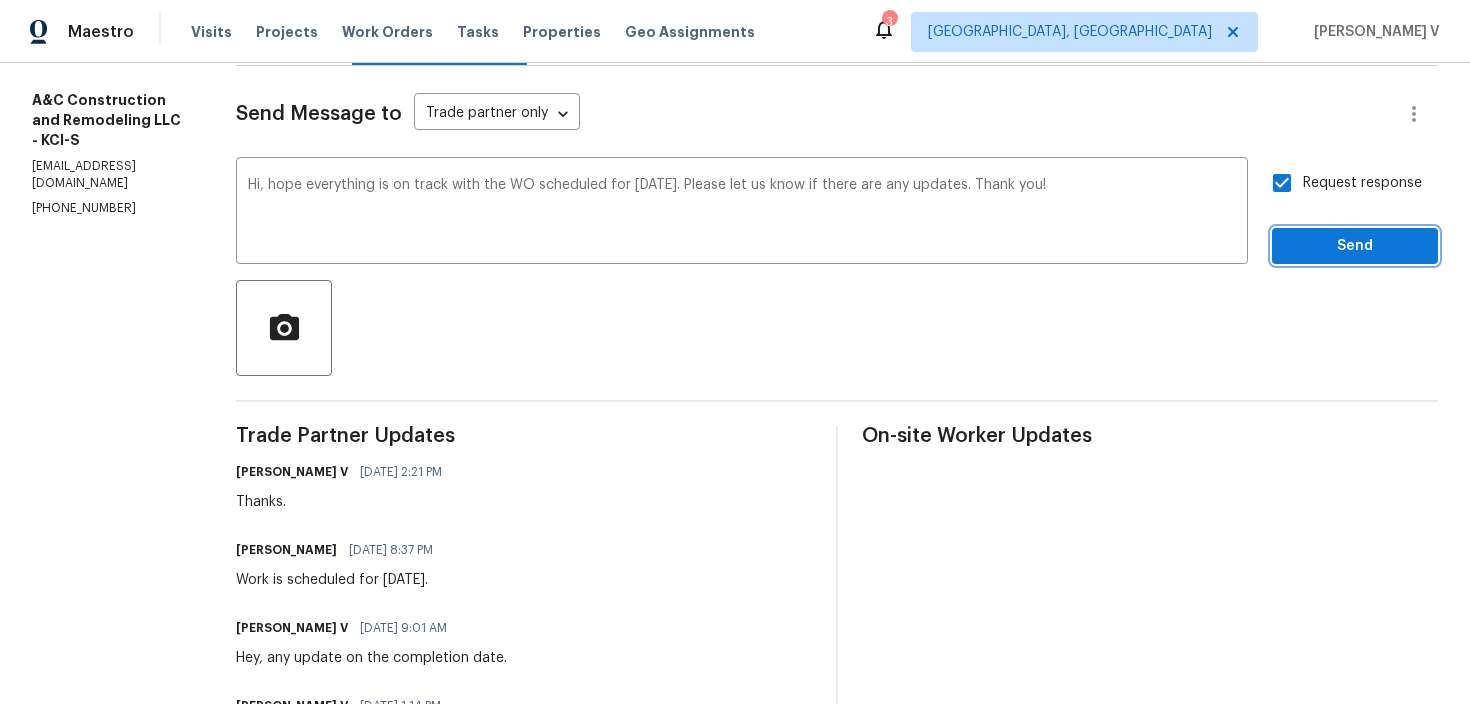 click on "Send" at bounding box center [1355, 246] 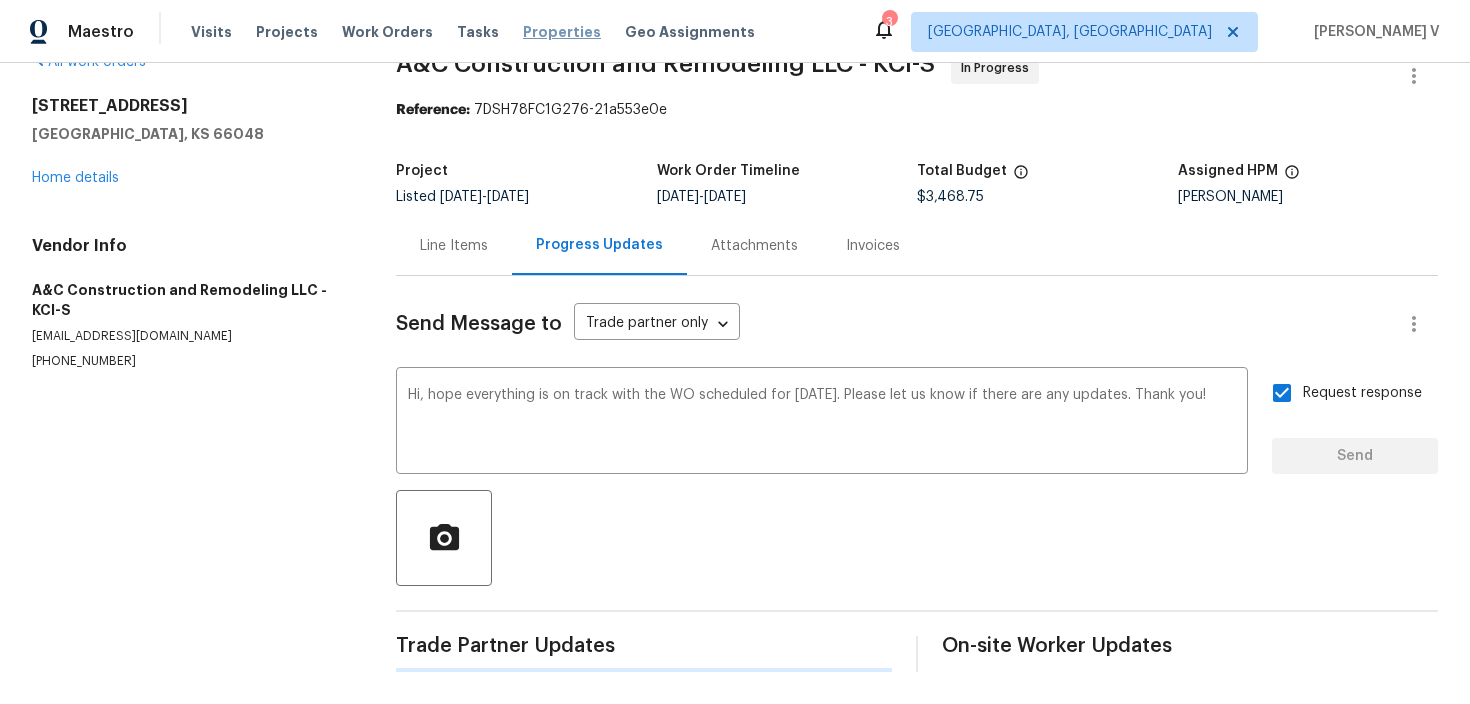 type 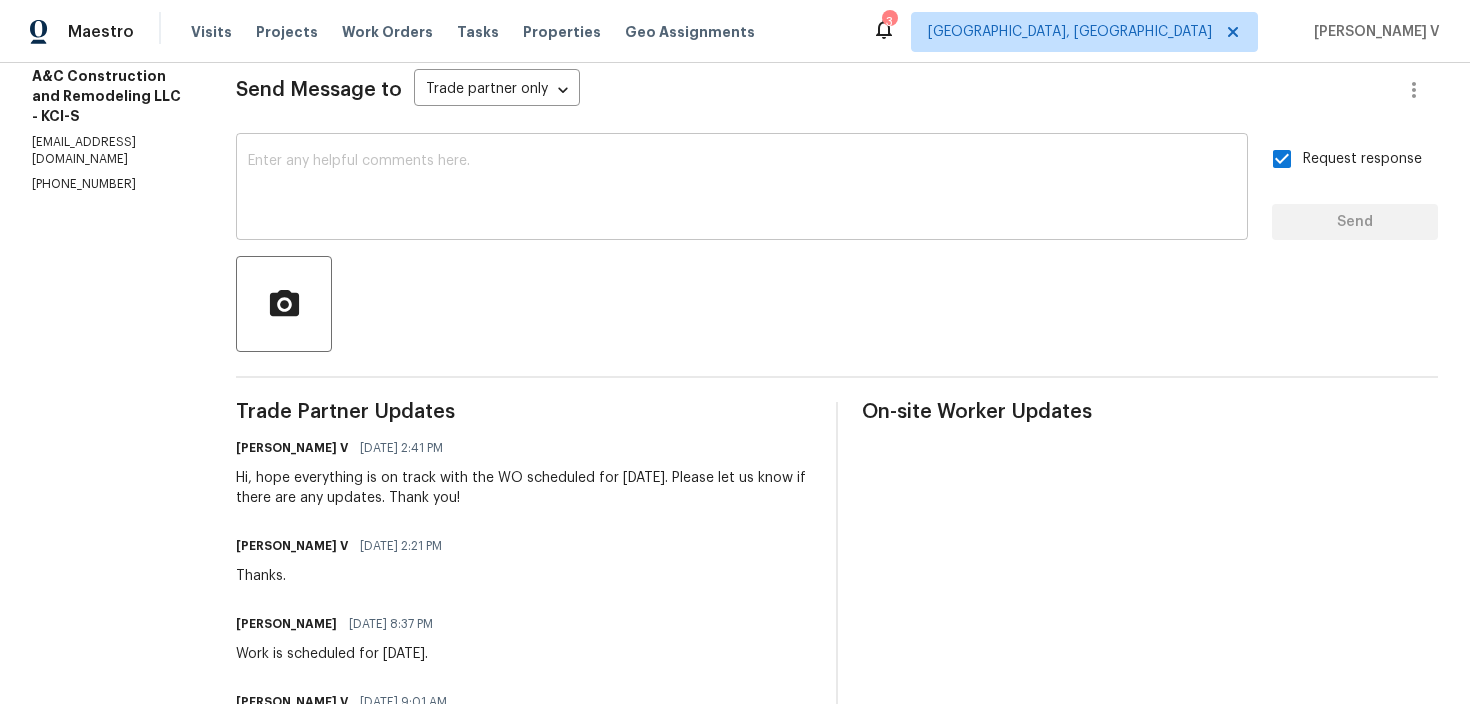 scroll, scrollTop: 0, scrollLeft: 0, axis: both 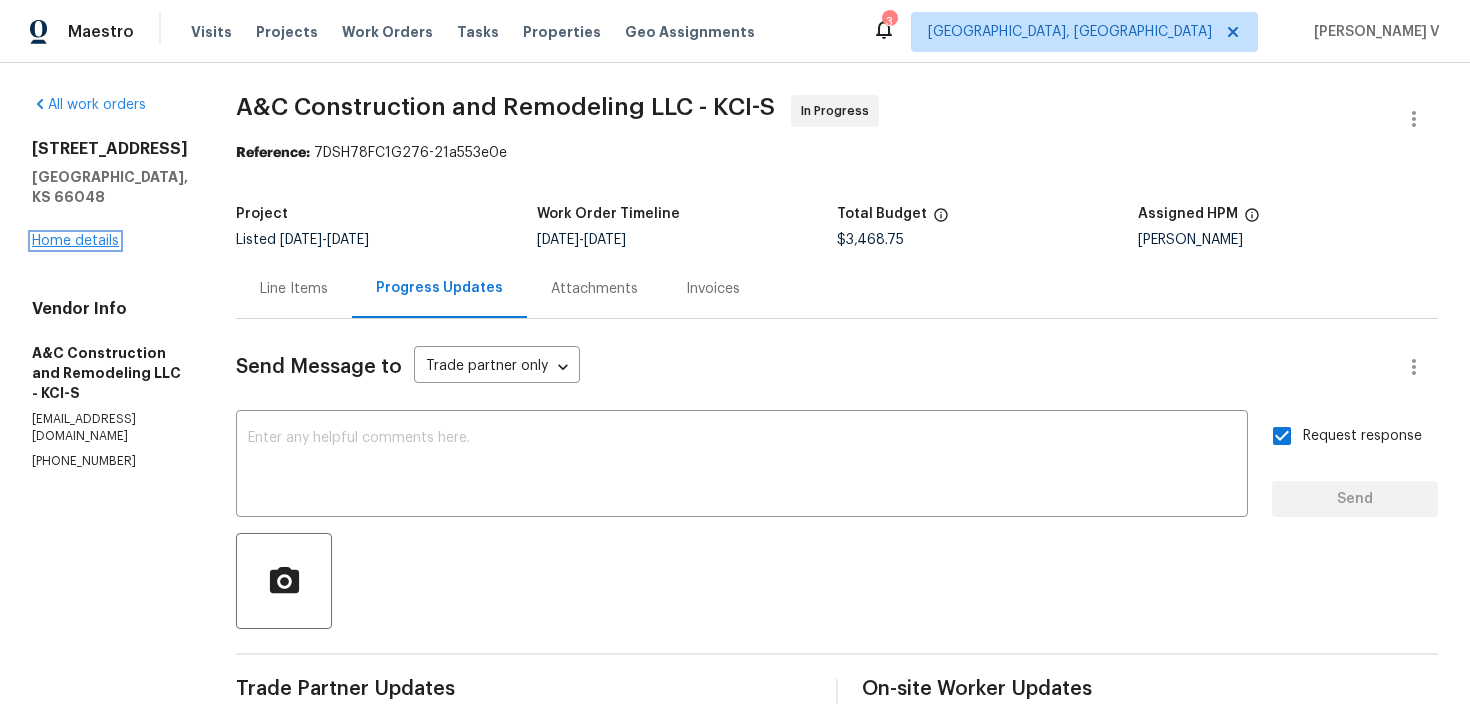 click on "Home details" at bounding box center (75, 241) 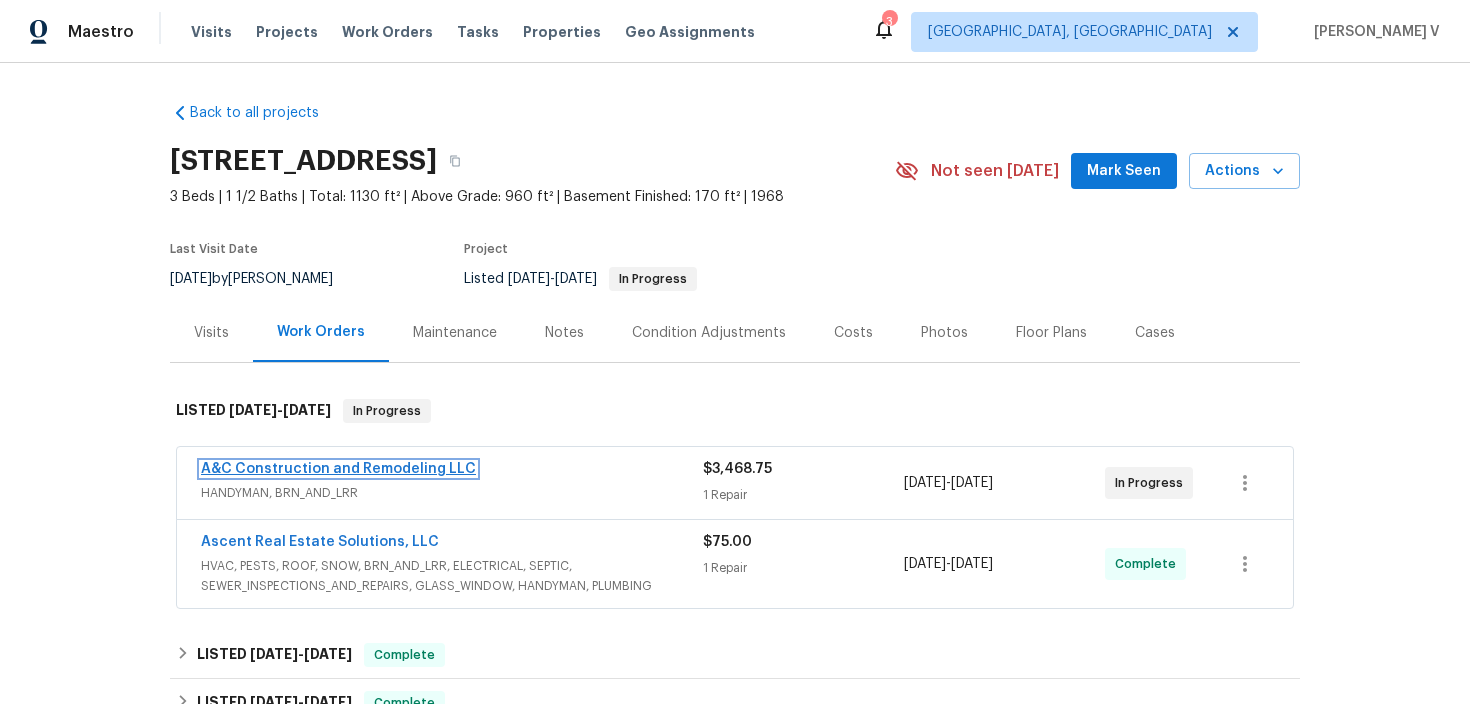click on "A&C Construction and Remodeling LLC" at bounding box center [338, 469] 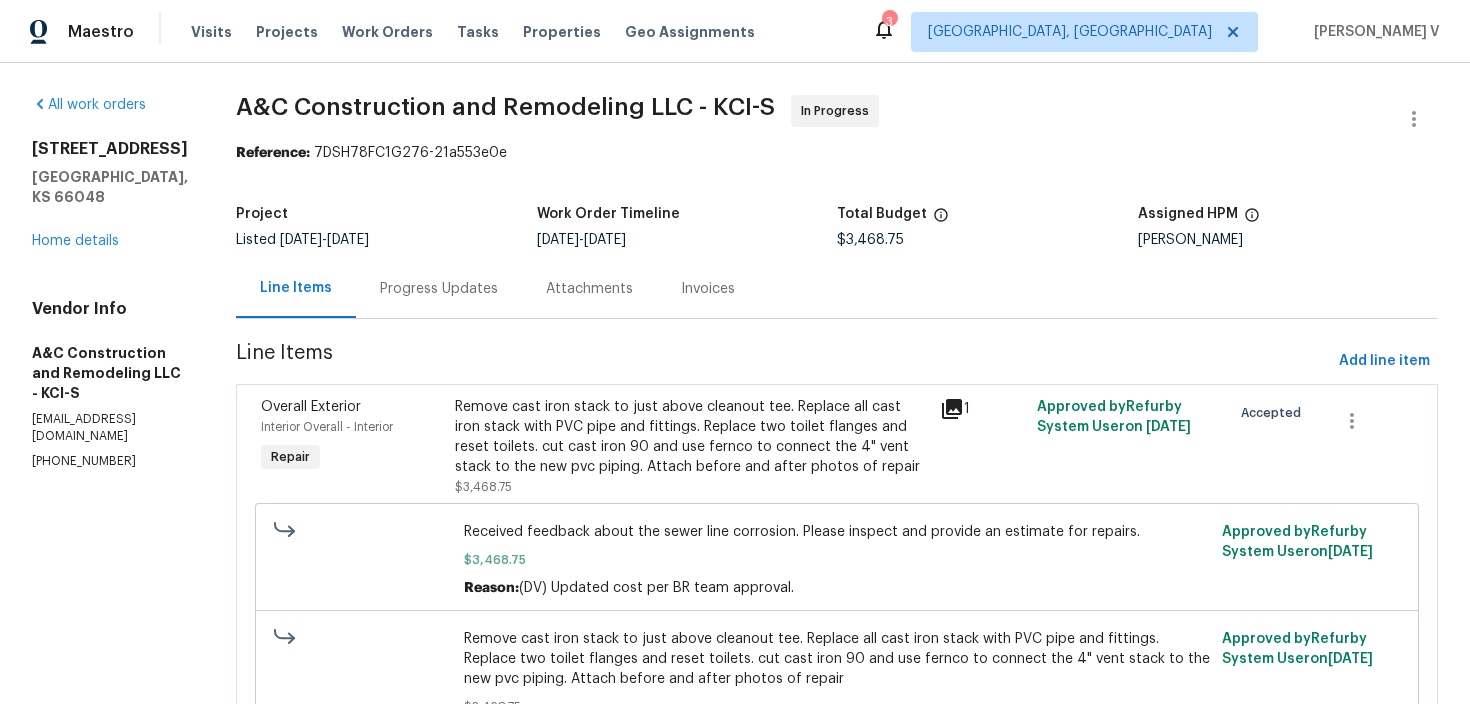 click on "Progress Updates" at bounding box center [439, 288] 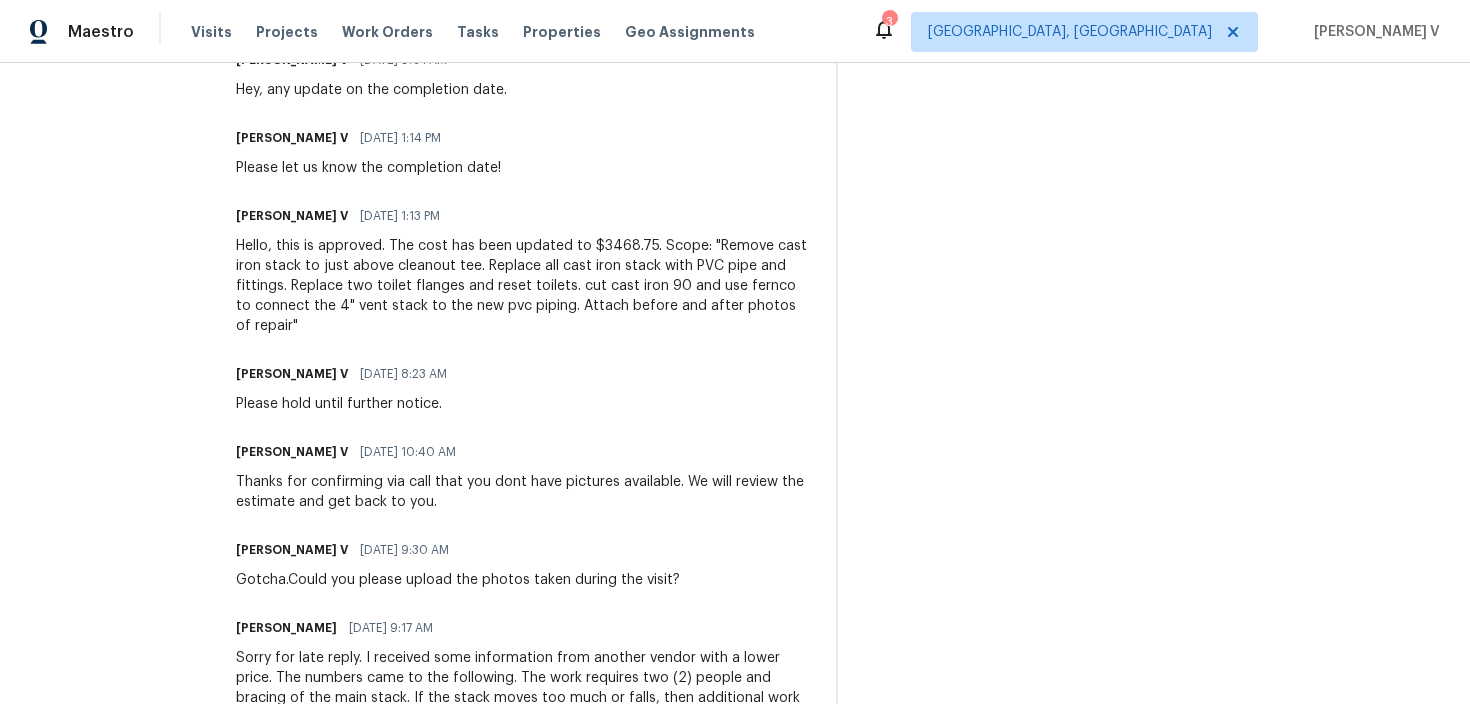 scroll, scrollTop: 0, scrollLeft: 0, axis: both 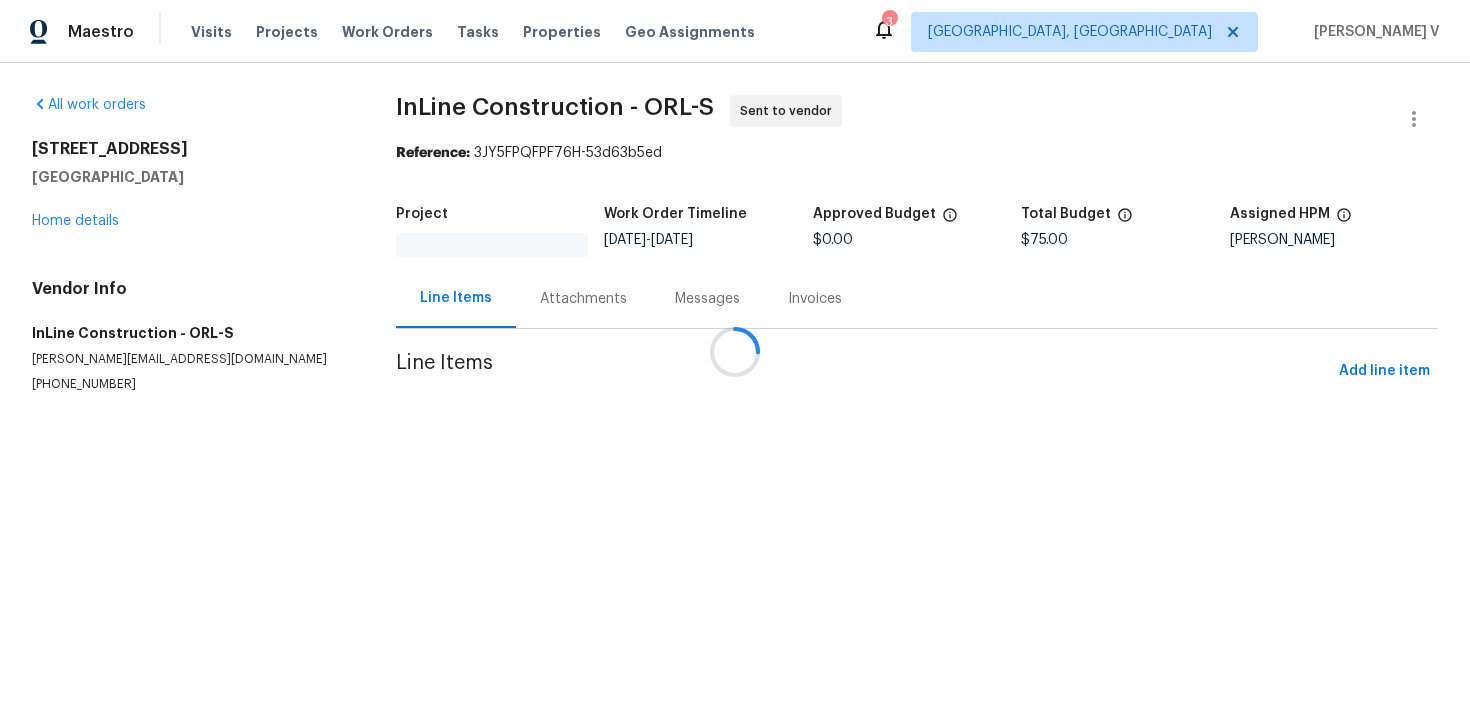click on "Messages" at bounding box center [707, 298] 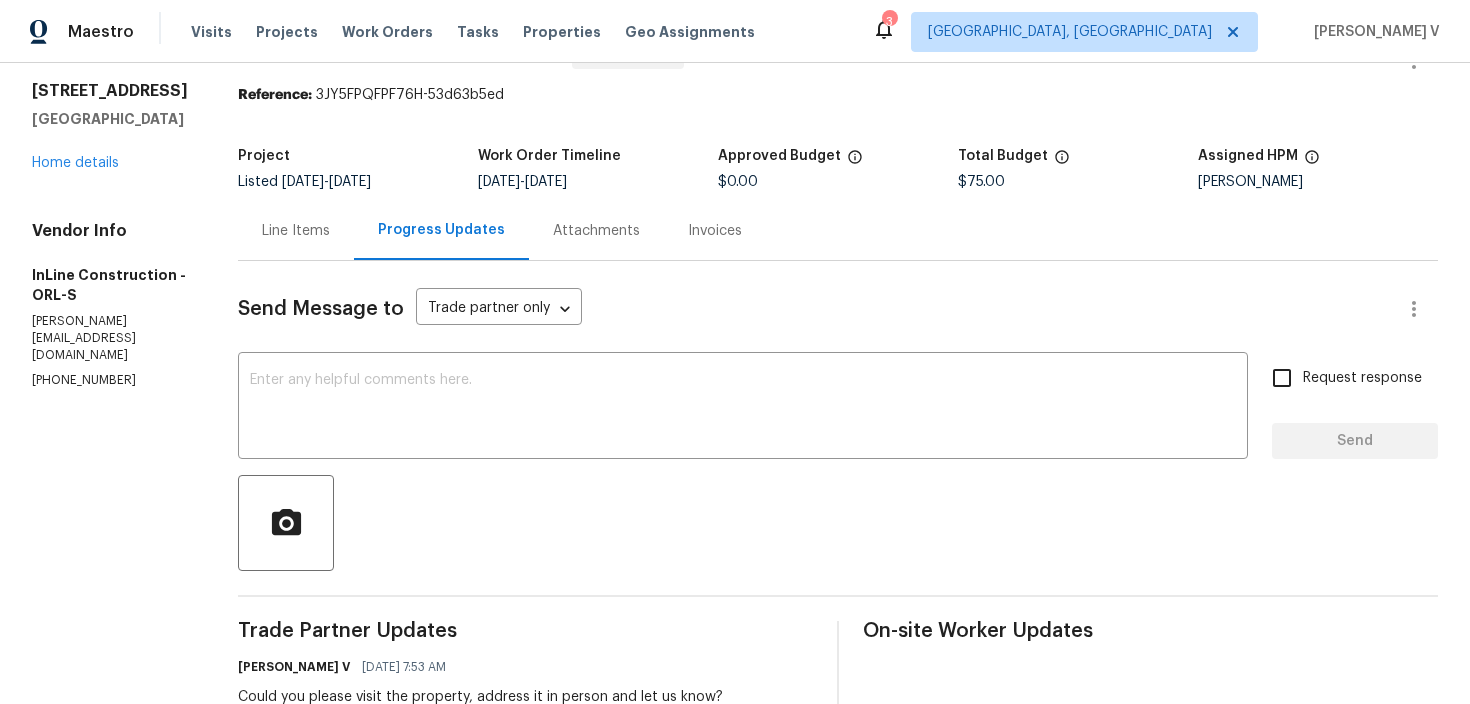 scroll, scrollTop: 0, scrollLeft: 0, axis: both 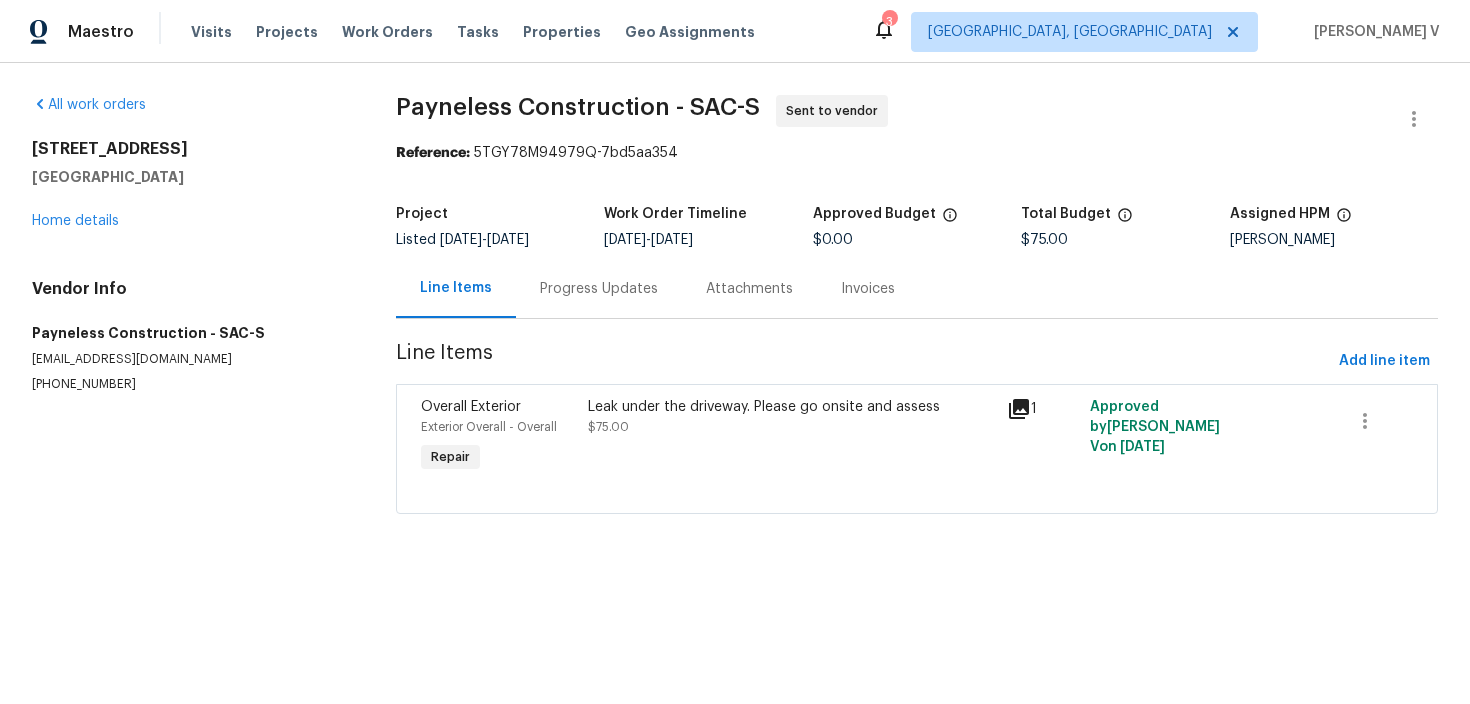 click on "Line Items" at bounding box center (863, 361) 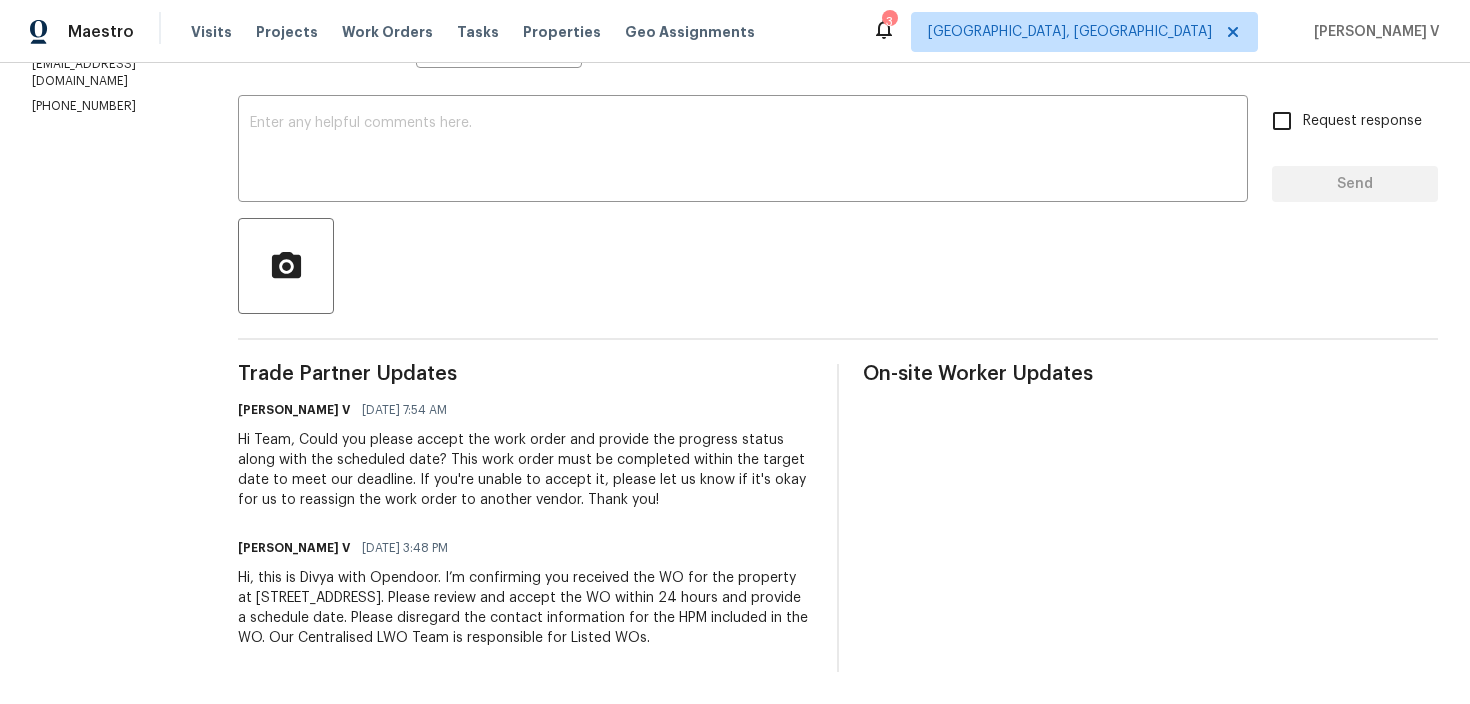 scroll, scrollTop: 0, scrollLeft: 0, axis: both 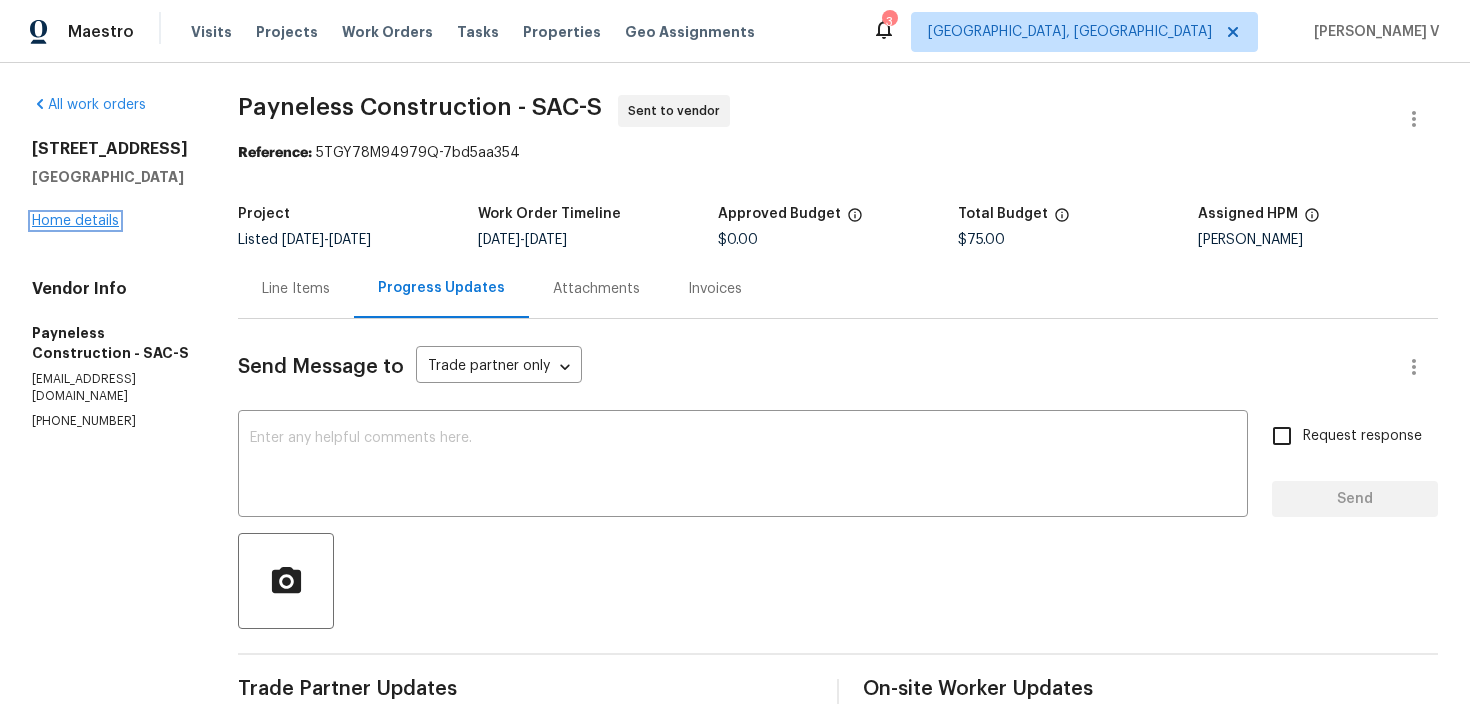 click on "Home details" at bounding box center (75, 221) 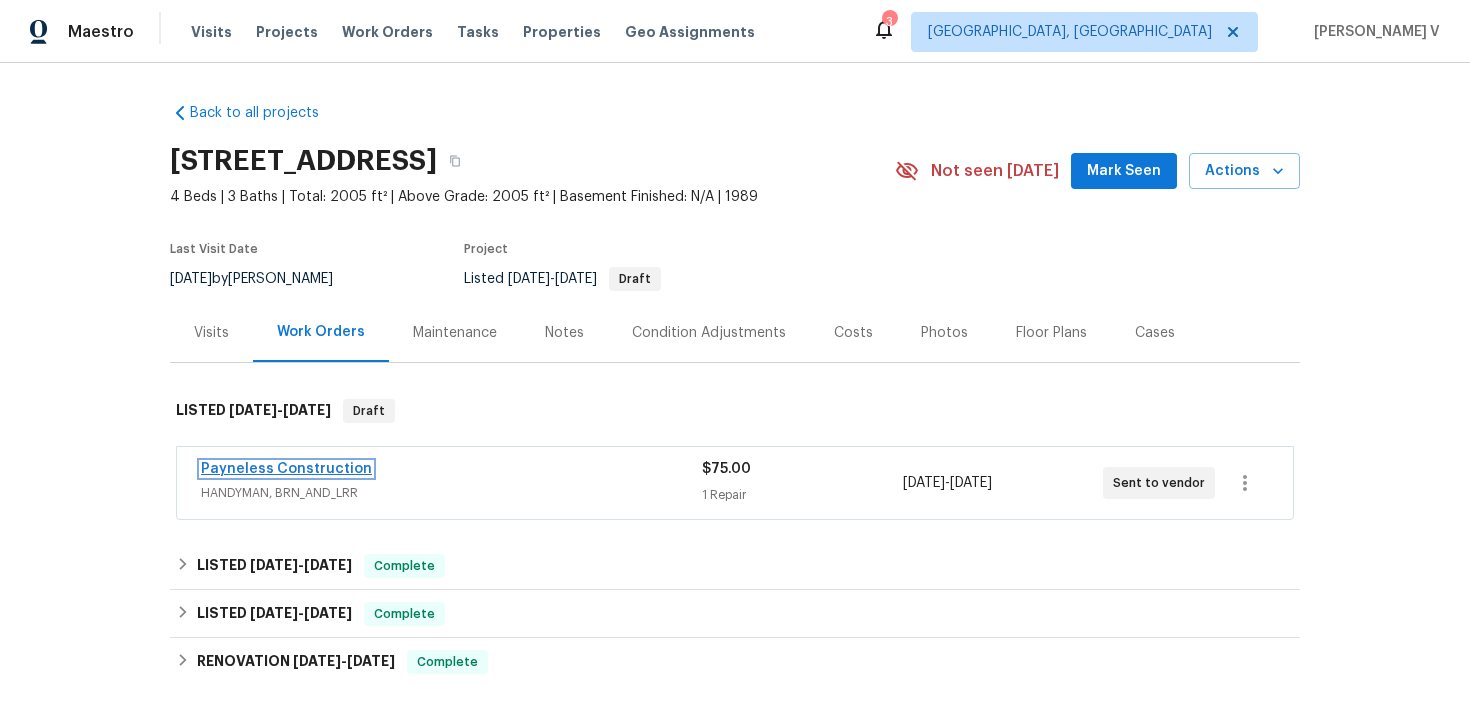 click on "Payneless Construction" at bounding box center (286, 469) 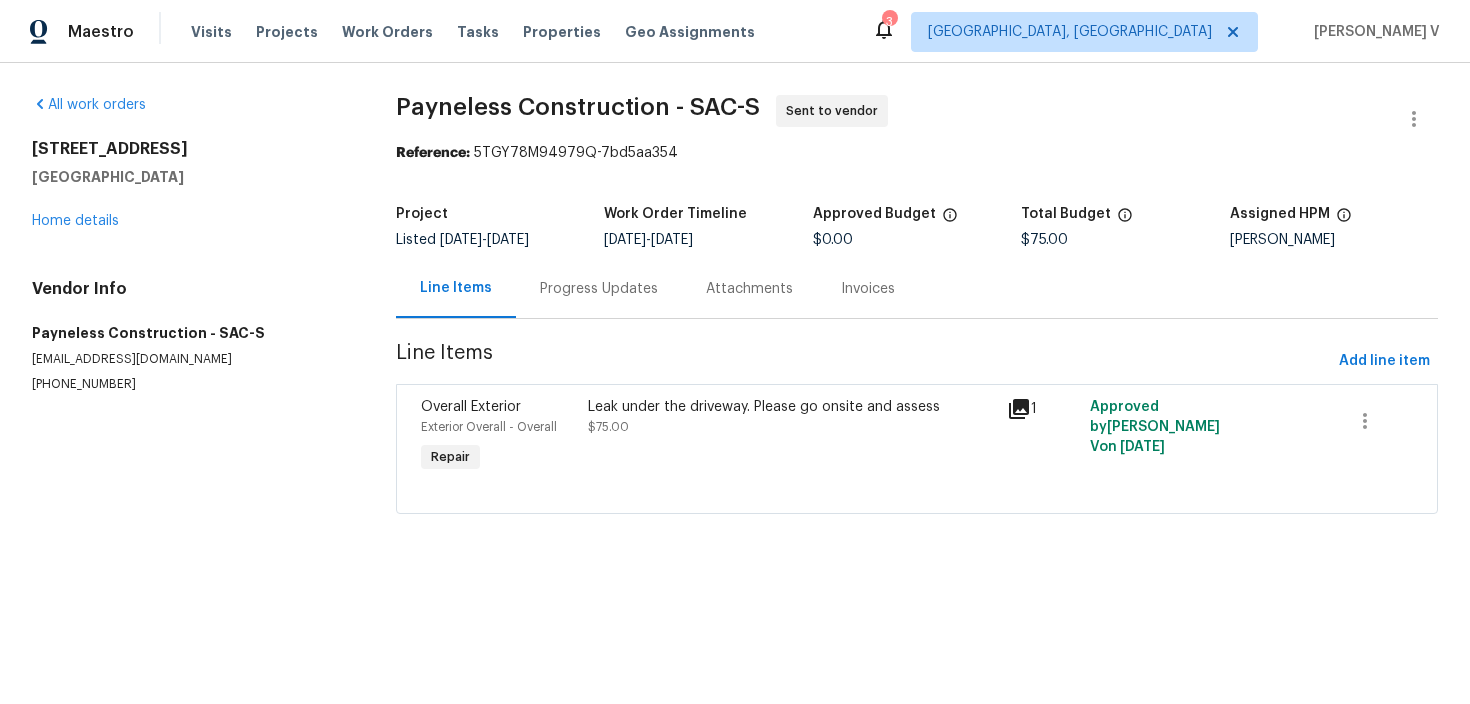 click on "Payneless Construction - SAC-S Sent to vendor Reference:   5TGY78M94979Q-7bd5aa354 Project Listed   7/8/2025  -  7/11/2025 Work Order Timeline 7/9/2025  -  7/11/2025 Approved Budget $0.00 Total Budget $75.00 Assigned HPM Marcos Reyes Line Items Progress Updates Attachments Invoices Line Items Add line item Overall Exterior Exterior Overall - Overall Repair Leak under the driveway. Please go onsite and assess $75.00   1 Approved by  Divya Dharshini V  on   7/9/2025" at bounding box center [917, 316] 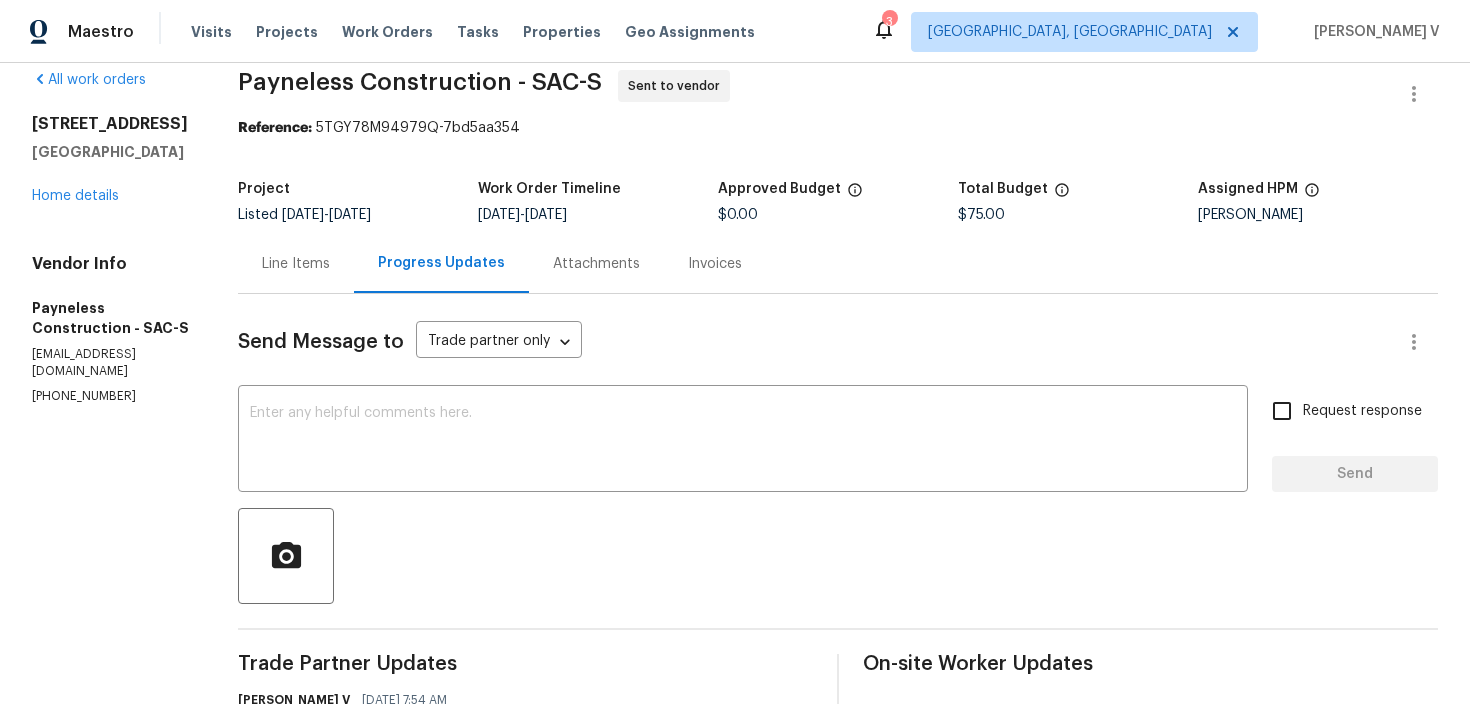 scroll, scrollTop: 26, scrollLeft: 0, axis: vertical 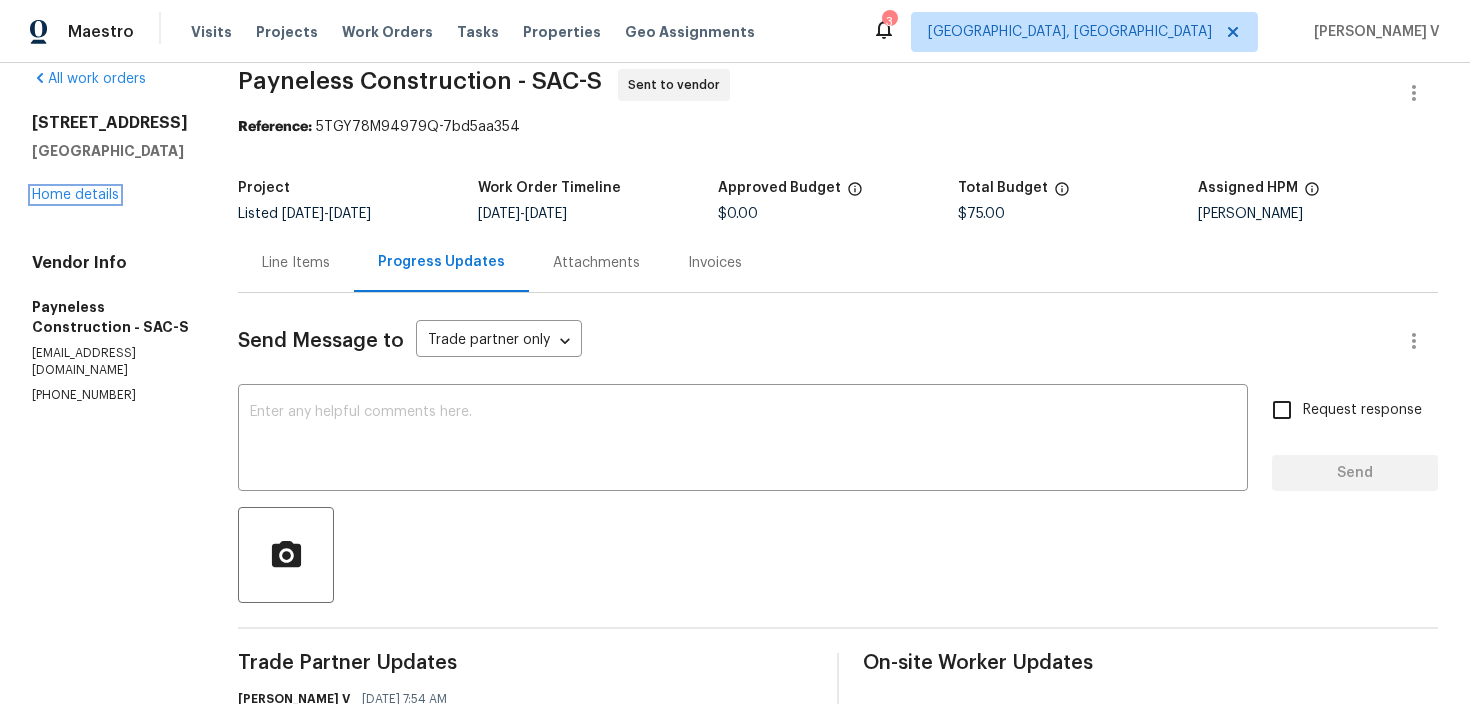 drag, startPoint x: 117, startPoint y: 200, endPoint x: 159, endPoint y: 20, distance: 184.83507 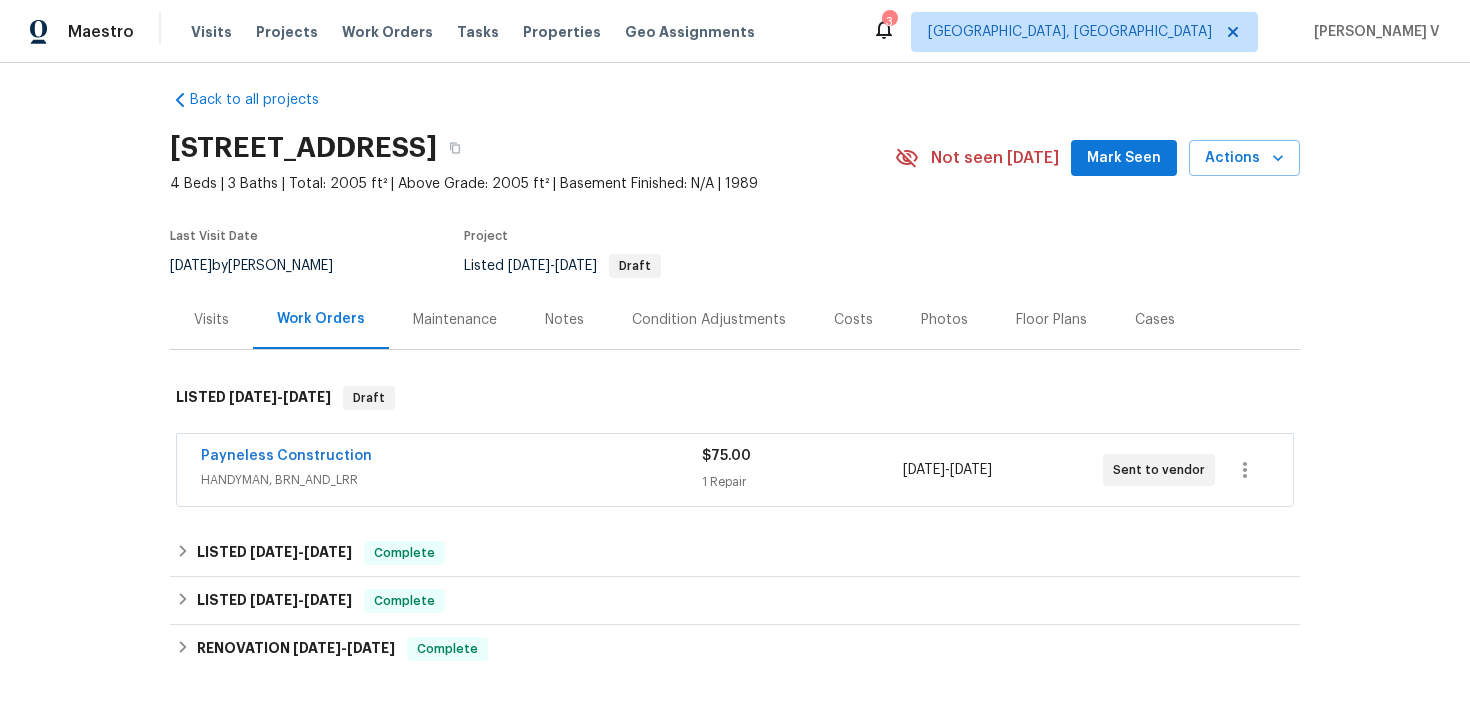 scroll, scrollTop: 14, scrollLeft: 0, axis: vertical 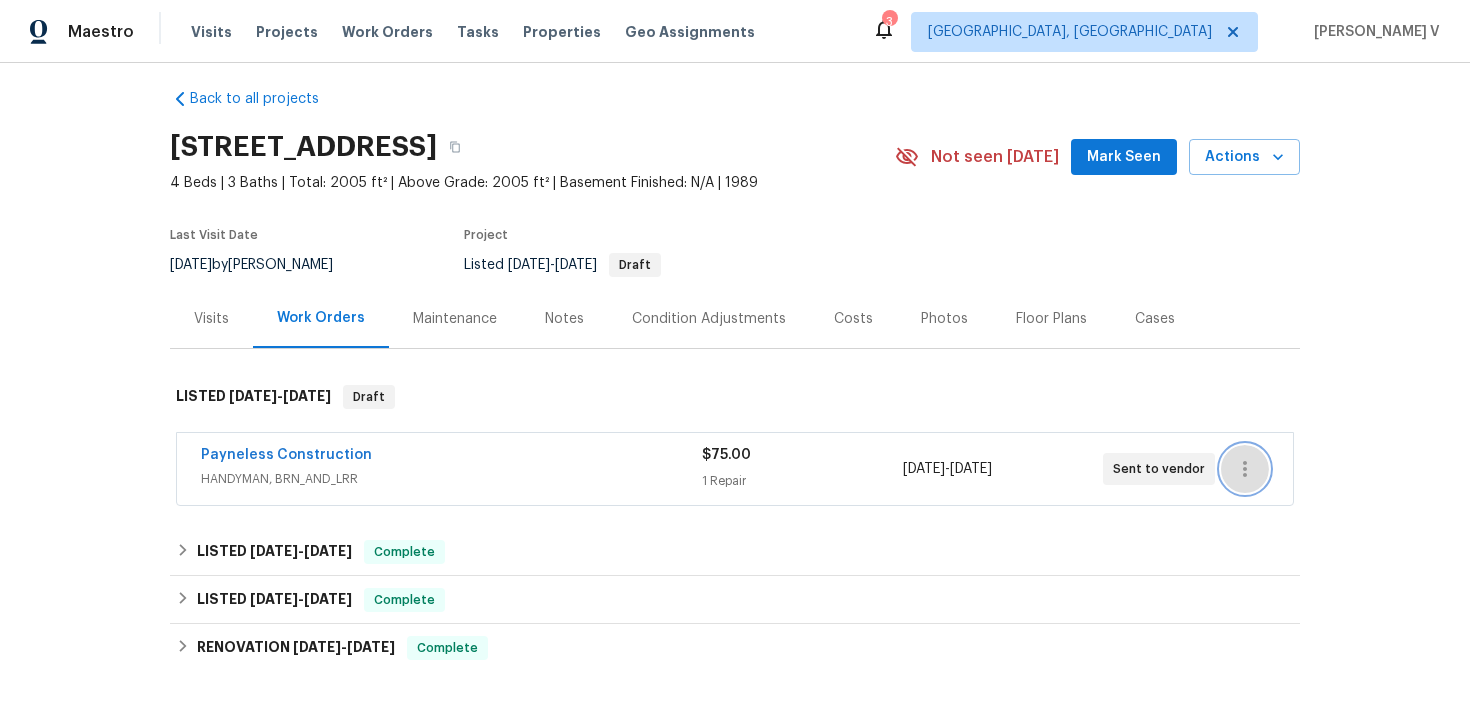 click at bounding box center (1245, 469) 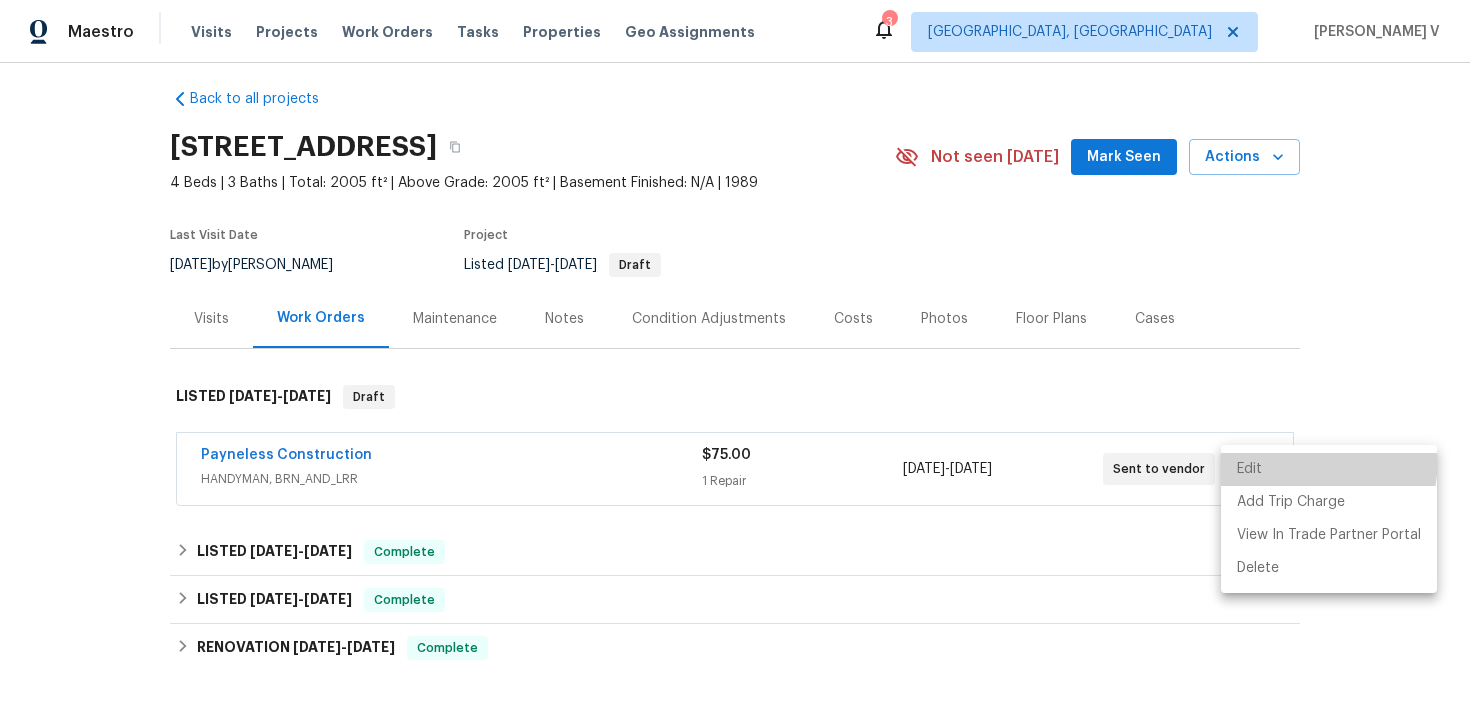 click on "Edit" at bounding box center (1329, 469) 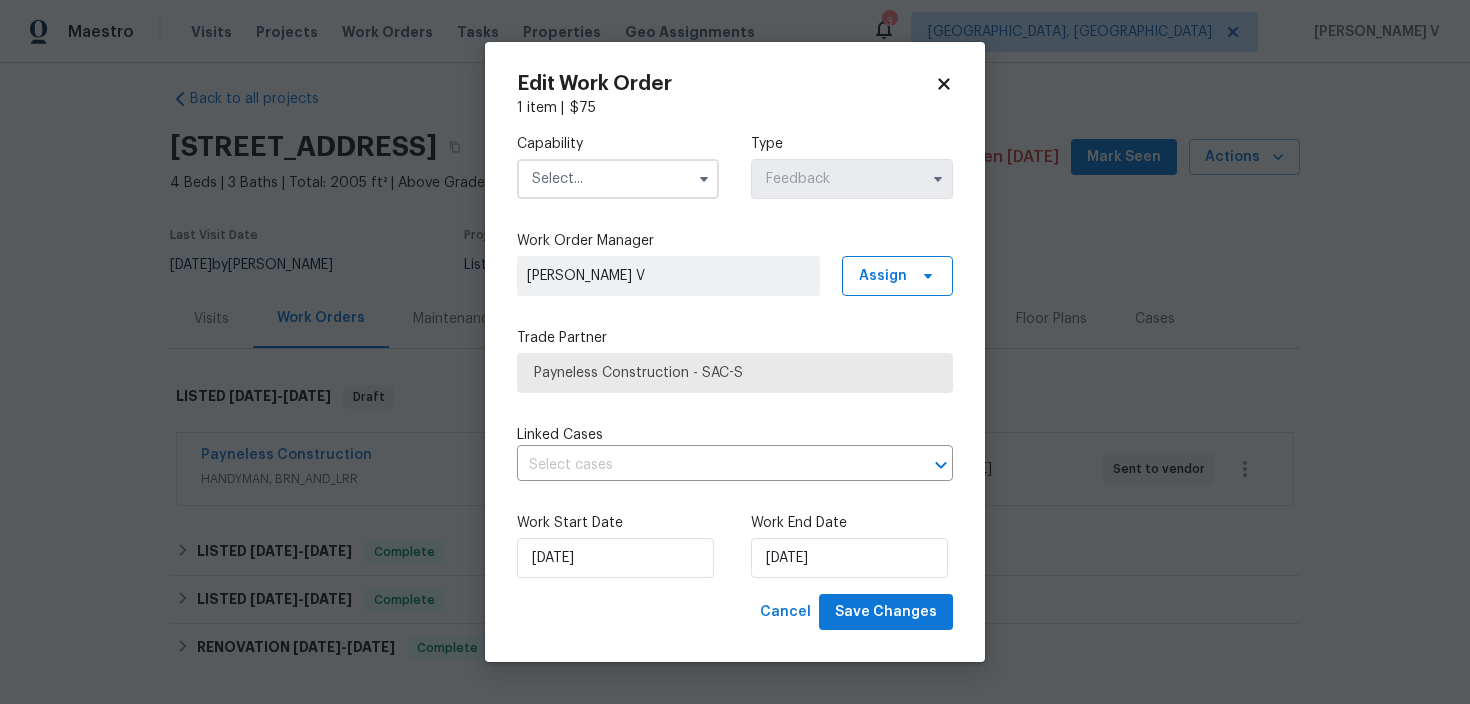 click at bounding box center [618, 179] 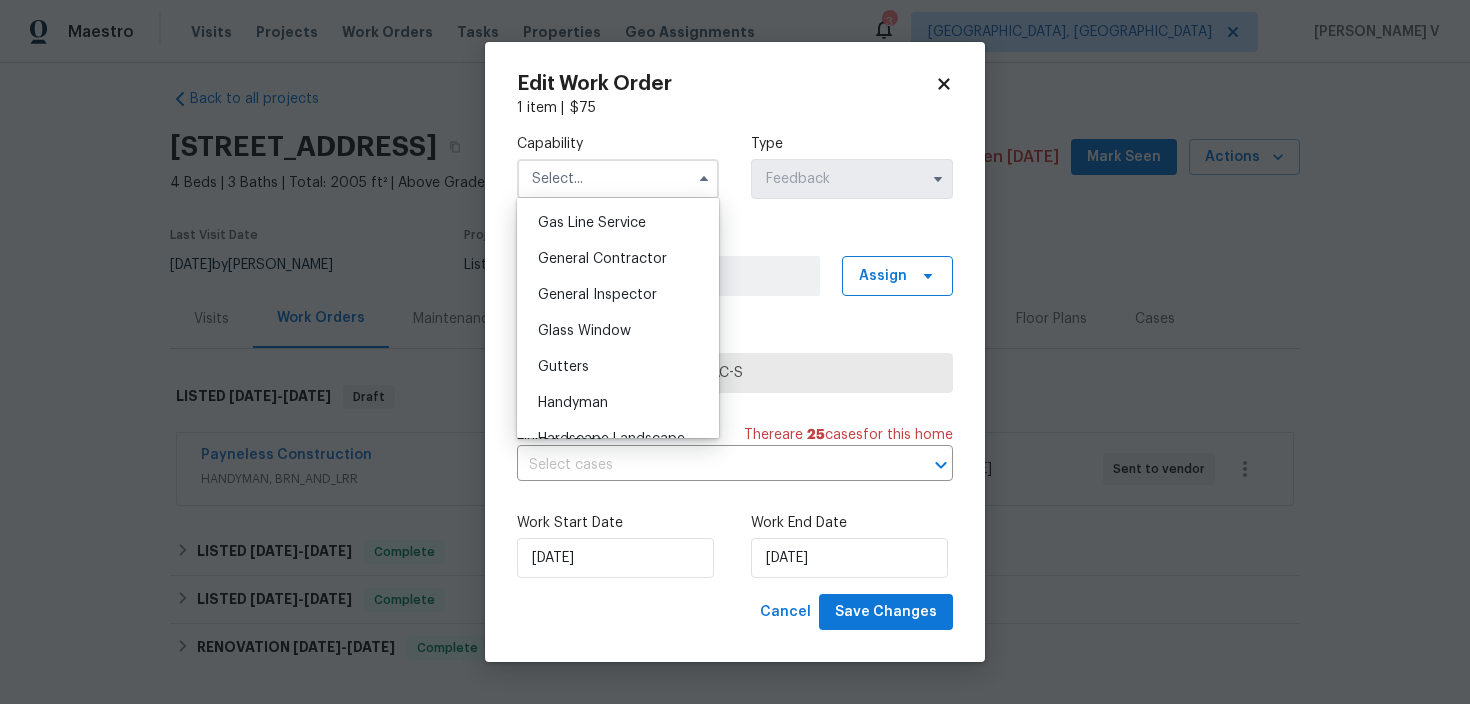scroll, scrollTop: 987, scrollLeft: 0, axis: vertical 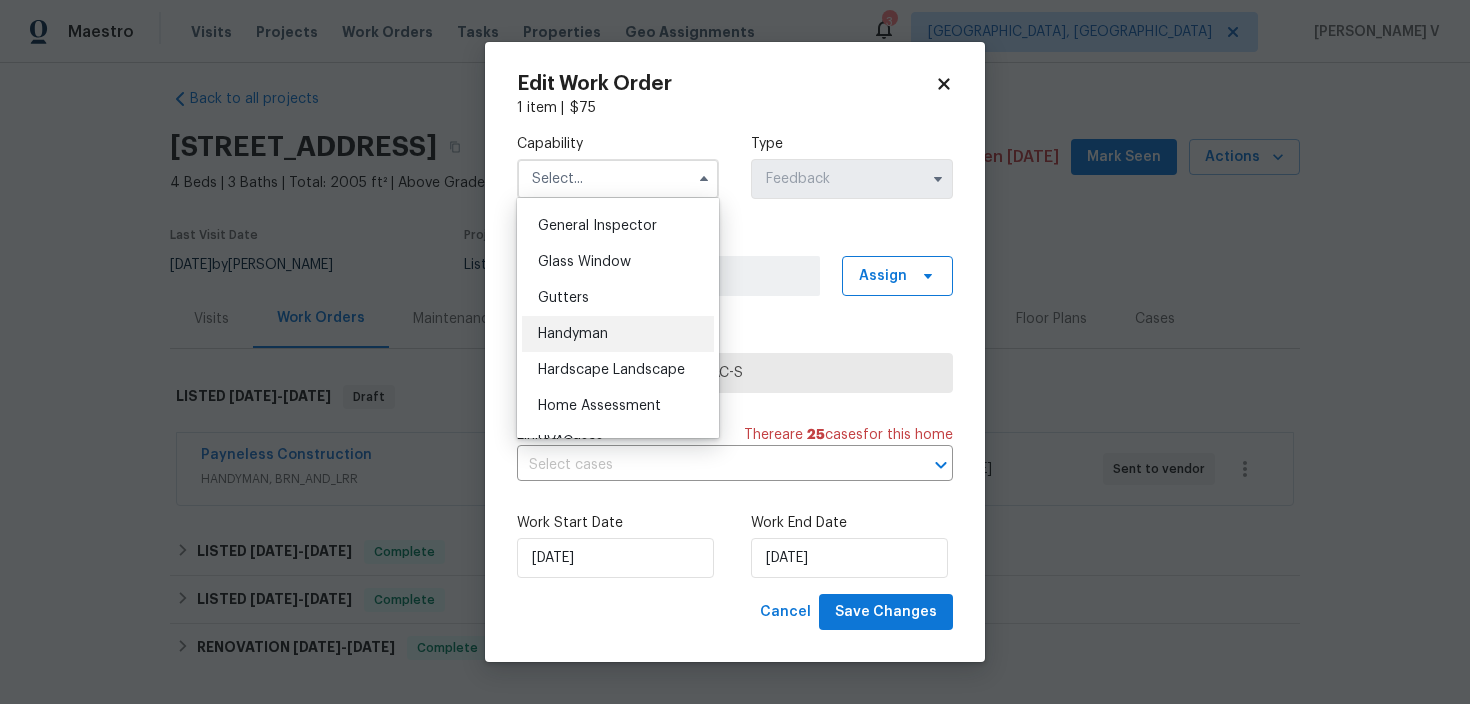 click on "Handyman" at bounding box center (573, 334) 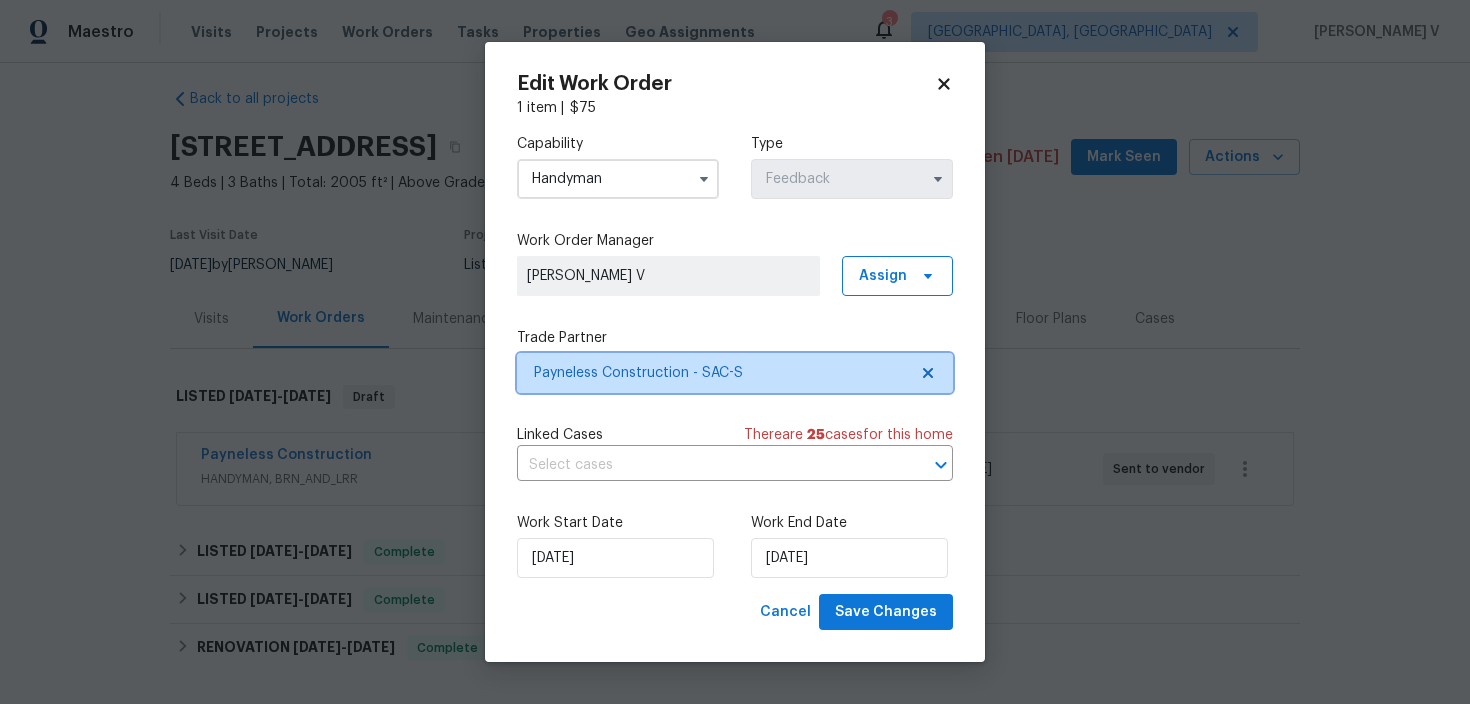 click on "Payneless Construction - SAC-S" at bounding box center (735, 373) 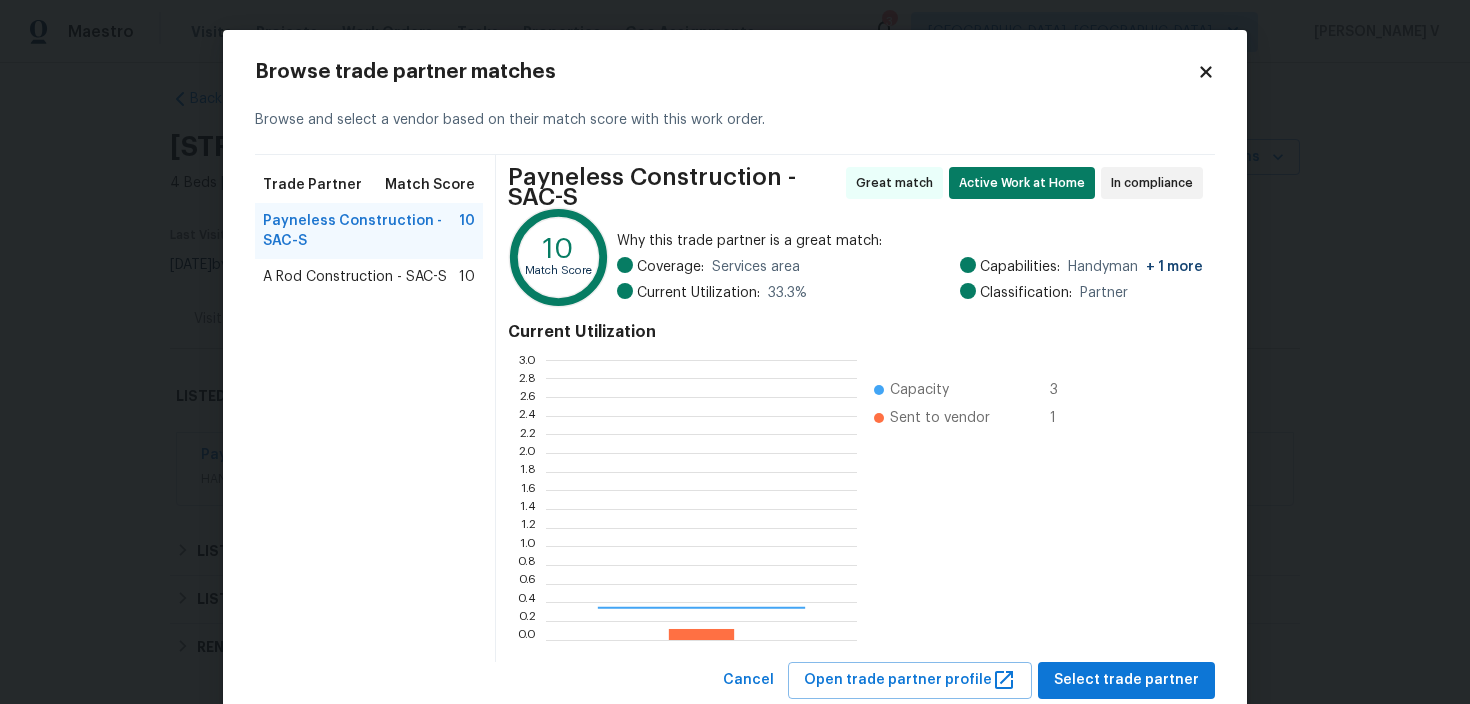 scroll, scrollTop: 2, scrollLeft: 1, axis: both 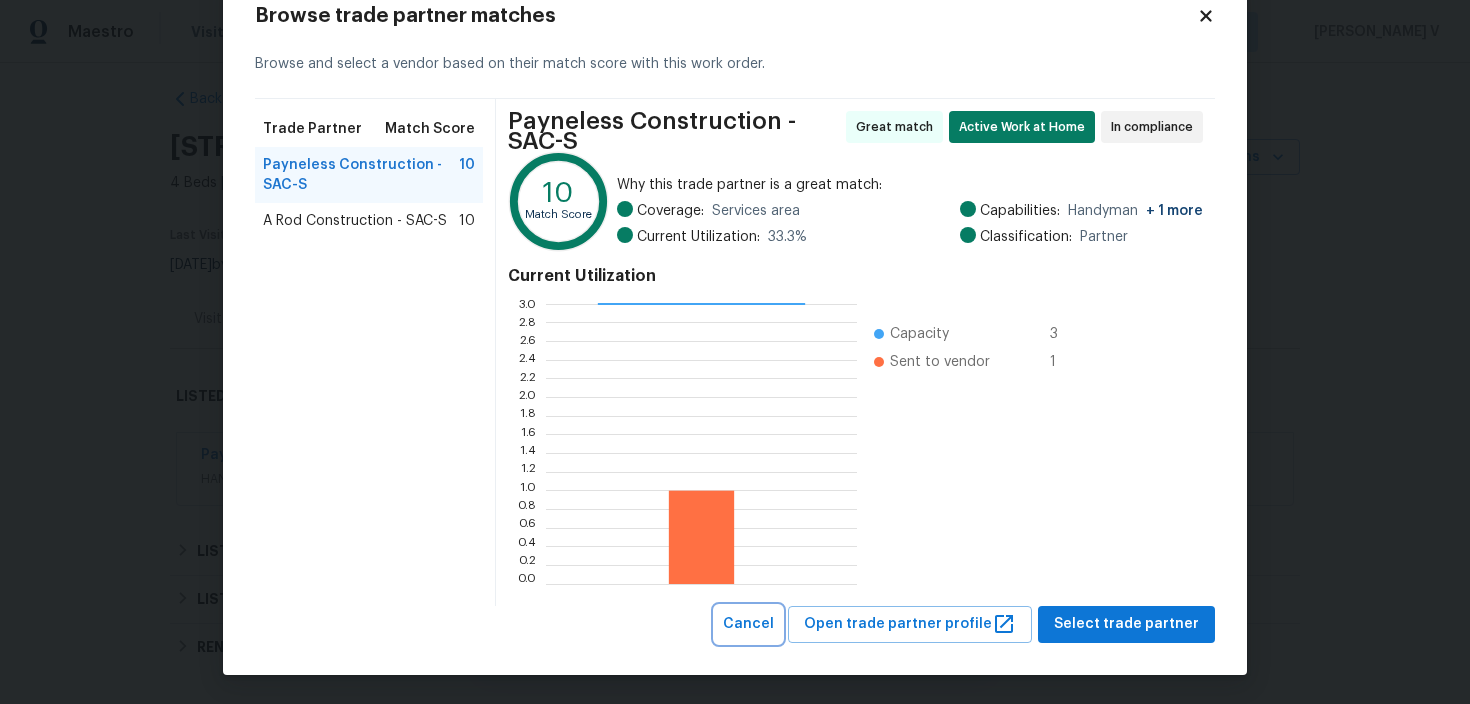 click on "Cancel" at bounding box center [748, 624] 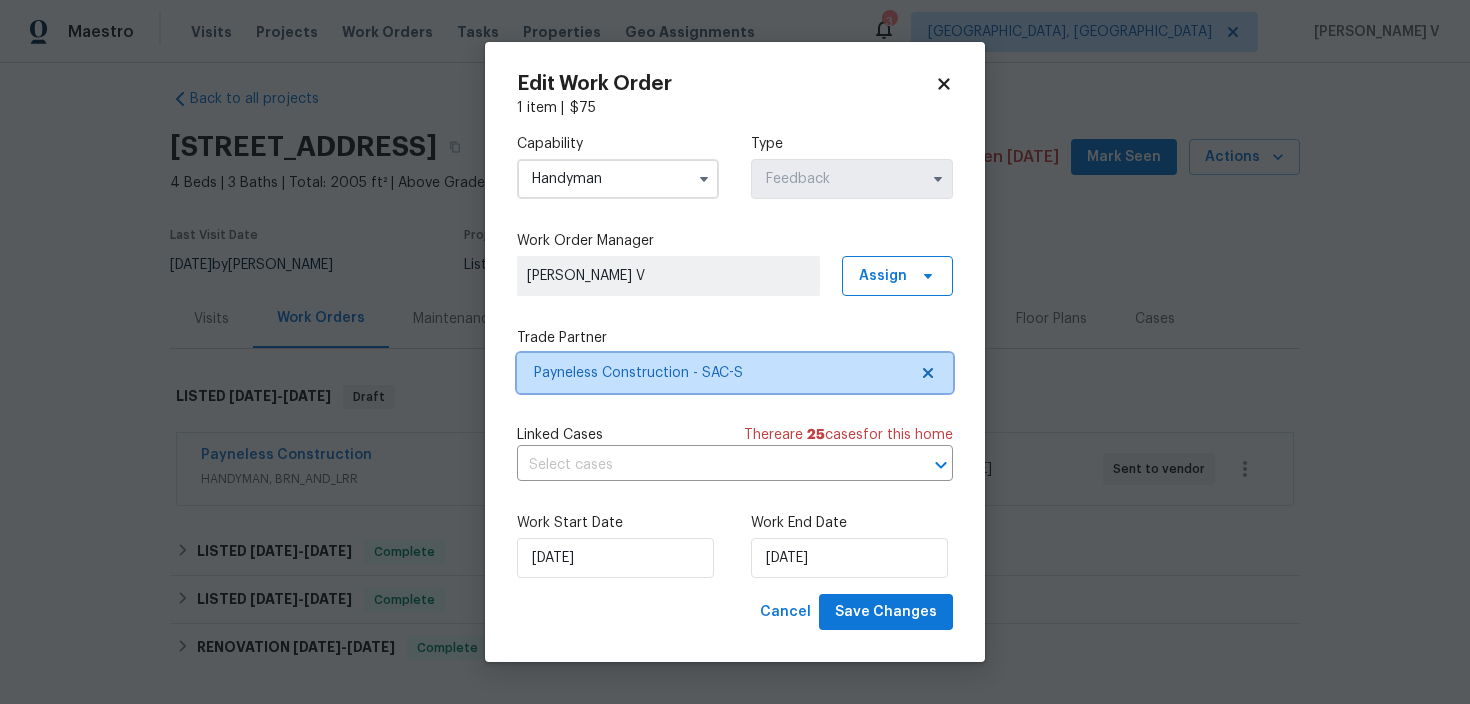 scroll, scrollTop: 0, scrollLeft: 0, axis: both 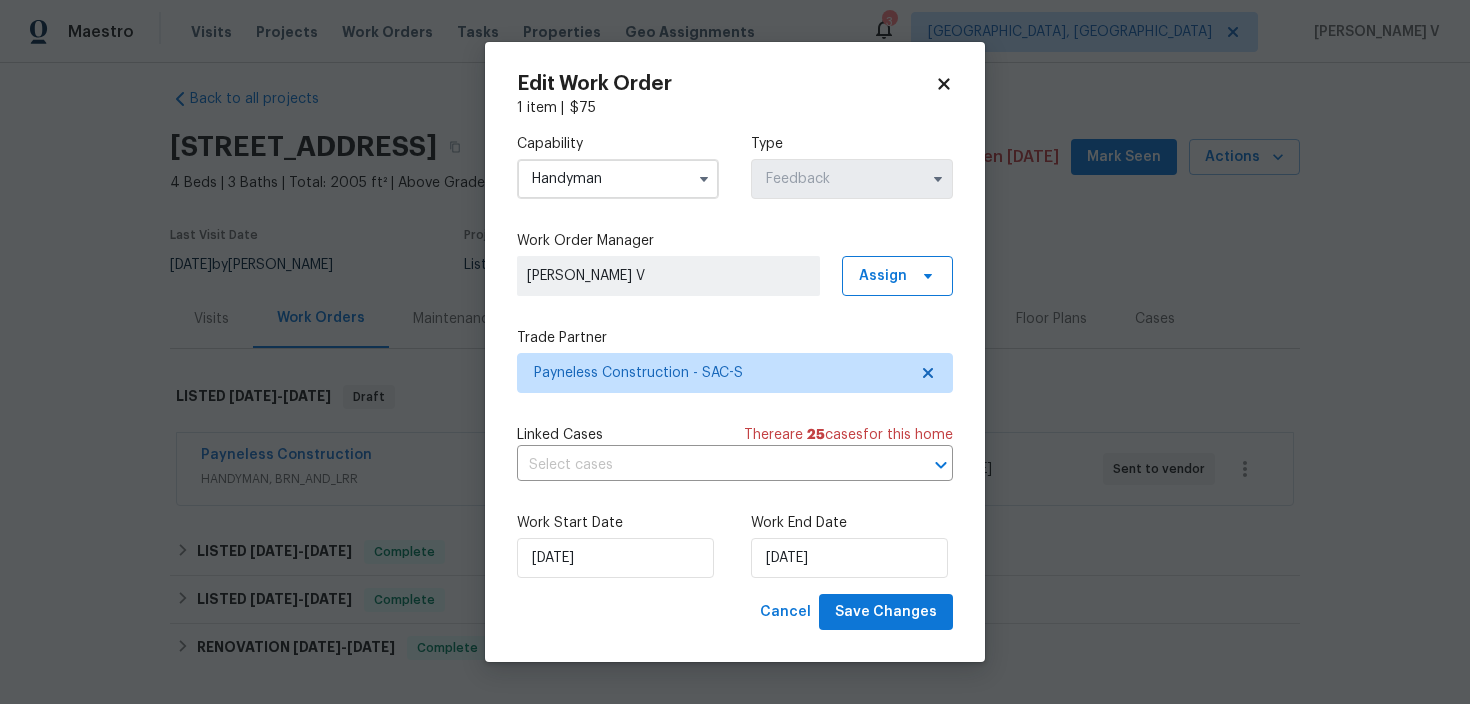 click on "Handyman" at bounding box center [618, 179] 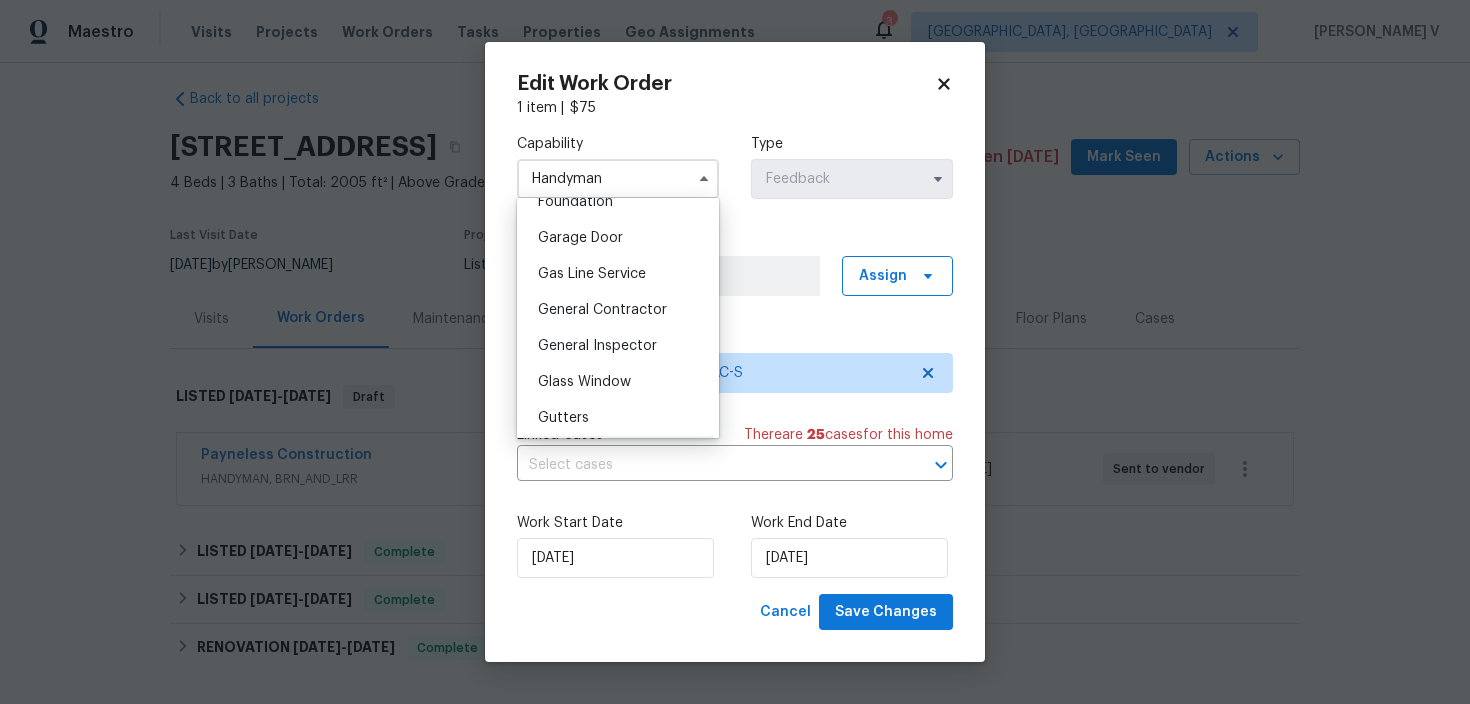 scroll, scrollTop: 886, scrollLeft: 0, axis: vertical 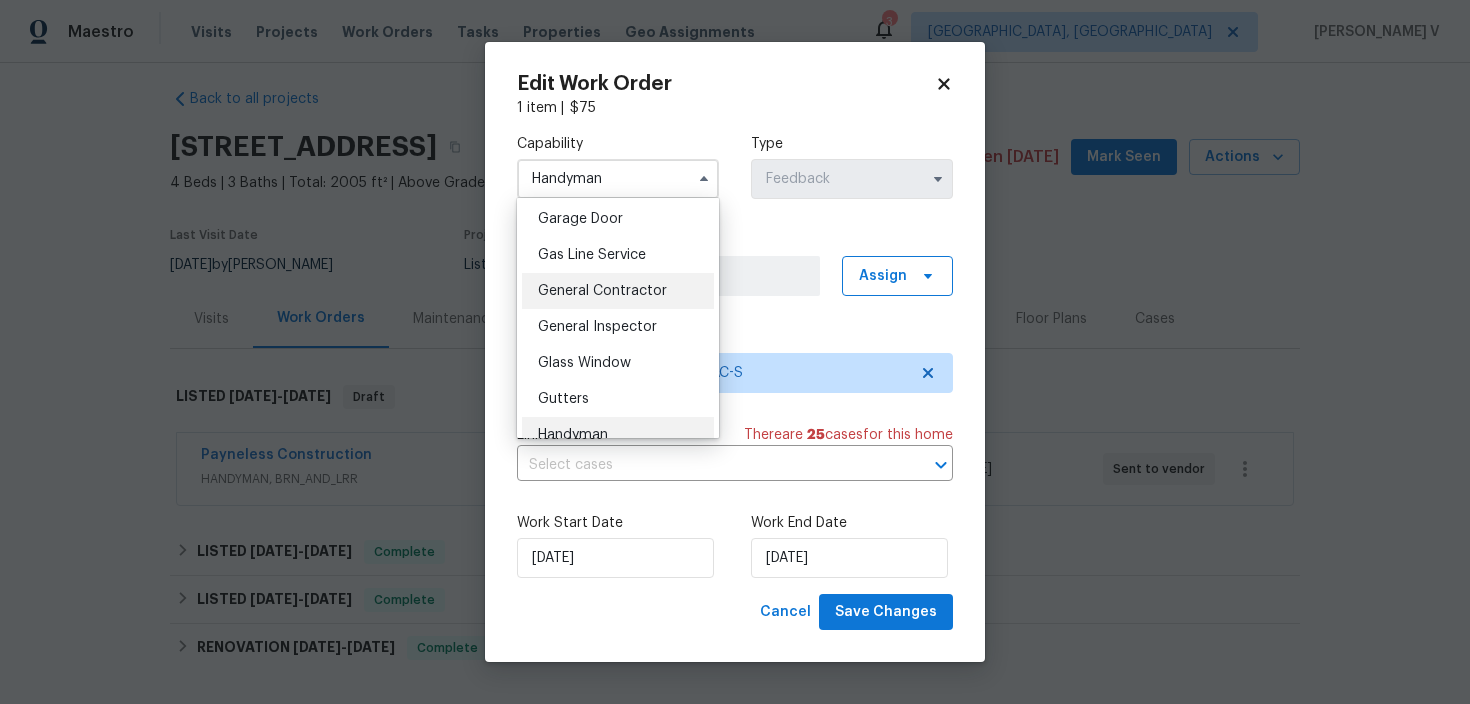 click on "General Contractor" at bounding box center [618, 291] 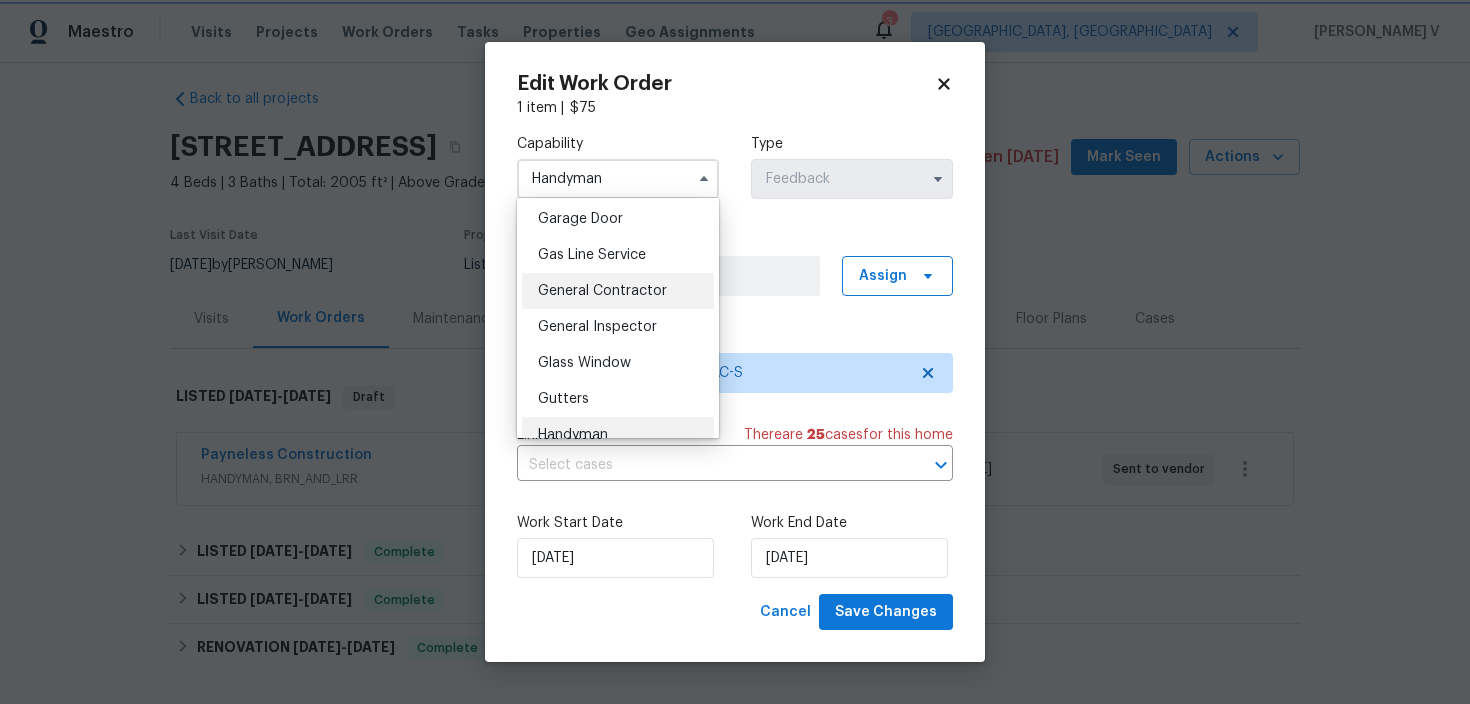 type on "General Contractor" 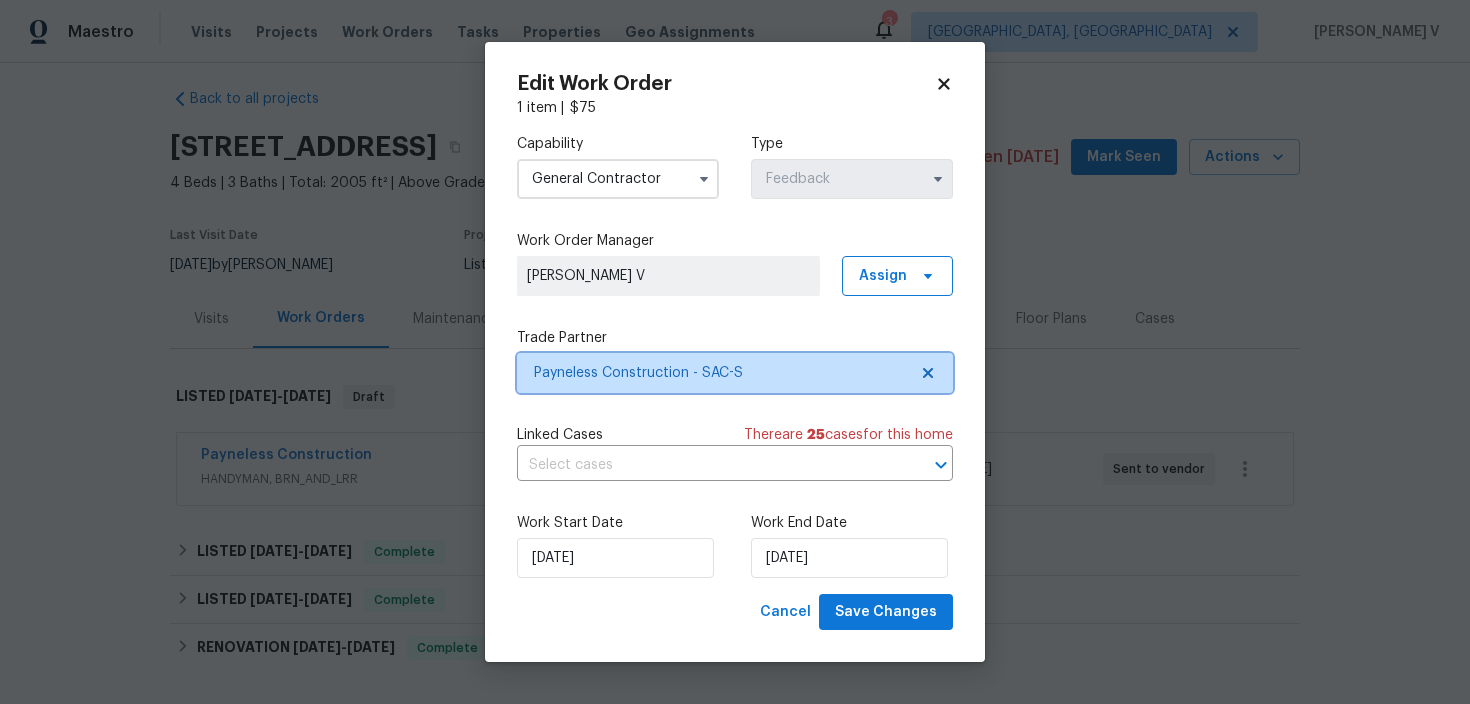 click 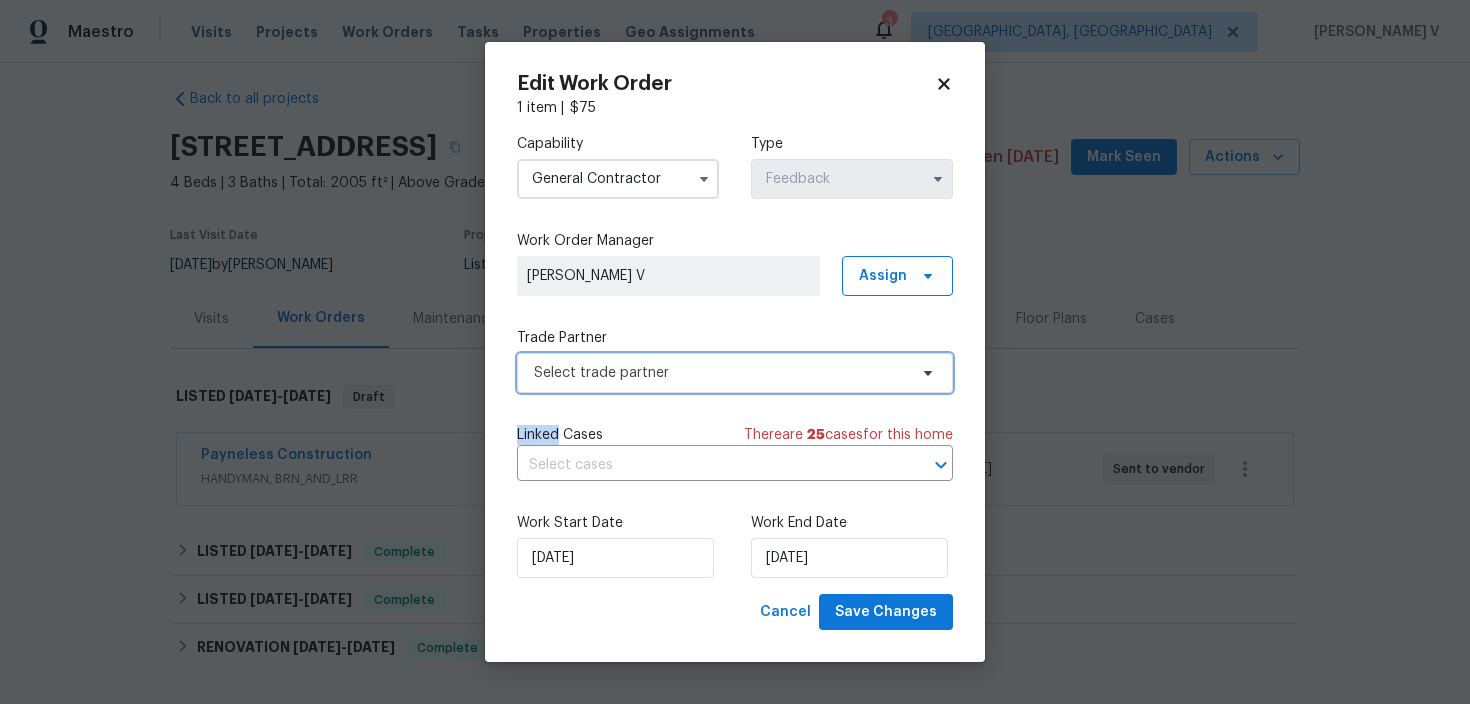 click 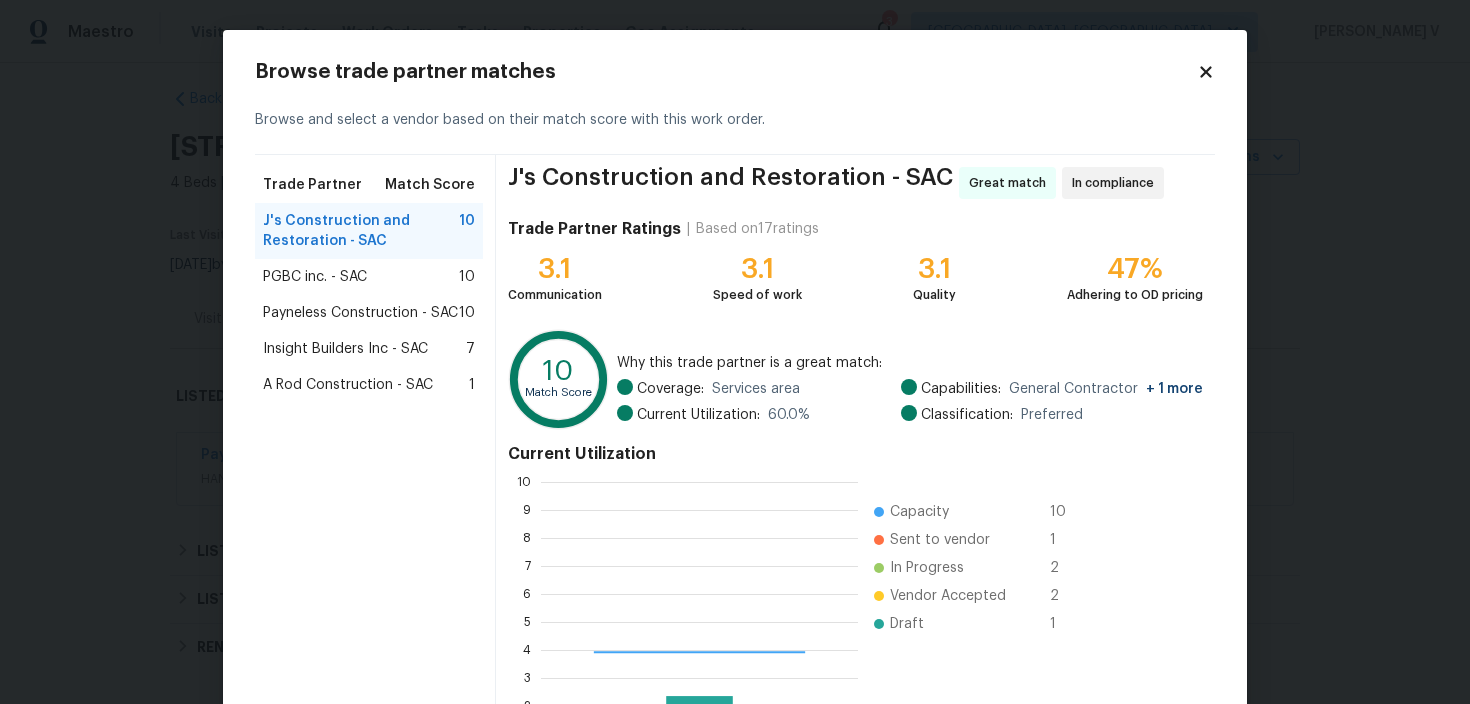 scroll, scrollTop: 2, scrollLeft: 2, axis: both 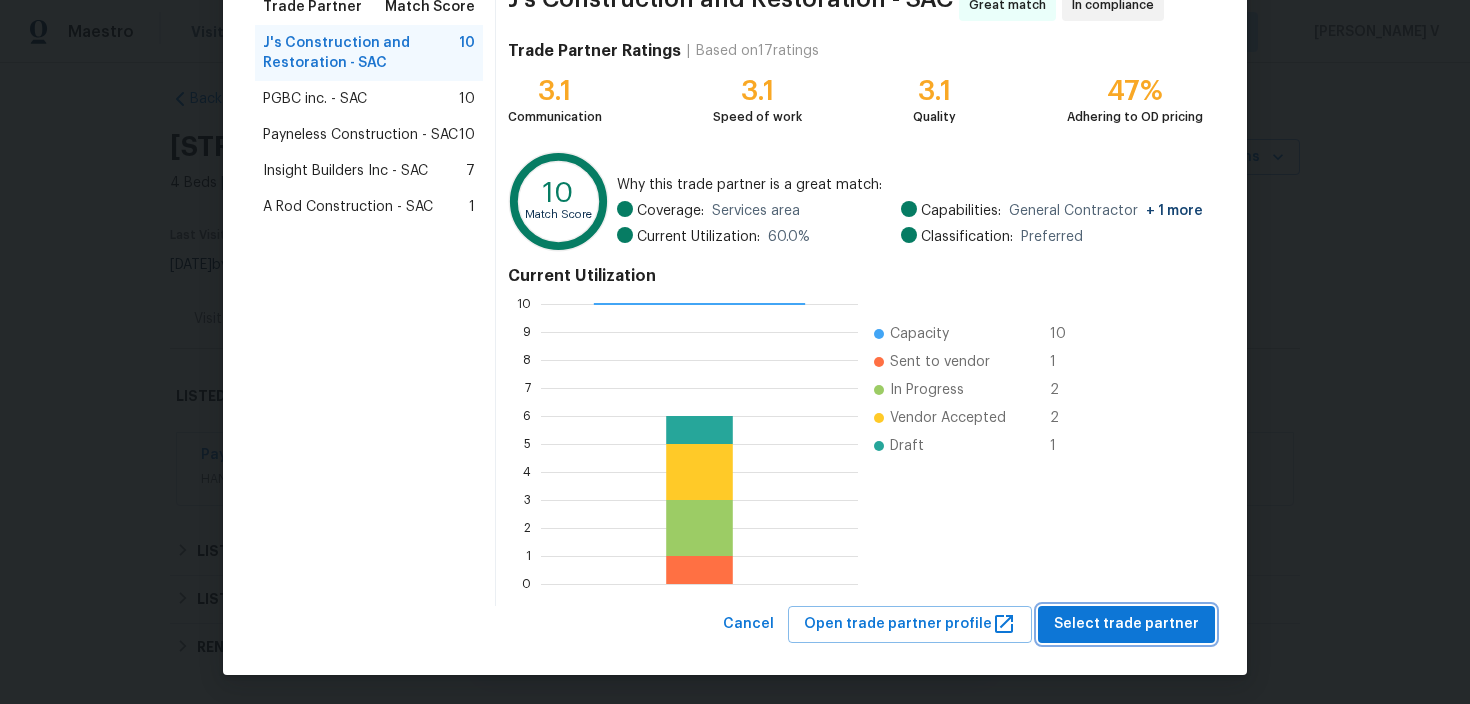 click on "Select trade partner" at bounding box center [1126, 624] 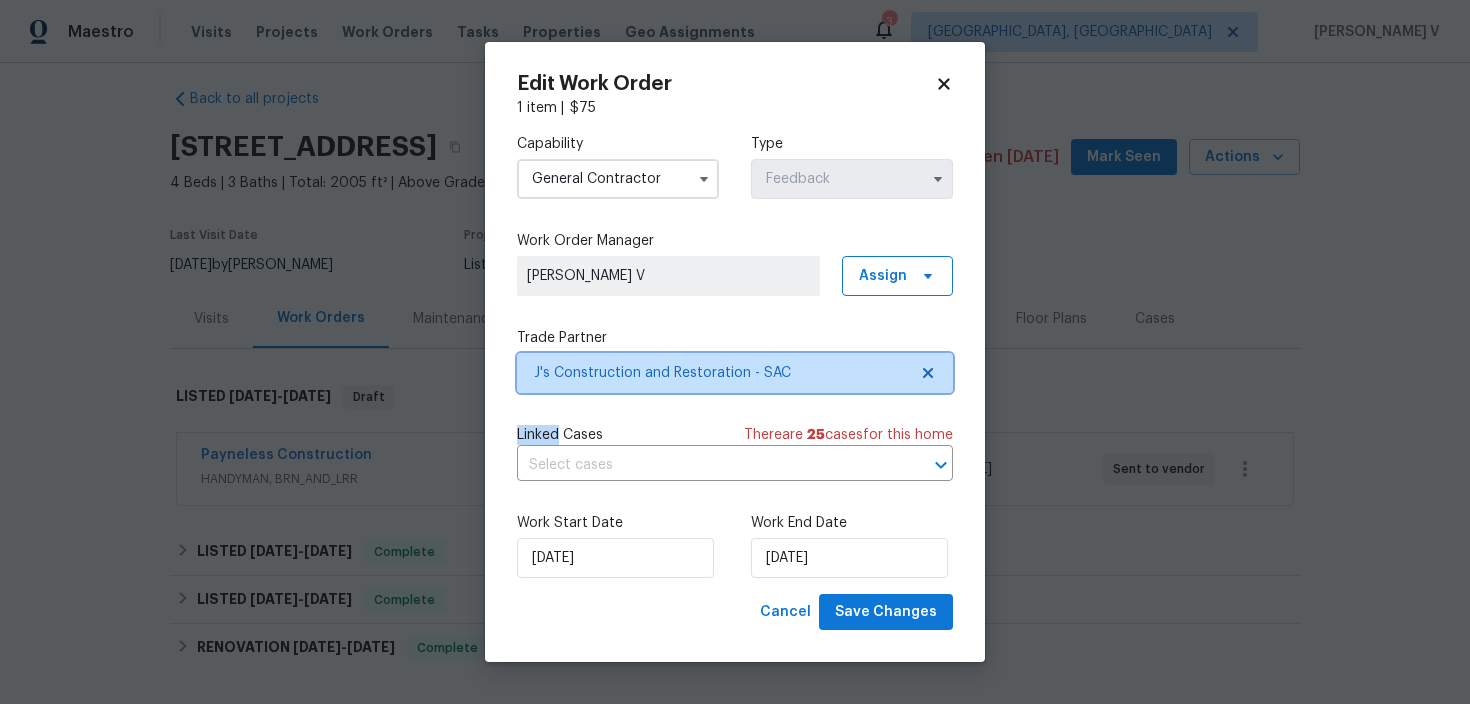 scroll, scrollTop: 0, scrollLeft: 0, axis: both 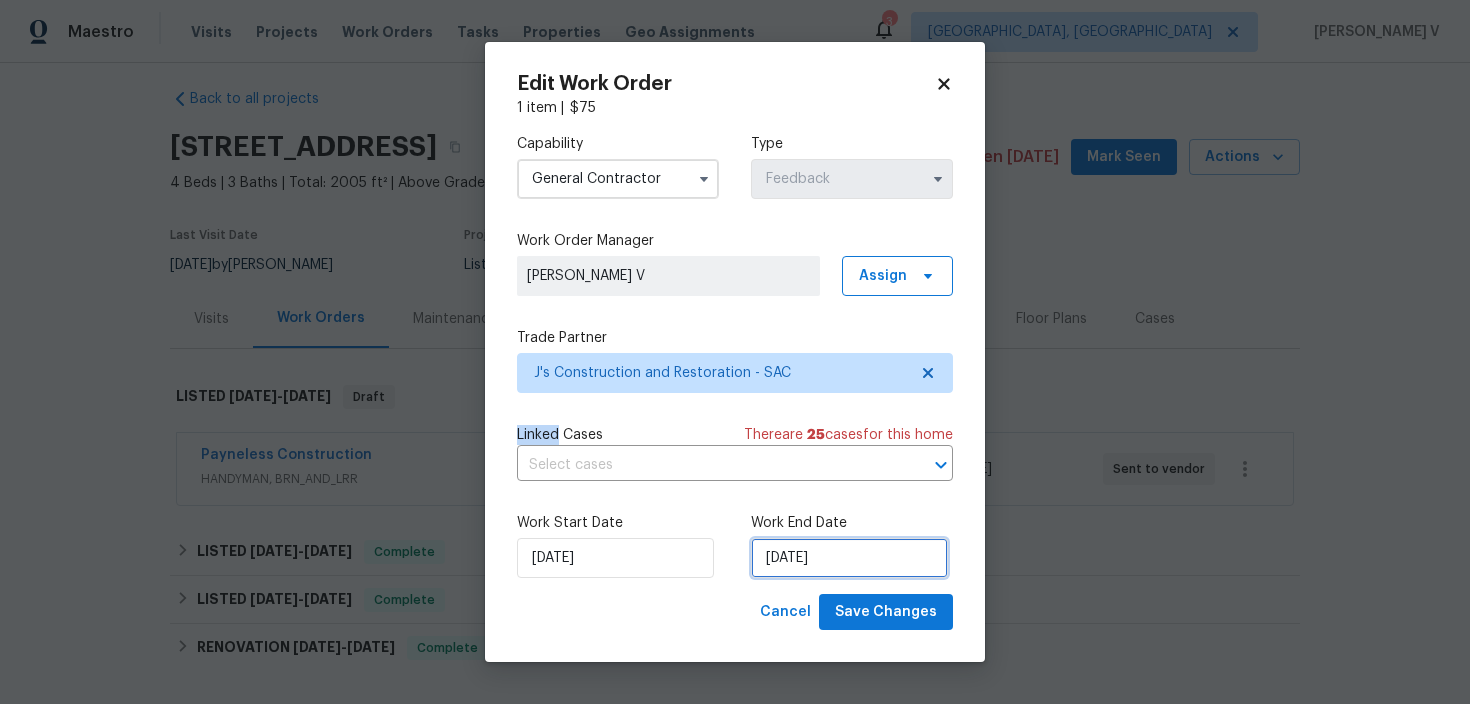 click on "11/07/2025" at bounding box center (849, 558) 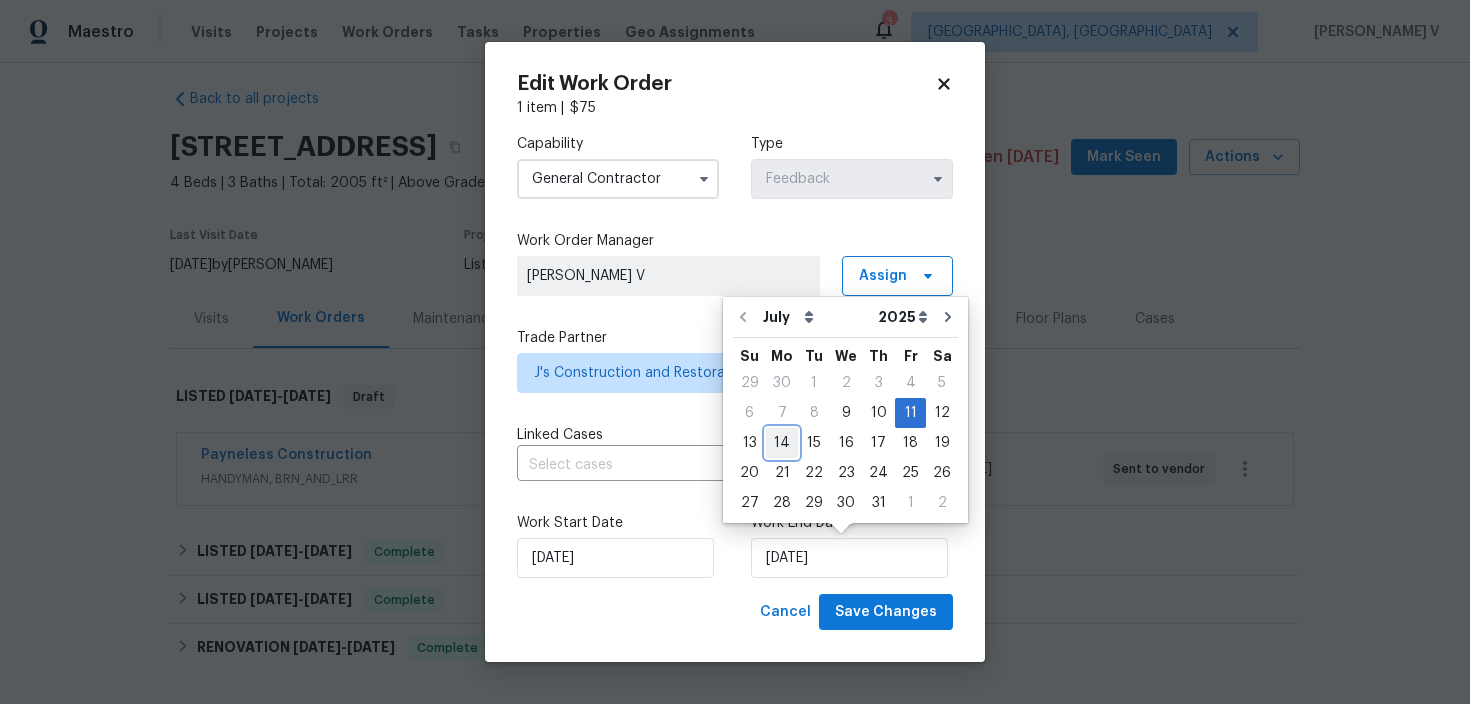 click on "14" at bounding box center [782, 443] 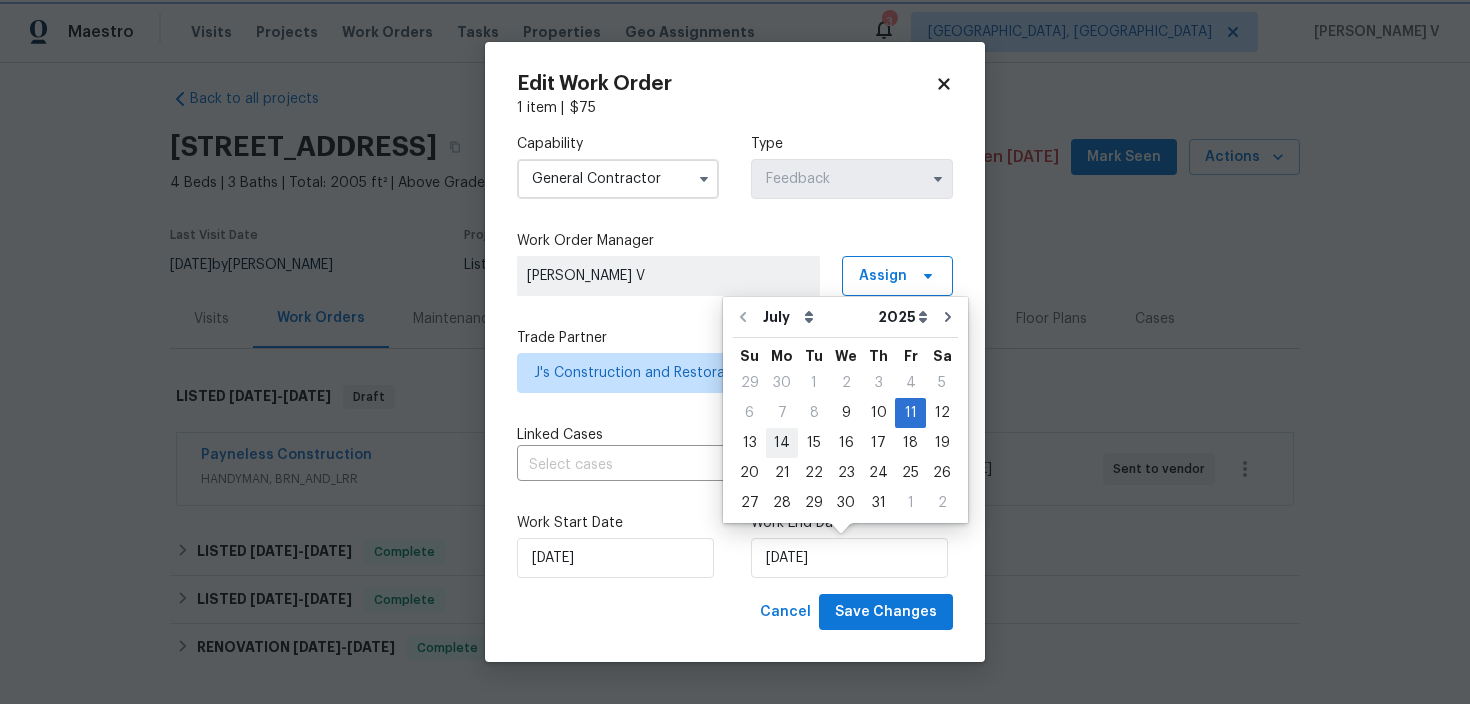 type on "14/07/2025" 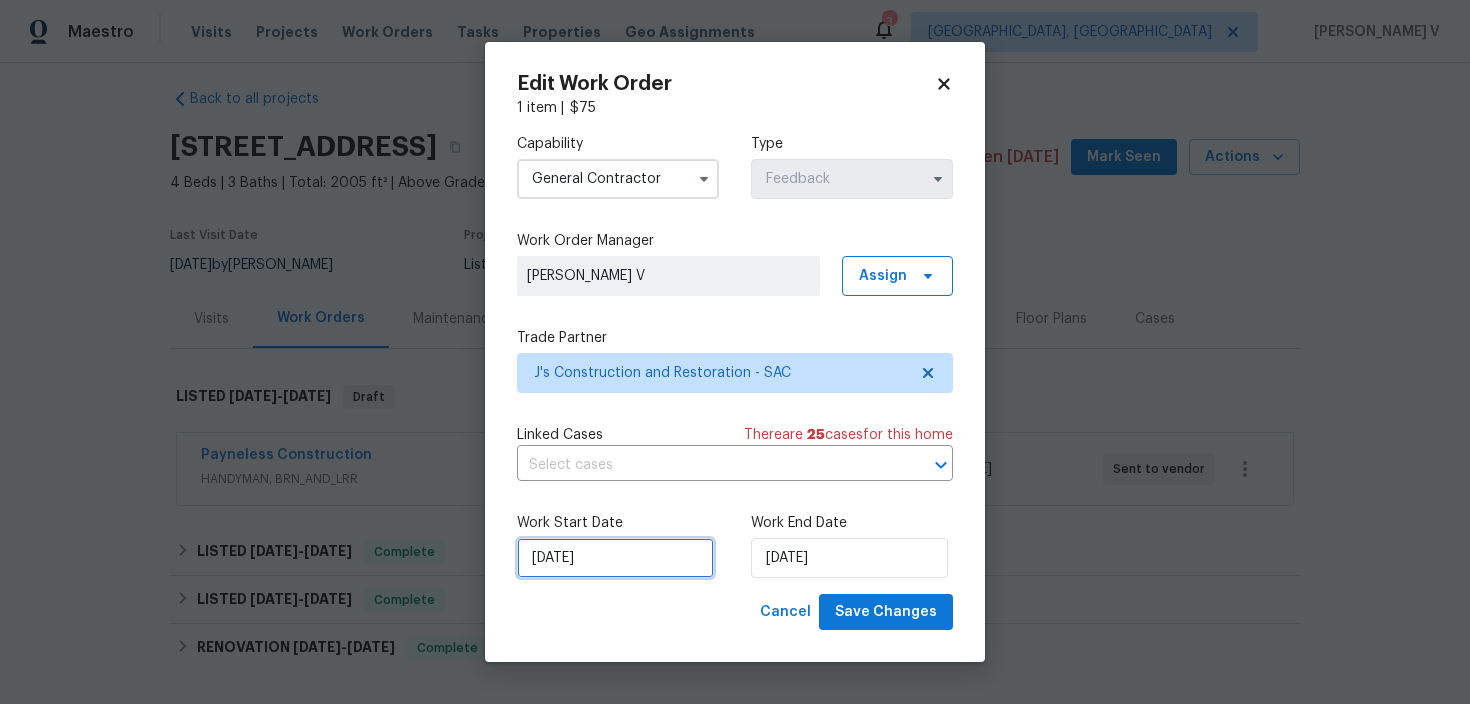 click on "09/07/2025" at bounding box center [615, 558] 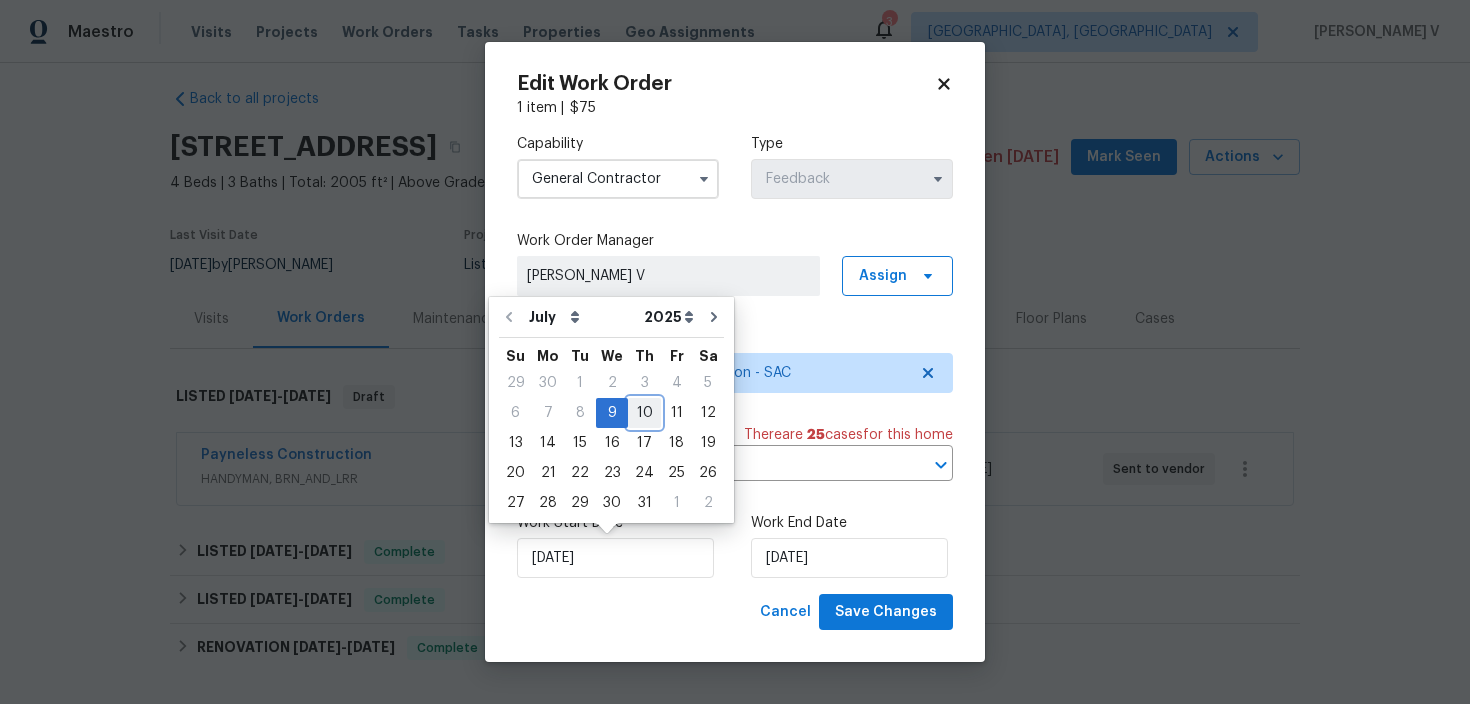 click on "10" at bounding box center (644, 413) 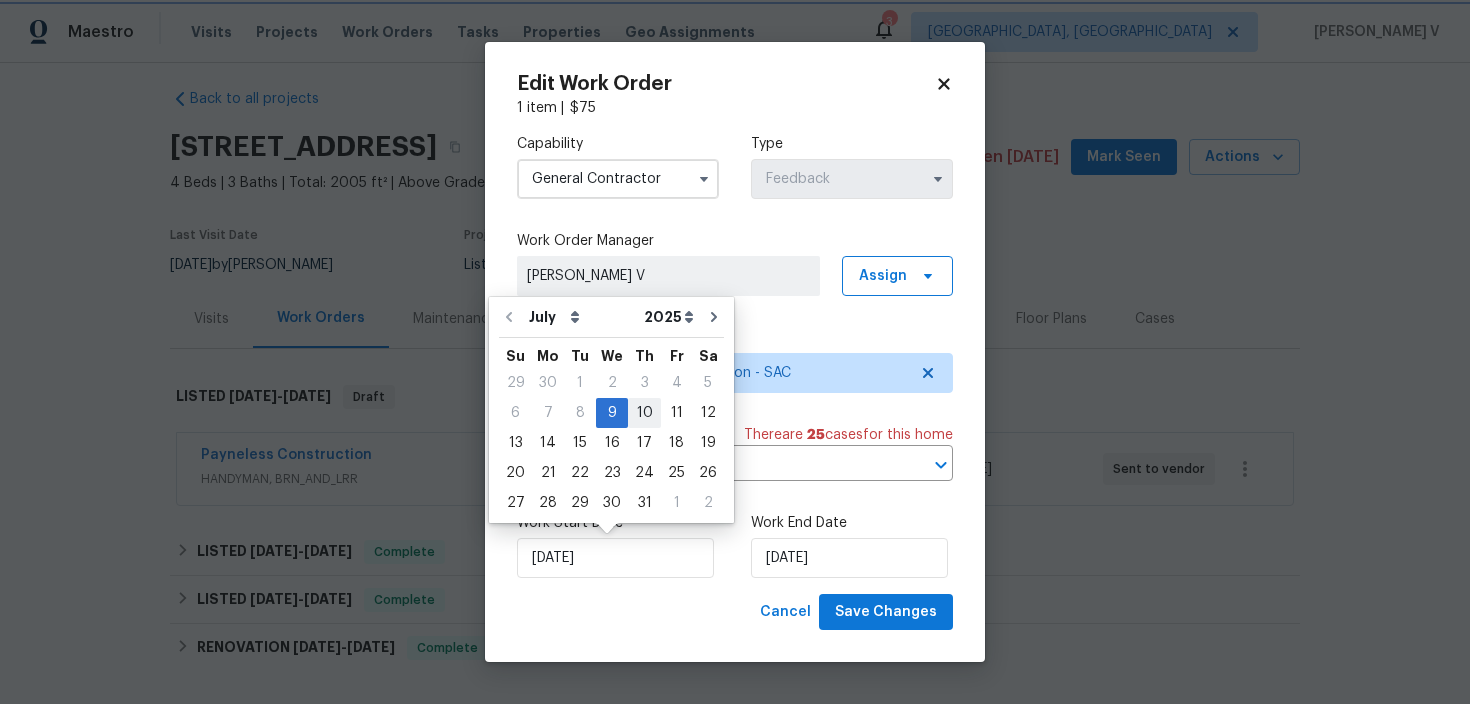 type on "10/07/2025" 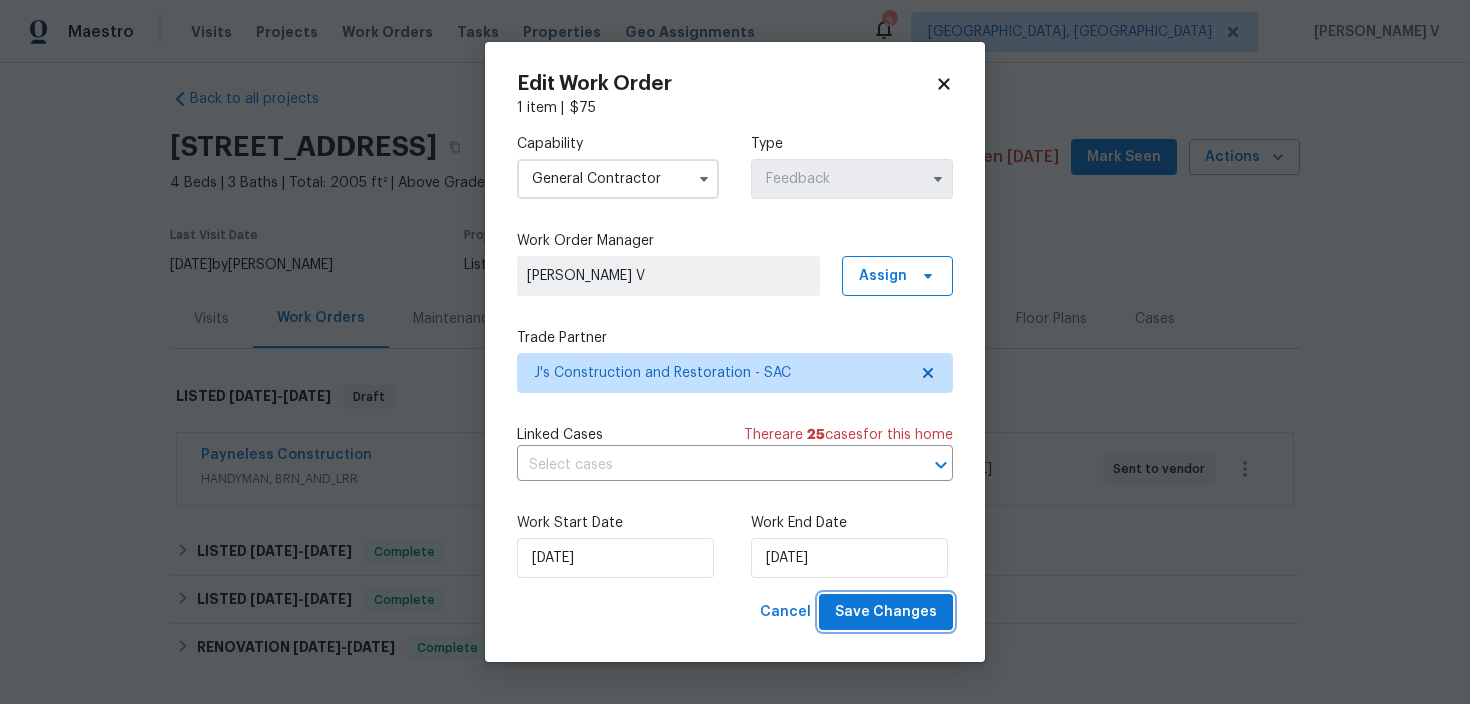 click on "Save Changes" at bounding box center (886, 612) 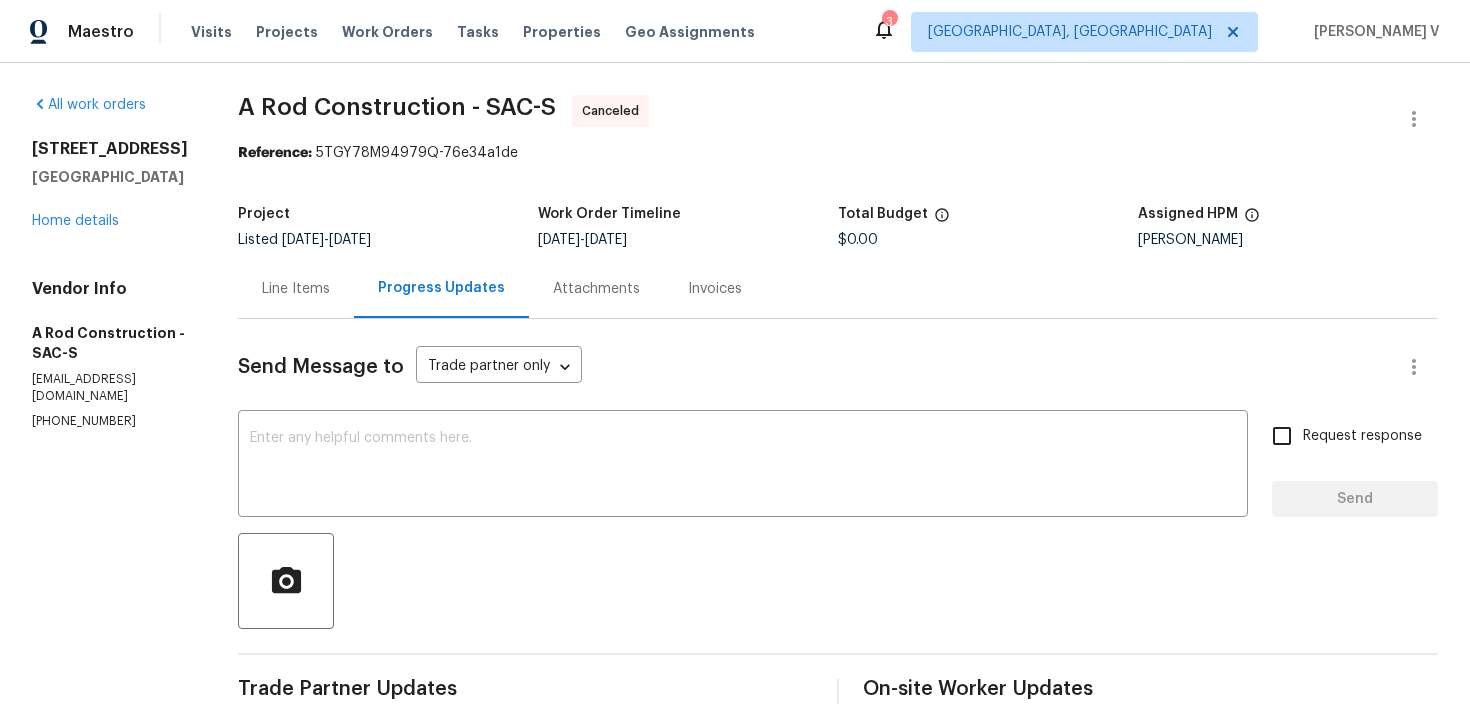 scroll, scrollTop: 0, scrollLeft: 0, axis: both 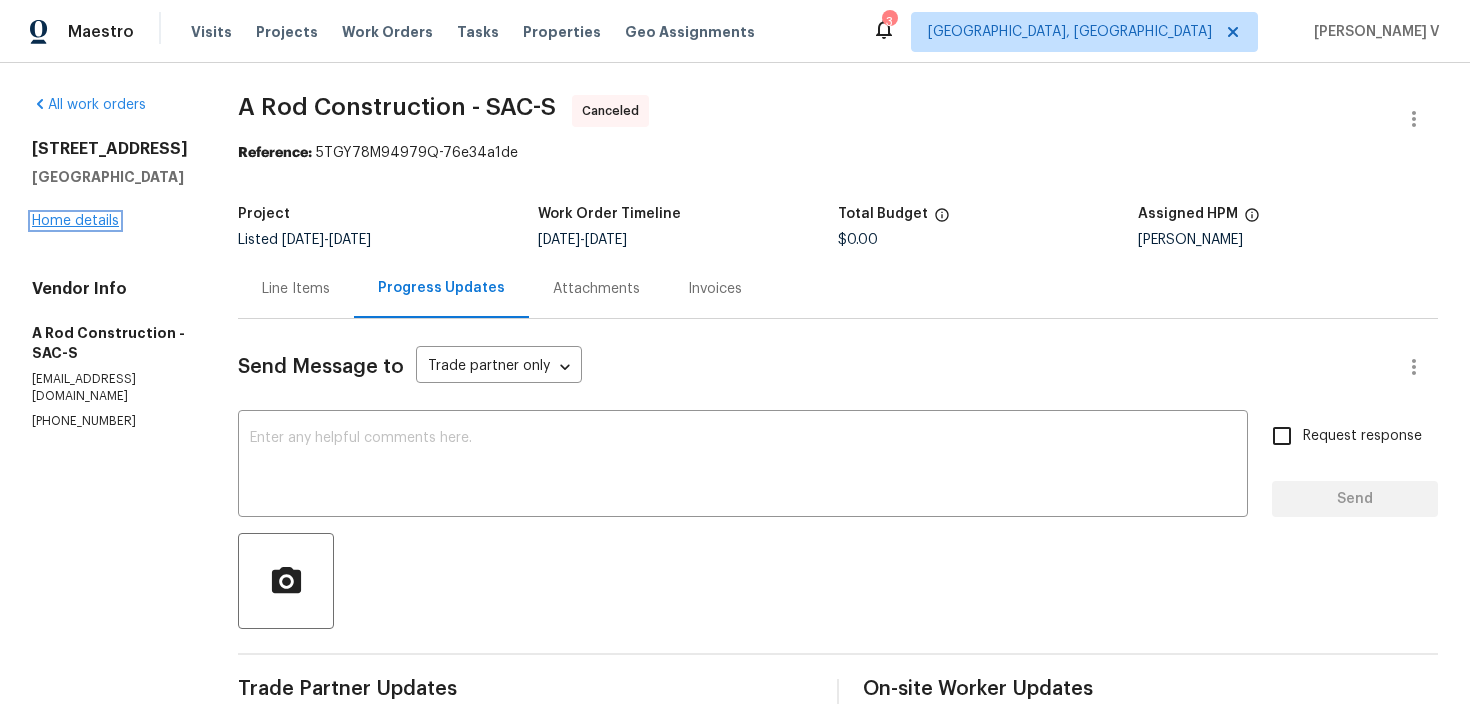 click on "Home details" at bounding box center (75, 221) 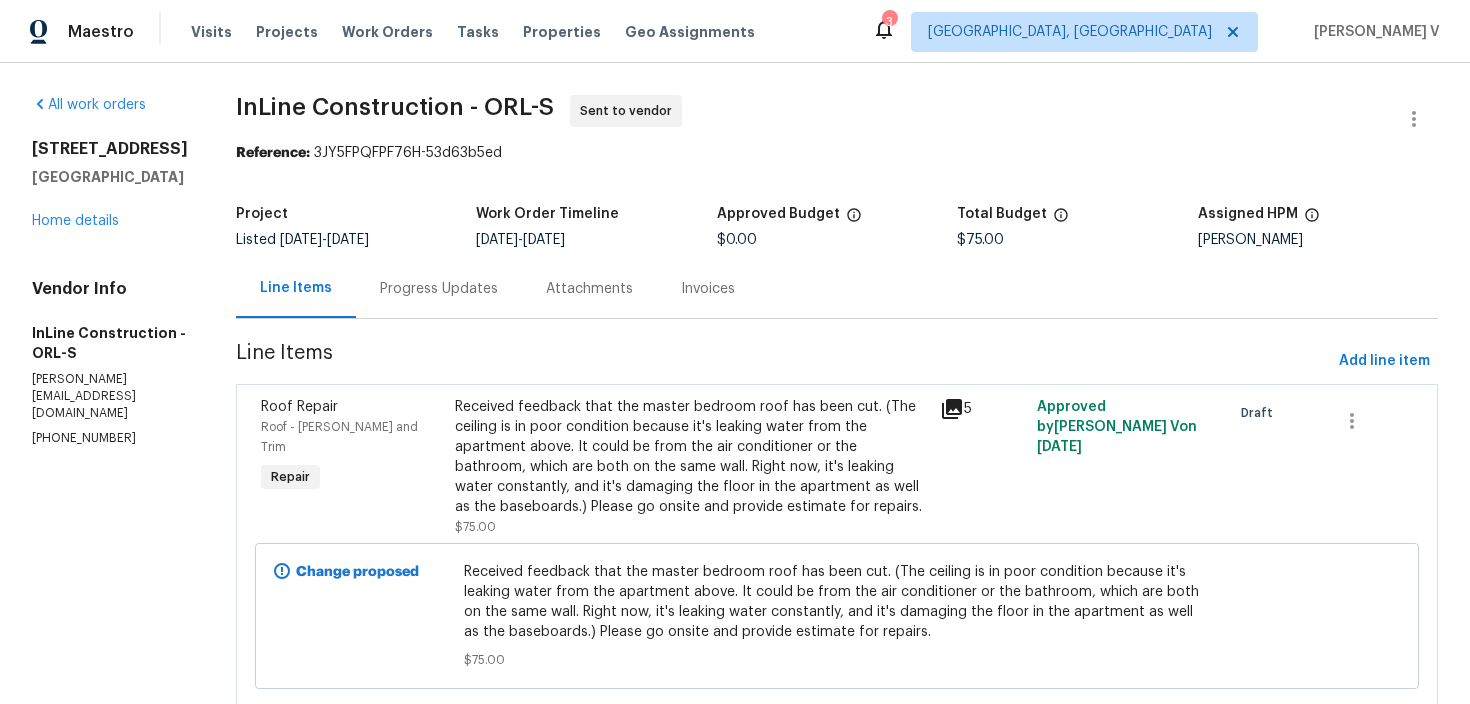 scroll, scrollTop: 0, scrollLeft: 0, axis: both 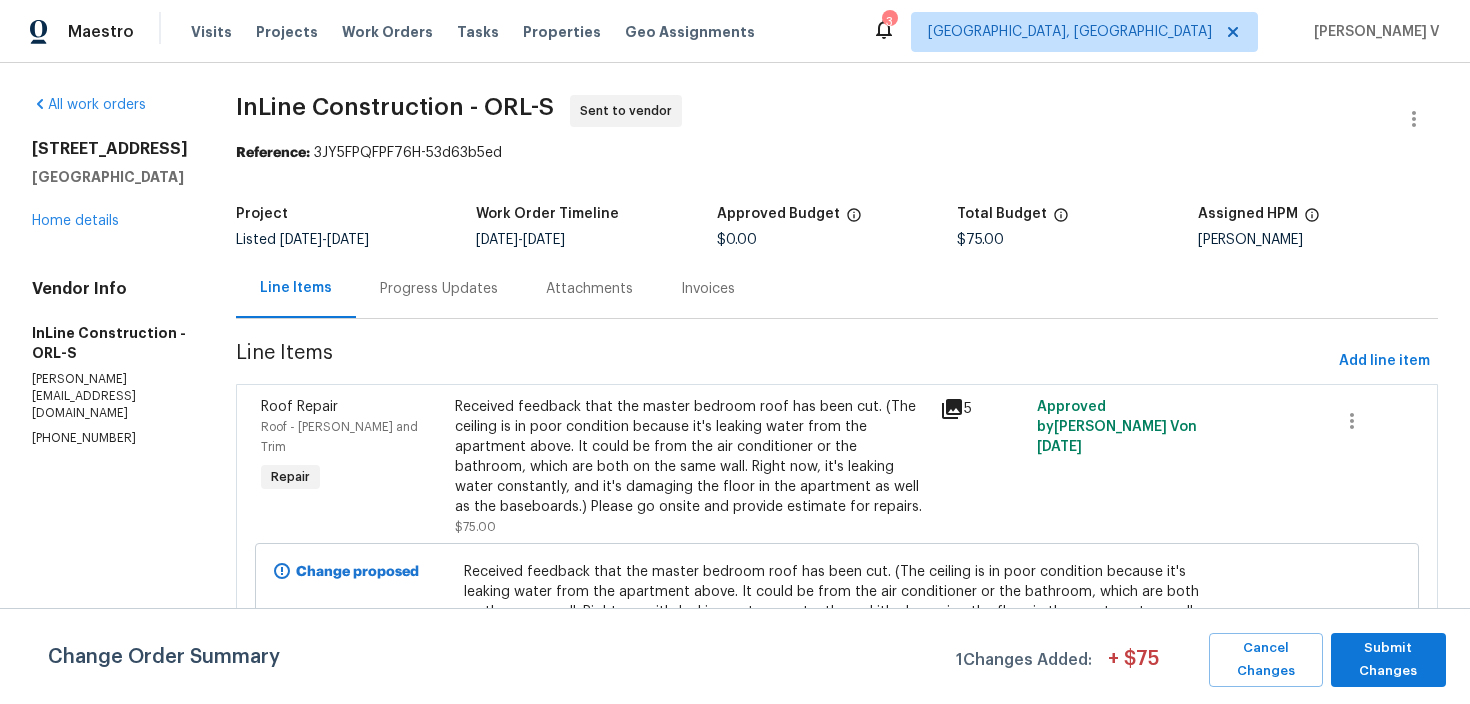click on "Progress Updates" at bounding box center [439, 288] 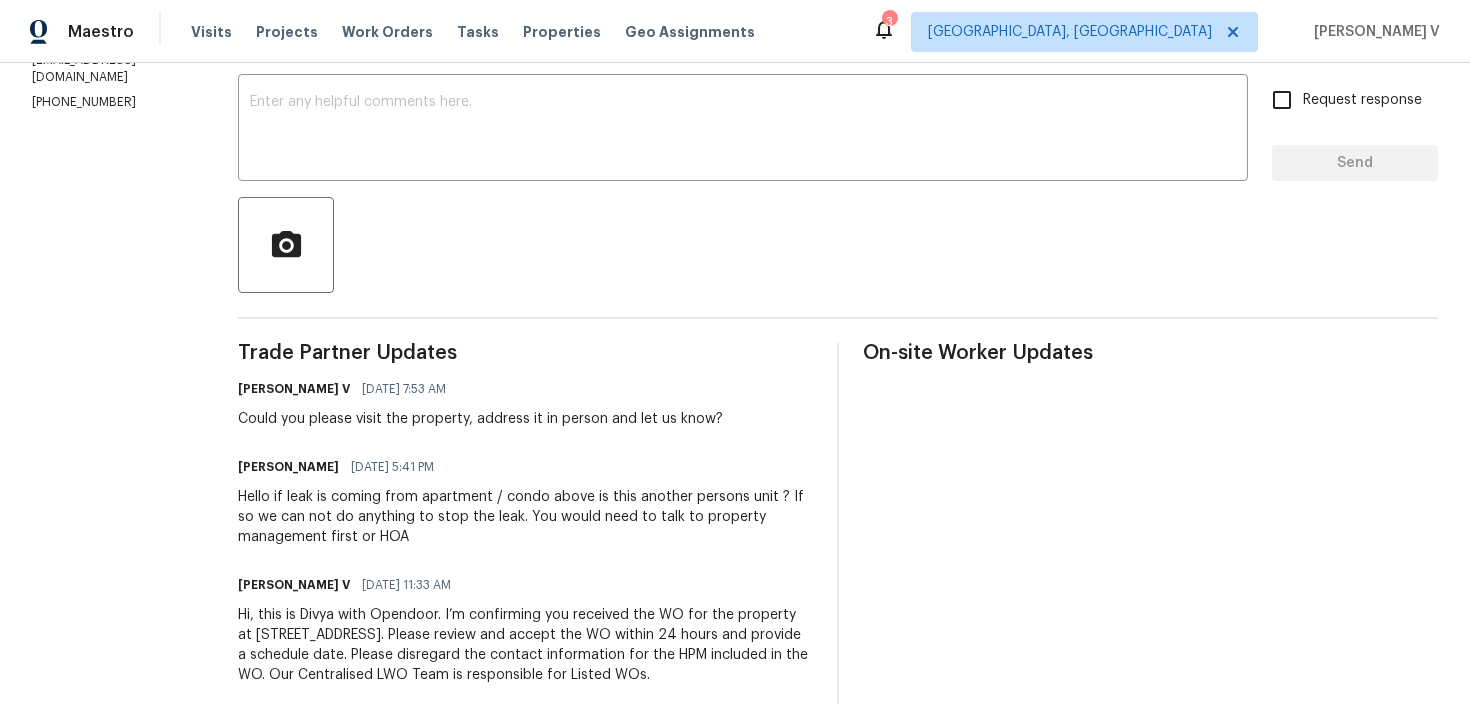 scroll, scrollTop: 393, scrollLeft: 0, axis: vertical 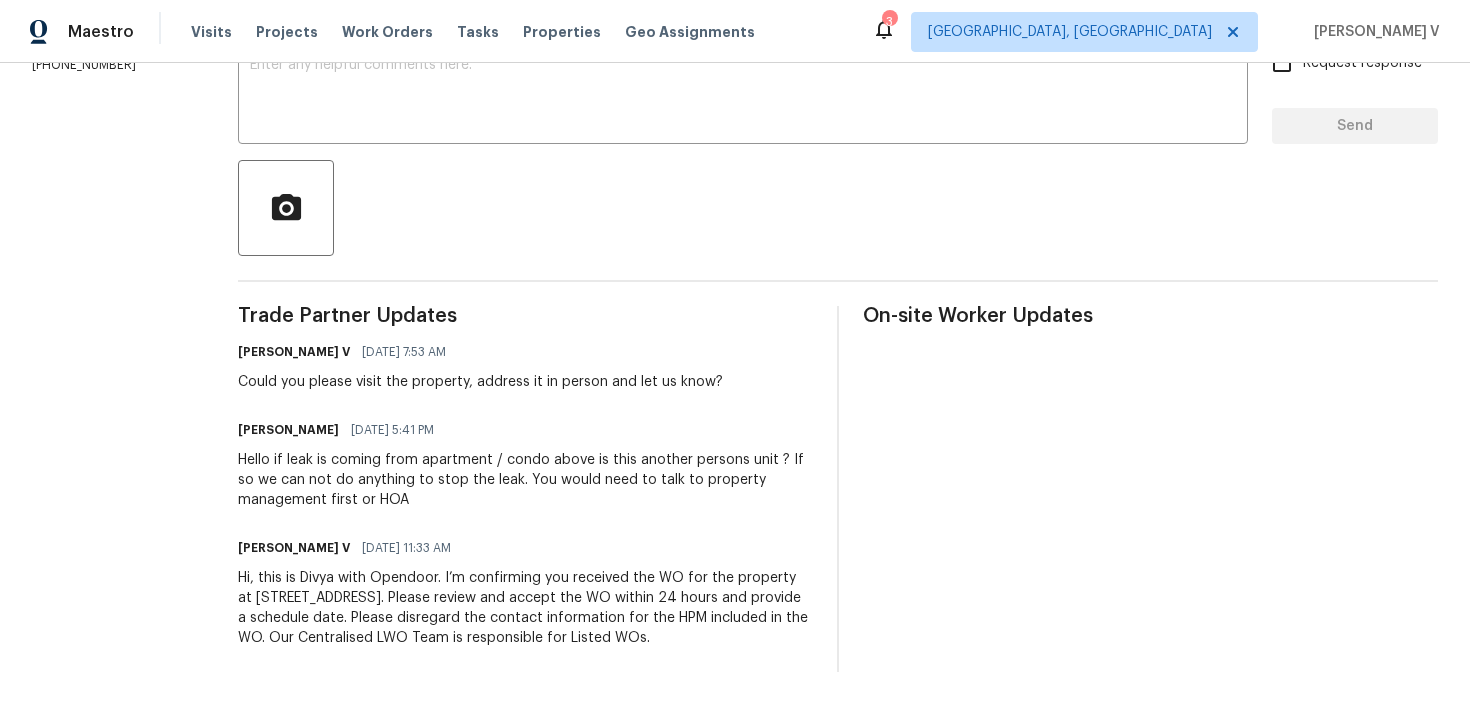 click on "Hello
if leak is coming from apartment / condo above is this another persons unit ? If so we can not do anything to stop the leak. You would need to talk to property management first or HOA" at bounding box center [525, 480] 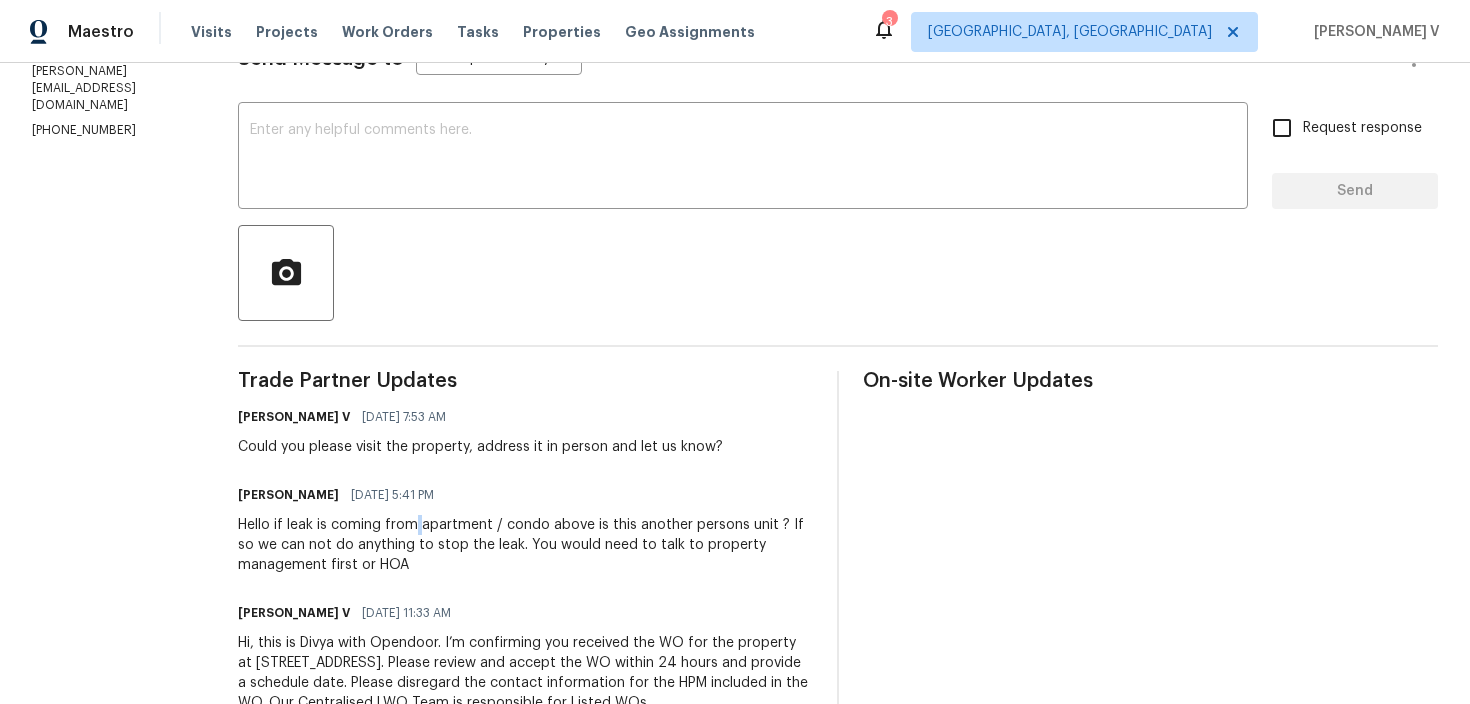 scroll, scrollTop: 66, scrollLeft: 0, axis: vertical 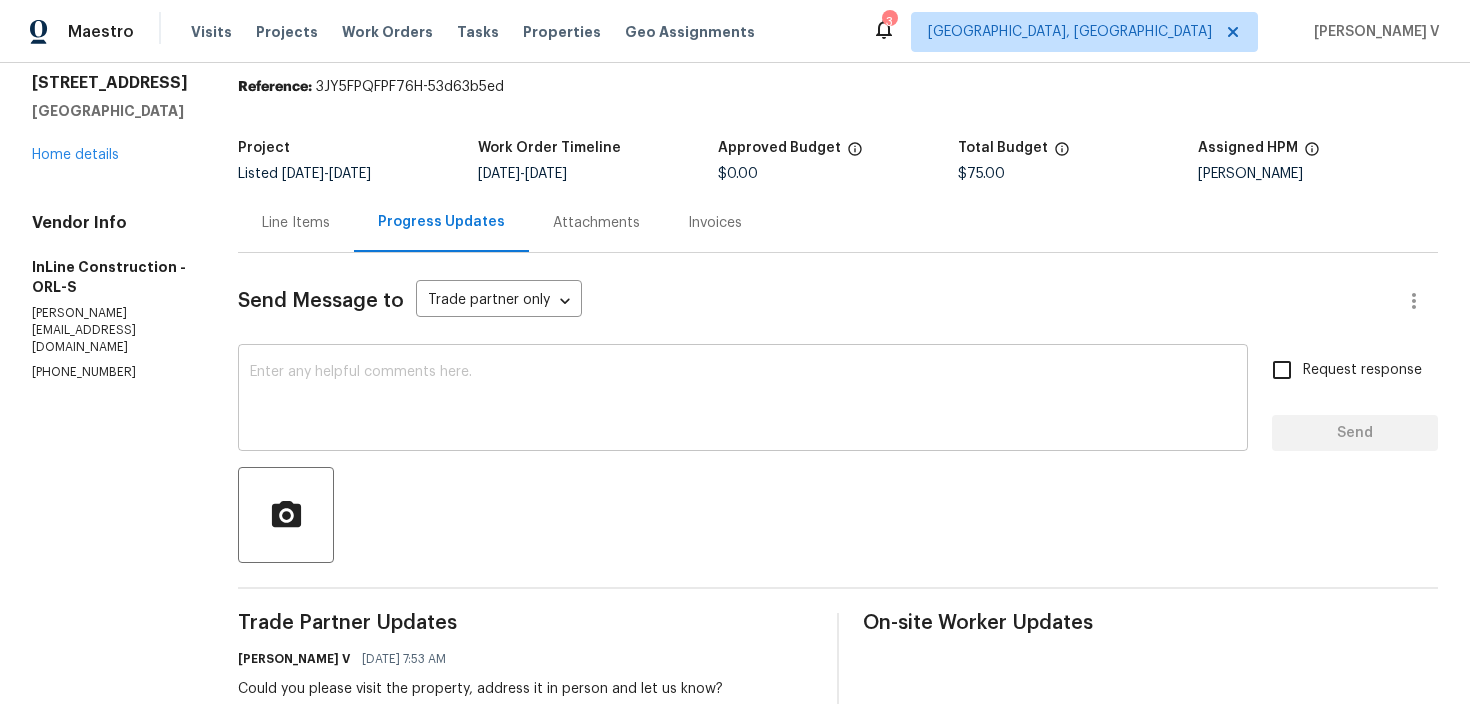 click on "x ​" at bounding box center [743, 400] 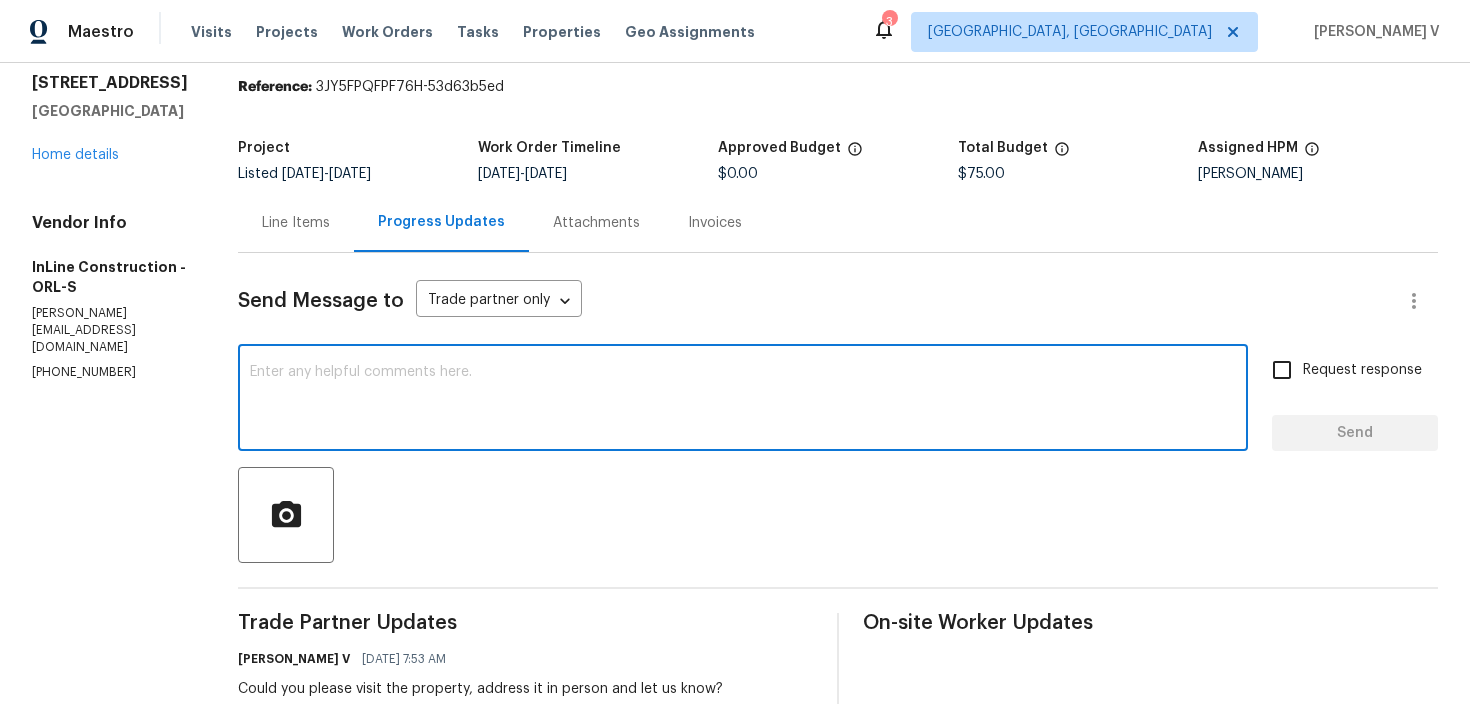 scroll, scrollTop: 0, scrollLeft: 0, axis: both 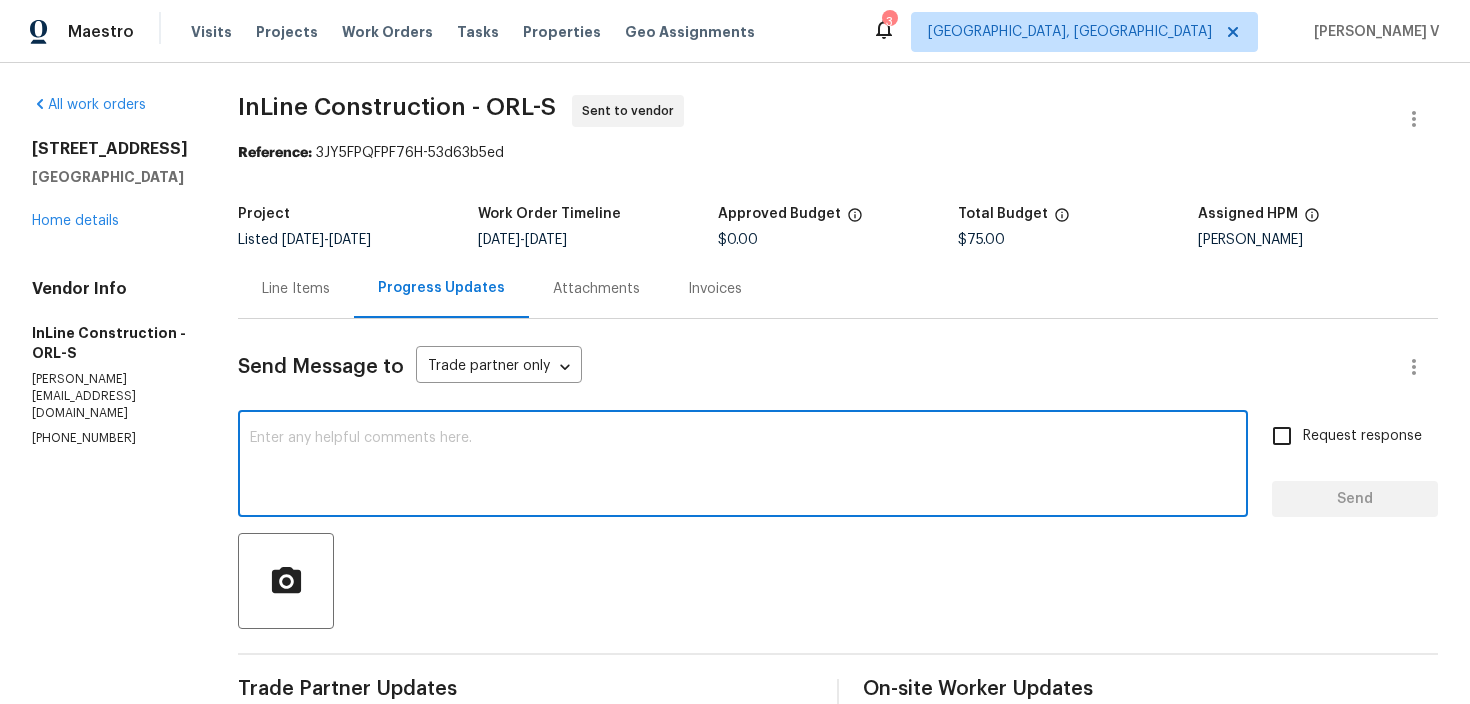click on "Line Items" at bounding box center (296, 289) 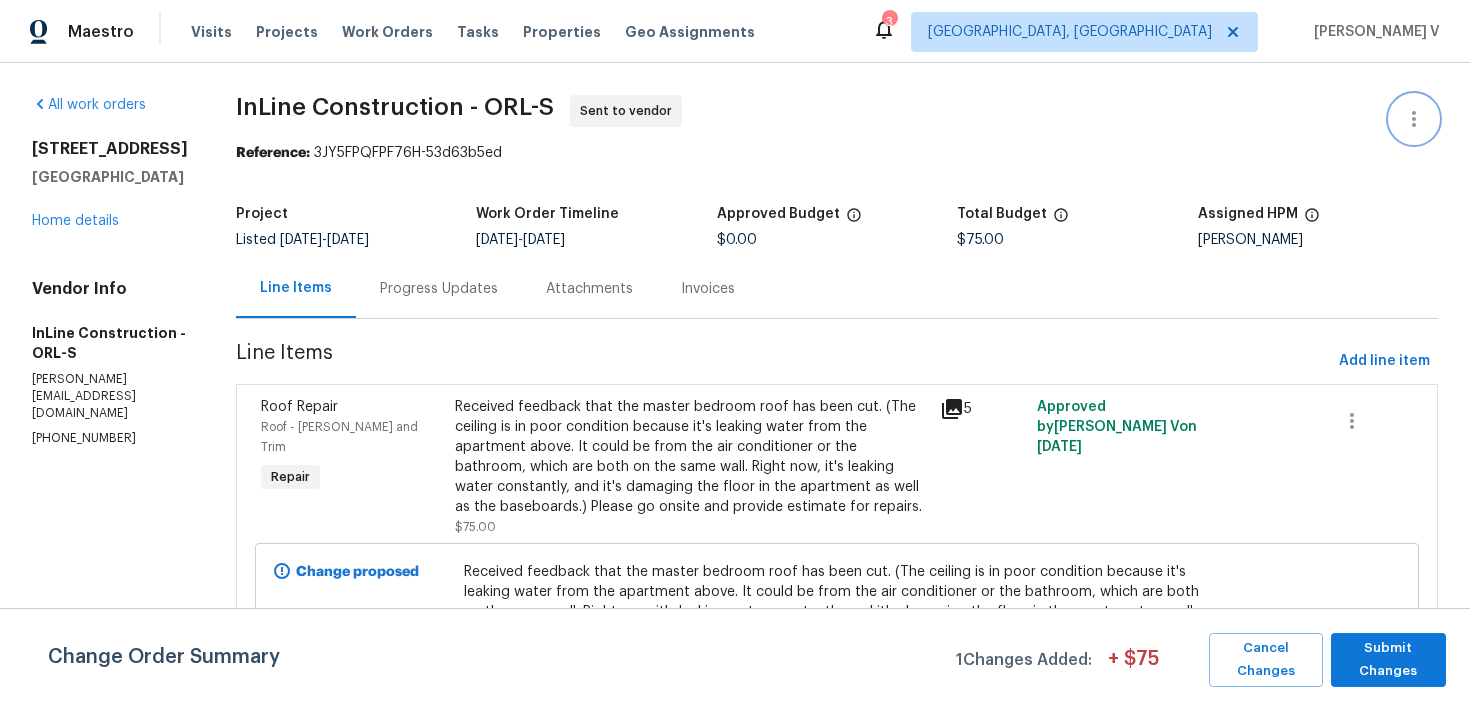 click 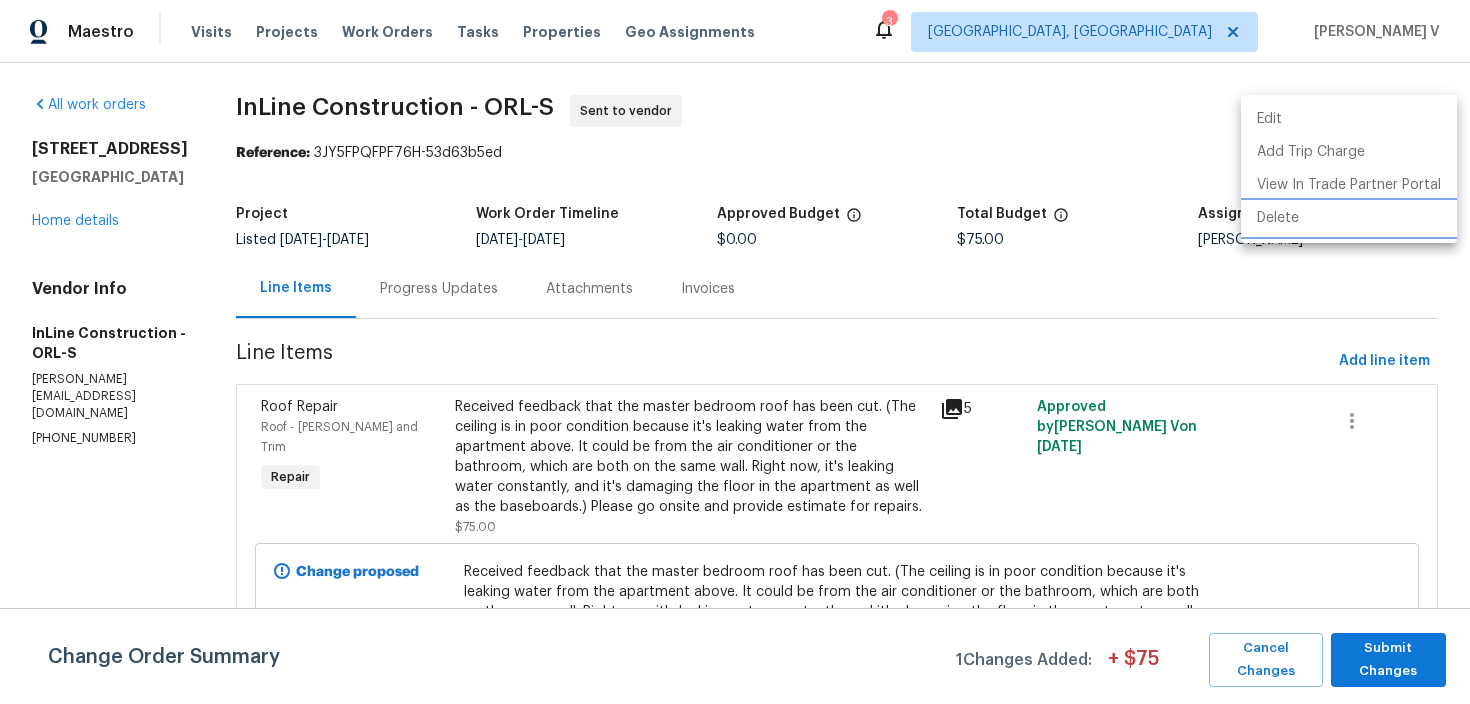 click on "Delete" at bounding box center [1349, 218] 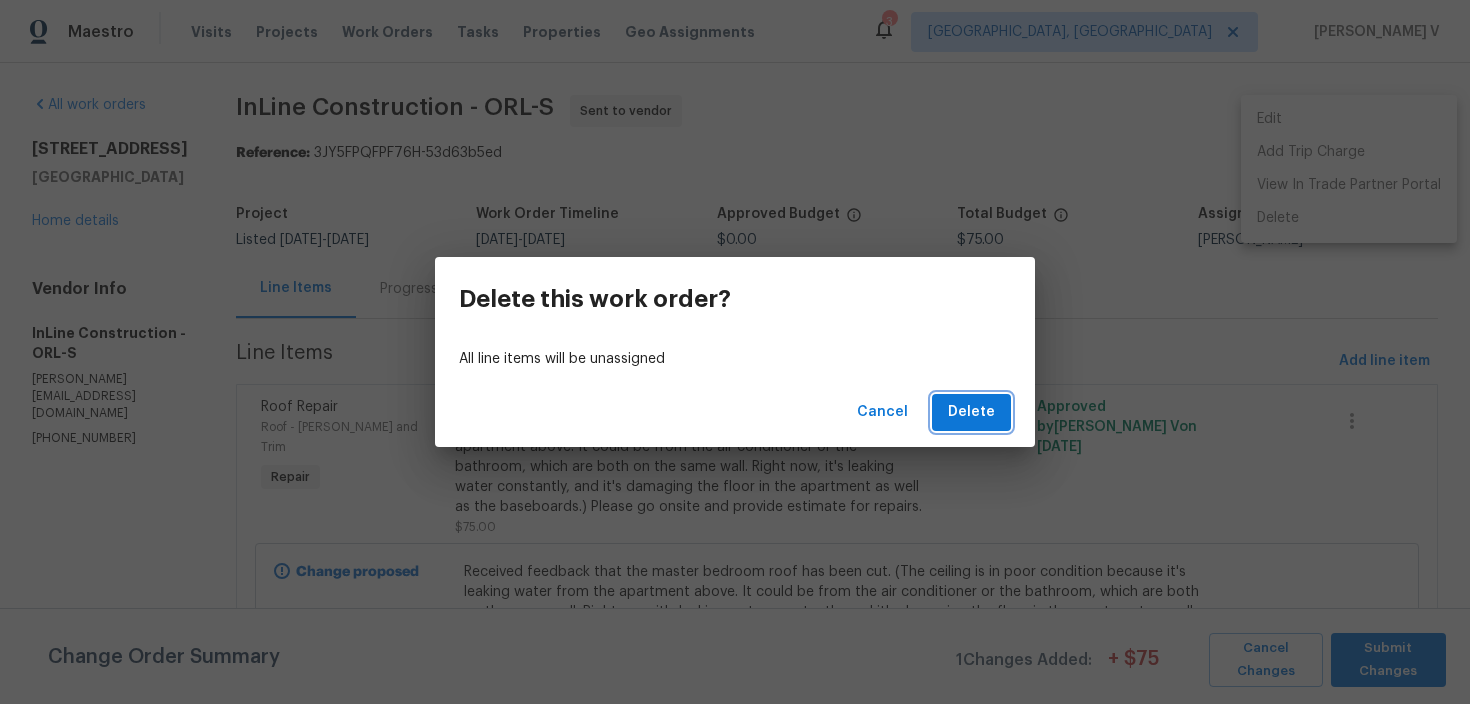 click on "Delete" at bounding box center [971, 412] 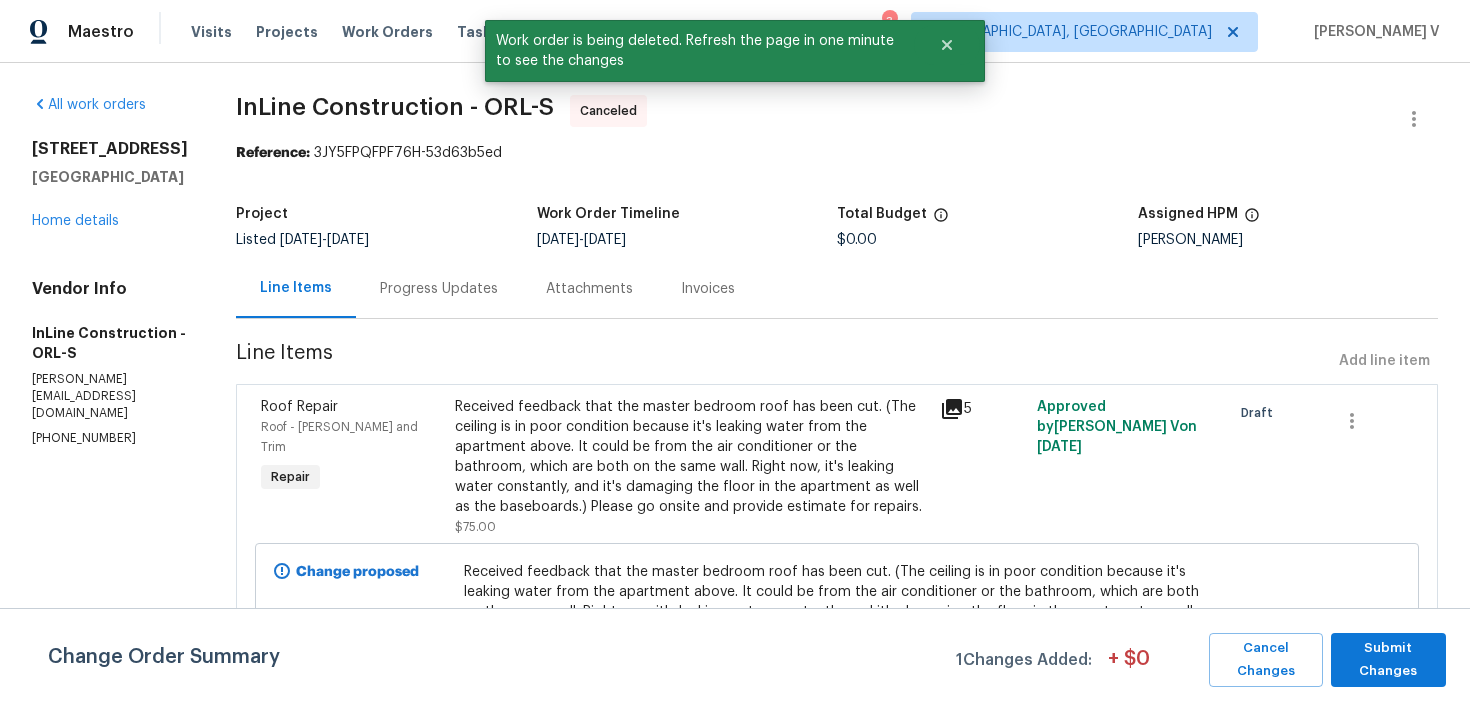click on "Progress Updates" at bounding box center (439, 289) 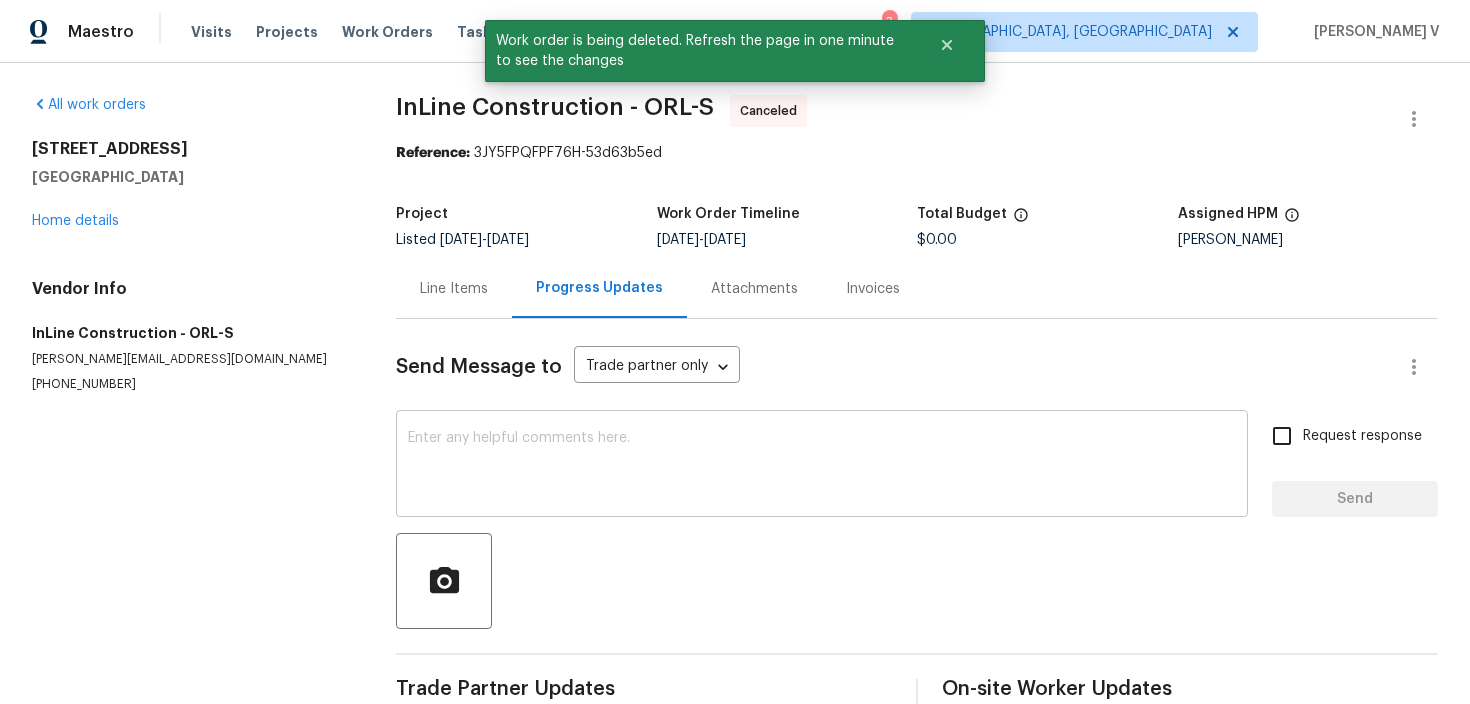 click at bounding box center [822, 466] 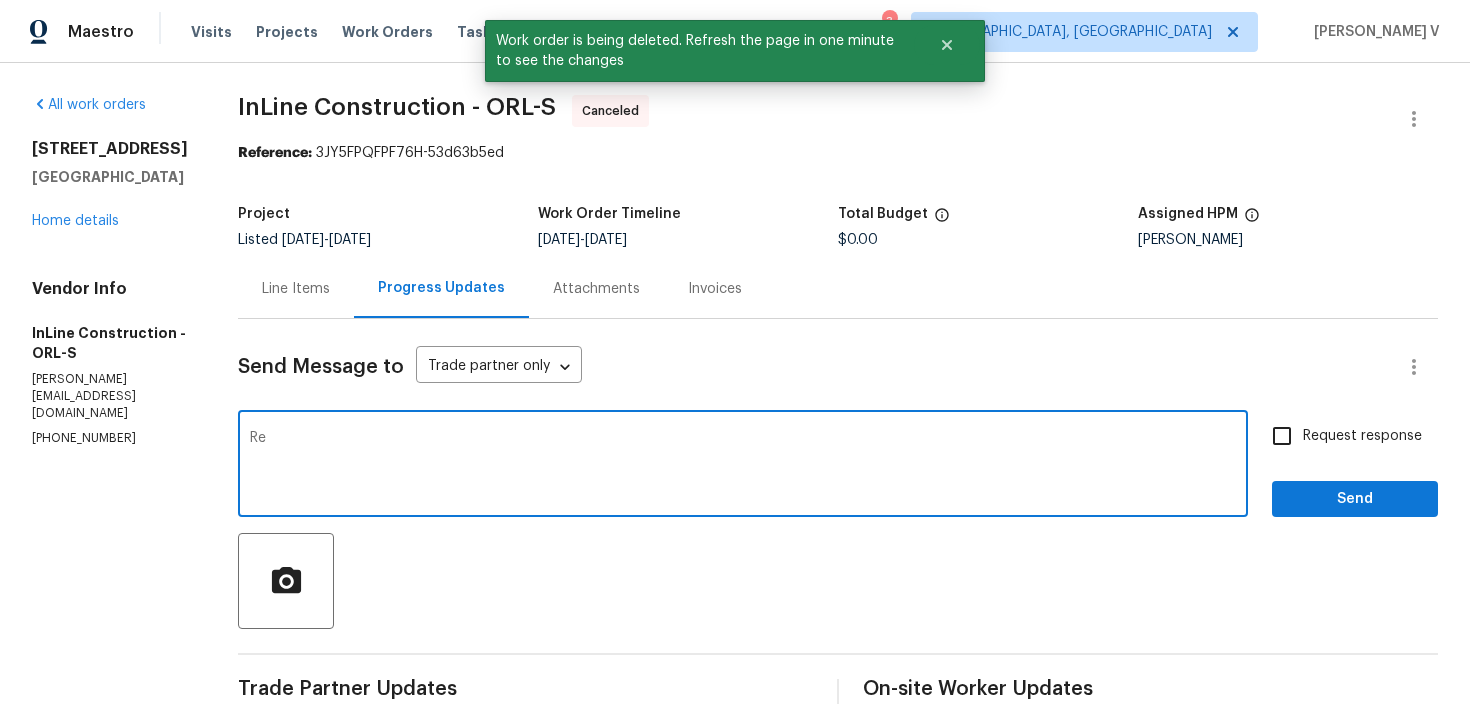 type on "R" 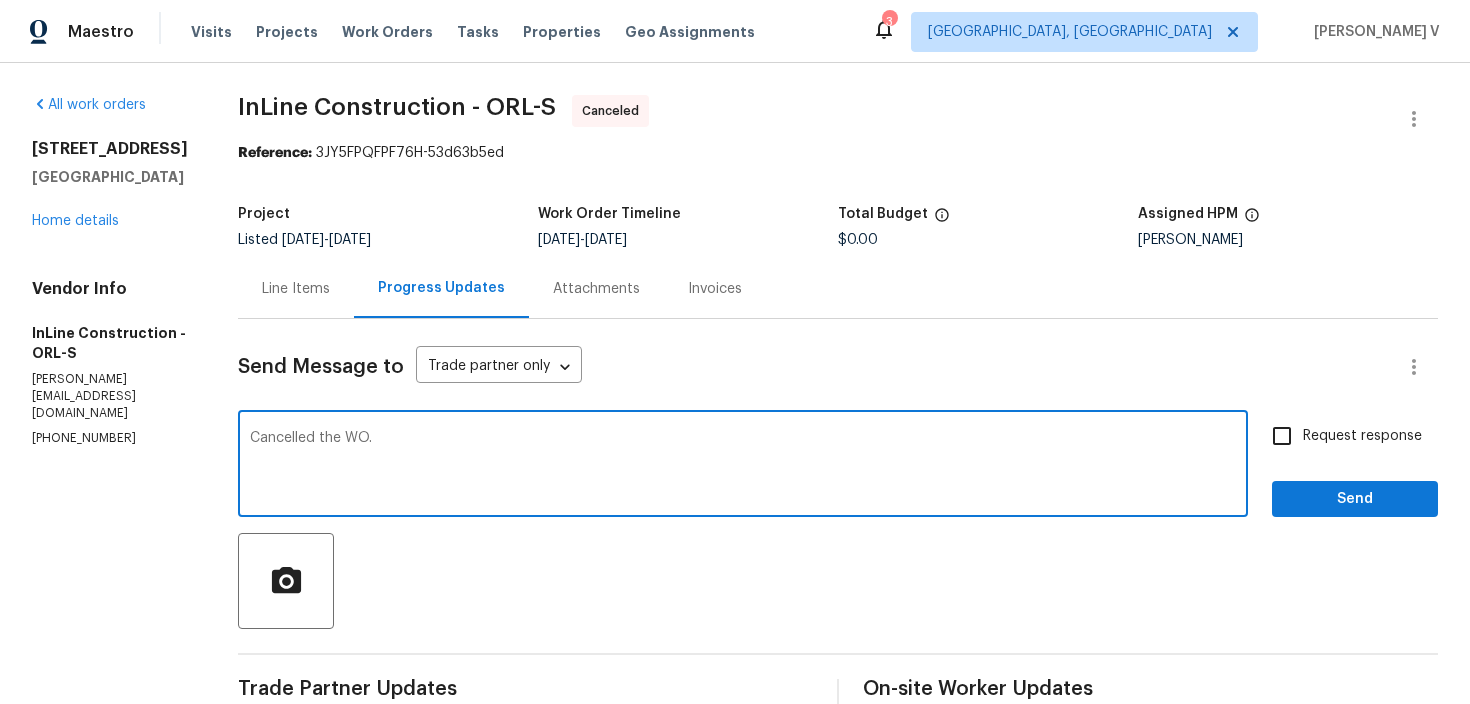 type on "Cancelled the WO." 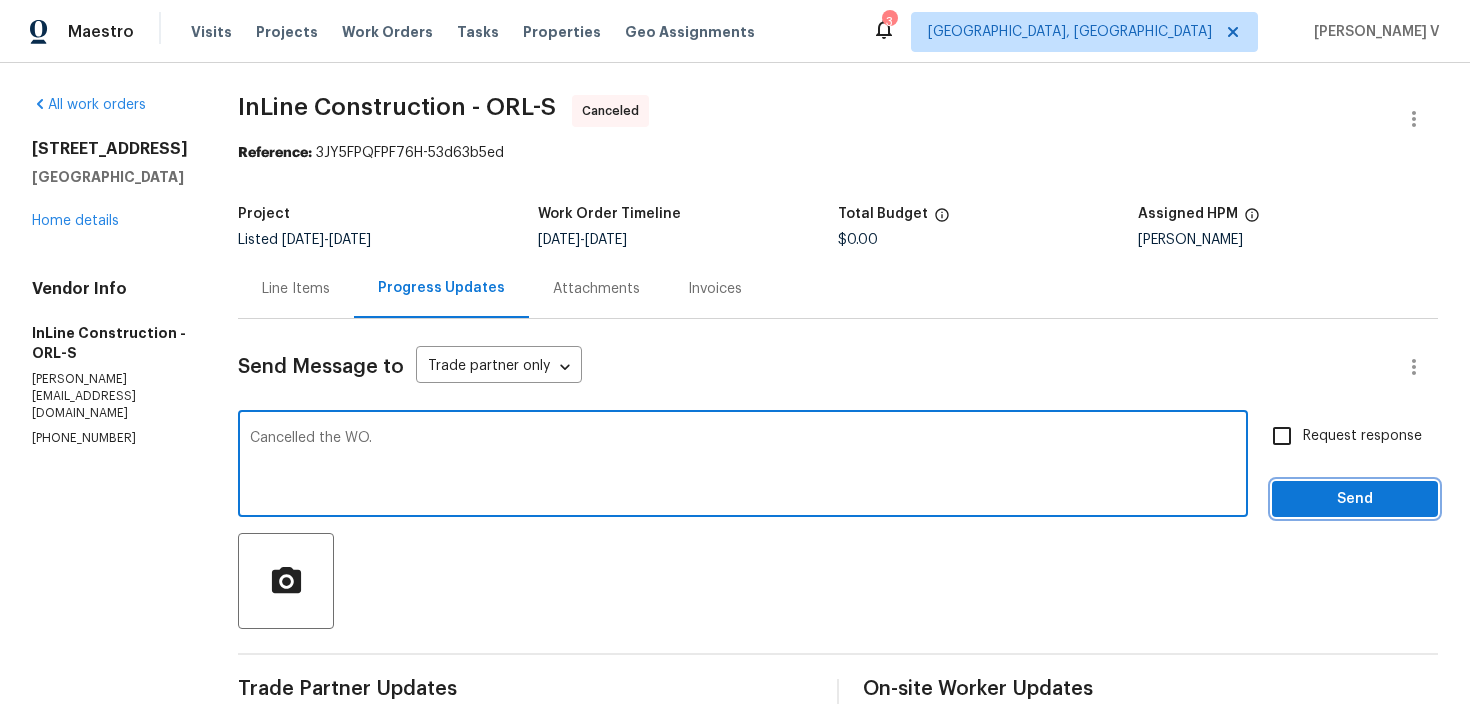 click on "Send" at bounding box center [1355, 499] 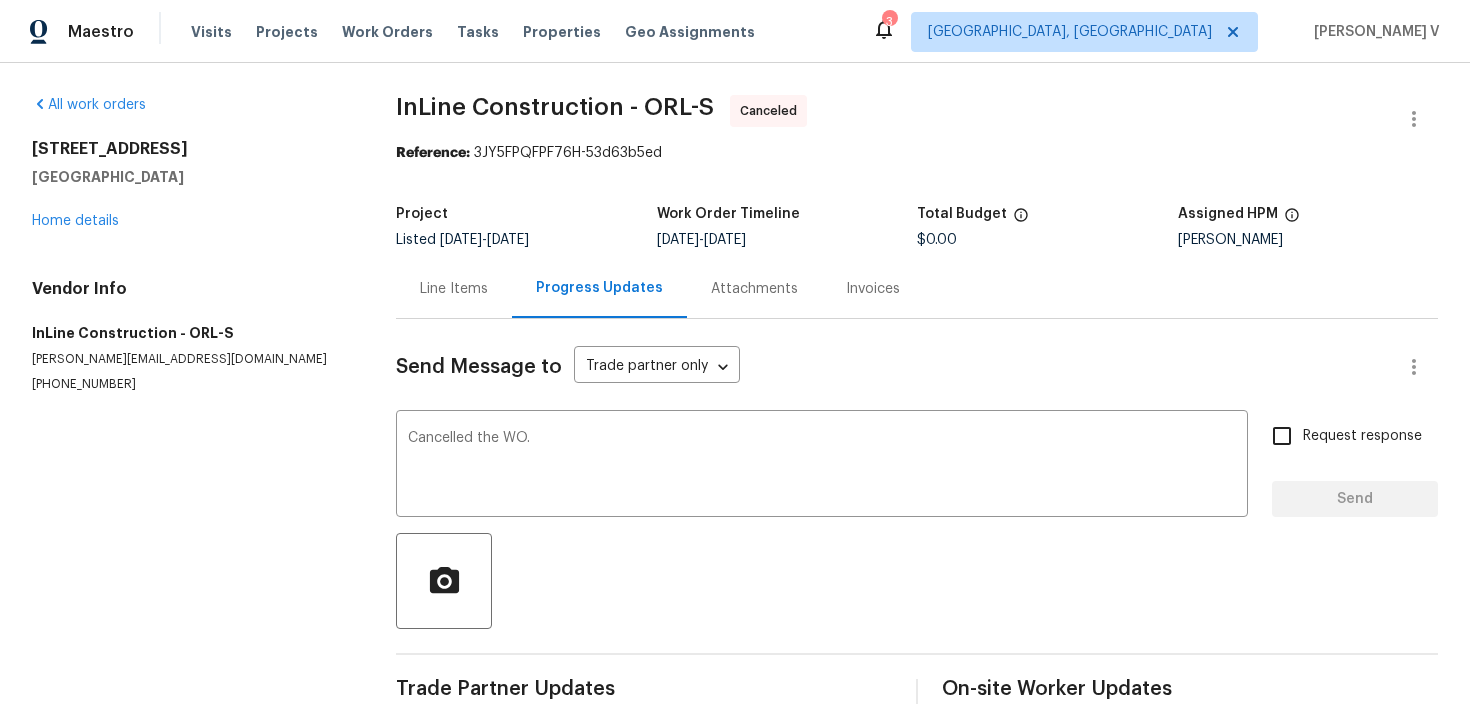 type 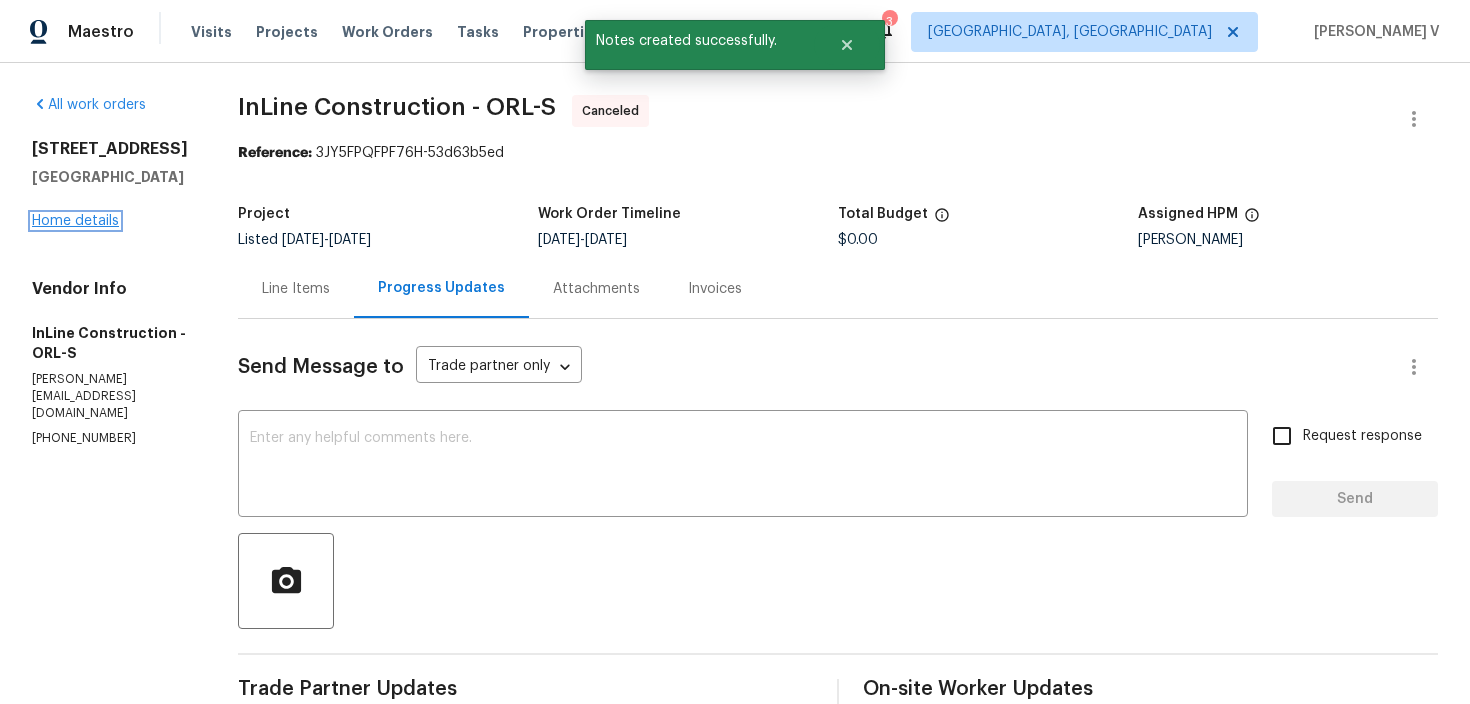 click on "Home details" at bounding box center [75, 221] 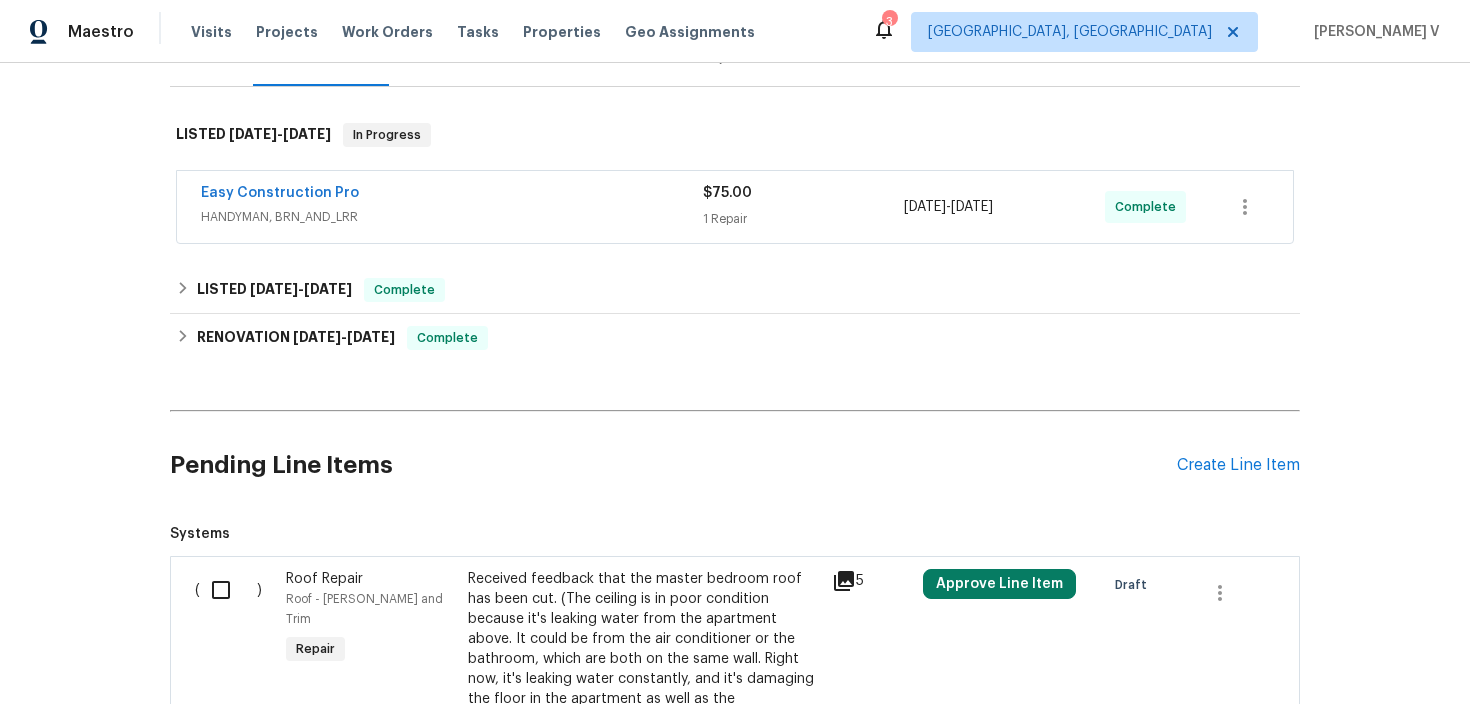scroll, scrollTop: 494, scrollLeft: 0, axis: vertical 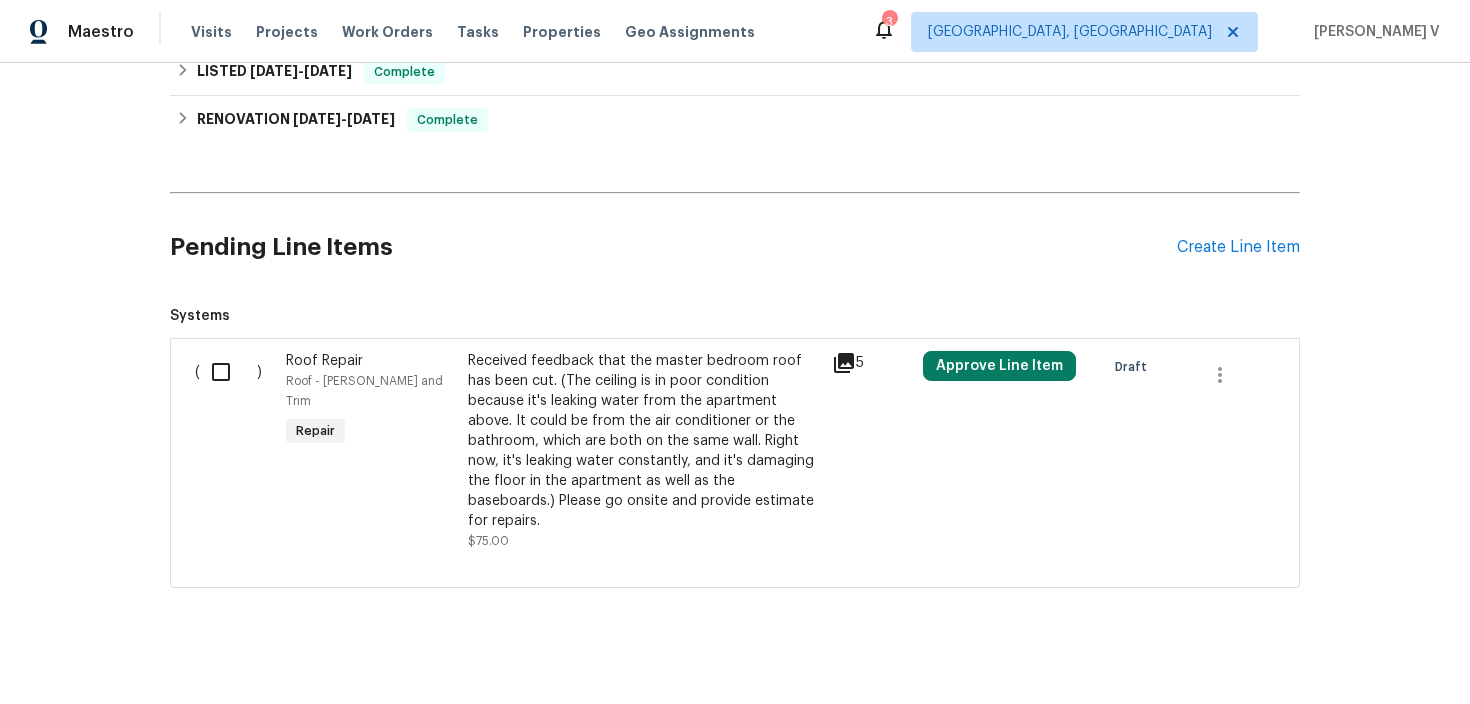 click on "Received feedback that the master bedroom roof has been cut. (The ceiling is in poor condition because it's leaking water from the apartment above. It could be from the air conditioner or the bathroom, which are both on the same wall. Right now, it's leaking water constantly, and it's damaging the floor in the apartment as well as the baseboards.)
Please go onsite and provide estimate for repairs." at bounding box center (644, 441) 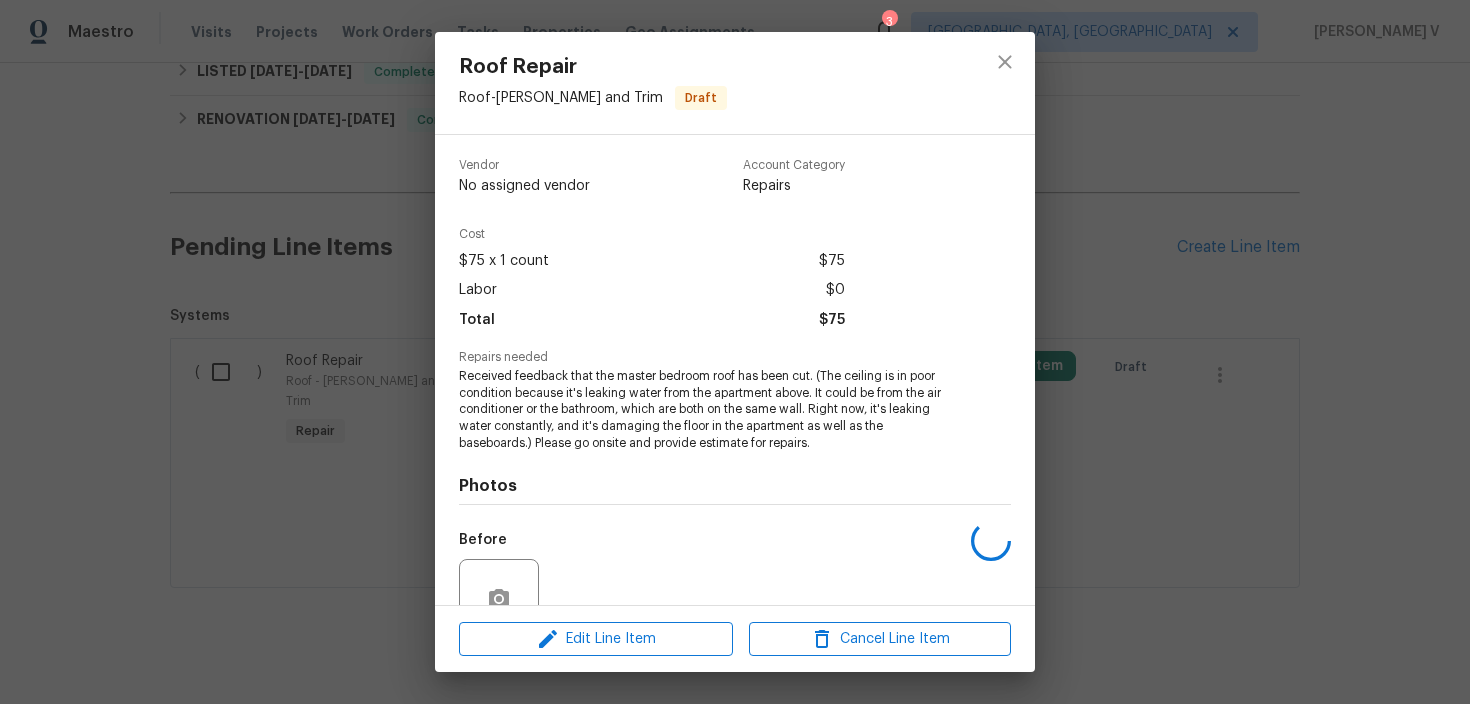 scroll, scrollTop: 184, scrollLeft: 0, axis: vertical 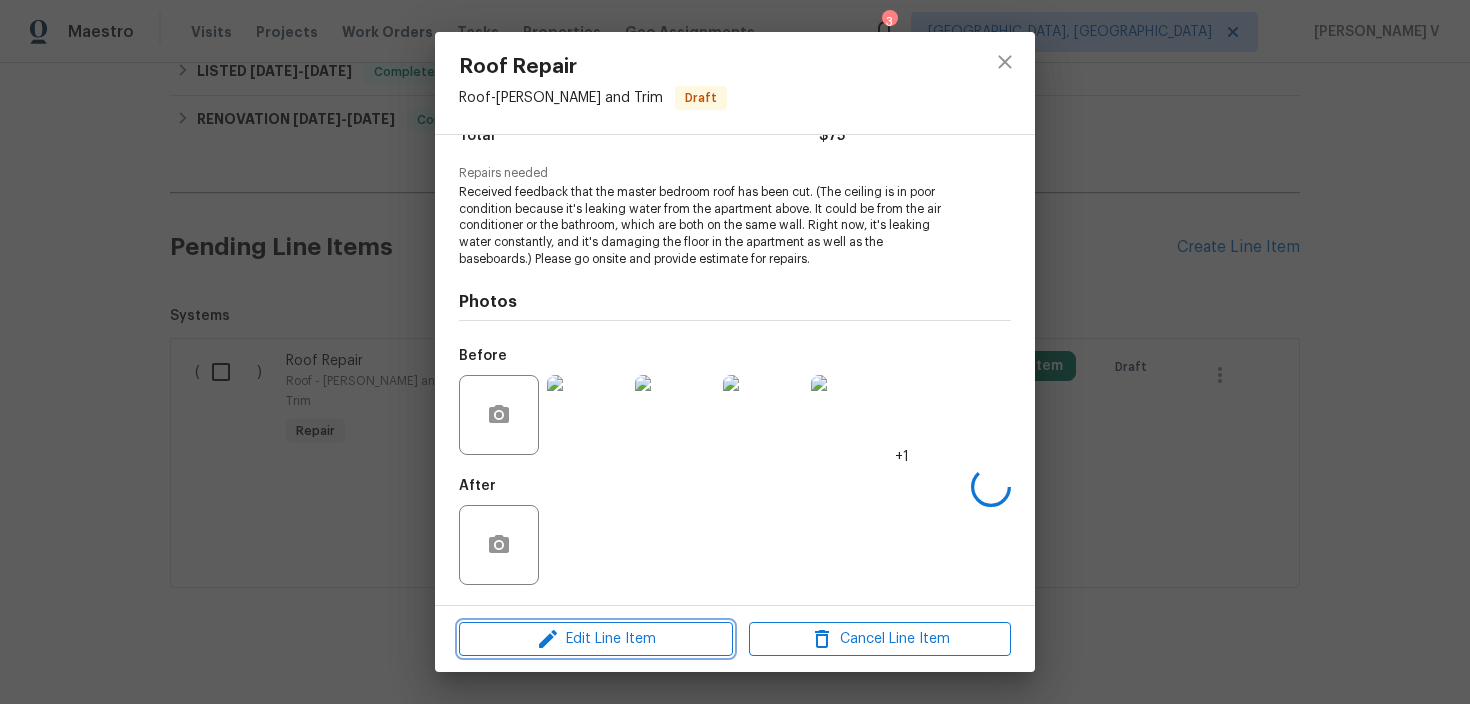 click on "Edit Line Item" at bounding box center [596, 639] 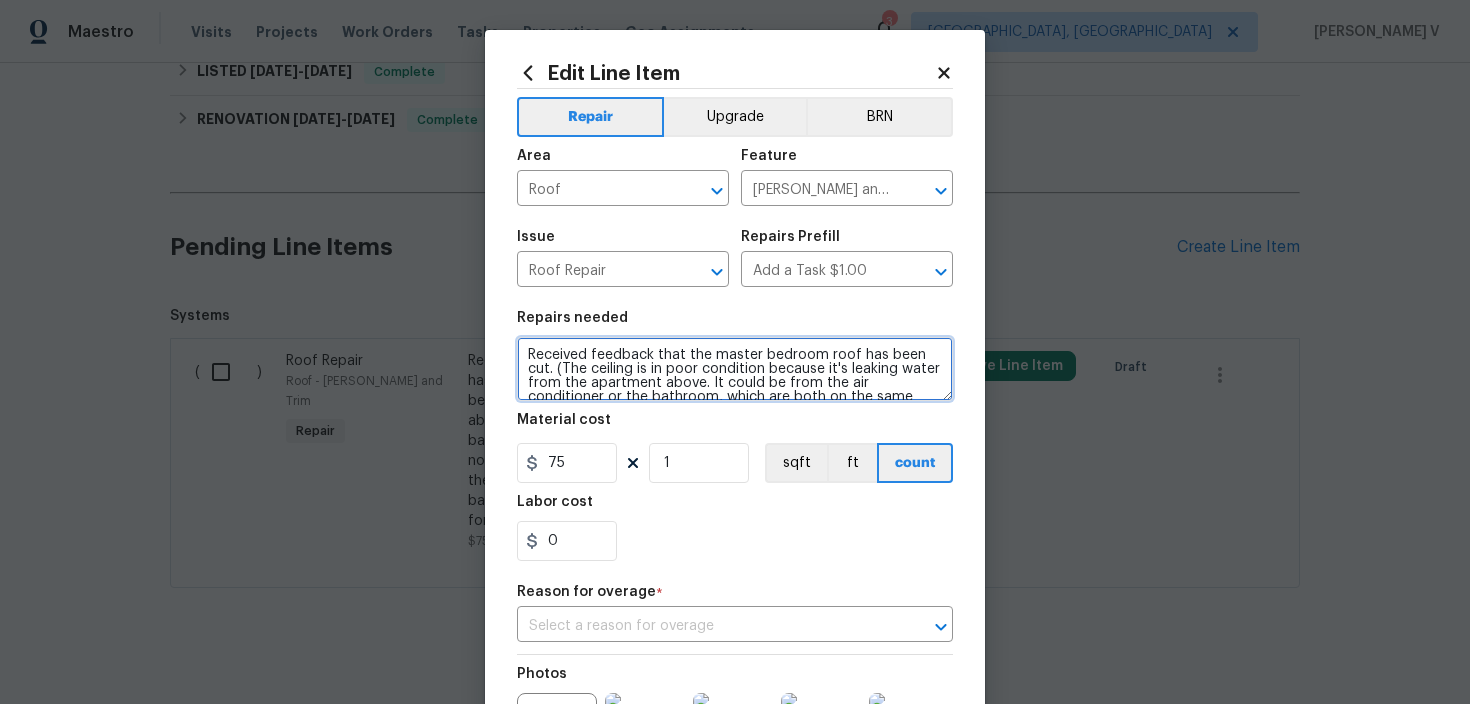 click on "Received feedback that the master bedroom roof has been cut. (The ceiling is in poor condition because it's leaking water from the apartment above. It could be from the air conditioner or the bathroom, which are both on the same wall. Right now, it's leaking water constantly, and it's damaging the floor in the apartment as well as the baseboards.)
Please go onsite and provide estimate for repairs." at bounding box center [735, 369] 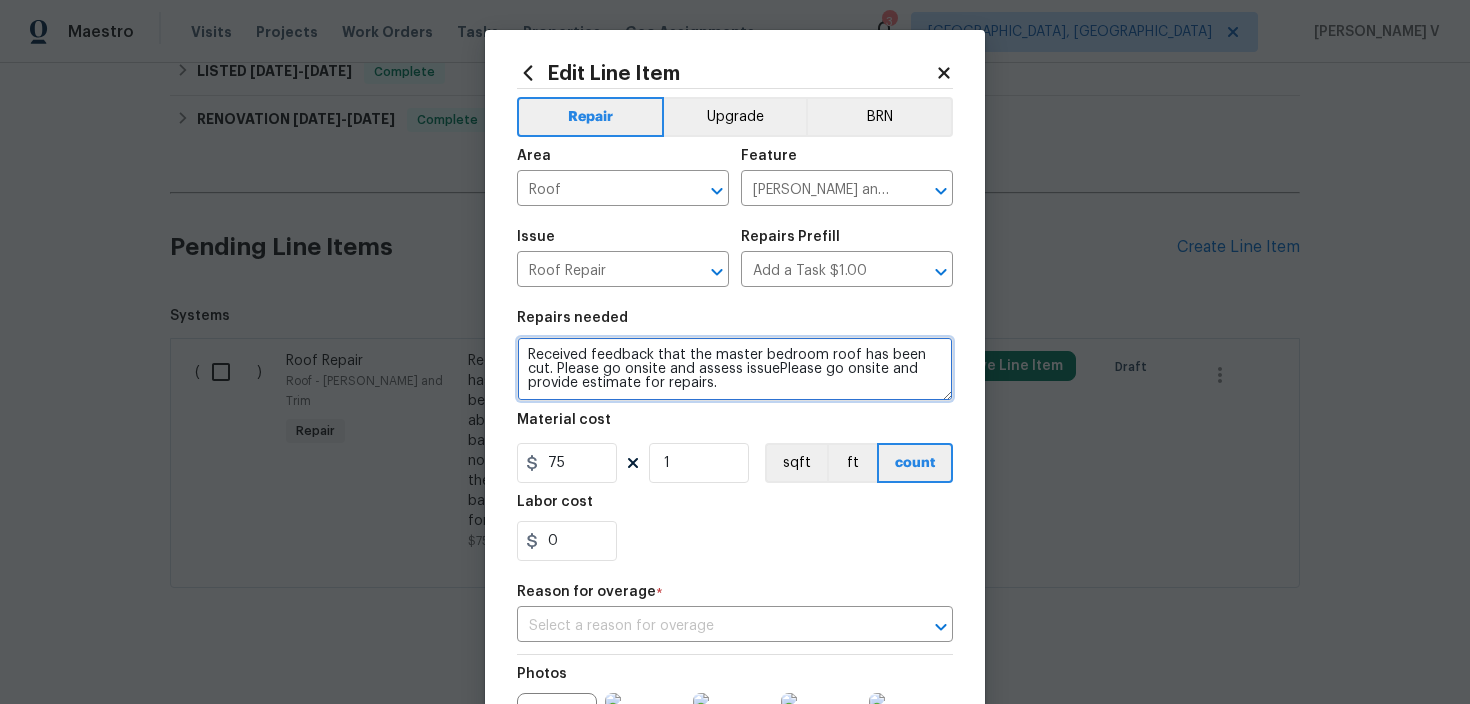 scroll, scrollTop: 259, scrollLeft: 0, axis: vertical 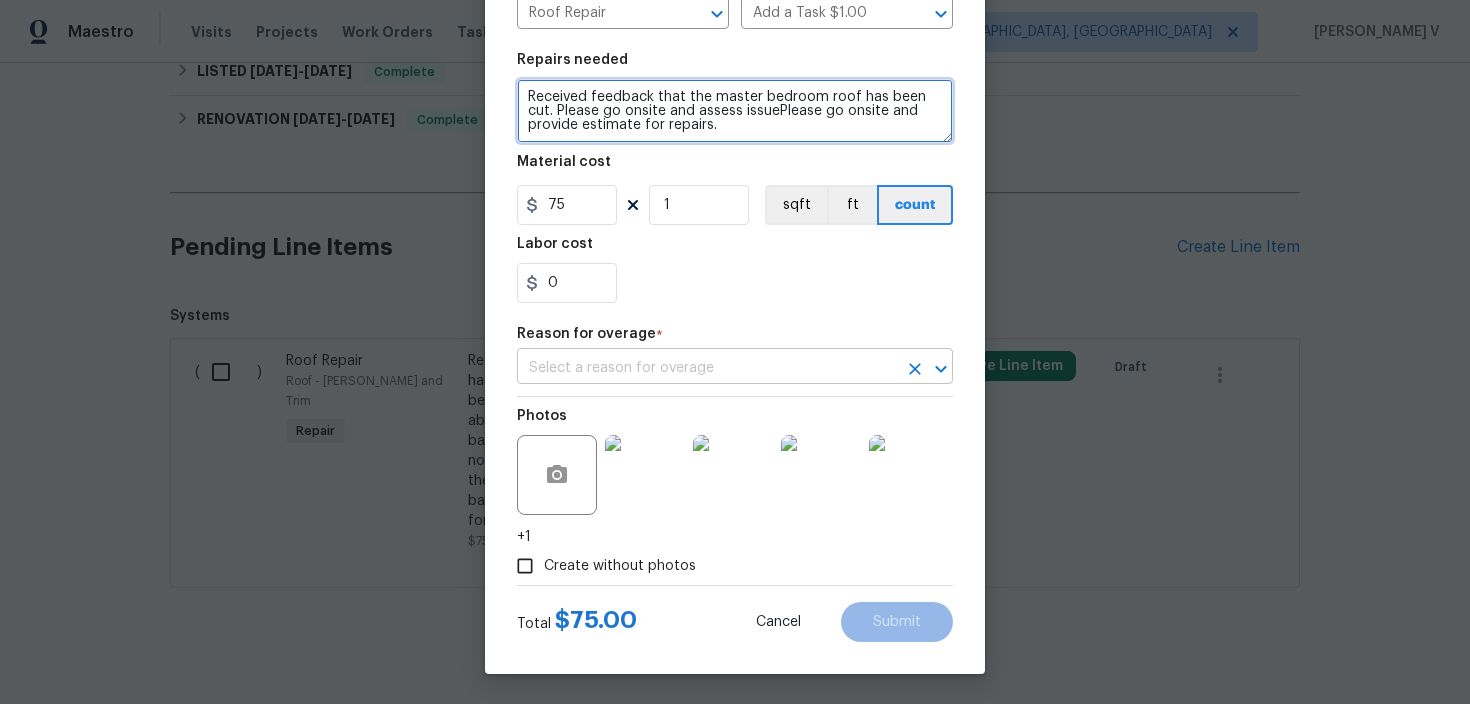 type on "Received feedback that the master bedroom roof has been cut. Please go onsite and assess issuePlease go onsite and provide estimate for repairs." 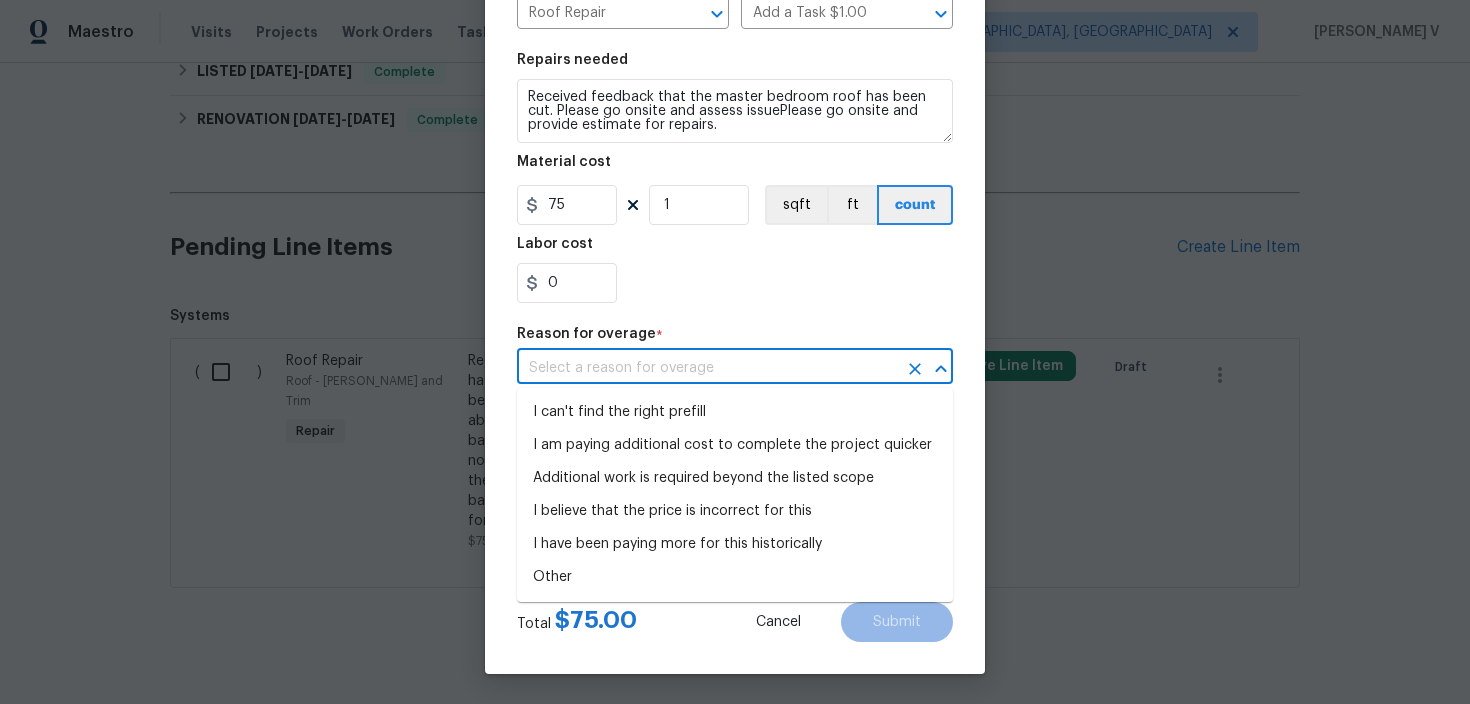 click at bounding box center [707, 368] 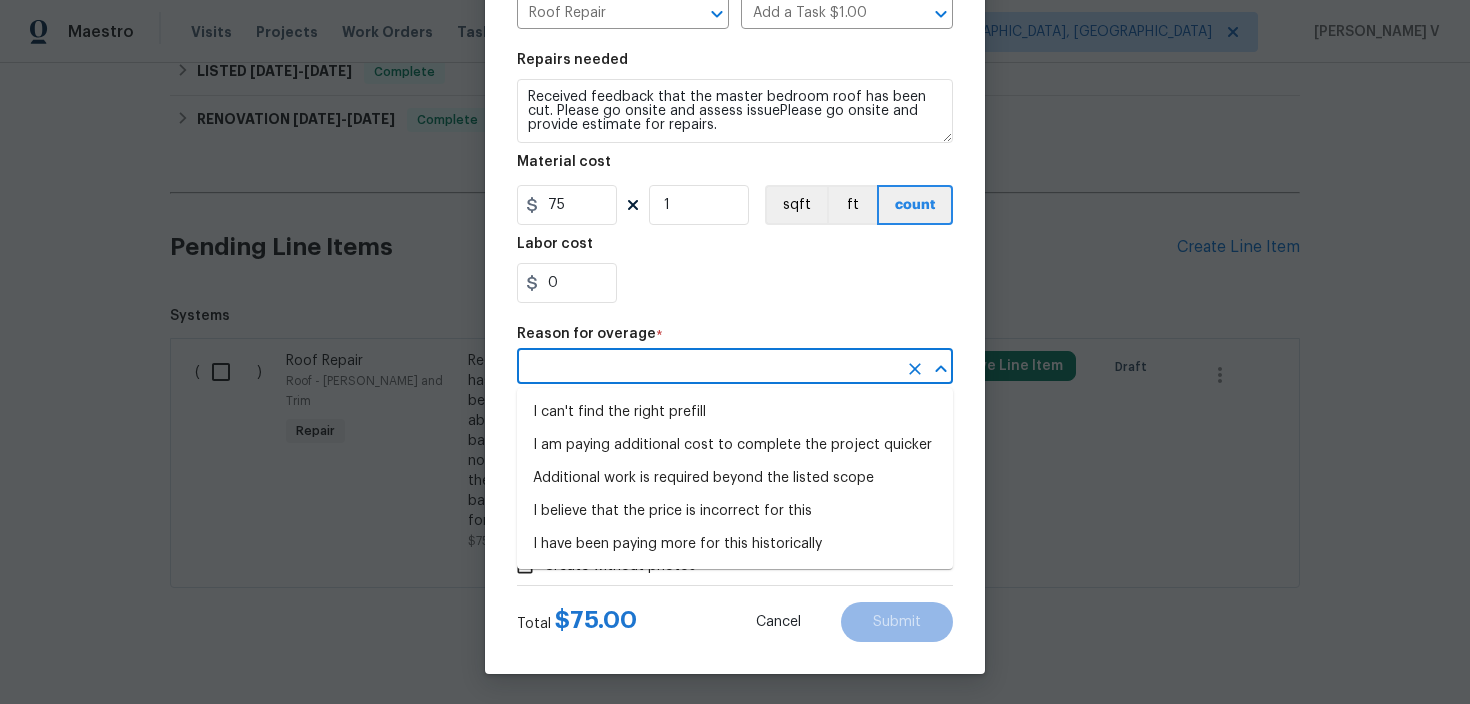 click at bounding box center [707, 368] 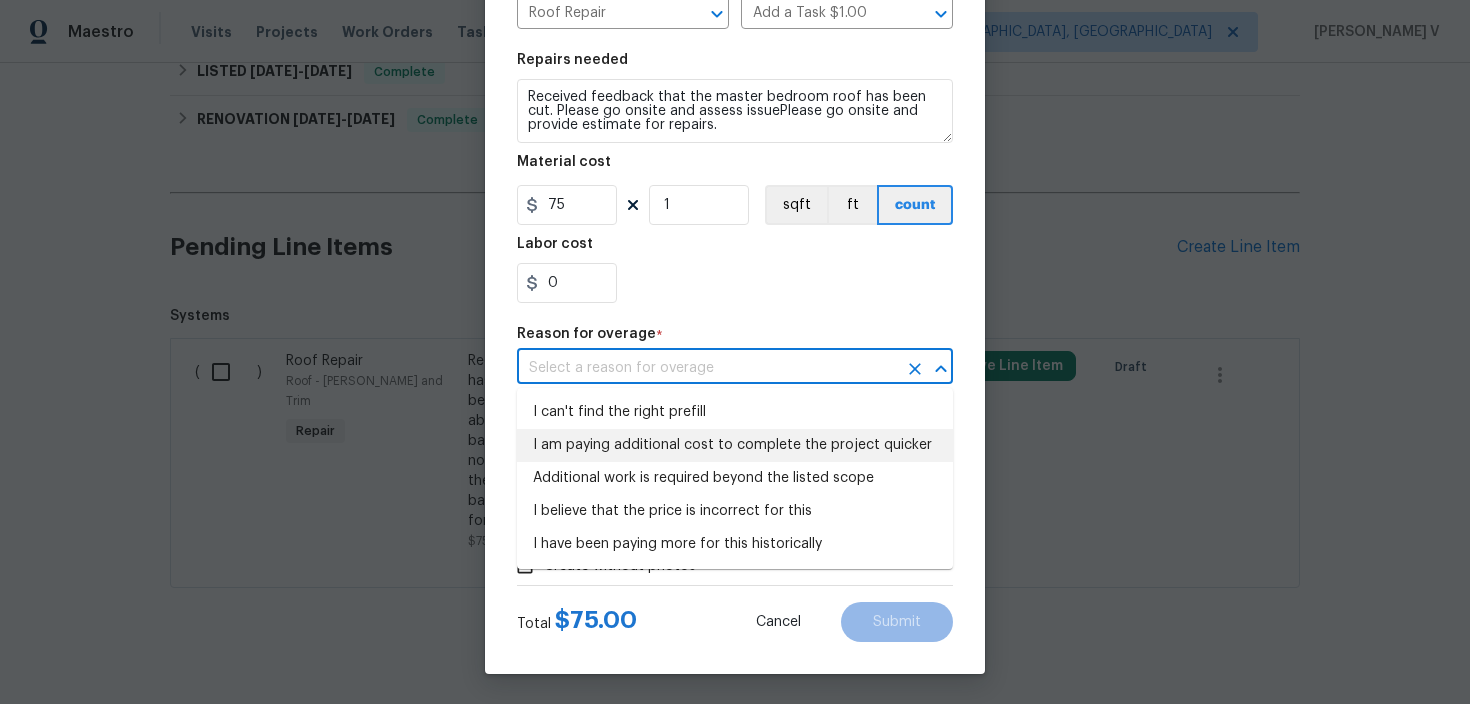 click on "Repairs needed  Received feedback that the master bedroom roof has been cut. Please go onsite and assess issuePlease go onsite and provide estimate for repairs. Material cost 75 1 sqft ft count Labor cost 0" at bounding box center (735, 178) 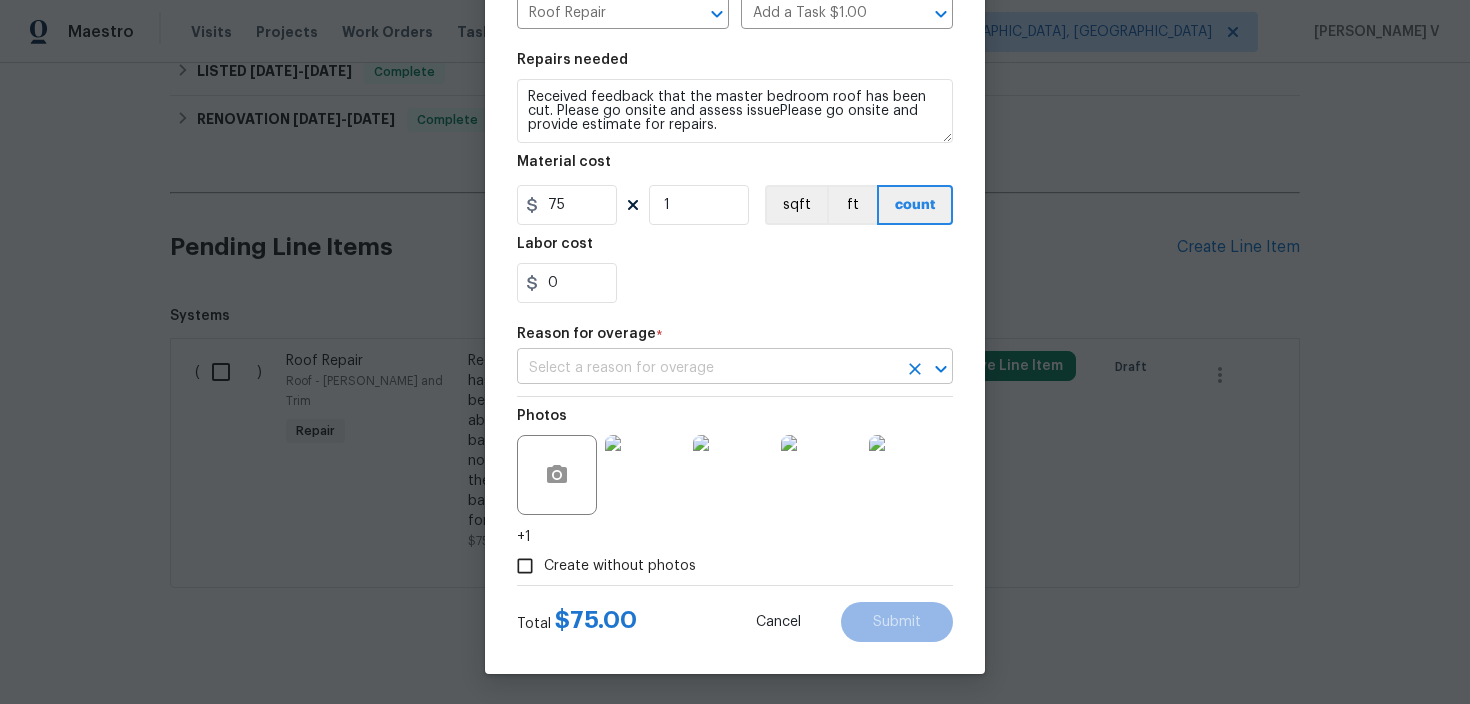 click at bounding box center [707, 368] 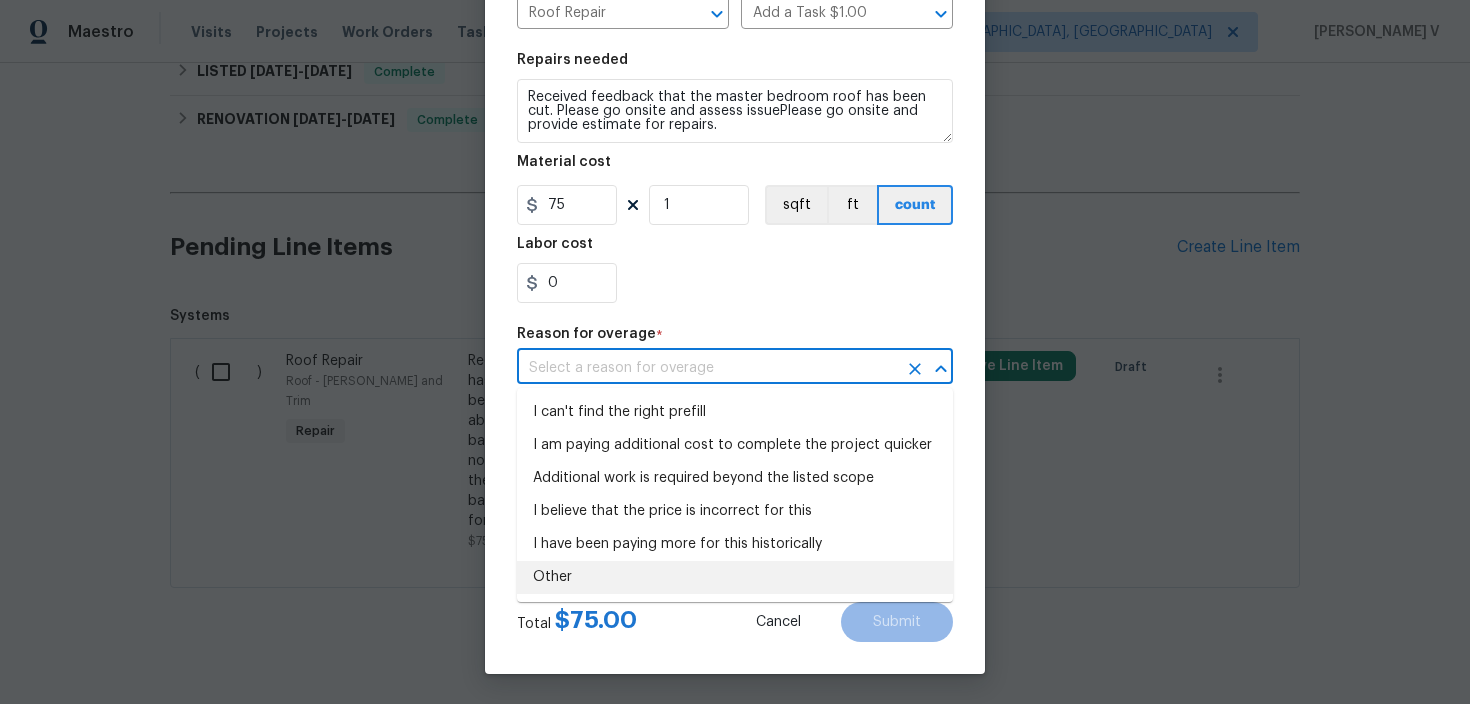 click on "Other" at bounding box center [735, 577] 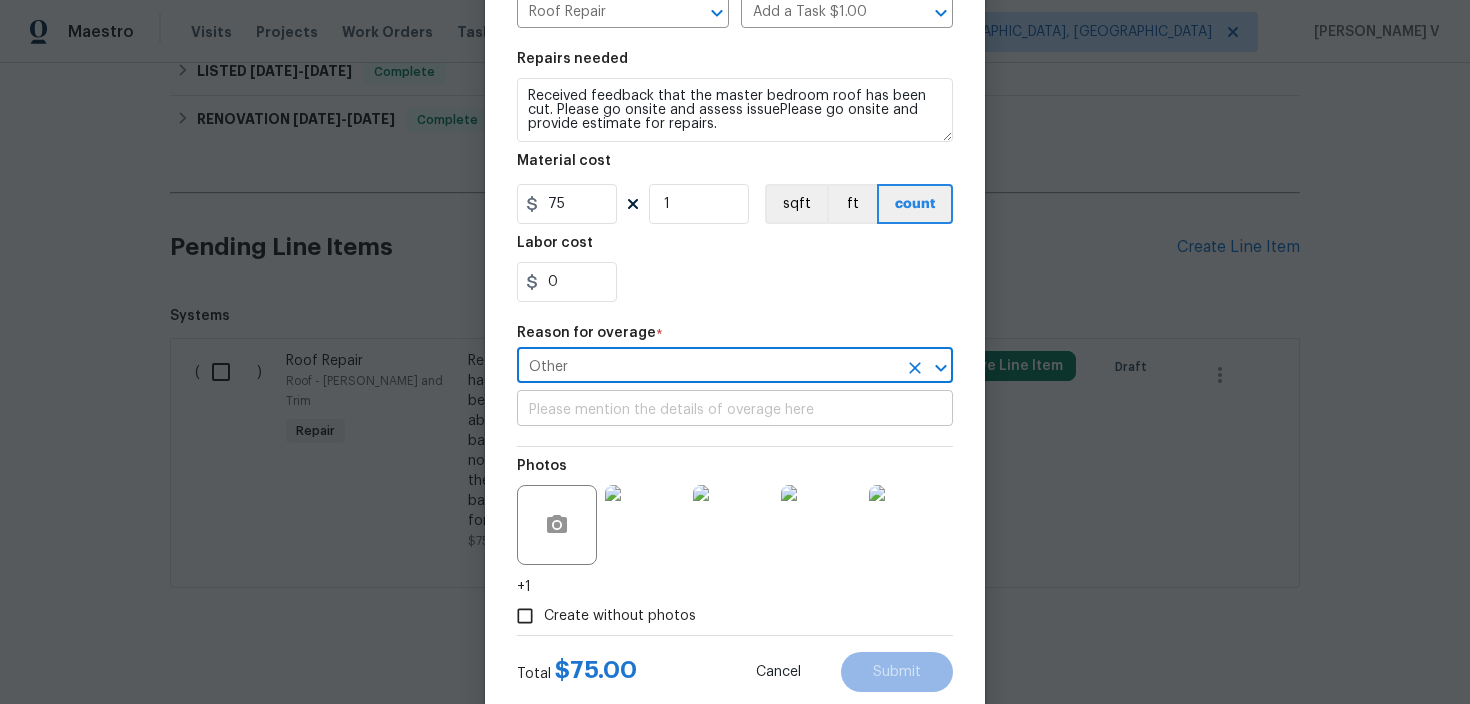 click at bounding box center (735, 410) 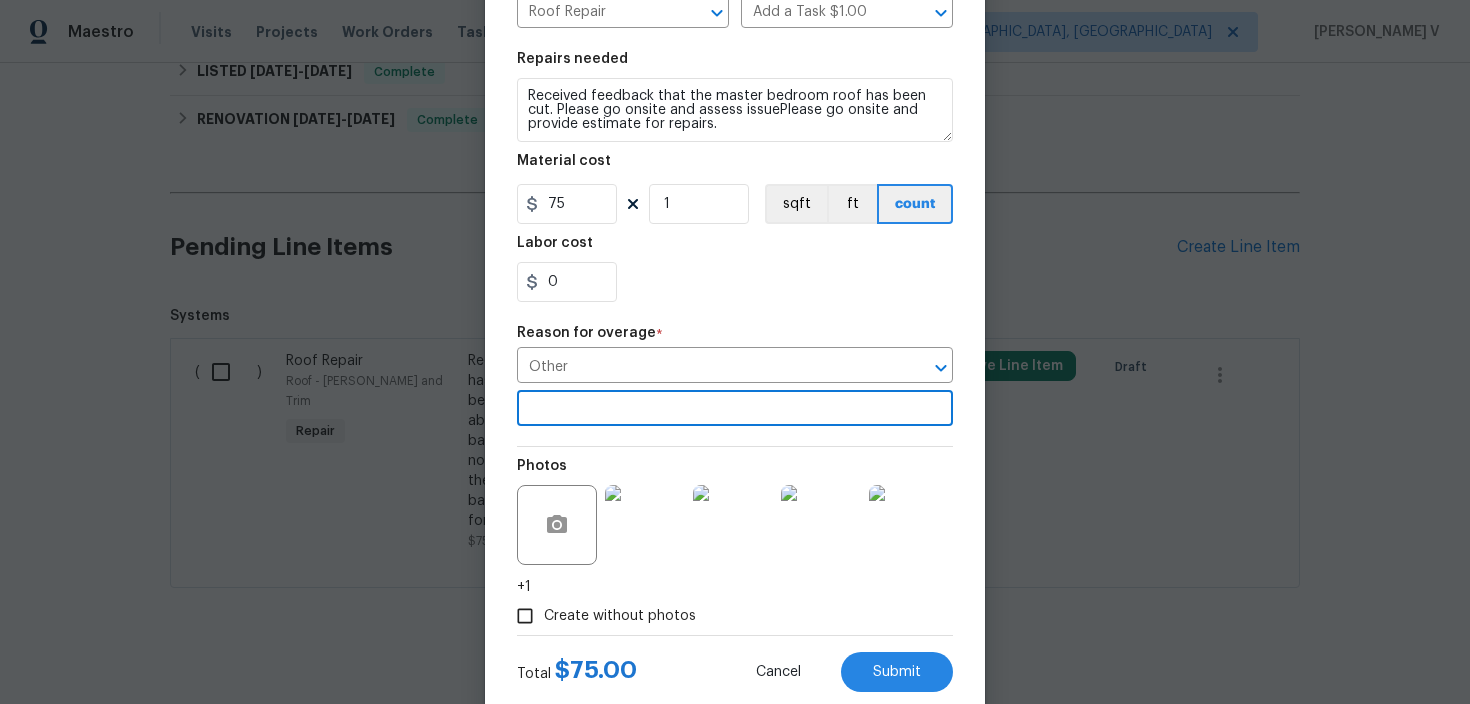scroll, scrollTop: 311, scrollLeft: 0, axis: vertical 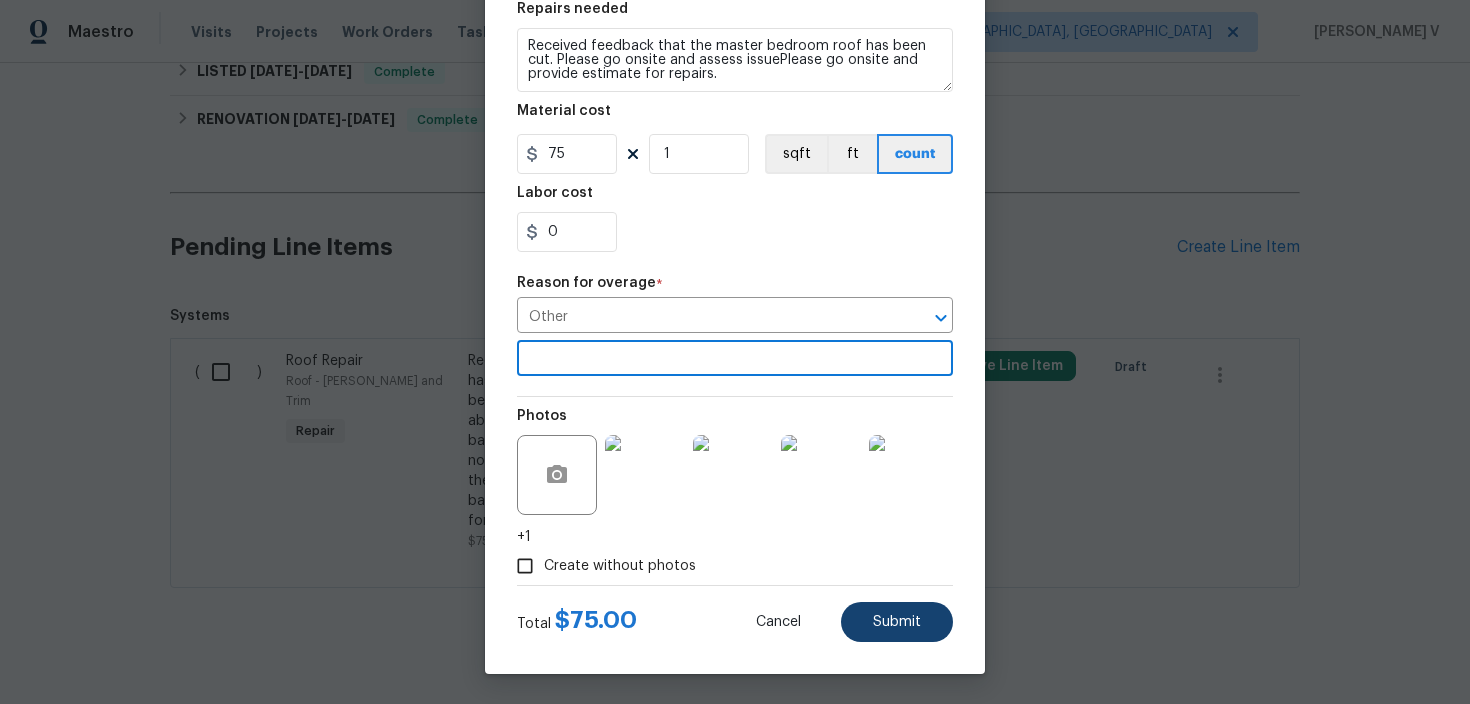 type 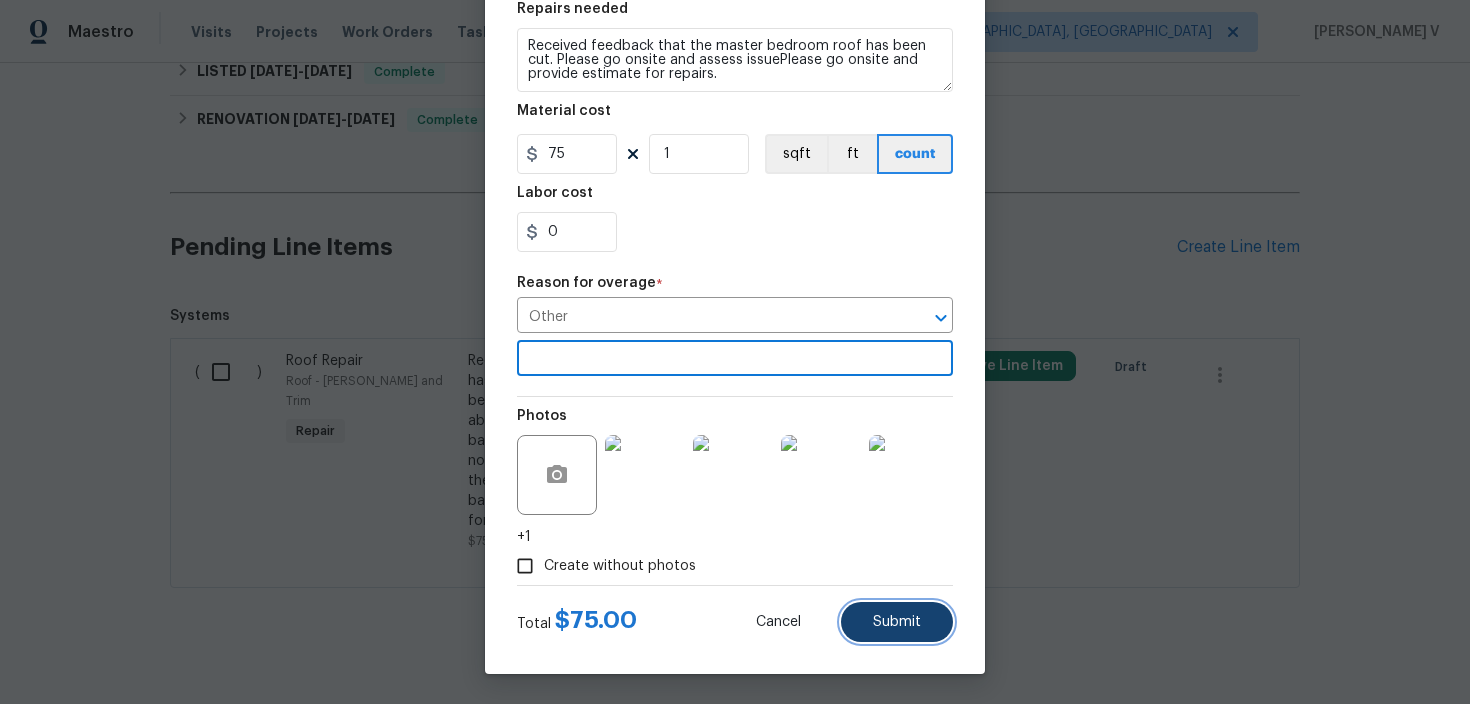 click on "Submit" at bounding box center [897, 622] 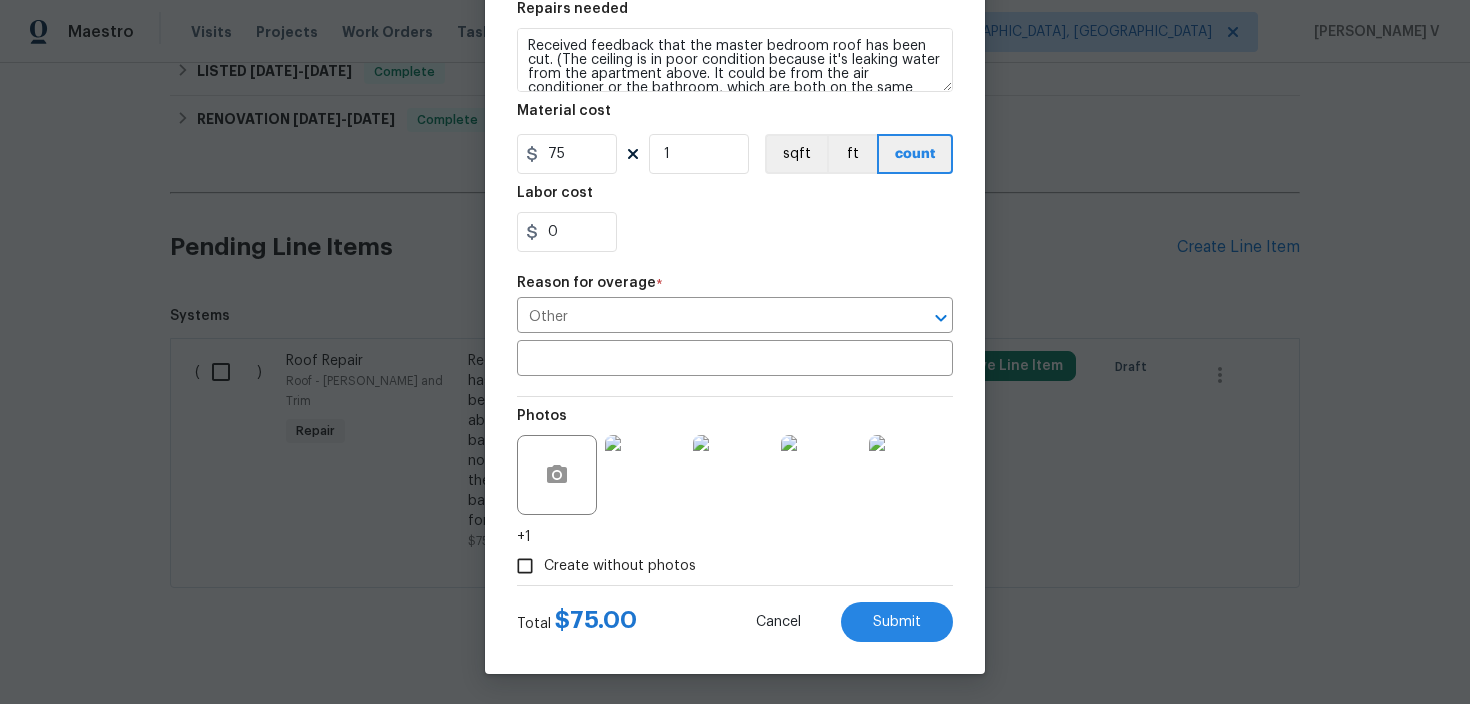 type on "Received feedback that the master bedroom roof has been cut. Please go onsite and assess issuePlease go onsite and provide estimate for repairs." 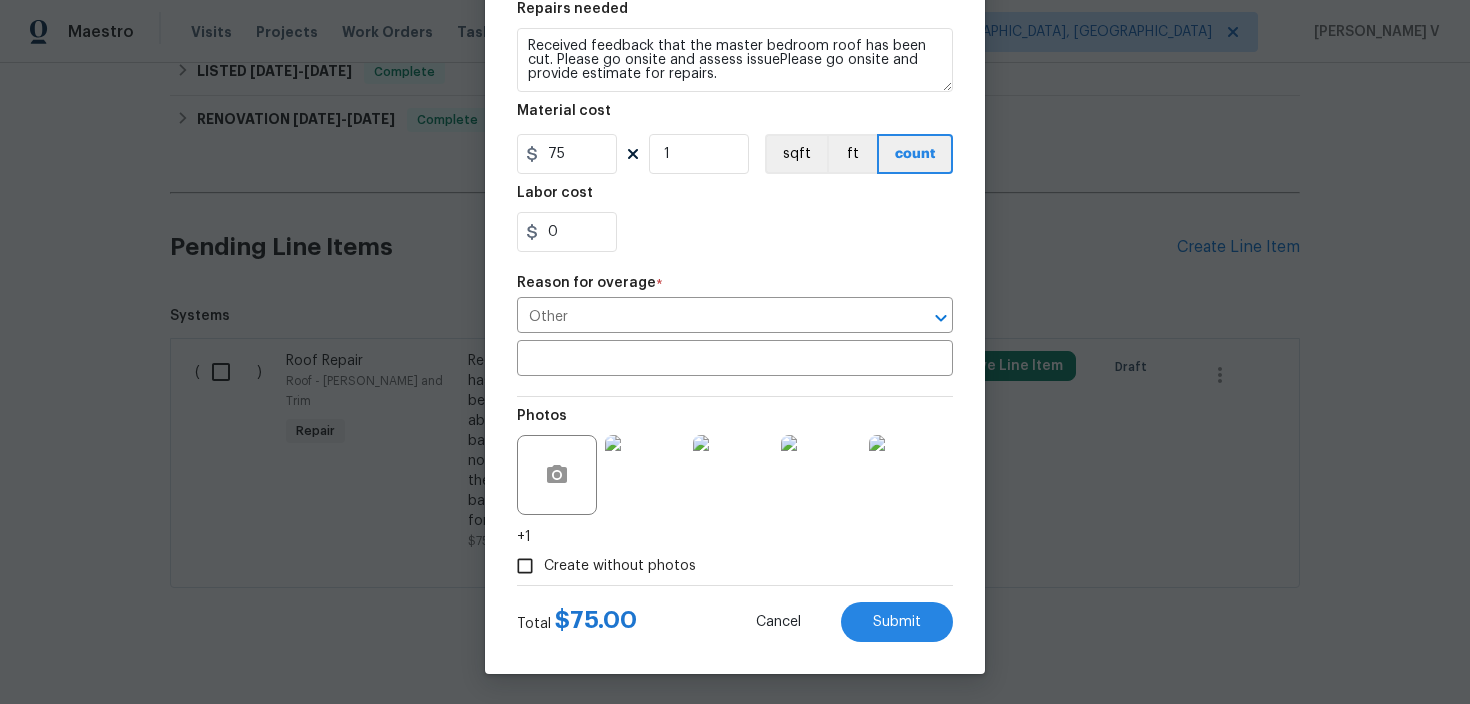 scroll, scrollTop: 394, scrollLeft: 0, axis: vertical 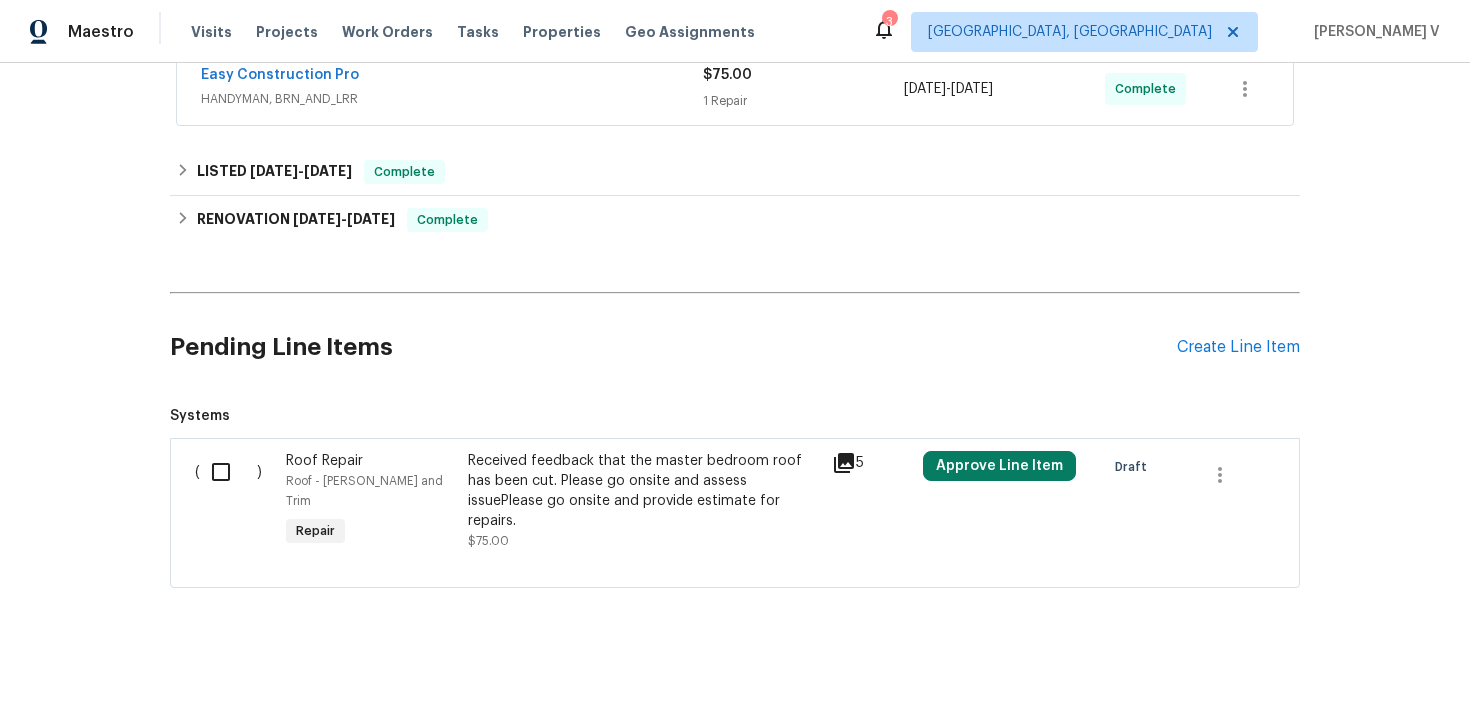 click at bounding box center [228, 472] 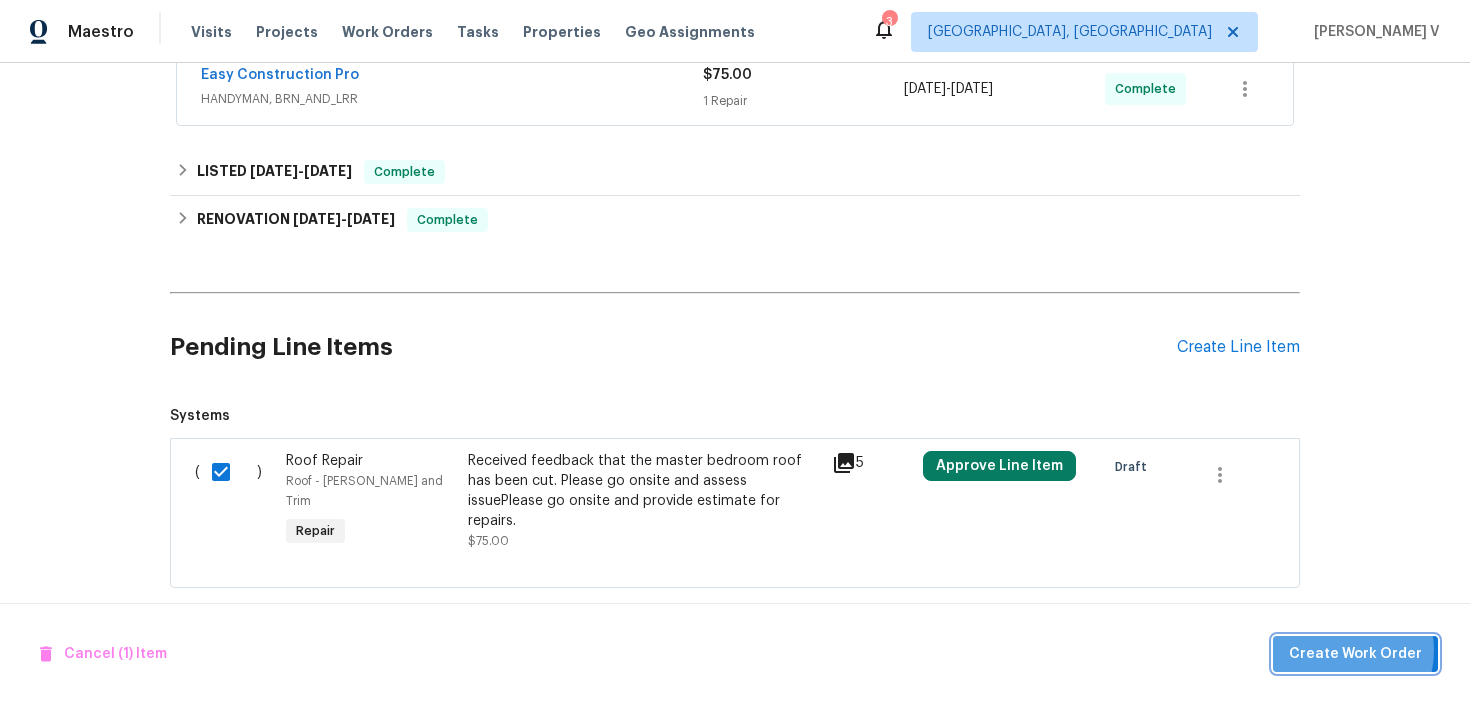 click on "Create Work Order" at bounding box center (1355, 654) 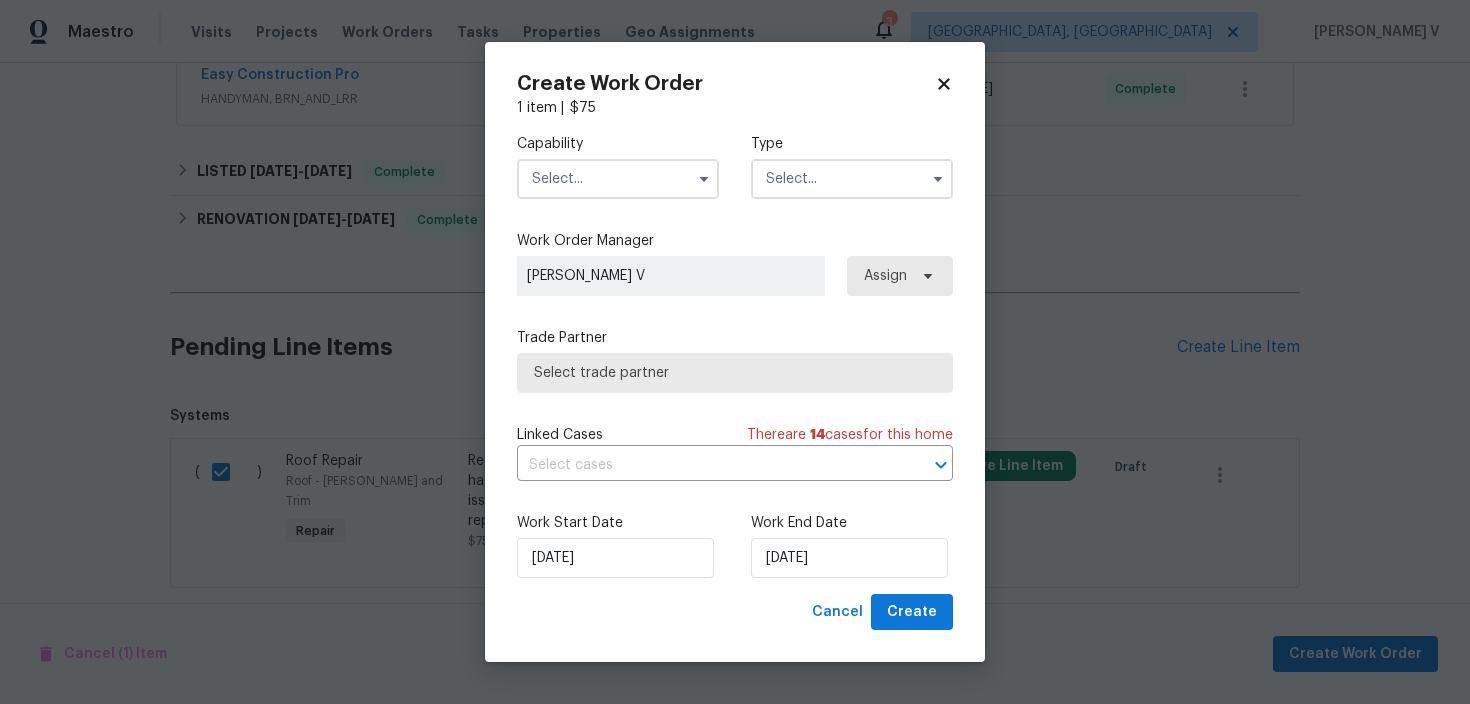 click at bounding box center [618, 179] 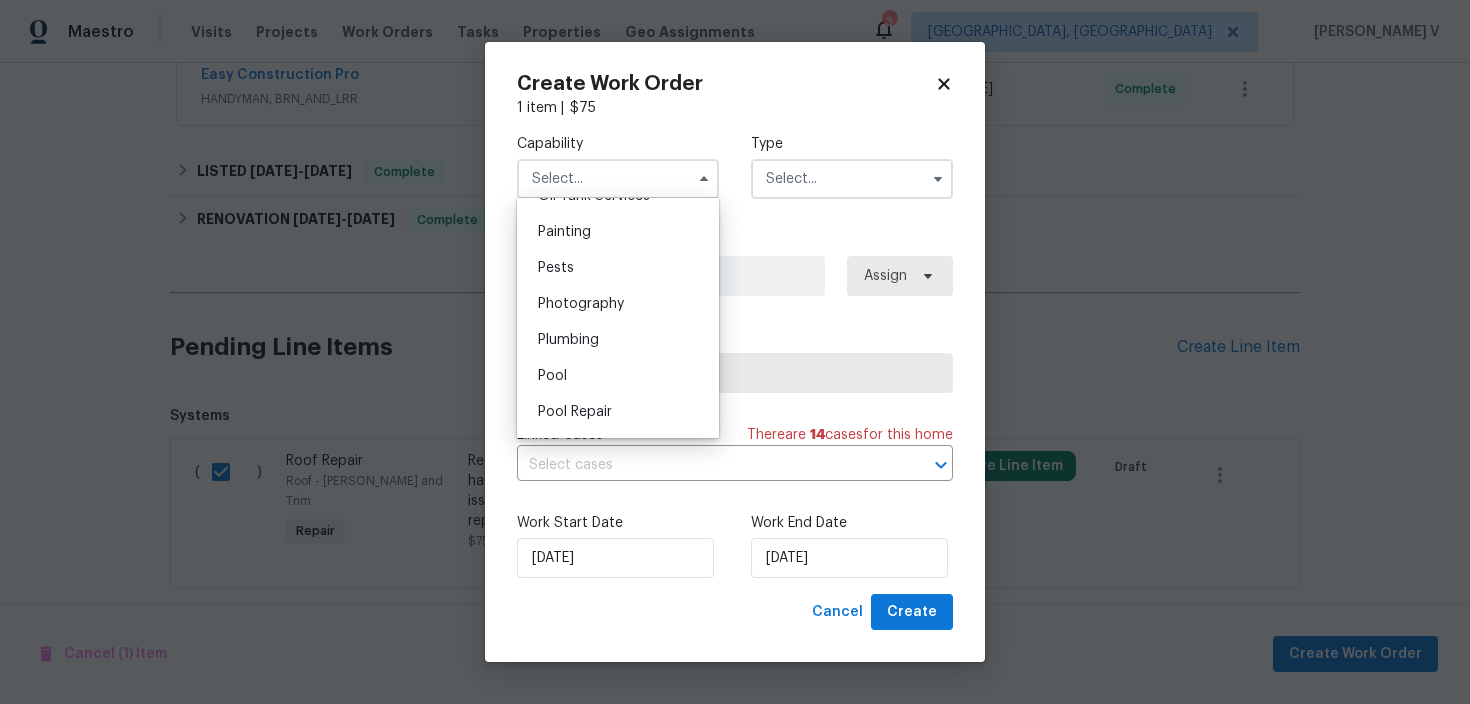 scroll, scrollTop: 1712, scrollLeft: 0, axis: vertical 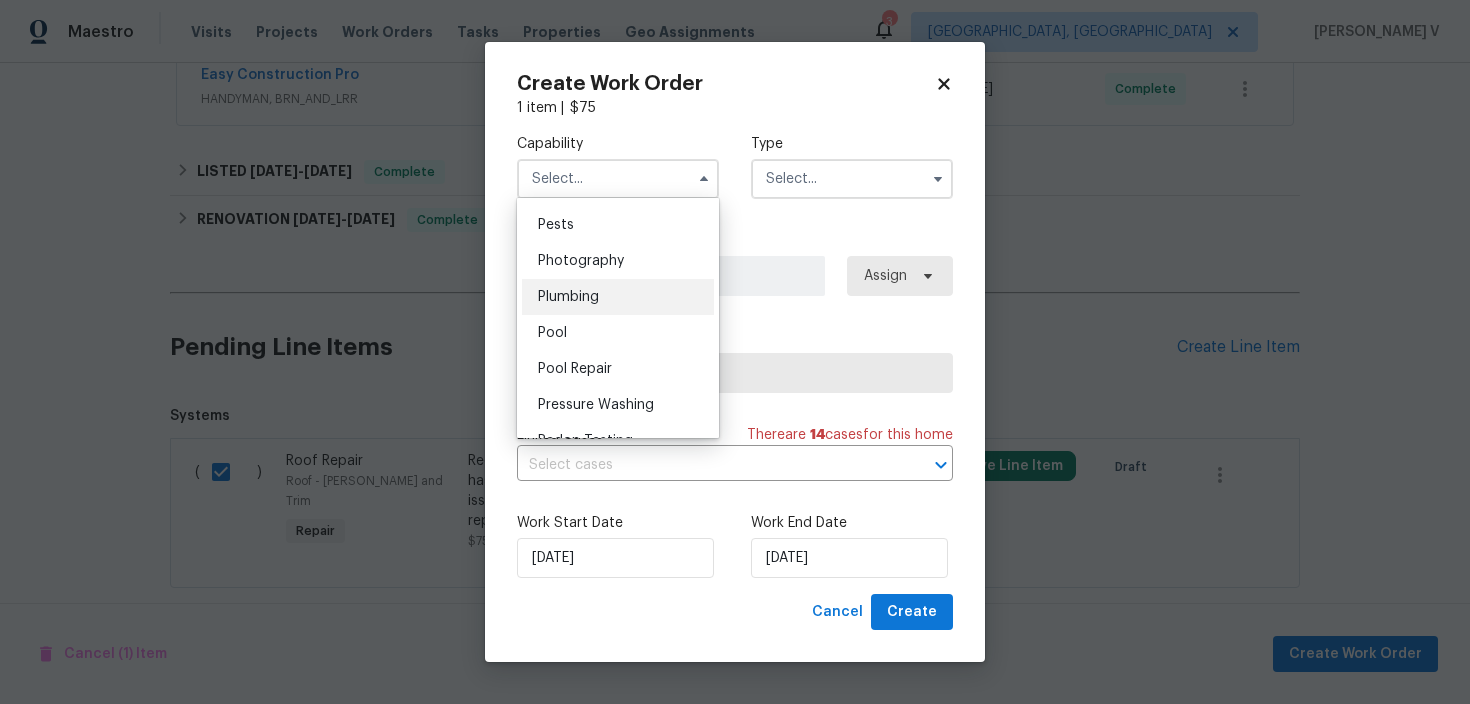 click on "Plumbing" at bounding box center (618, 297) 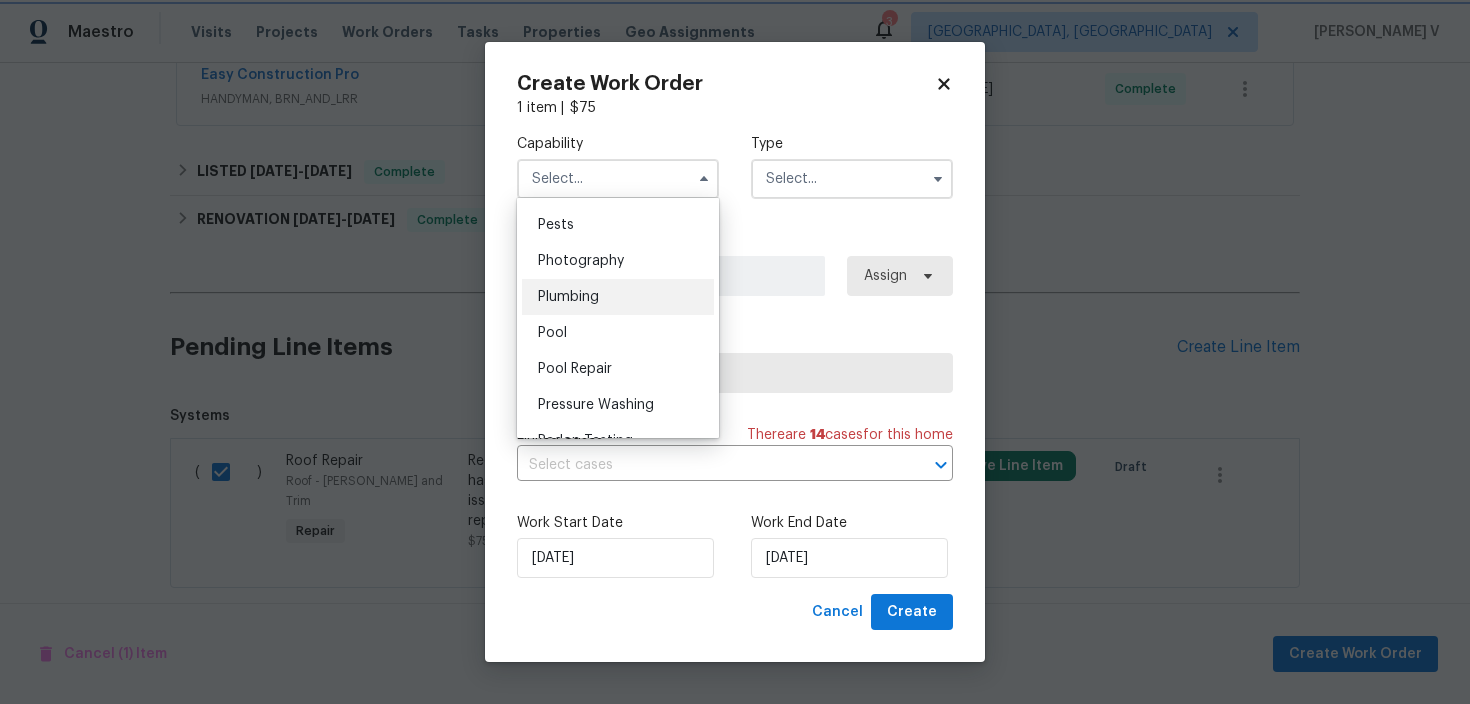 type on "Plumbing" 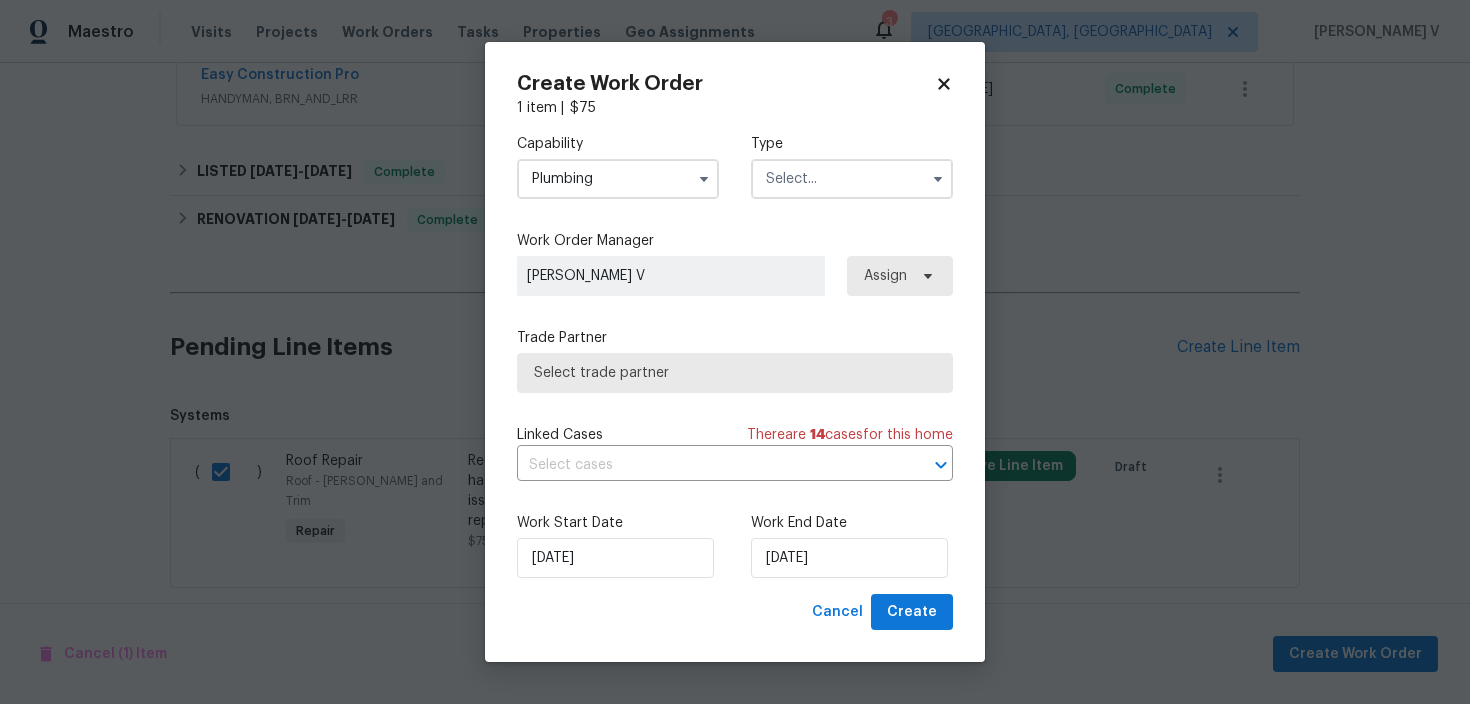 click at bounding box center (852, 179) 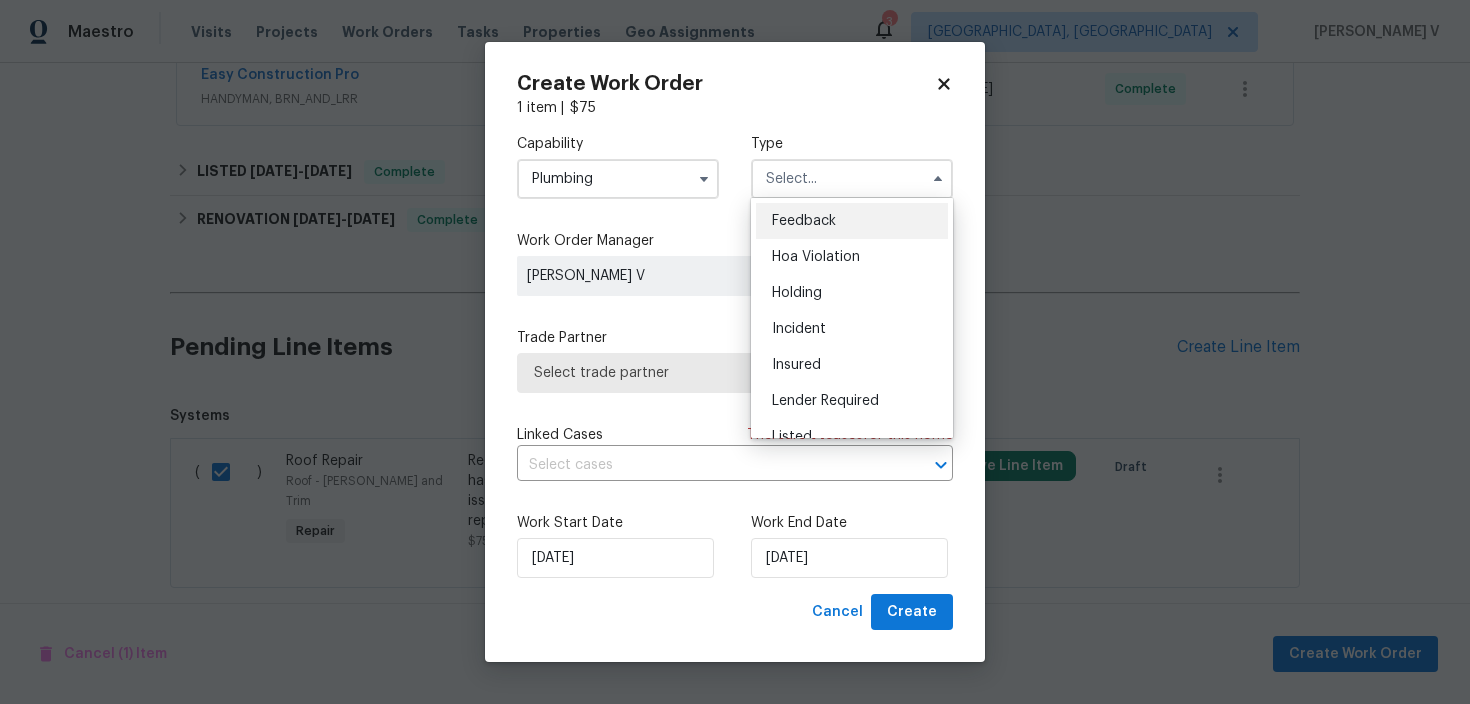 click on "Feedback" at bounding box center (804, 221) 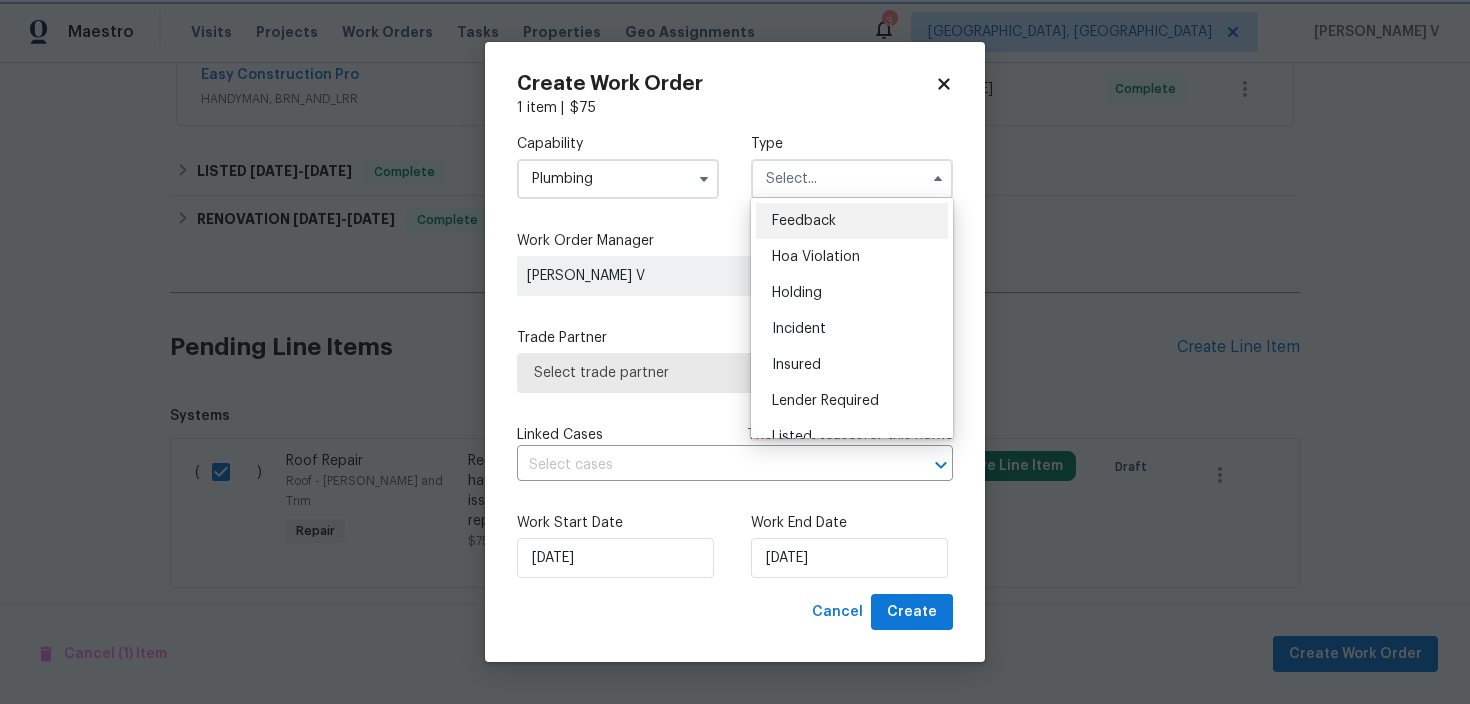 type on "Feedback" 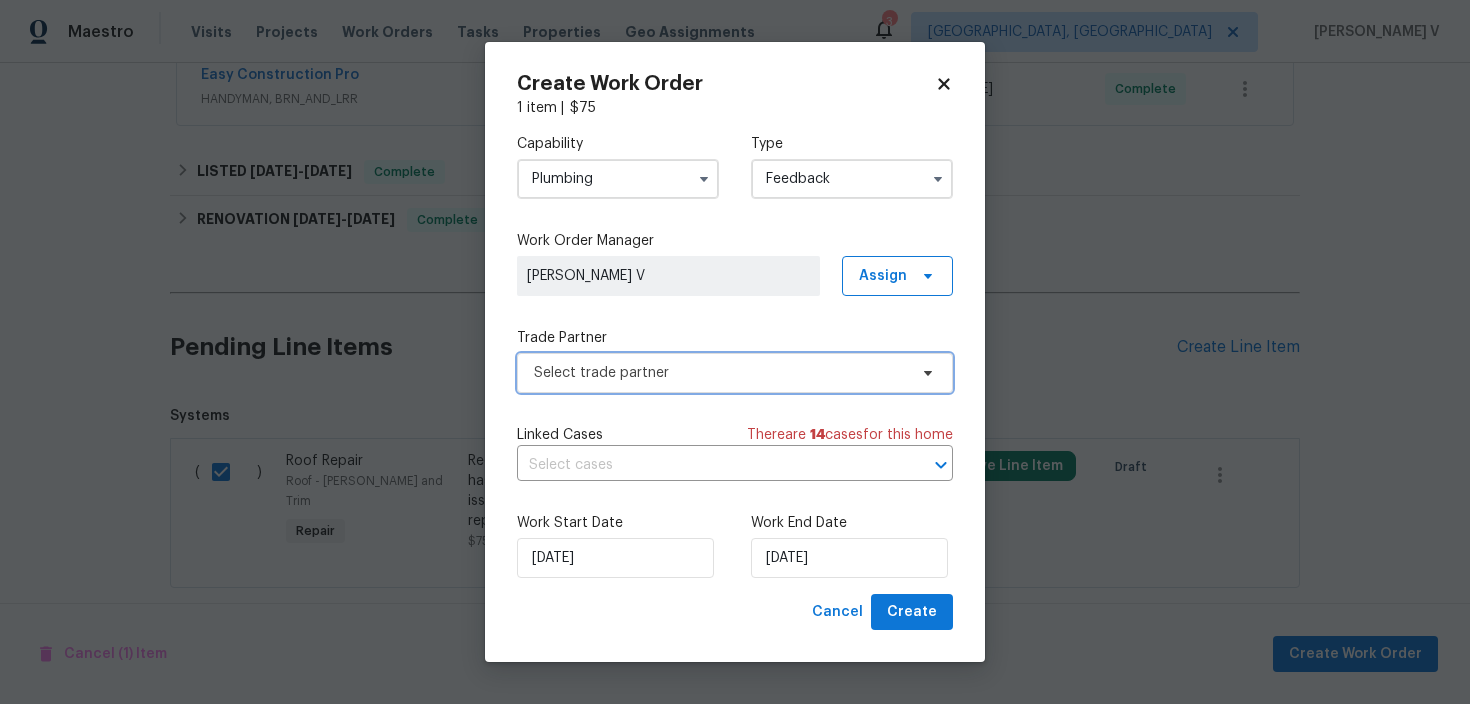 click on "Select trade partner" at bounding box center [720, 373] 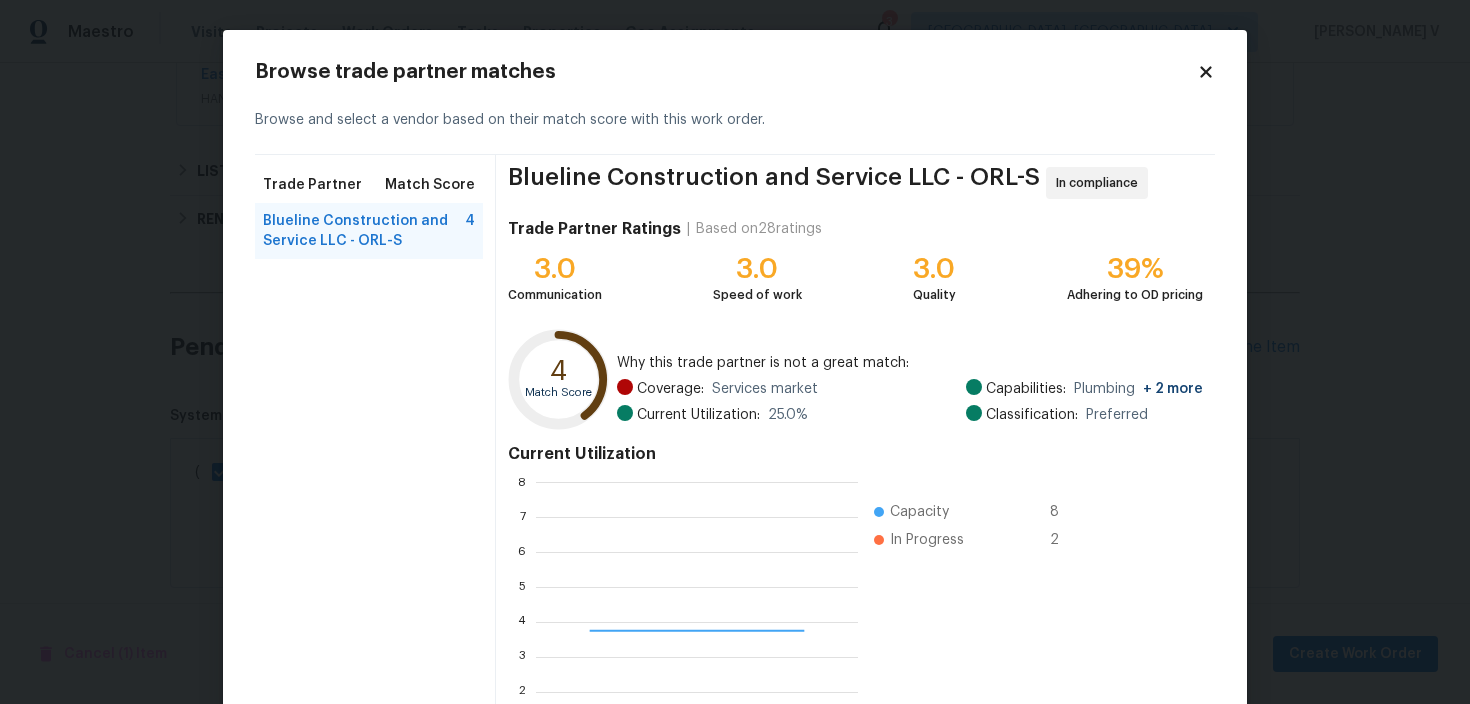 scroll, scrollTop: 2, scrollLeft: 2, axis: both 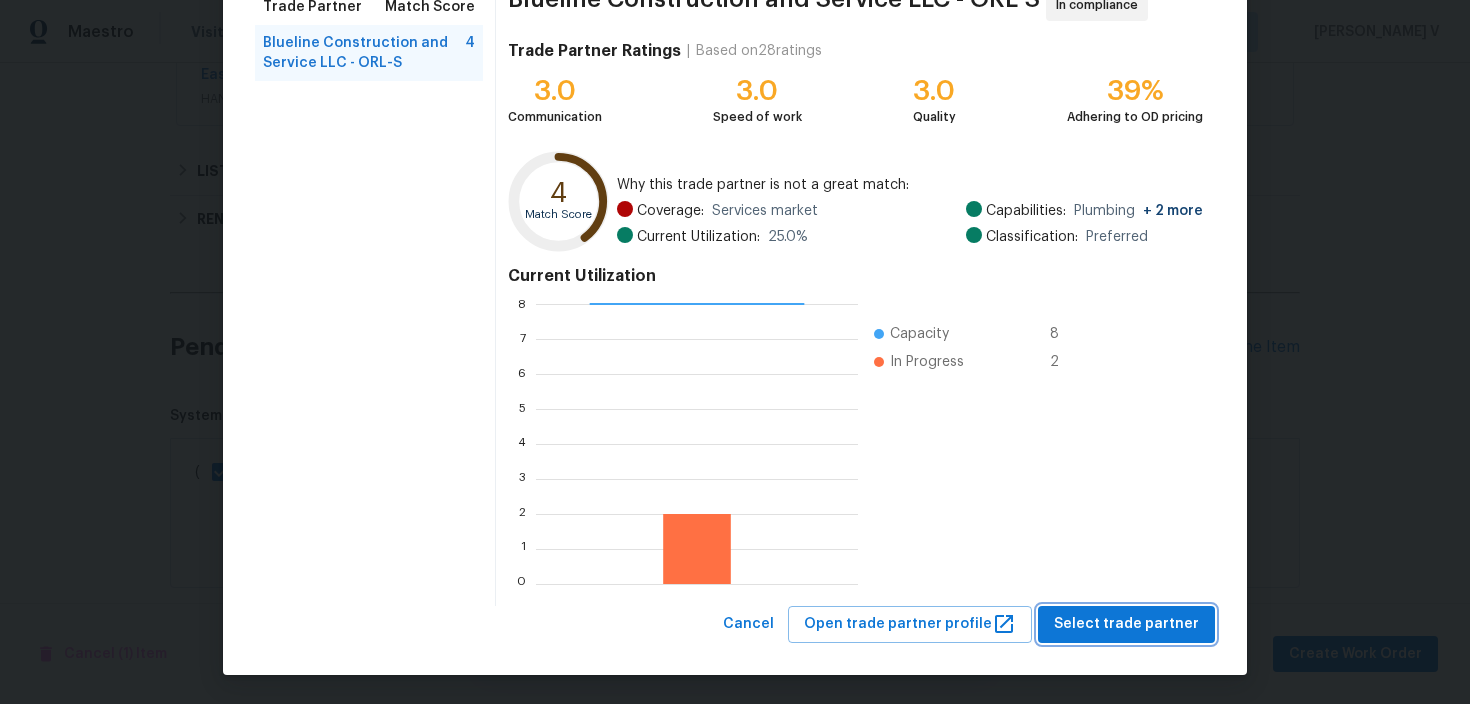 click on "Select trade partner" at bounding box center [1126, 624] 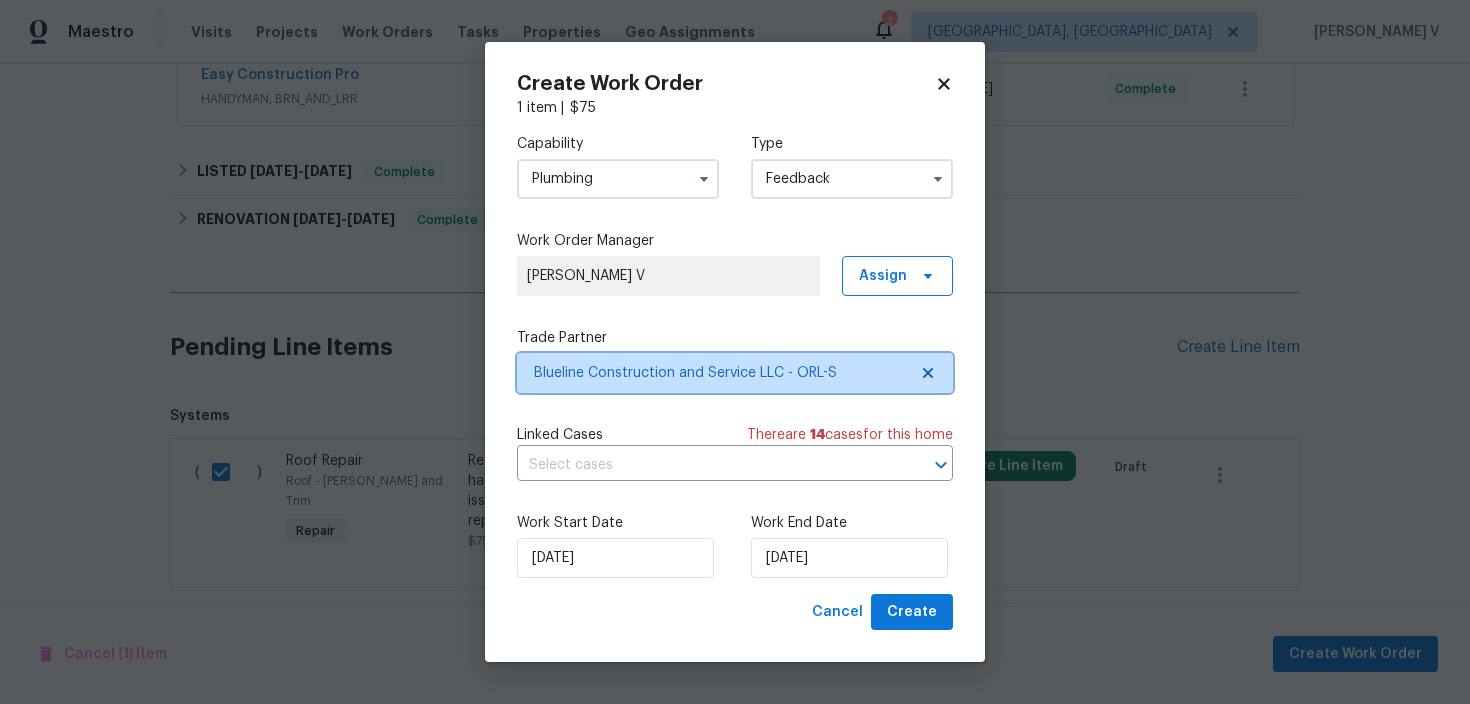 scroll, scrollTop: 0, scrollLeft: 0, axis: both 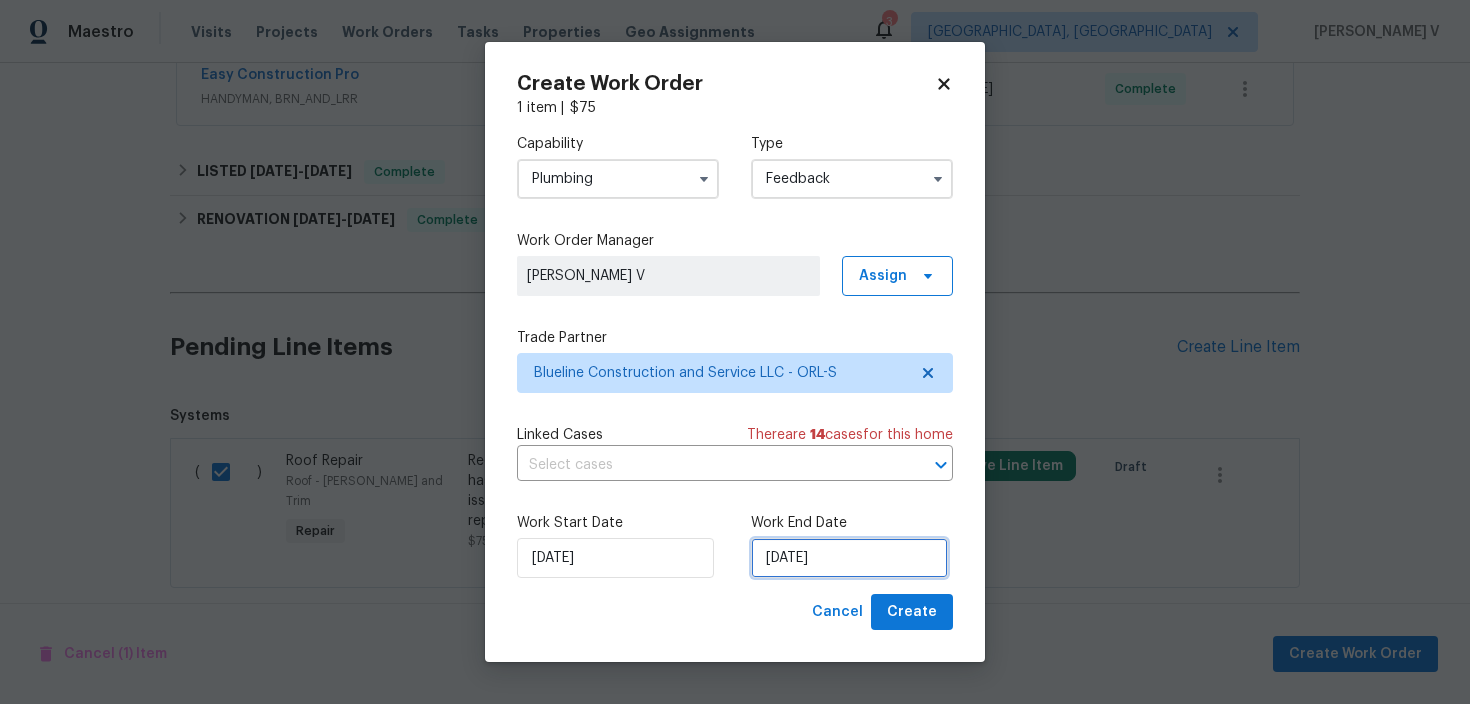 click on "10/07/2025" at bounding box center (849, 558) 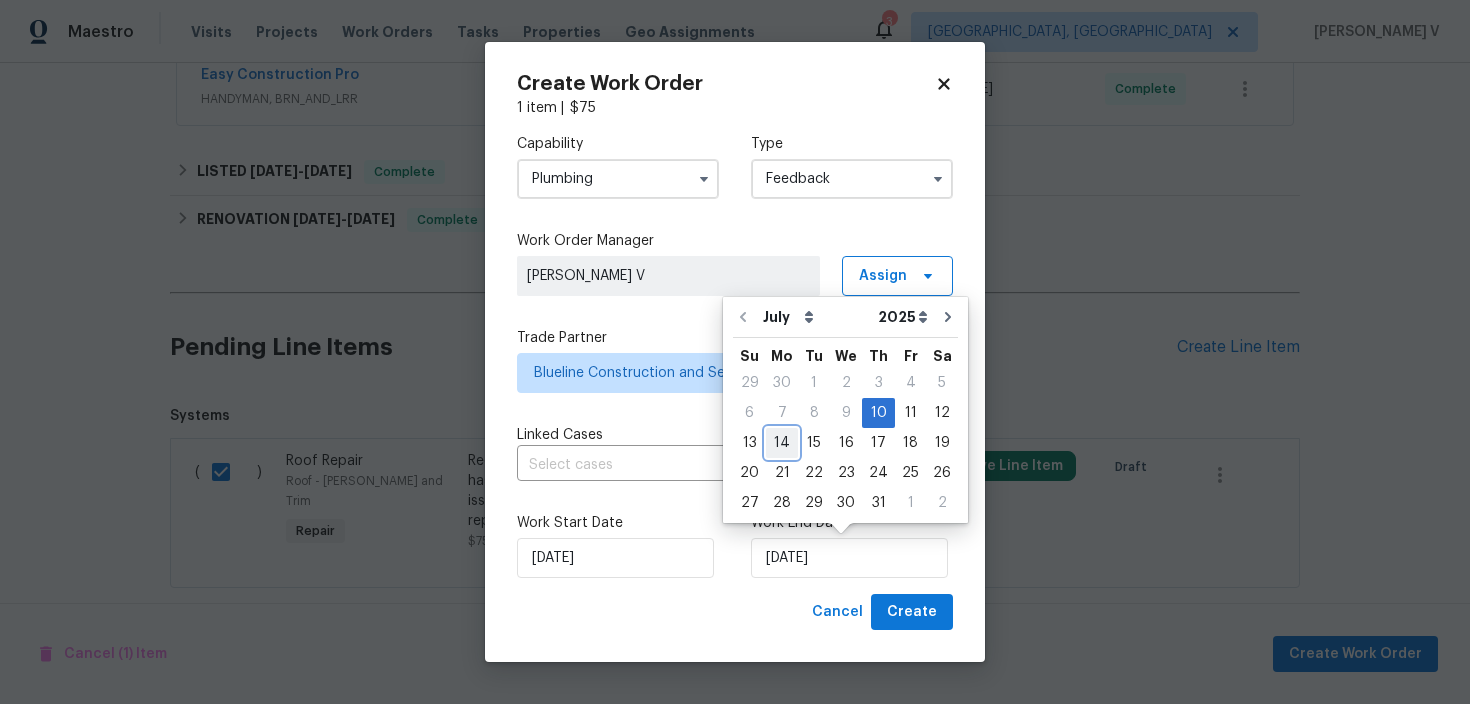 click on "14" at bounding box center (782, 443) 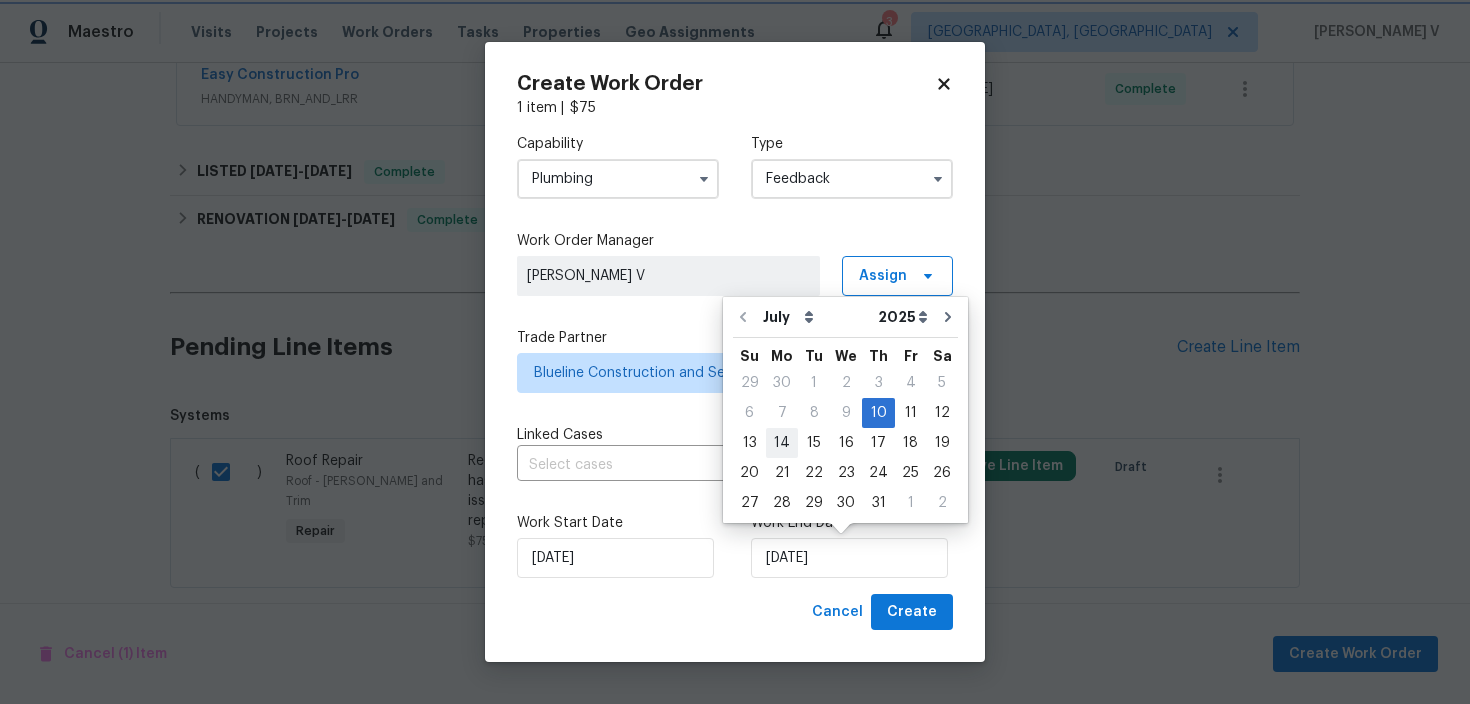 type on "14/07/2025" 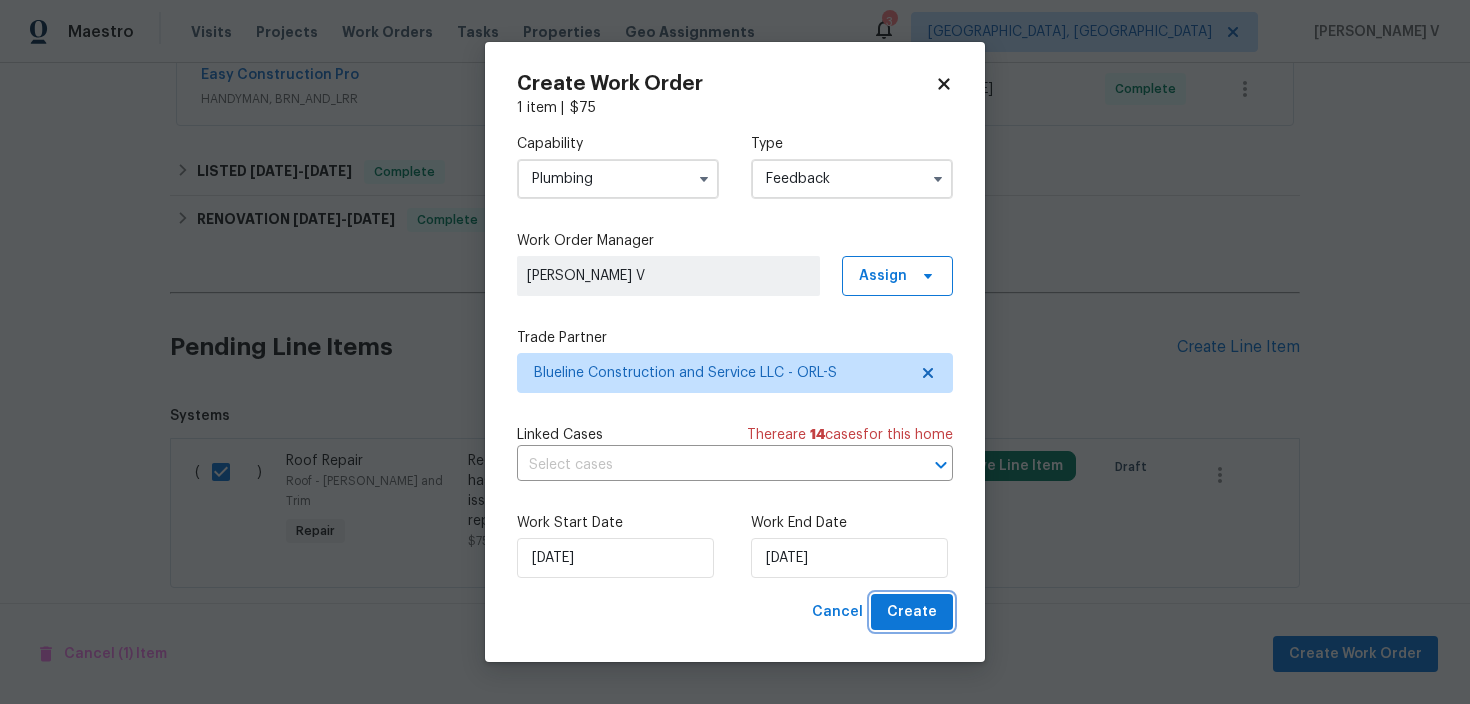 click on "Create" at bounding box center [912, 612] 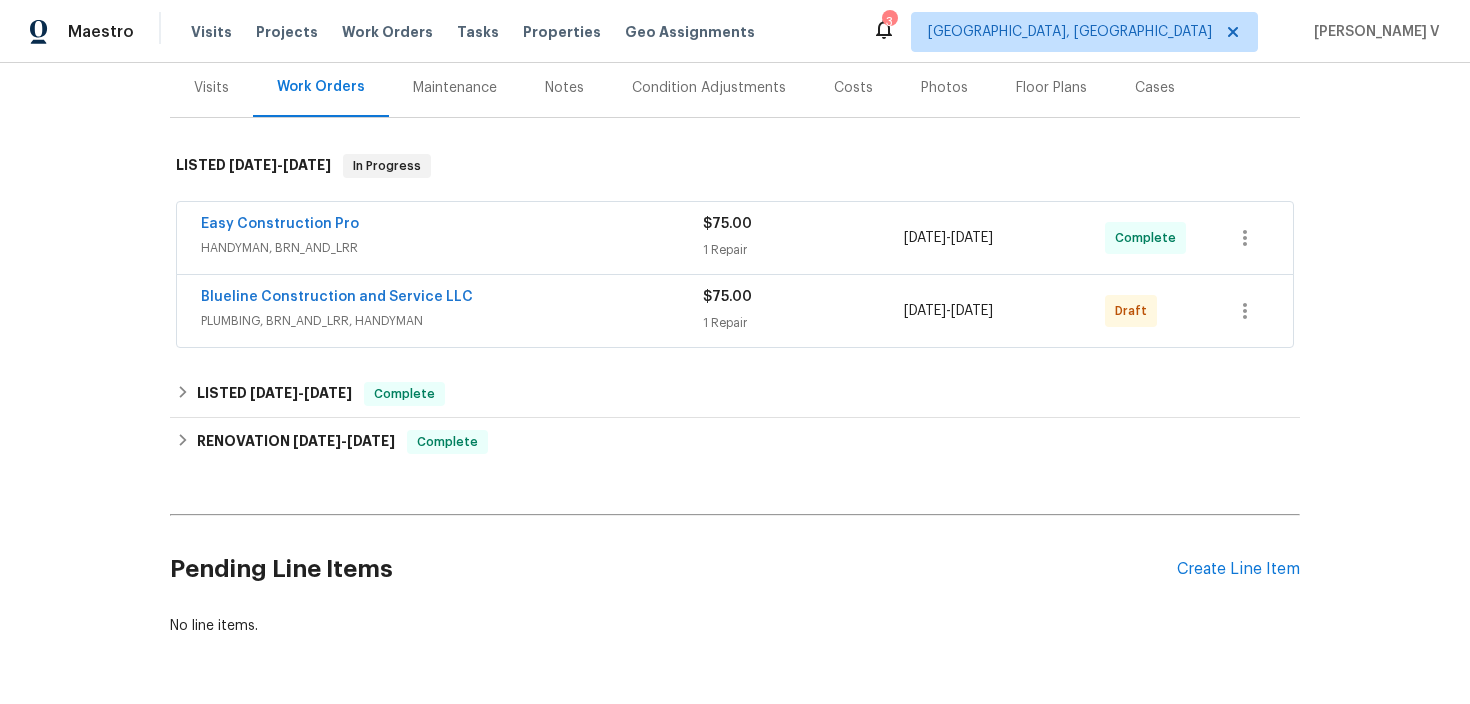 scroll, scrollTop: 180, scrollLeft: 0, axis: vertical 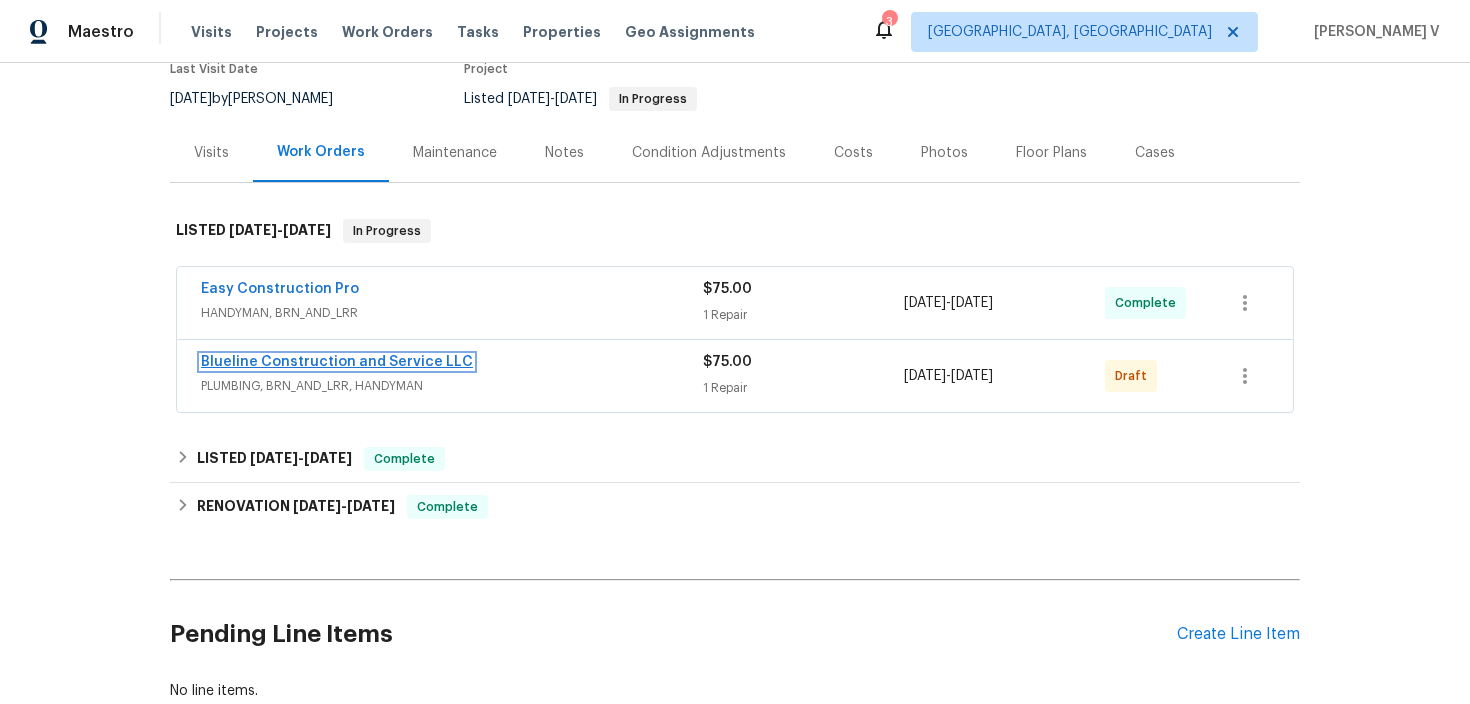 click on "Blueline Construction and Service LLC" at bounding box center (337, 362) 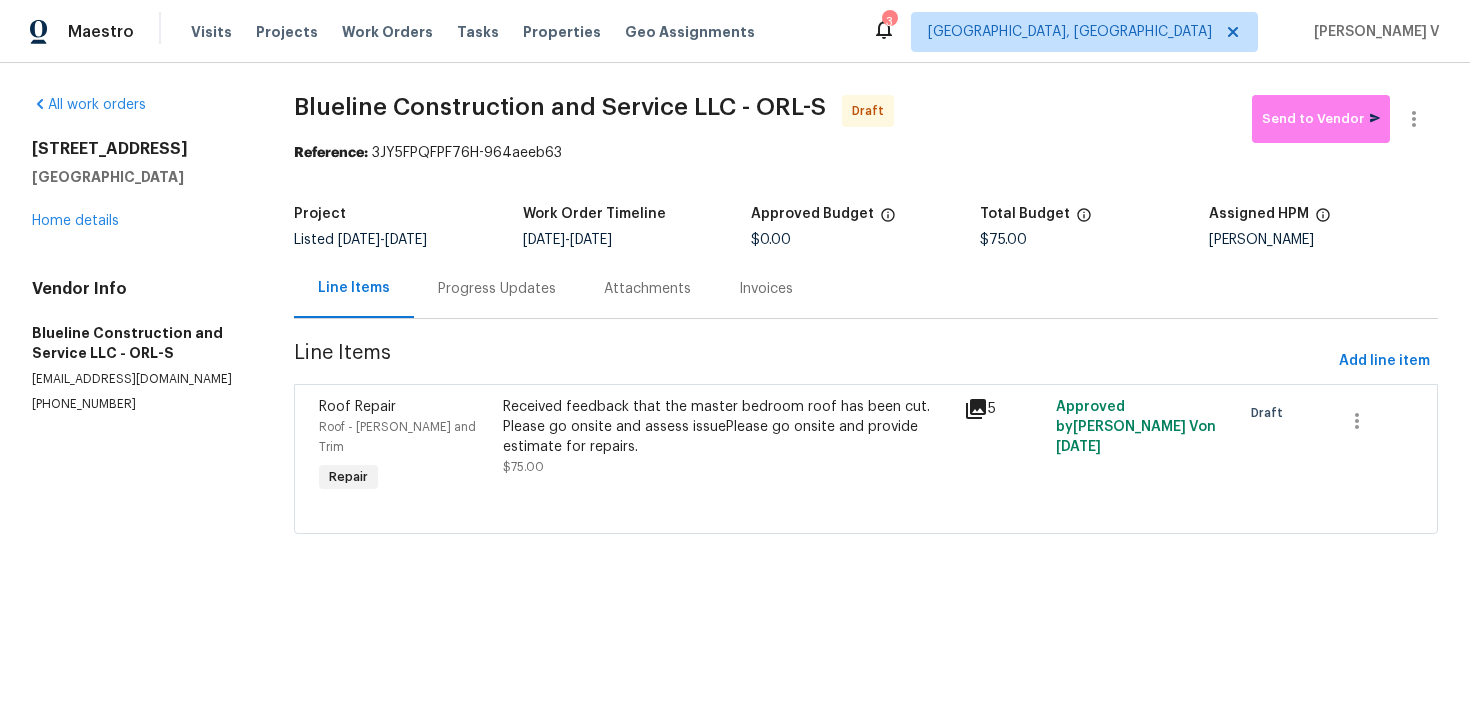 click on "Progress Updates" at bounding box center (497, 289) 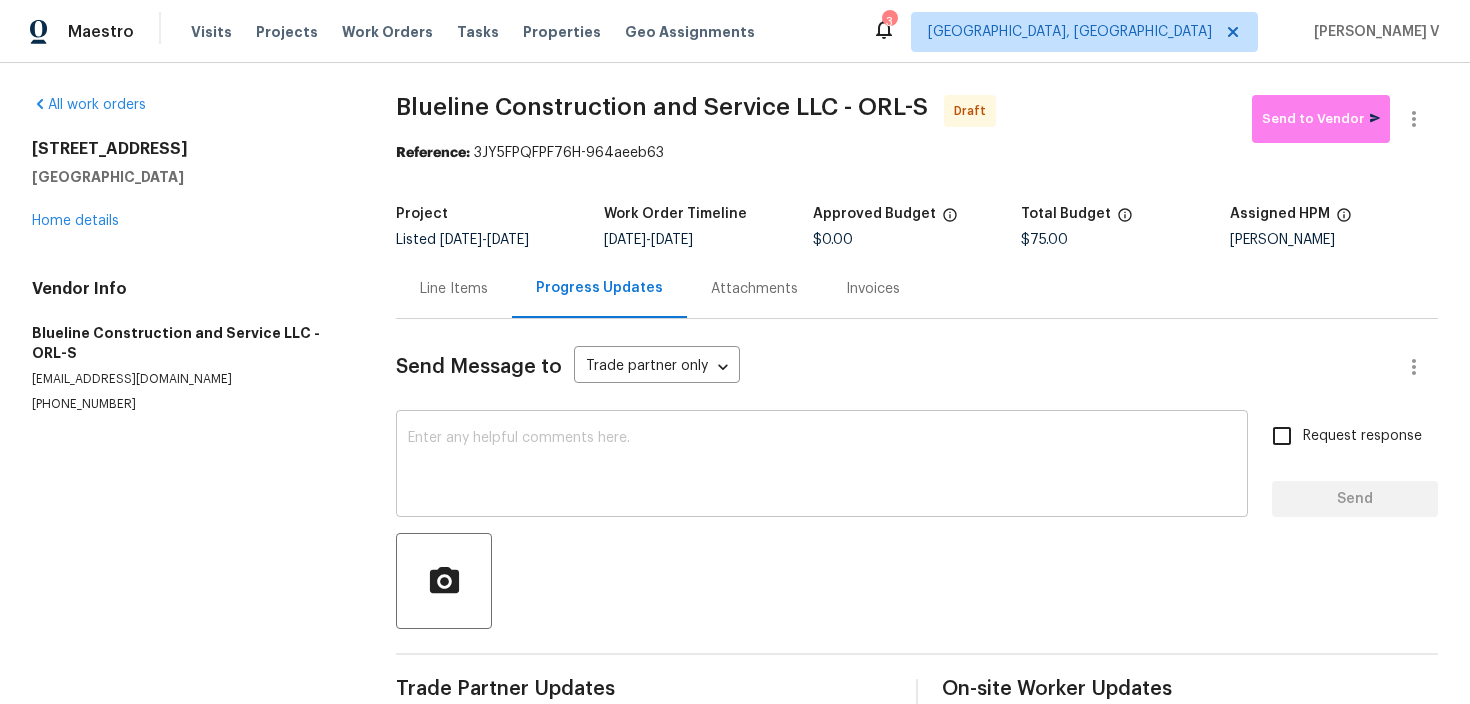 click on "x ​" at bounding box center [822, 466] 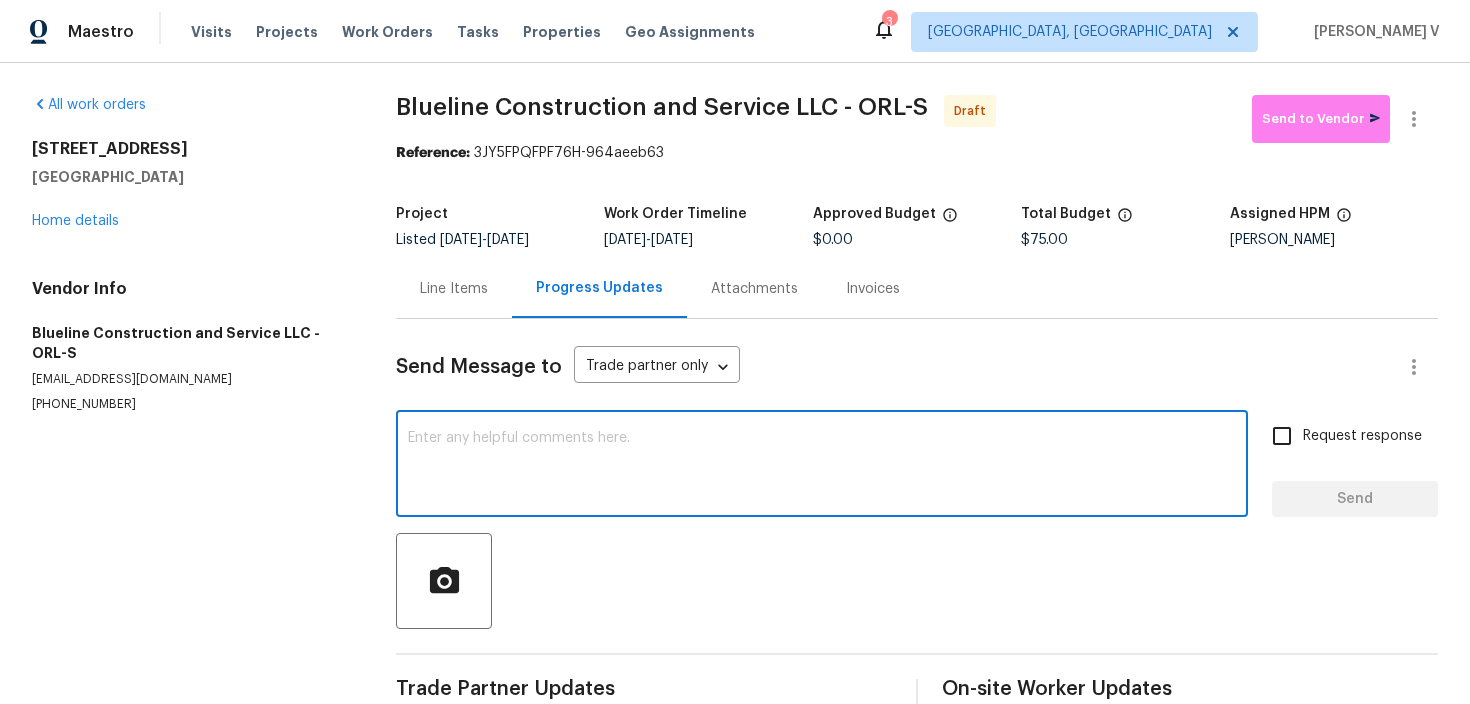 paste on "Hi, this is Divya with Opendoor. I’m confirming you received the WO for the property at 5545 Devonbriar Way Apt I101, Orlando, FL 32822. Please review and accept the WO within 24 hours and provide a schedule date. Please disregard the contact information for the HPM included in the WO. Our Centralised LWO Team is responsible for Listed WOs." 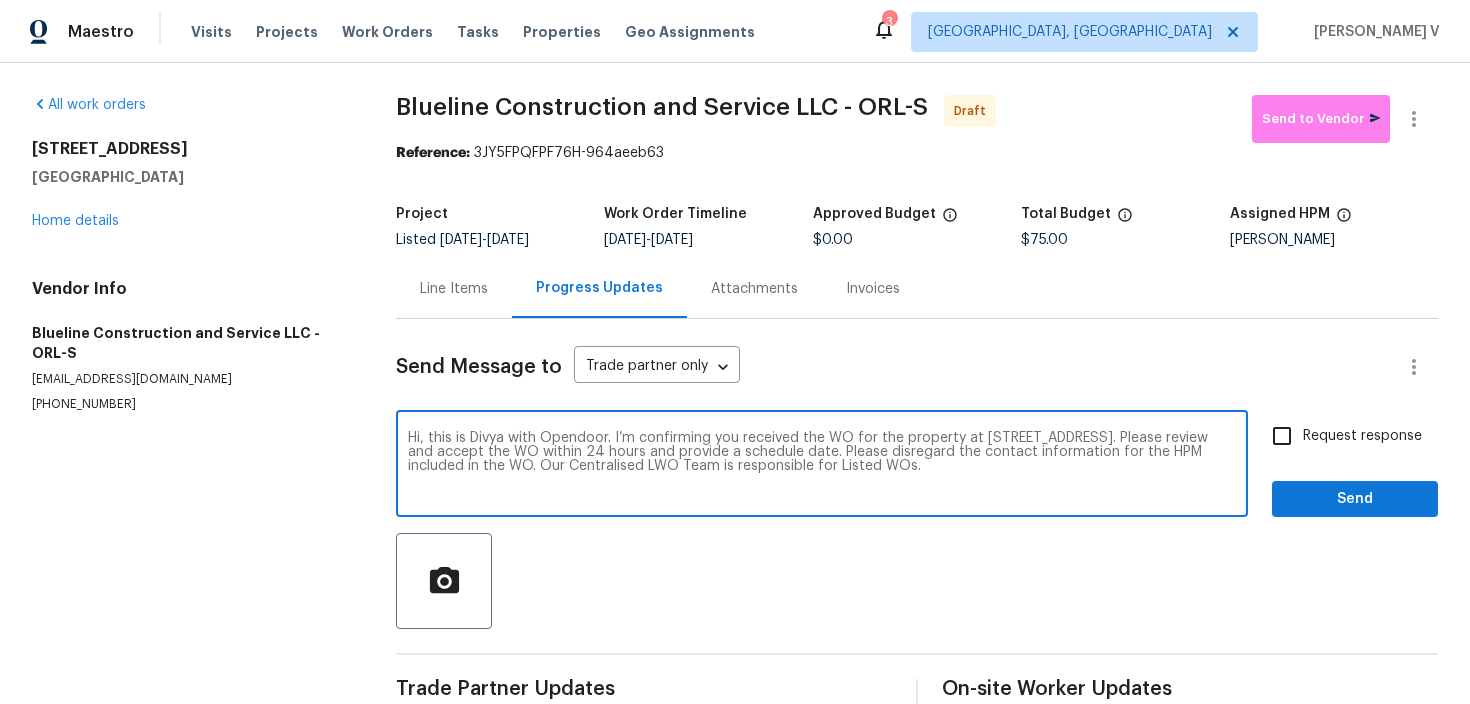 type on "Hi, this is Divya with Opendoor. I’m confirming you received the WO for the property at 5545 Devonbriar Way Apt I101, Orlando, FL 32822. Please review and accept the WO within 24 hours and provide a schedule date. Please disregard the contact information for the HPM included in the WO. Our Centralised LWO Team is responsible for Listed WOs." 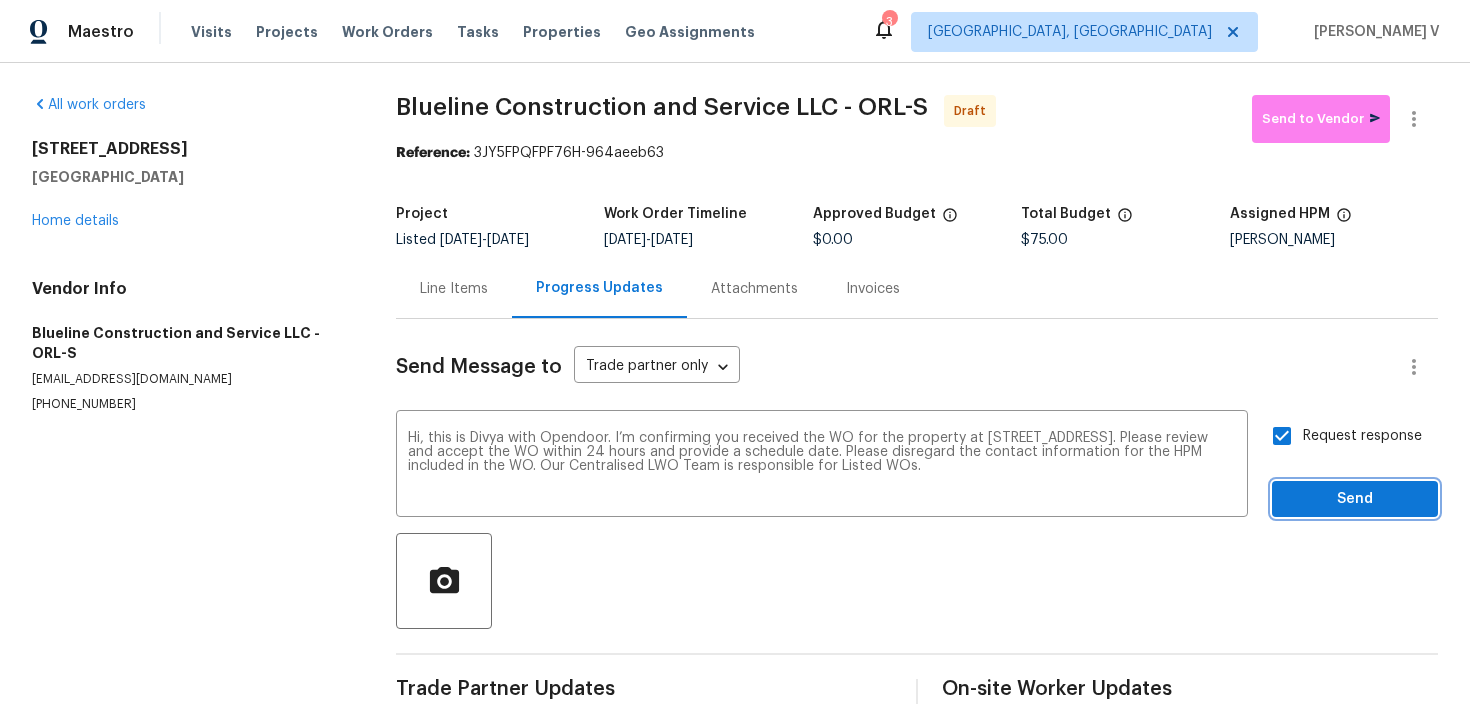 click on "Send" at bounding box center [1355, 499] 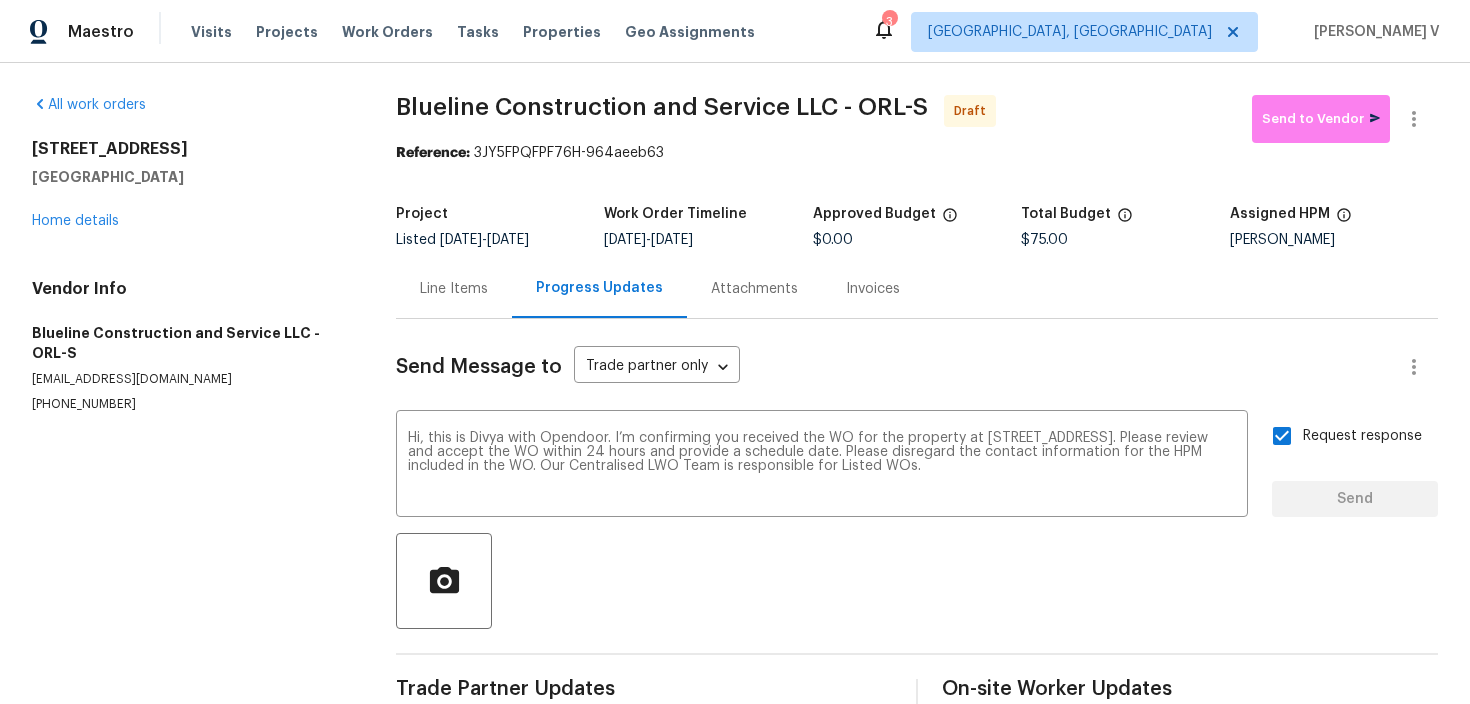 type 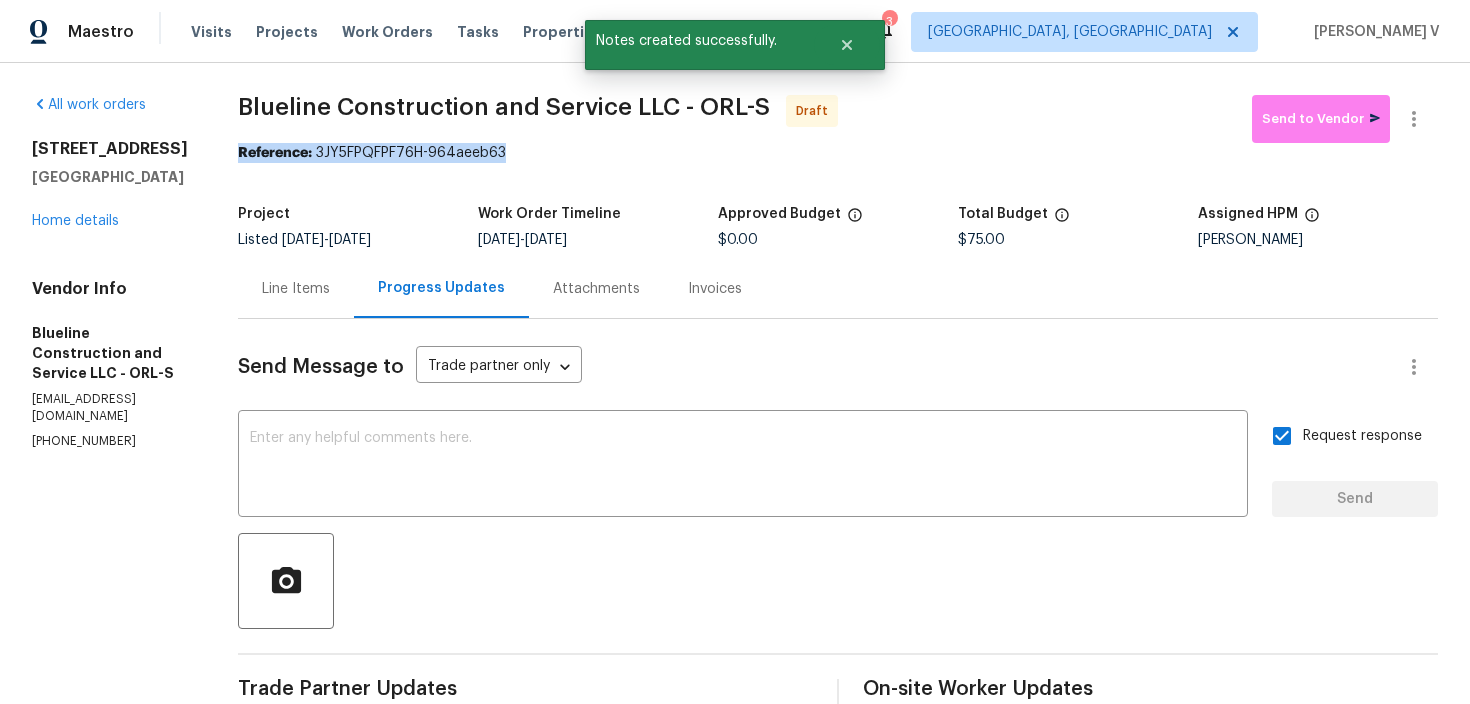 click on "Blueline Construction and Service LLC - ORL-S Draft Send to Vendor   Reference:   3JY5FPQFPF76H-964aeeb63 Project Listed   7/7/2025  -  7/14/2025 Work Order Timeline 7/10/2025  -  7/14/2025 Approved Budget $0.00 Total Budget $75.00 Assigned HPM Austin Jones Line Items Progress Updates Attachments Invoices Send Message to Trade partner only Trade partner only ​ x ​ Request response Send Trade Partner Updates Divya Dharshini V 07/10/2025 2:48 PM Hi, this is Divya with Opendoor. I’m confirming you received the WO for the property at 5545 Devonbriar Way Apt I101, Orlando, FL 32822. Please review and accept the WO within 24 hours and provide a schedule date. Please disregard the contact information for the HPM included in the WO. Our Centralised LWO Team is responsible for Listed WOs. On-site Worker Updates" at bounding box center [838, 472] 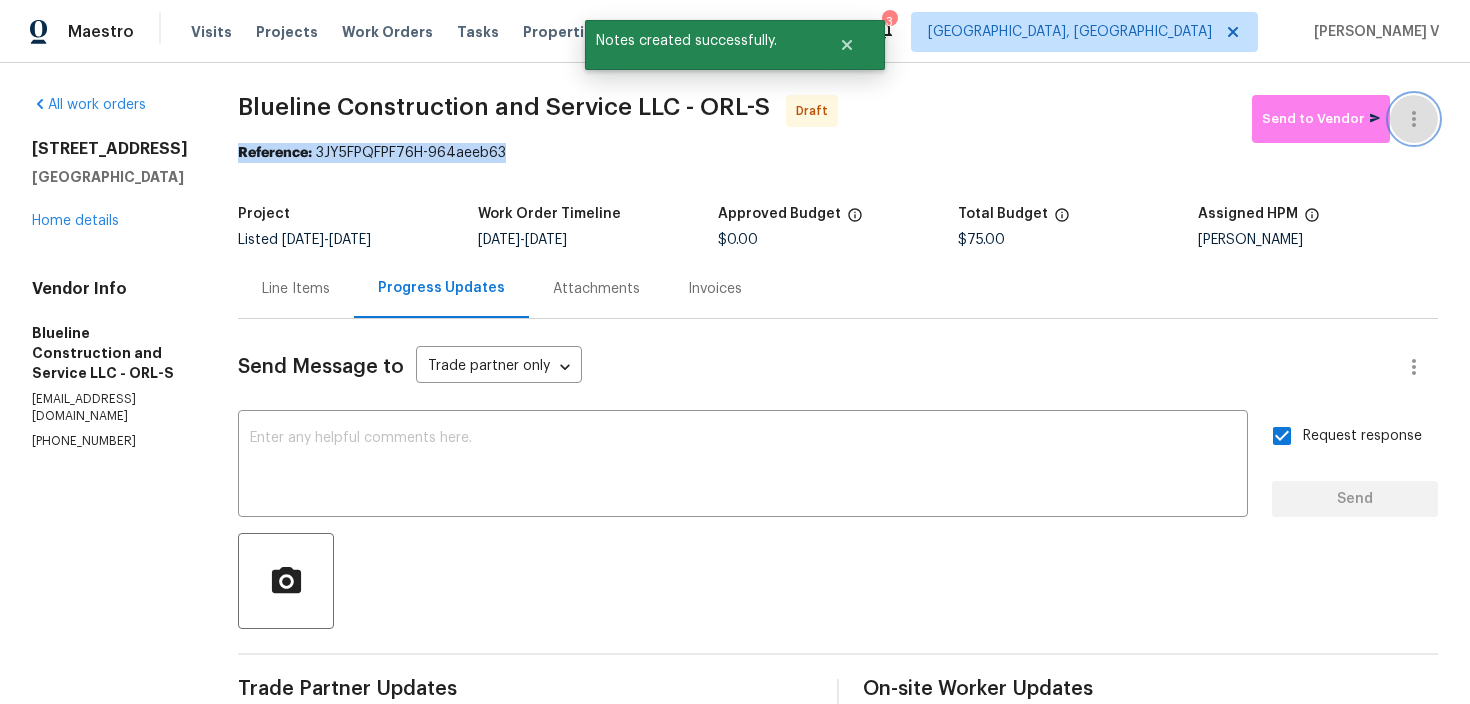 click at bounding box center [1414, 119] 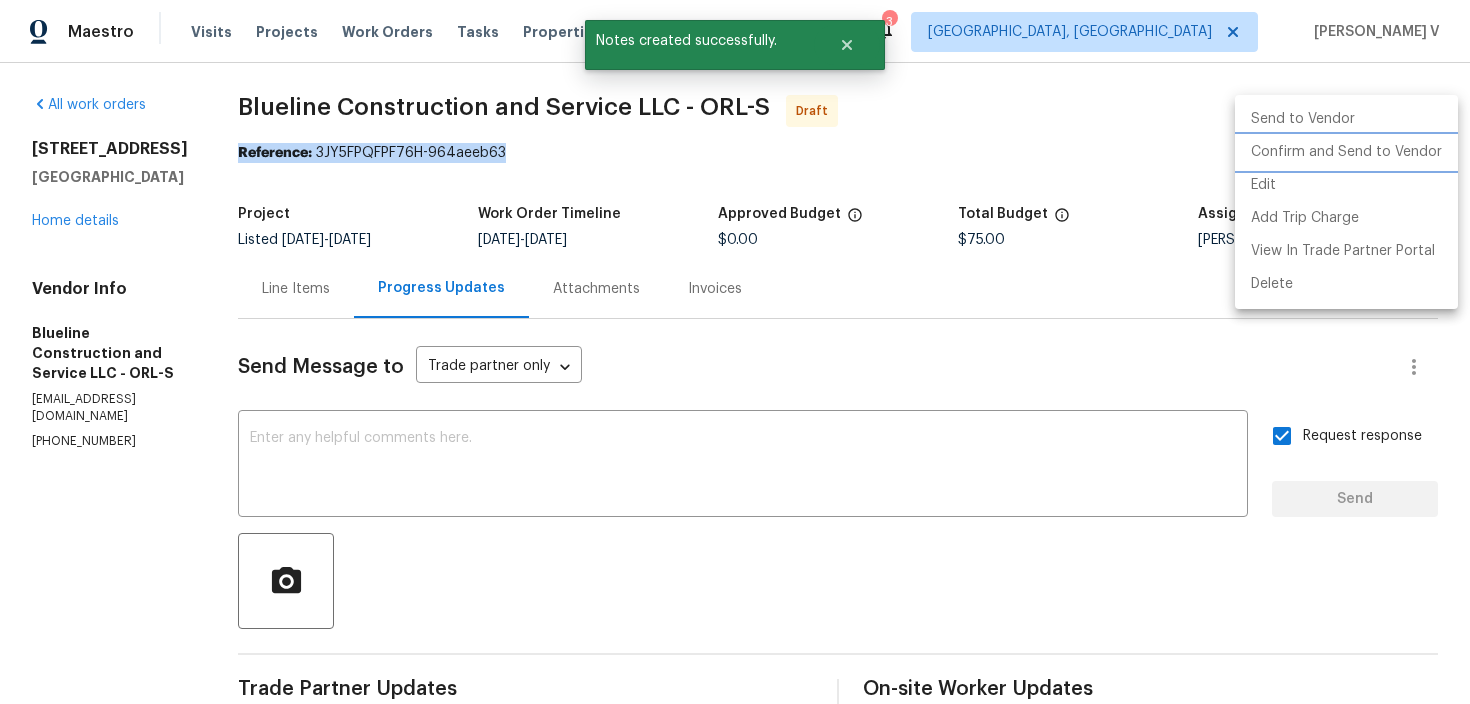 click on "Confirm and Send to Vendor" at bounding box center (1346, 152) 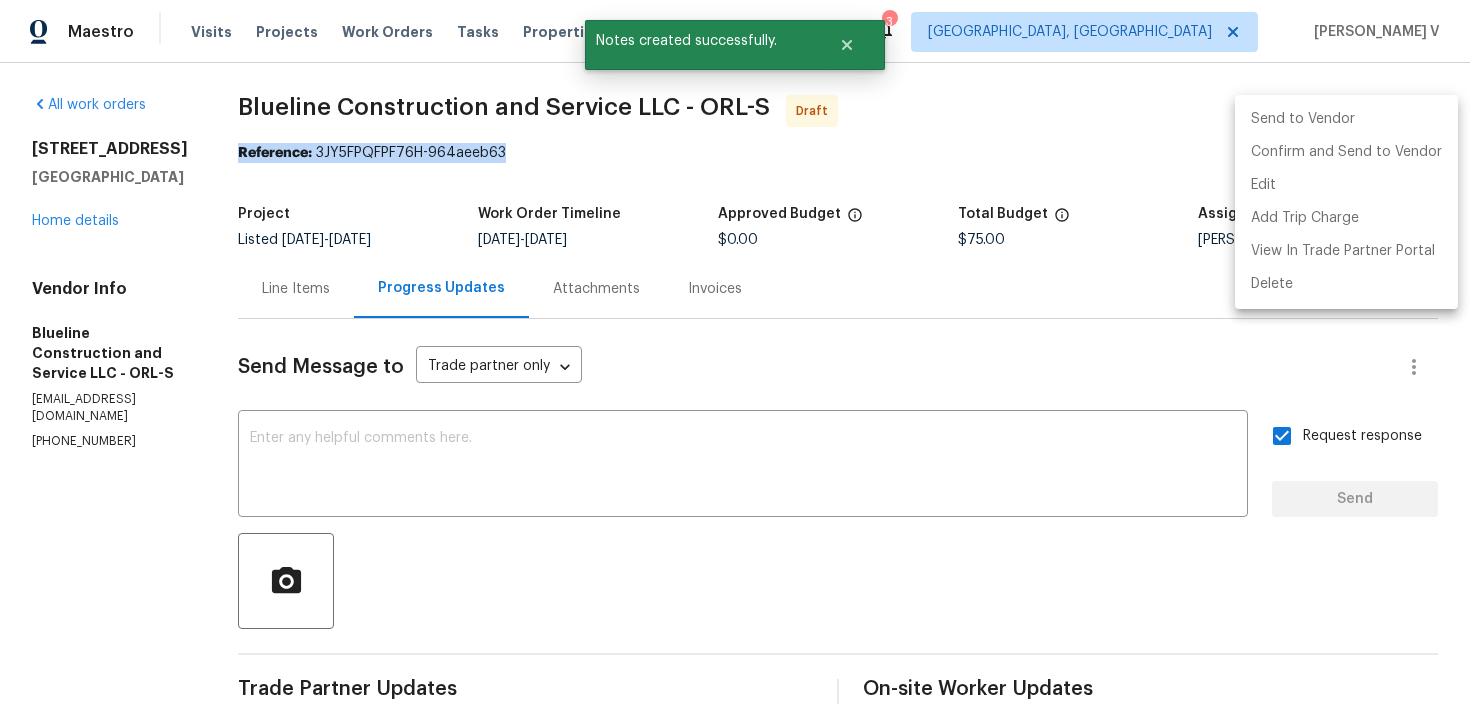 click at bounding box center [735, 352] 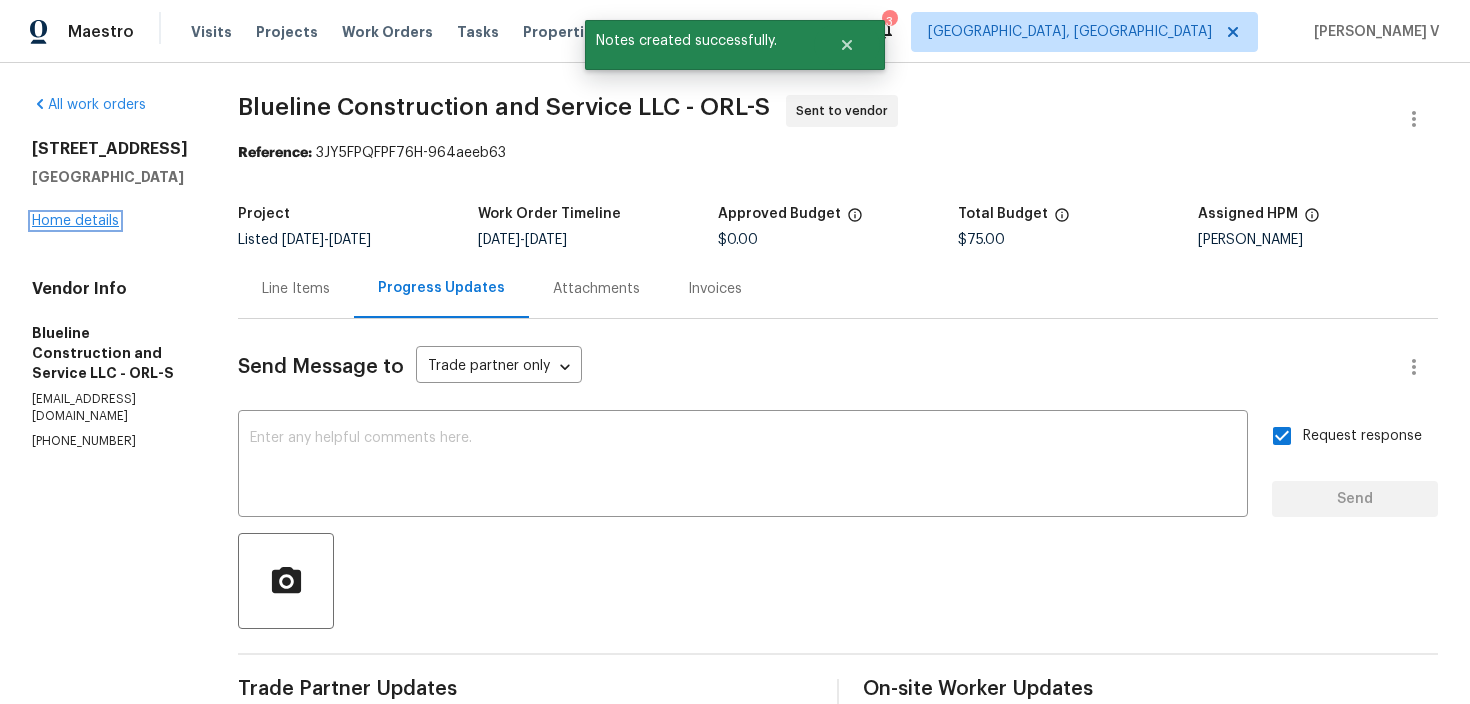 click on "Home details" at bounding box center (75, 221) 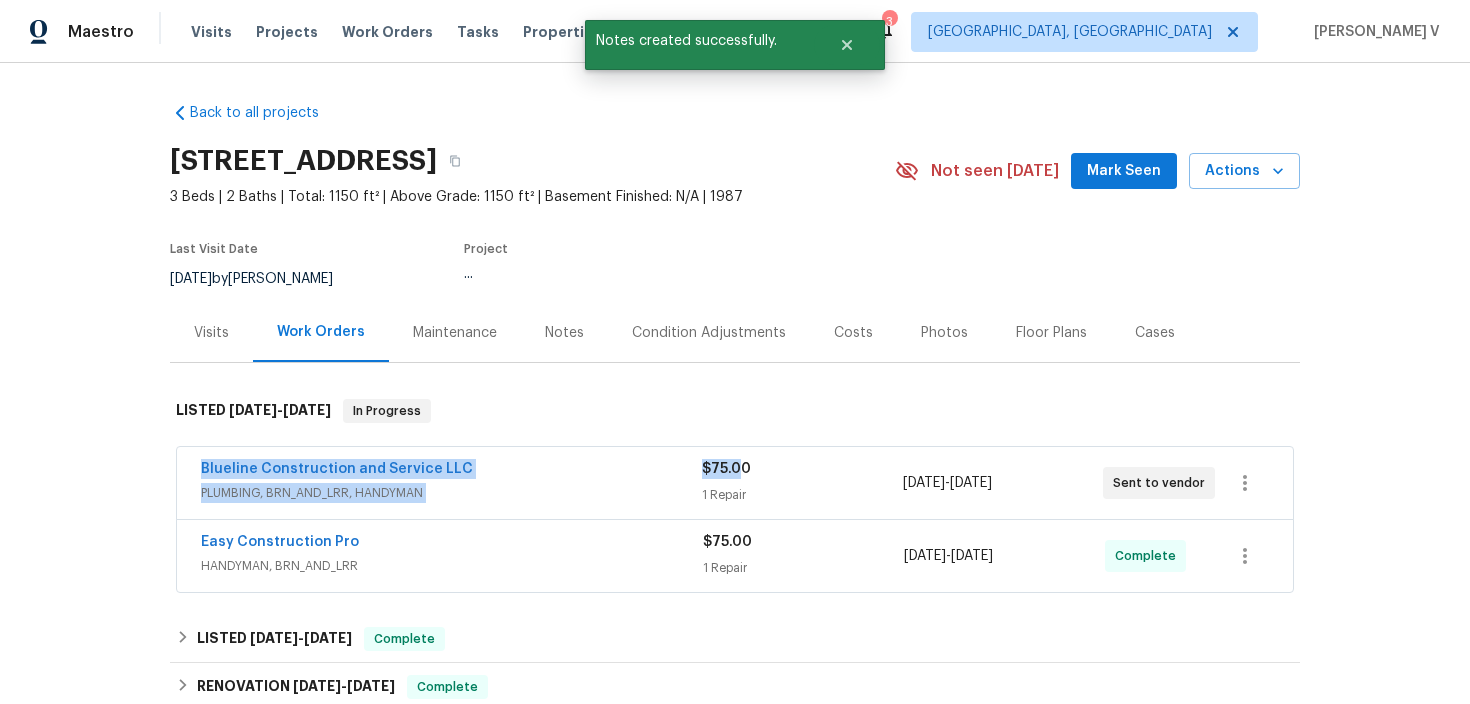 drag, startPoint x: 174, startPoint y: 473, endPoint x: 738, endPoint y: 478, distance: 564.02216 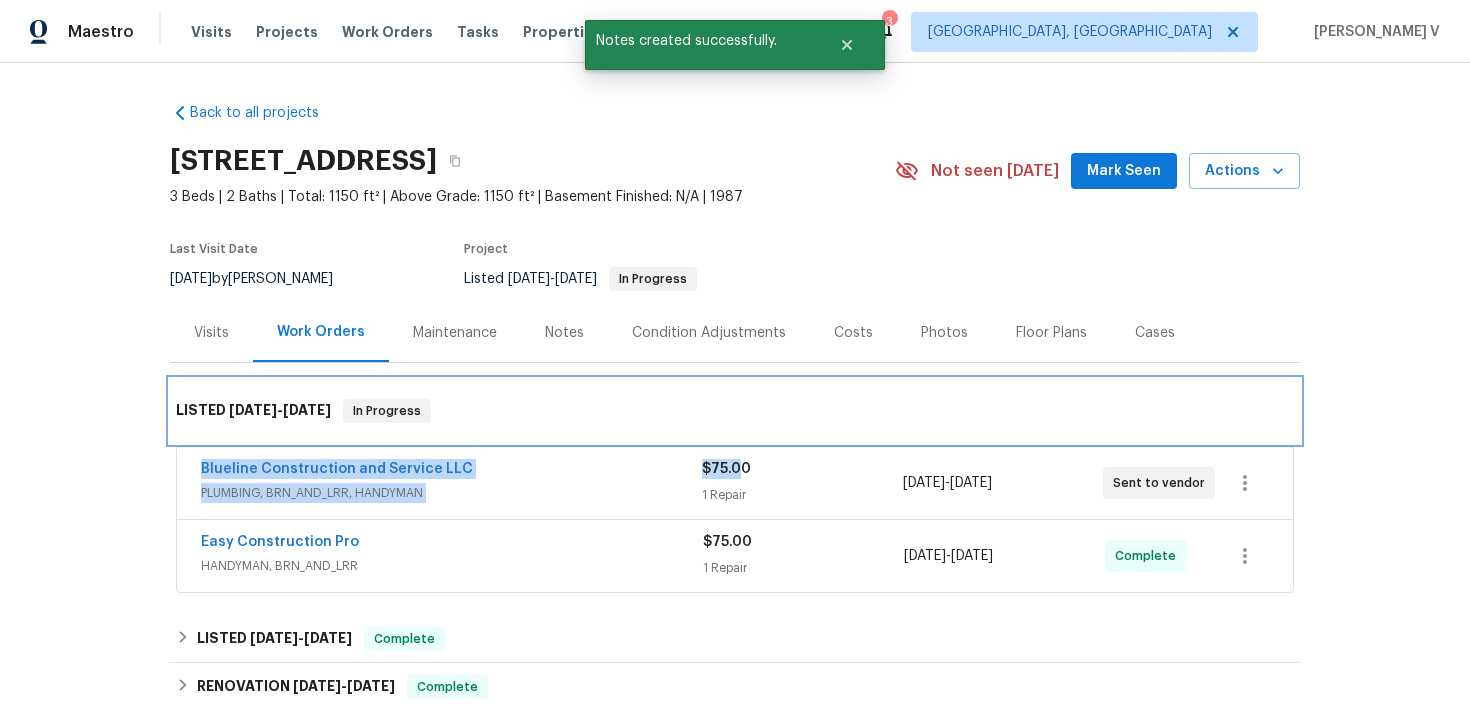 click on "LISTED   7/7/25  -  7/14/25 In Progress" at bounding box center (735, 411) 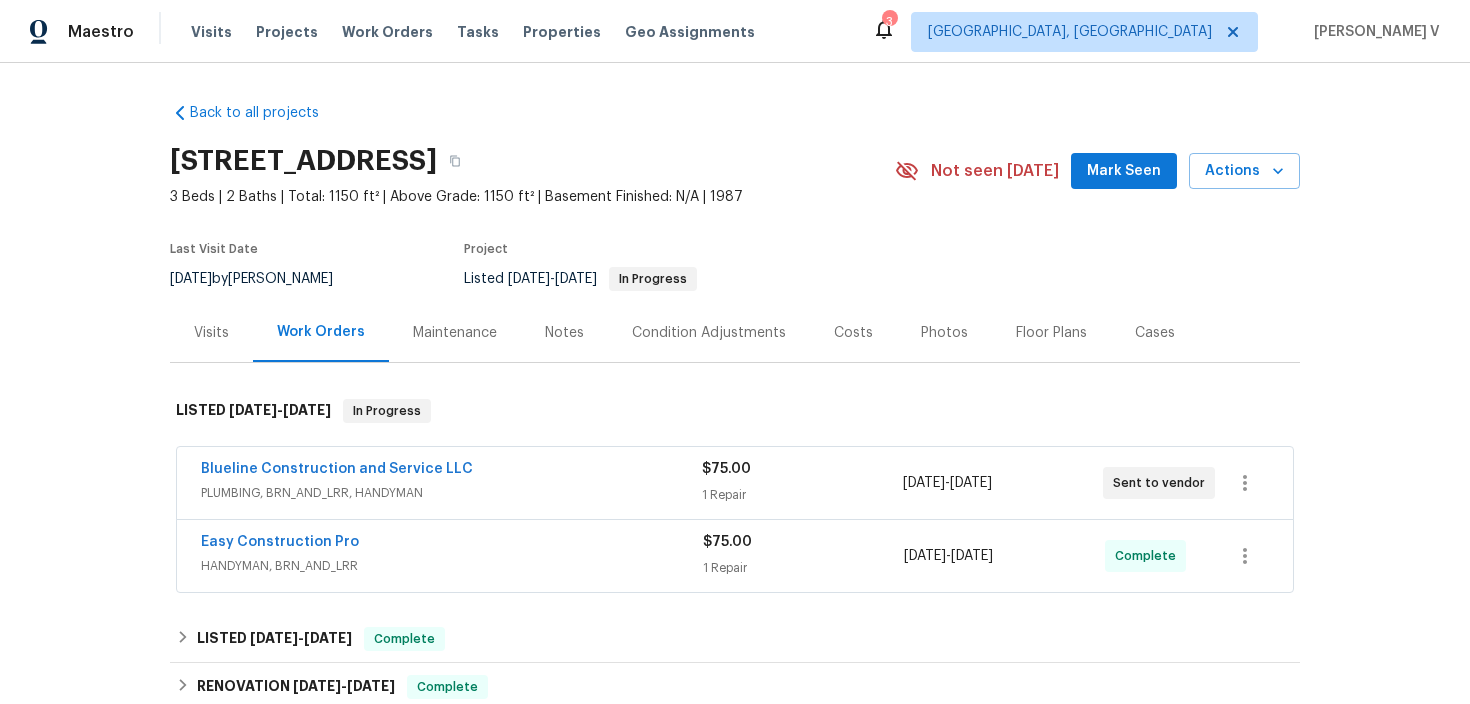 click on "Blueline Construction and Service LLC PLUMBING, BRN_AND_LRR, HANDYMAN $75.00 1 Repair 7/10/2025  -  7/14/2025 Sent to vendor Easy Construction Pro HANDYMAN, BRN_AND_LRR $75.00 1 Repair 7/8/2025  -  7/9/2025 Complete" at bounding box center [735, 521] 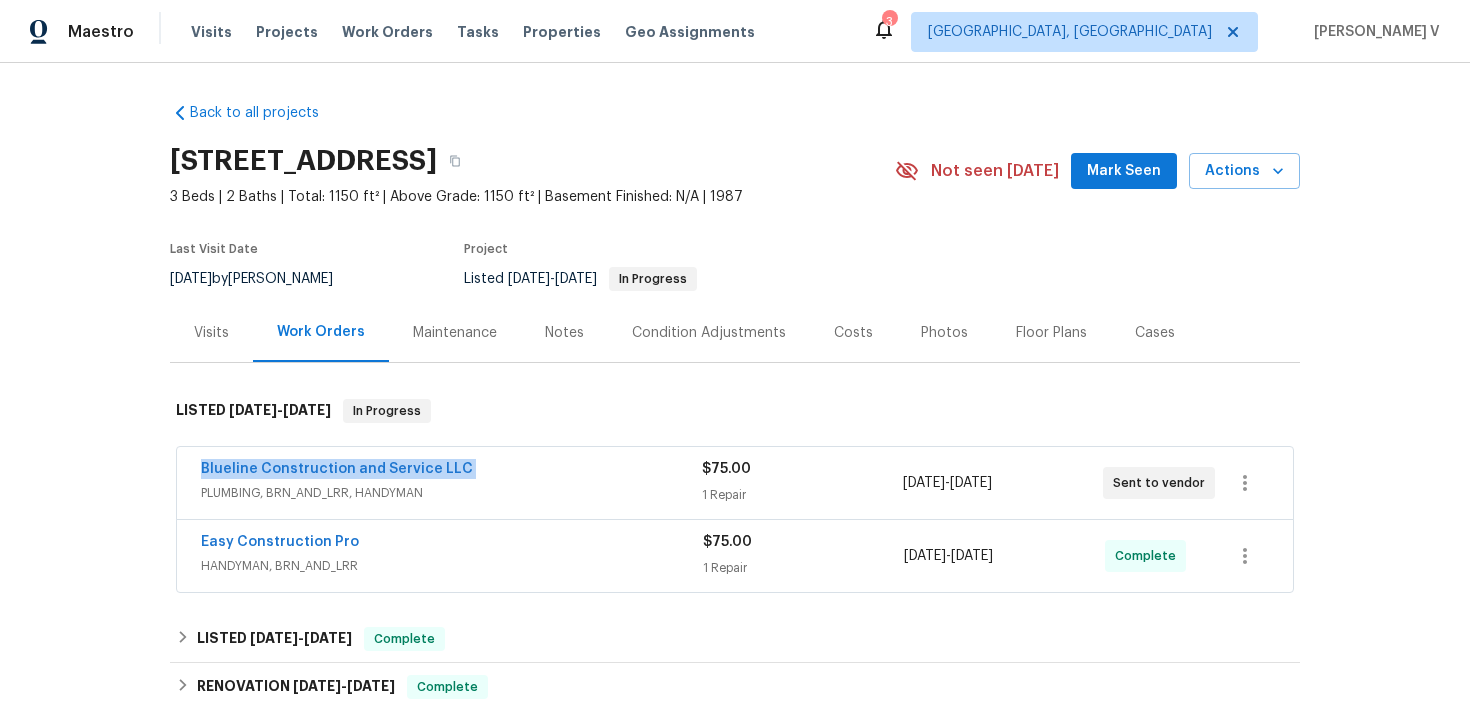drag, startPoint x: 172, startPoint y: 465, endPoint x: 540, endPoint y: 465, distance: 368 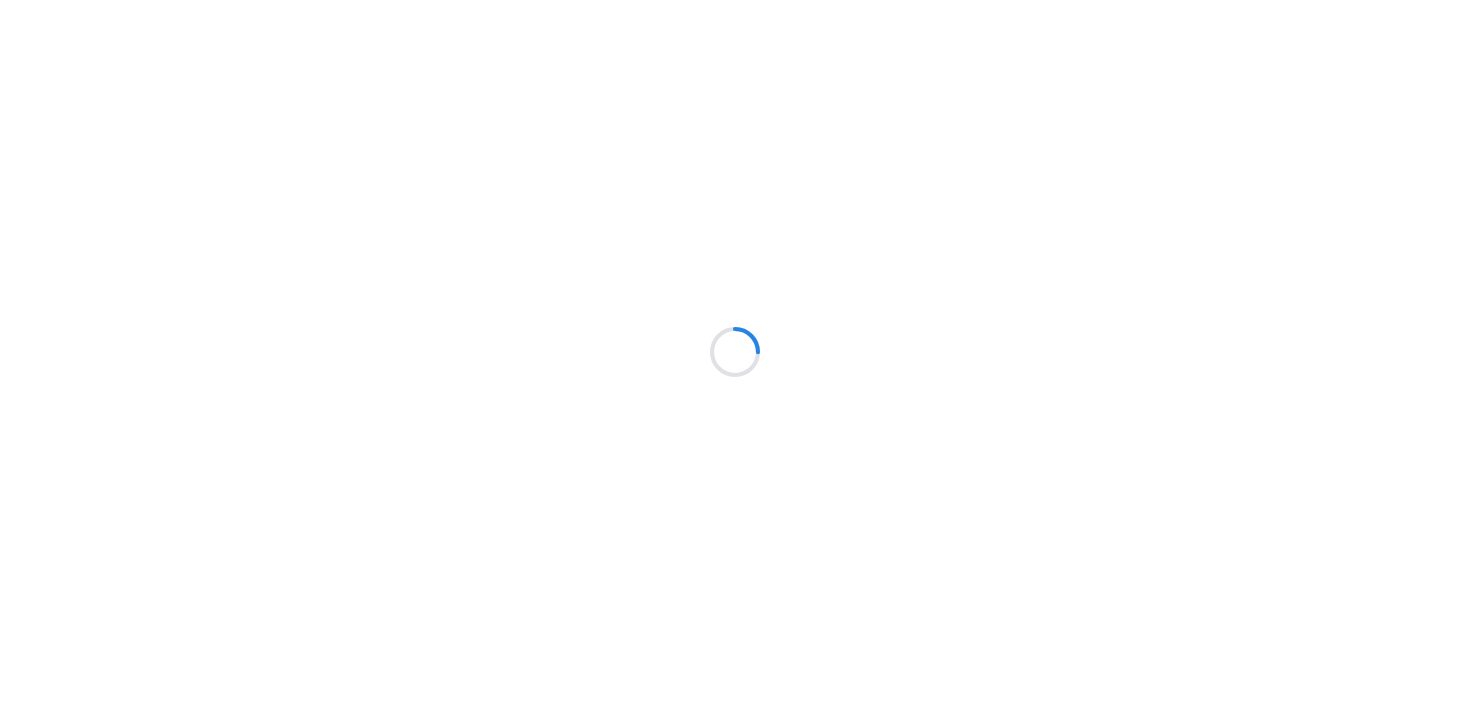 scroll, scrollTop: 0, scrollLeft: 0, axis: both 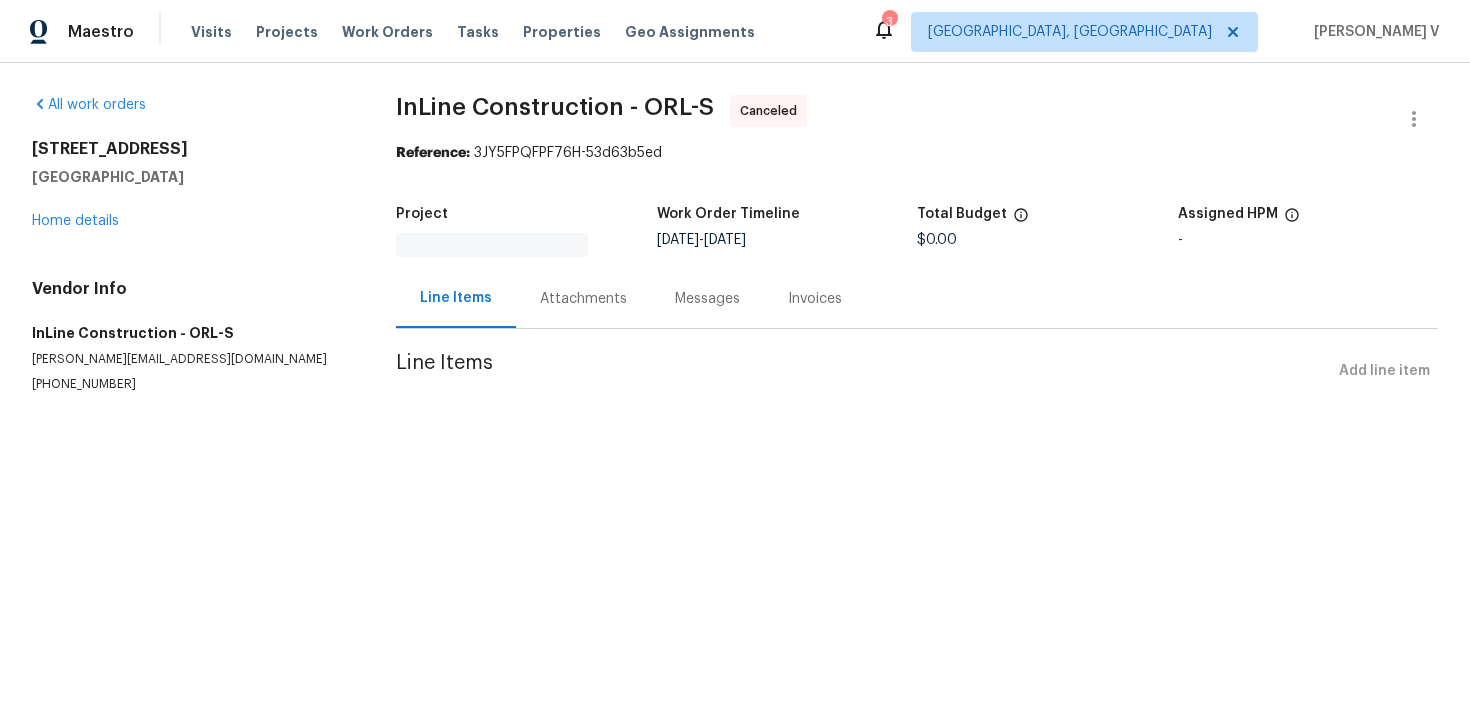 click on "Messages" at bounding box center (707, 299) 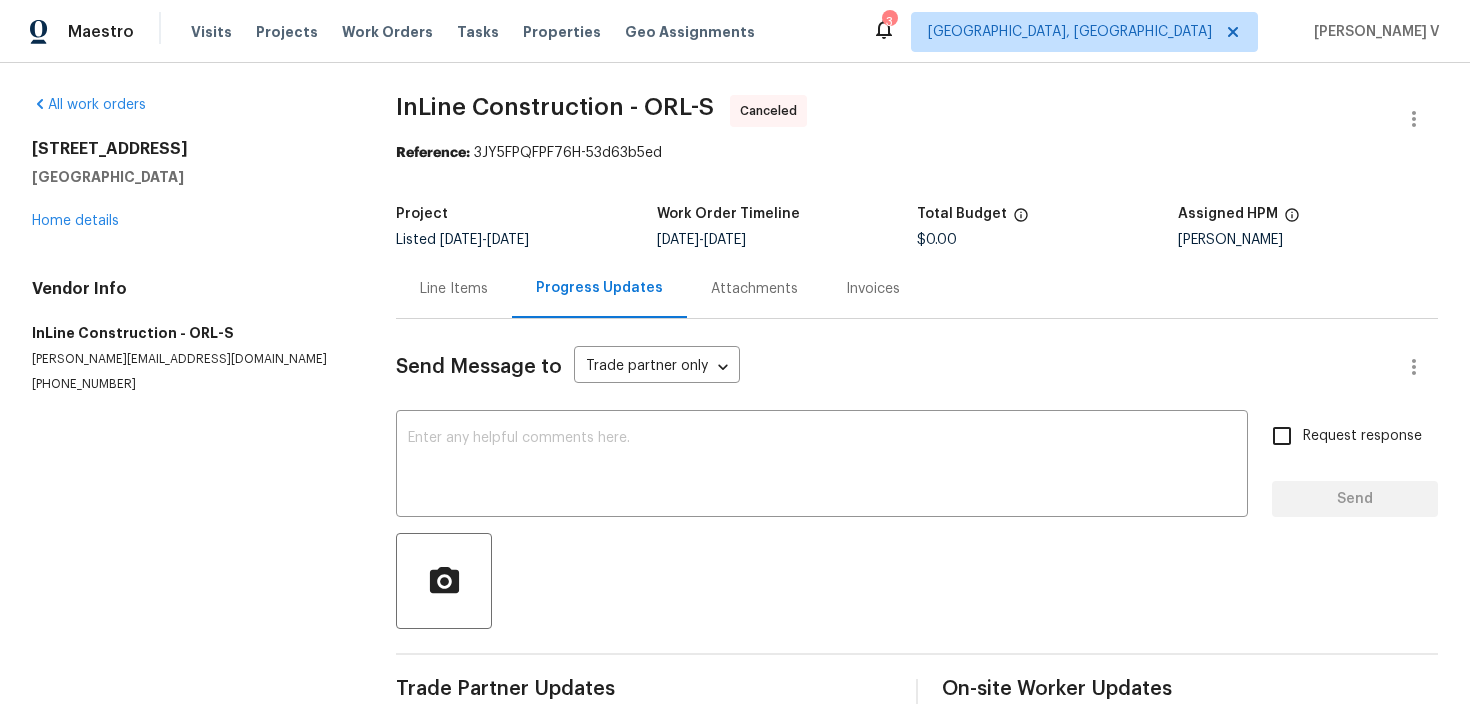 click on "Progress Updates" at bounding box center (599, 288) 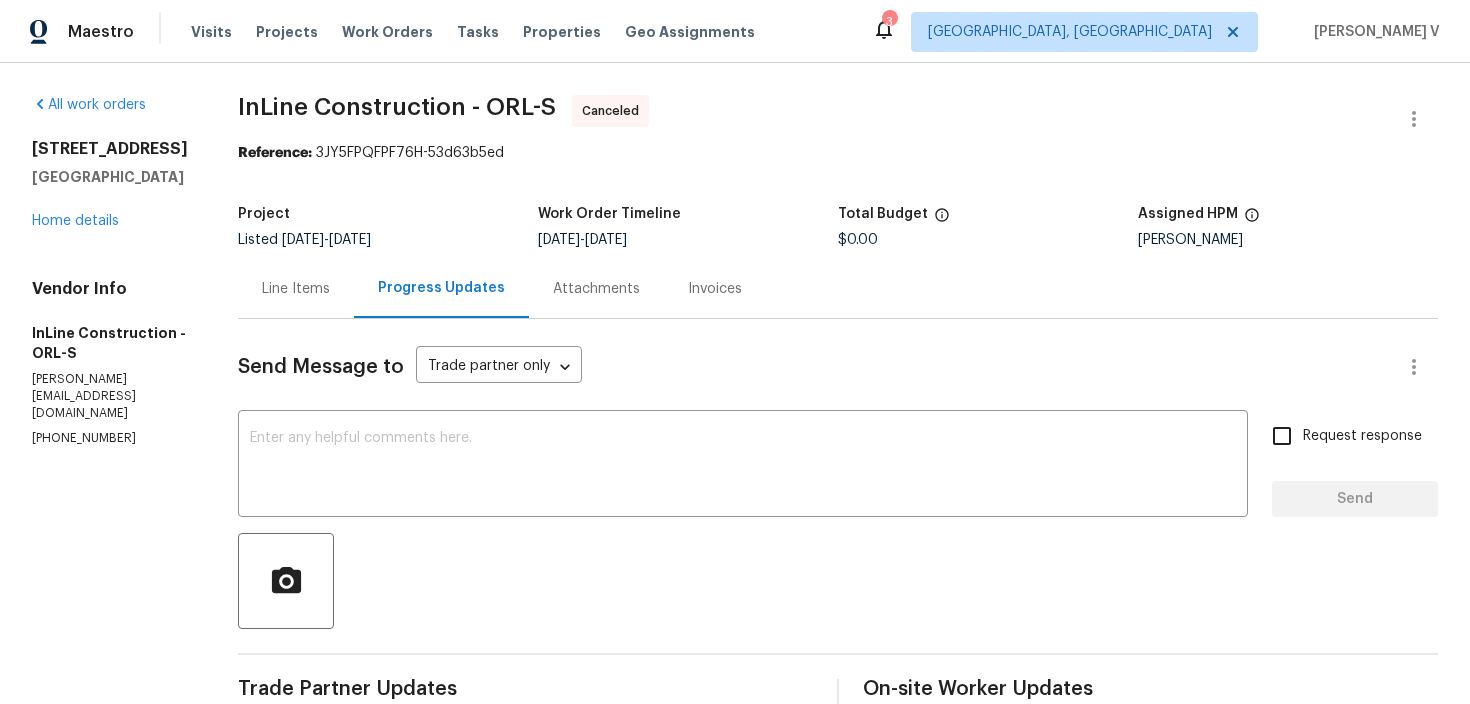 scroll, scrollTop: 471, scrollLeft: 0, axis: vertical 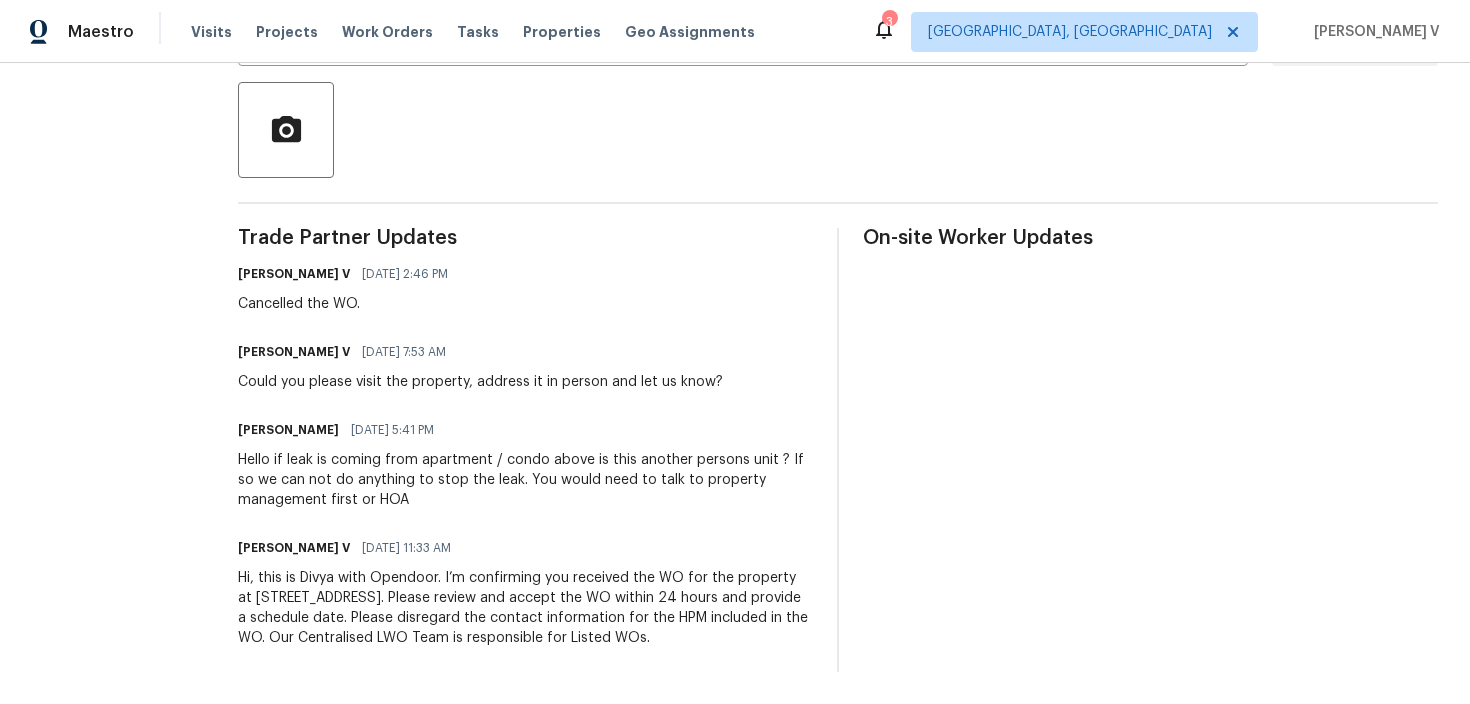 click on "Hi, this is Divya with Opendoor. I’m confirming you received the WO for the property at [STREET_ADDRESS]. Please review and accept the WO within 24 hours and provide a schedule date. Please disregard the contact information for the HPM included in the WO. Our Centralised LWO Team is responsible for Listed WOs." at bounding box center [525, 608] 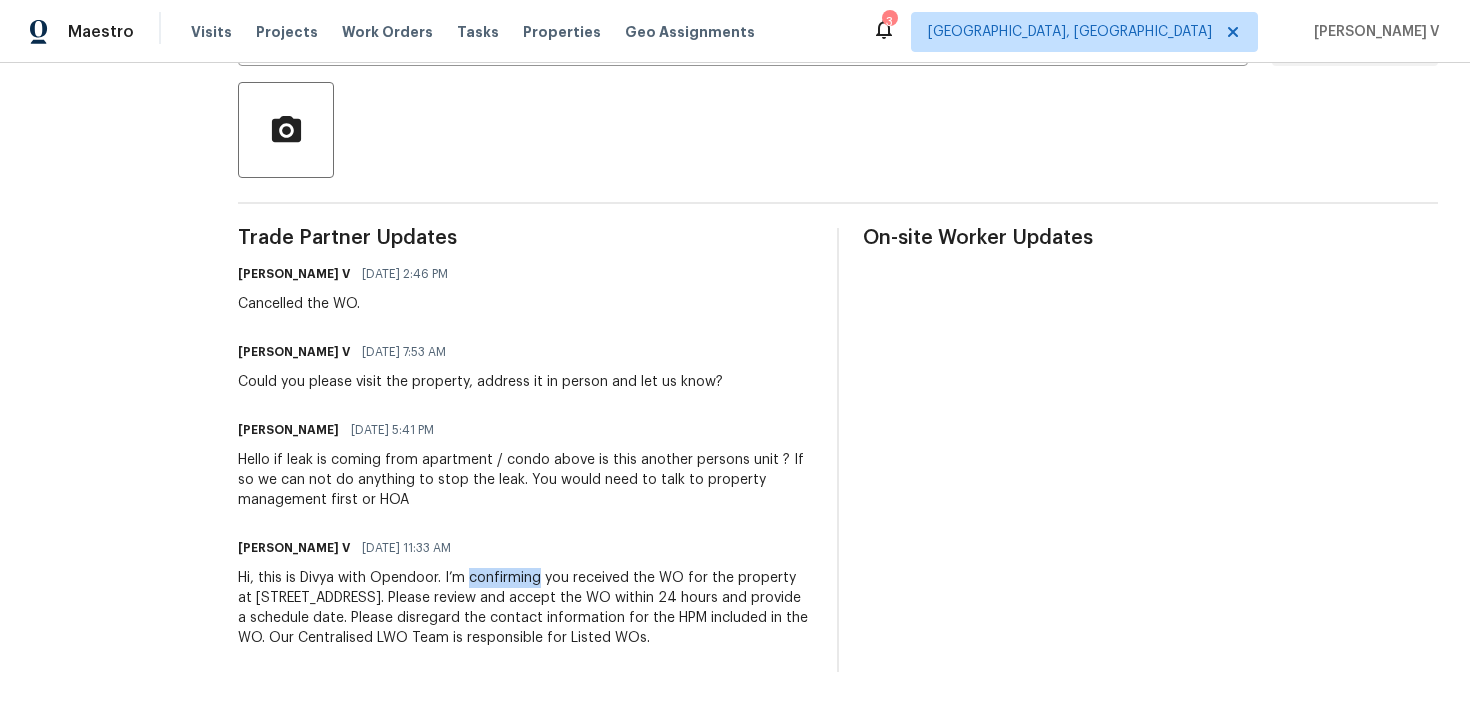 click on "Hi, this is Divya with Opendoor. I’m confirming you received the WO for the property at 5545 Devonbriar Way Apt I101, Orlando, FL 32822. Please review and accept the WO within 24 hours and provide a schedule date. Please disregard the contact information for the HPM included in the WO. Our Centralised LWO Team is responsible for Listed WOs." at bounding box center (525, 608) 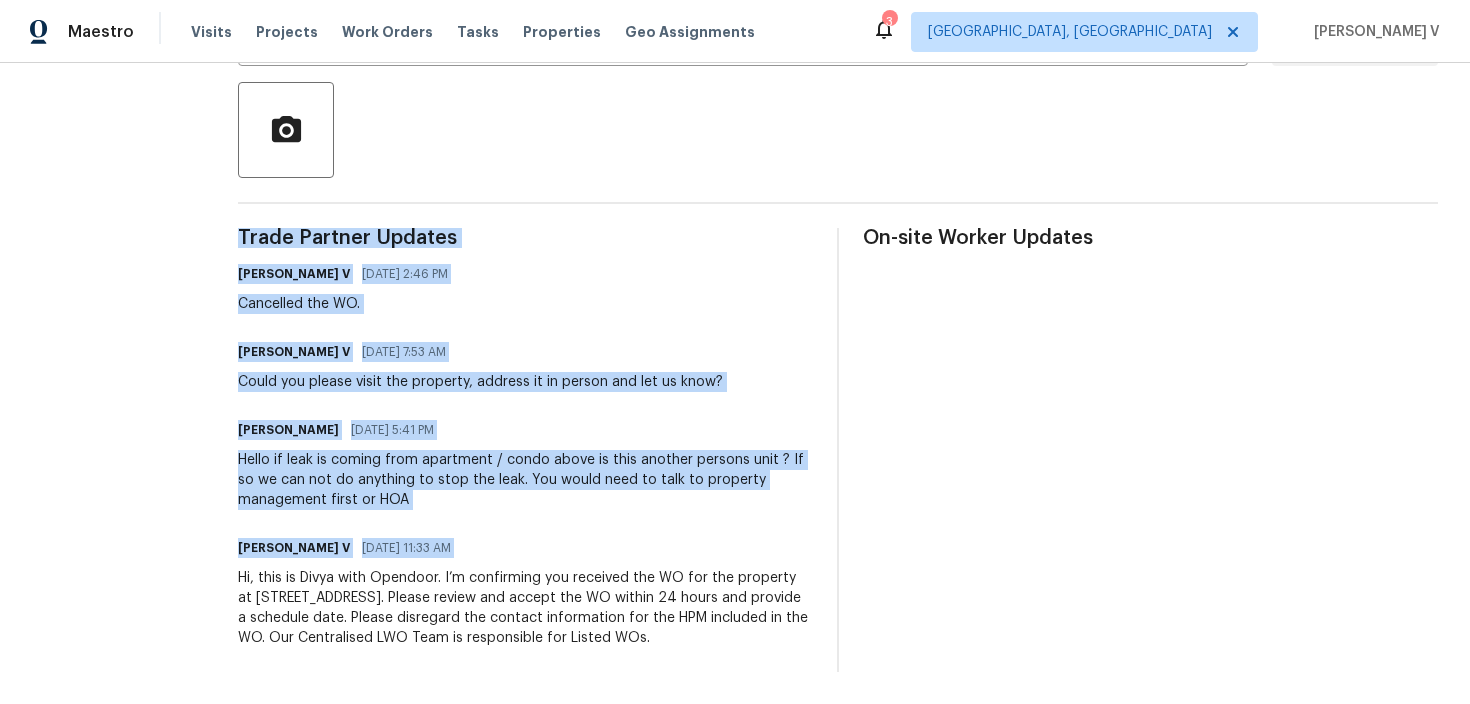 copy on "Trade Partner Updates Divya Dharshini V 07/10/2025 2:46 PM Cancelled the WO. Divya Dharshini V 07/10/2025 7:53 AM Could you please visit the property, address it in person and let us know? Michael Zakrajsek 07/09/2025 5:41 PM Hello
if leak is coming from apartment / condo above is this another persons unit ? If so we can not do anything to stop the leak. You would need to talk to property management first or HOA Divya Dharshini V 07/09/2025 11:33 AM" 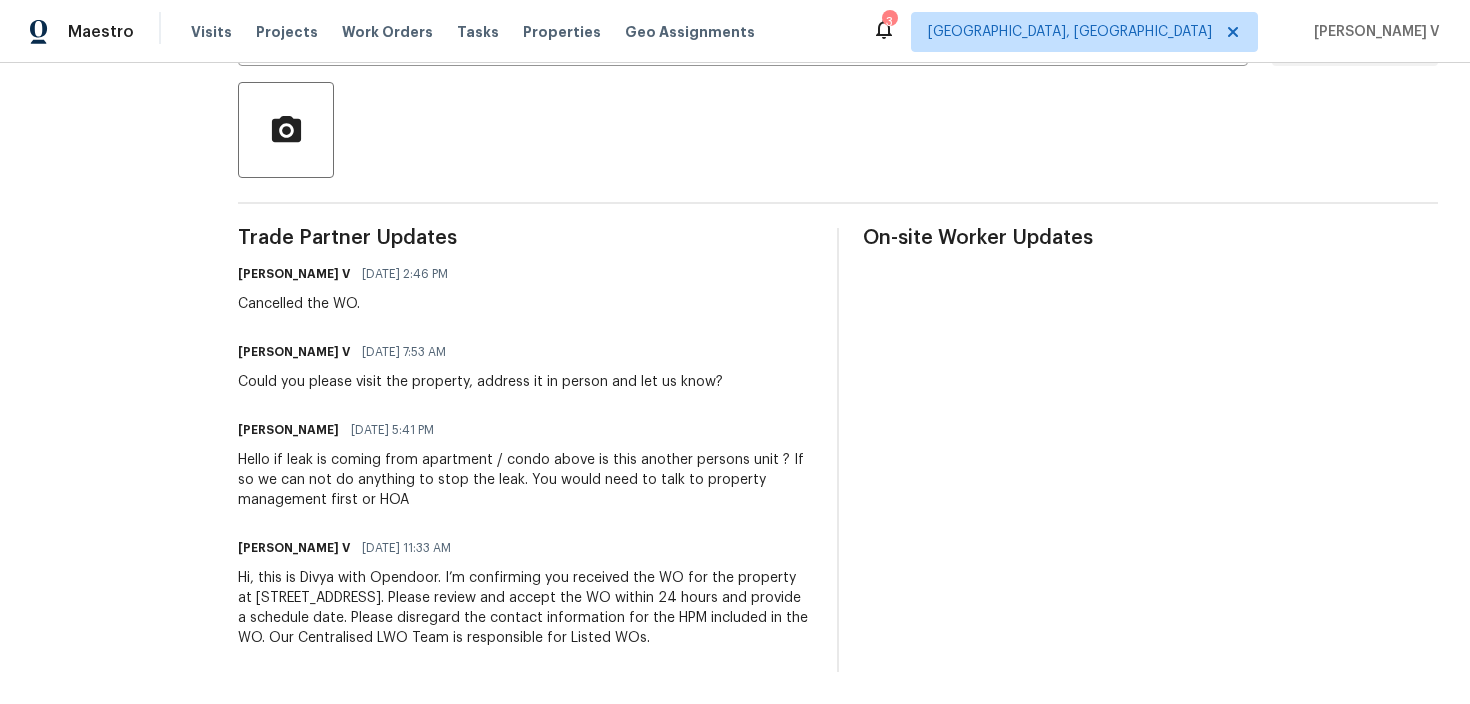 click on "Hello
if leak is coming from apartment / condo above is this another persons unit ? If so we can not do anything to stop the leak. You would need to talk to property management first or HOA" at bounding box center [525, 480] 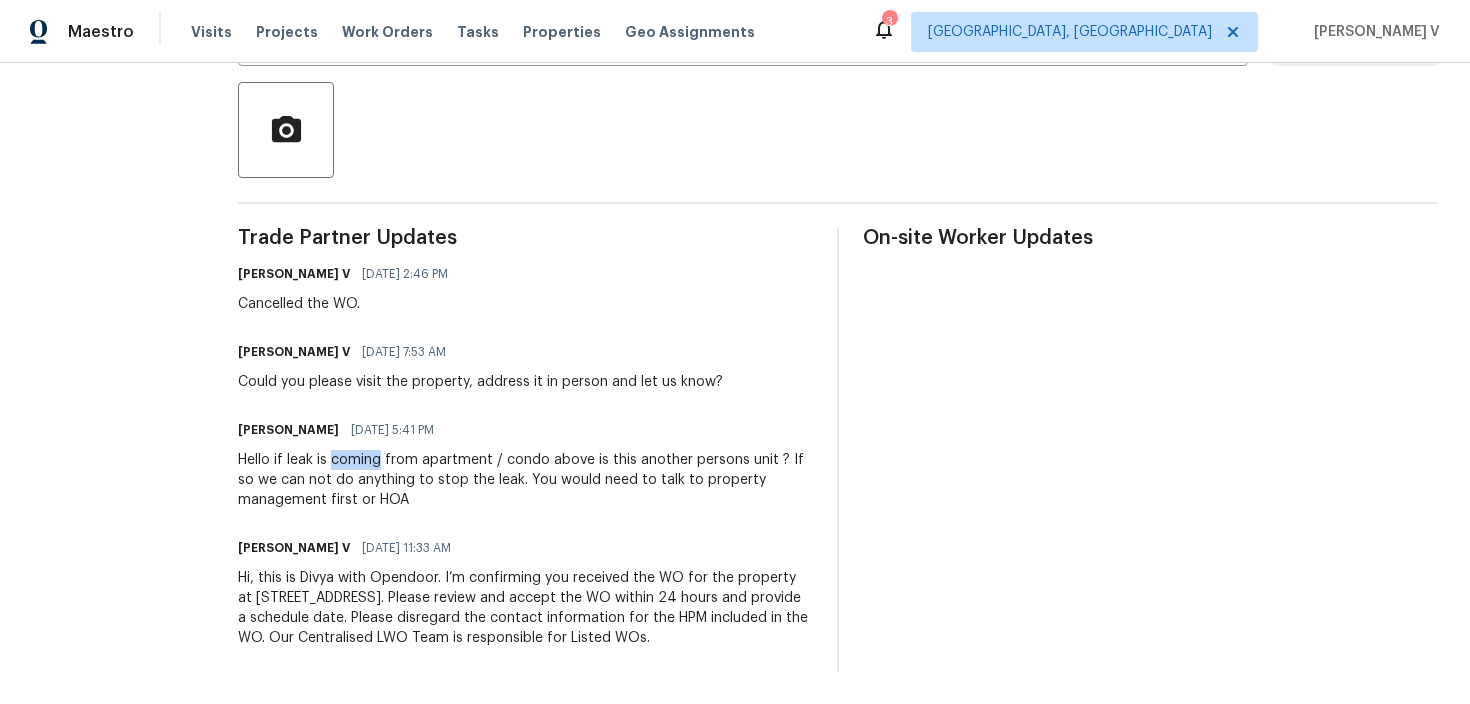 click on "Hello
if leak is coming from apartment / condo above is this another persons unit ? If so we can not do anything to stop the leak. You would need to talk to property management first or HOA" at bounding box center [525, 480] 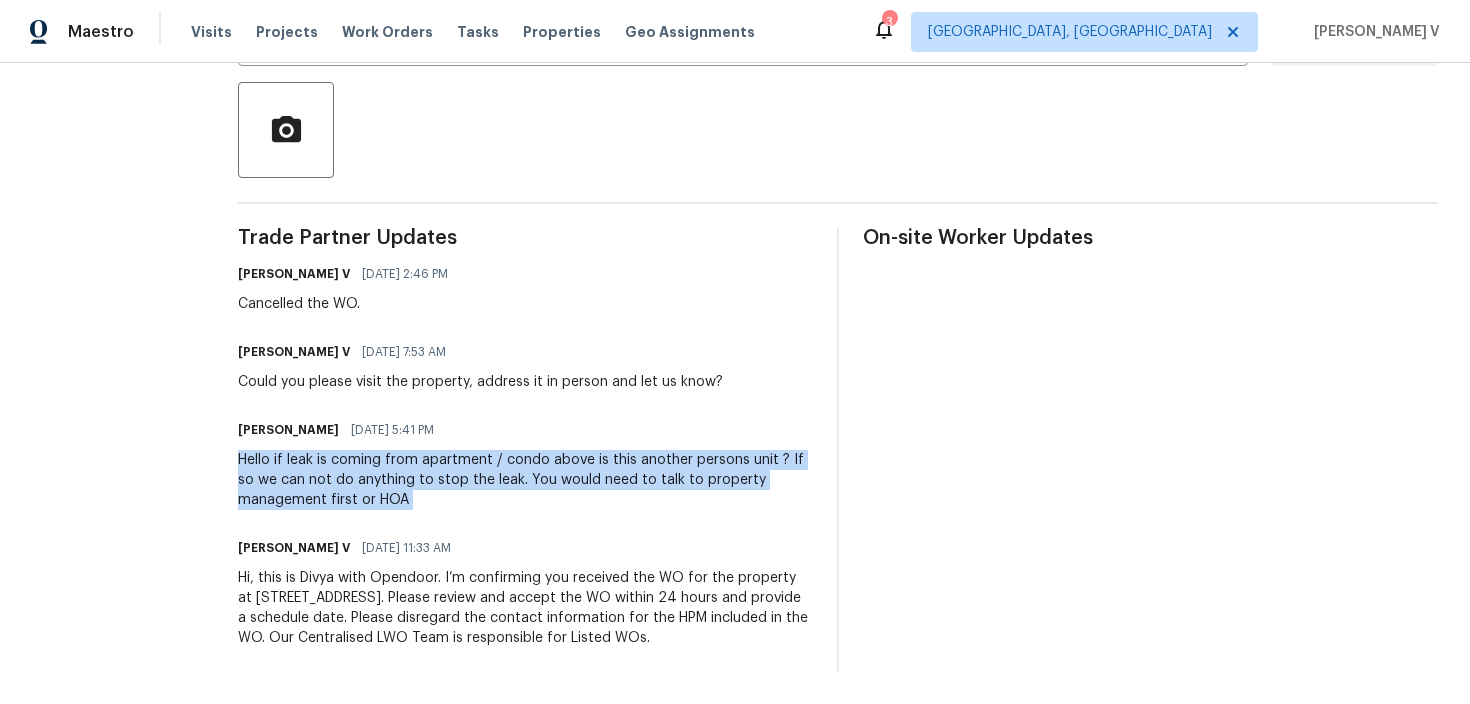 copy on "Hello
if leak is coming from apartment / condo above is this another persons unit ? If so we can not do anything to stop the leak. You would need to talk to property management first or HOA" 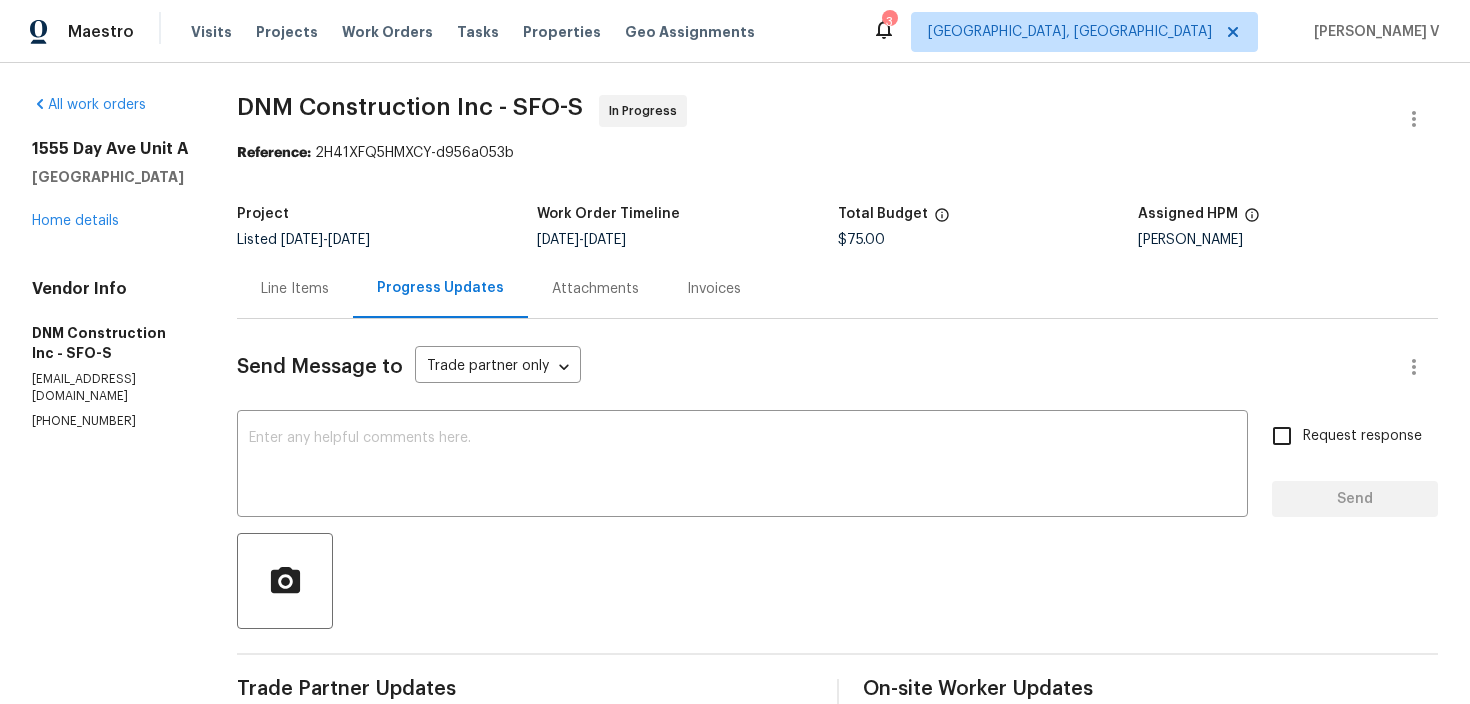 scroll, scrollTop: 0, scrollLeft: 0, axis: both 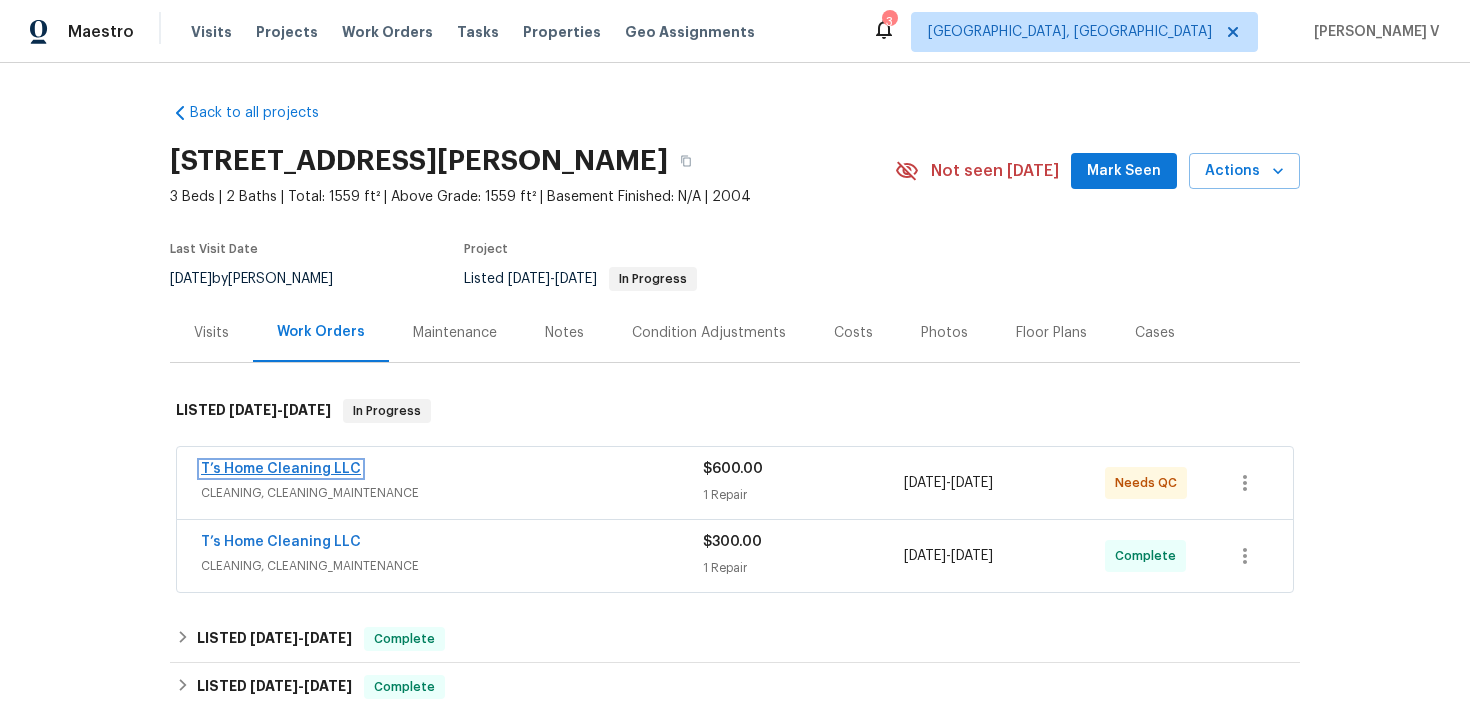 click on "T’s Home Cleaning LLC" at bounding box center (281, 469) 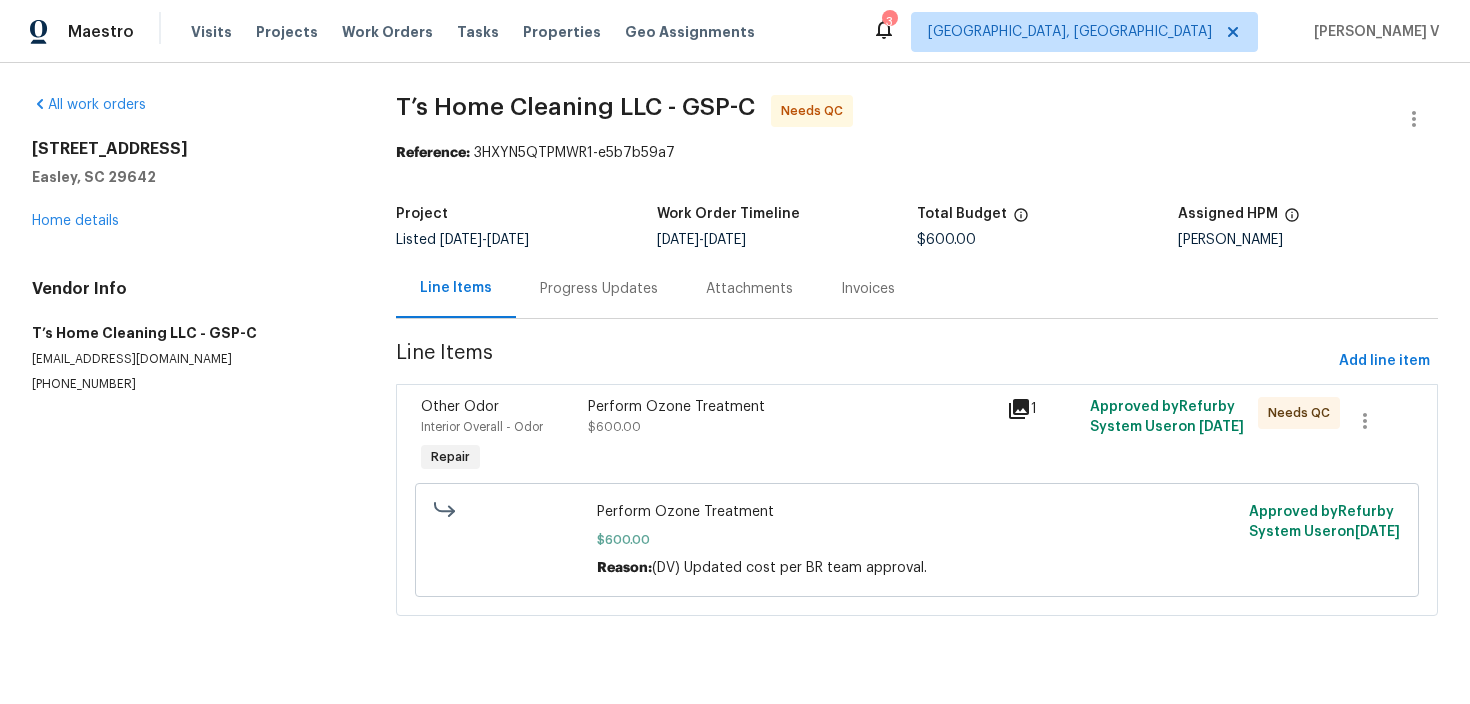 click on "Progress Updates" at bounding box center [599, 288] 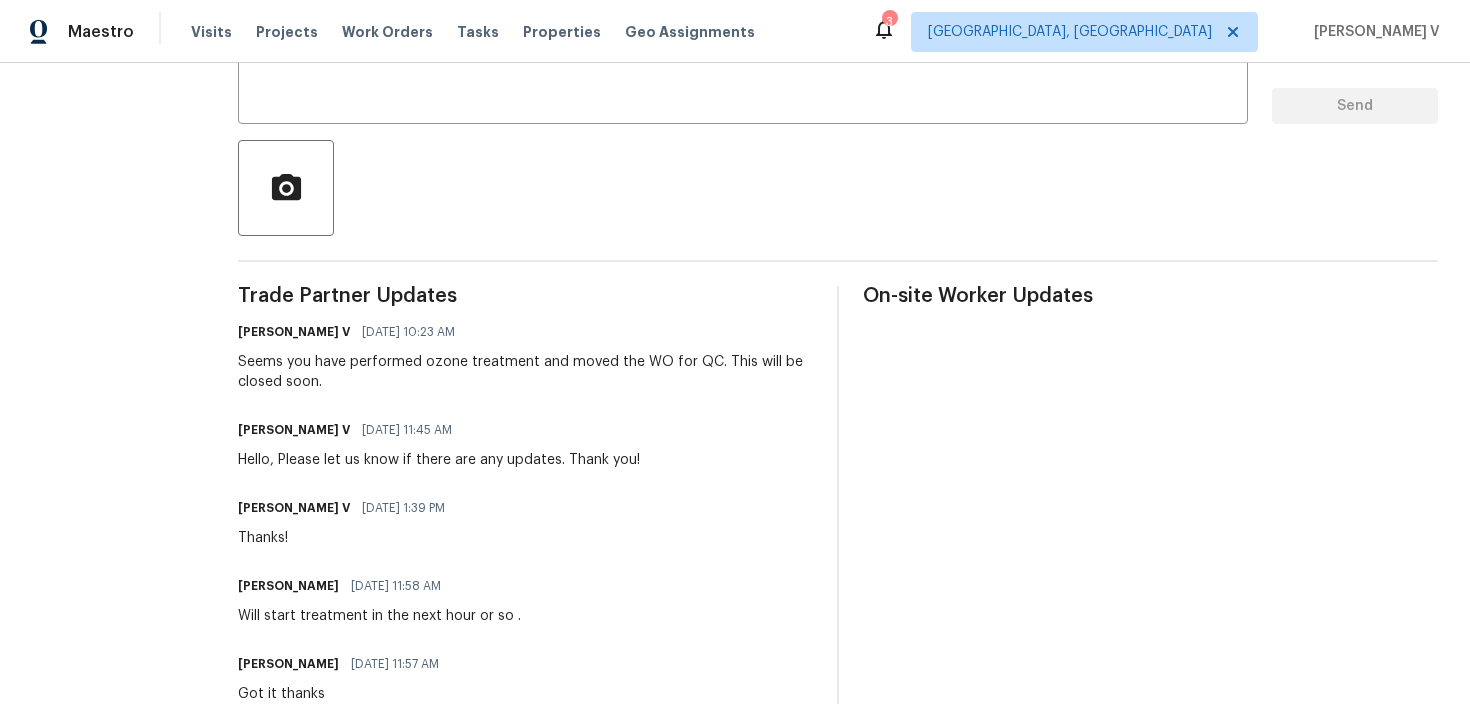scroll, scrollTop: 826, scrollLeft: 0, axis: vertical 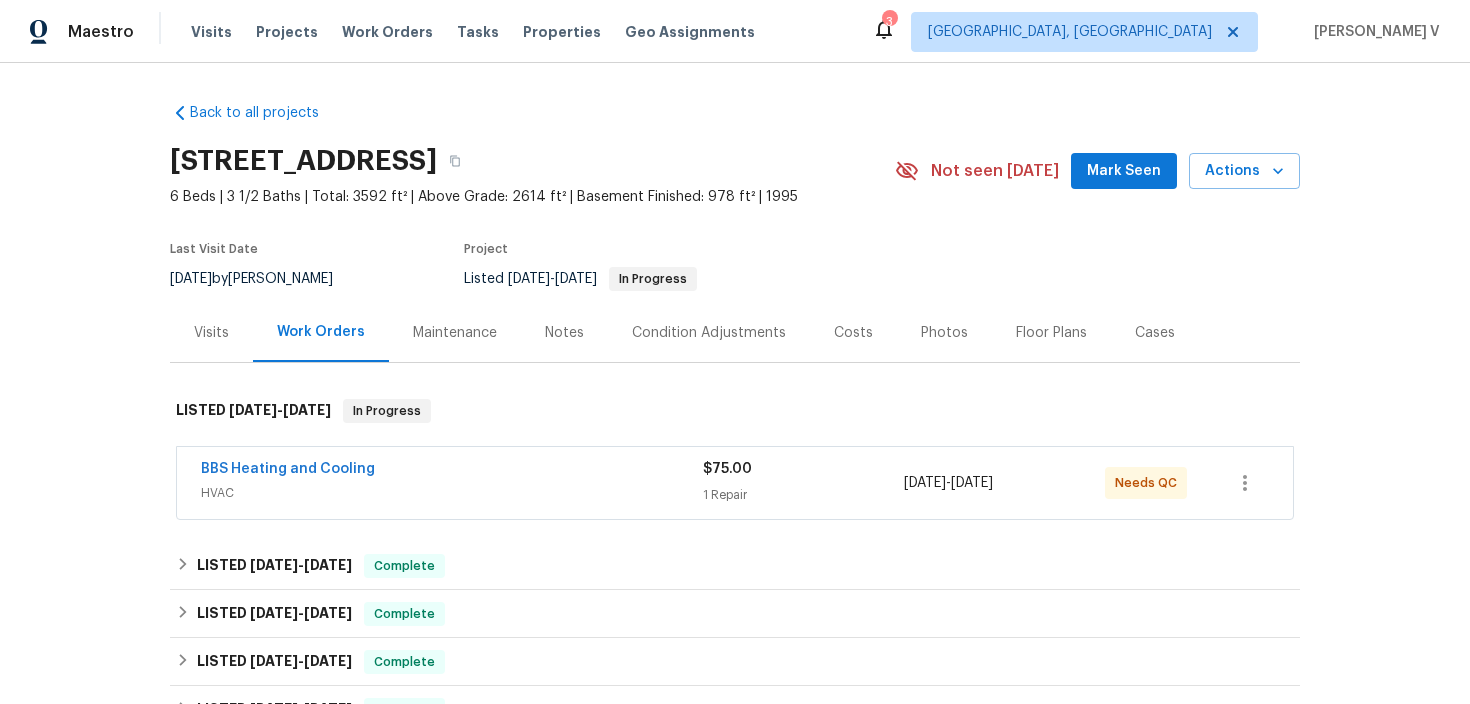 click on "BBS Heating and Cooling" at bounding box center (288, 469) 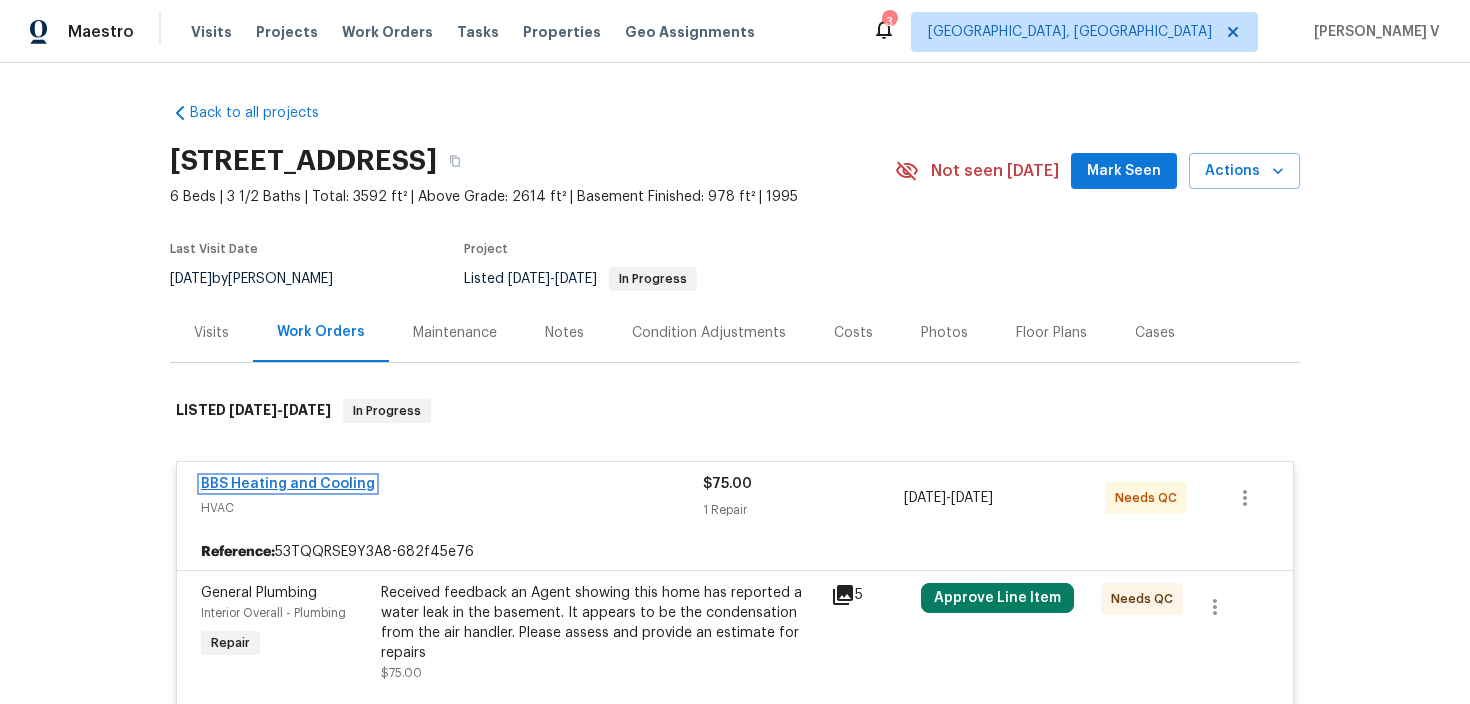 click on "BBS Heating and Cooling" at bounding box center [288, 484] 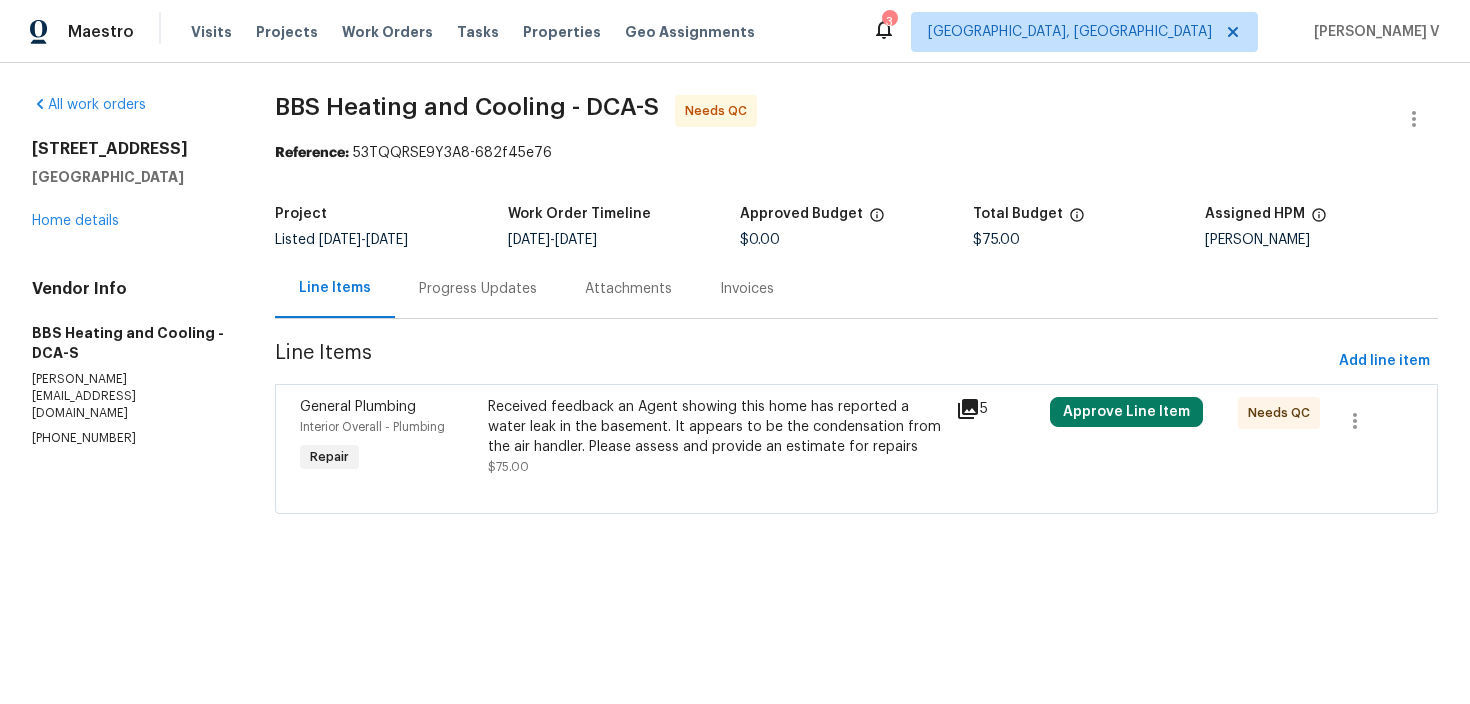 click on "Progress Updates" at bounding box center (478, 289) 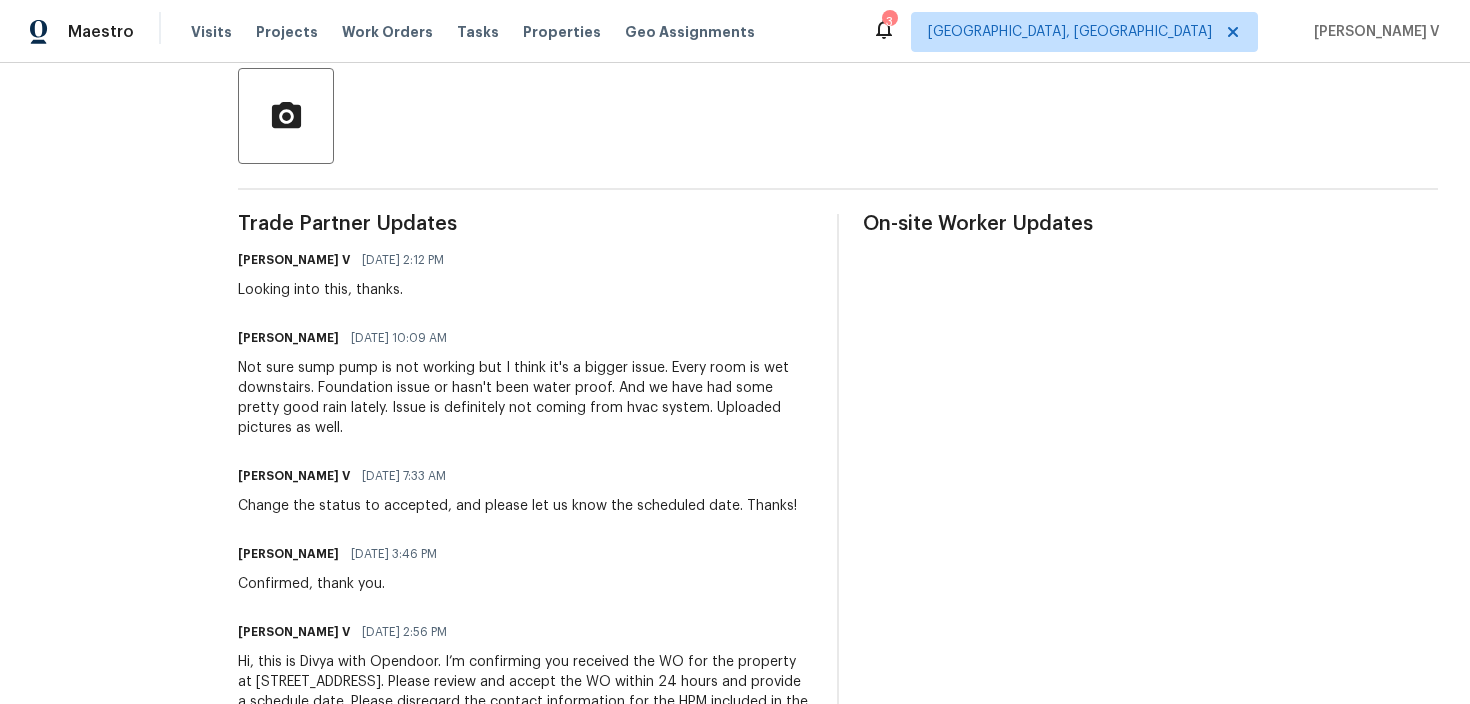 scroll, scrollTop: 569, scrollLeft: 0, axis: vertical 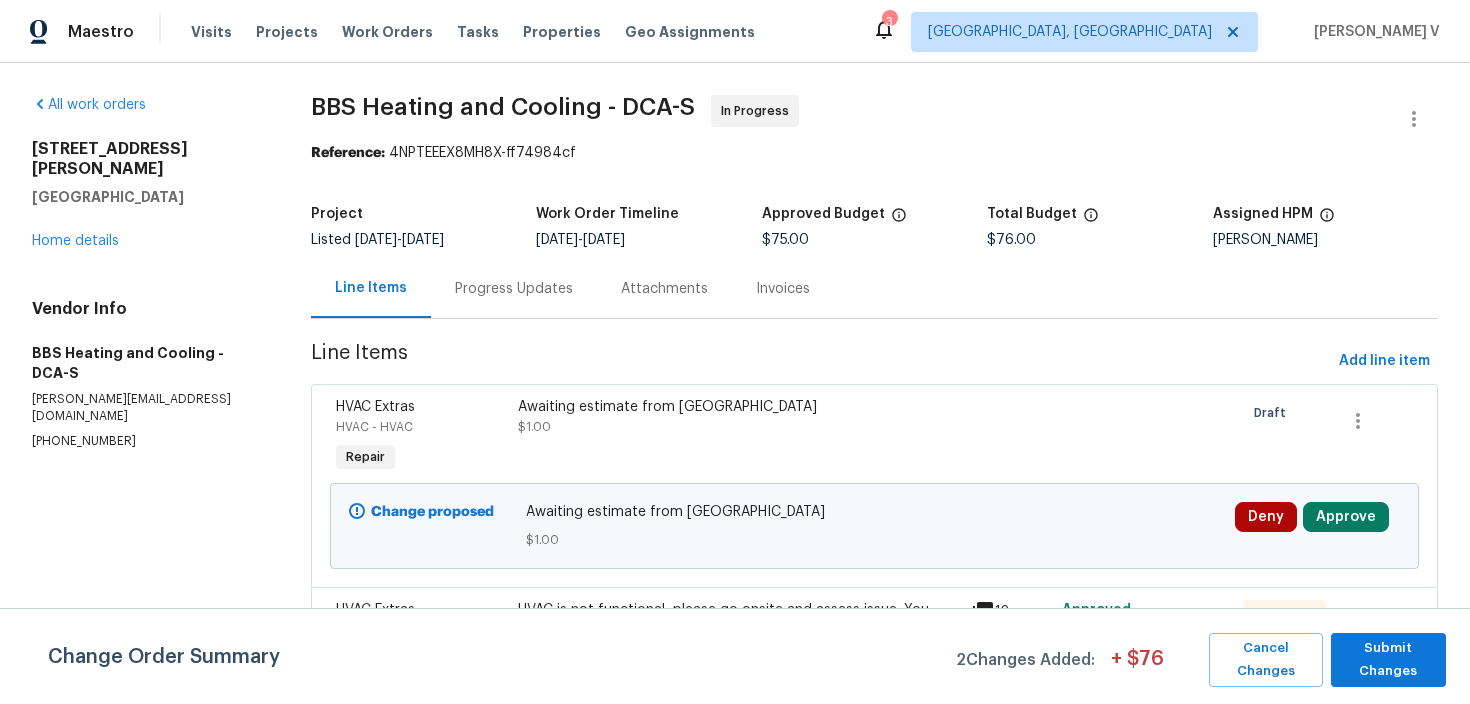 click on "Progress Updates" at bounding box center [514, 289] 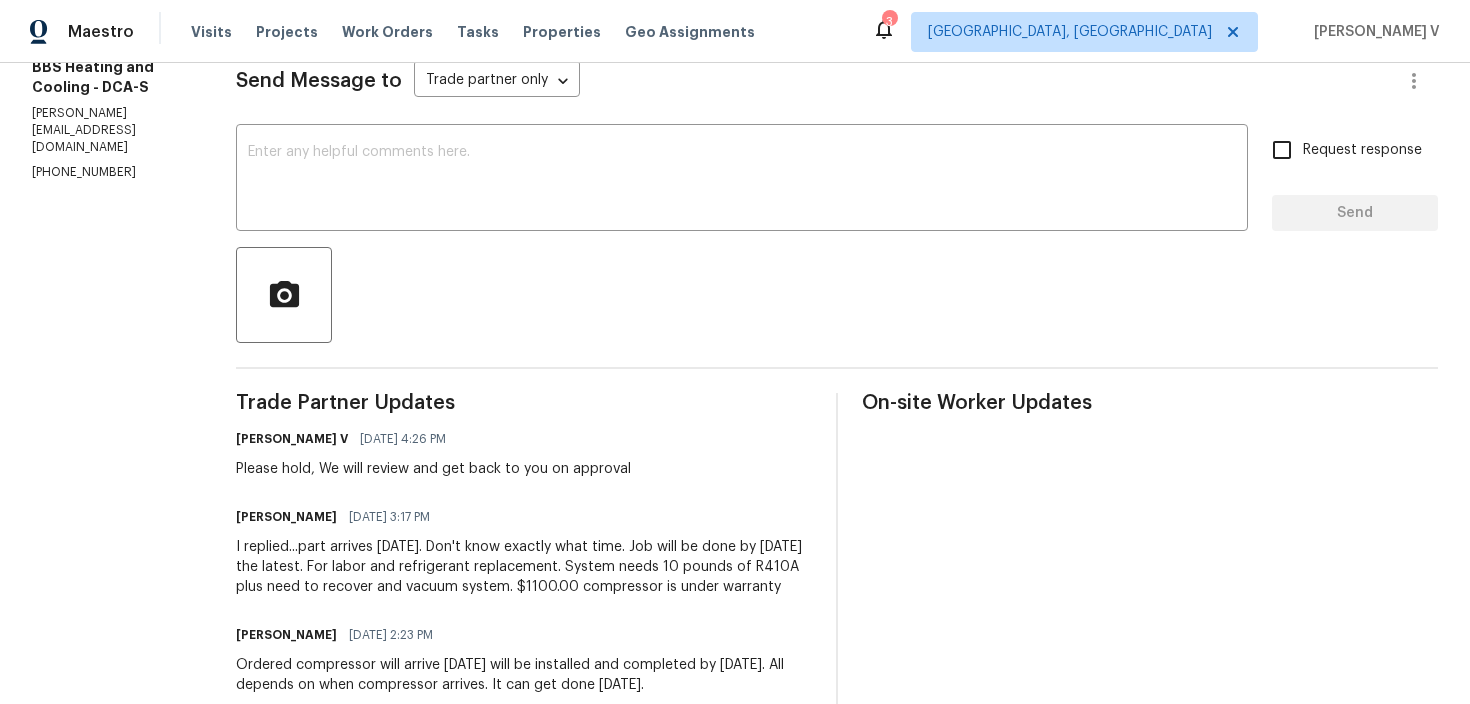 scroll, scrollTop: 431, scrollLeft: 0, axis: vertical 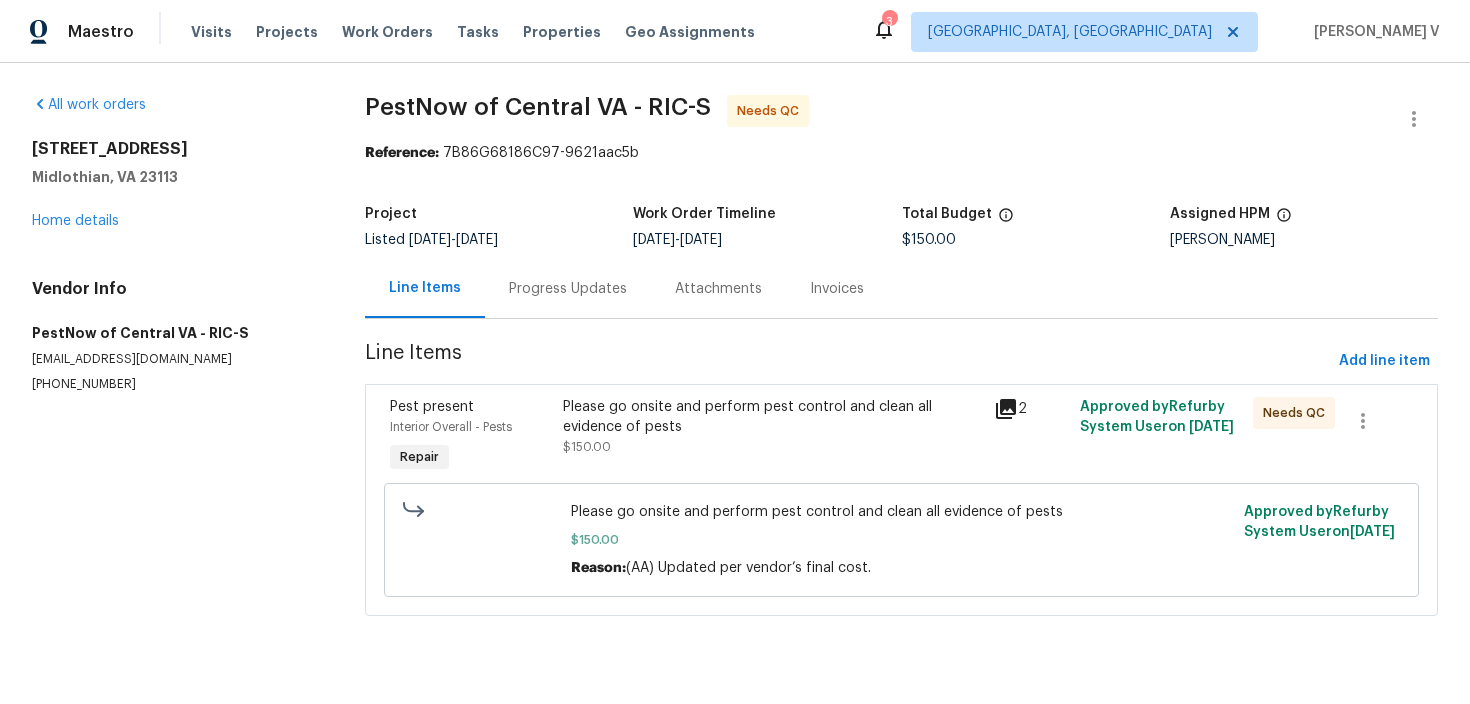 click on "Progress Updates" at bounding box center (568, 289) 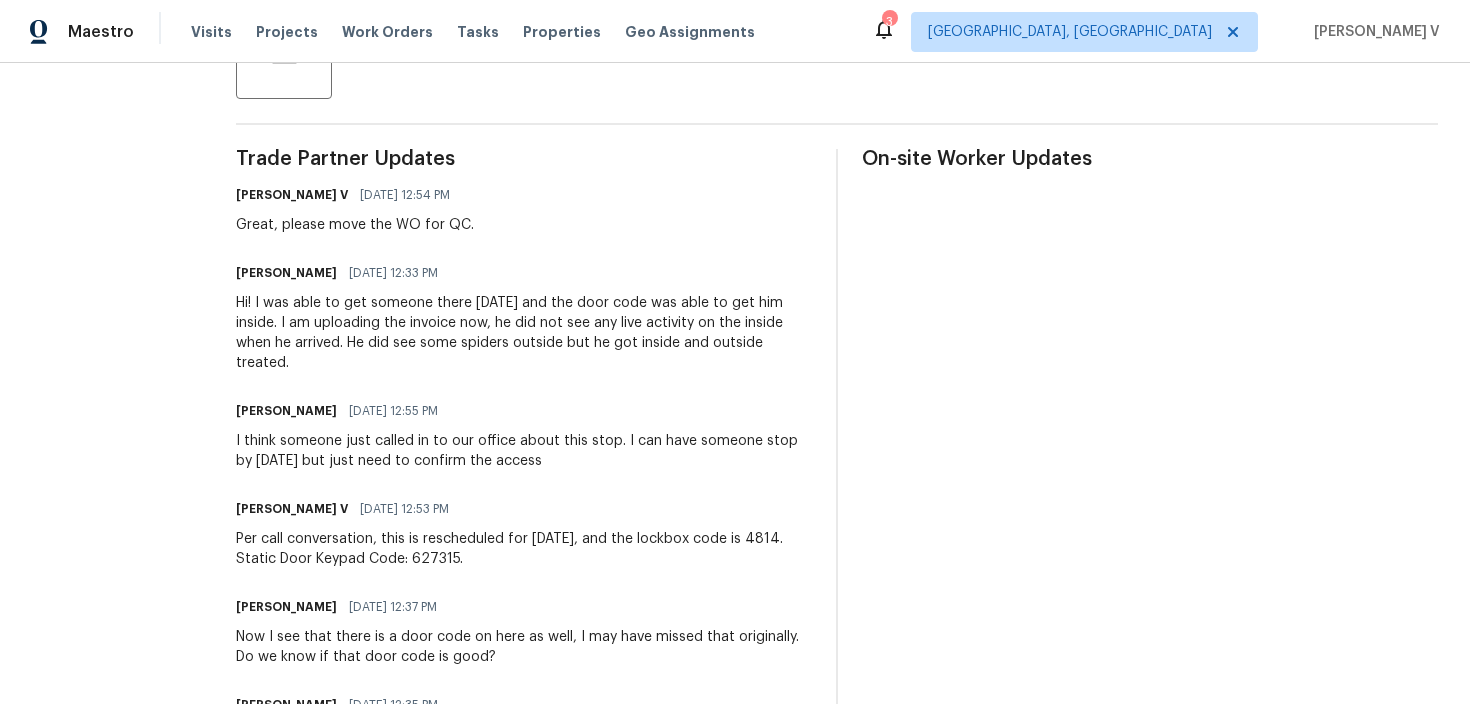scroll, scrollTop: 0, scrollLeft: 0, axis: both 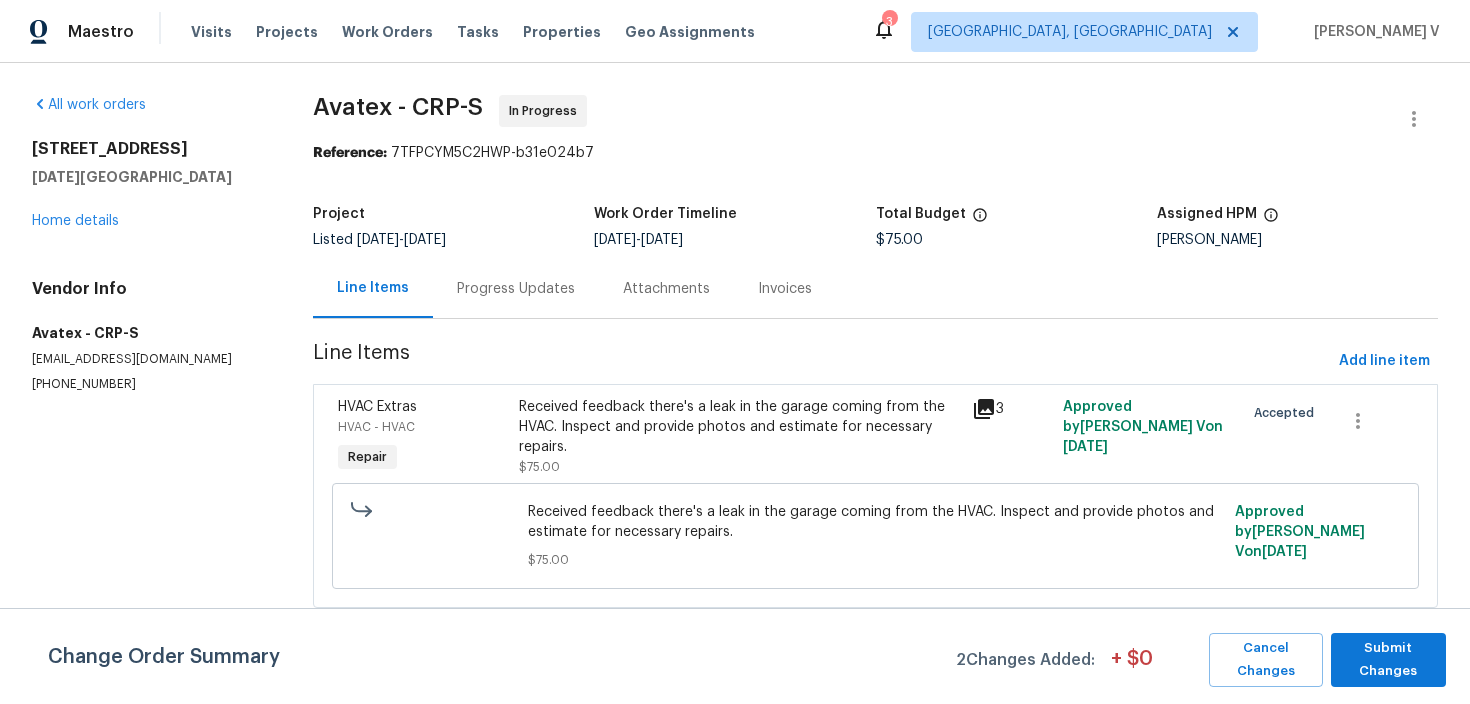 click on "Progress Updates" at bounding box center (516, 288) 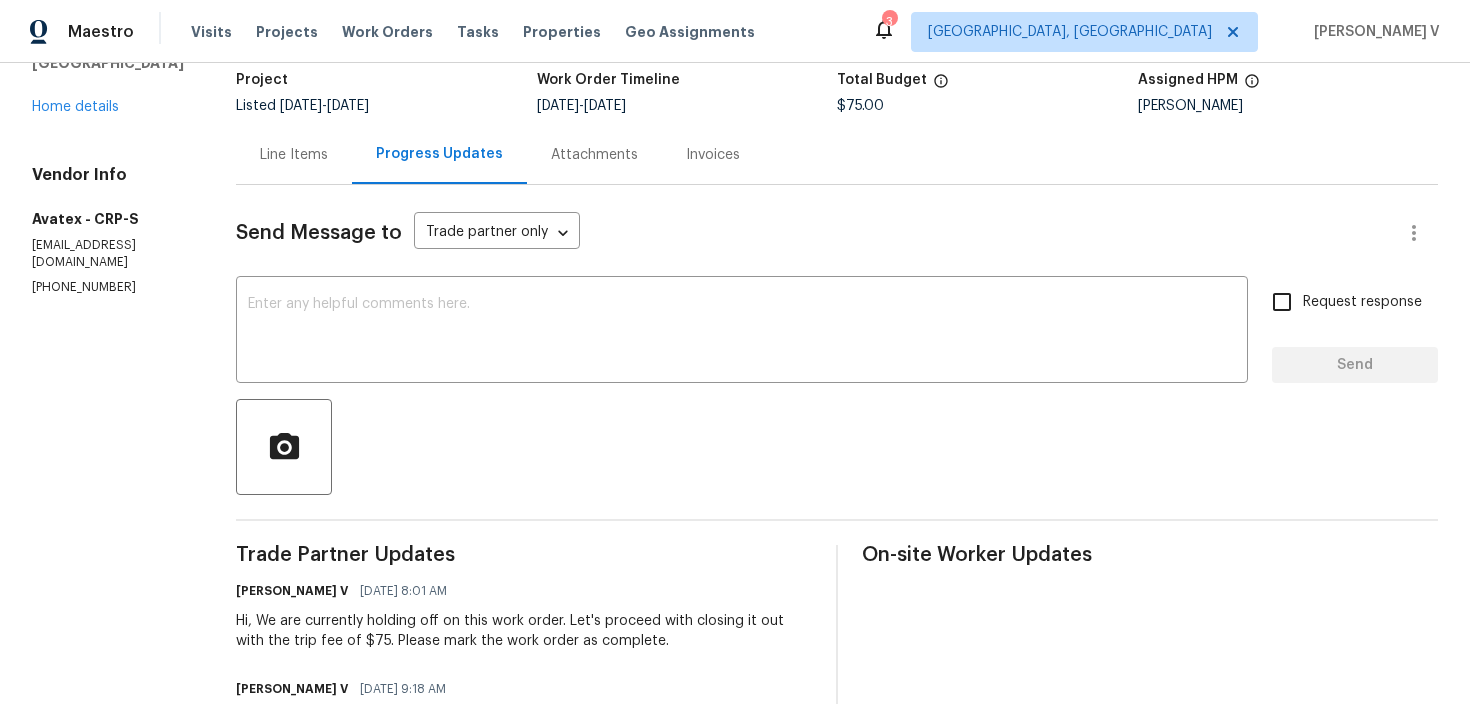 scroll, scrollTop: 186, scrollLeft: 0, axis: vertical 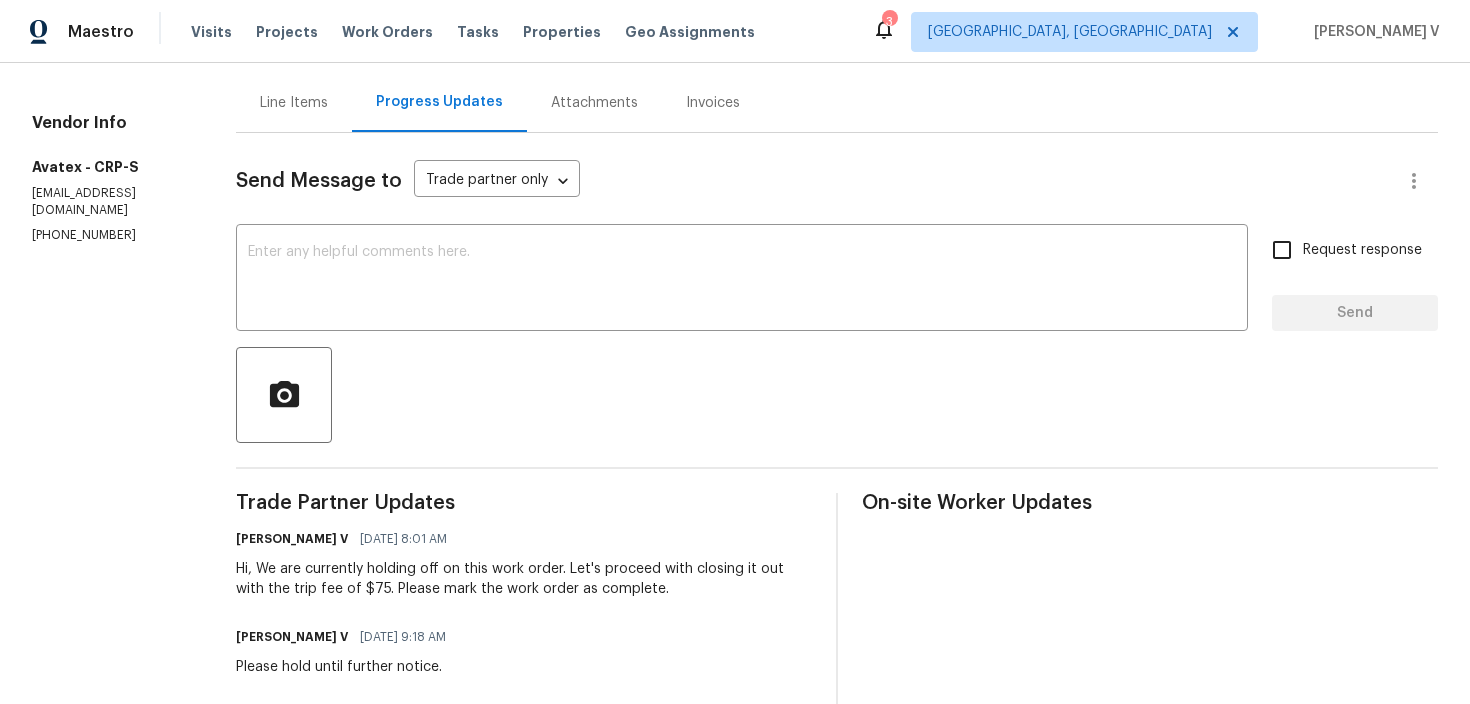click on "Vendor Info Avatex - CRP-S avatexheatandac@gmail.com (832) 782-3490" at bounding box center (110, 178) 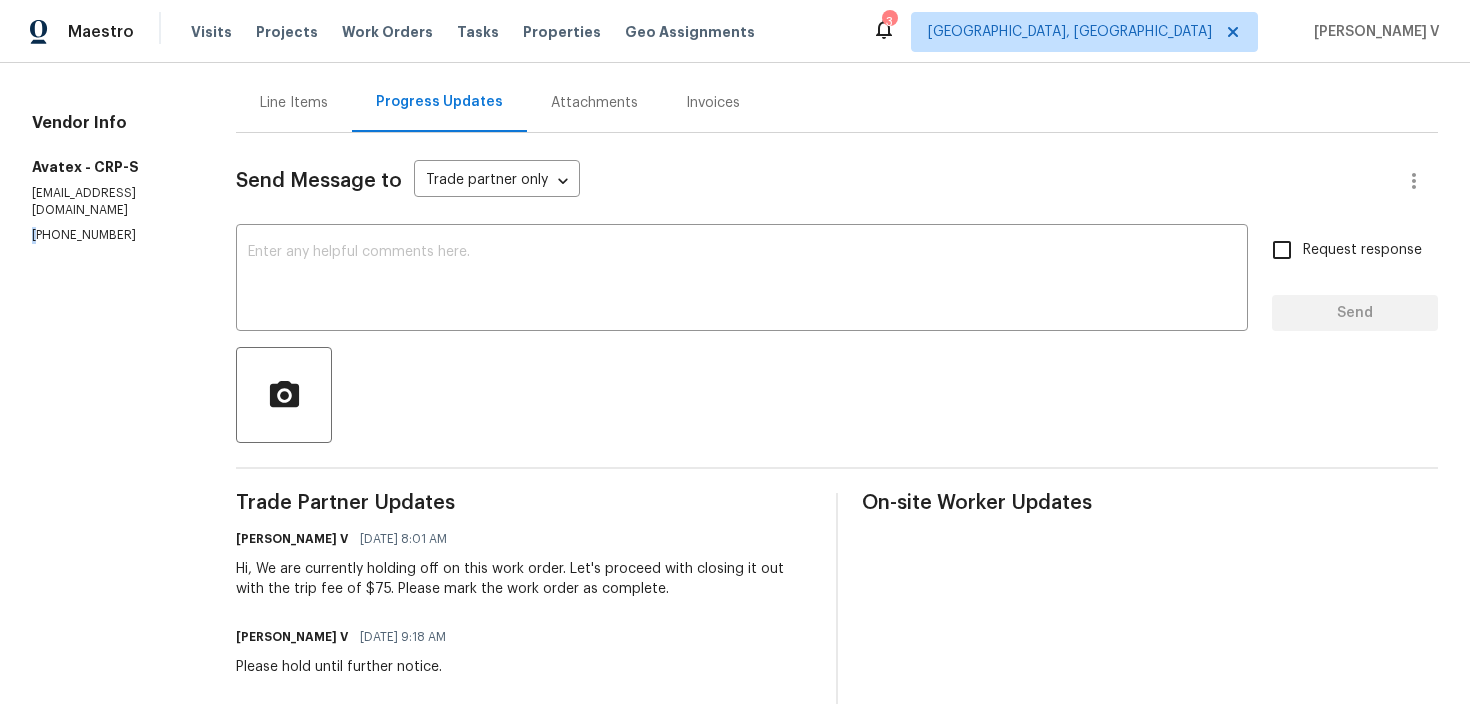 click on "Vendor Info Avatex - CRP-S avatexheatandac@gmail.com (832) 782-3490" at bounding box center (110, 178) 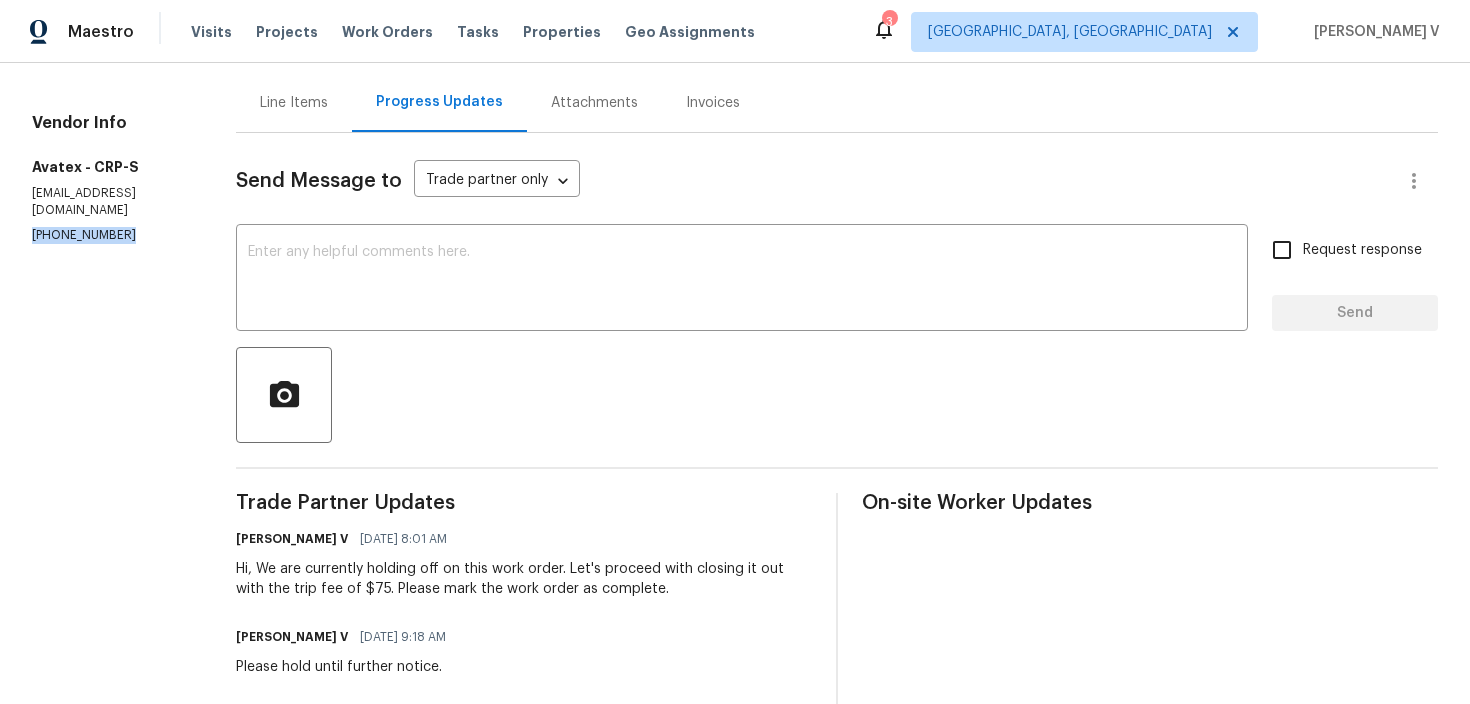 copy on "(832) 782-3490" 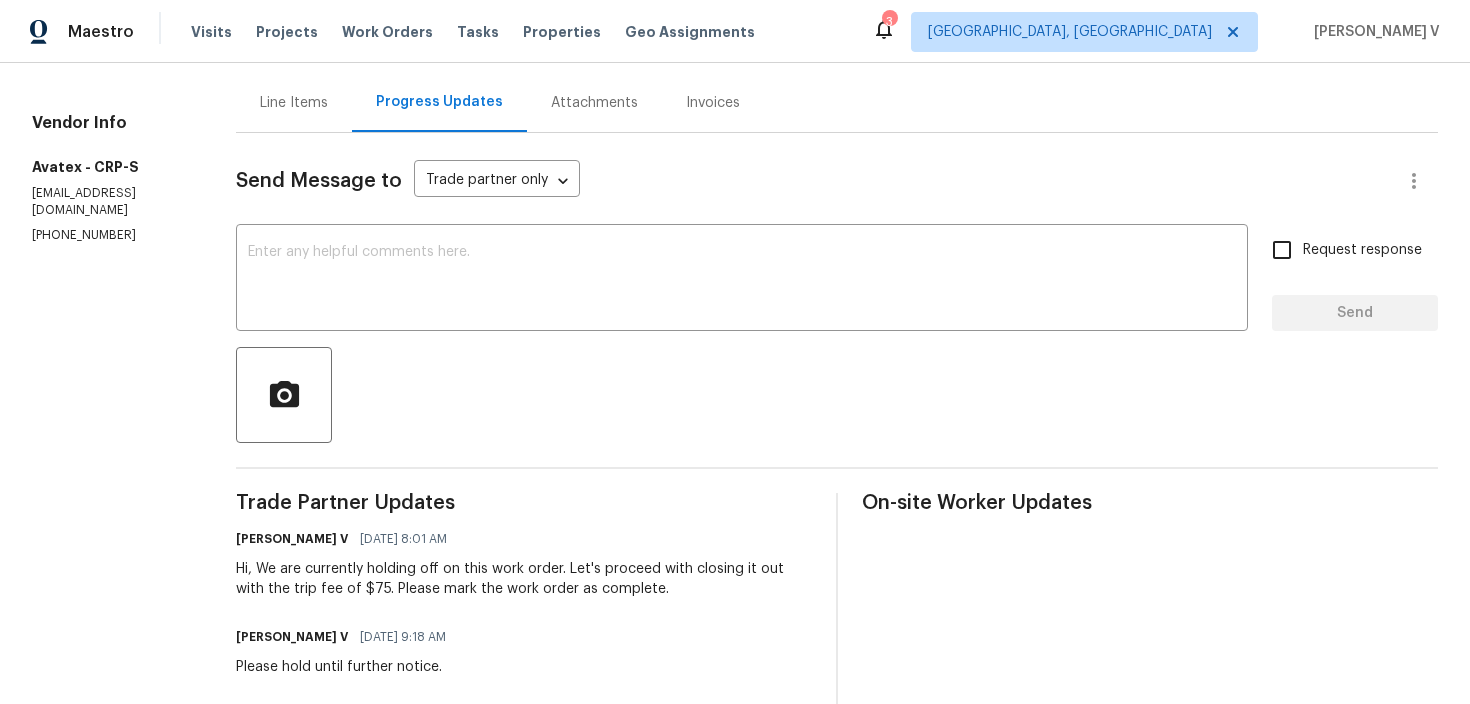 click on "Hi, We are currently holding off on this work order. Let's proceed with closing it out with the trip fee of $75. Please mark the work order as complete." at bounding box center [524, 579] 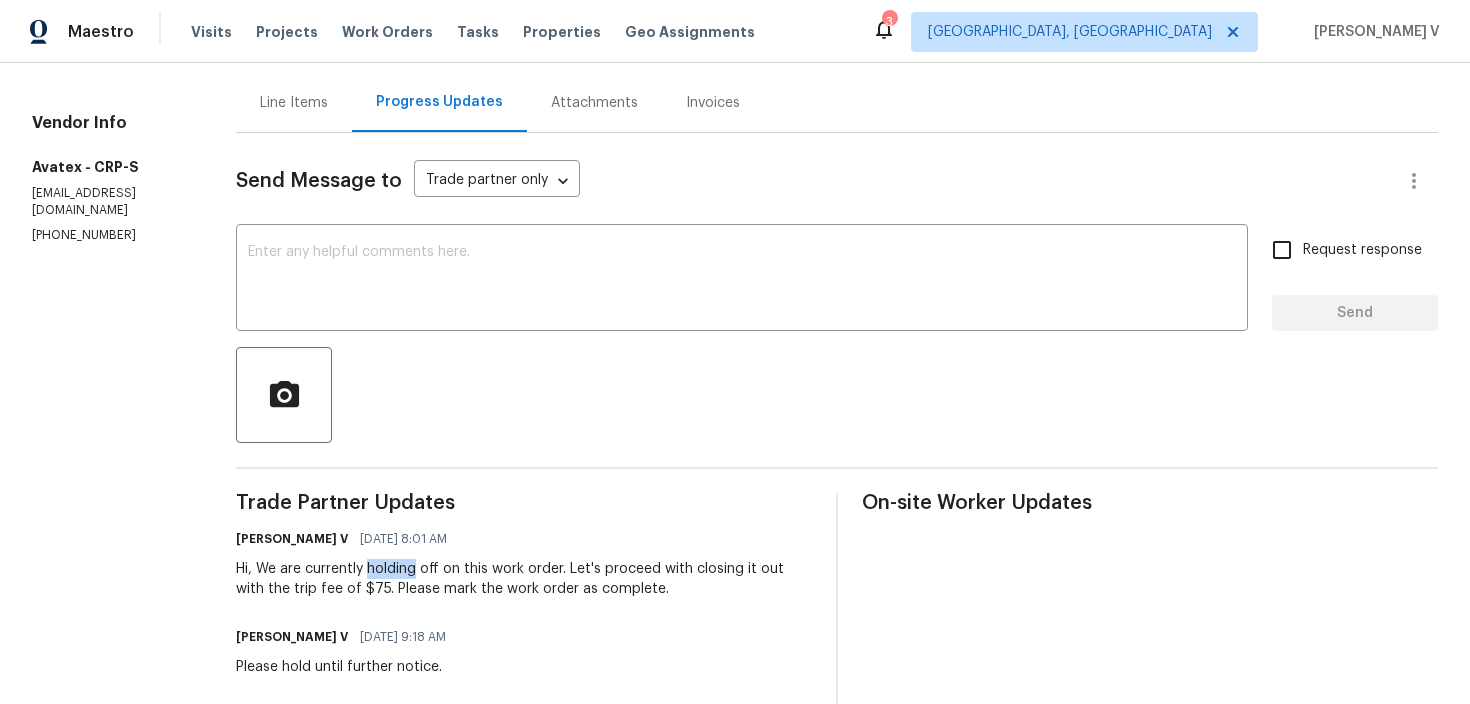 click on "Hi, We are currently holding off on this work order. Let's proceed with closing it out with the trip fee of $75. Please mark the work order as complete." at bounding box center (524, 579) 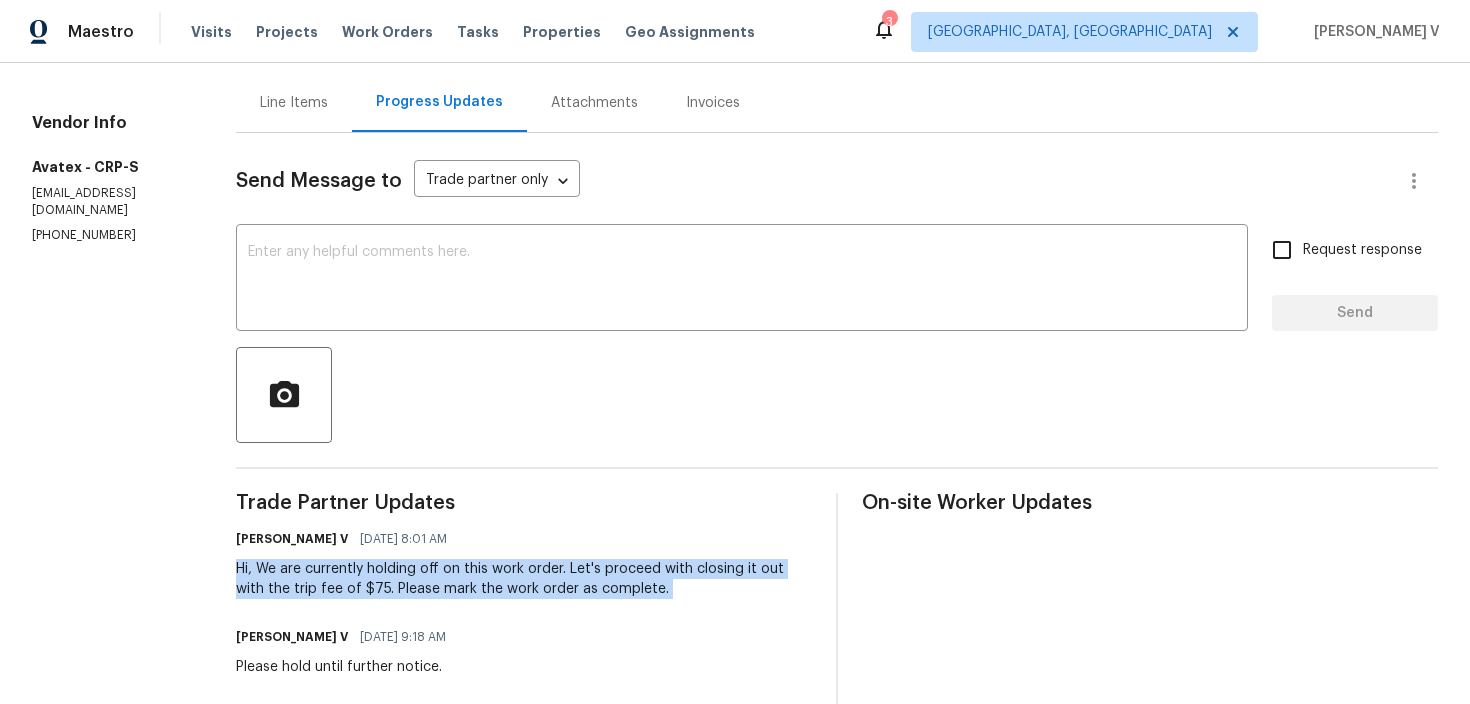 copy on "Hi, We are currently holding off on this work order. Let's proceed with closing it out with the trip fee of $75. Please mark the work order as complete." 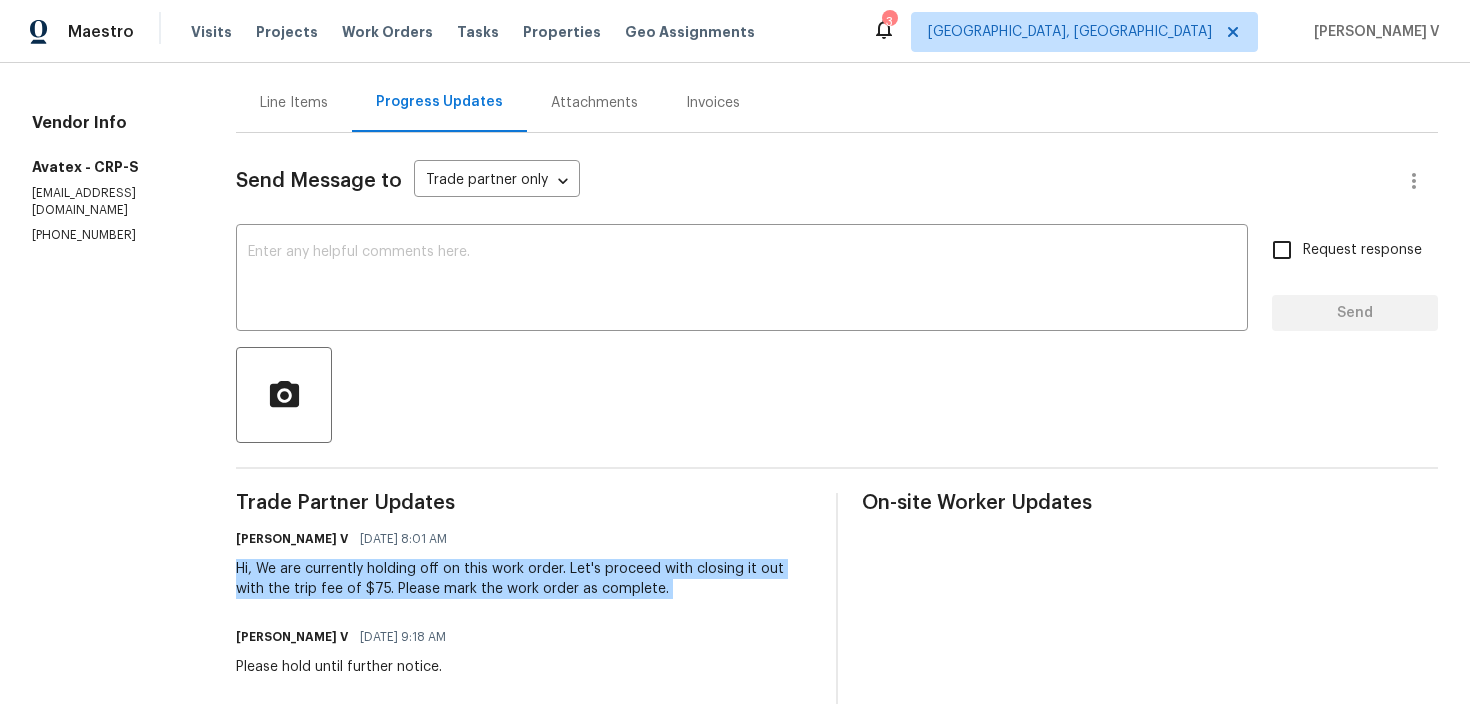 scroll, scrollTop: 0, scrollLeft: 0, axis: both 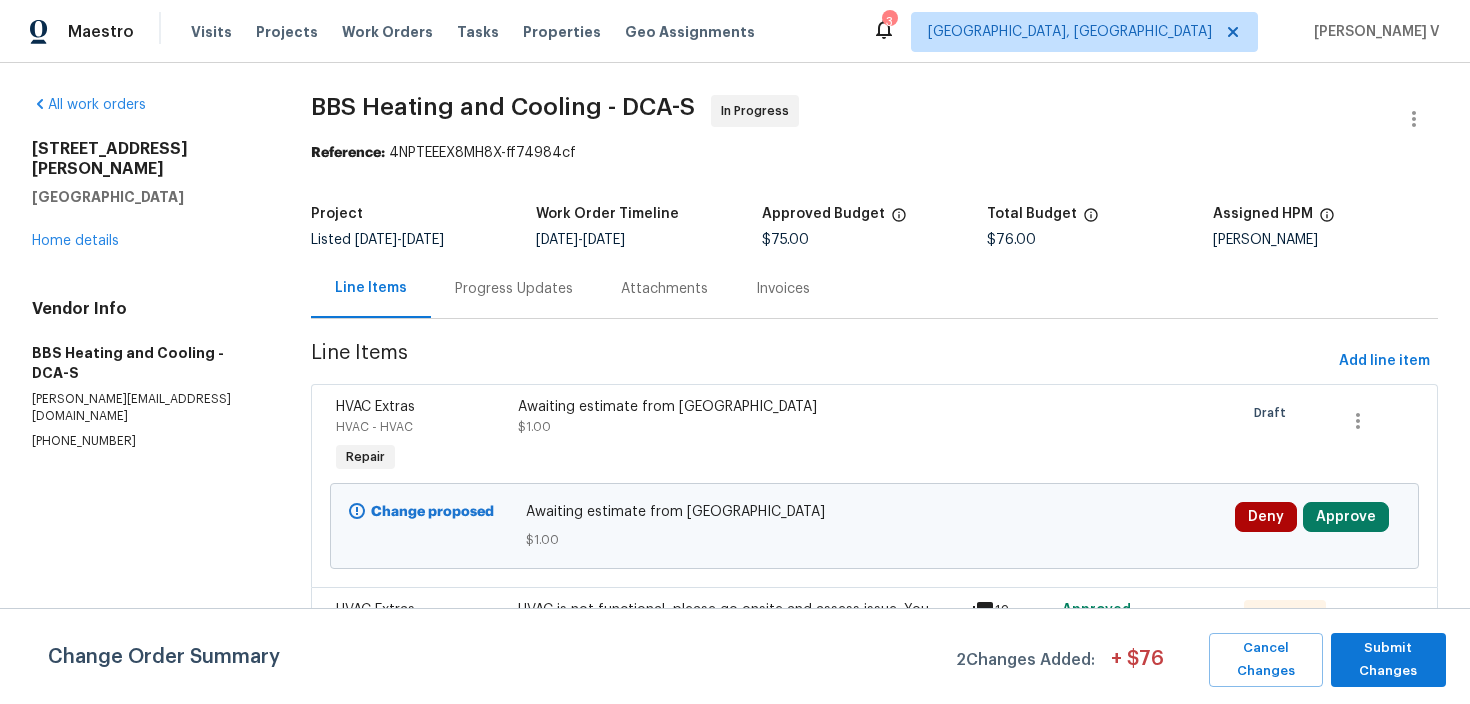 click on "Listed   [DATE]  -  [DATE]" at bounding box center [423, 240] 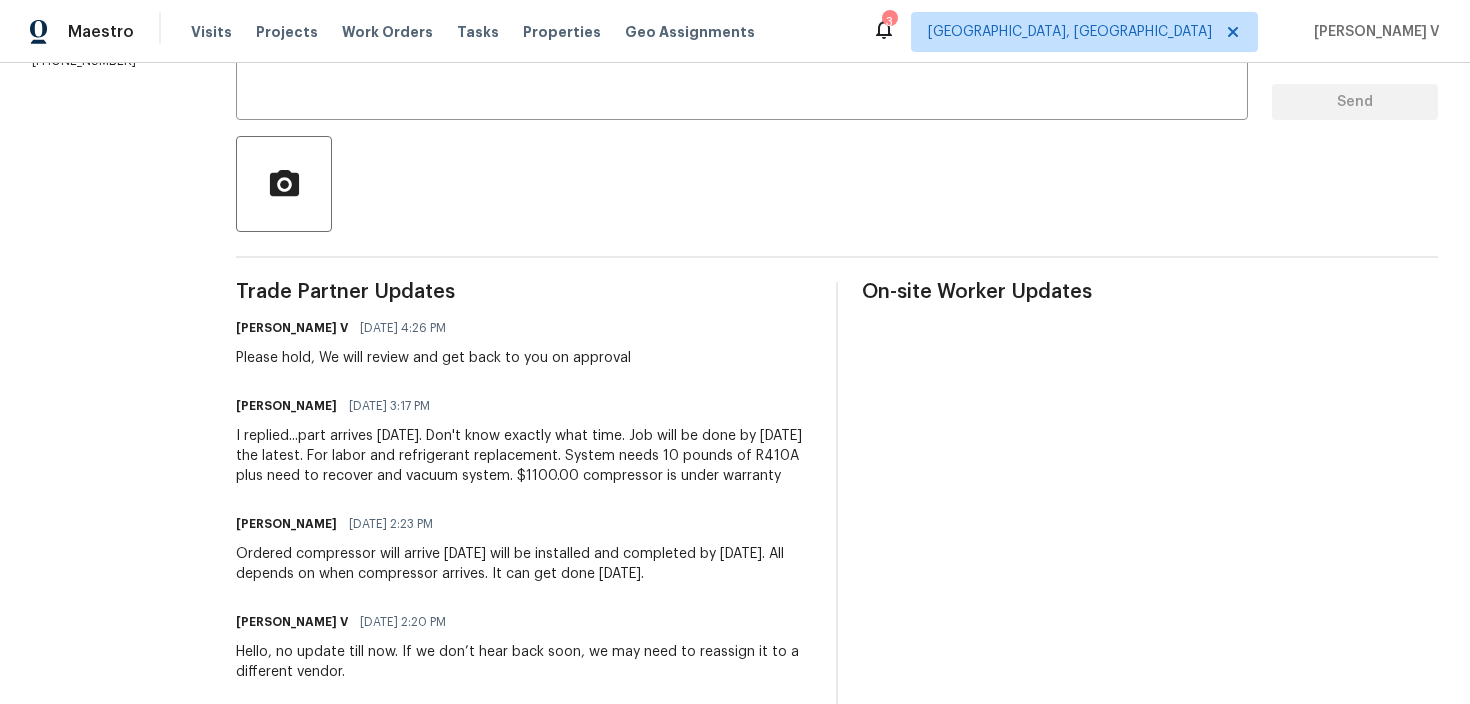 scroll, scrollTop: 0, scrollLeft: 0, axis: both 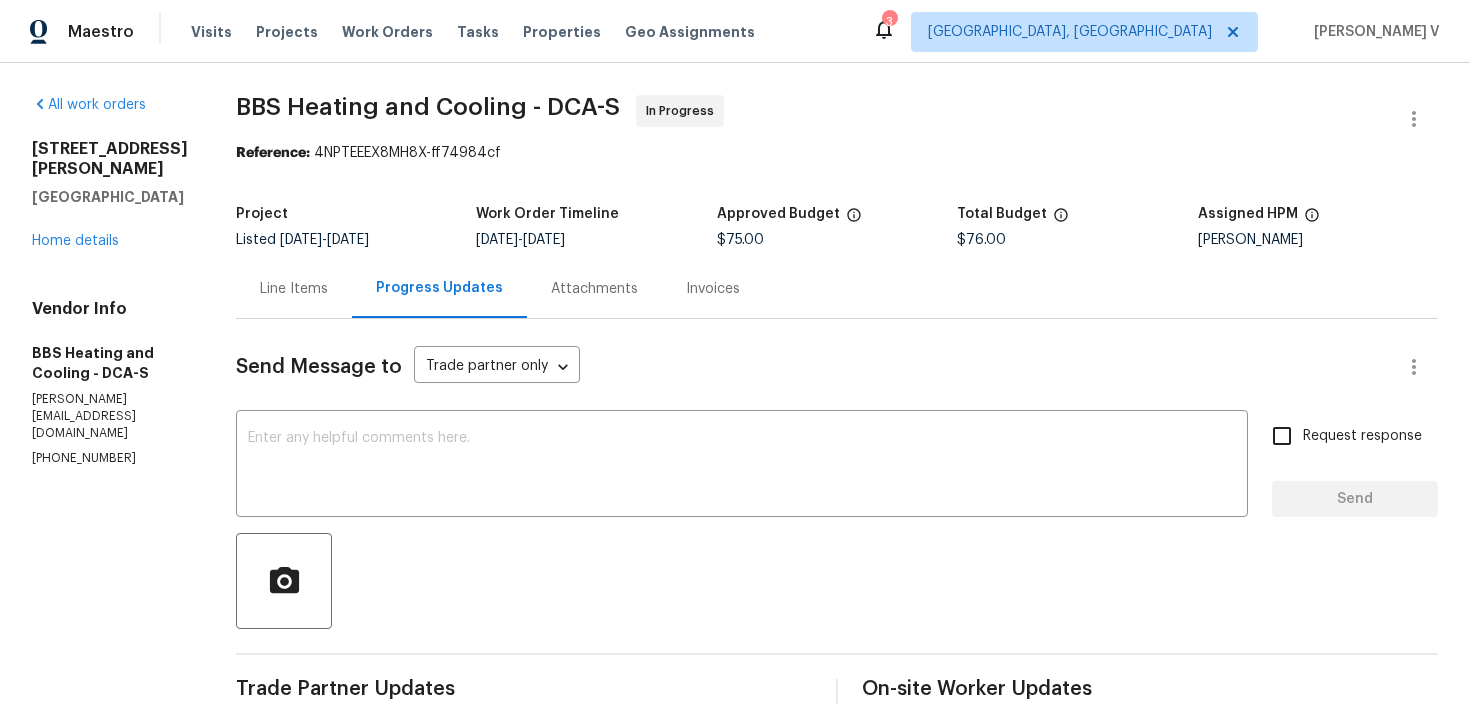 click on "Line Items" at bounding box center [294, 288] 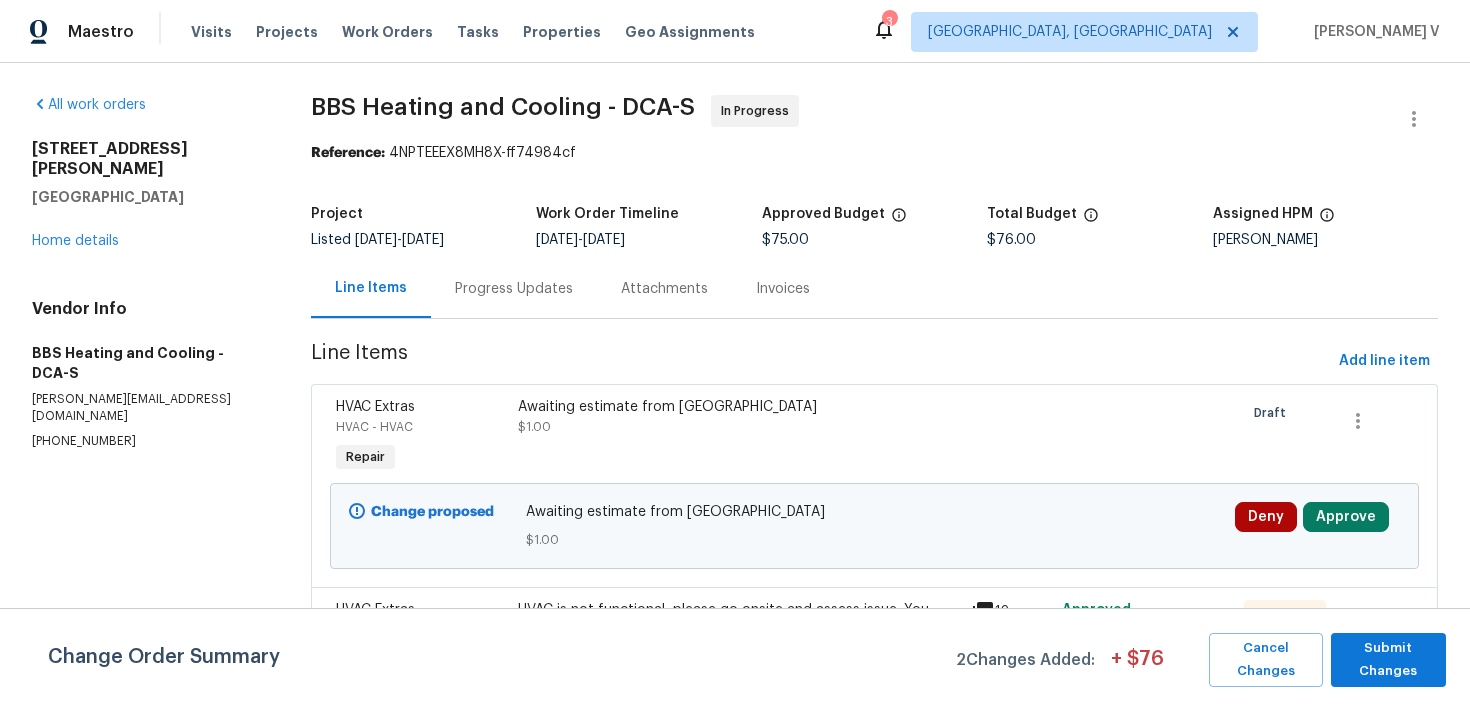 click on "Awaiting estimate from TP $1.00" at bounding box center (874, 526) 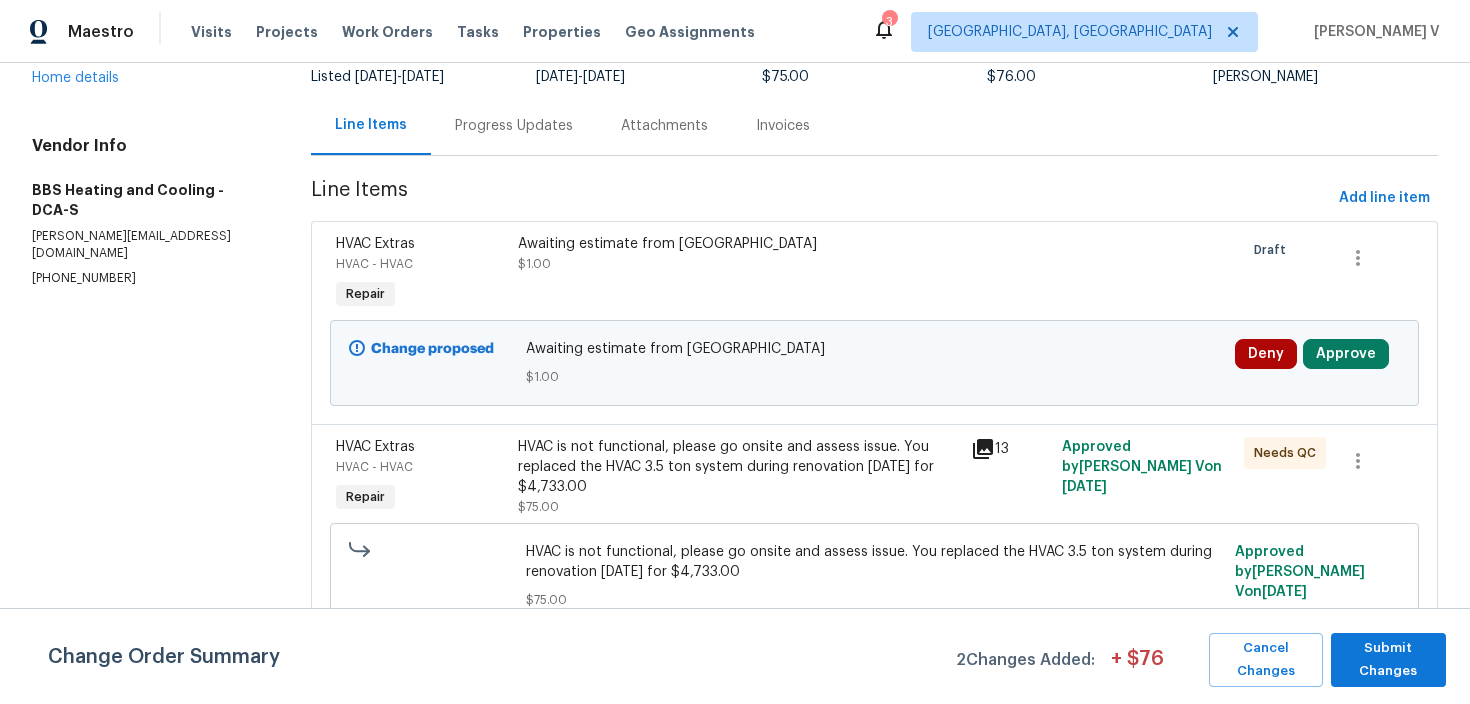 click on "HVAC is not functional, please go onsite and assess issue.
You replaced the HVAC 3.5 ton system during renovation 1/23/25 for $4,733.00" at bounding box center [739, 467] 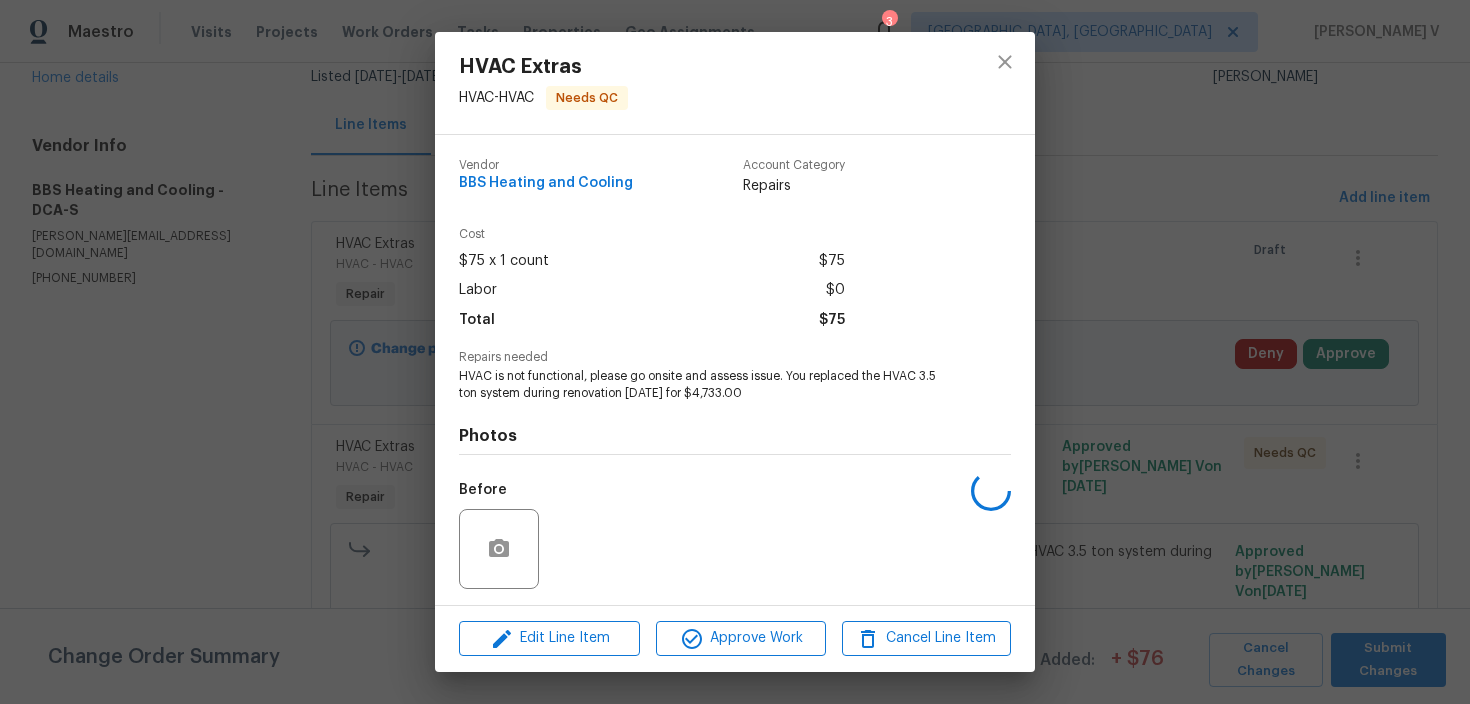 scroll, scrollTop: 134, scrollLeft: 0, axis: vertical 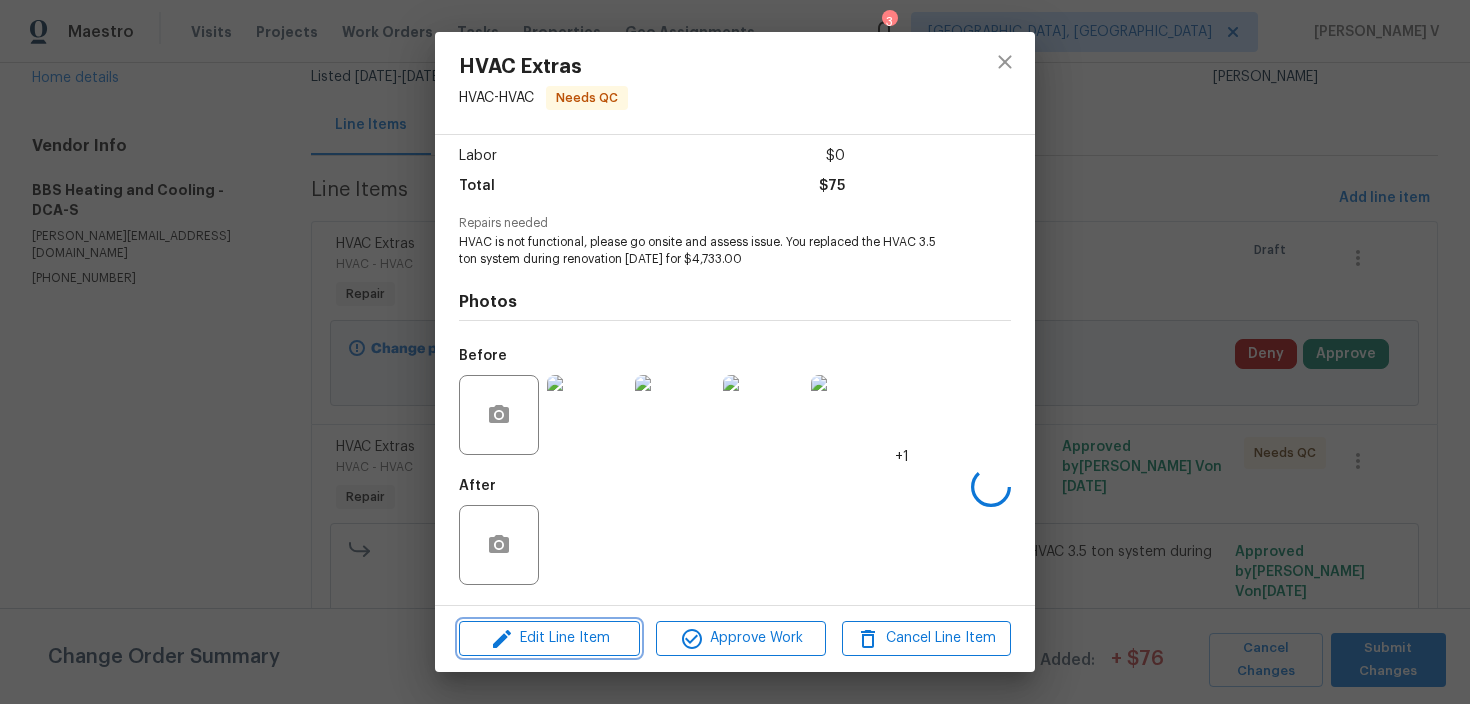 click on "Edit Line Item" at bounding box center [549, 638] 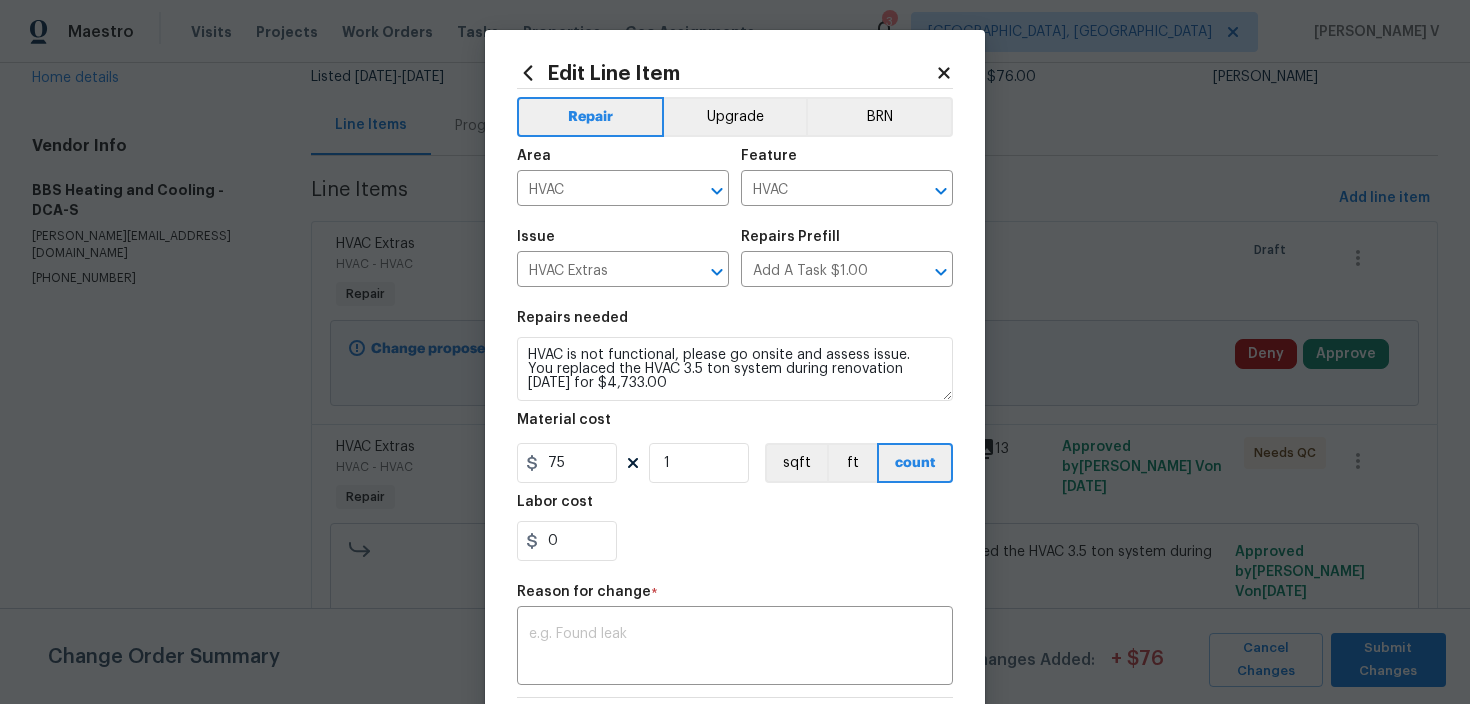 click on "Maestro Visits Projects Work Orders Tasks Properties Geo Assignments 3 Albuquerque, NM Divya Dharshini V All work orders 2724 Valestra Cir Oakton, VA 22124 Home details Vendor Info BBS Heating and Cooling - DCA-S steve@bbsheatingandcooling.com (301) 979-3360 BBS Heating and Cooling - DCA-S In Progress Reference:   4NPTEEEX8MH8X-ff74984cf Project Listed   3/25/2025  -  7/7/2025 Work Order Timeline 7/3/2025  -  7/7/2025 Approved Budget $75.00 Total Budget $76.00 Assigned HPM Nicolas Campuzano Line Items Progress Updates Attachments Invoices Line Items Add line item HVAC Extras HVAC - HVAC Repair Awaiting estimate from TP $1.00 Draft Change proposed Awaiting estimate from TP $1.00 Deny Approve HVAC Extras HVAC - HVAC Repair HVAC is not functional, please go onsite and assess issue.
You replaced the HVAC 3.5 ton system during renovation 1/23/25 for $4,733.00 $75.00   13 Approved by  Divya Dharshini V  on   7/3/2025 Needs QC $75.00 Approved by  Divya Dharshini V  on  7/3/2025 Change Order Summary 2  Changes Added:" at bounding box center [735, 352] 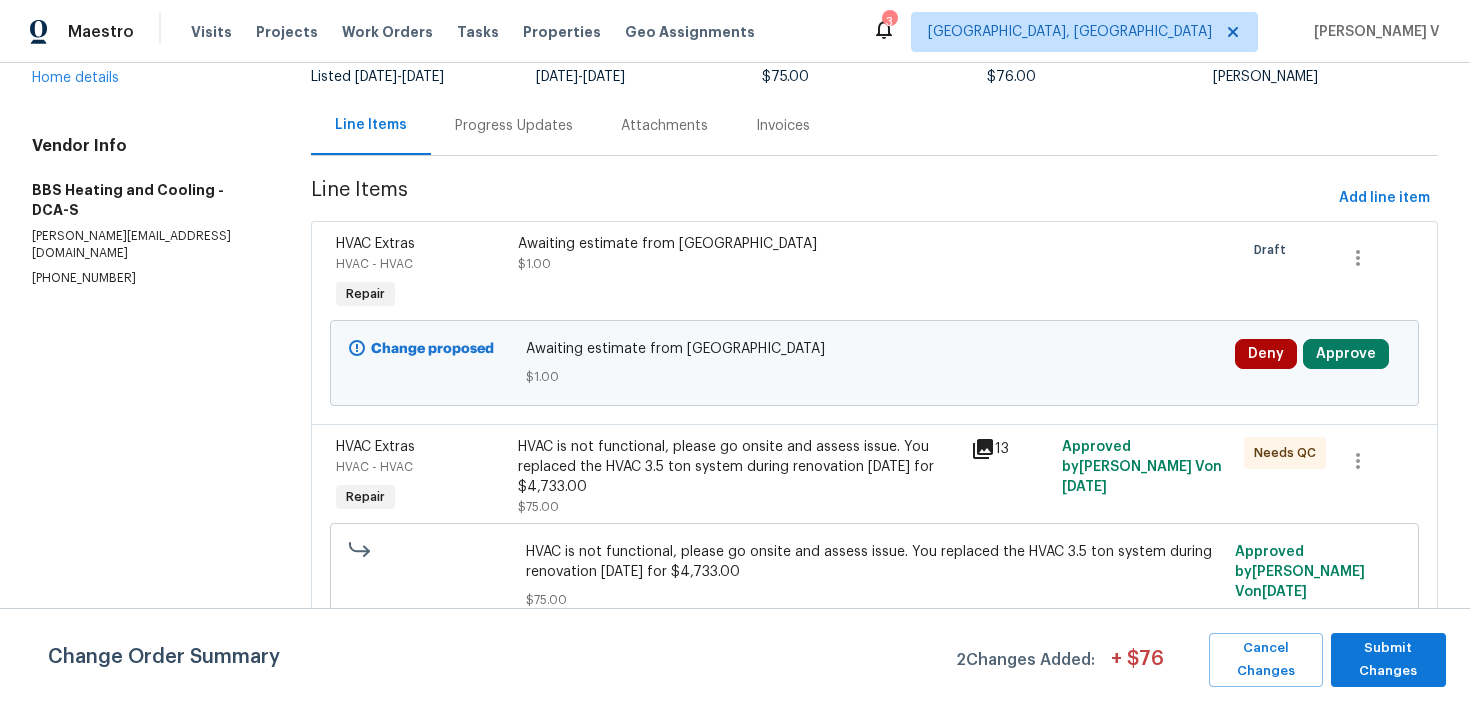 click on "HVAC is not functional, please go onsite and assess issue.
You replaced the HVAC 3.5 ton system during renovation 1/23/25 for $4,733.00" at bounding box center [739, 467] 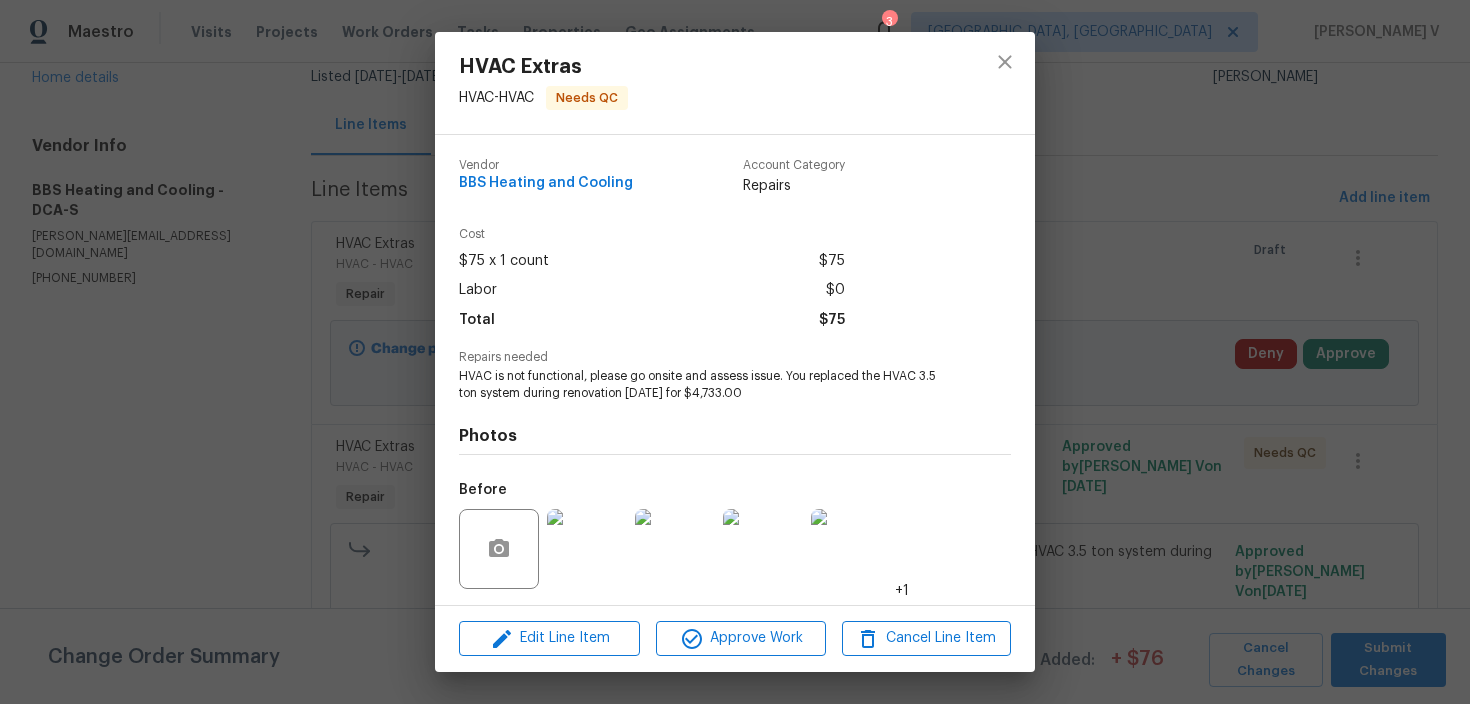 scroll, scrollTop: 134, scrollLeft: 0, axis: vertical 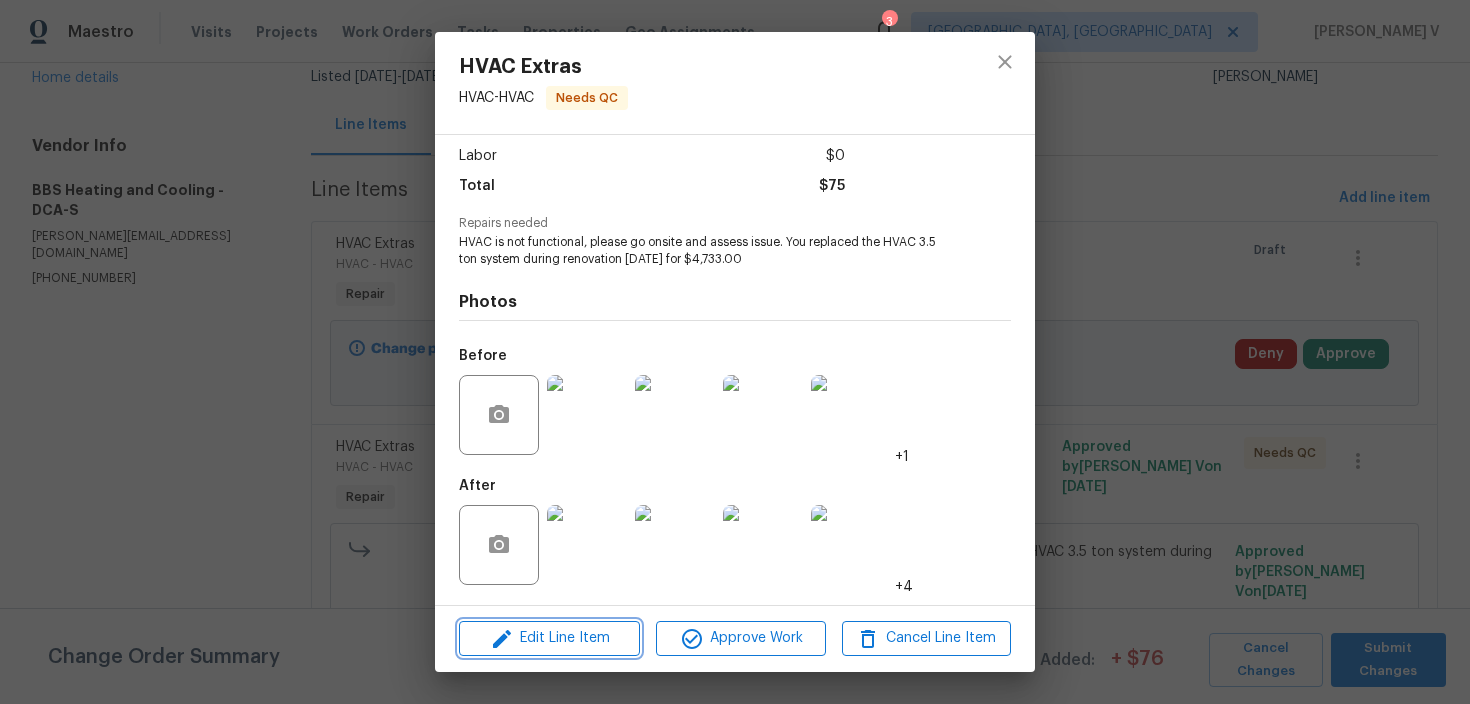 click on "Edit Line Item" at bounding box center [549, 638] 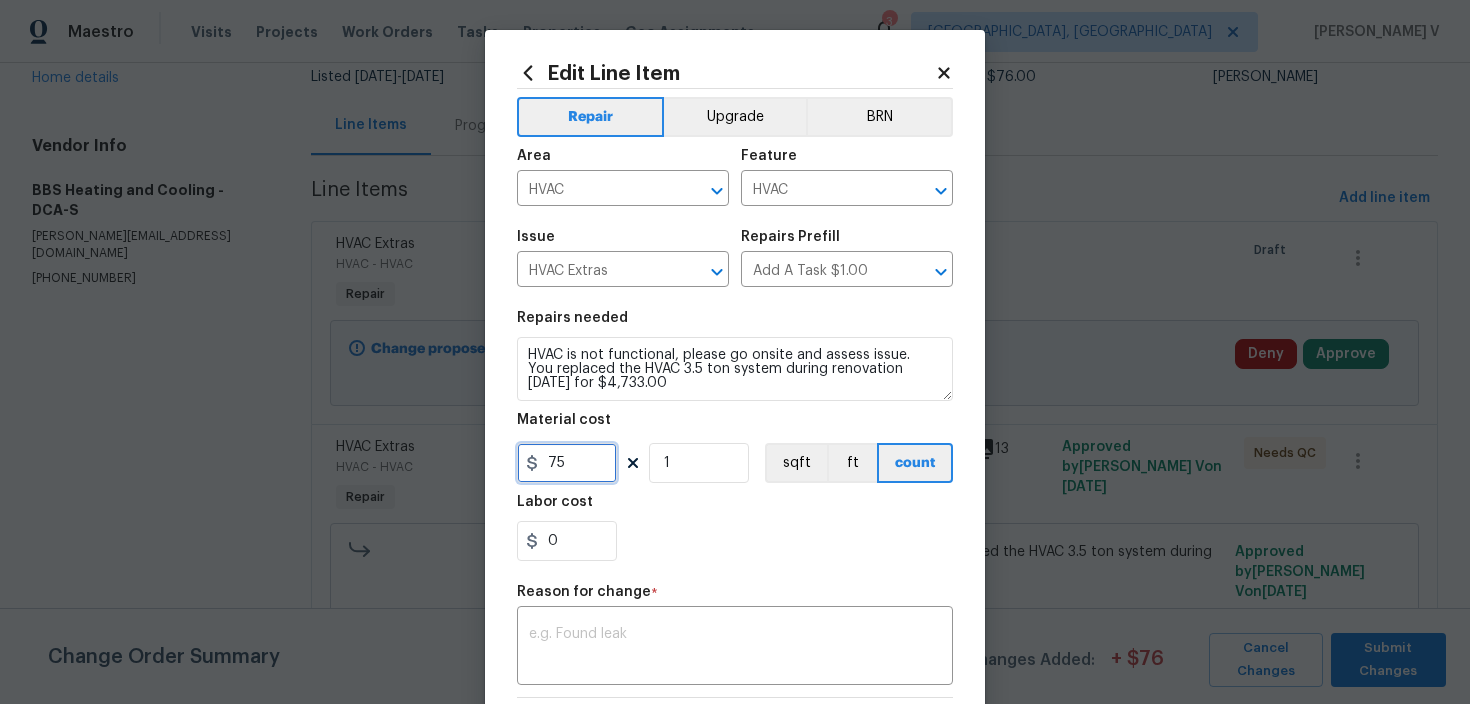 click on "75" at bounding box center [567, 463] 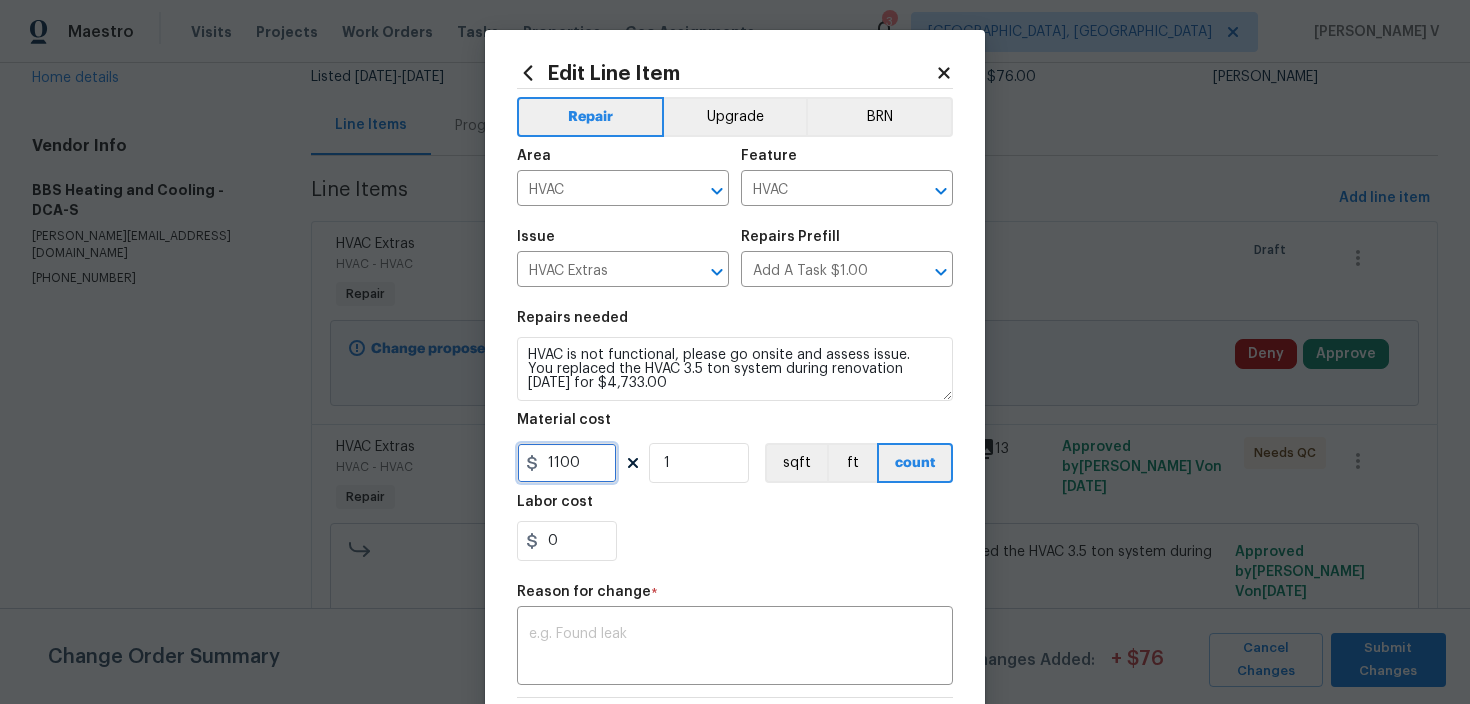 type on "1100" 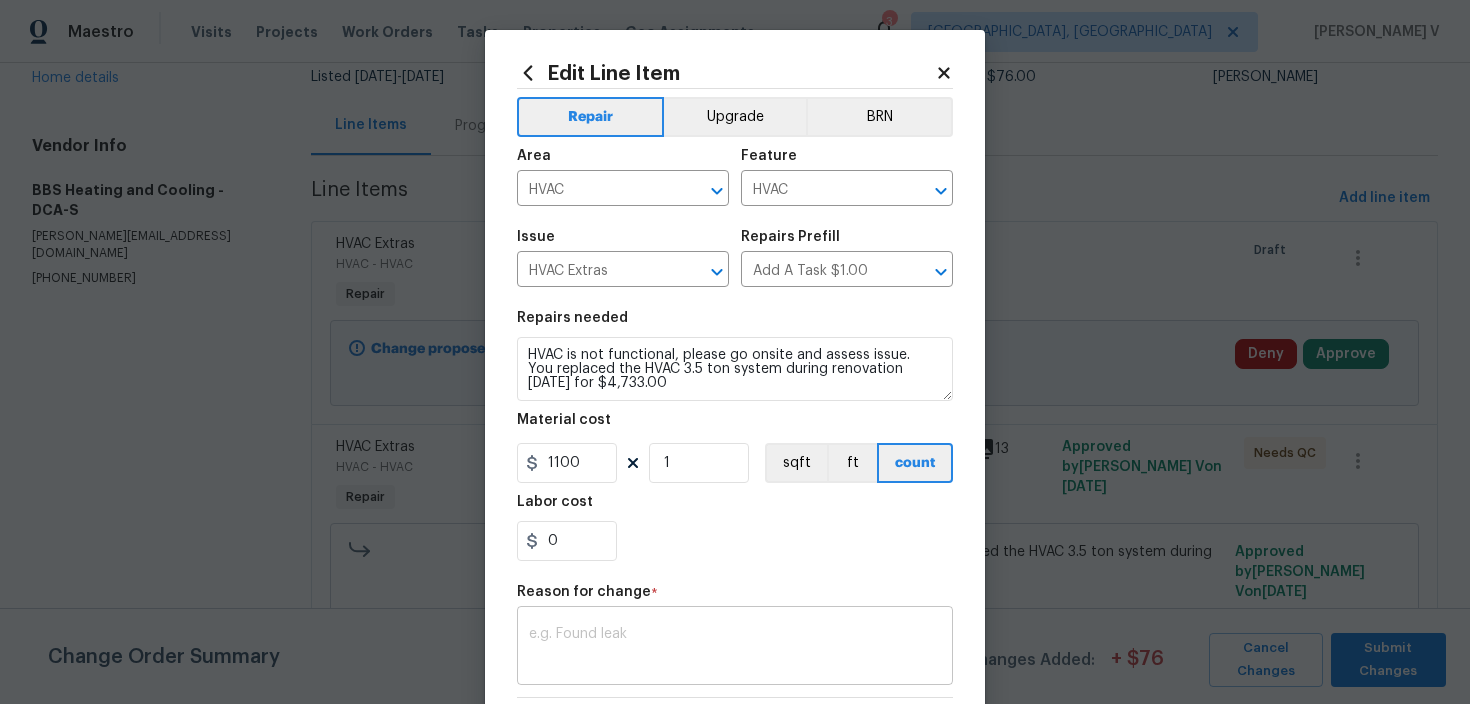 click at bounding box center [735, 648] 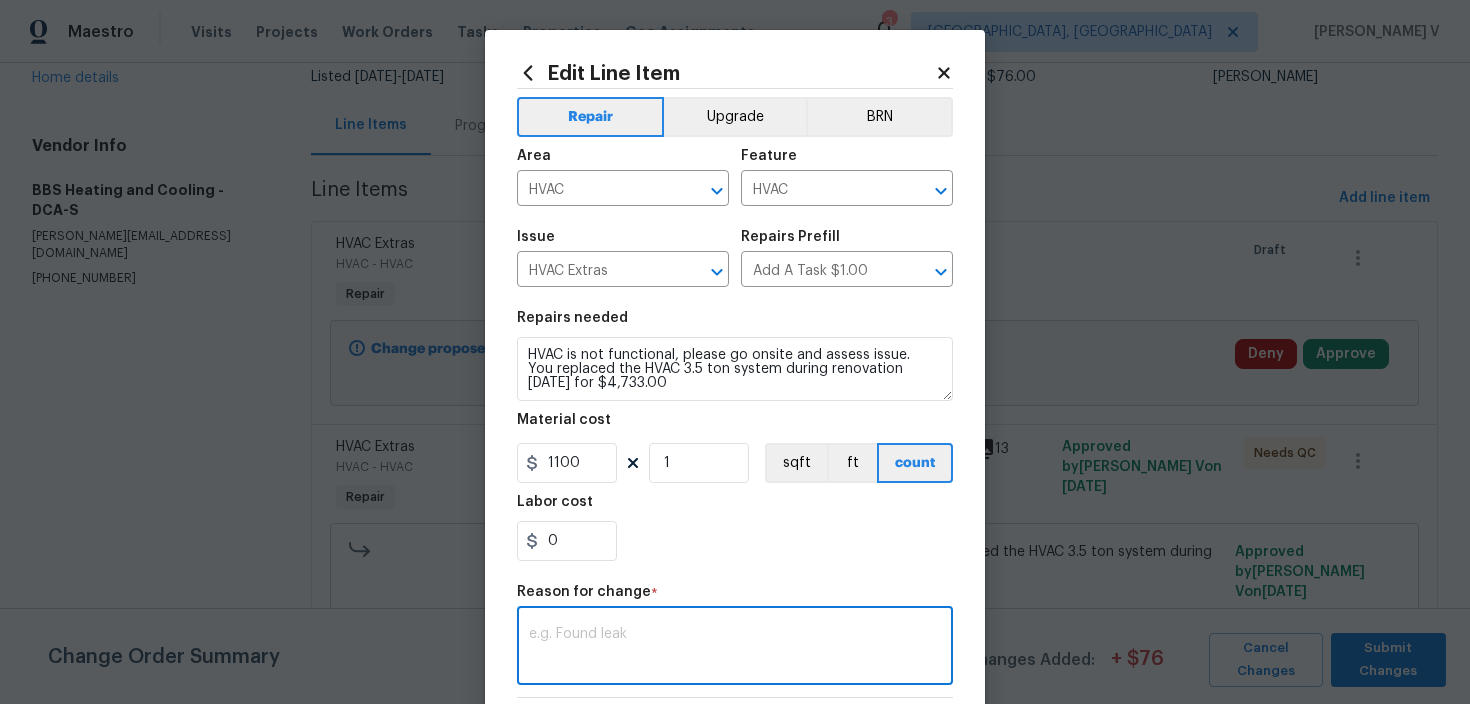 paste on "(DV) Updated cost per BR team approval." 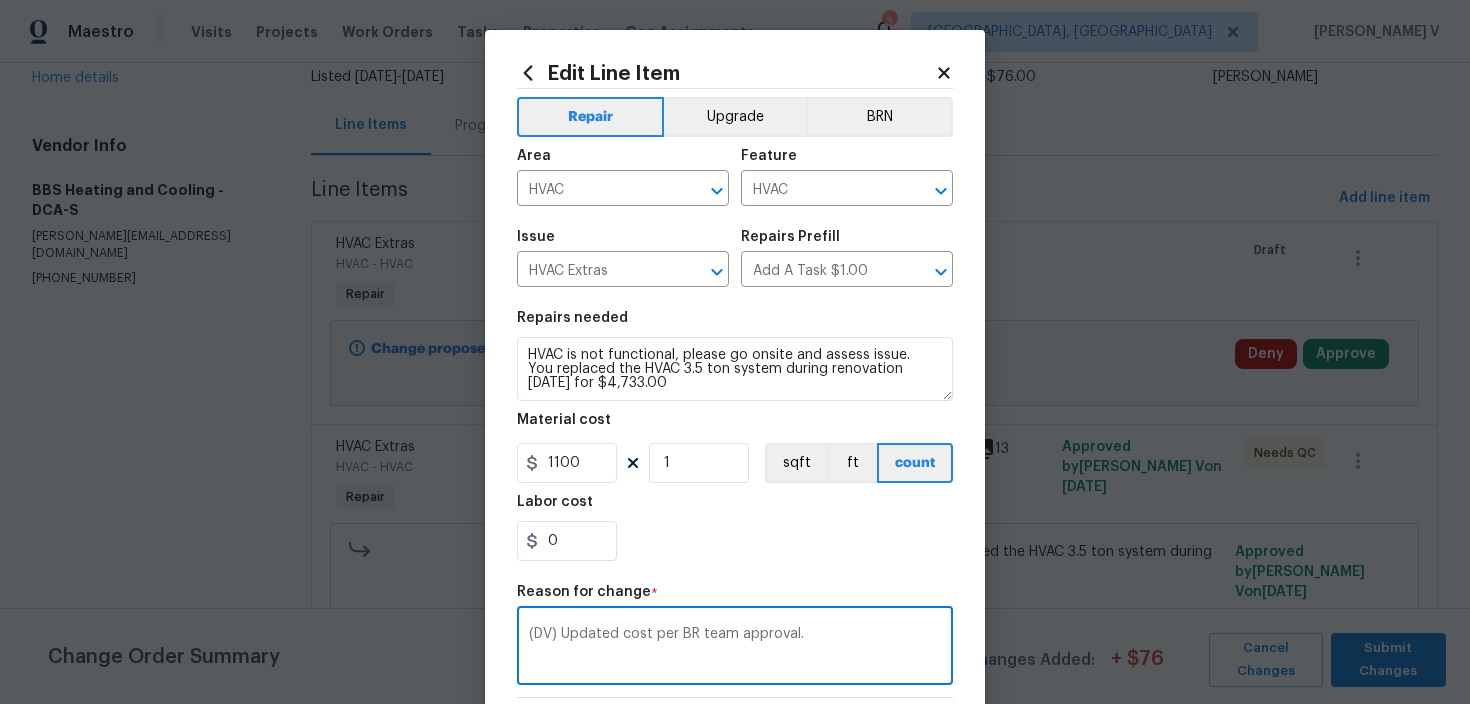 scroll, scrollTop: 302, scrollLeft: 0, axis: vertical 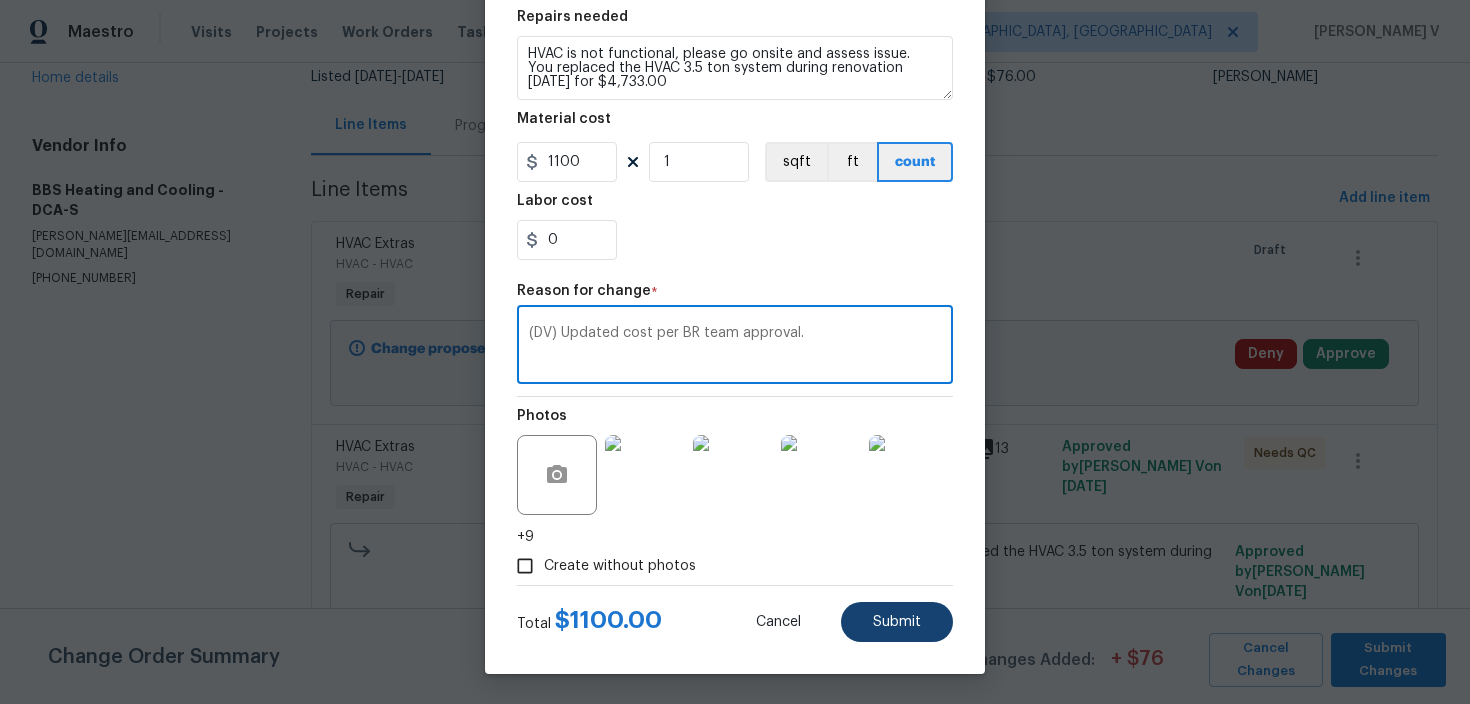 type on "(DV) Updated cost per BR team approval." 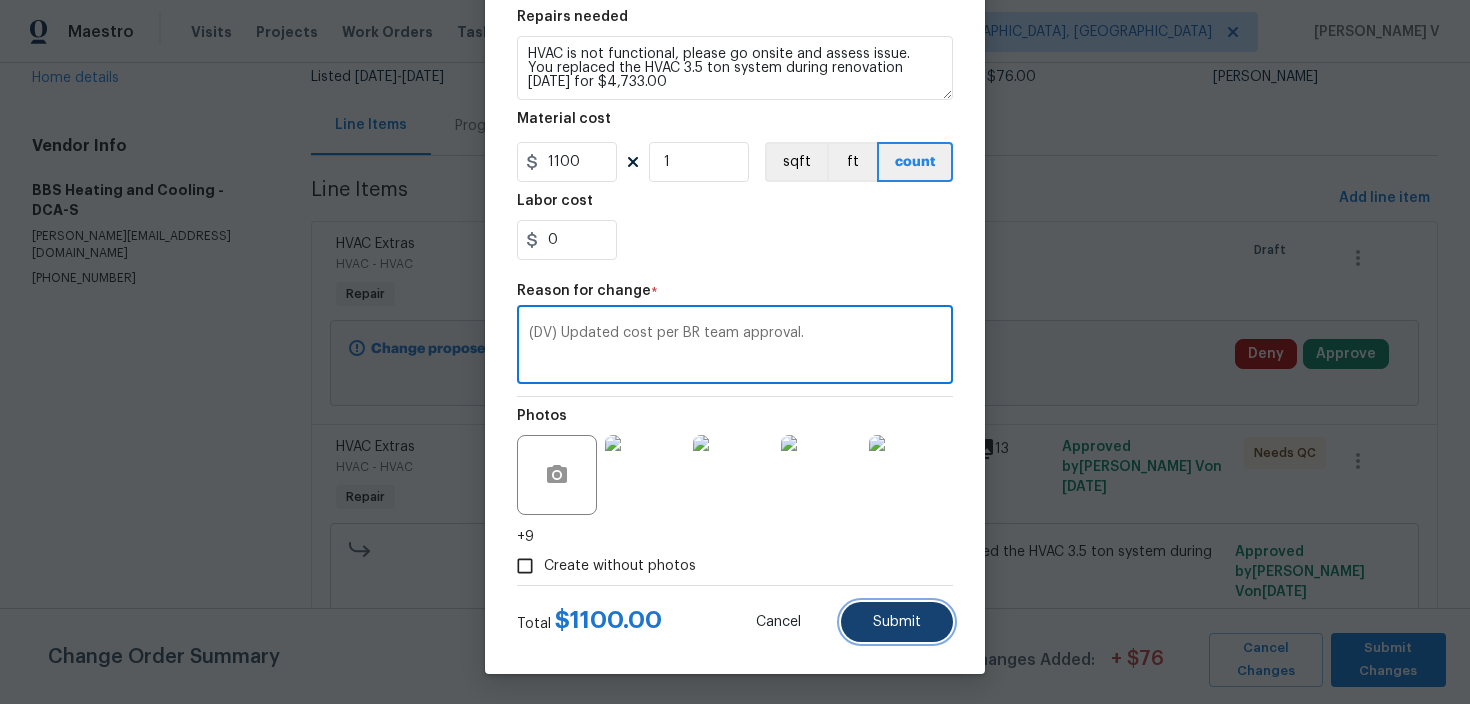 click on "Submit" at bounding box center (897, 622) 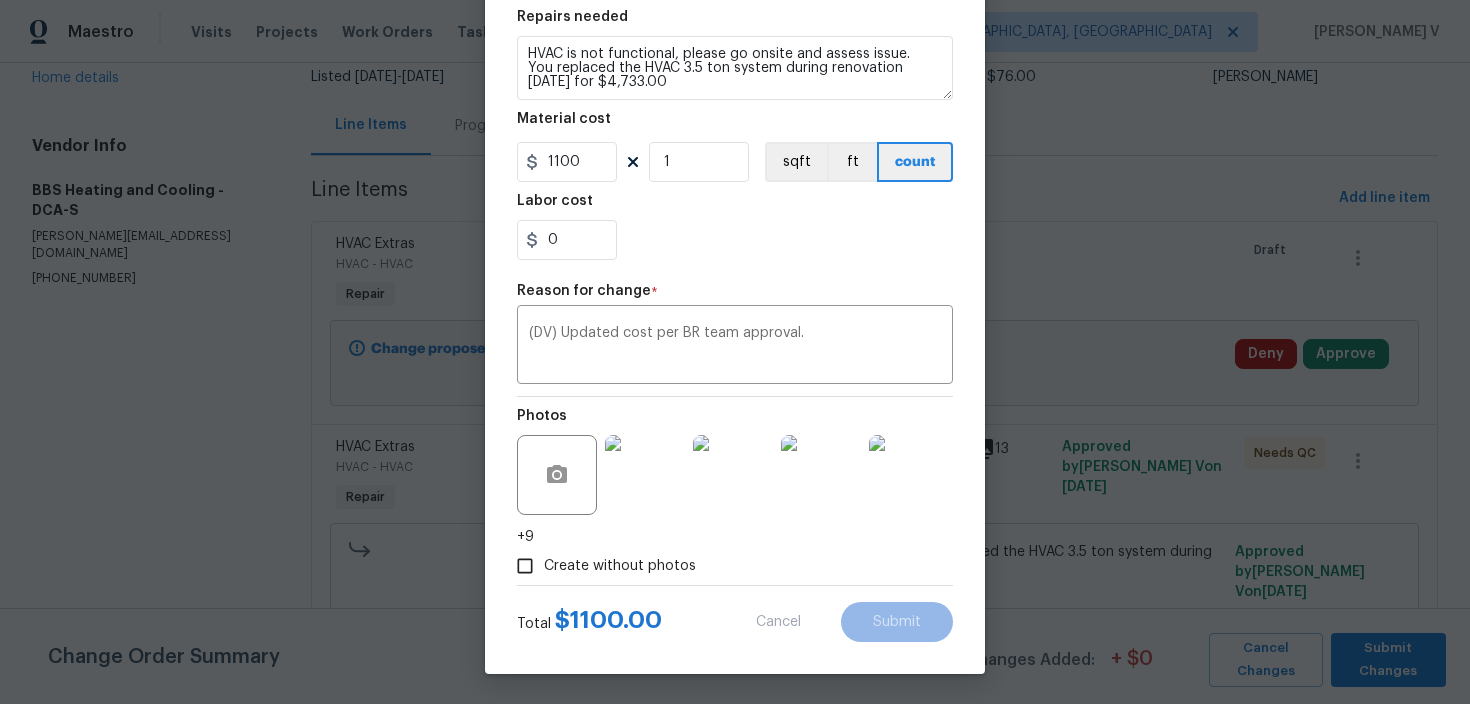 type on "75" 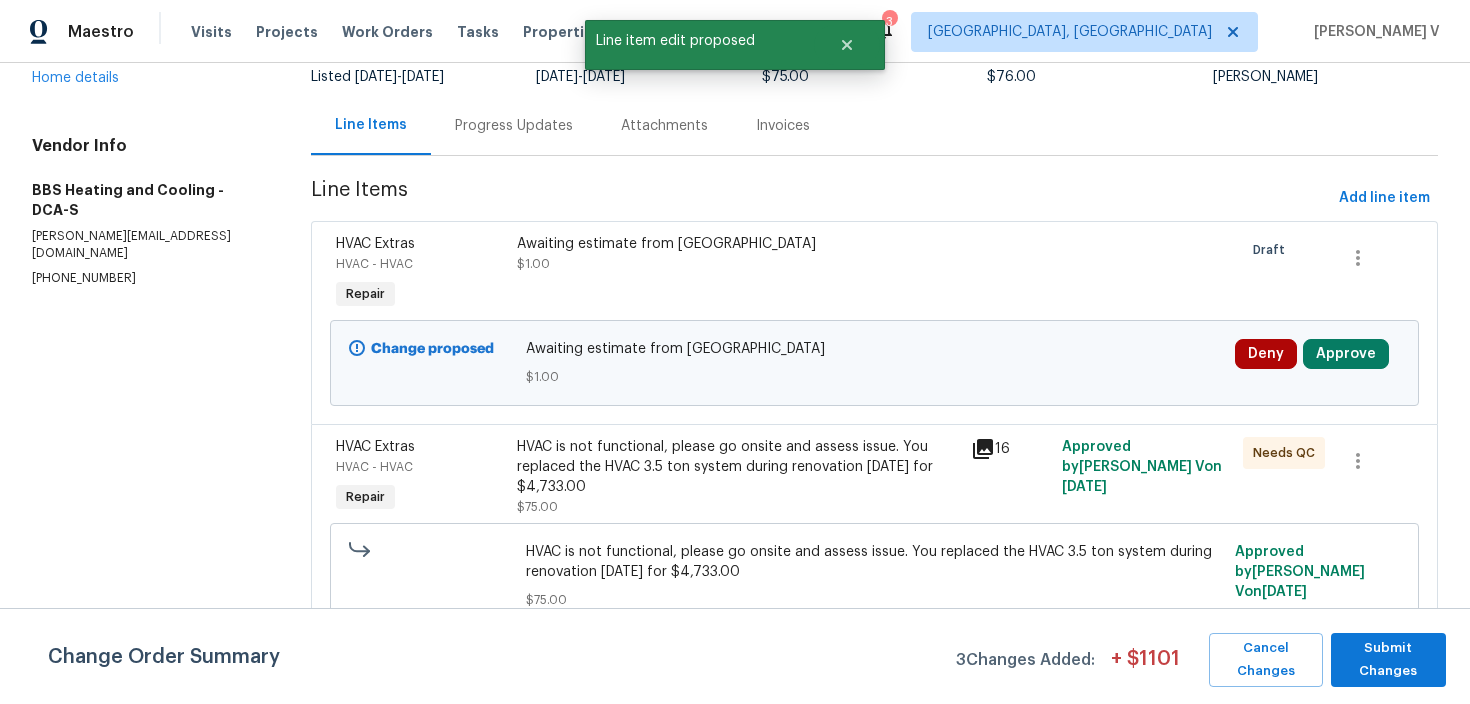 scroll, scrollTop: 0, scrollLeft: 0, axis: both 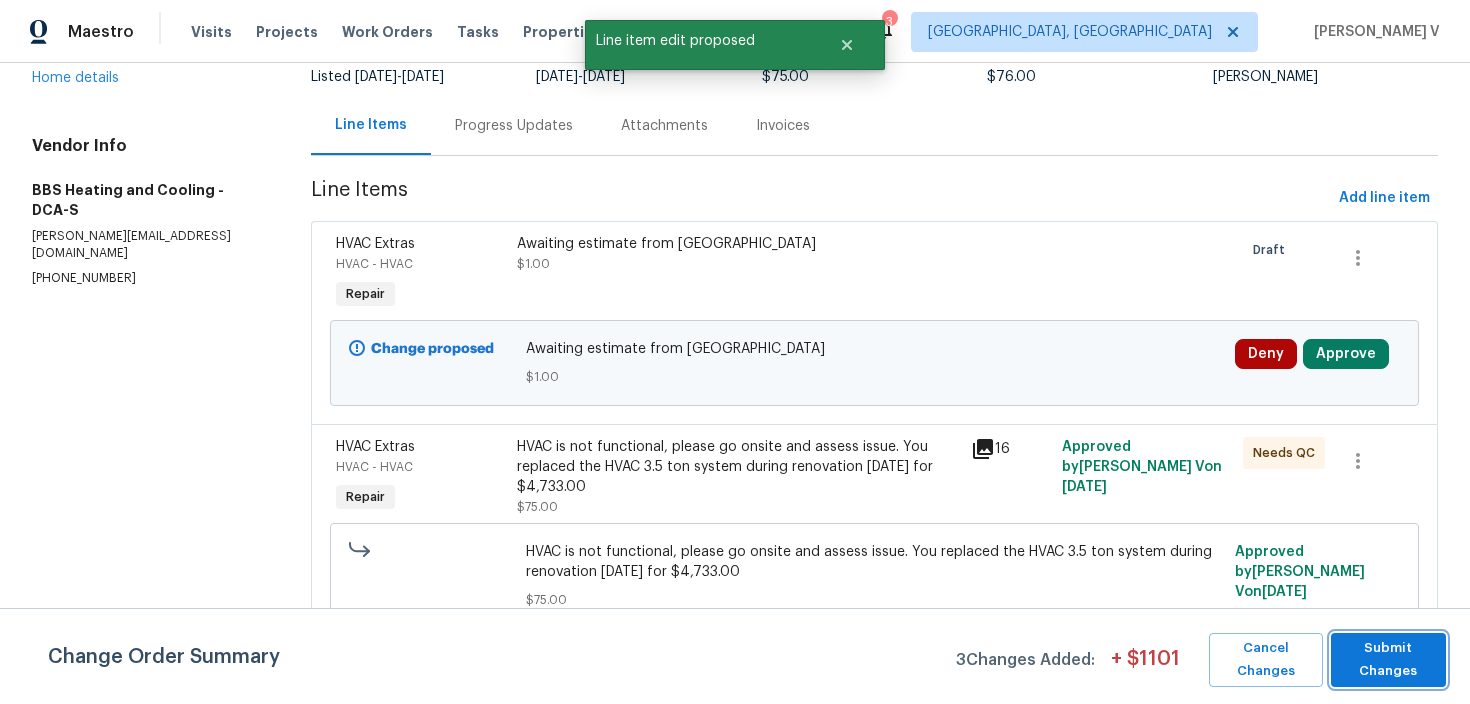 click on "Submit Changes" at bounding box center [1388, 660] 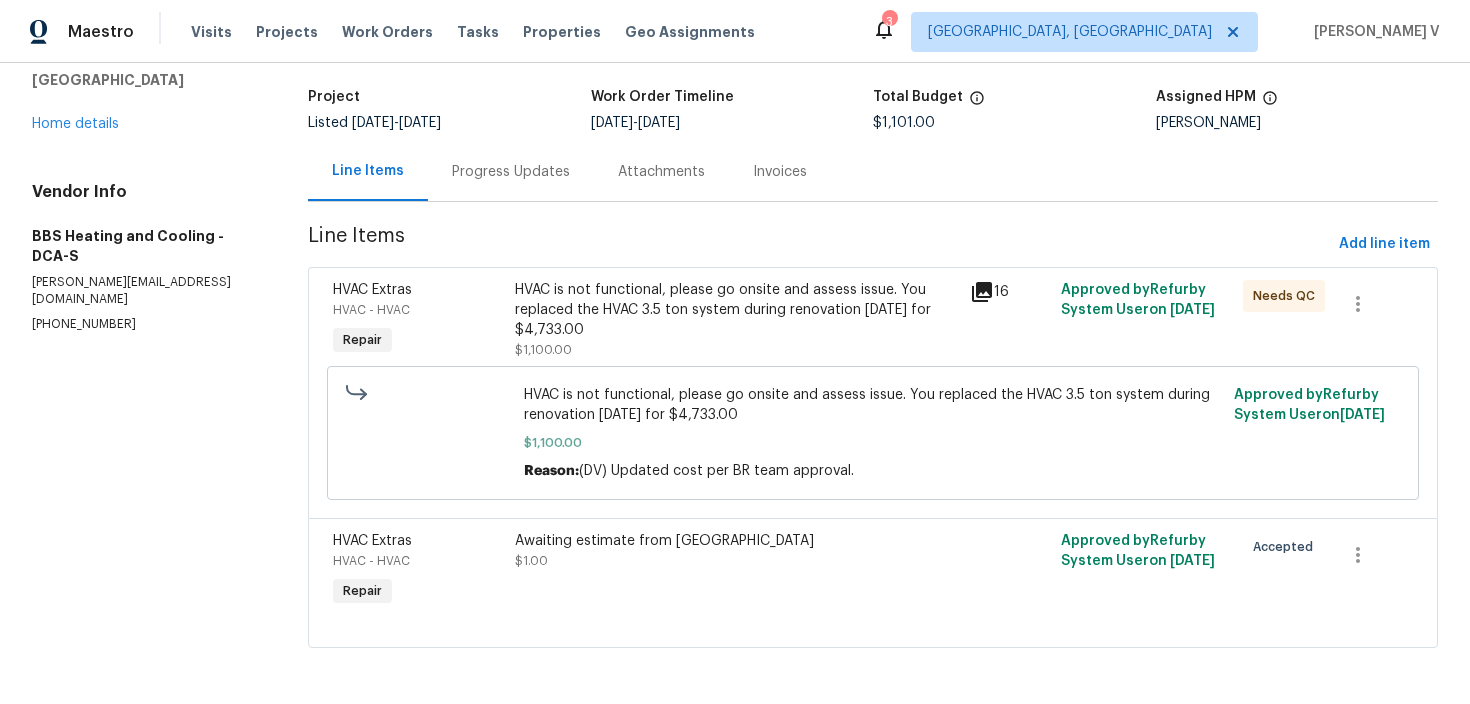 click on "Progress Updates" at bounding box center [511, 172] 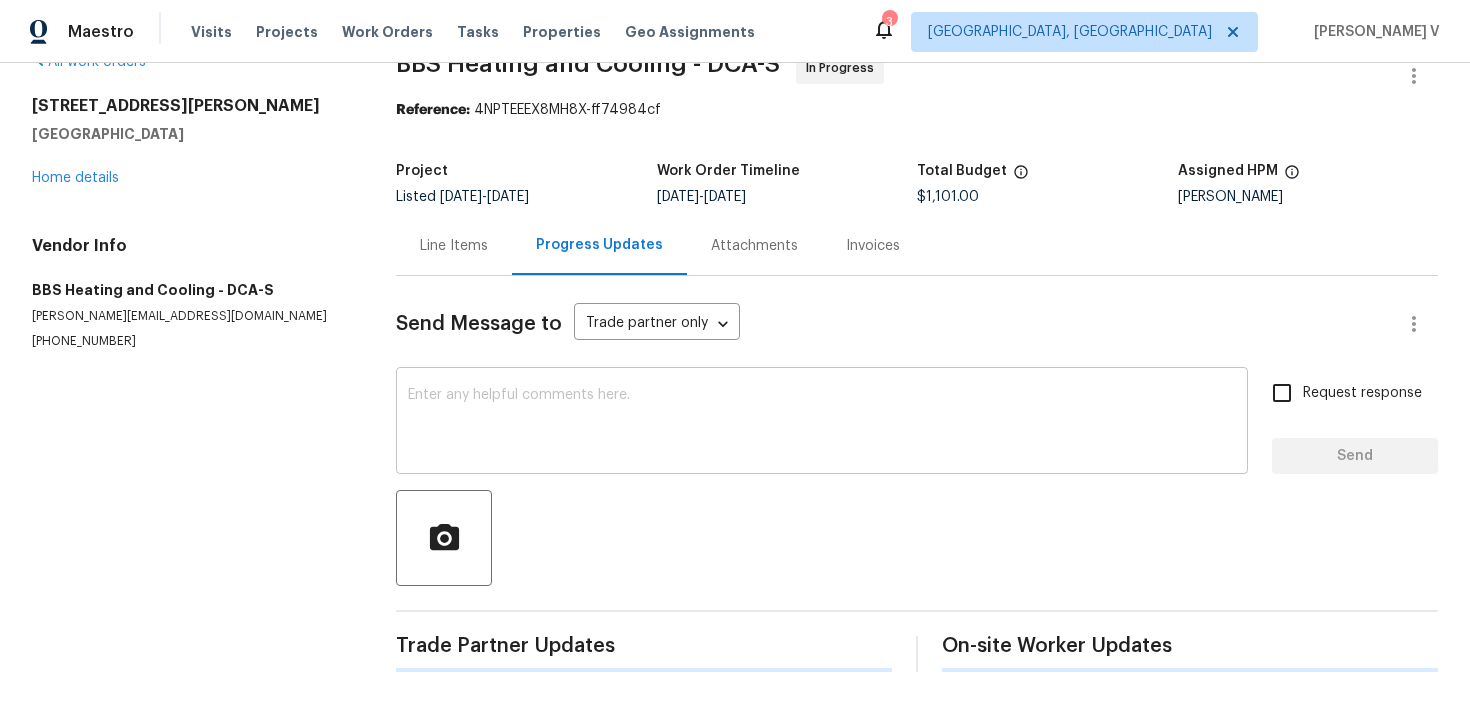 scroll, scrollTop: 43, scrollLeft: 0, axis: vertical 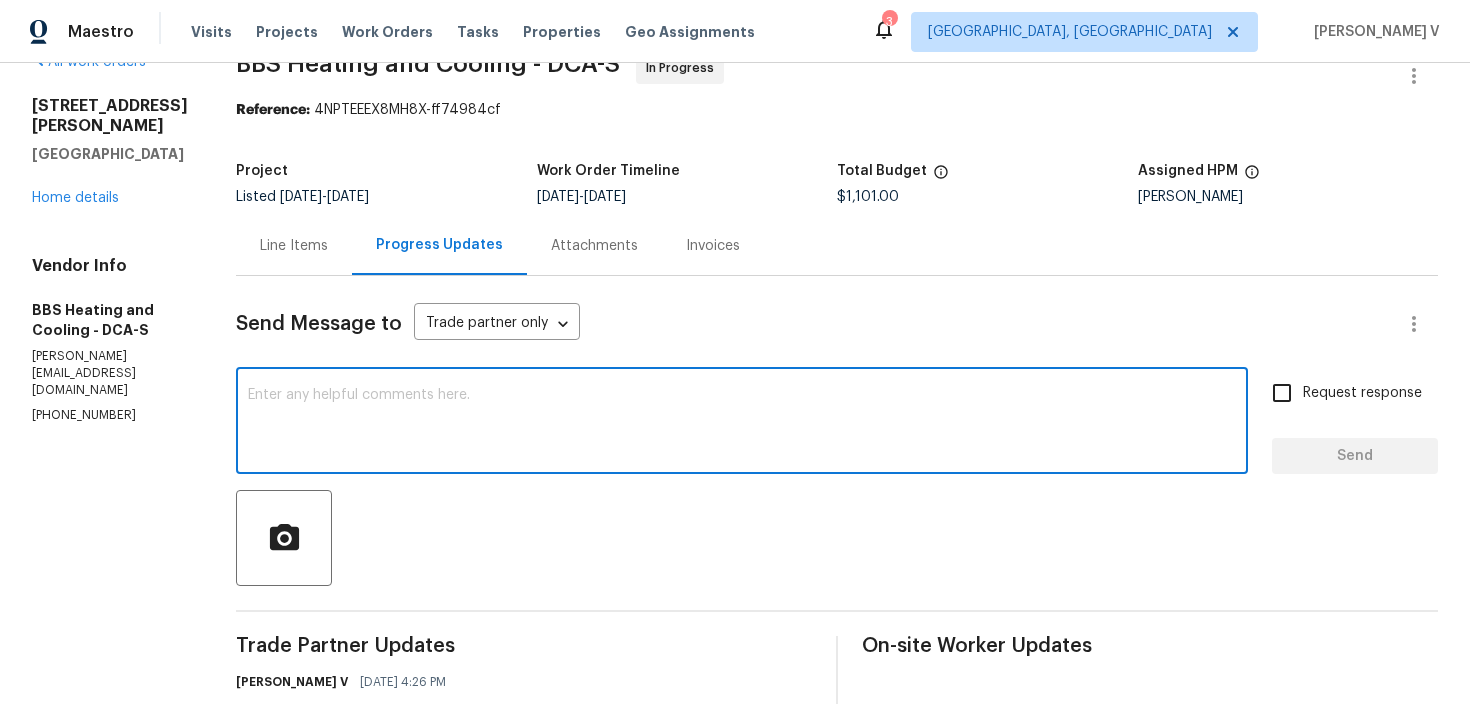 paste on "Hey, we have updated the cost to $. Please upload the before and after photos and move for QC." 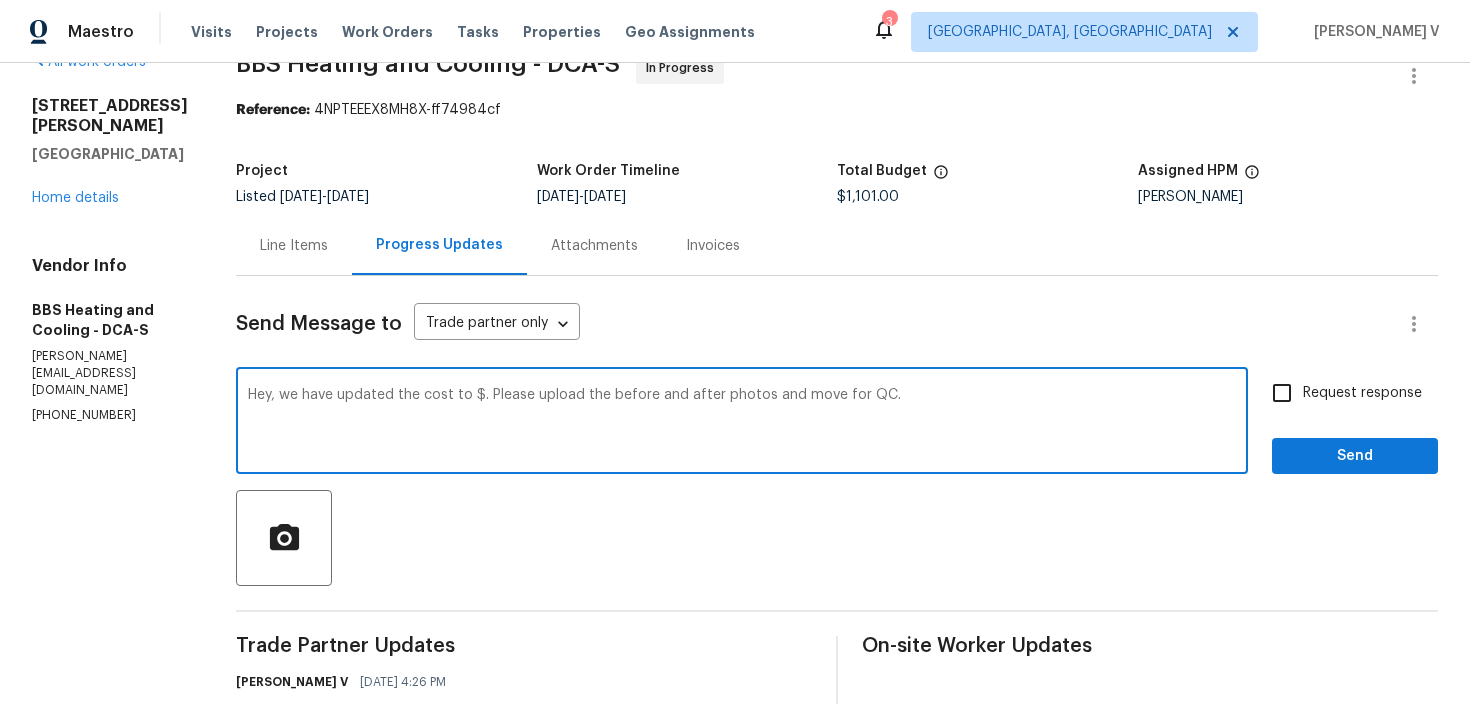 click on "Hey, we have updated the cost to $. Please upload the before and after photos and move for QC." at bounding box center (742, 423) 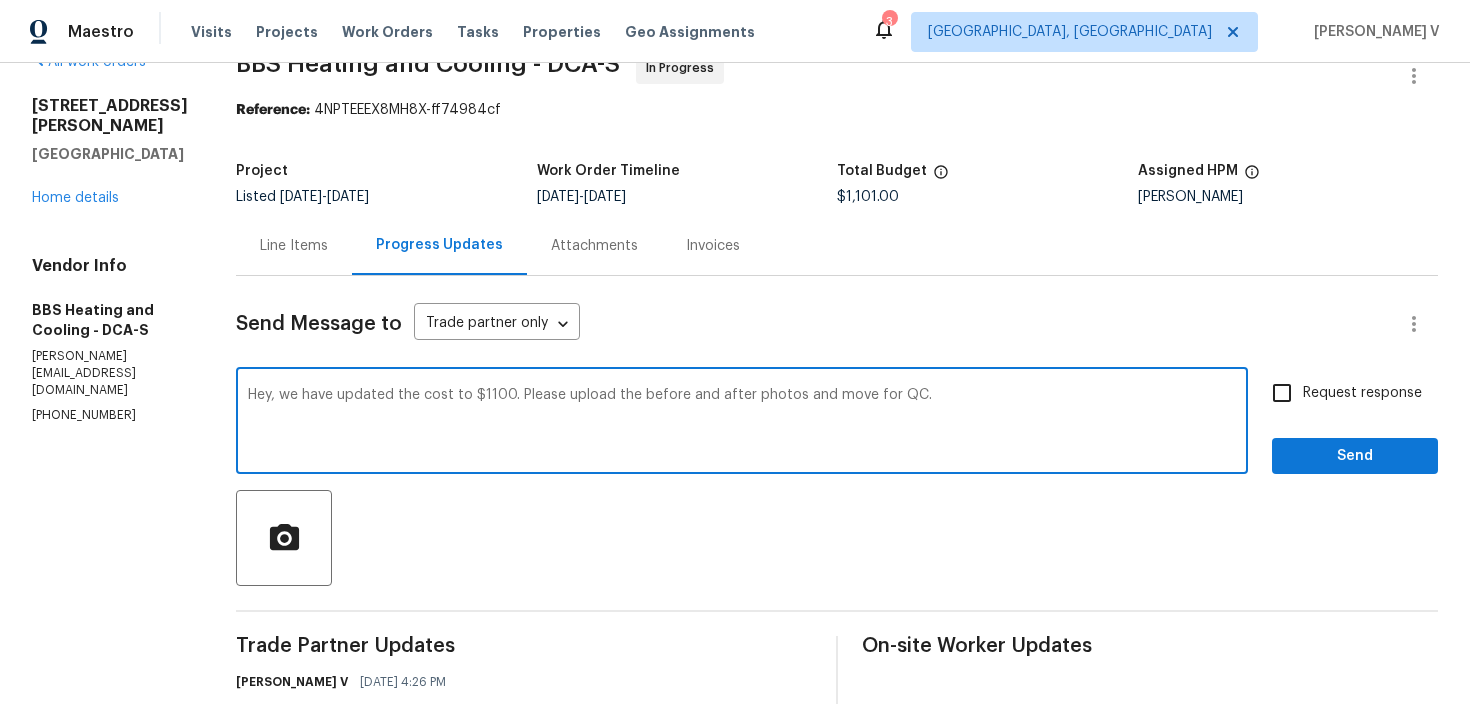 type on "Hey, we have updated the cost to $1100. Please upload the before and after photos and move for QC." 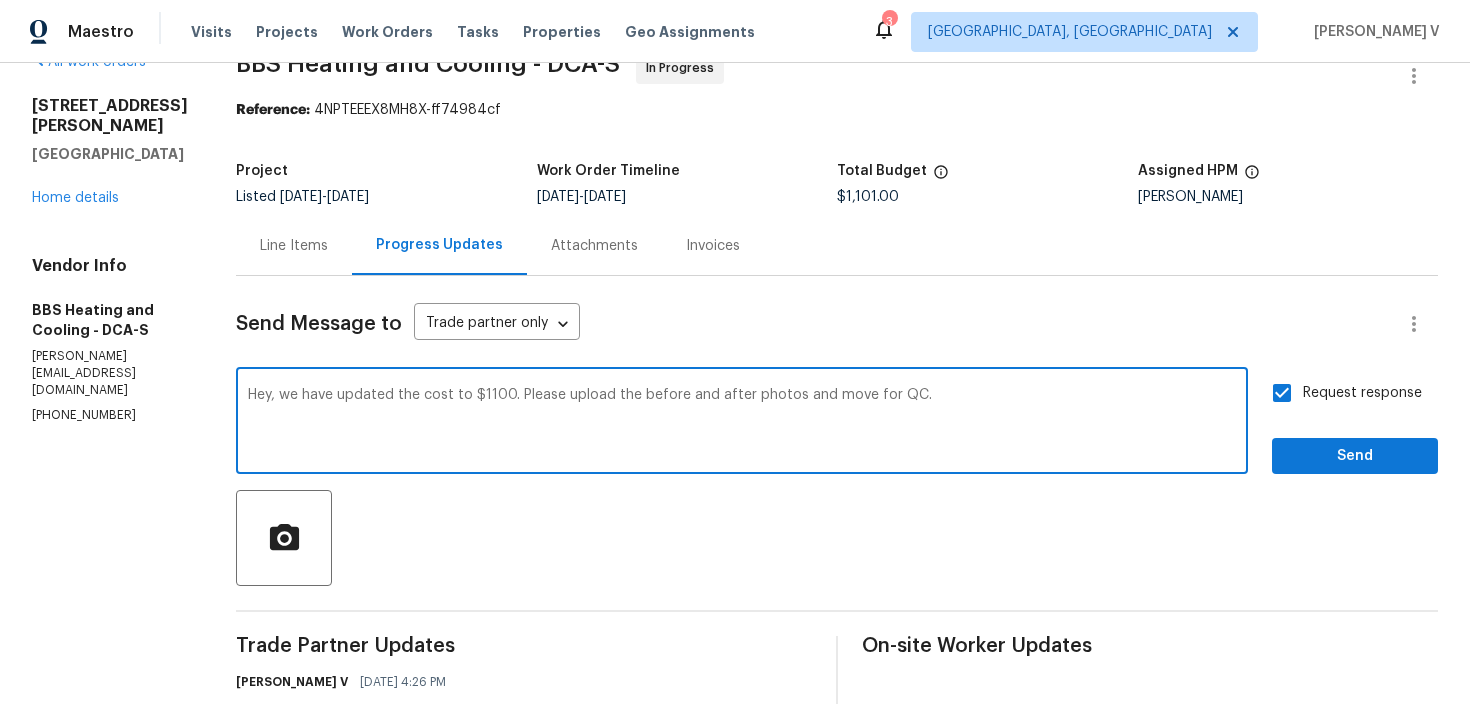 drag, startPoint x: 553, startPoint y: 399, endPoint x: 561, endPoint y: 428, distance: 30.083218 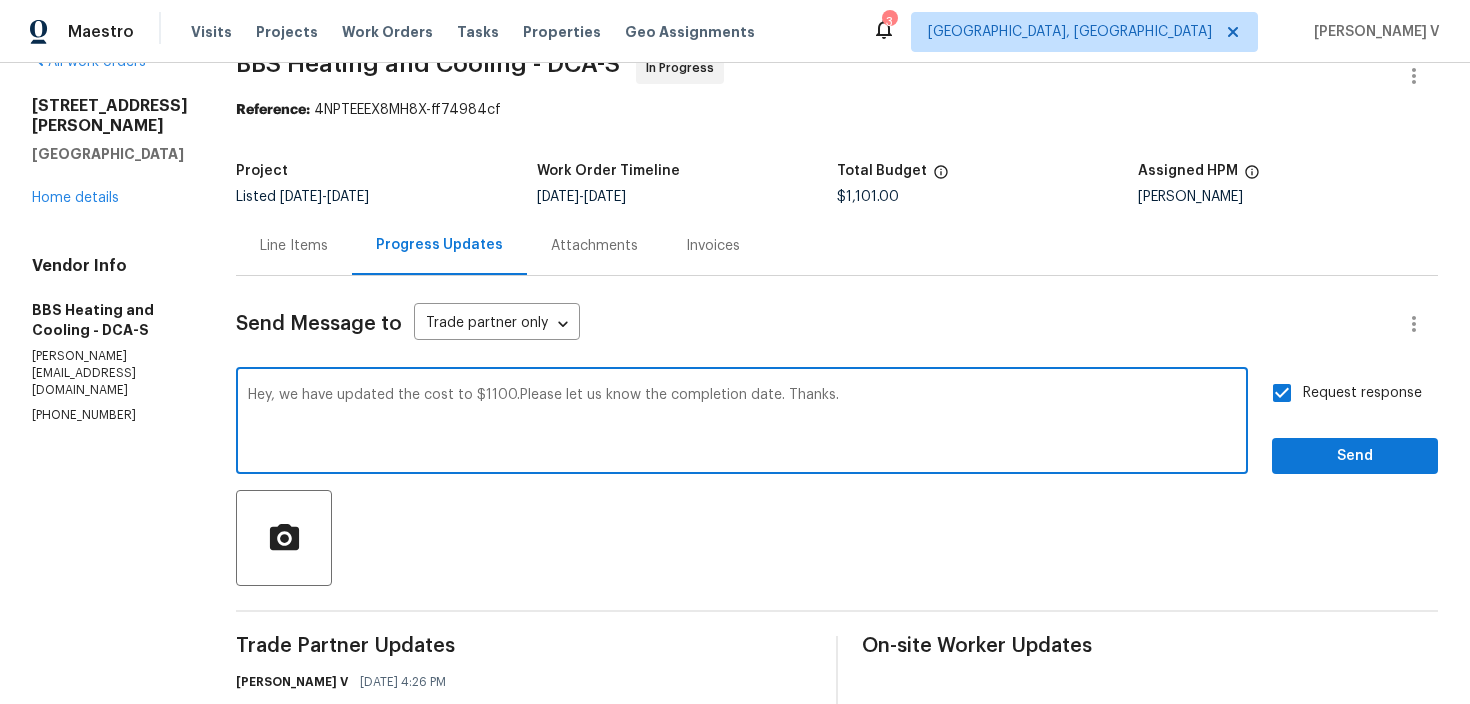 type on "Hey, we have updated the cost to $1100.Please let us know the completion date. Thanks." 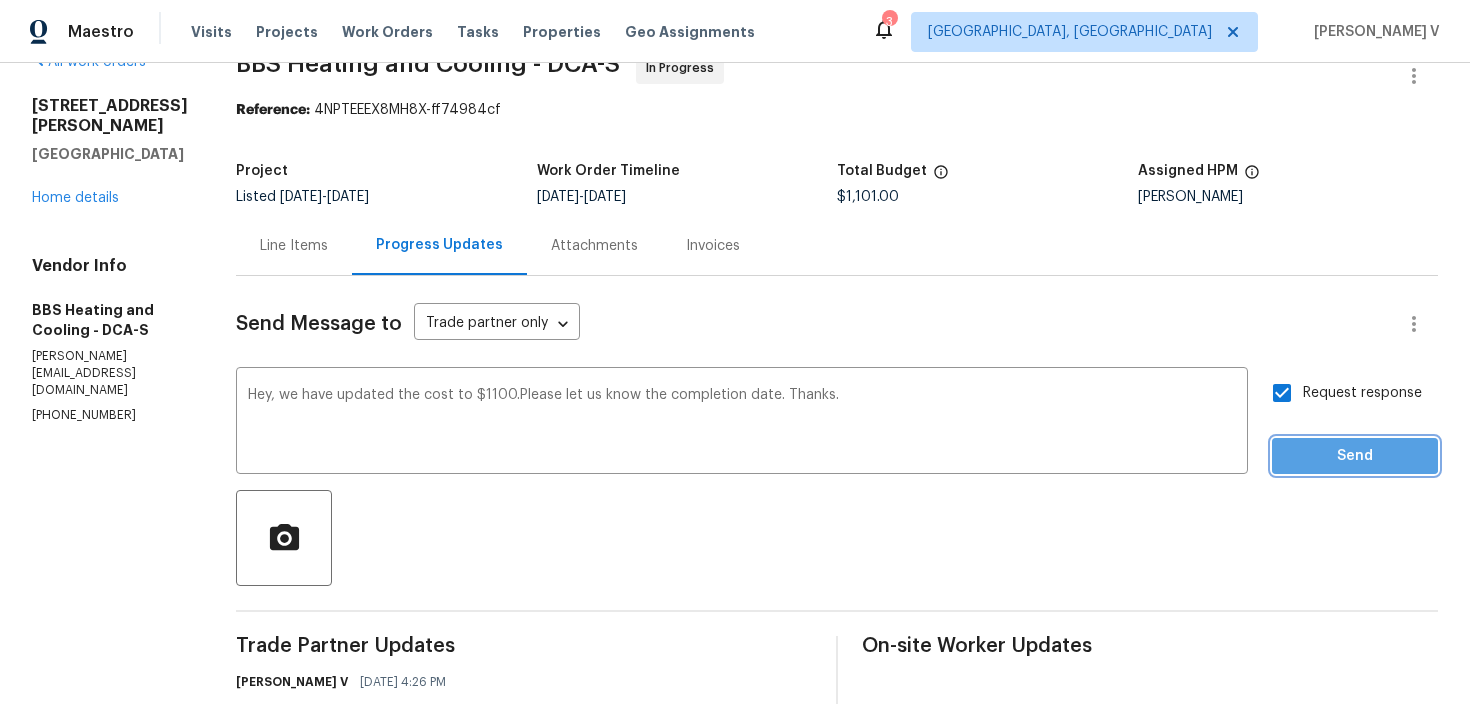 click on "Send" at bounding box center (1355, 456) 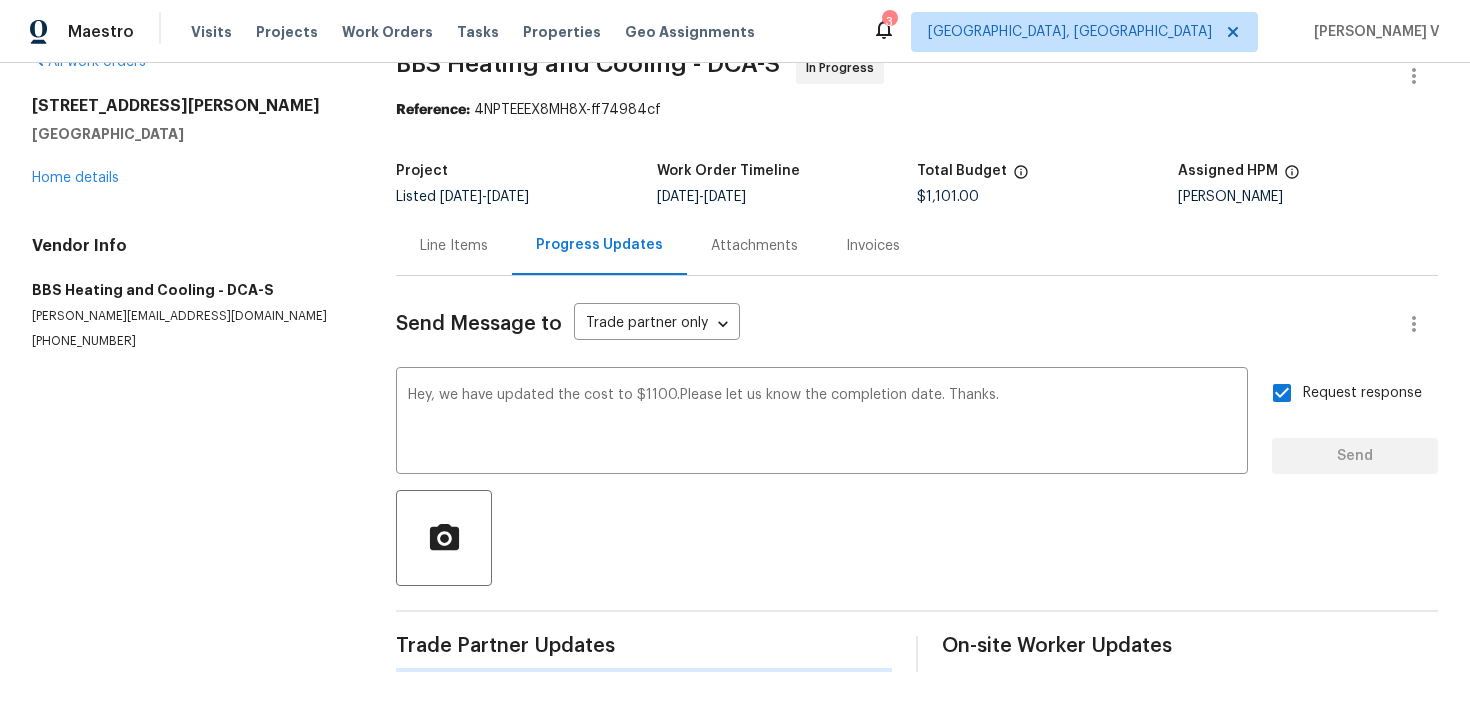 type 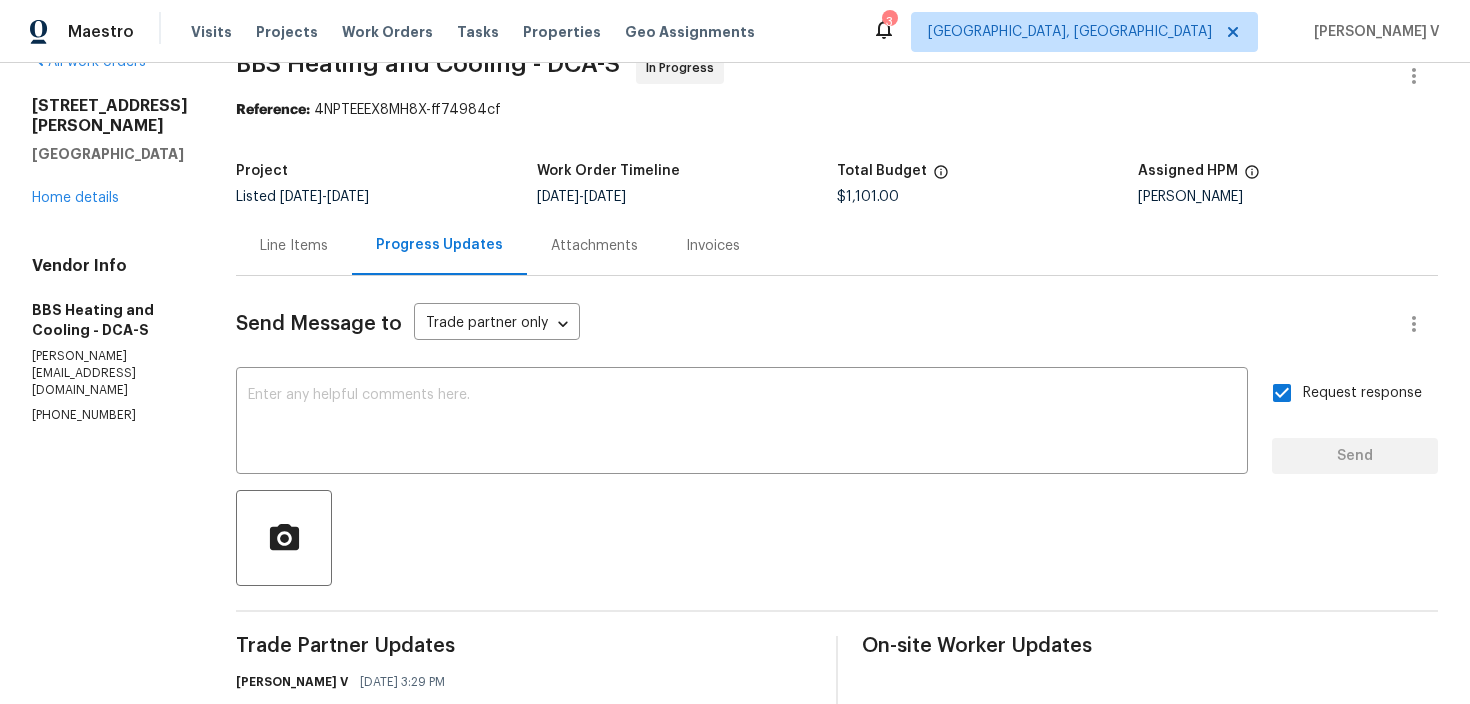 scroll, scrollTop: 0, scrollLeft: 0, axis: both 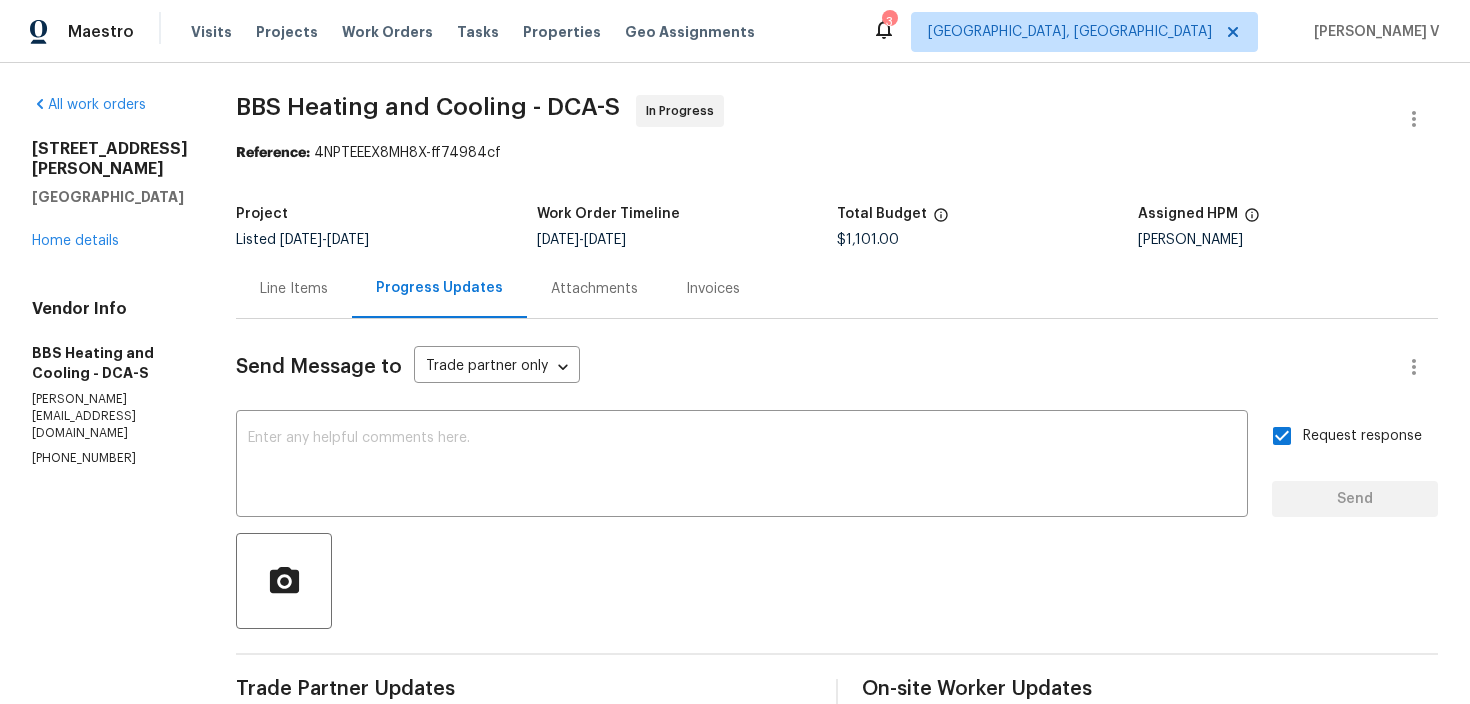 click on "2724 Valestra Cir Oakton, VA 22124 Home details" at bounding box center (110, 195) 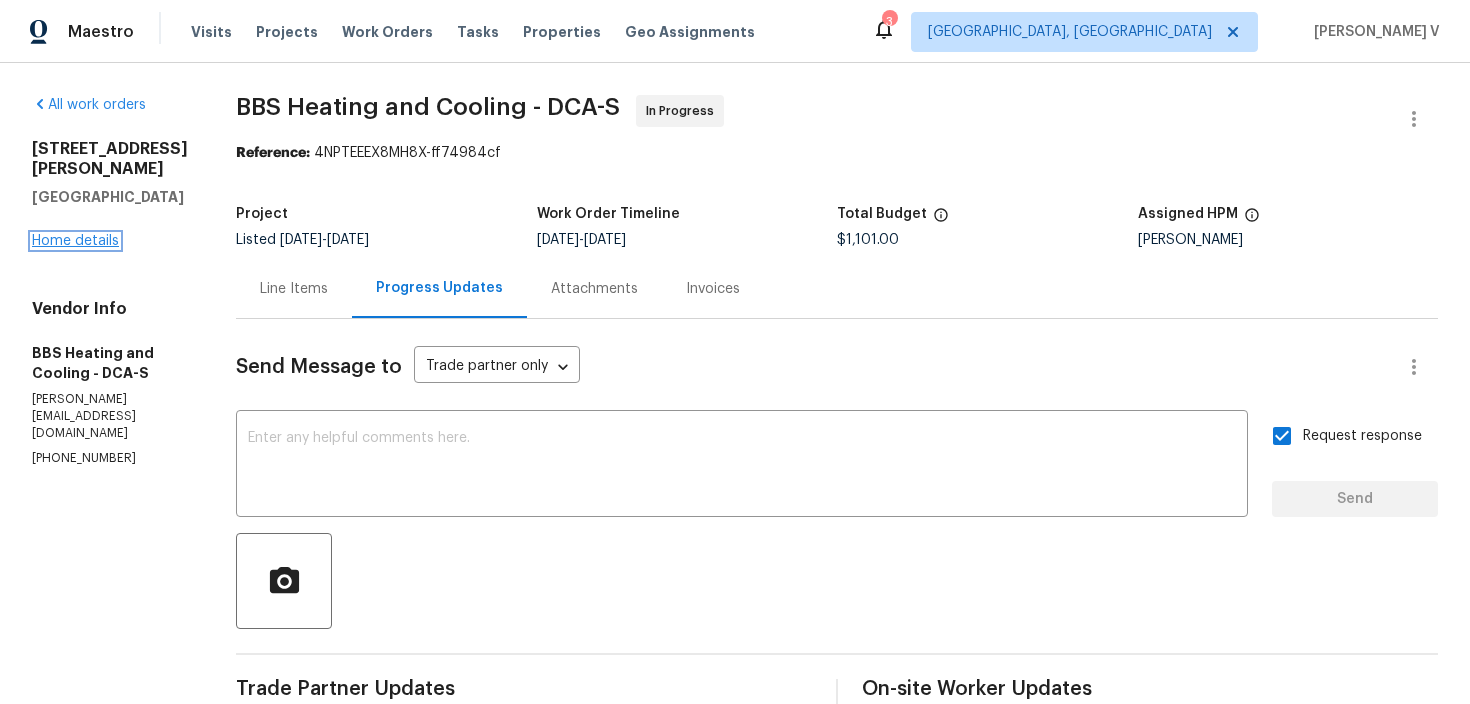 click on "Home details" at bounding box center [75, 241] 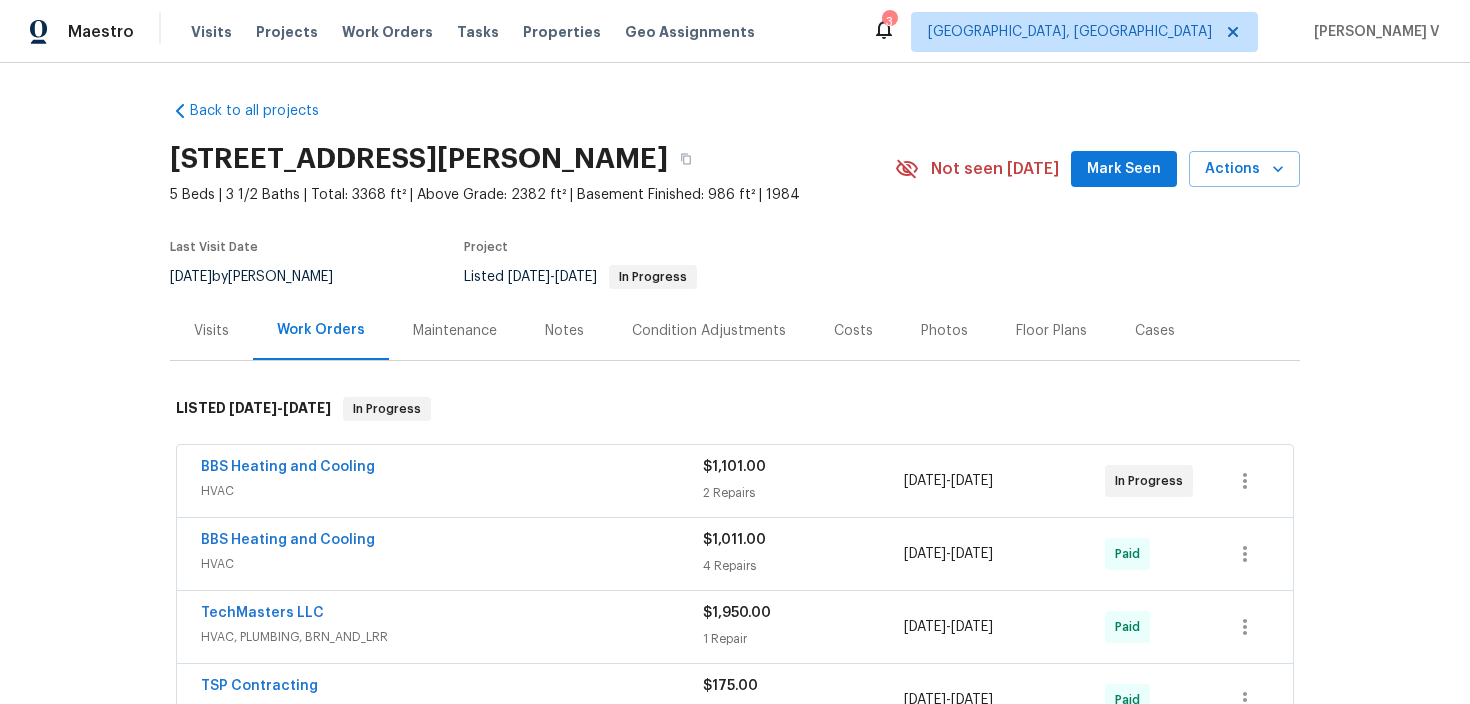 scroll, scrollTop: 0, scrollLeft: 0, axis: both 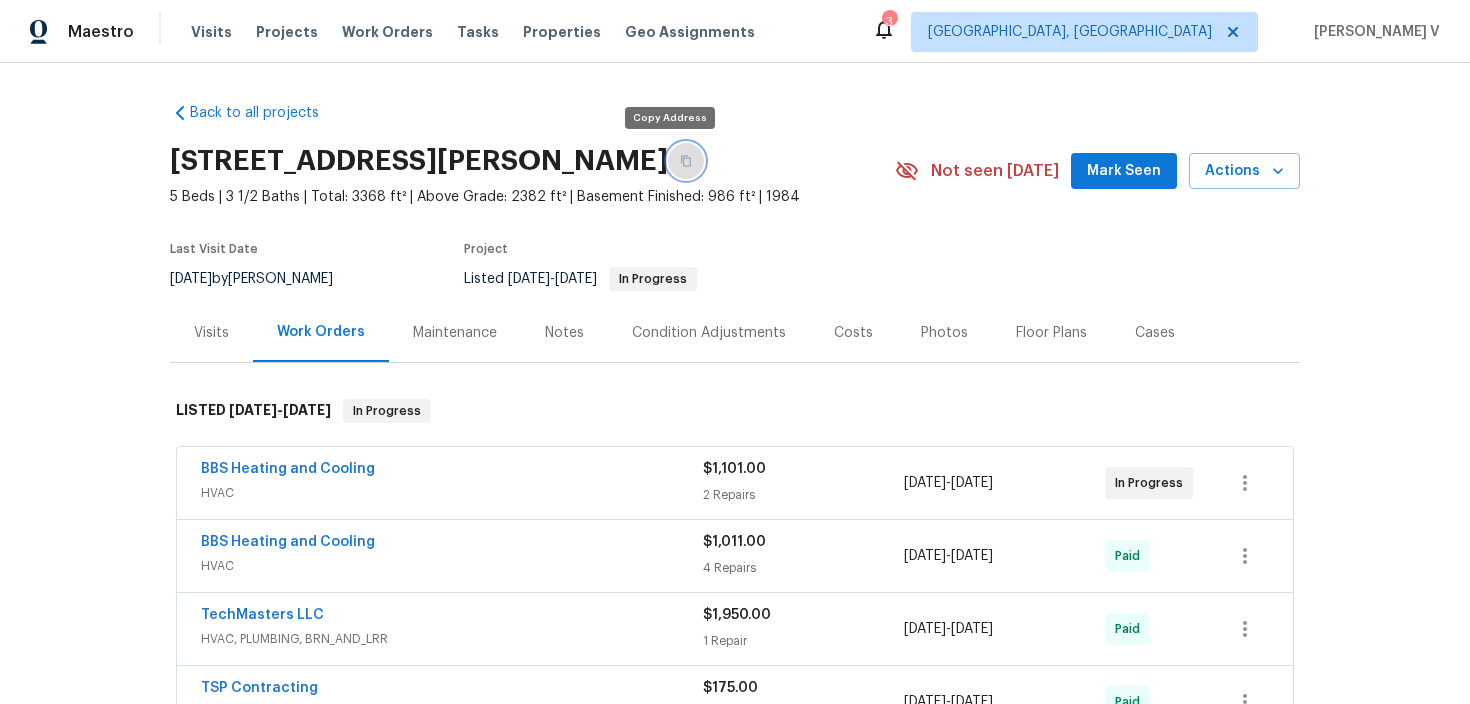 click at bounding box center (686, 161) 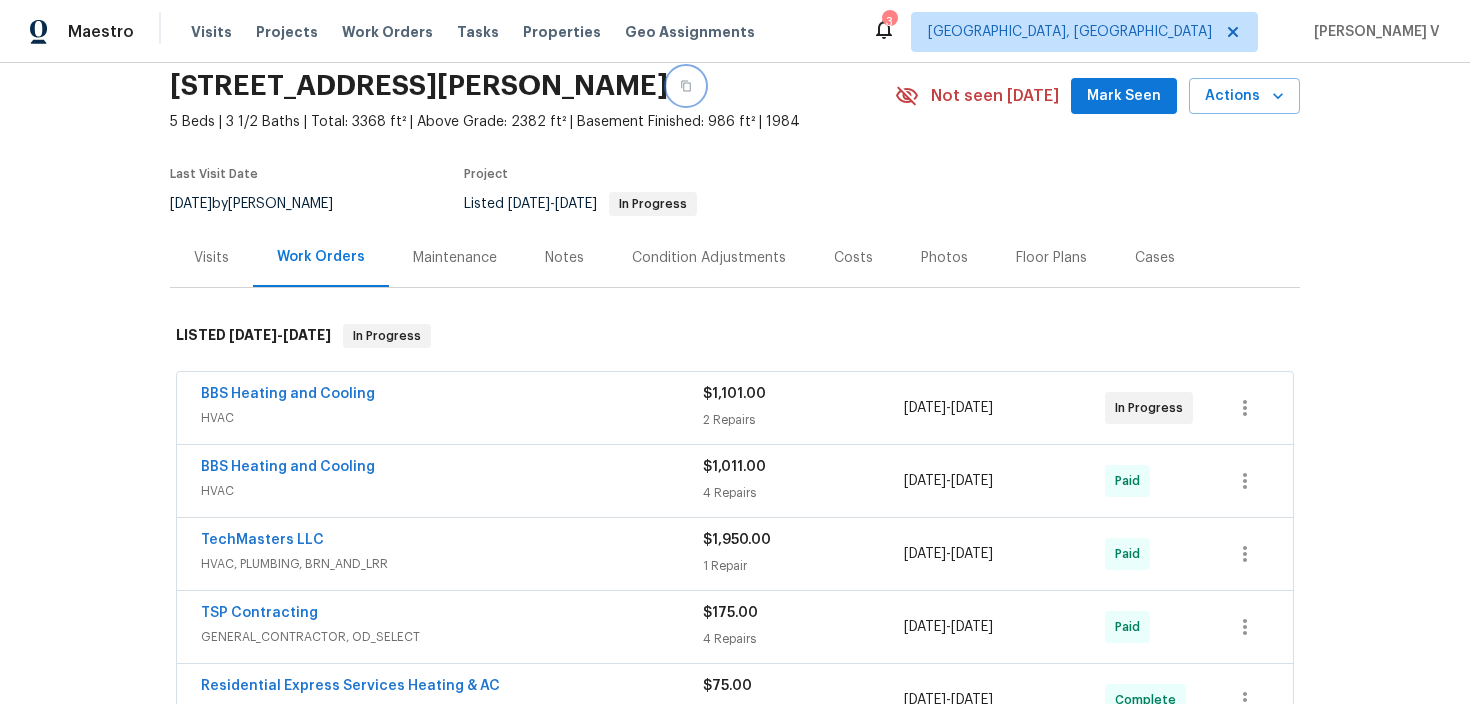 scroll, scrollTop: 0, scrollLeft: 0, axis: both 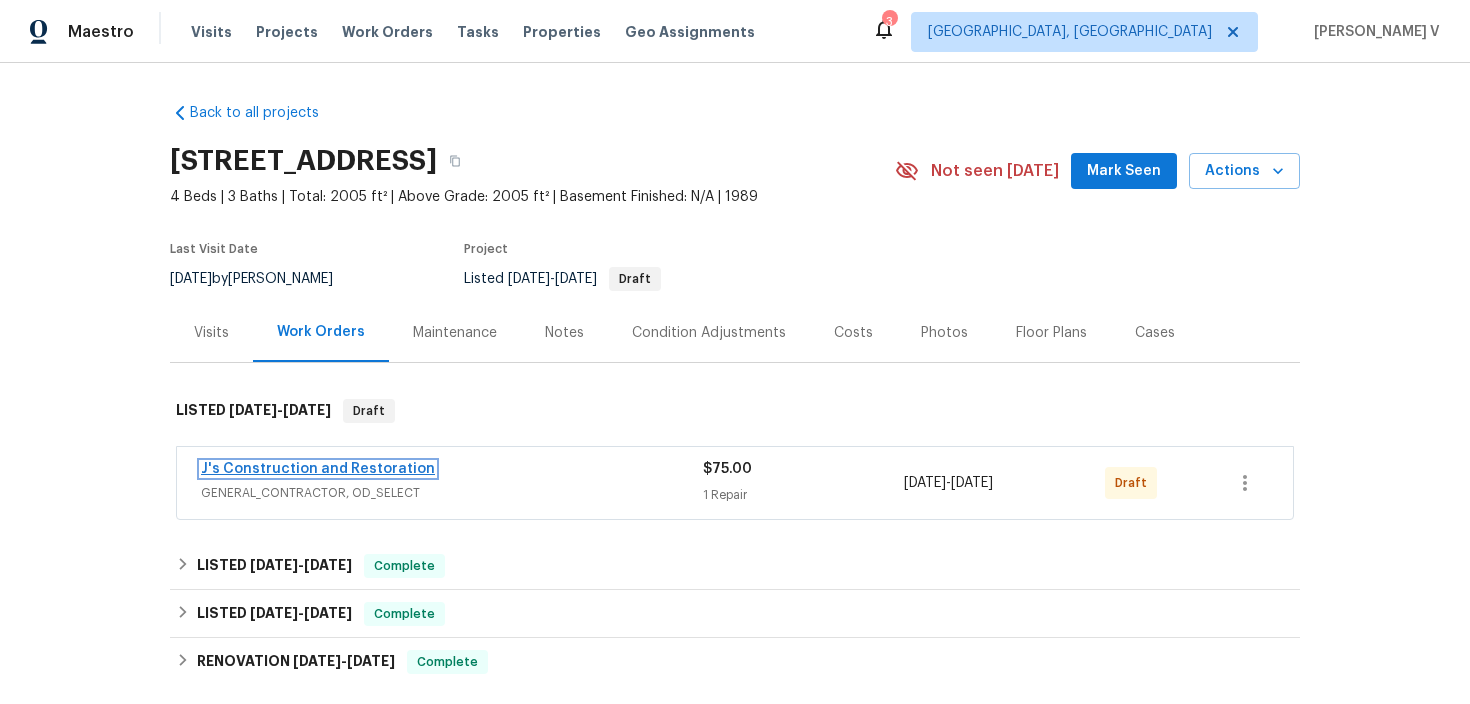 click on "J's Construction and Restoration" at bounding box center (318, 469) 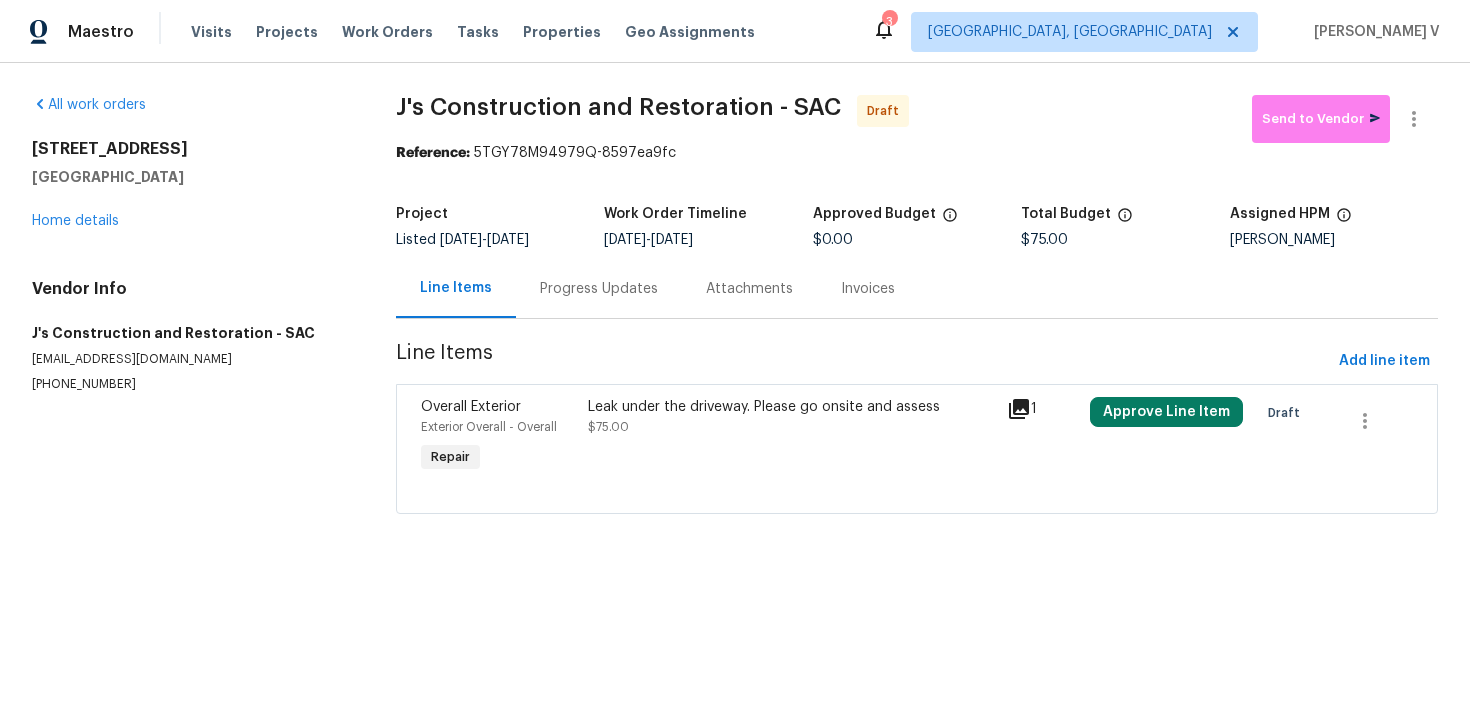 click on "Progress Updates" at bounding box center [599, 289] 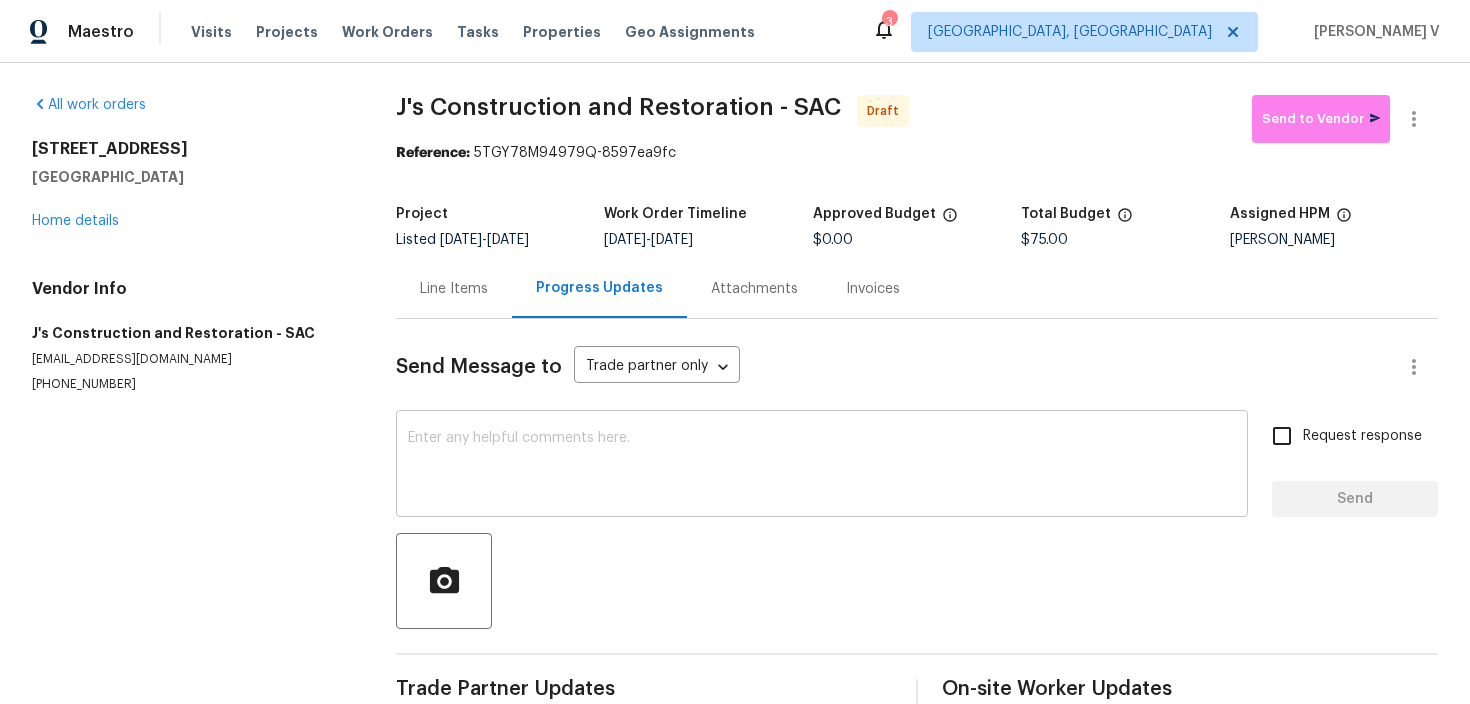 click at bounding box center (822, 466) 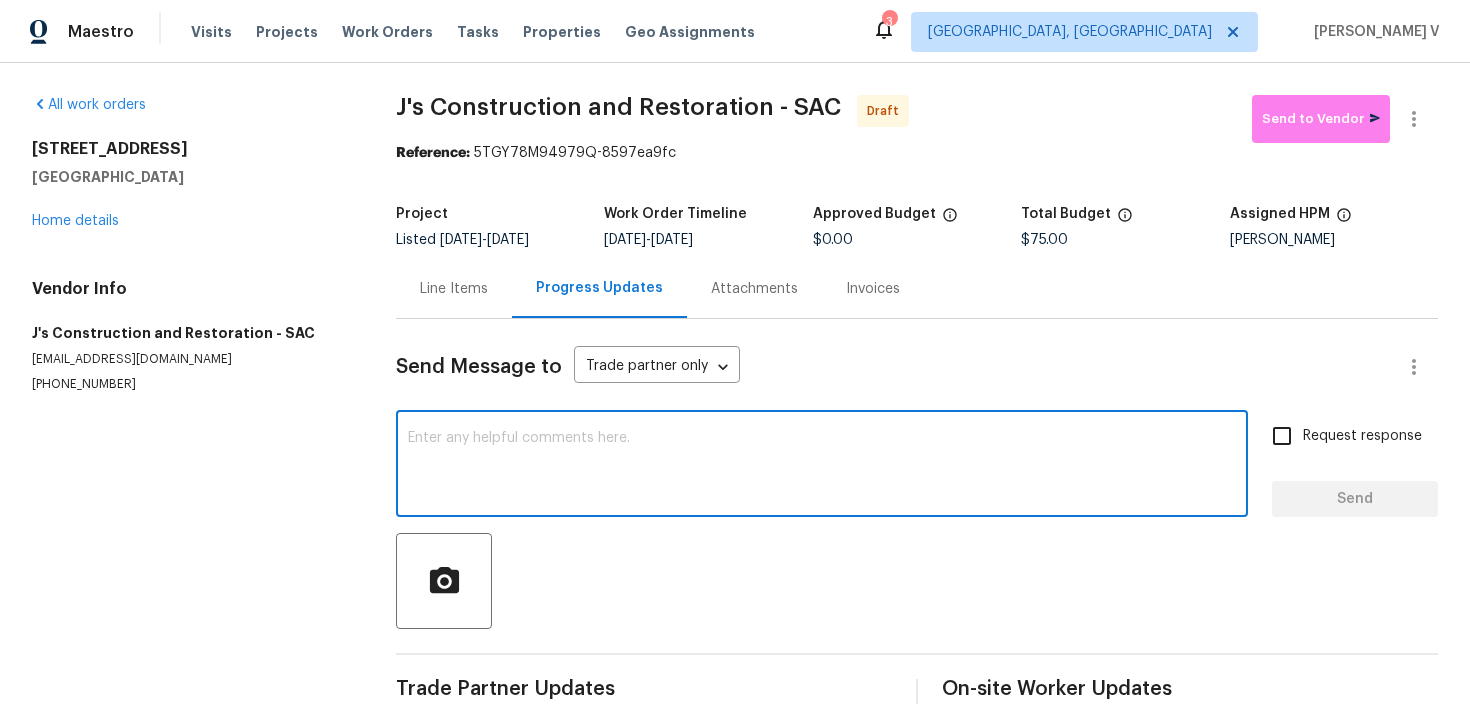 paste on "Hi, this is Divya with Opendoor. I’m confirming you received the WO for the property at . Please review and accept the WO within 24 hours and provide a schedule date. Please disregard the contact information for the HPM included in the WO. Our Centralised LWO Team is responsible for Listed WOs." 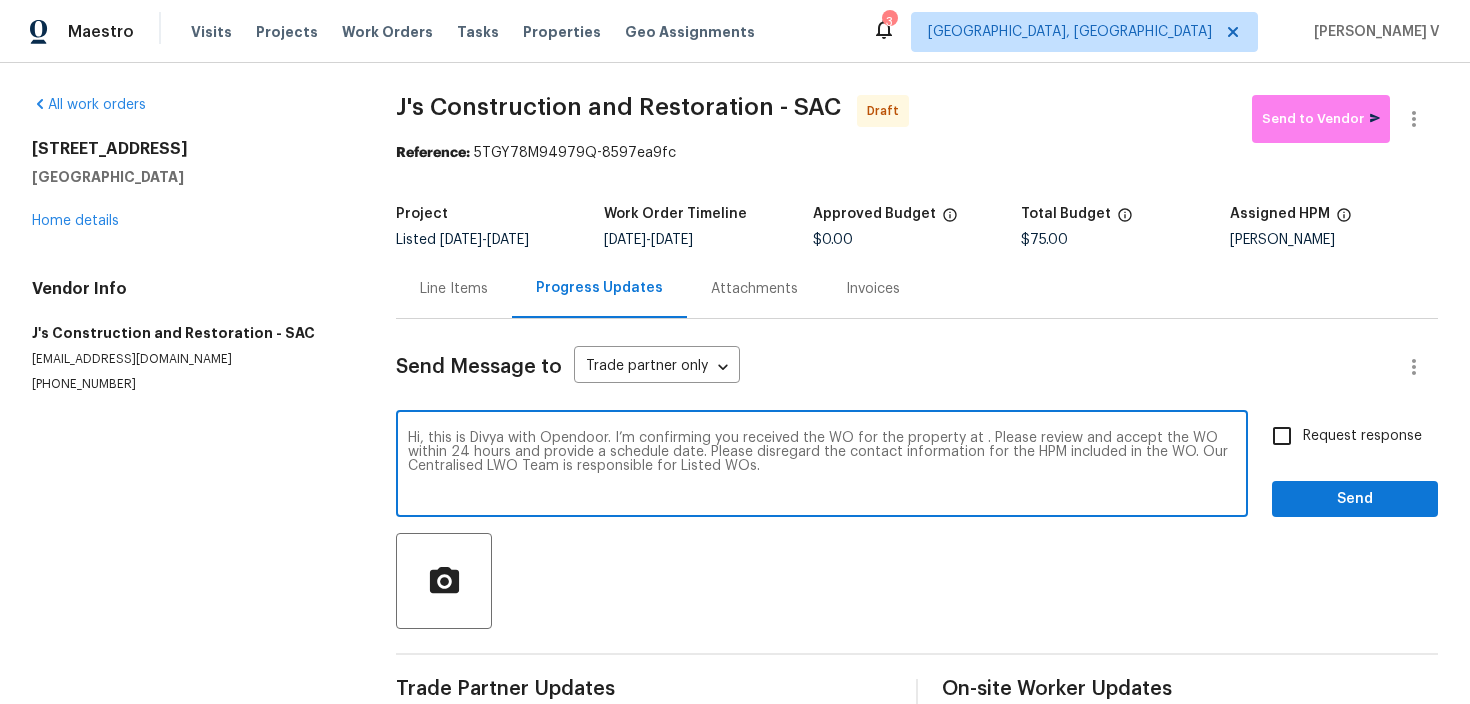 click on "Hi, this is Divya with Opendoor. I’m confirming you received the WO for the property at . Please review and accept the WO within 24 hours and provide a schedule date. Please disregard the contact information for the HPM included in the WO. Our Centralised LWO Team is responsible for Listed WOs." at bounding box center (822, 466) 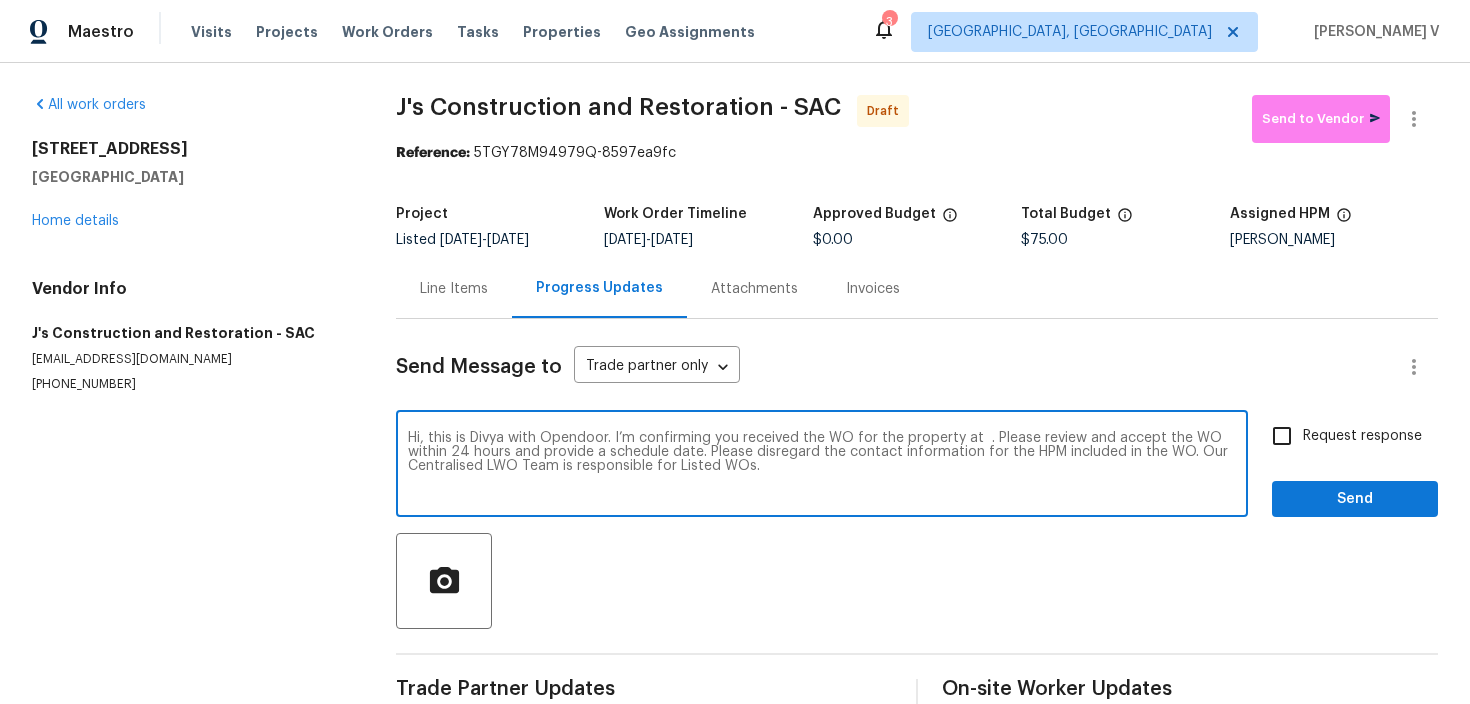 paste on "[STREET_ADDRESS]" 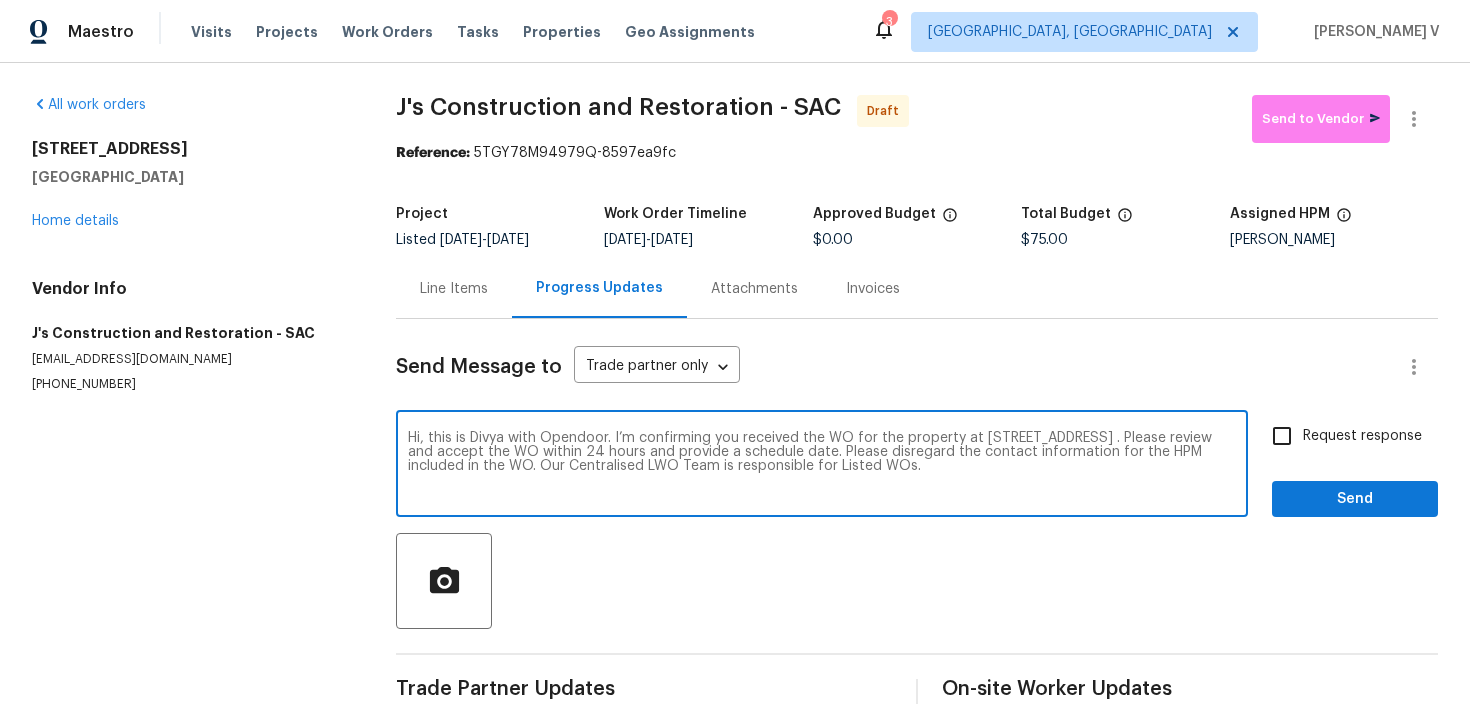 type on "Hi, this is Divya with Opendoor. I’m confirming you received the WO for the property at [STREET_ADDRESS] . Please review and accept the WO within 24 hours and provide a schedule date. Please disregard the contact information for the HPM included in the WO. Our Centralised LWO Team is responsible for Listed WOs." 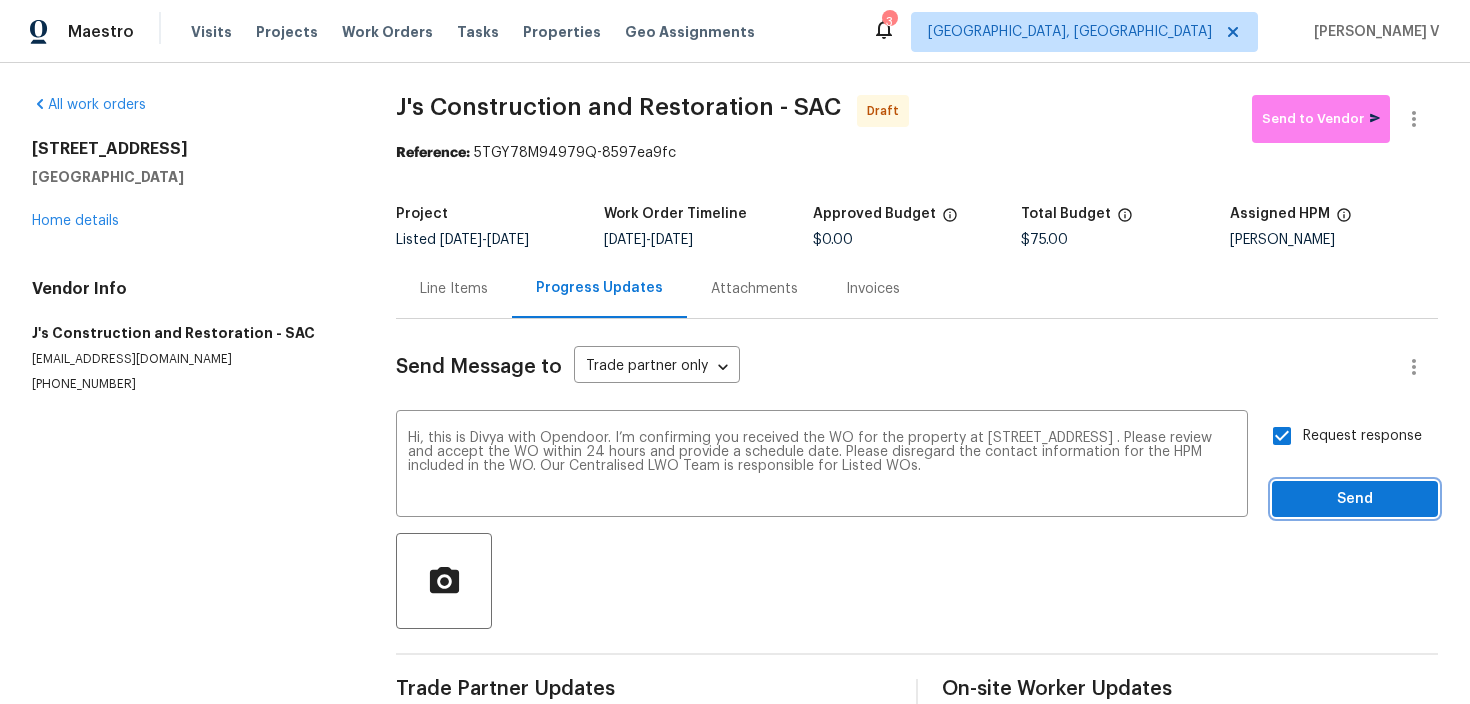 click on "Send" at bounding box center [1355, 499] 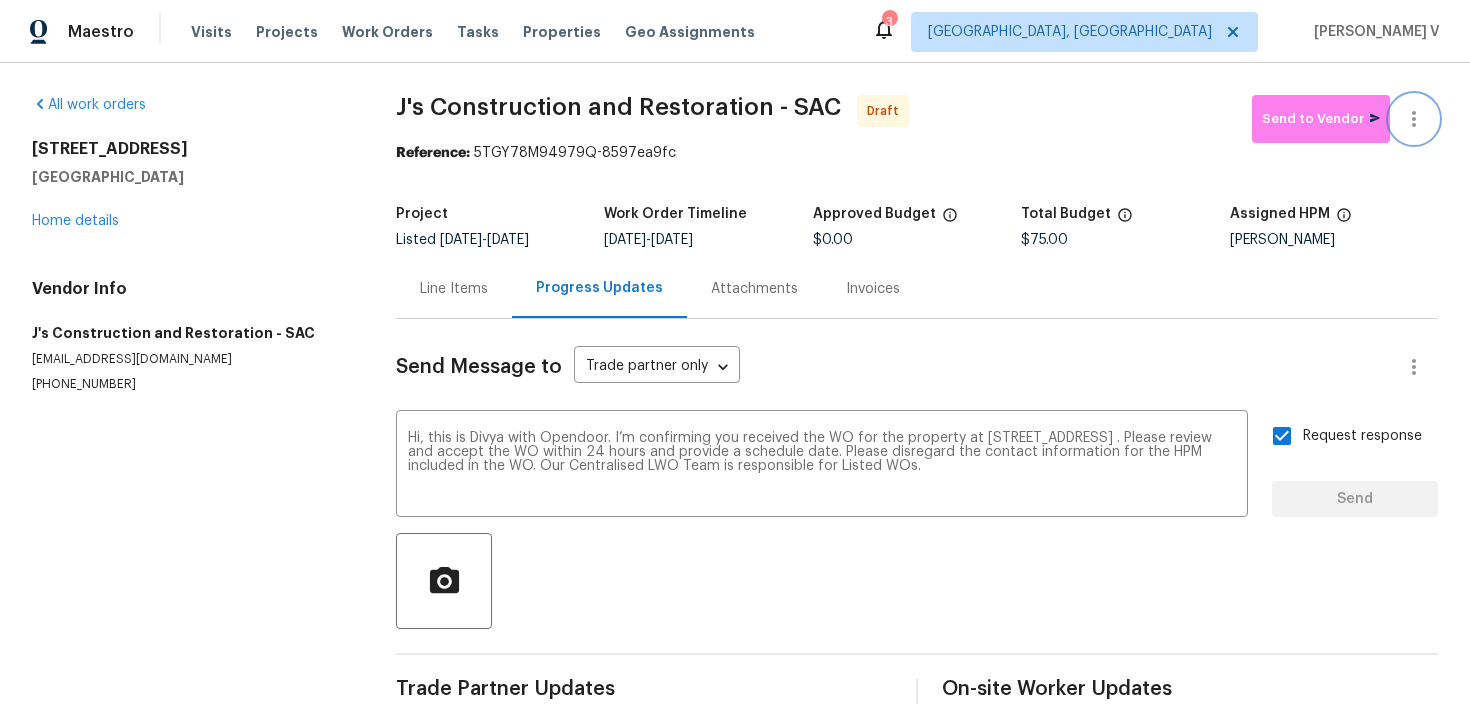 click 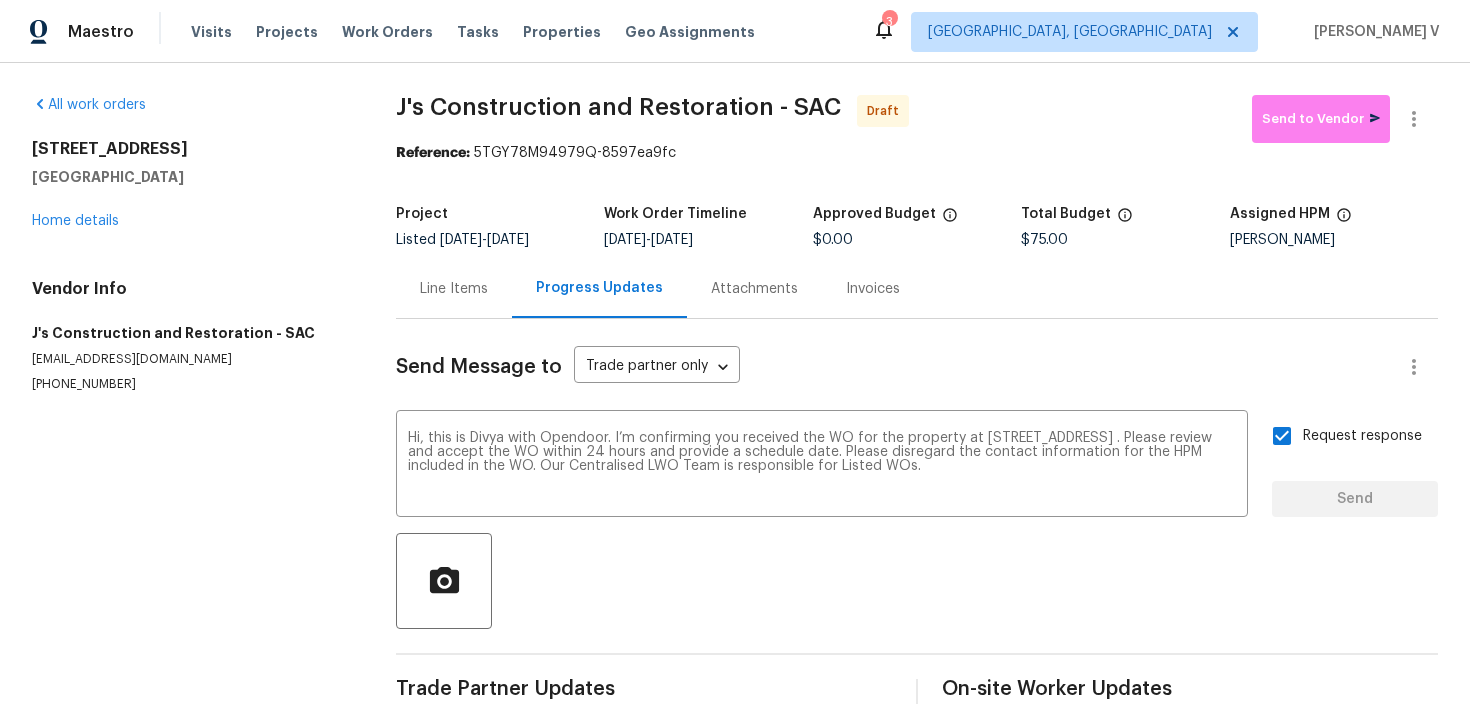 type 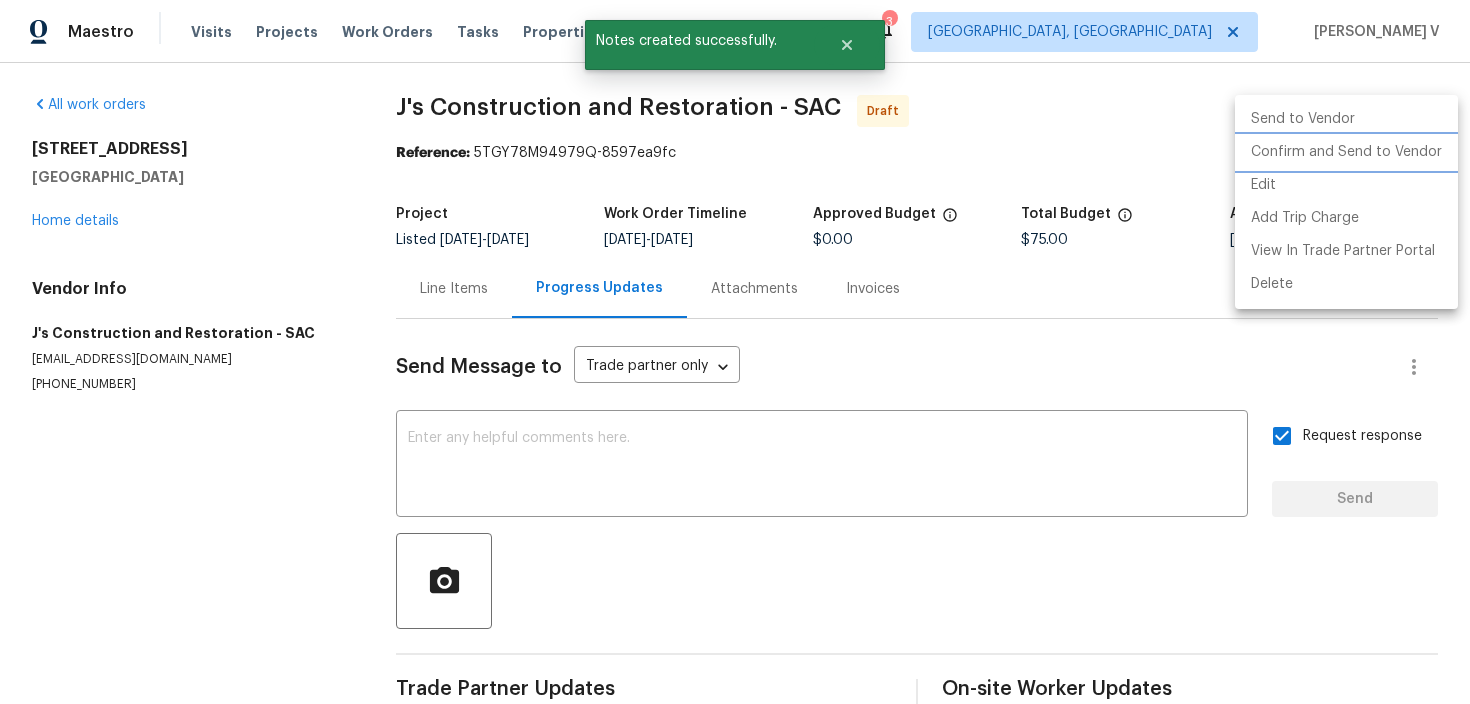 click on "Confirm and Send to Vendor" at bounding box center [1346, 152] 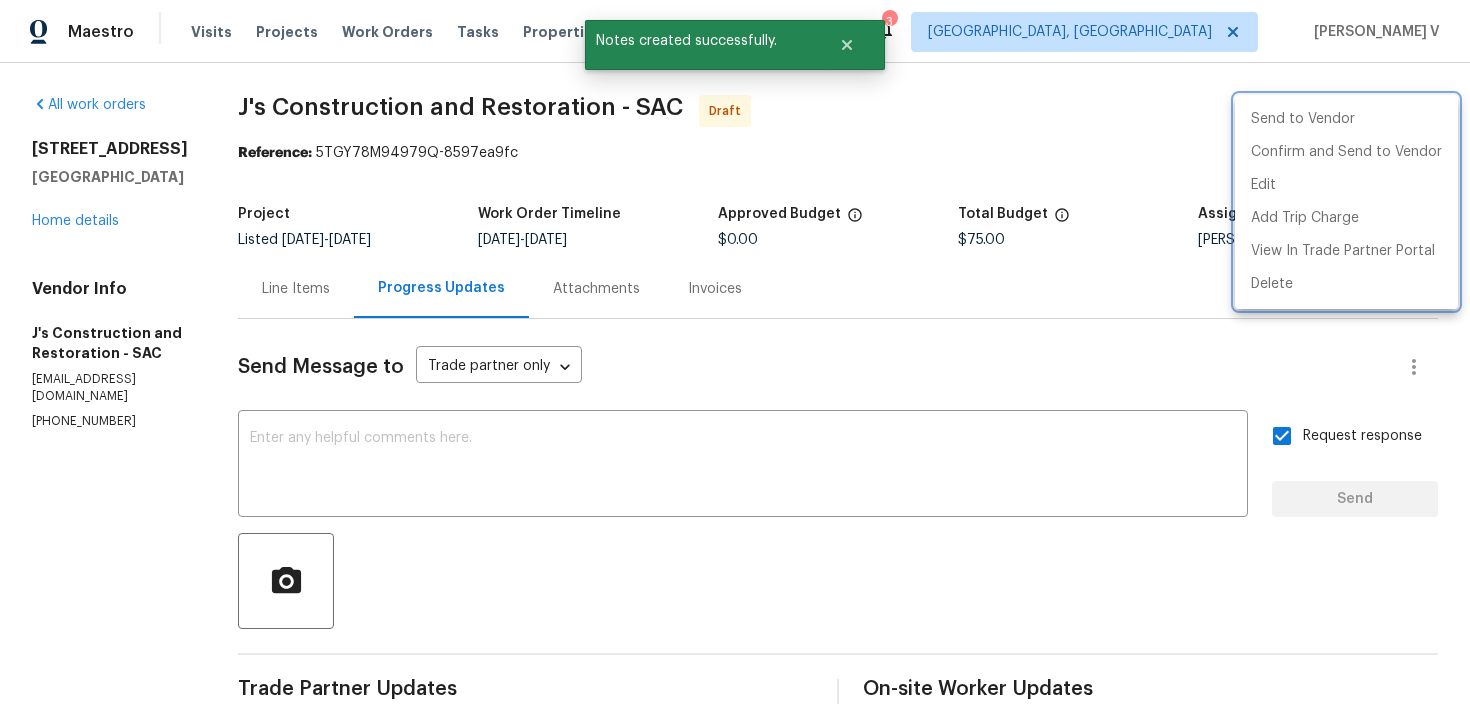 click at bounding box center (735, 352) 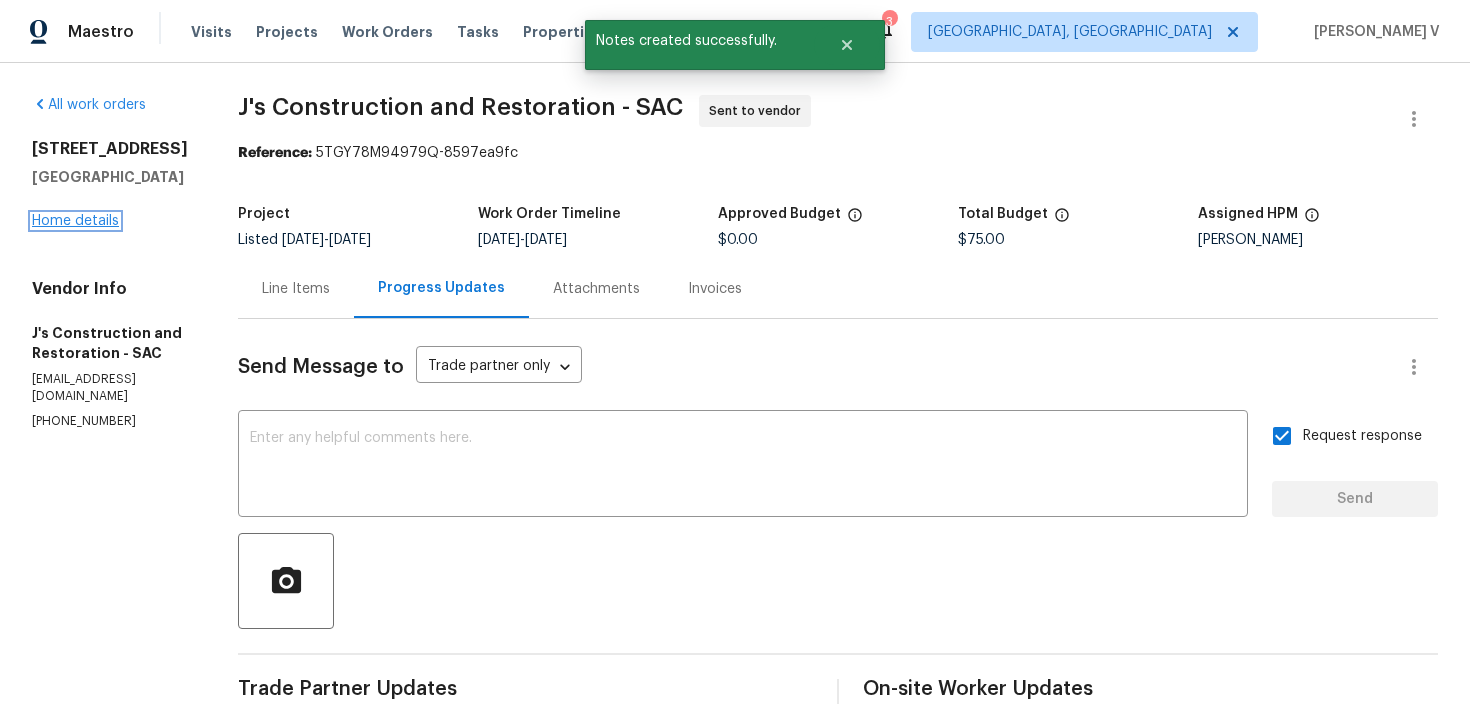 click on "Home details" at bounding box center [75, 221] 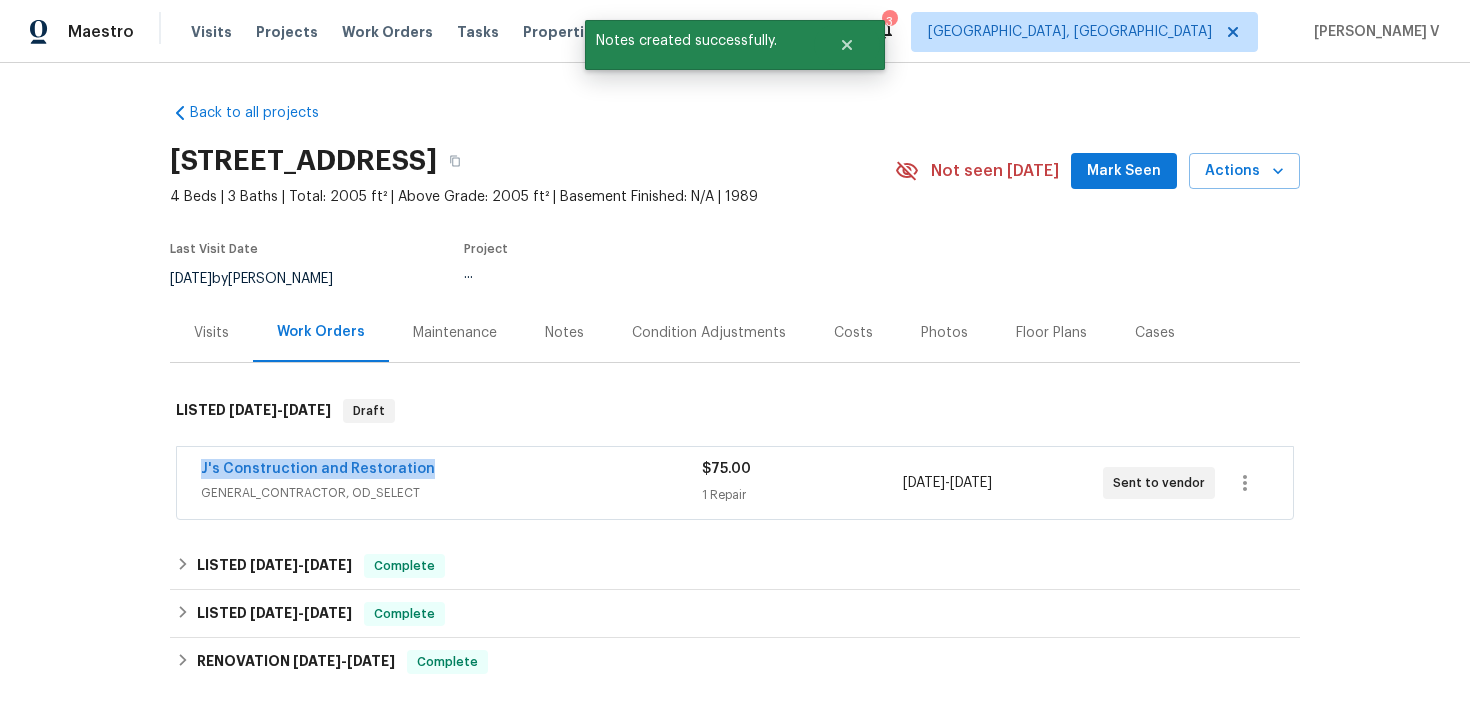 drag, startPoint x: 169, startPoint y: 474, endPoint x: 598, endPoint y: 474, distance: 429 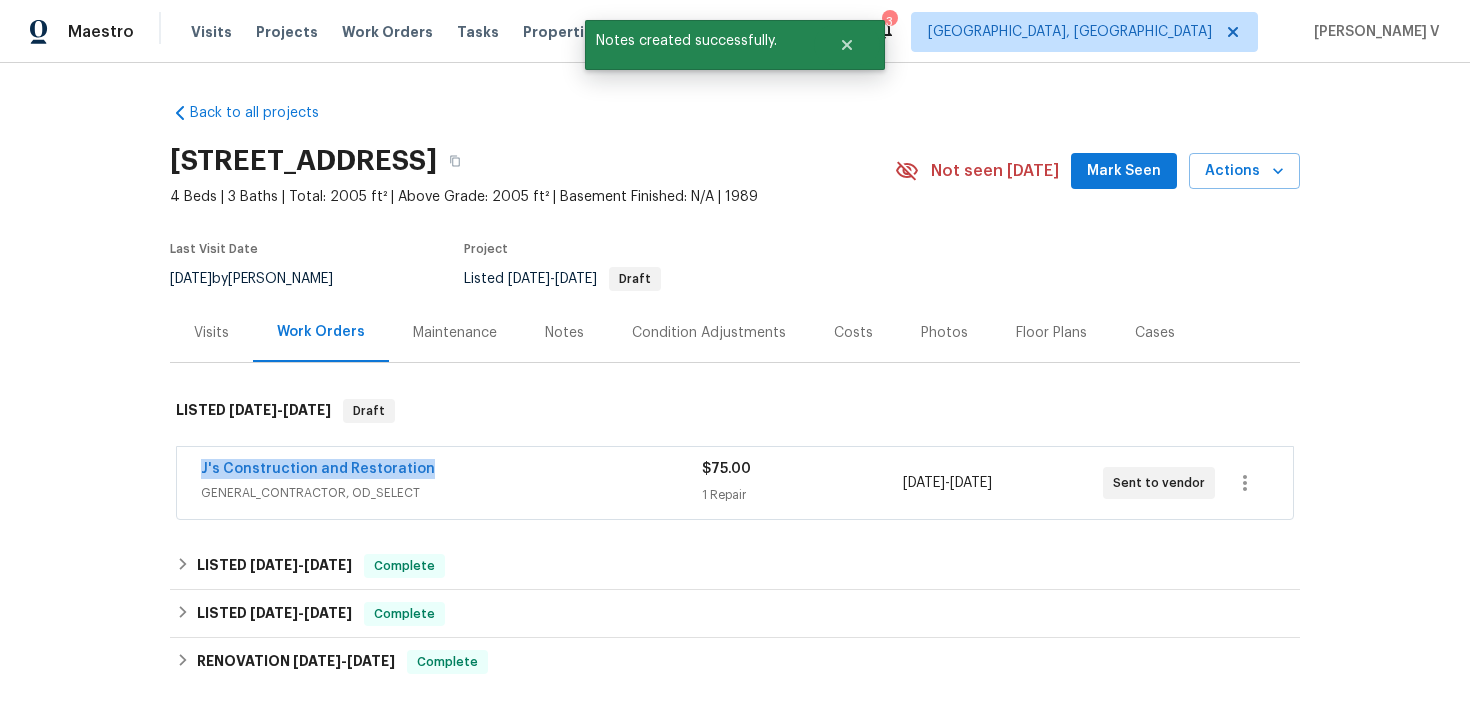 copy on "J's Construction and Restoration" 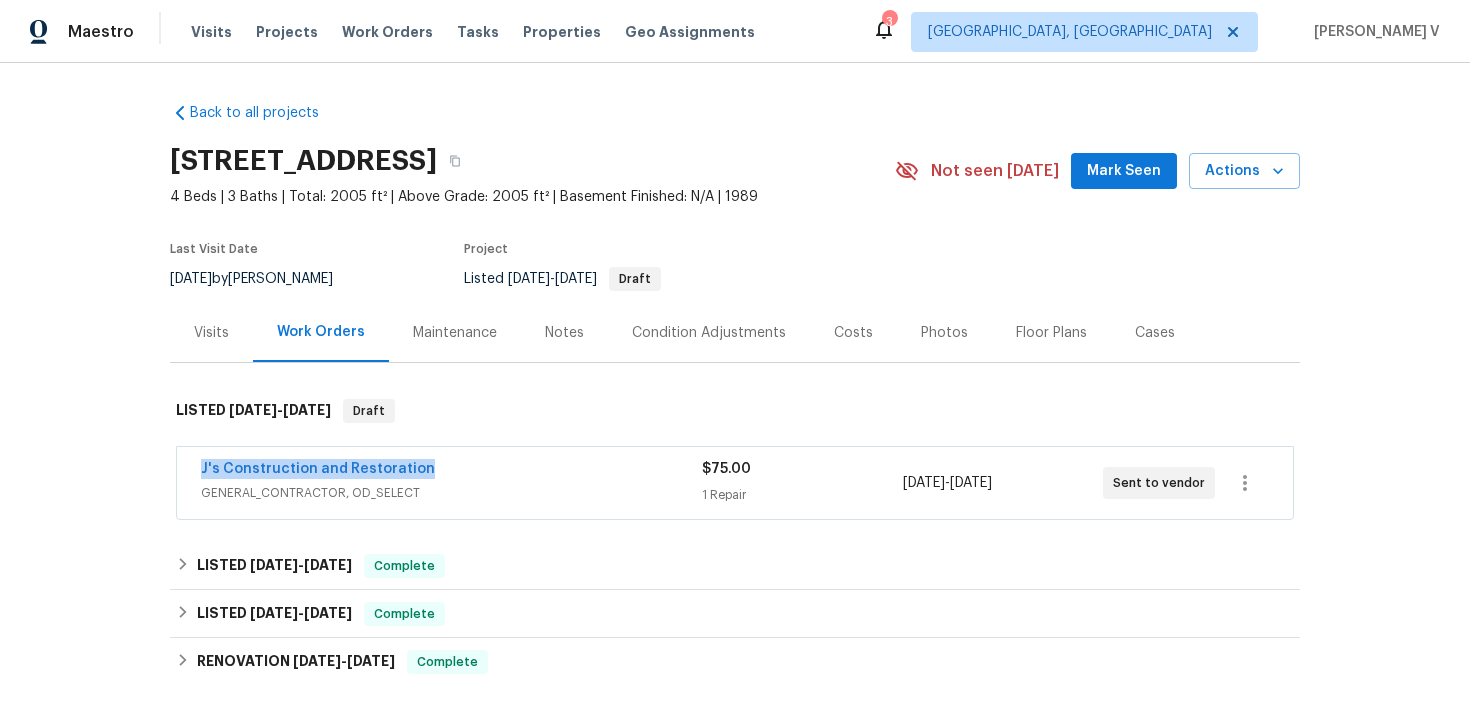 copy on "J's Construction and Restoration" 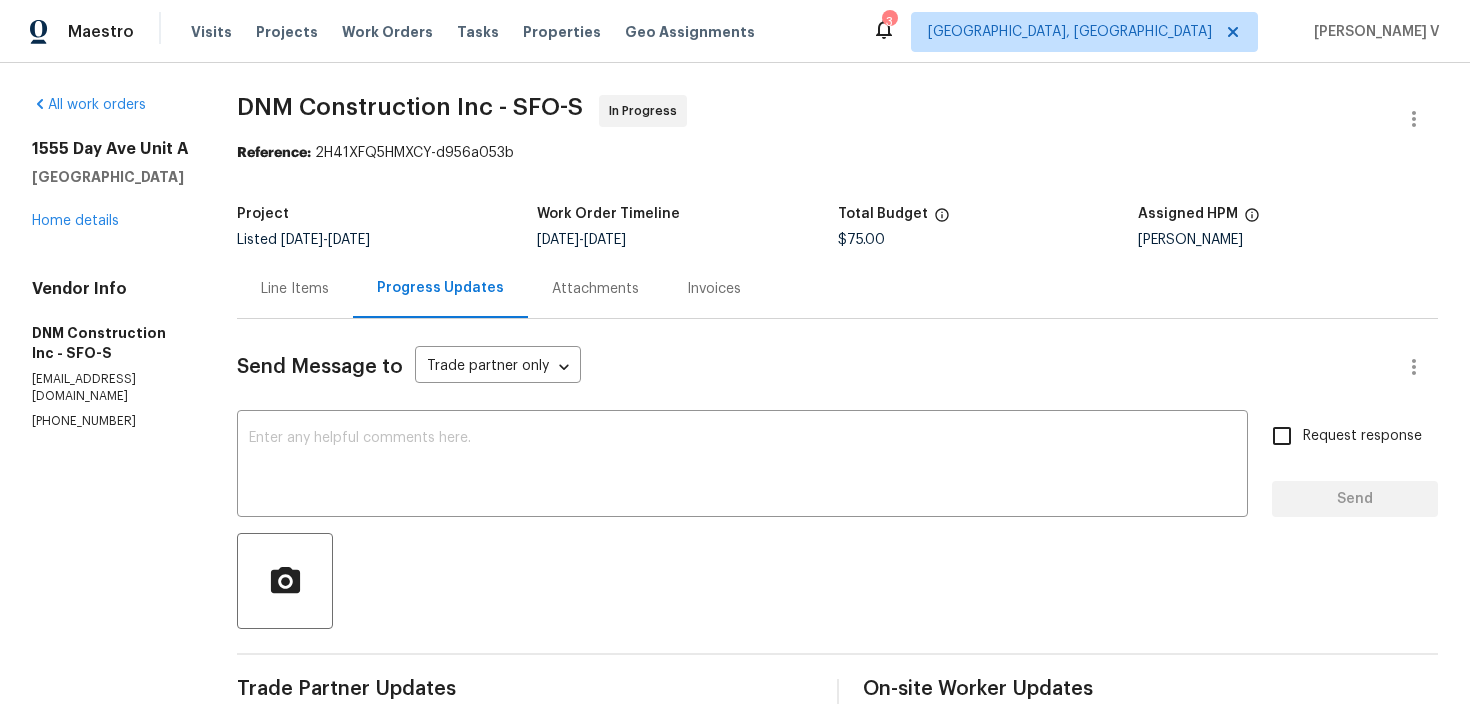 scroll, scrollTop: 0, scrollLeft: 0, axis: both 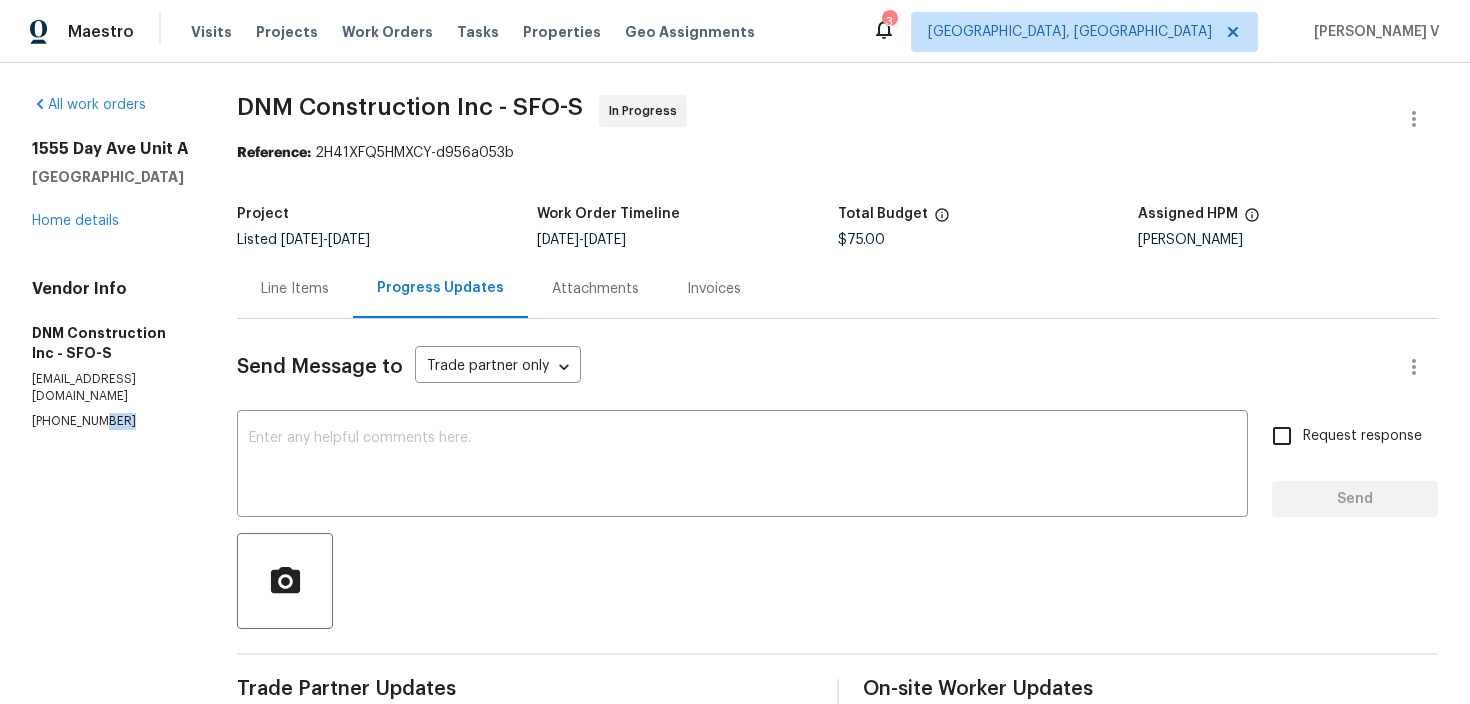 click on "[PHONE_NUMBER]" at bounding box center [110, 421] 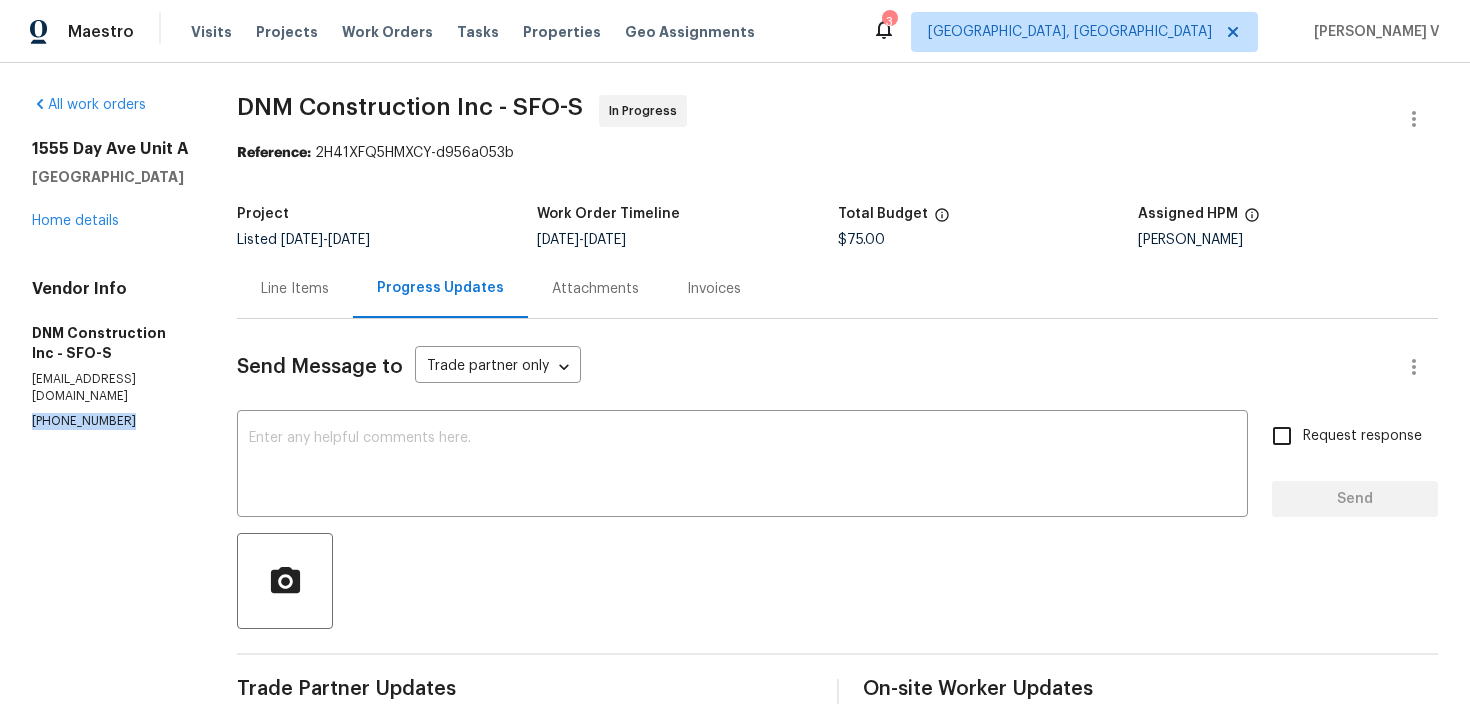 copy on "[PHONE_NUMBER]" 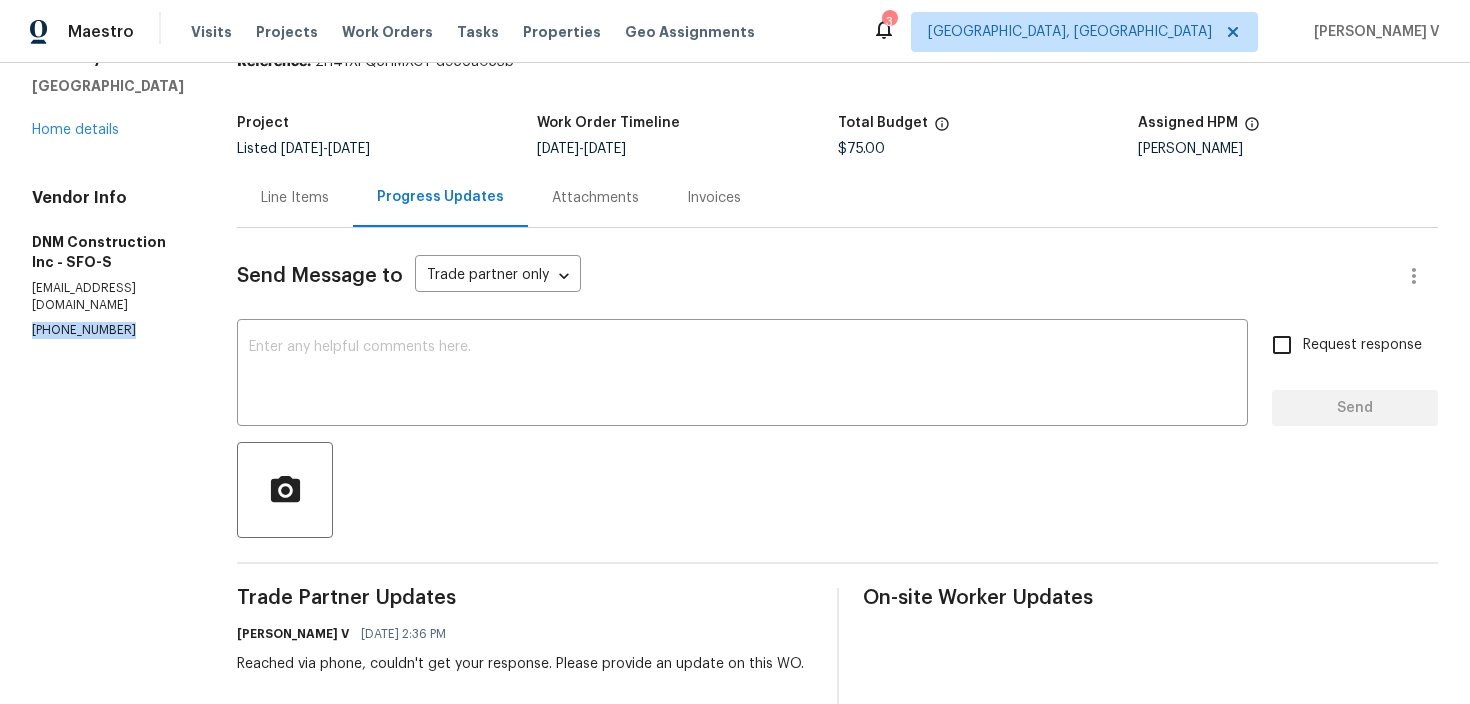 scroll, scrollTop: 25, scrollLeft: 0, axis: vertical 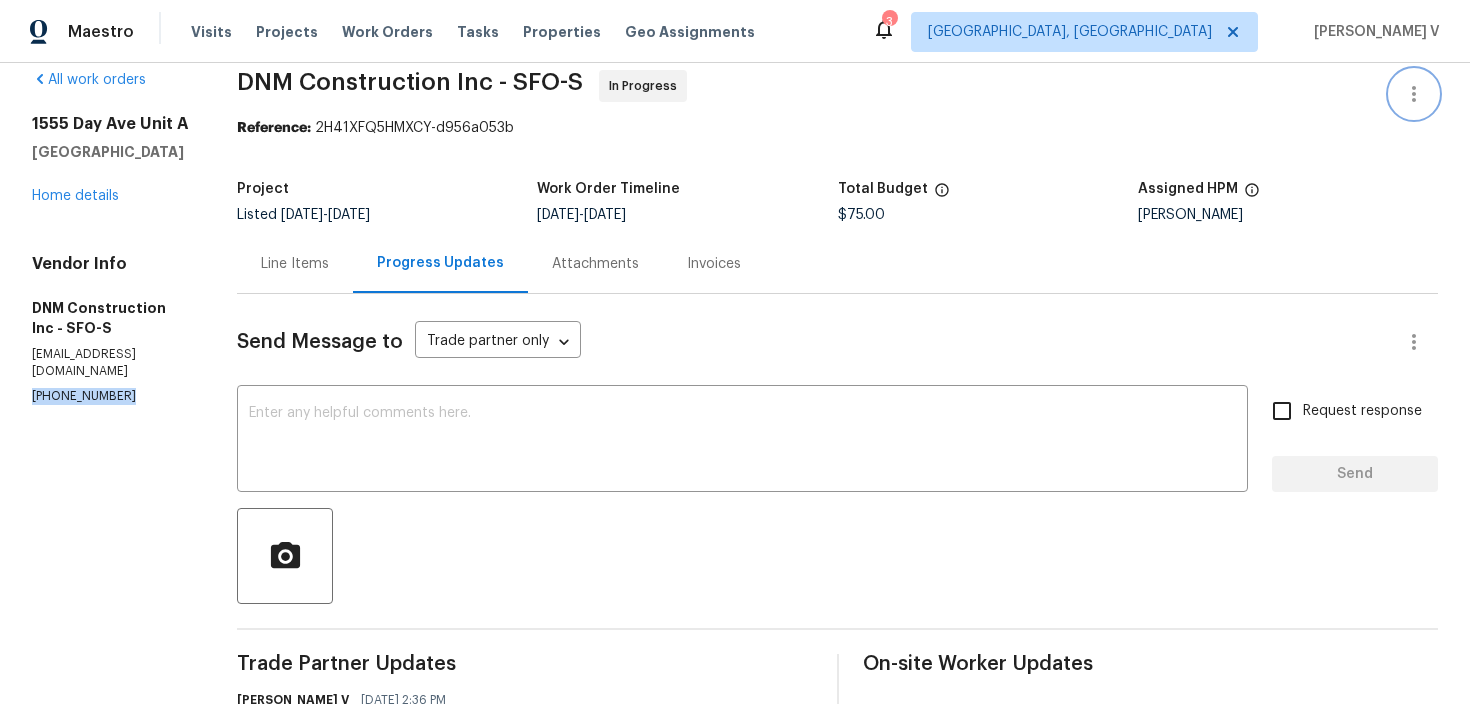 click 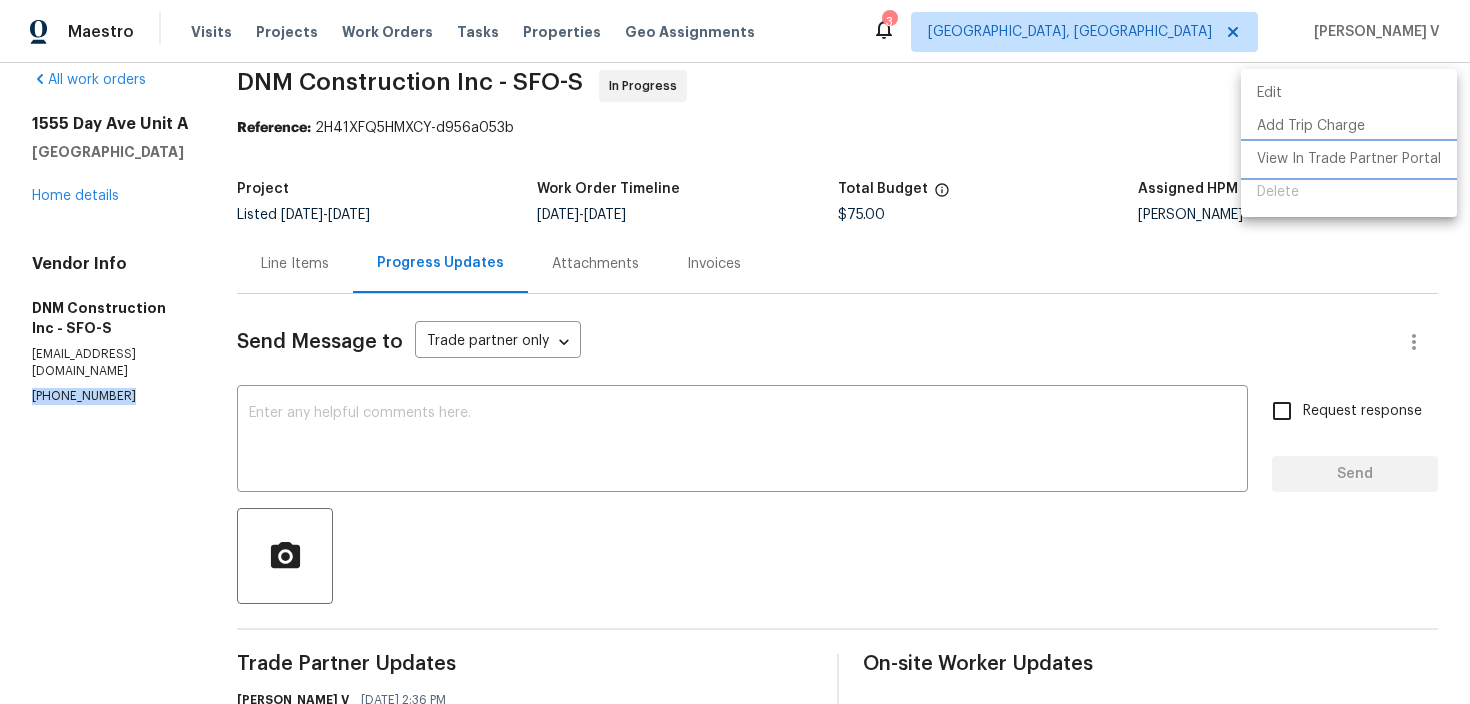 click on "View In Trade Partner Portal" at bounding box center (1349, 159) 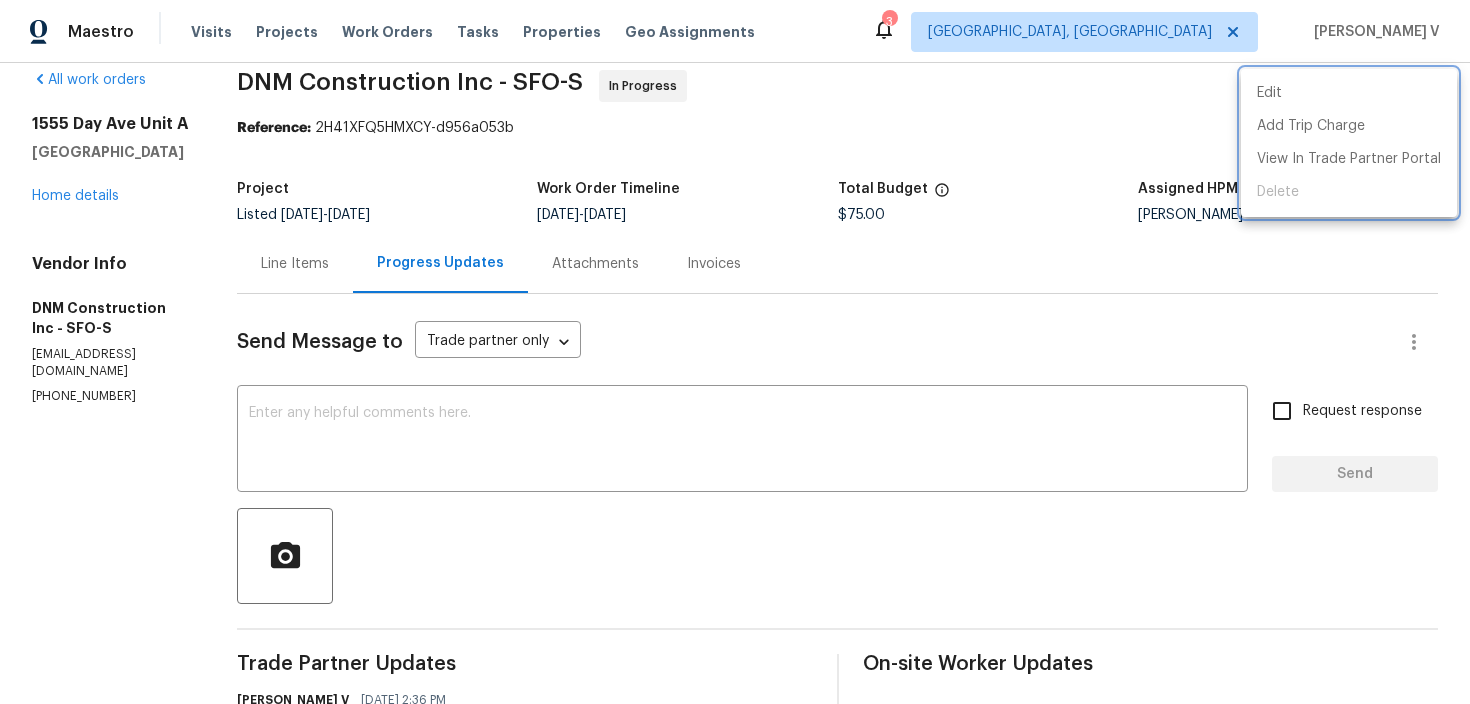 click at bounding box center [735, 352] 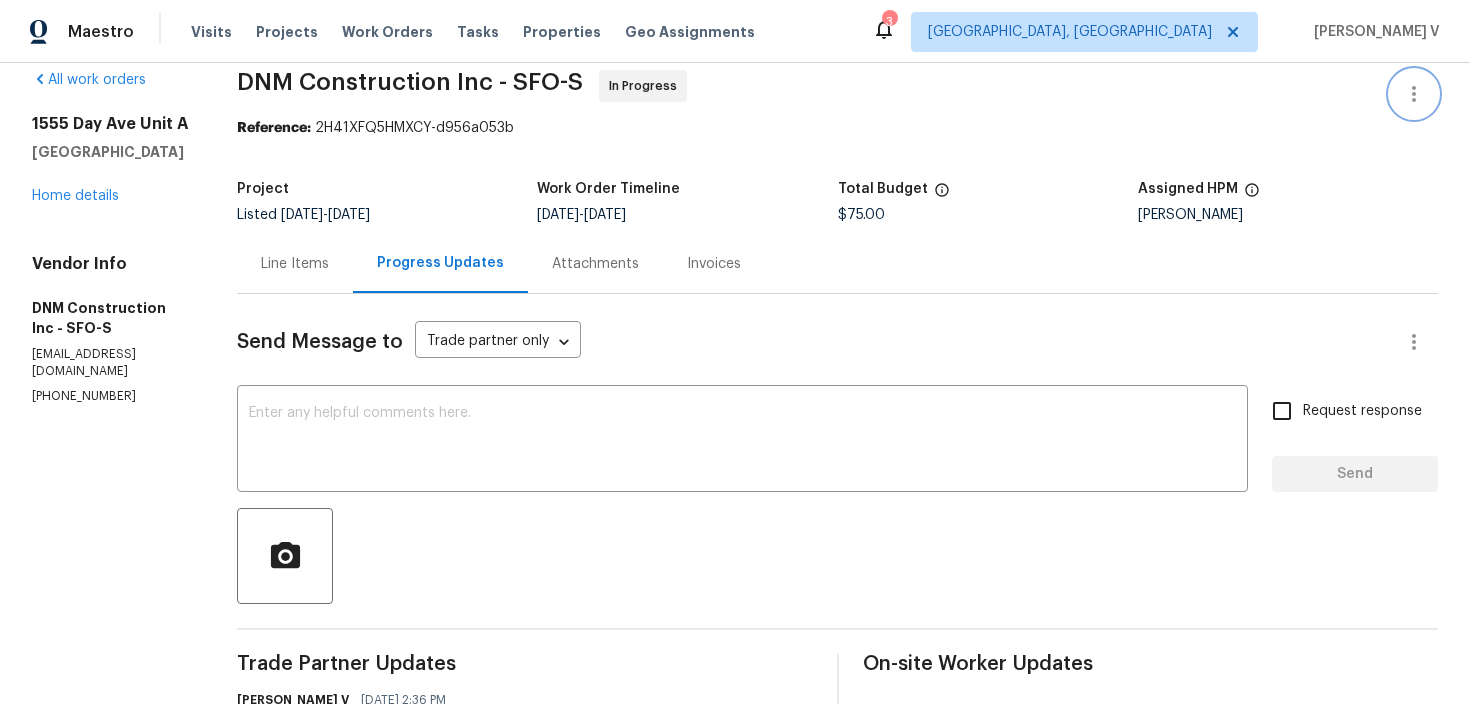 scroll, scrollTop: 404, scrollLeft: 0, axis: vertical 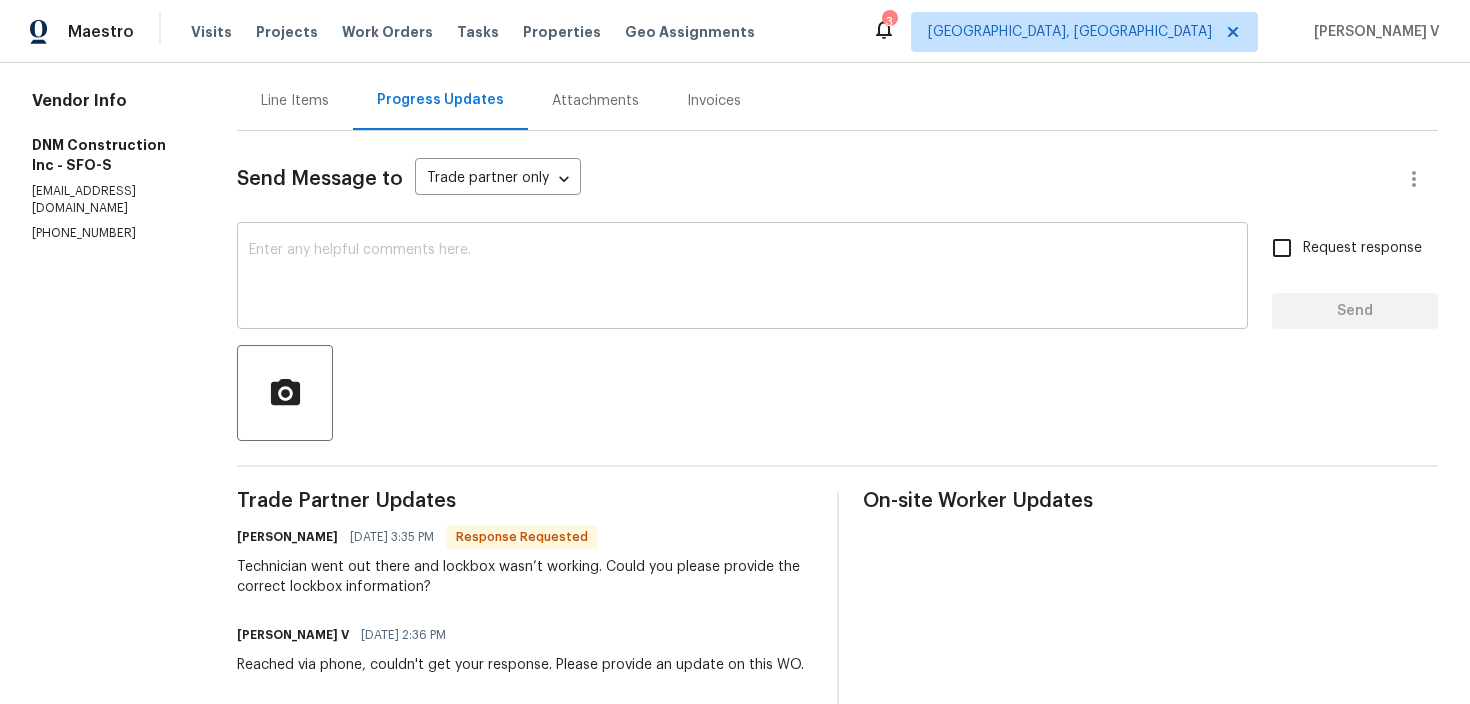 click at bounding box center [742, 278] 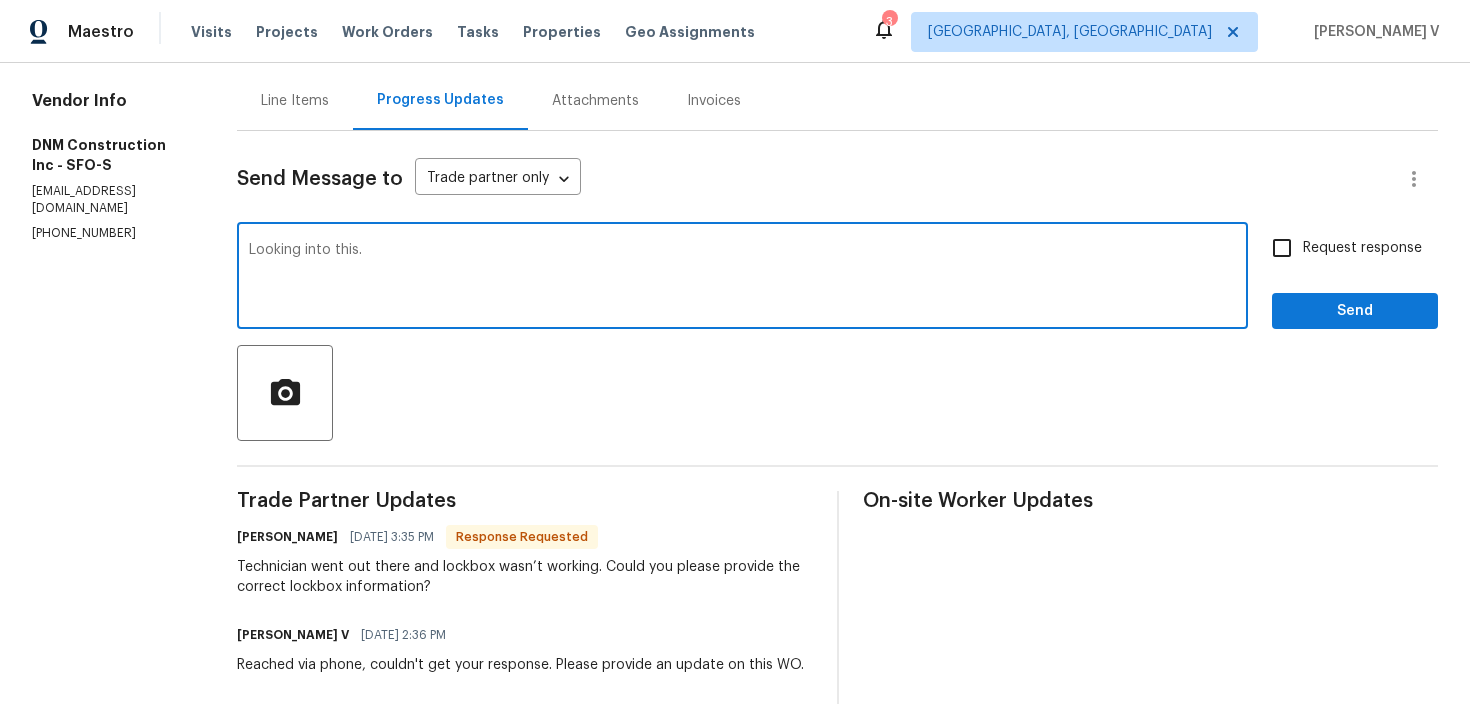 type on "Looking into this." 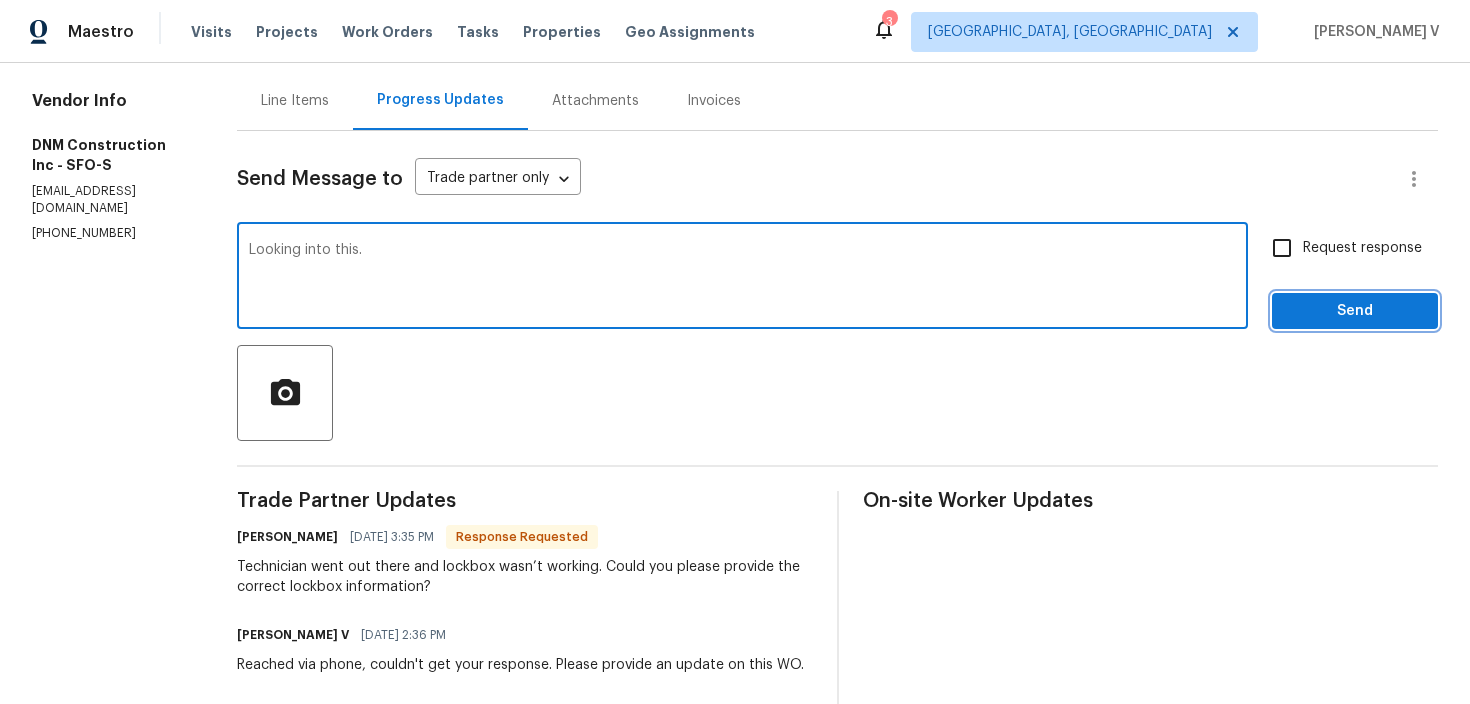 click on "Send" at bounding box center (1355, 311) 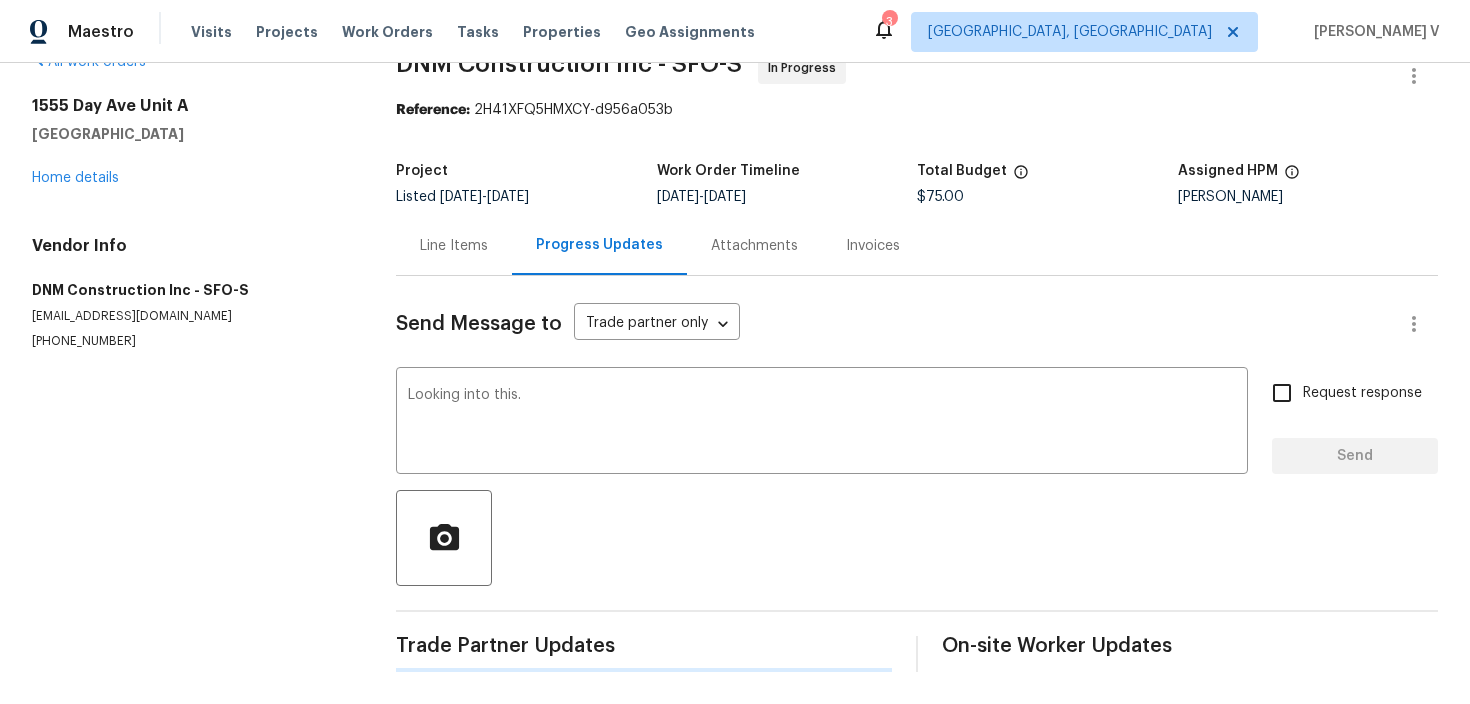 scroll, scrollTop: 43, scrollLeft: 0, axis: vertical 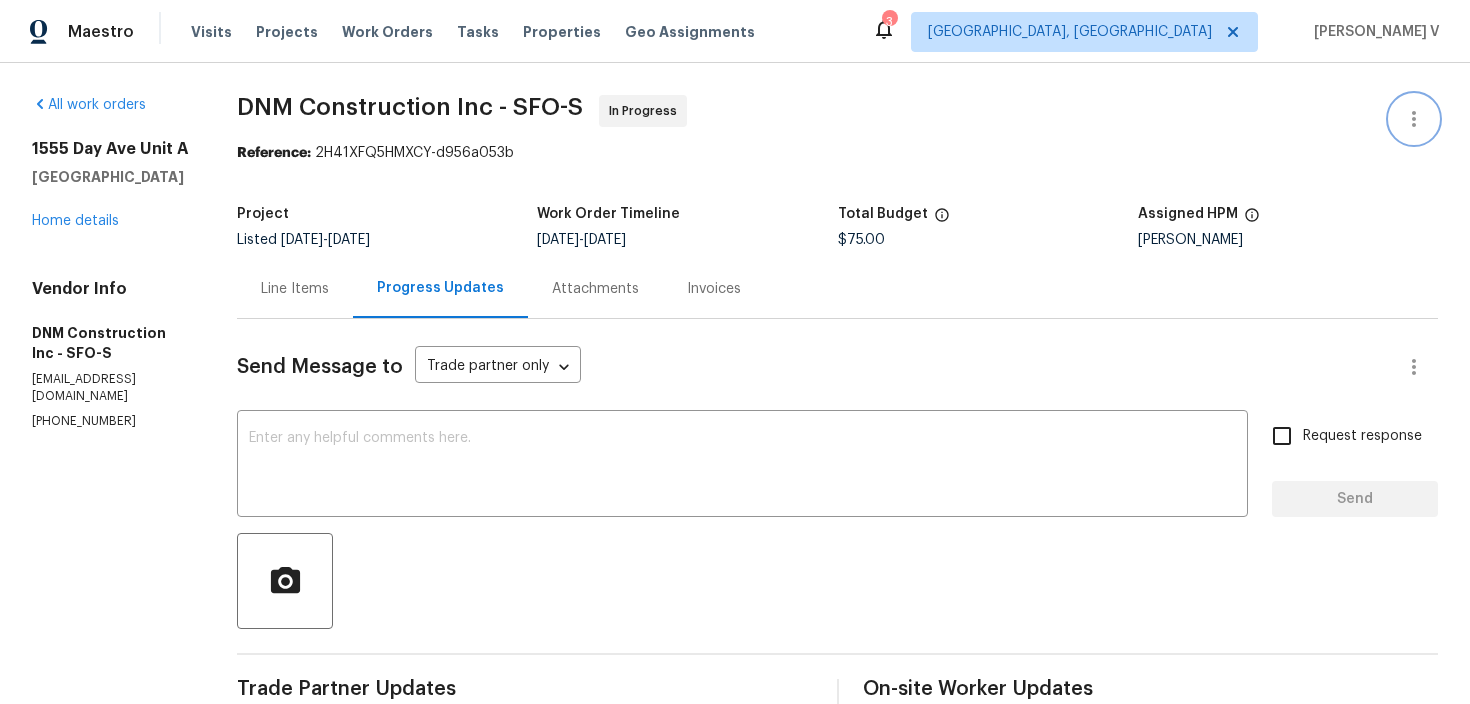 click 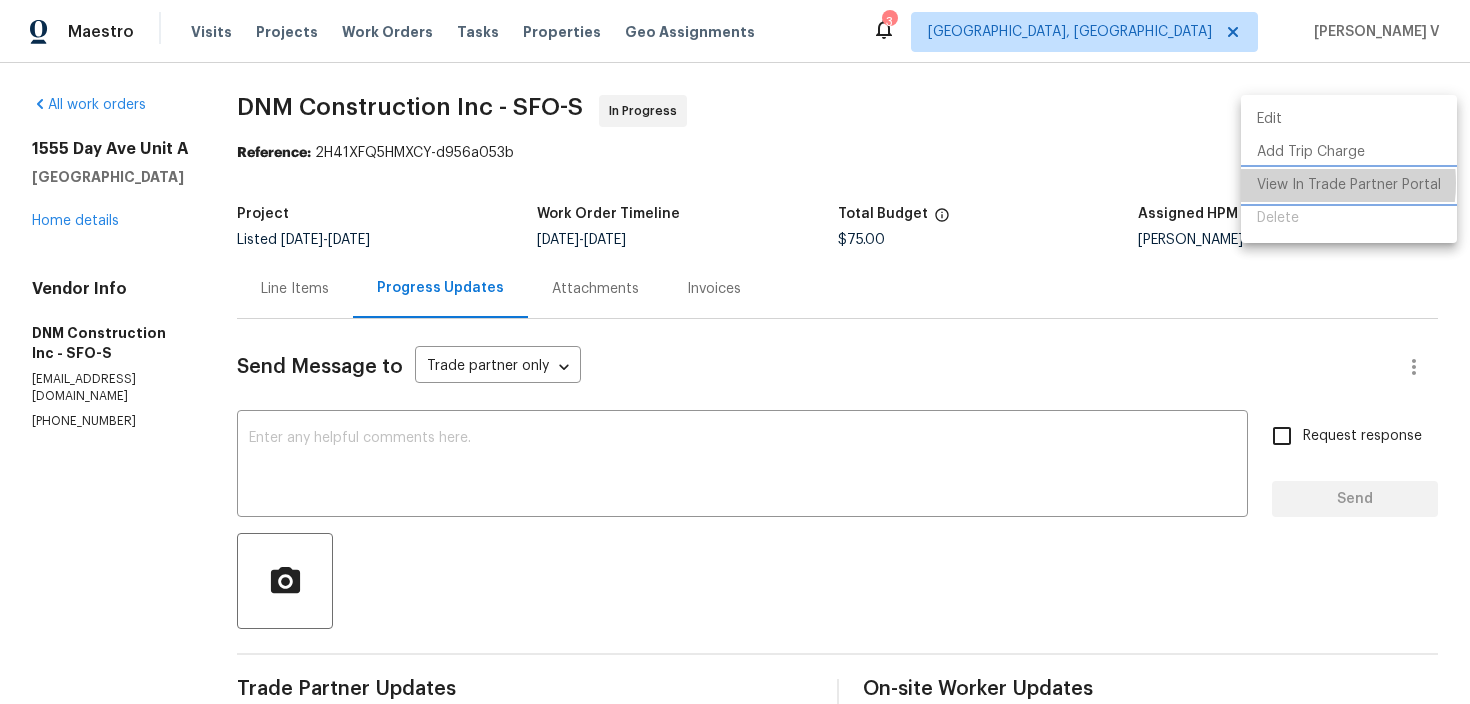 click on "View In Trade Partner Portal" at bounding box center (1349, 185) 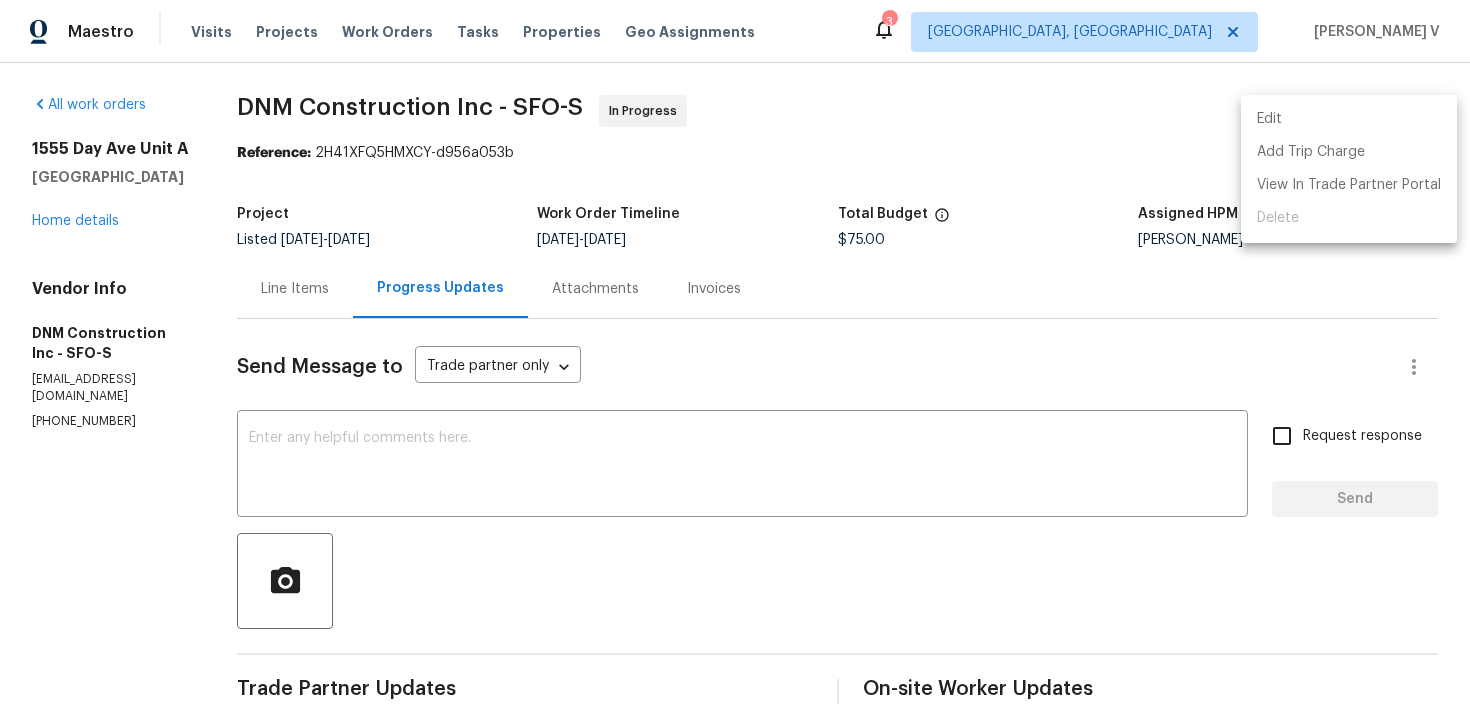 click at bounding box center [735, 352] 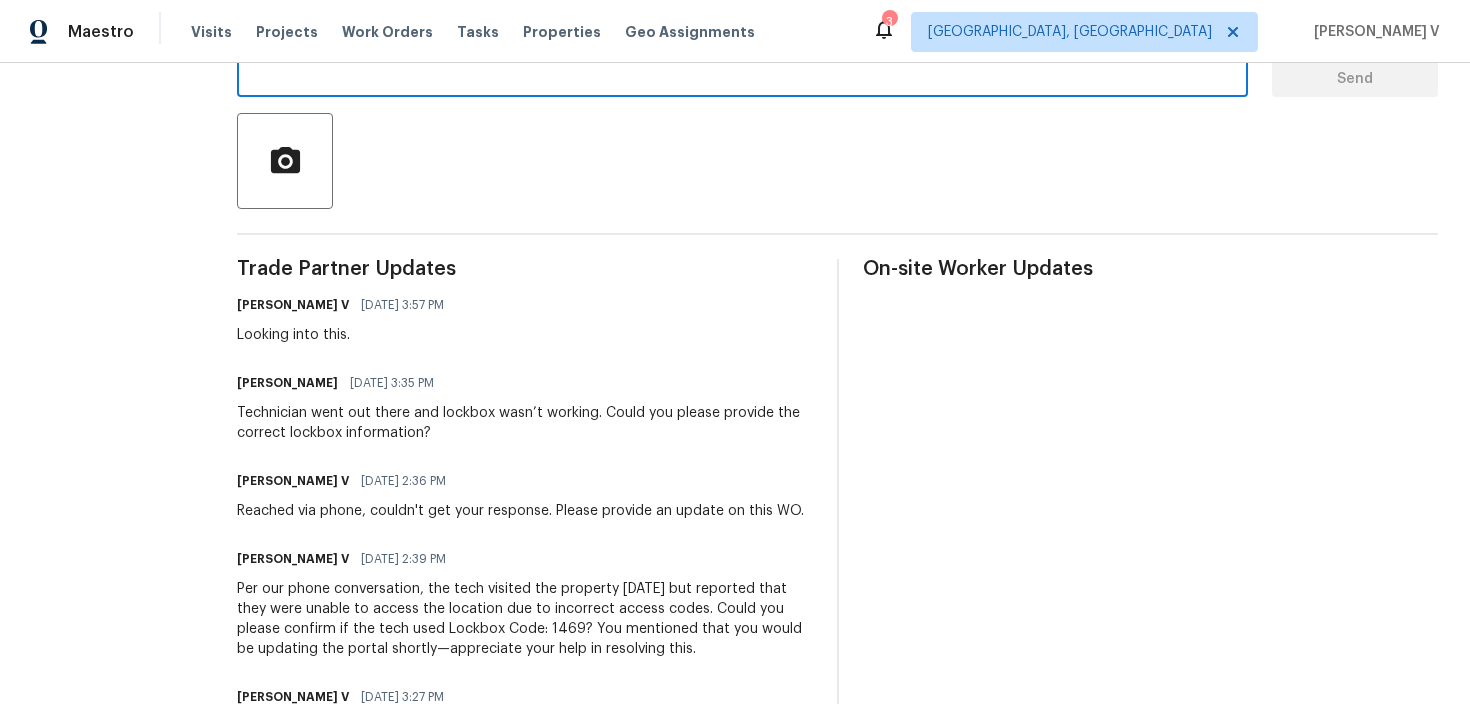 scroll, scrollTop: 514, scrollLeft: 0, axis: vertical 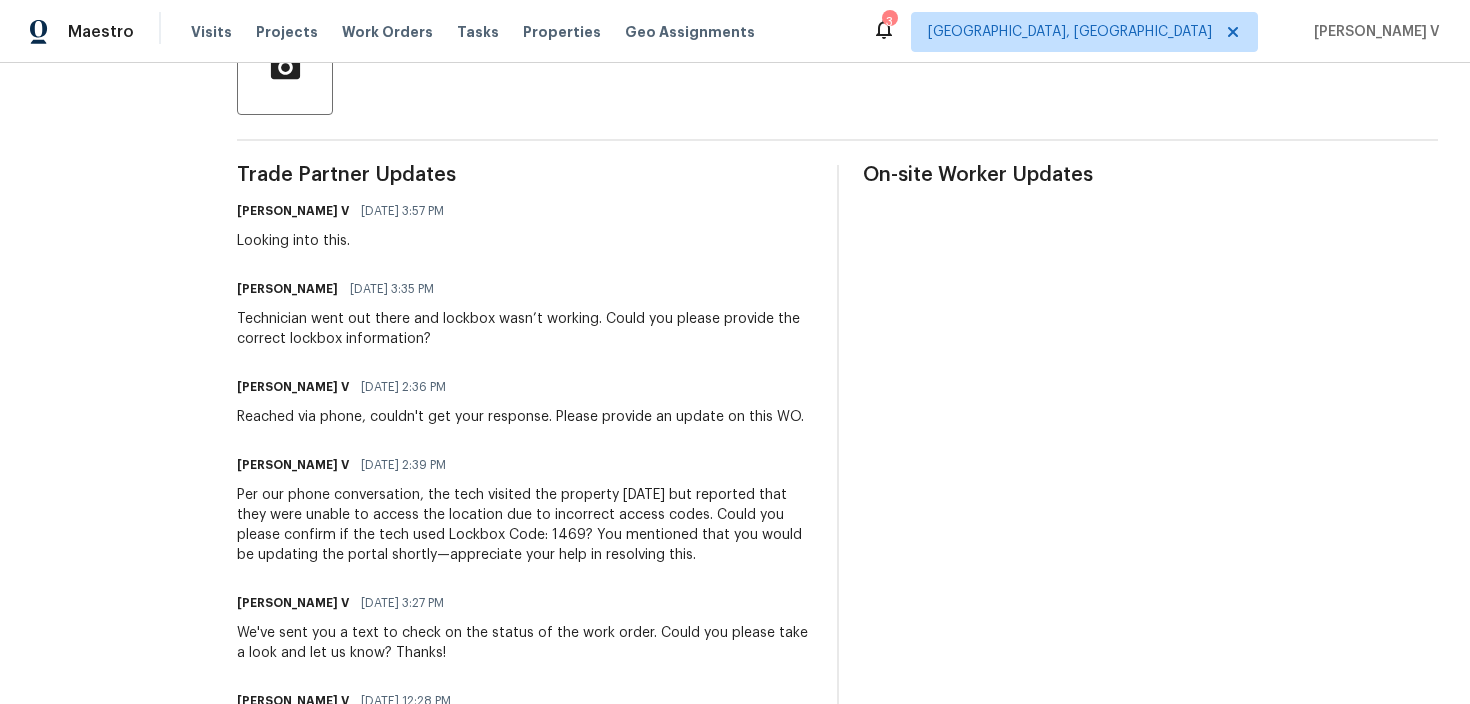 click on "Technician went out there and lockbox wasn’t working. Could you please provide the correct lockbox information?" at bounding box center (524, 329) 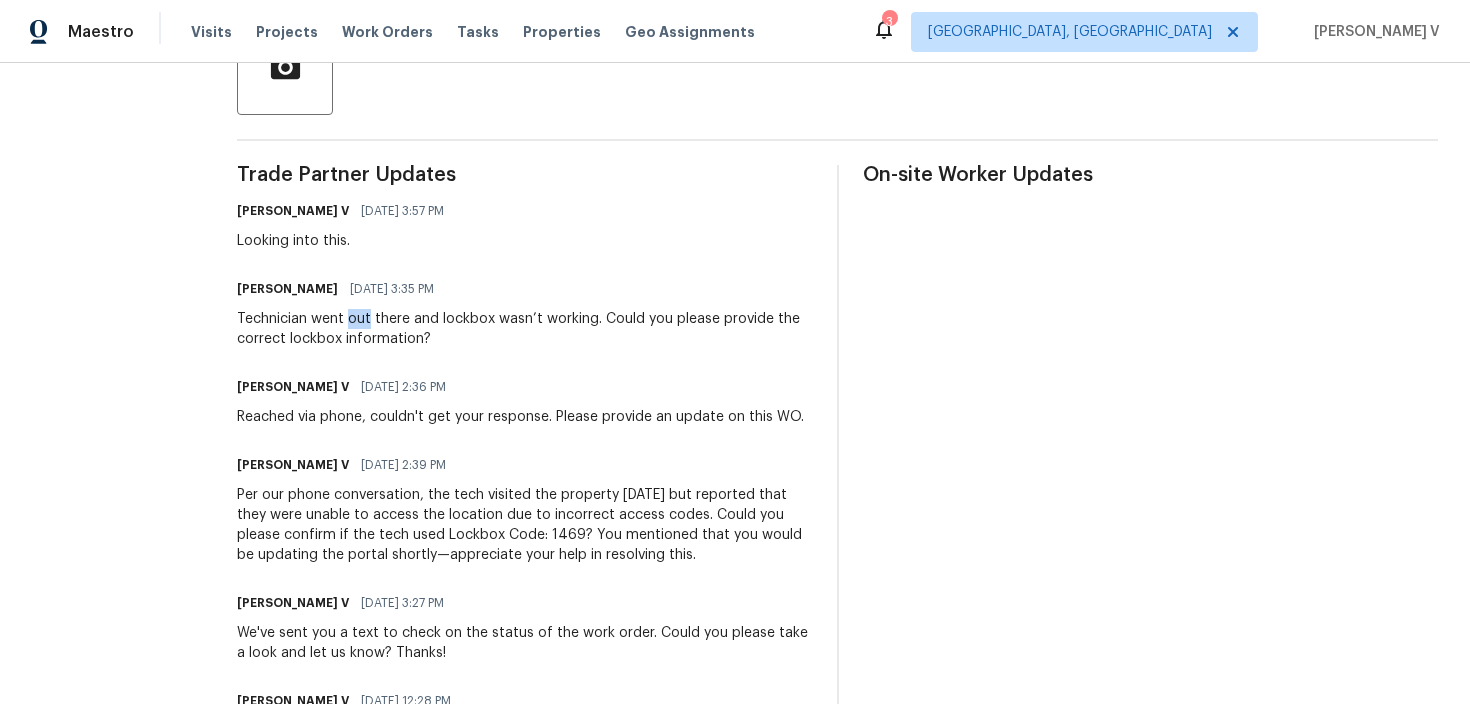 click on "Technician went out there and lockbox wasn’t working. Could you please provide the correct lockbox information?" at bounding box center [524, 329] 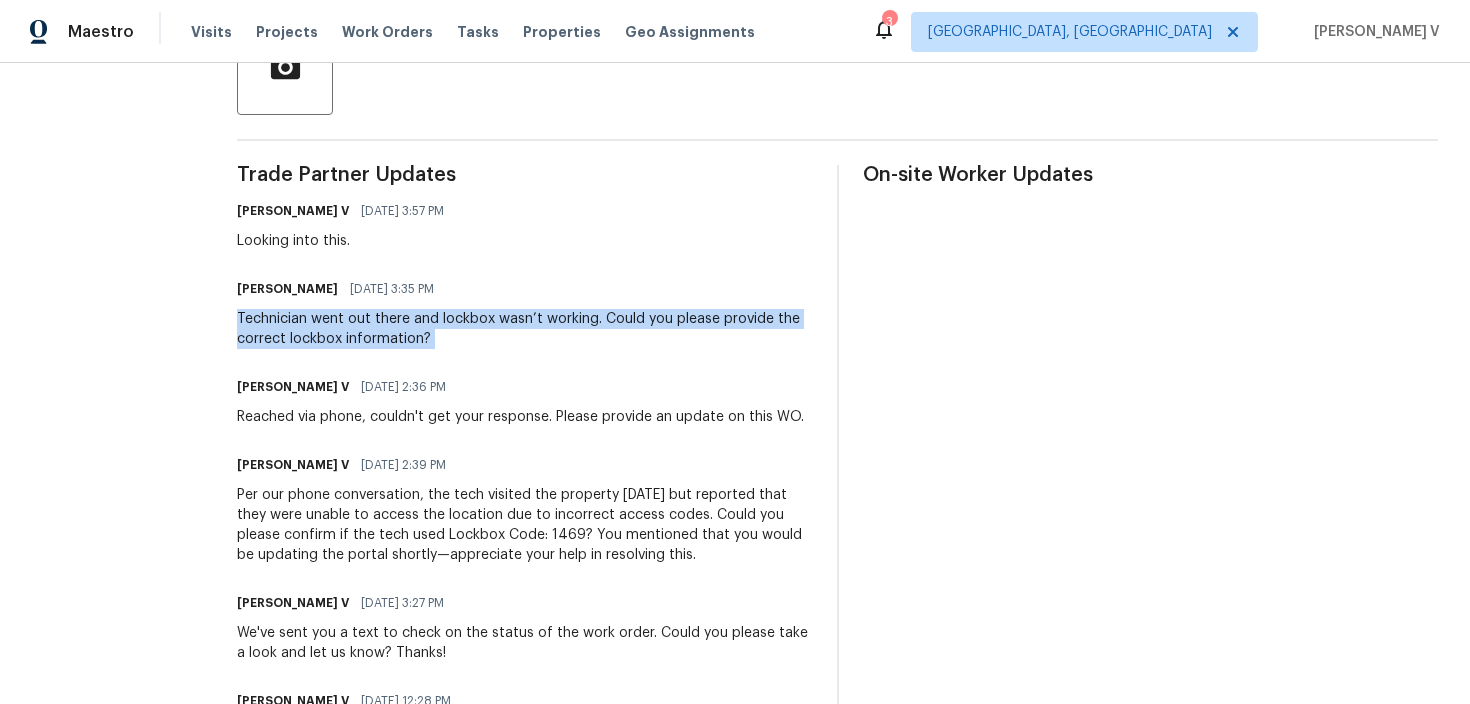 copy on "Technician went out there and lockbox wasn’t working. Could you please provide the correct lockbox information?" 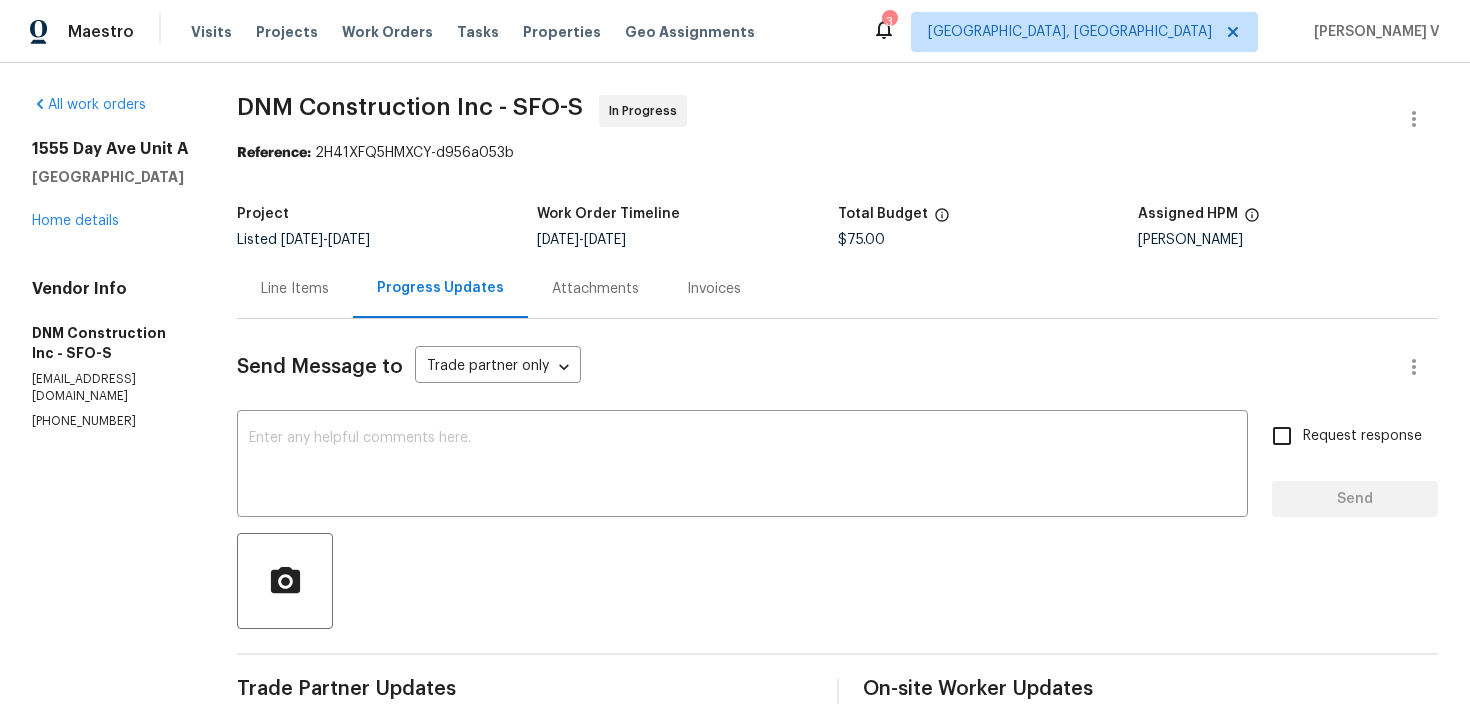 click on "1555 Day Ave Unit A San Mateo, CA 94403 Home details" at bounding box center [110, 185] 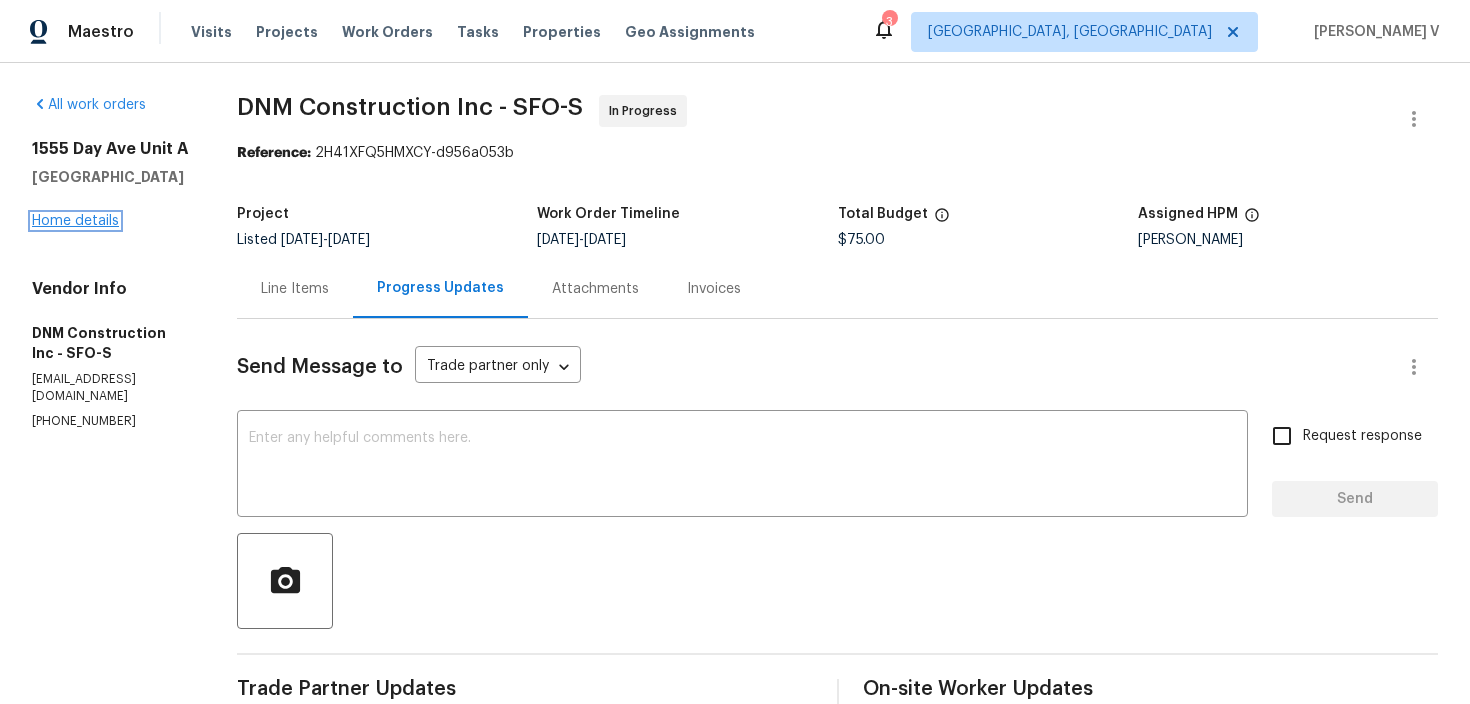 click on "Home details" at bounding box center [75, 221] 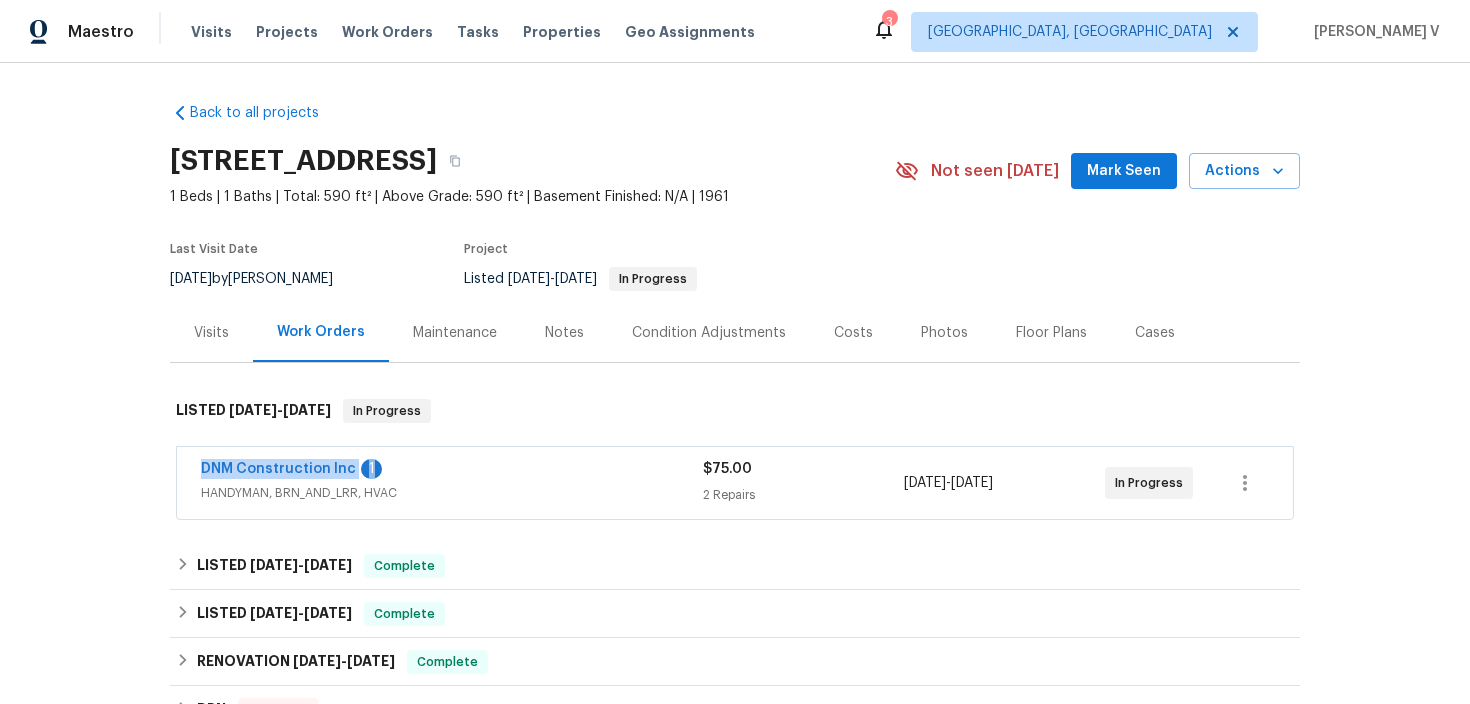 drag, startPoint x: 179, startPoint y: 472, endPoint x: 459, endPoint y: 472, distance: 280 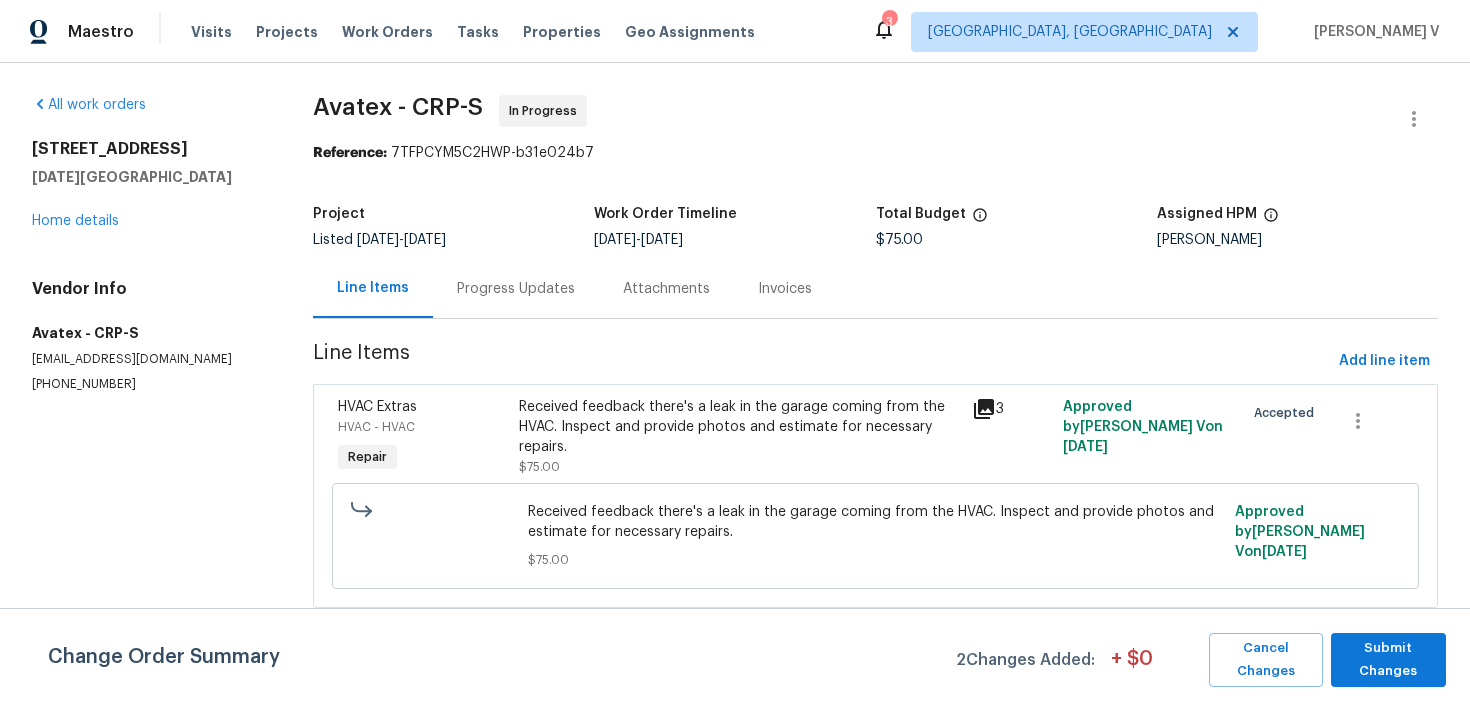scroll, scrollTop: 0, scrollLeft: 0, axis: both 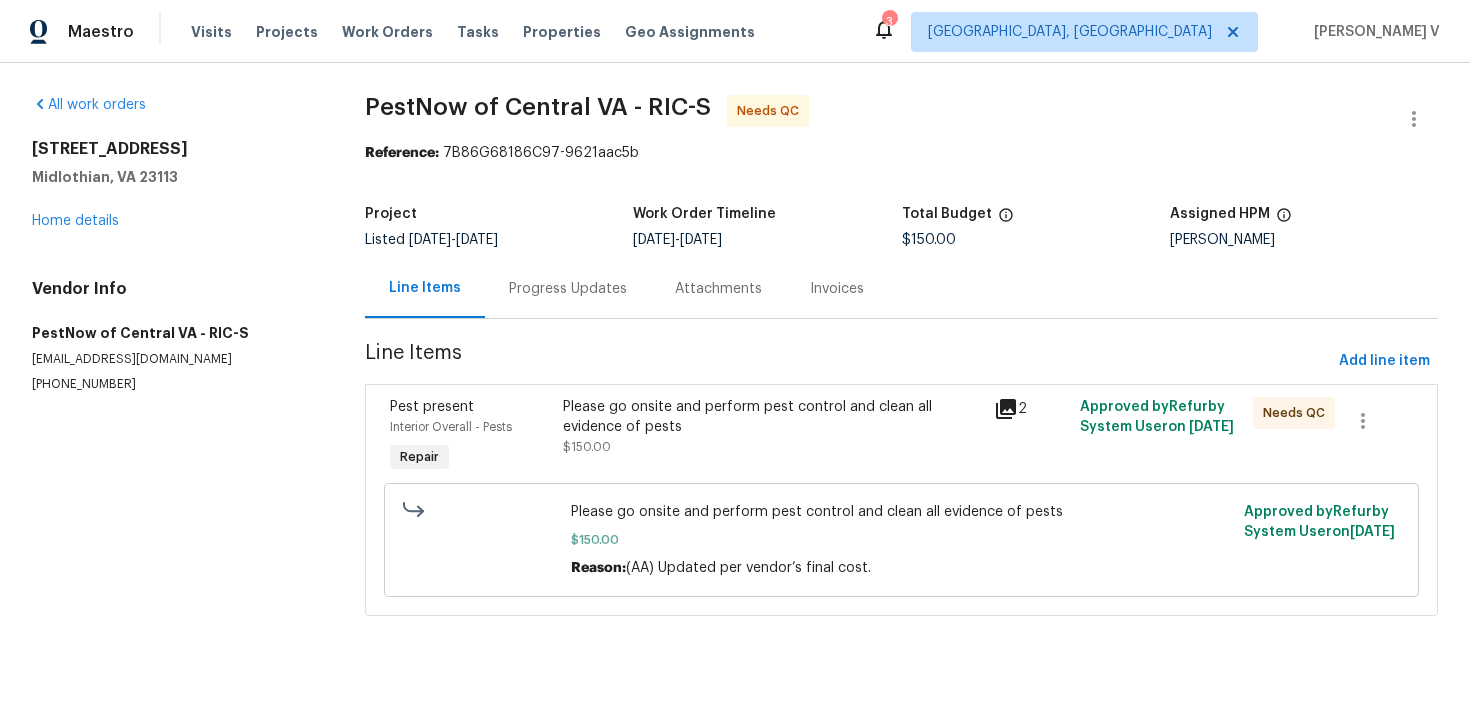 click on "Progress Updates" at bounding box center (568, 288) 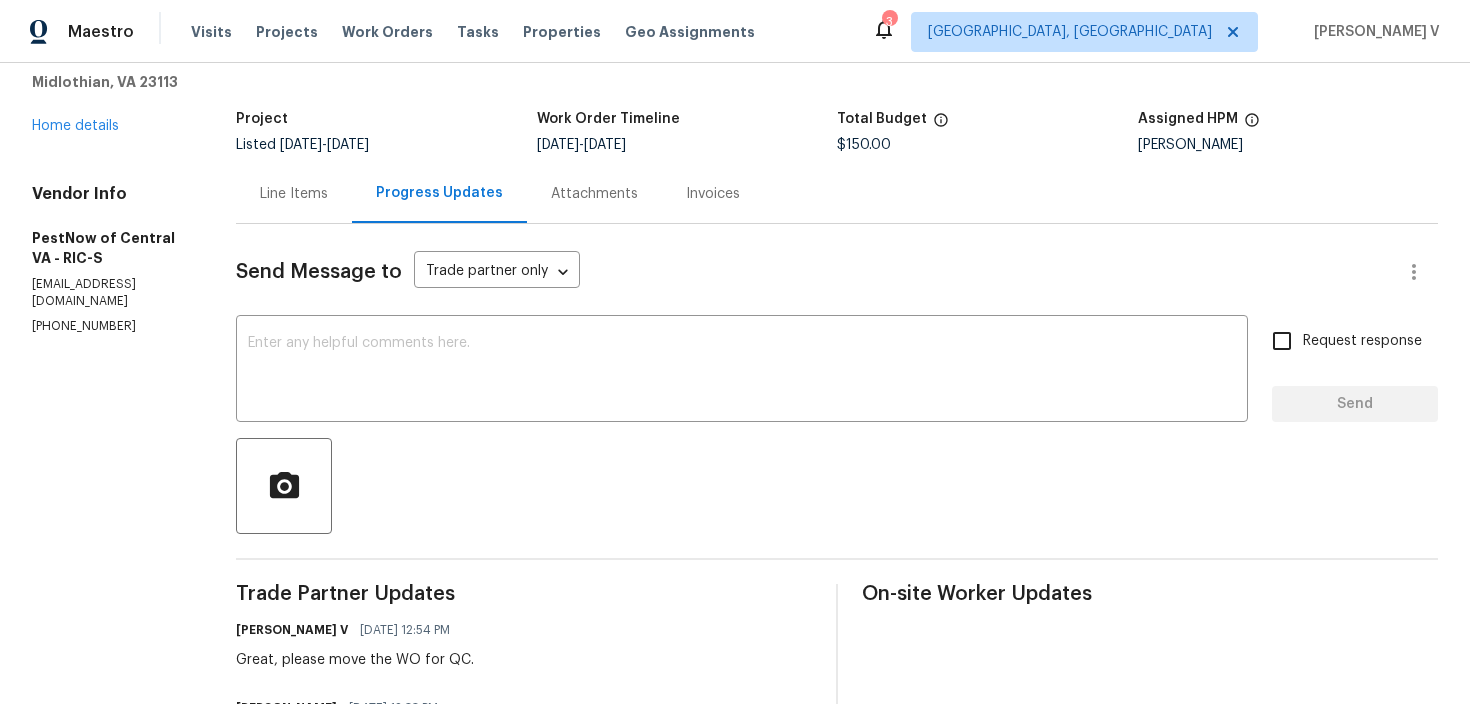 scroll, scrollTop: 0, scrollLeft: 0, axis: both 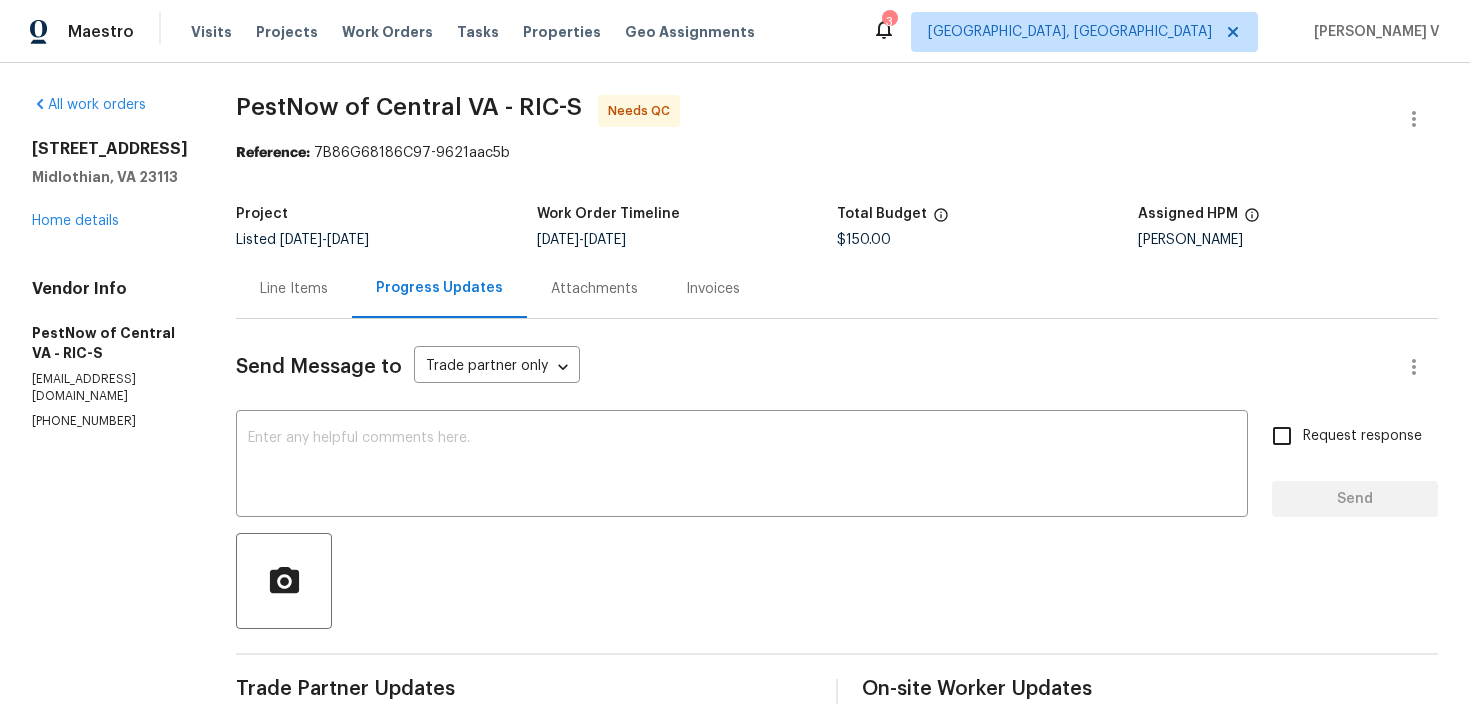click on "Line Items" at bounding box center (294, 288) 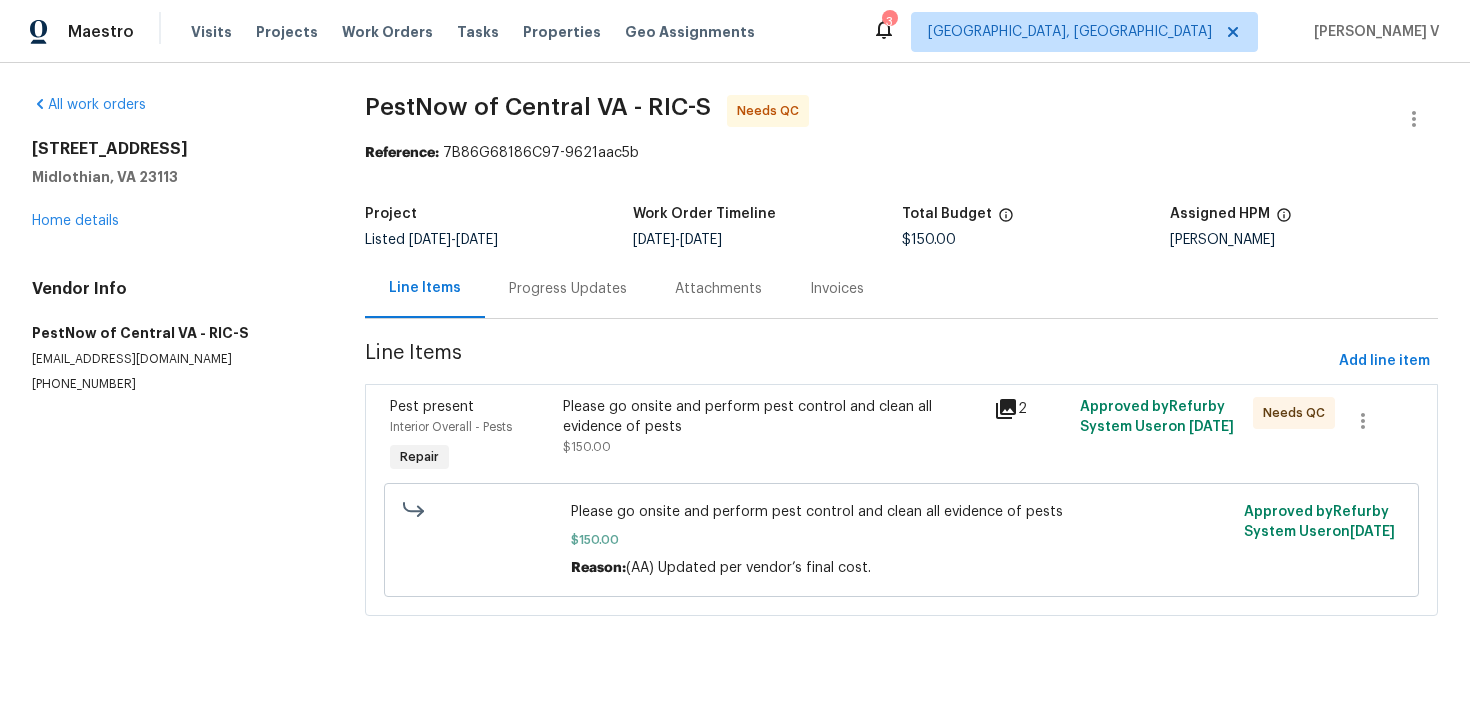 click on "Please go onsite and perform pest control and clean all evidence of pests" at bounding box center (772, 417) 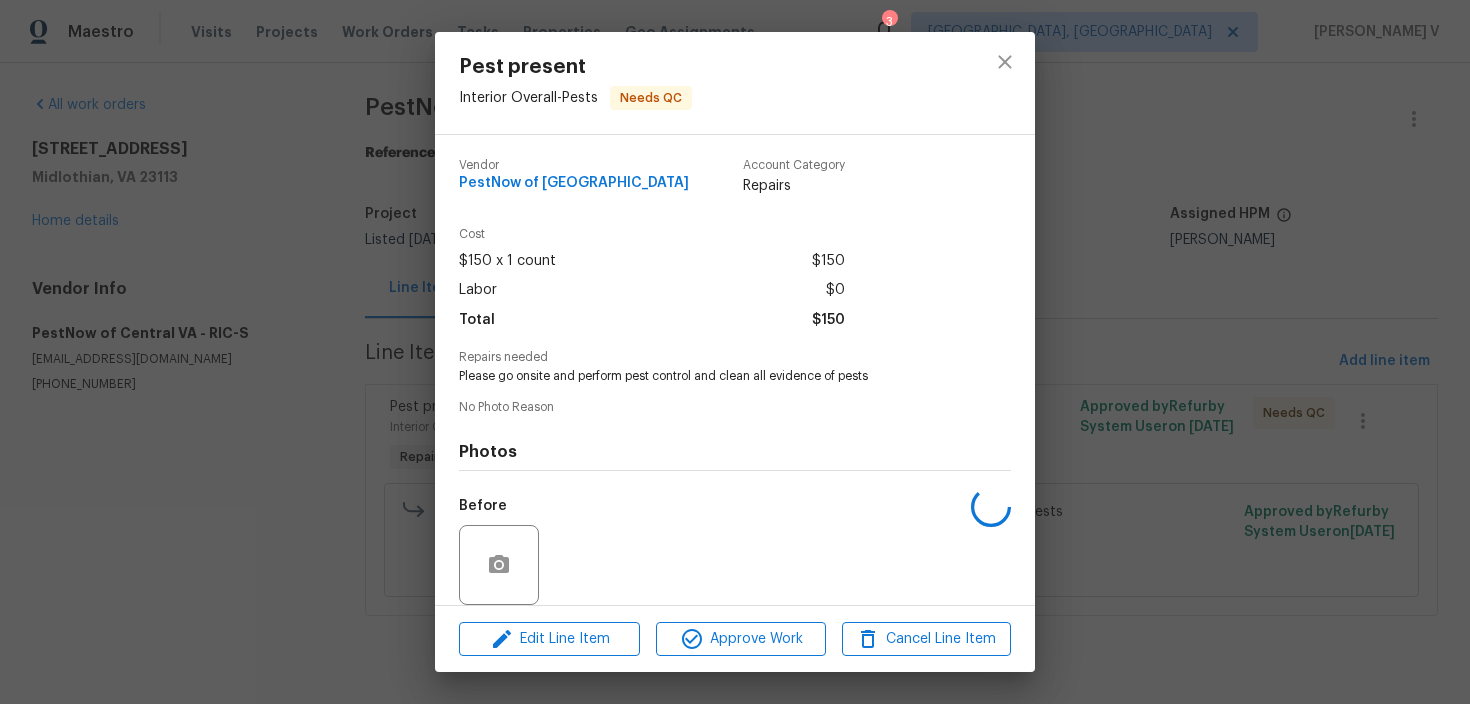 scroll, scrollTop: 149, scrollLeft: 0, axis: vertical 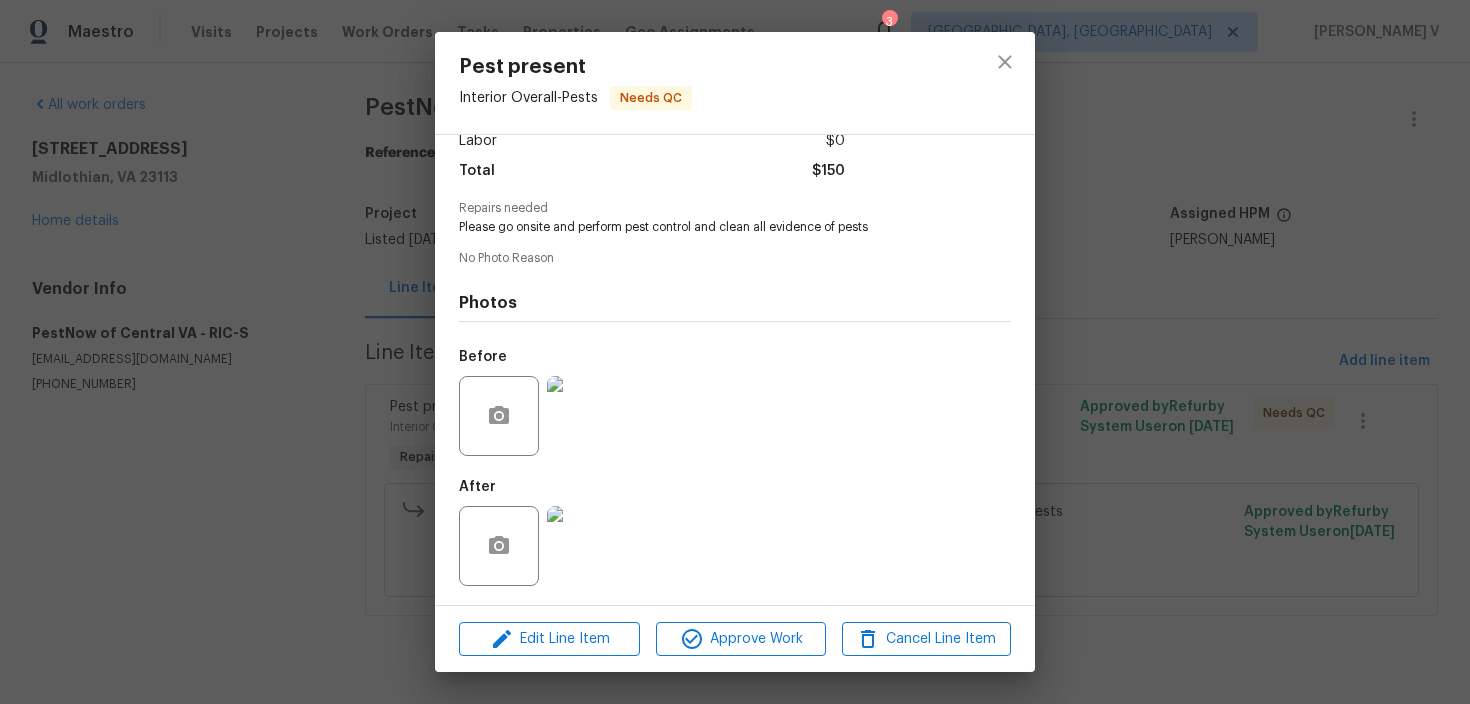 click at bounding box center [587, 546] 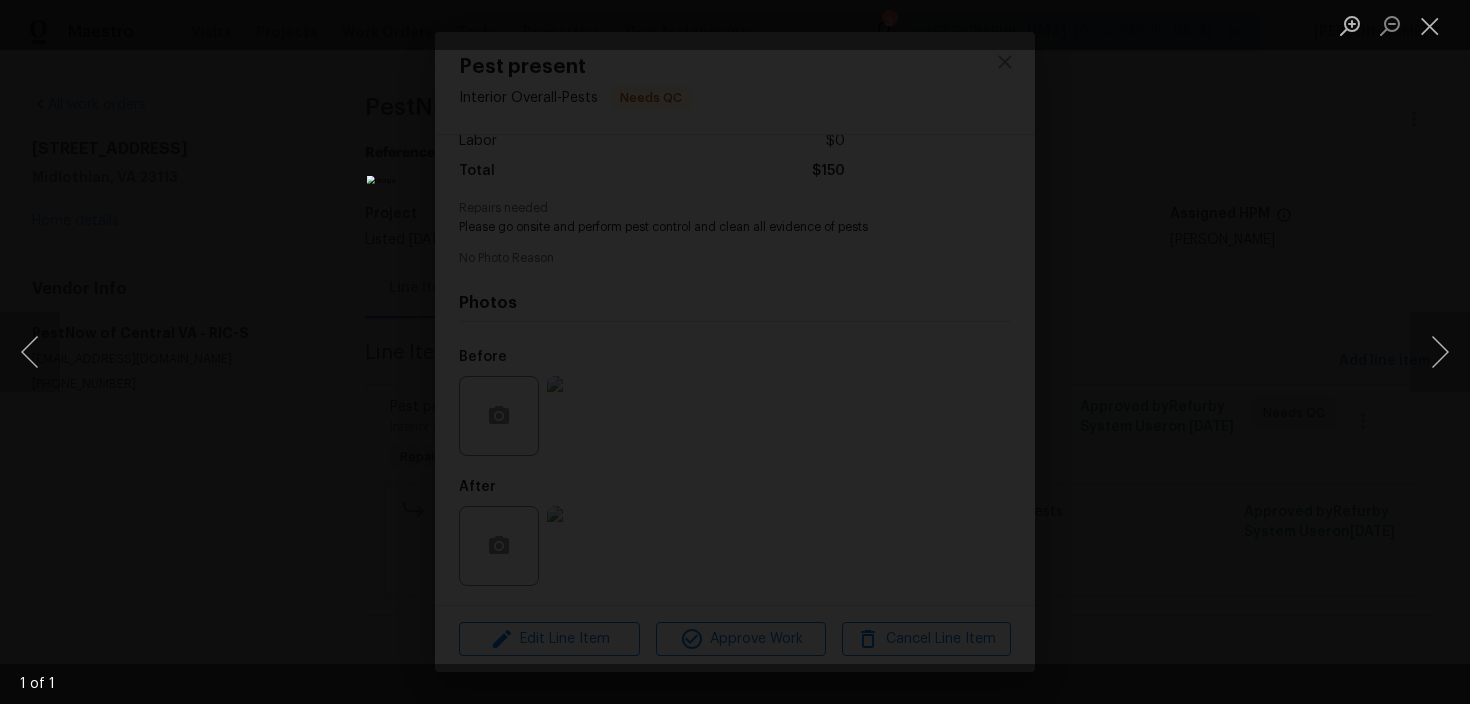 click at bounding box center (735, 352) 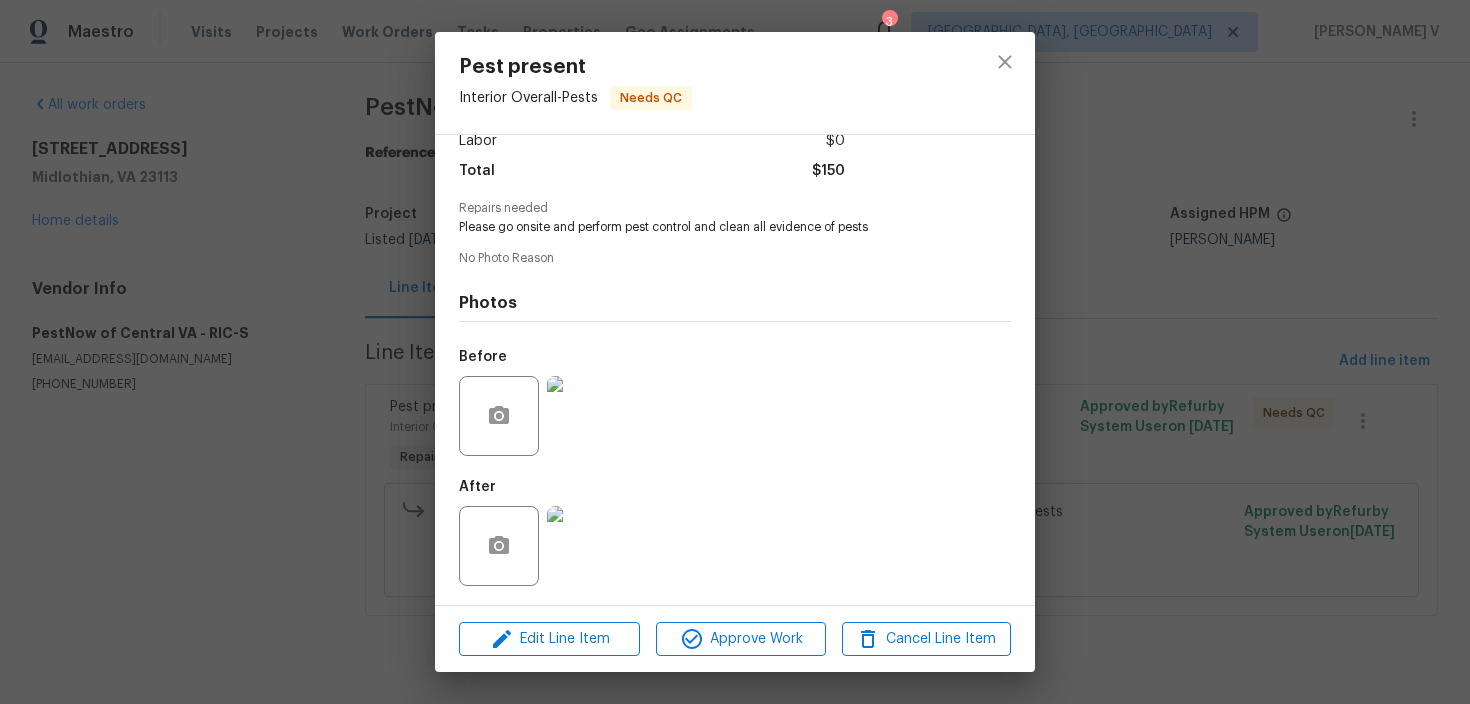 click on "Pest present Interior Overall  -  Pests Needs QC Vendor PestNow of Central VA Account Category Repairs Cost $150 x 1 count $150 Labor $0 Total $150 Repairs needed Please go onsite and perform pest control and clean all evidence of pests No Photo Reason   Photos Before After  Edit Line Item  Approve Work  Cancel Line Item" at bounding box center (735, 352) 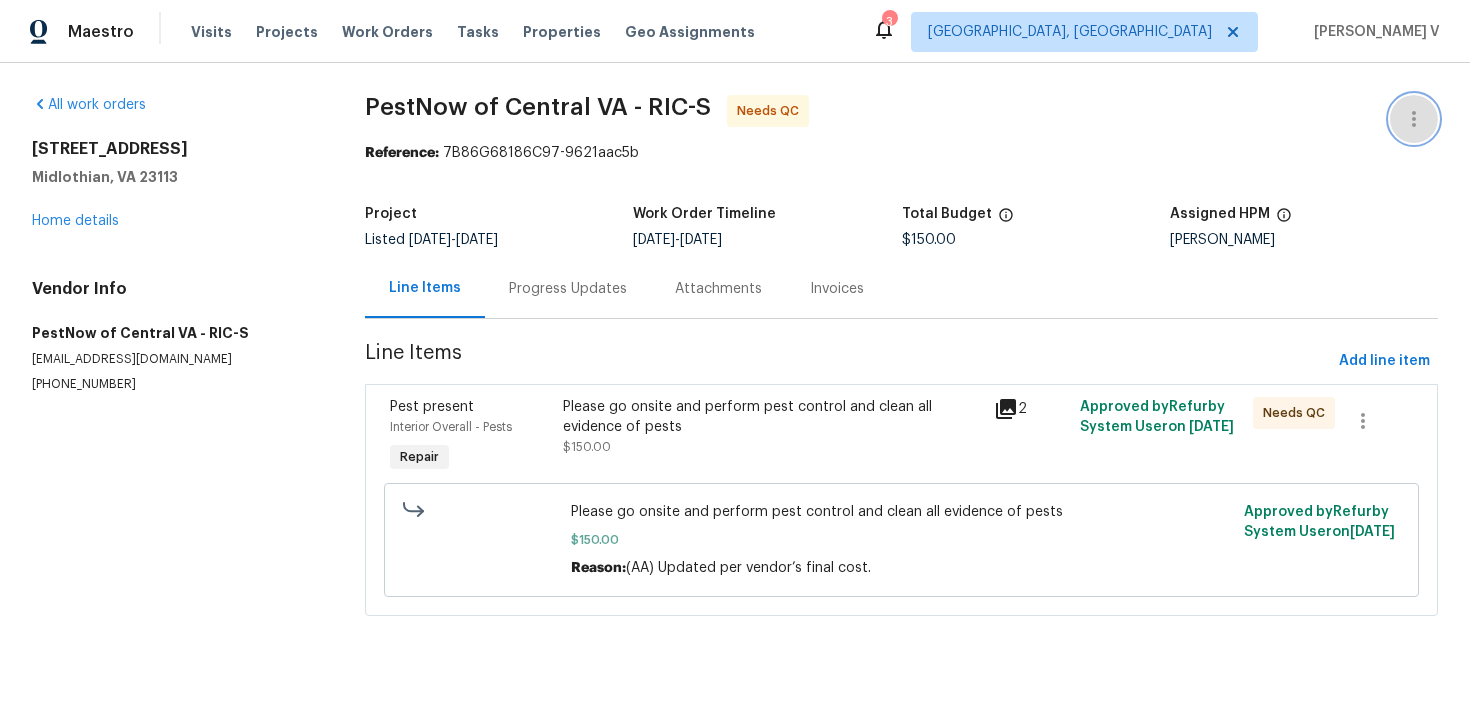 click 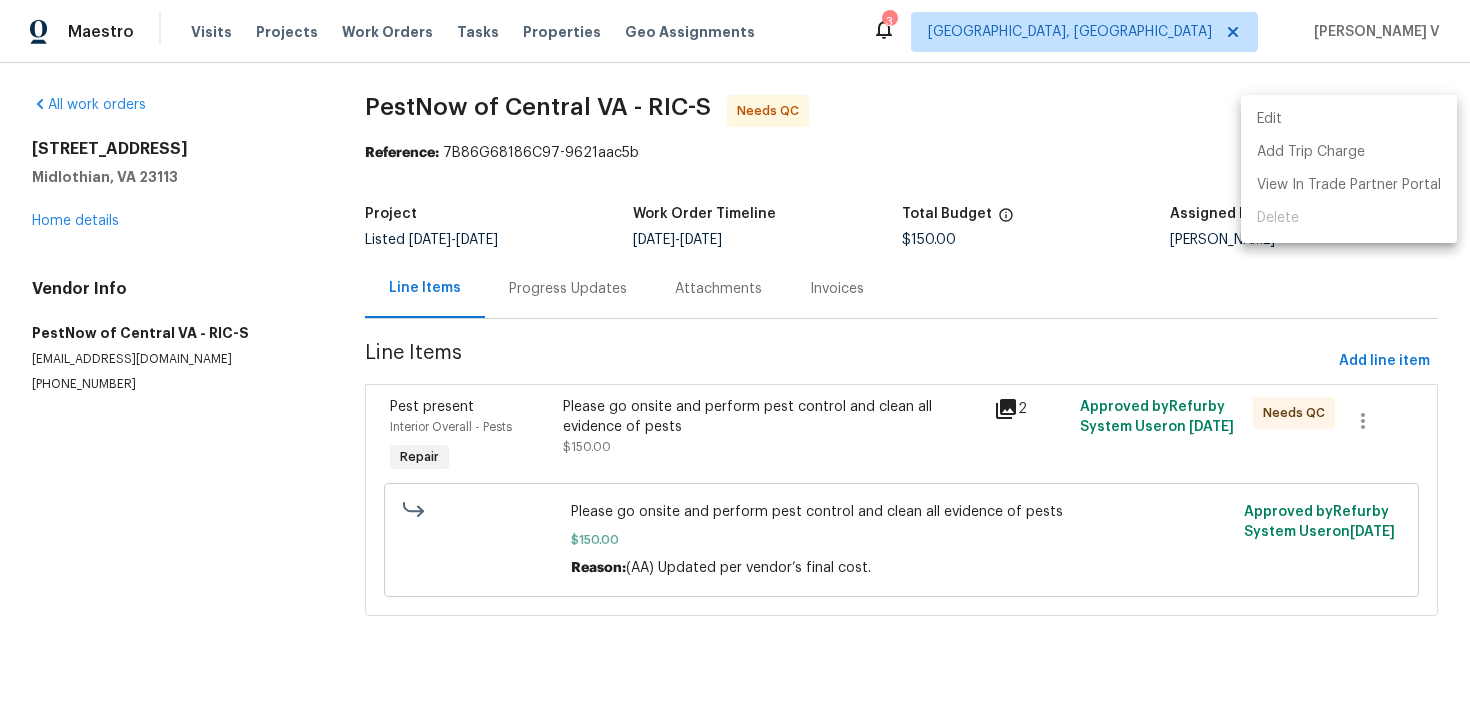 click on "Edit" at bounding box center (1349, 119) 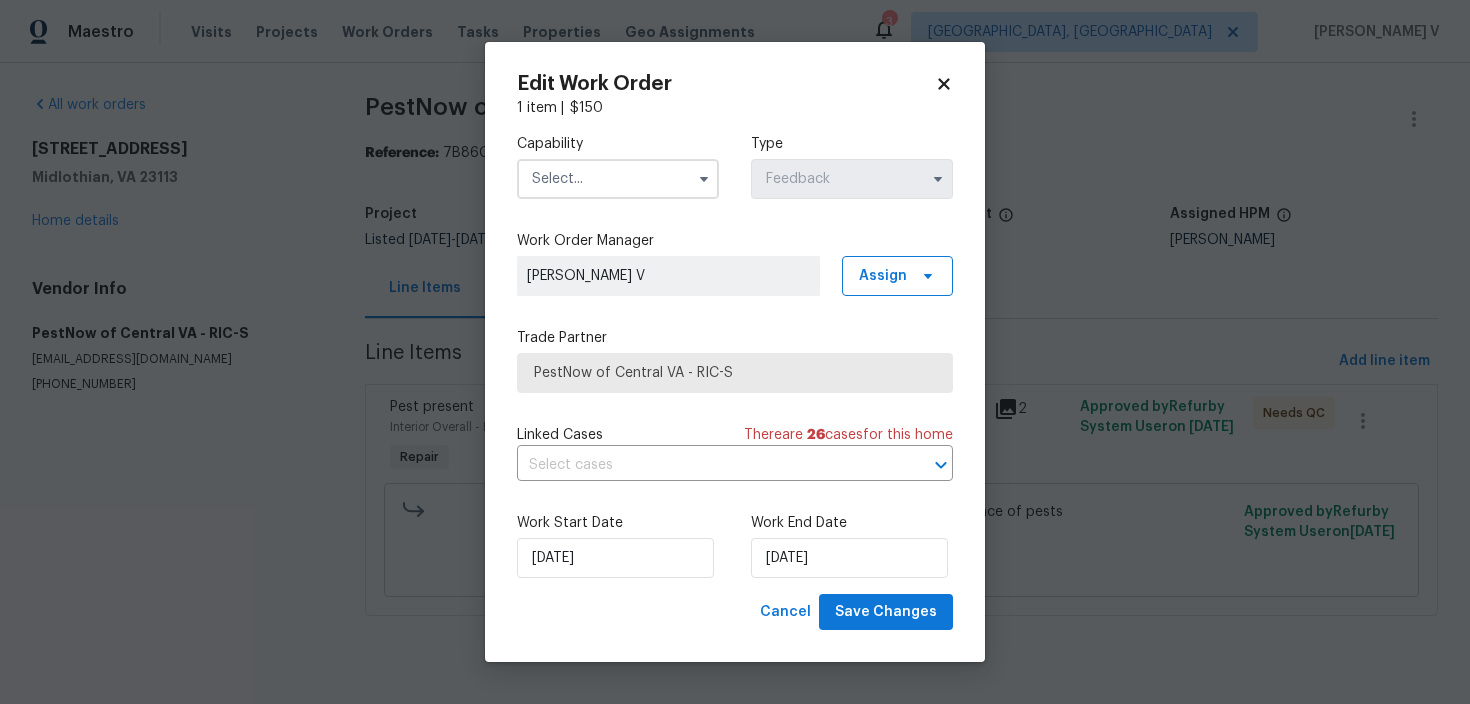 click at bounding box center [618, 179] 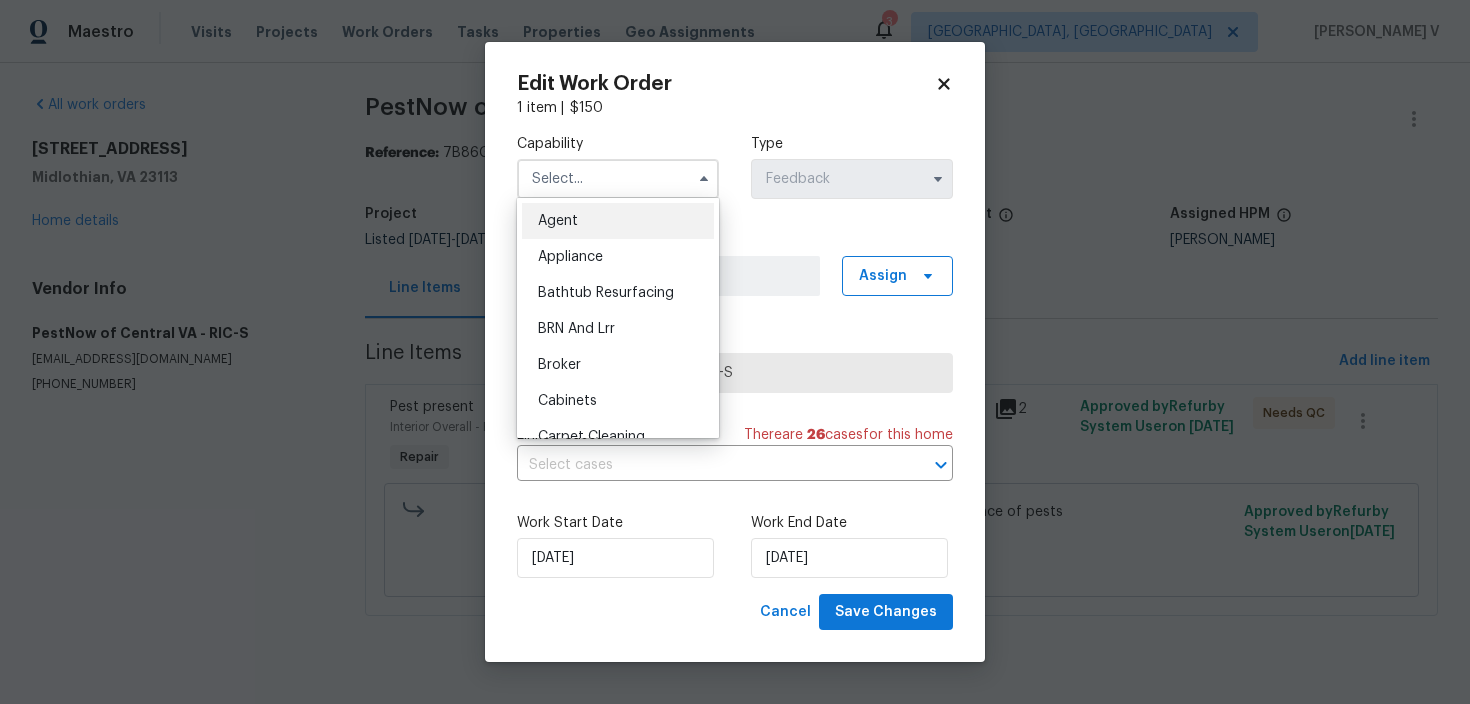 click on "Agent" at bounding box center [558, 221] 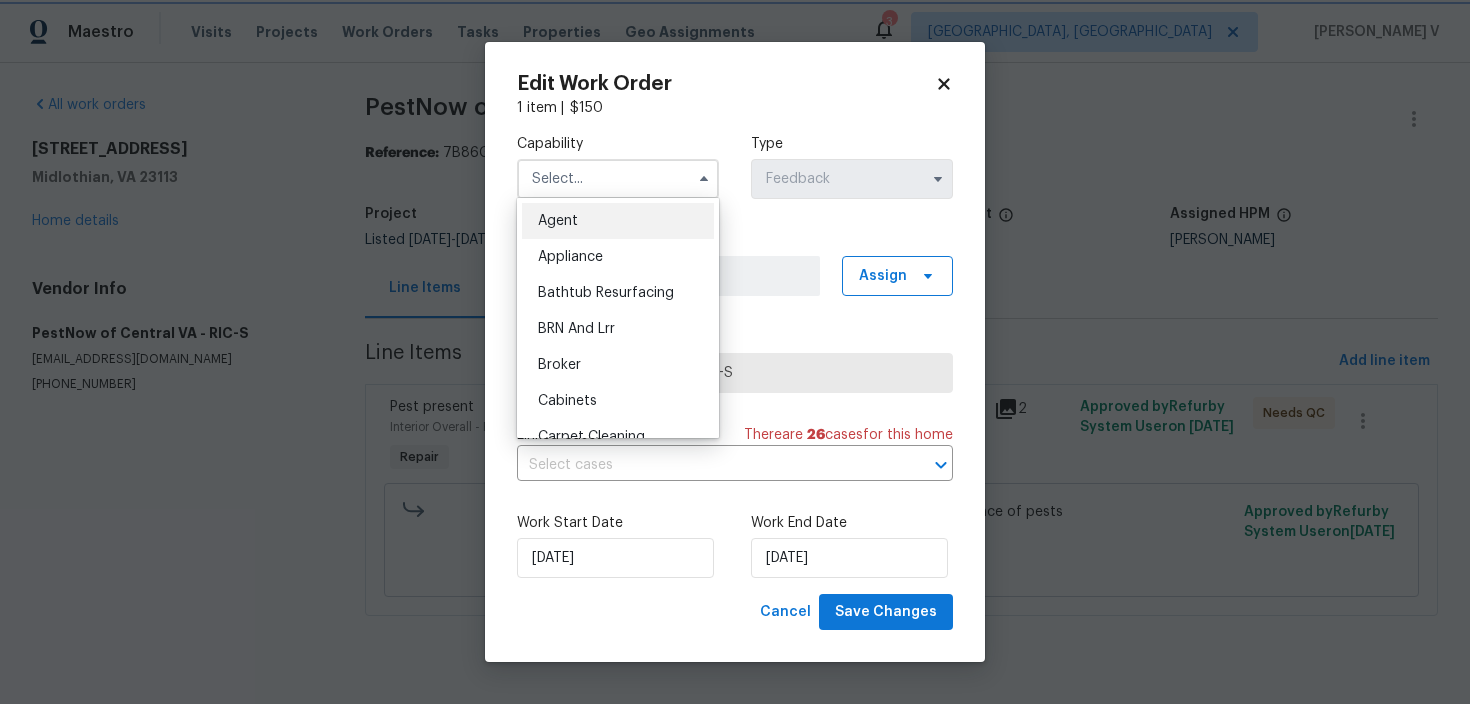 type on "Agent" 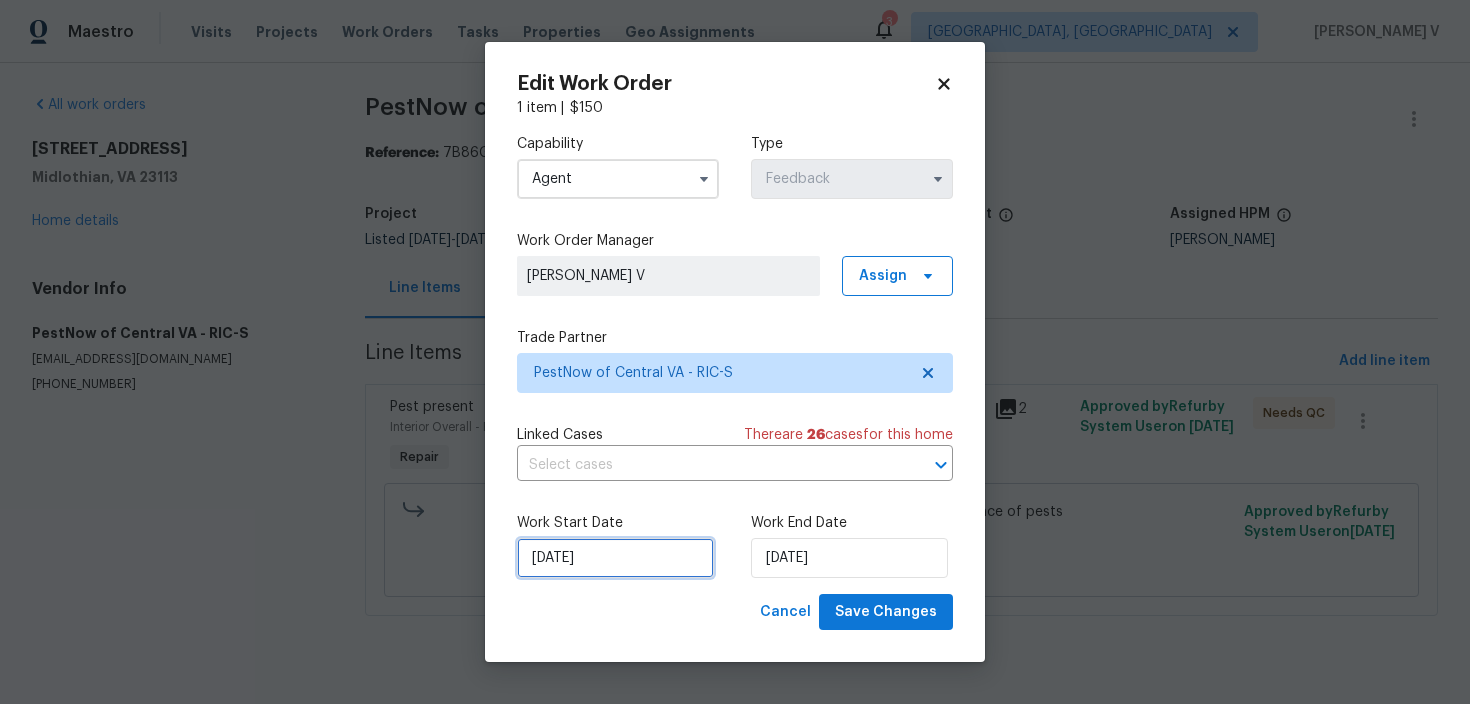 click on "26/06/2025" at bounding box center [615, 558] 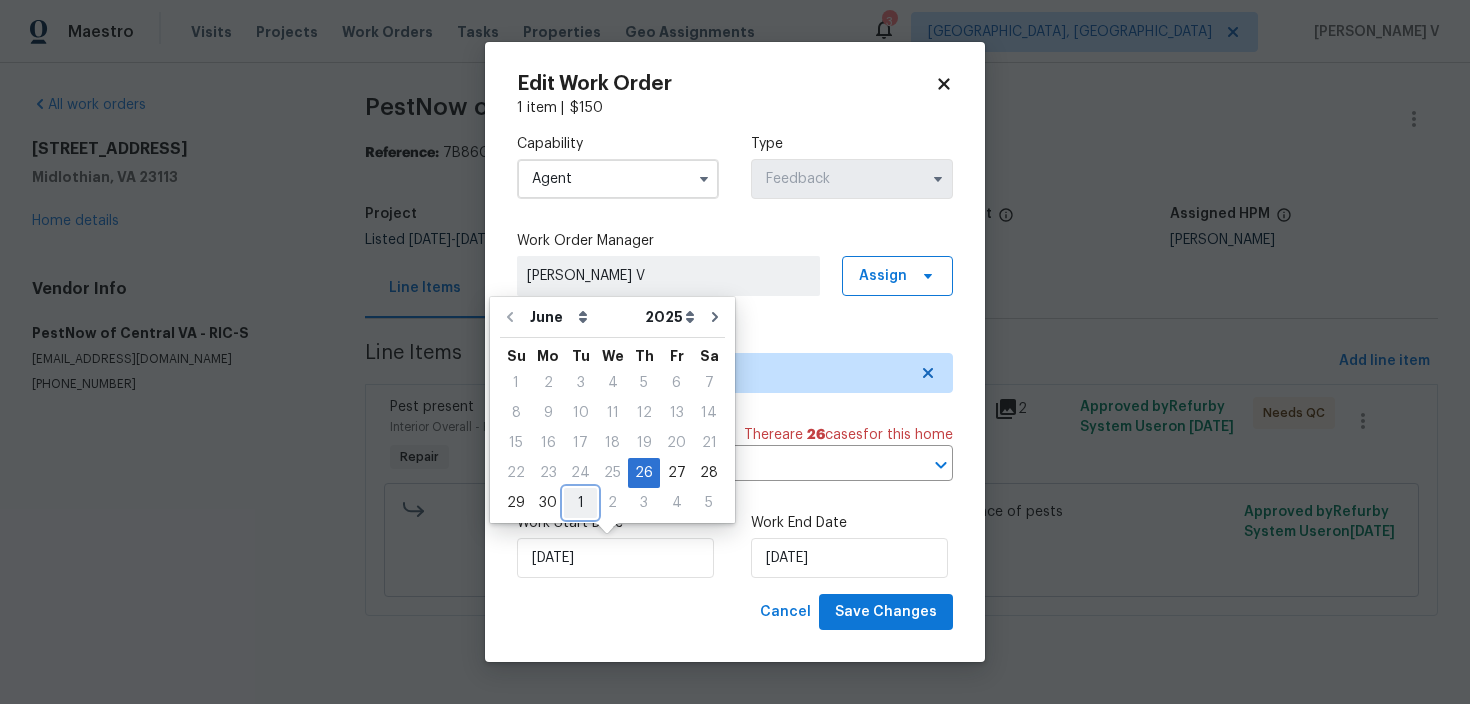 click on "1" at bounding box center (580, 503) 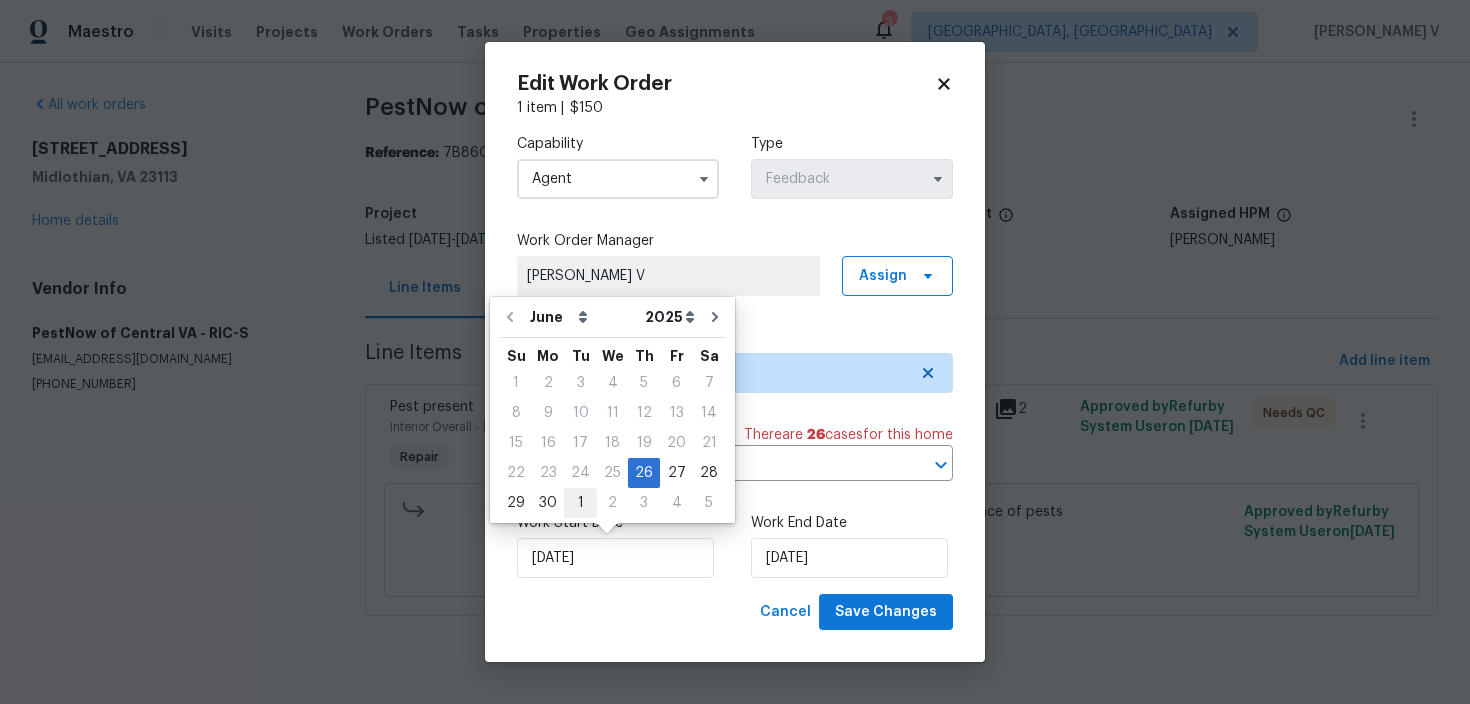 type on "01/07/2025" 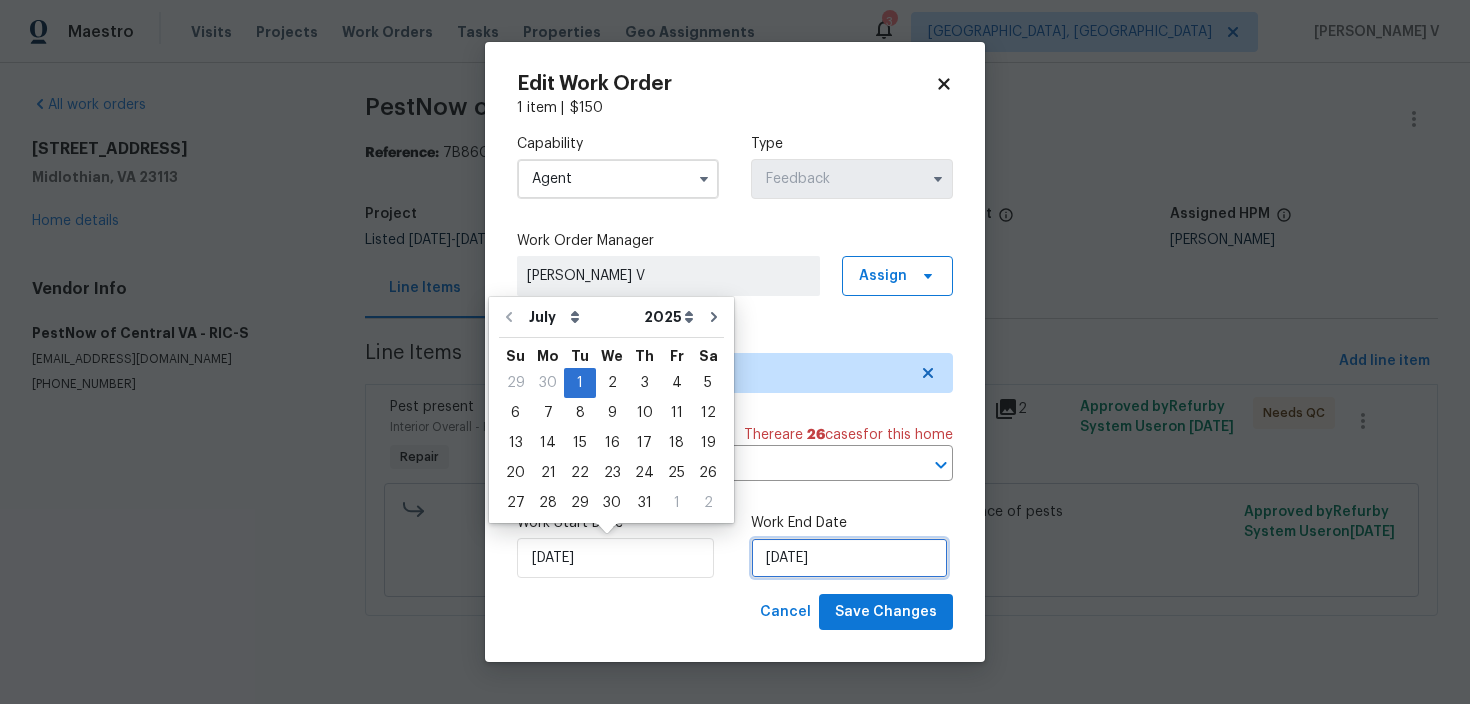 click on "08/07/2025" at bounding box center (849, 558) 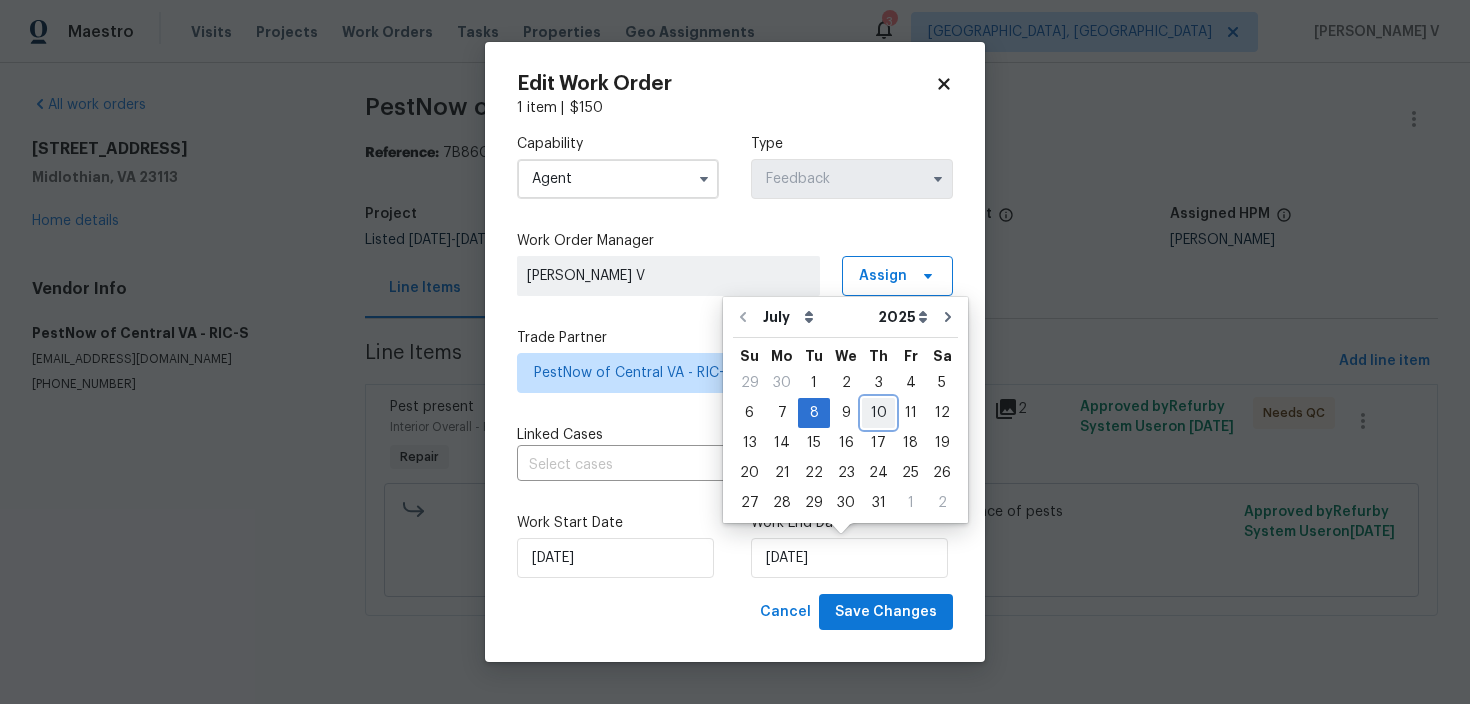 click on "10" at bounding box center [878, 413] 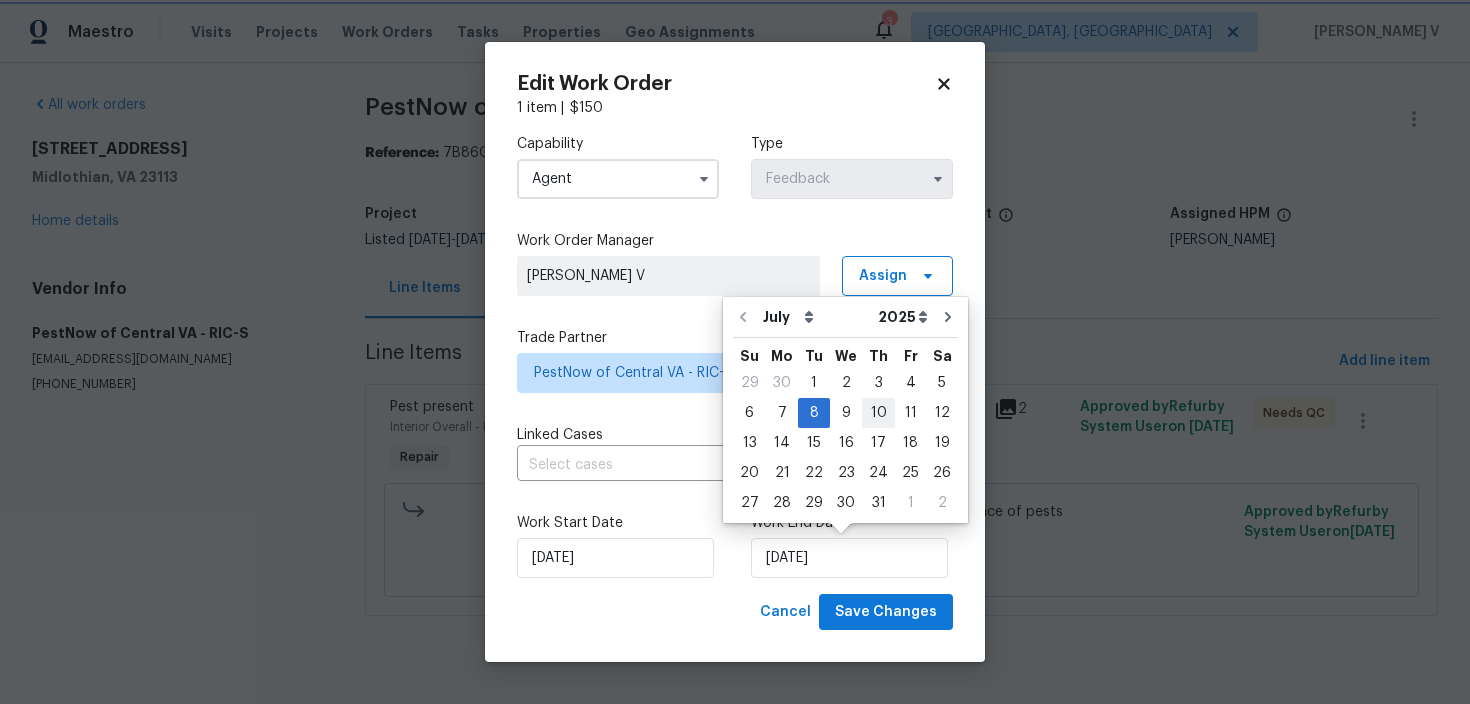 type on "10/07/2025" 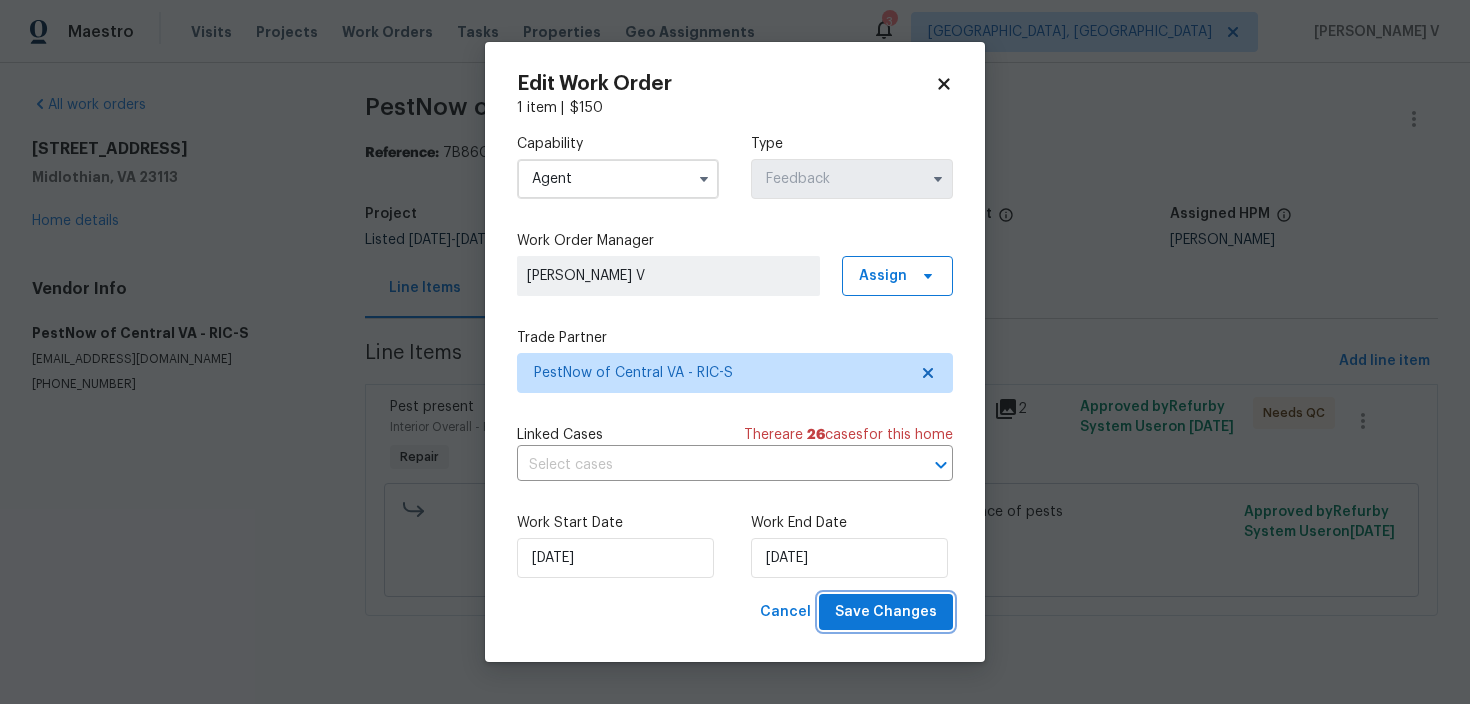 click on "Save Changes" at bounding box center (886, 612) 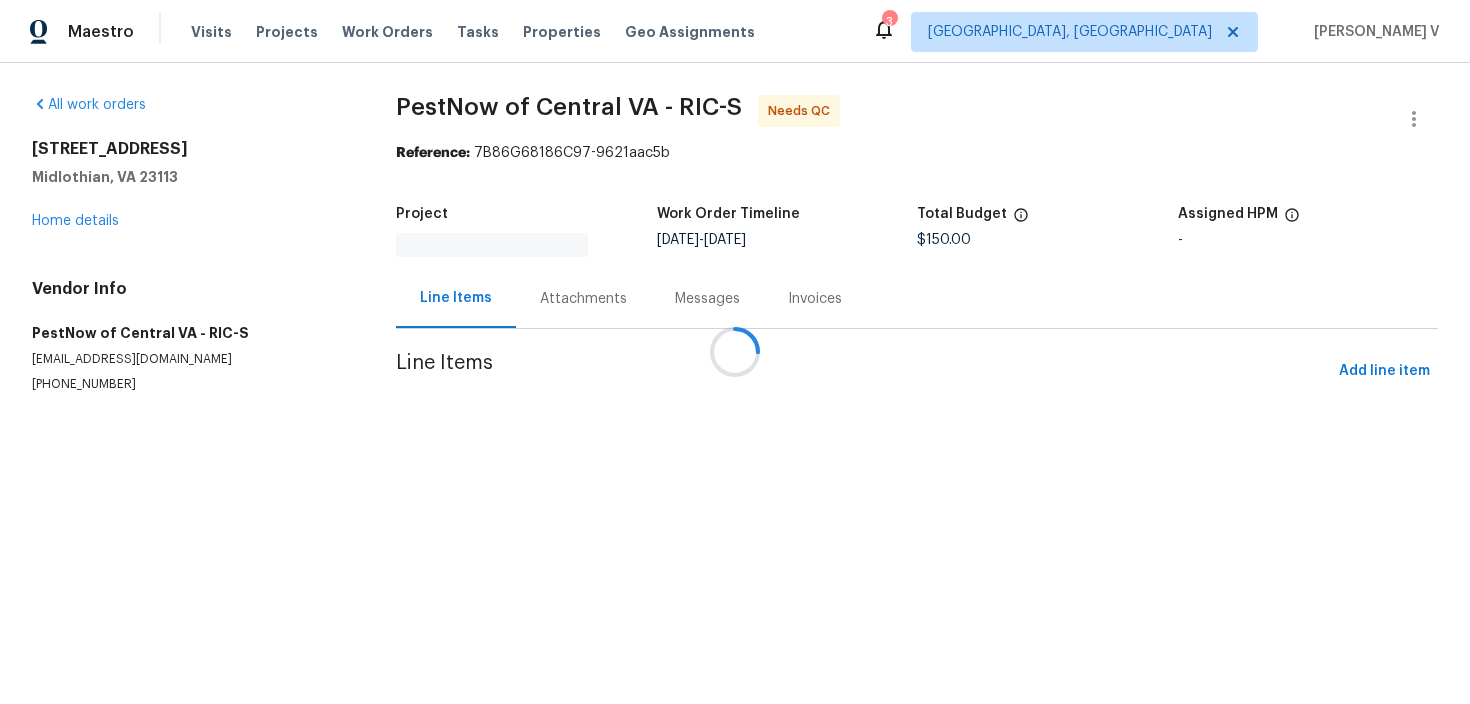 scroll, scrollTop: 0, scrollLeft: 0, axis: both 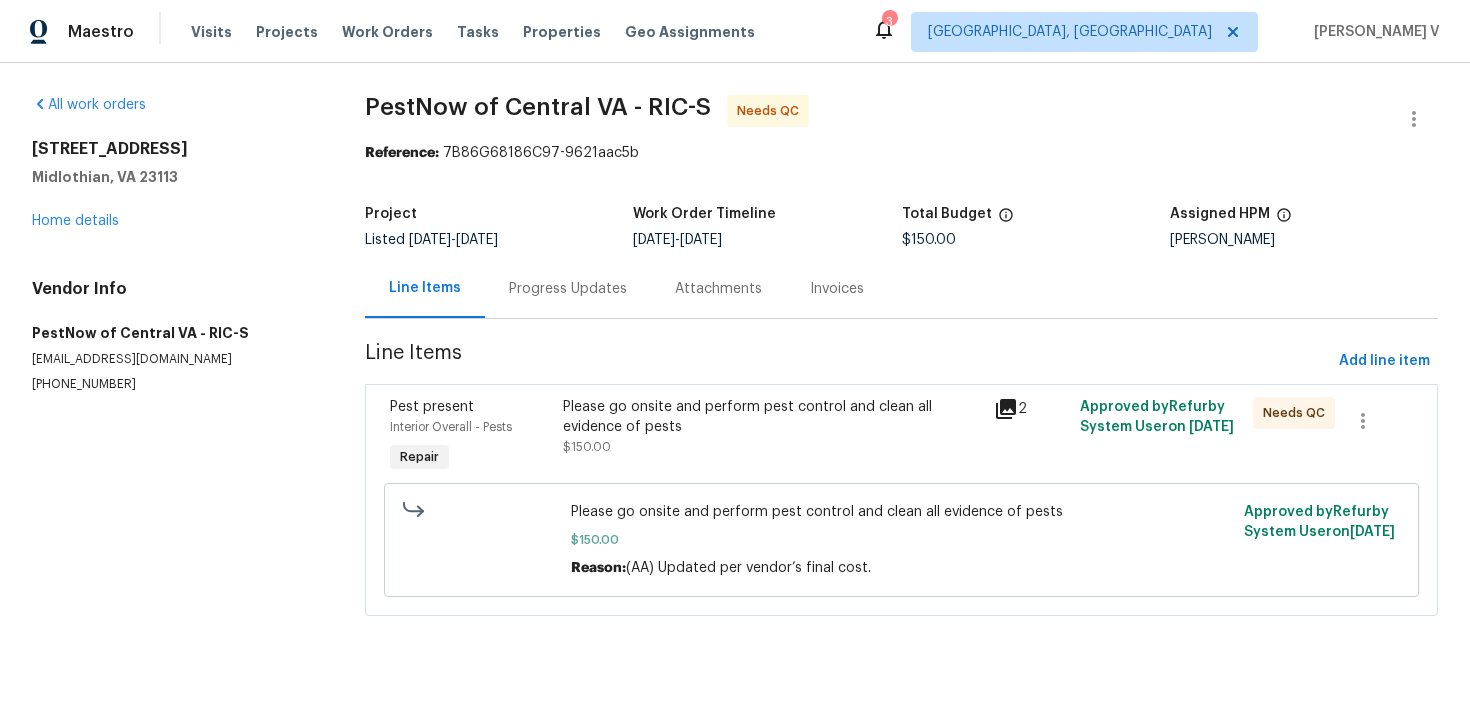 click on "Progress Updates" at bounding box center [568, 288] 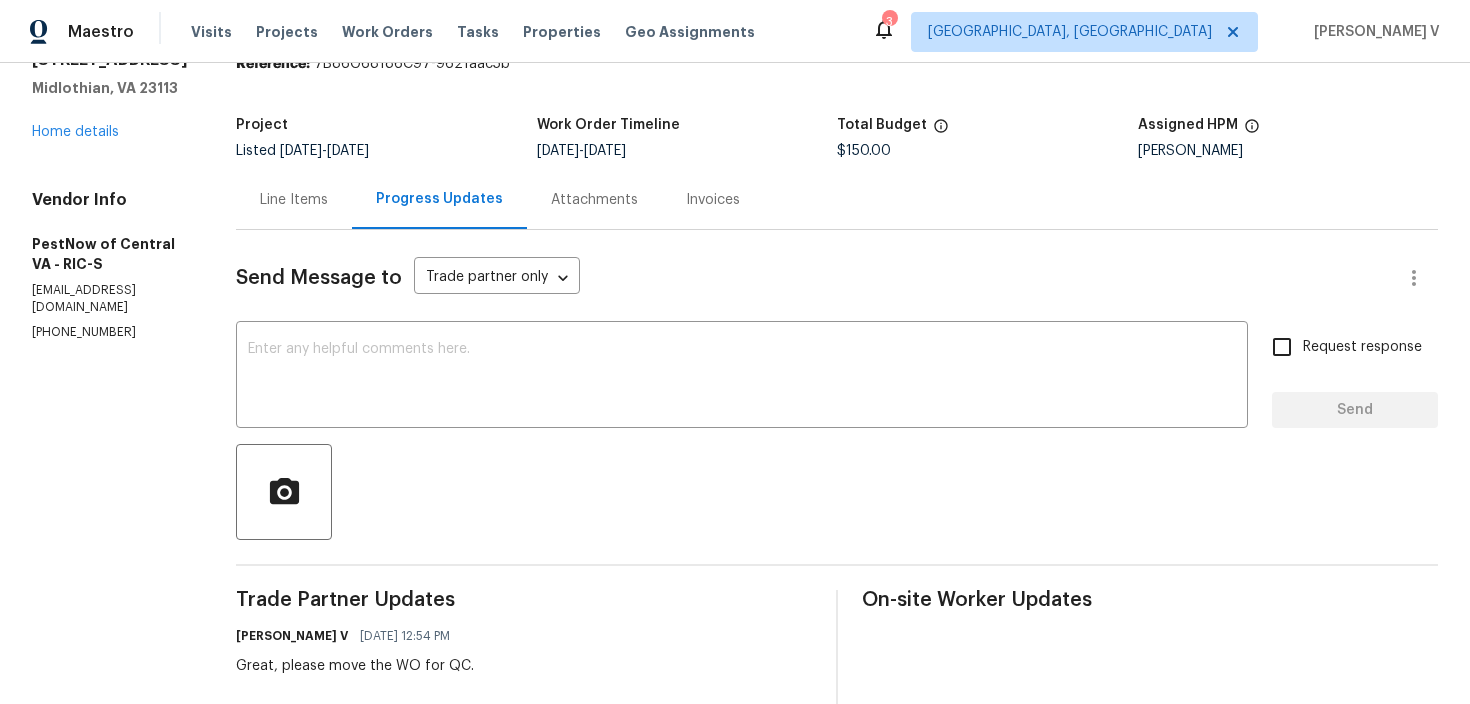 scroll, scrollTop: 0, scrollLeft: 0, axis: both 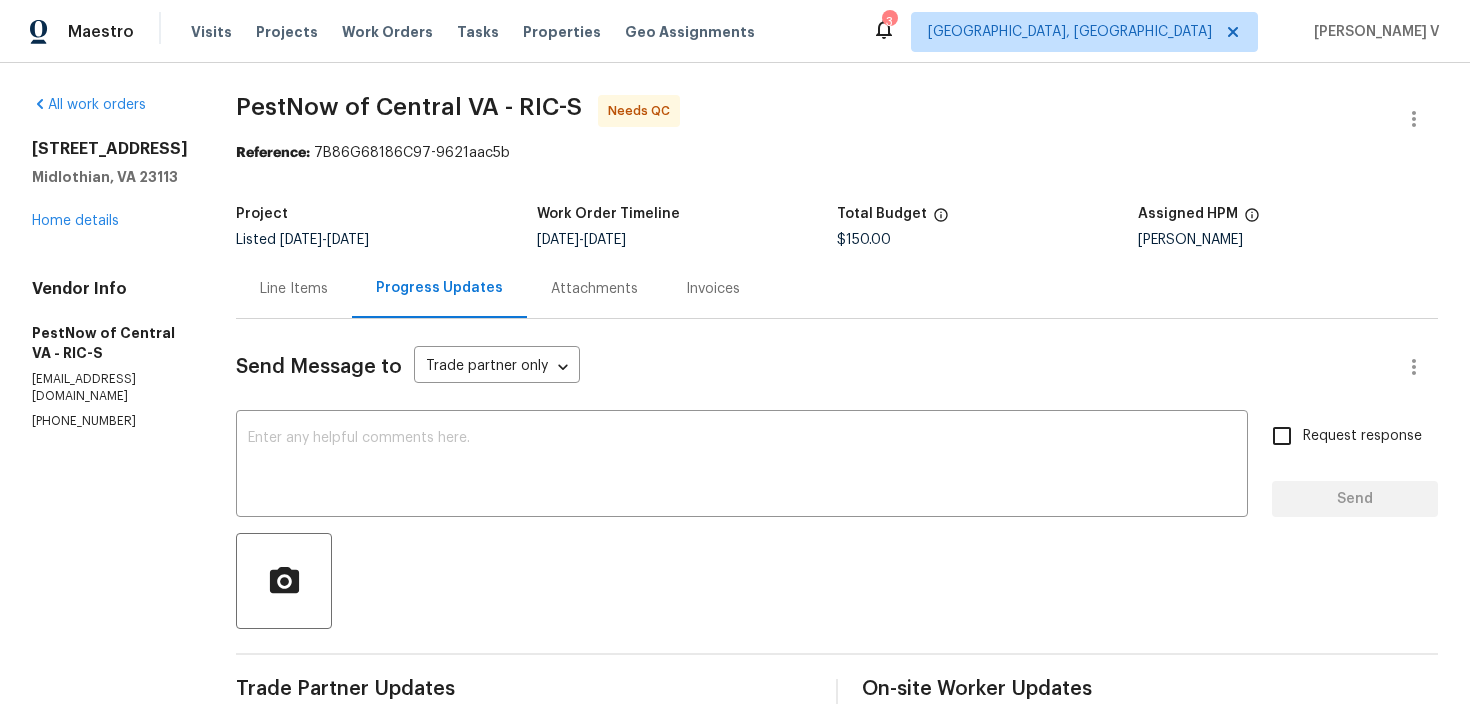 click on "Line Items" at bounding box center (294, 289) 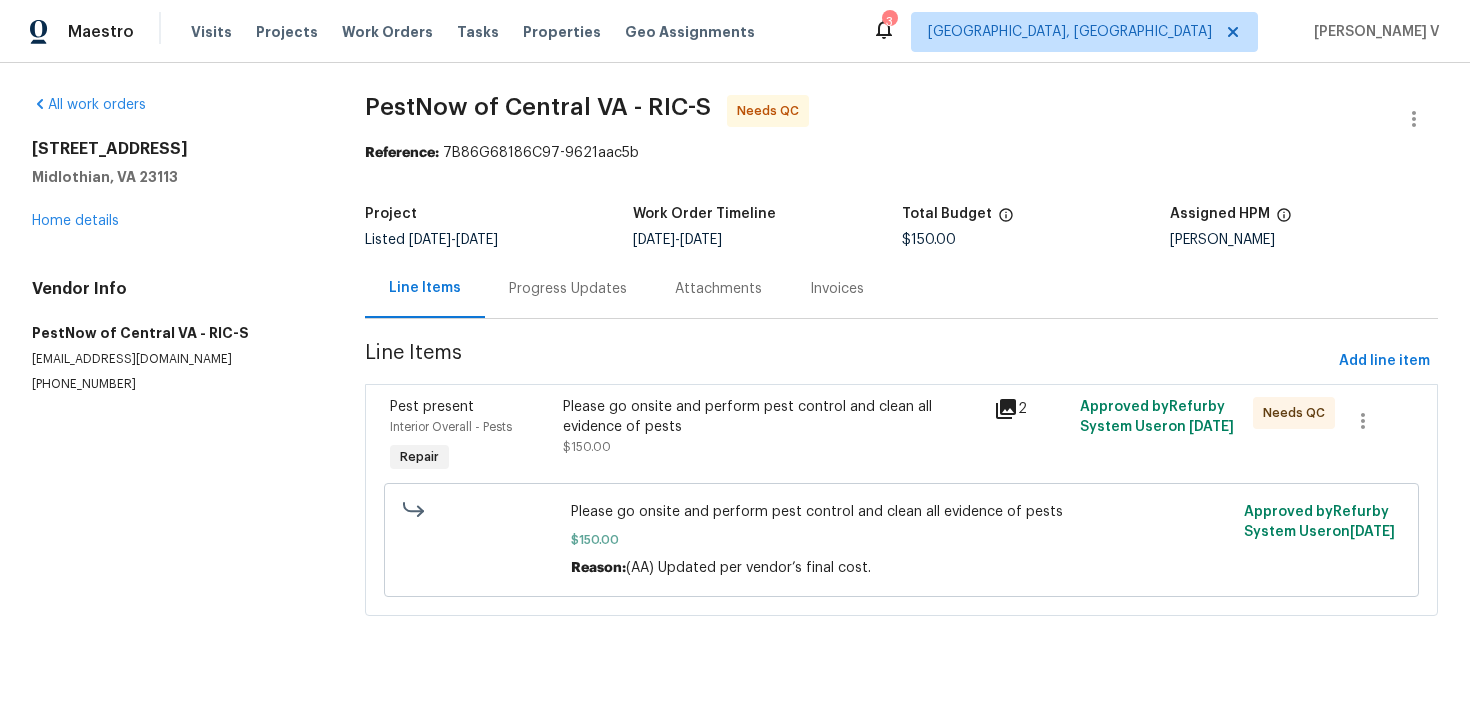 click on "Line Items Progress Updates Attachments Invoices" at bounding box center (901, 289) 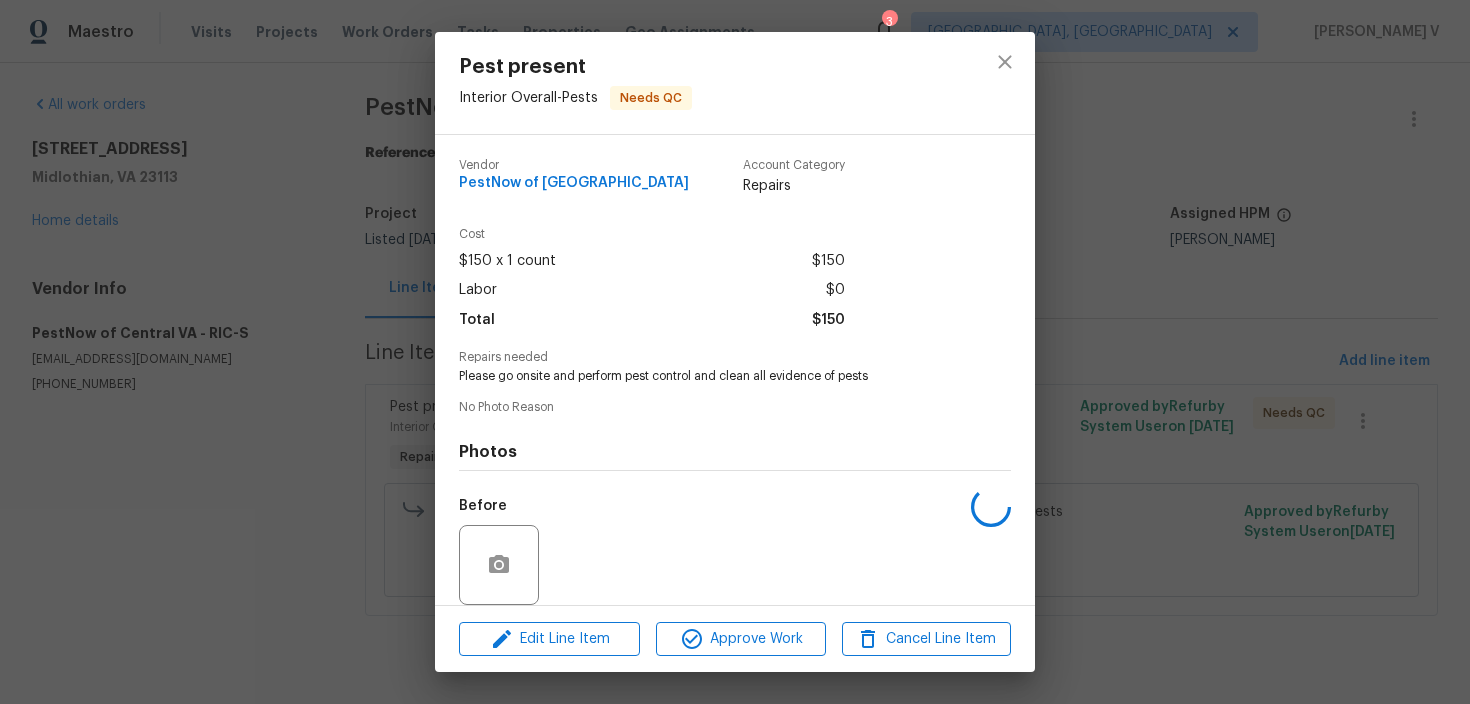 scroll, scrollTop: 149, scrollLeft: 0, axis: vertical 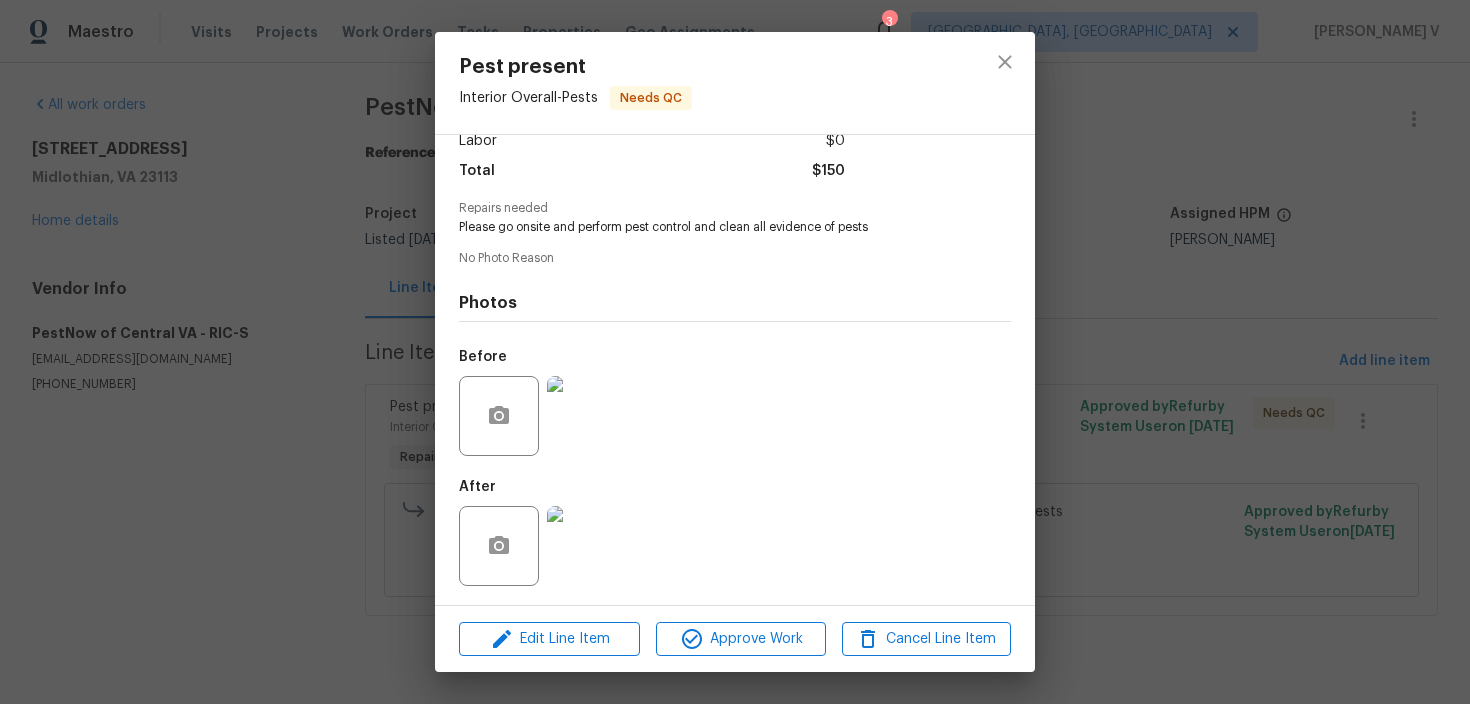 click on "Pest present Interior Overall  -  Pests Needs QC Vendor PestNow of Central VA Account Category Repairs Cost $150 x 1 count $150 Labor $0 Total $150 Repairs needed Please go onsite and perform pest control and clean all evidence of pests No Photo Reason   Photos Before After  Edit Line Item  Approve Work  Cancel Line Item" at bounding box center [735, 352] 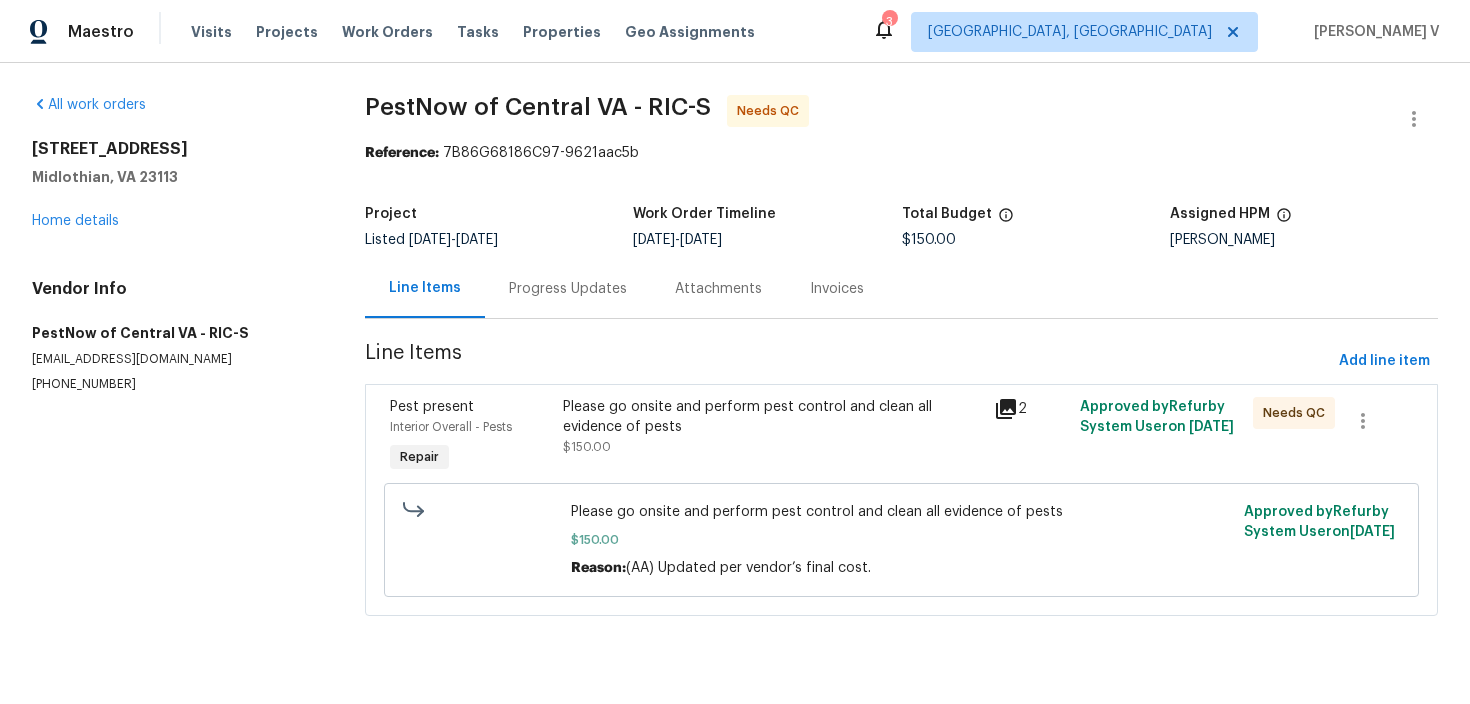 click on "Please go onsite and perform pest control and clean all evidence of pests" at bounding box center [772, 417] 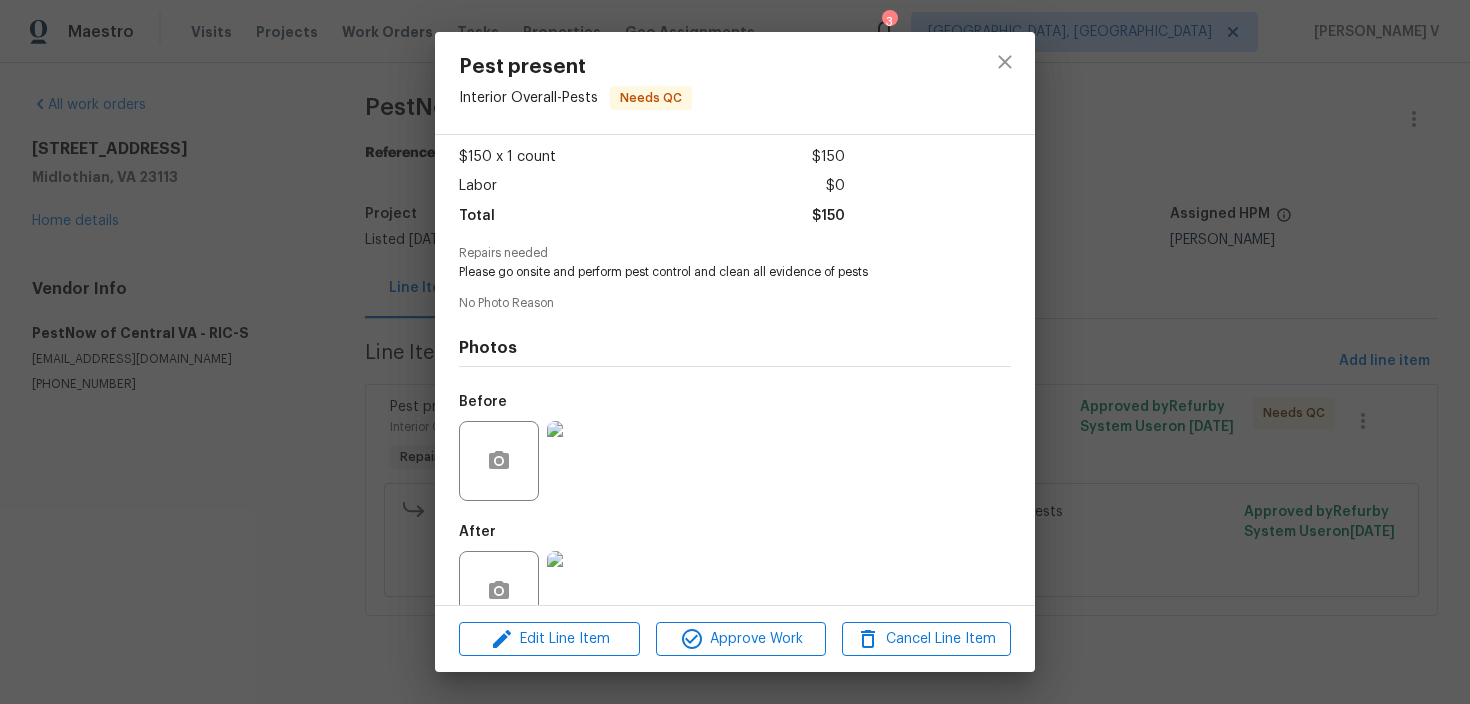 scroll, scrollTop: 149, scrollLeft: 0, axis: vertical 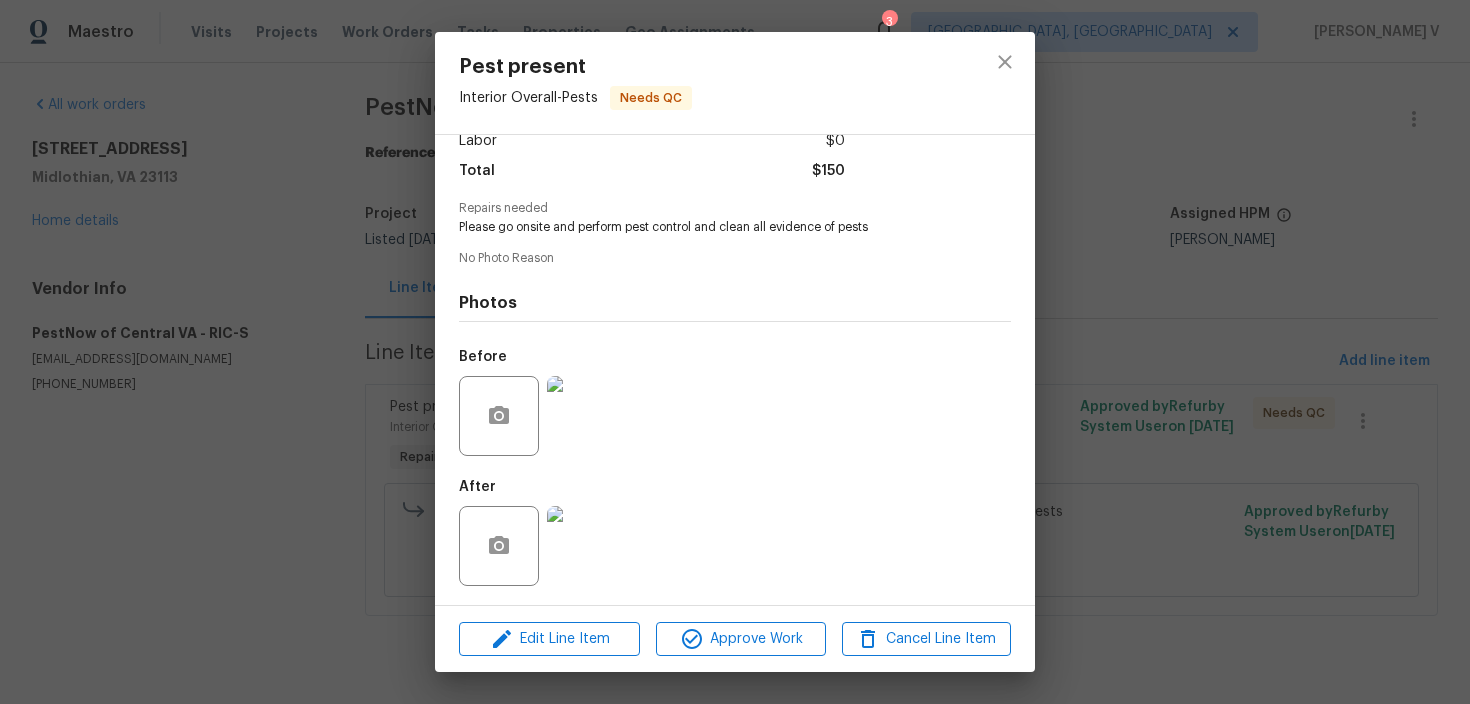 click on "Pest present Interior Overall  -  Pests Needs QC Vendor PestNow of Central VA Account Category Repairs Cost $150 x 1 count $150 Labor $0 Total $150 Repairs needed Please go onsite and perform pest control and clean all evidence of pests No Photo Reason   Photos Before After  Edit Line Item  Approve Work  Cancel Line Item" at bounding box center [735, 352] 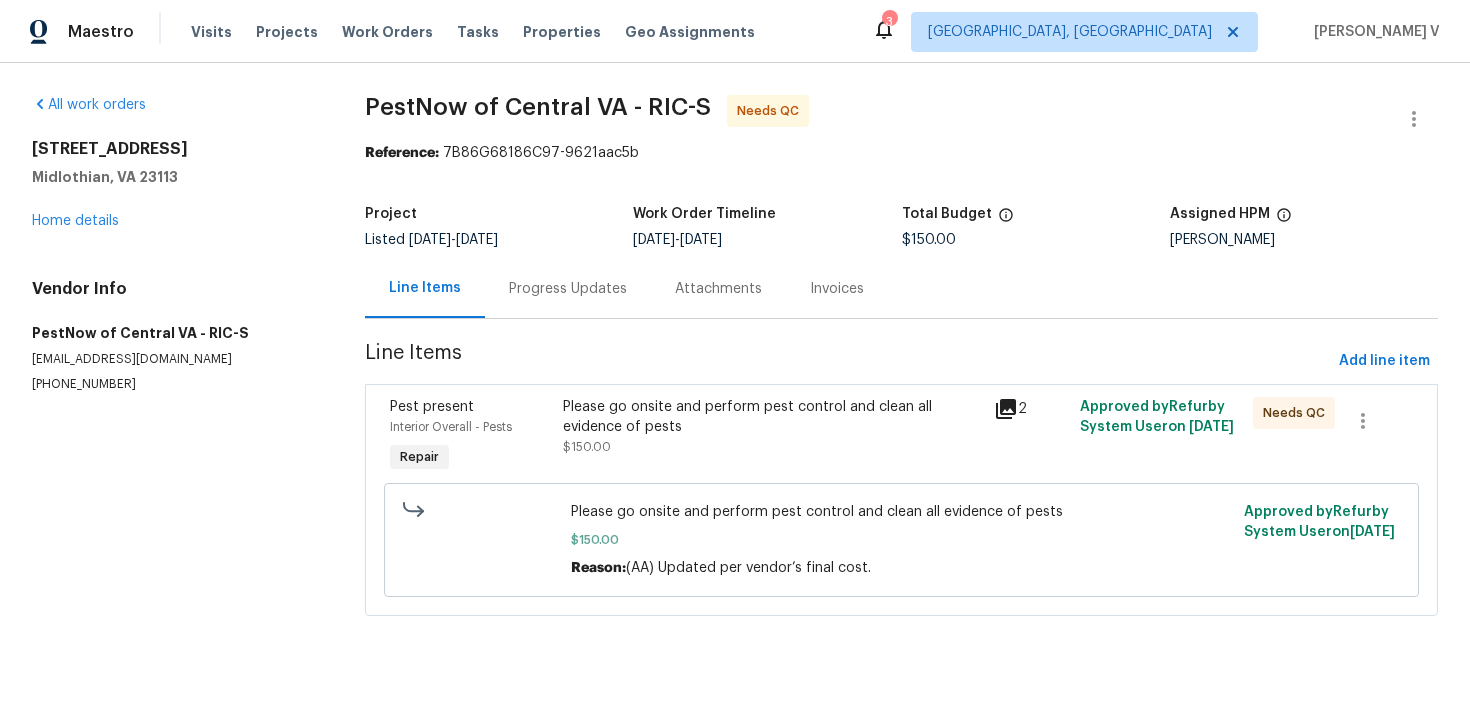 click on "Please go onsite and perform pest control and clean all evidence of pests $150.00" at bounding box center [772, 437] 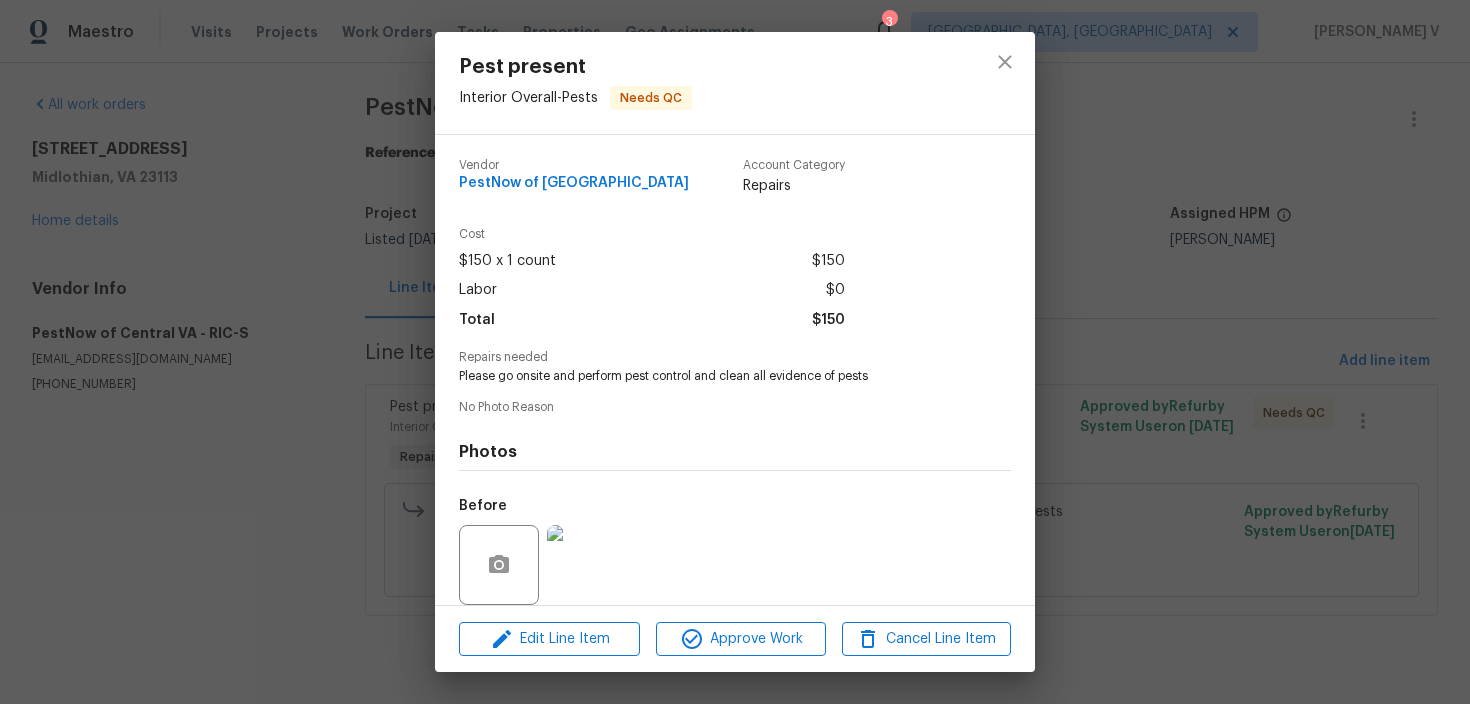 scroll, scrollTop: 149, scrollLeft: 0, axis: vertical 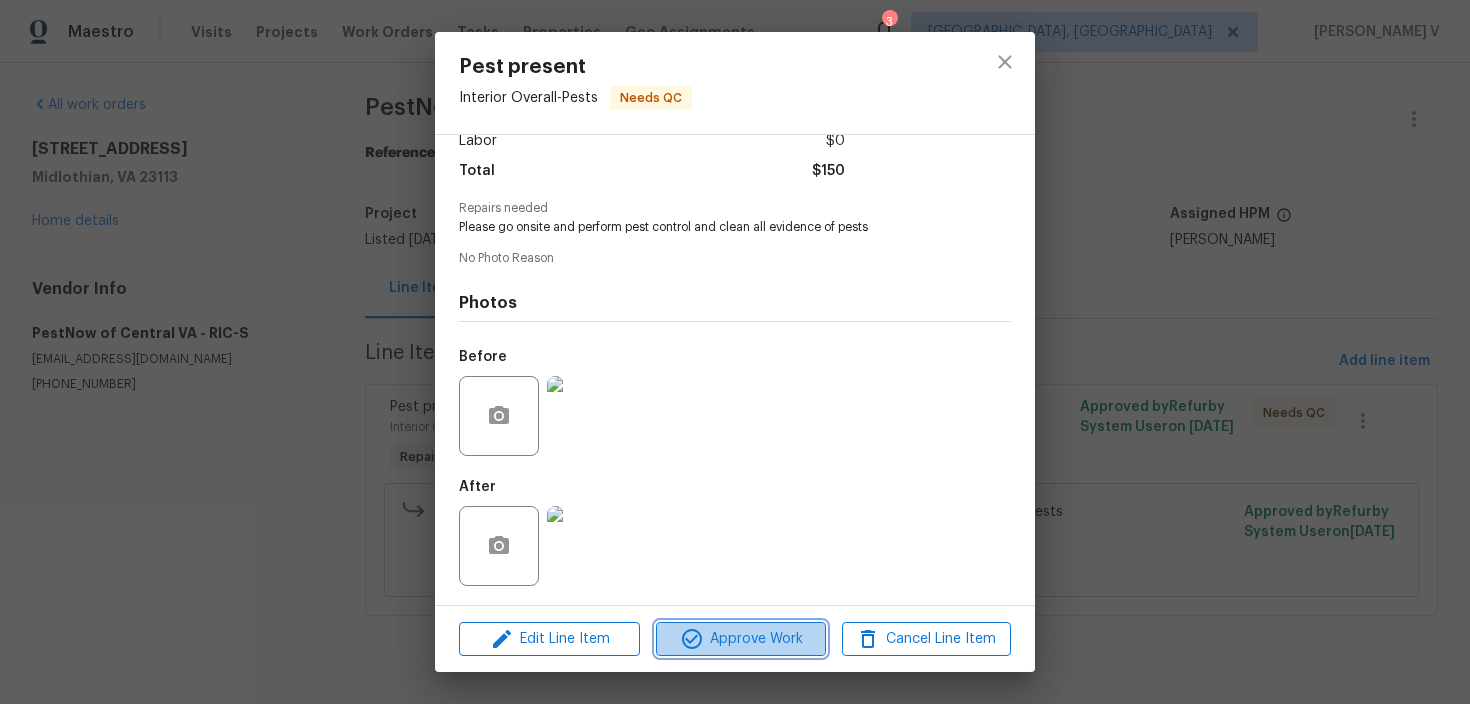 click on "Approve Work" at bounding box center [740, 639] 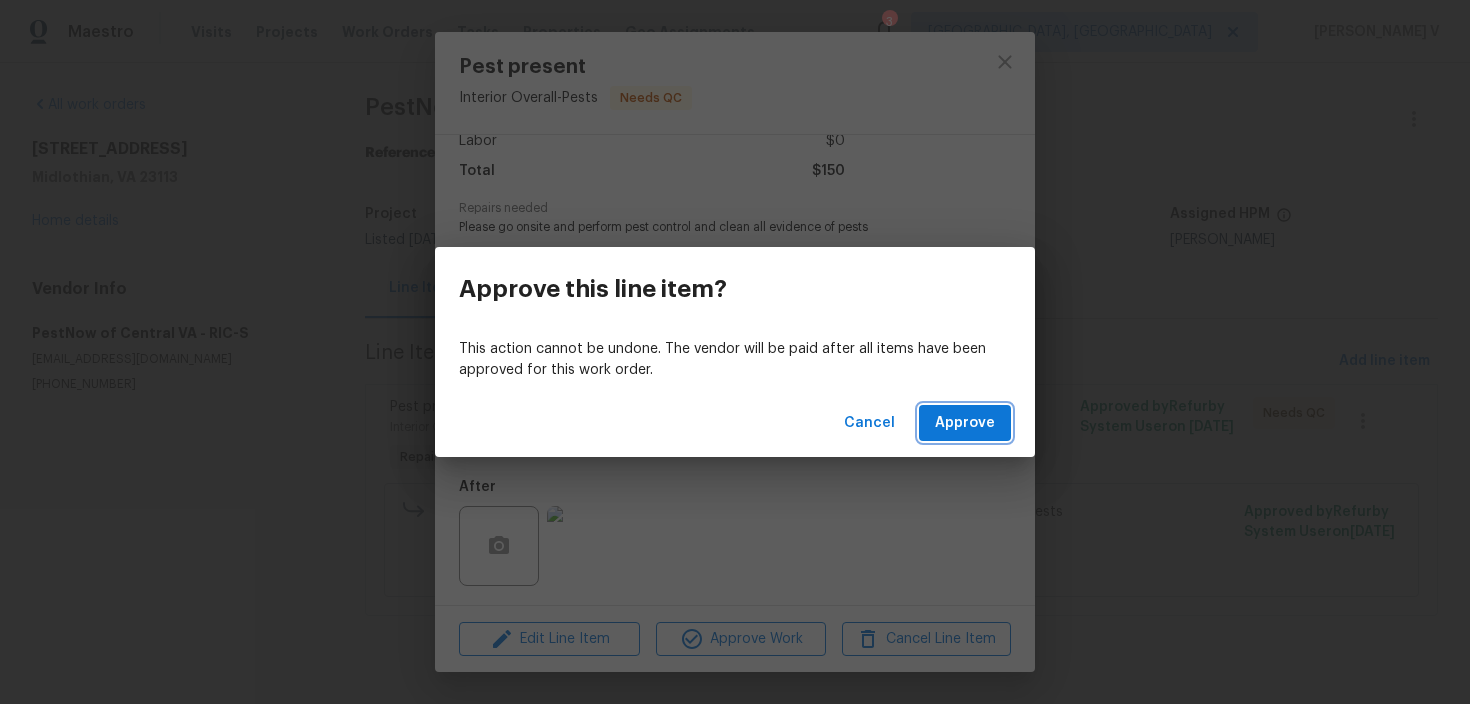 click on "Approve" at bounding box center [965, 423] 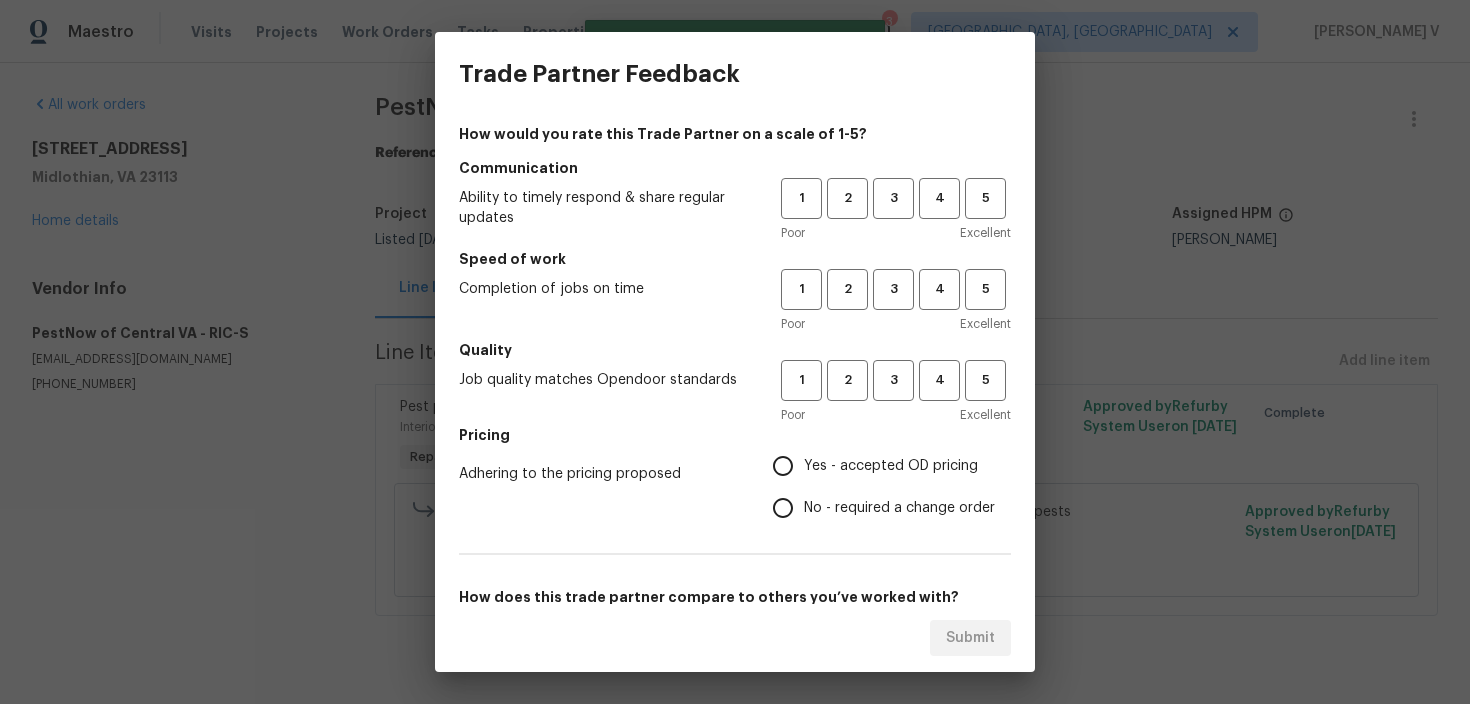 click on "1 2 3 4 5" at bounding box center (896, 198) 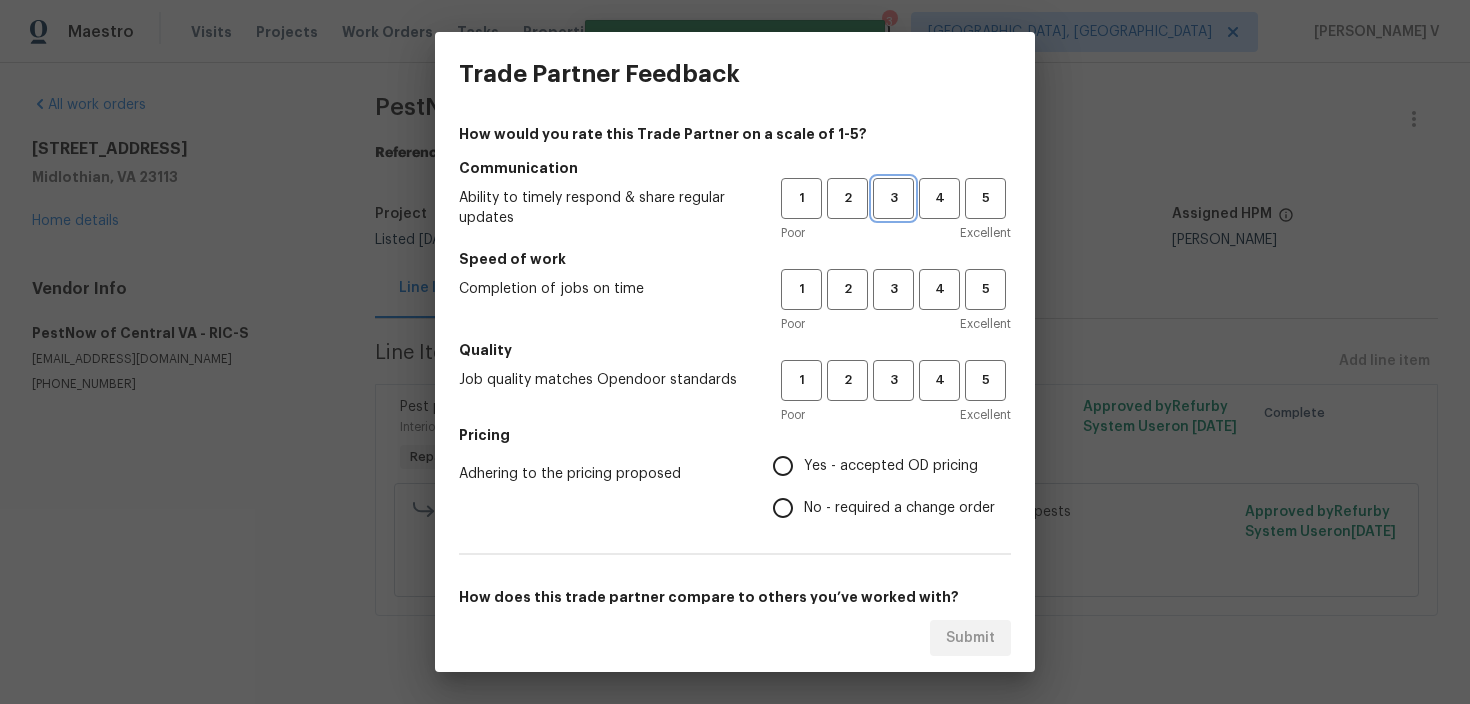 click on "3" at bounding box center (893, 198) 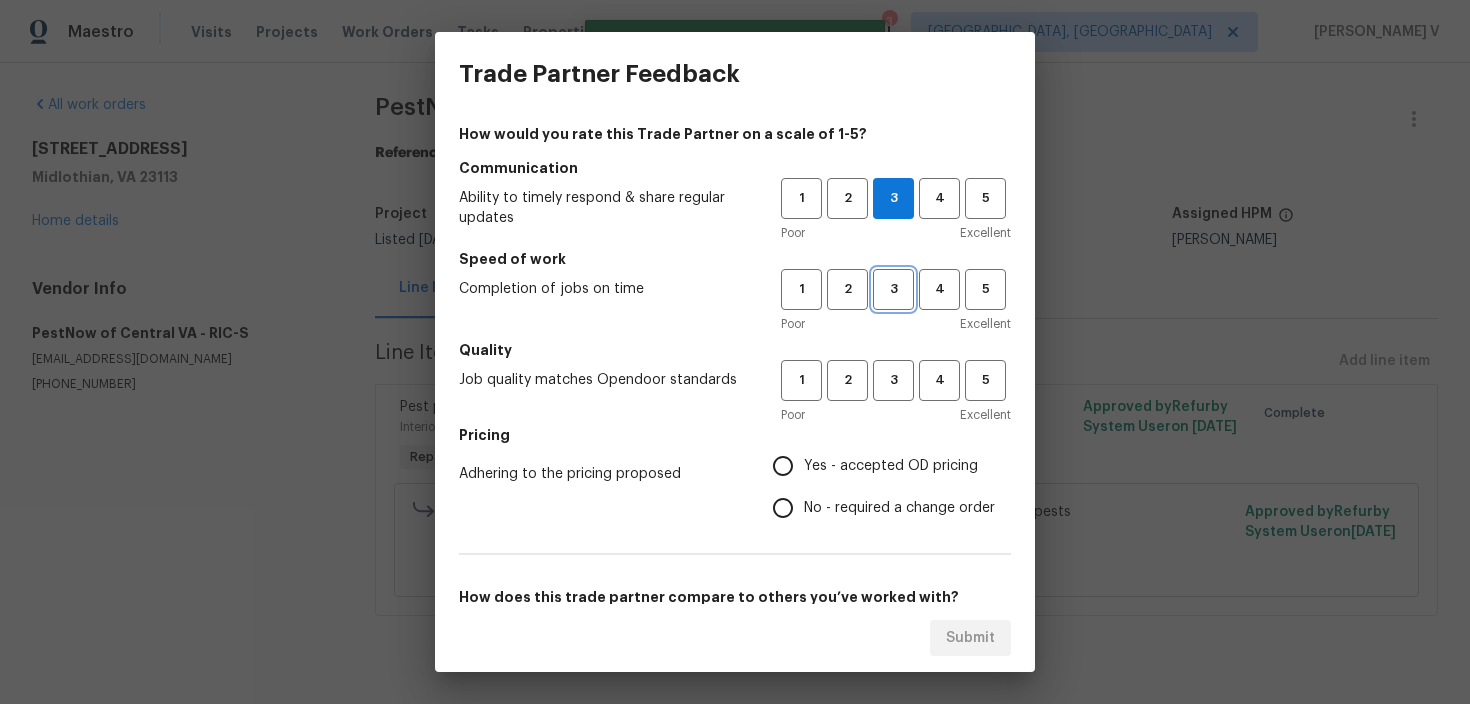click on "3" at bounding box center [893, 289] 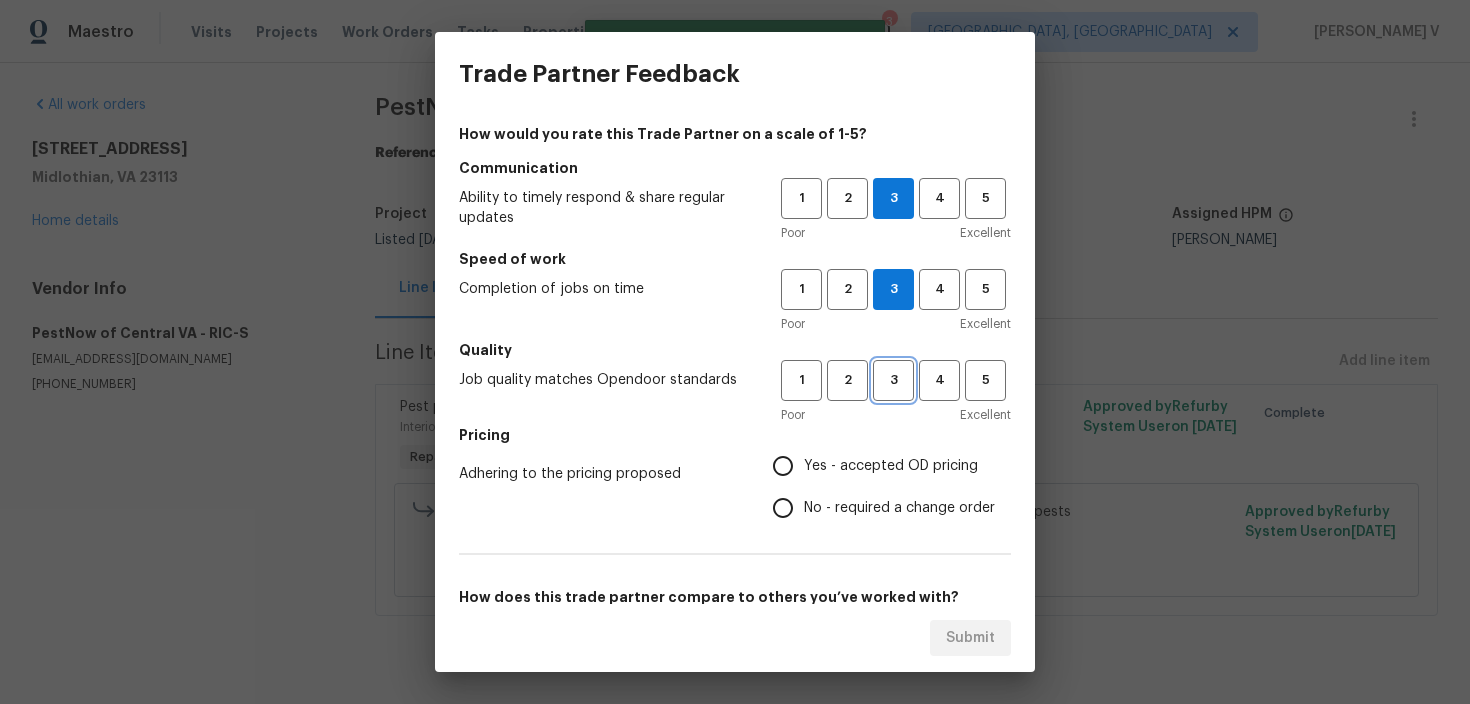 click on "3" at bounding box center [893, 380] 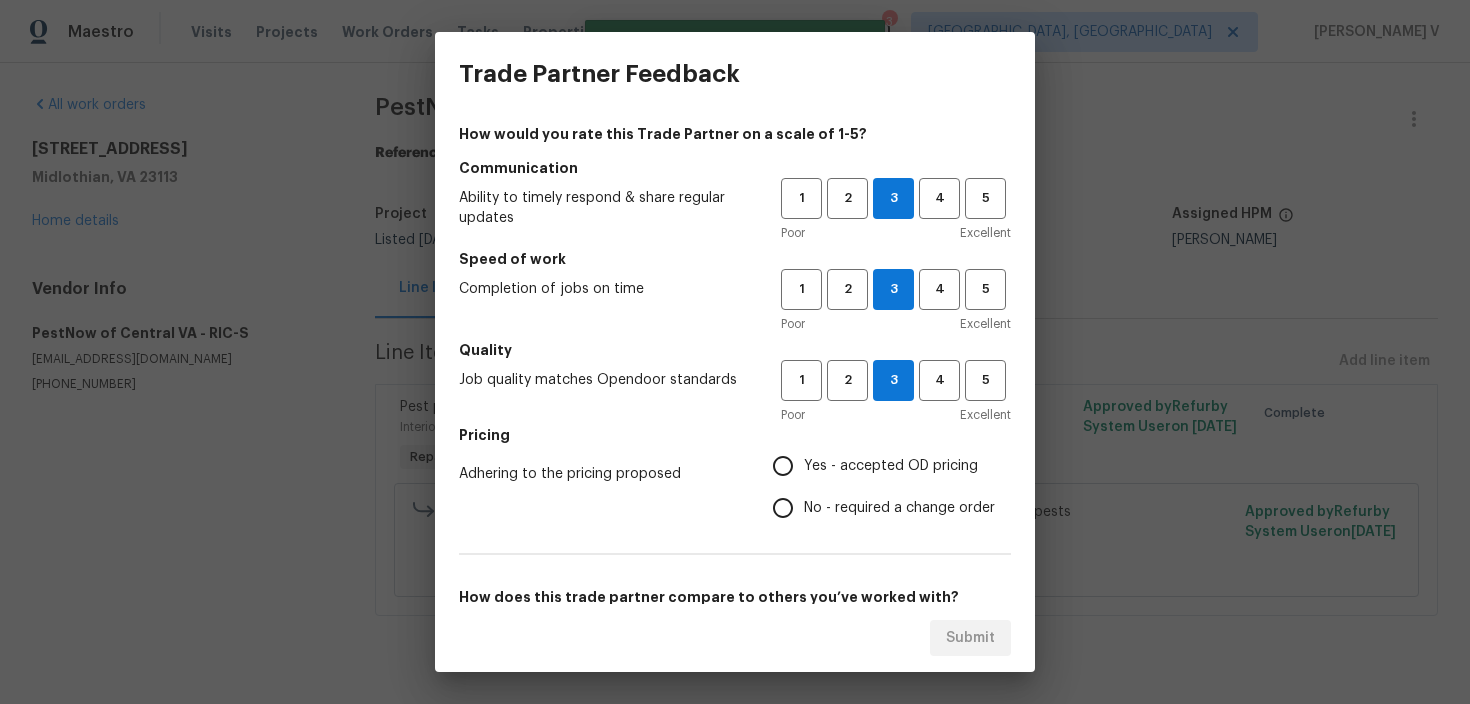 click on "No - required a change order" at bounding box center (899, 508) 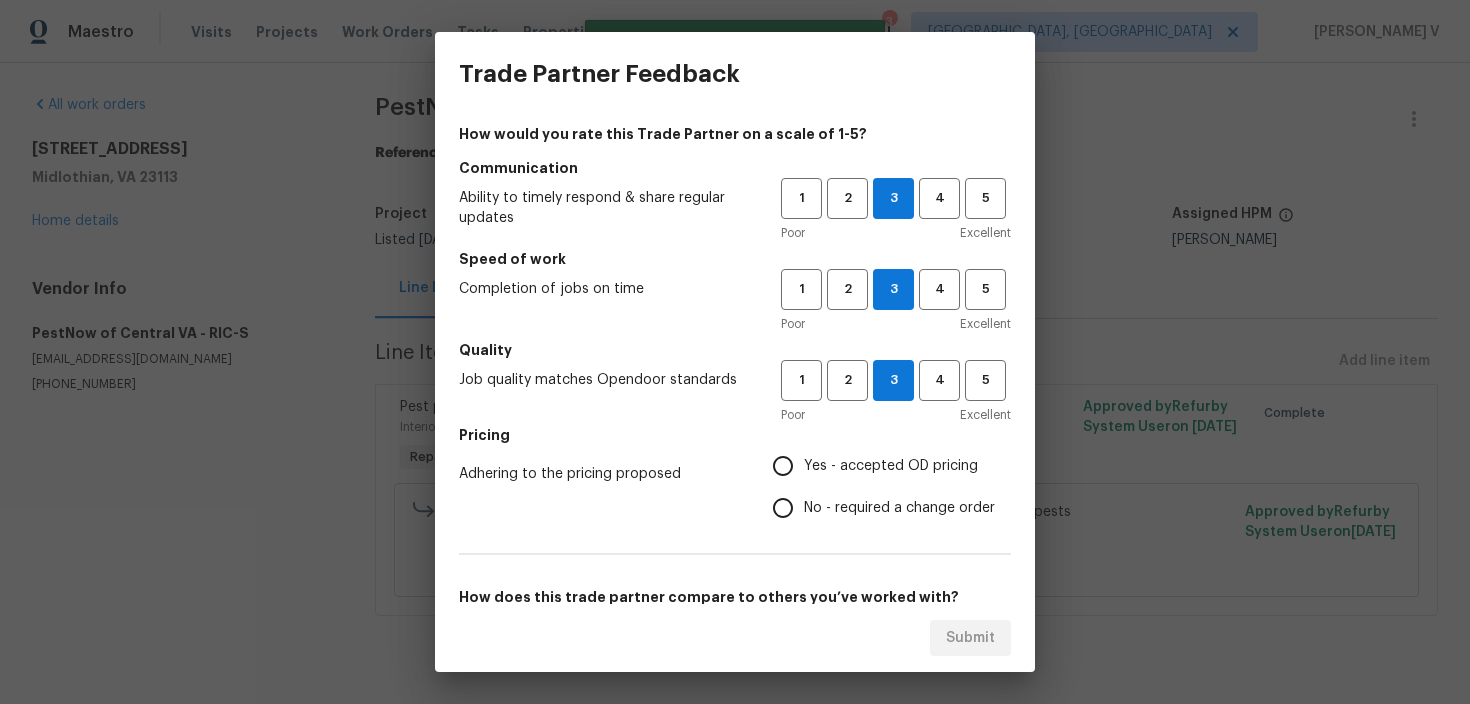 click on "No - required a change order" at bounding box center (783, 508) 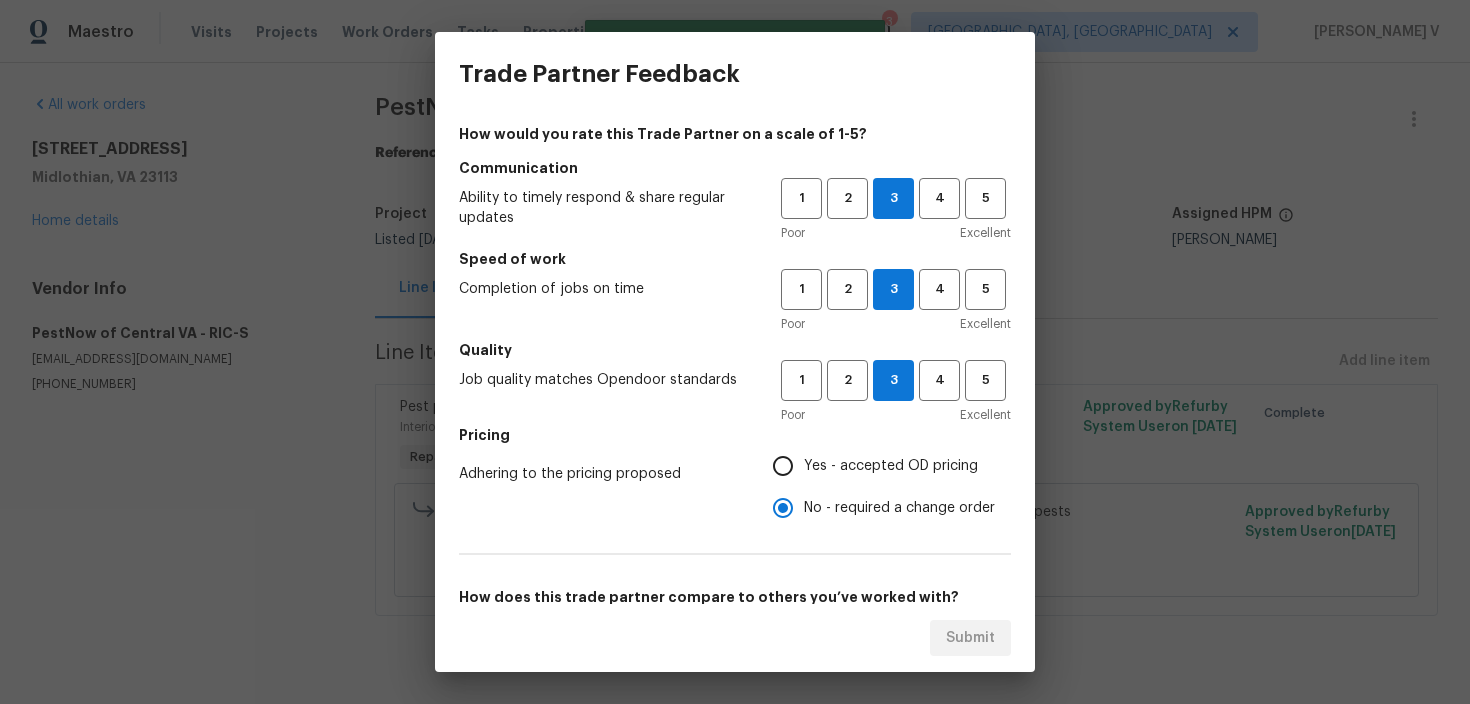 scroll, scrollTop: 177, scrollLeft: 0, axis: vertical 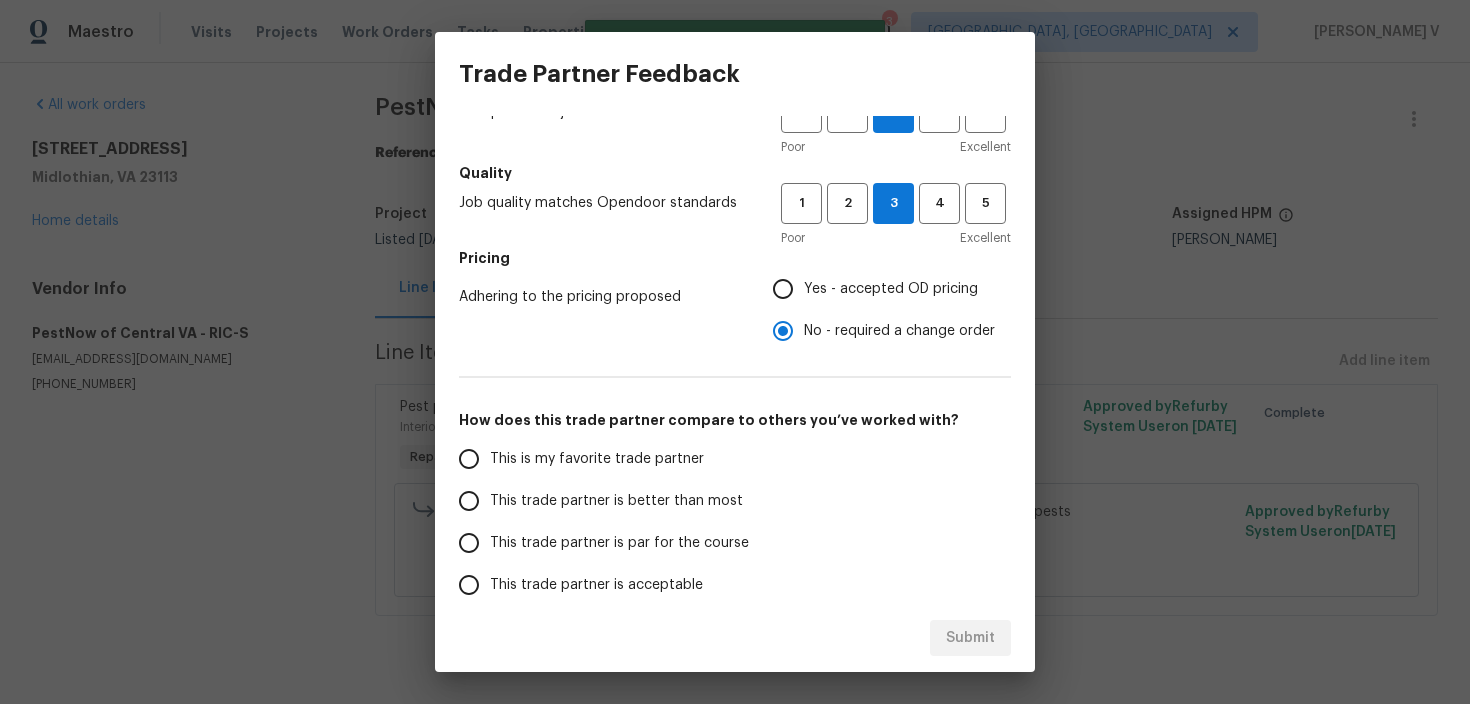 click on "This trade partner is better than most" at bounding box center [606, 501] 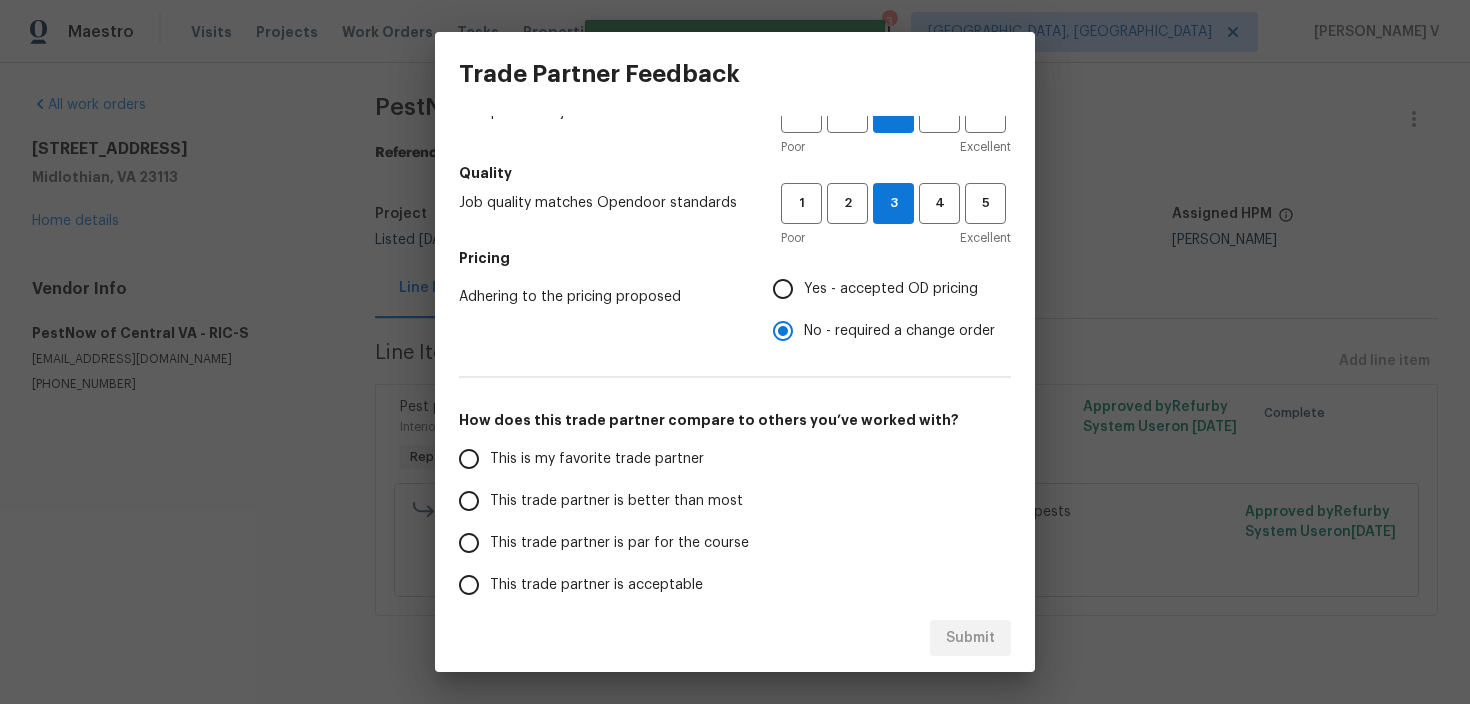 click on "This trade partner is better than most" at bounding box center [469, 501] 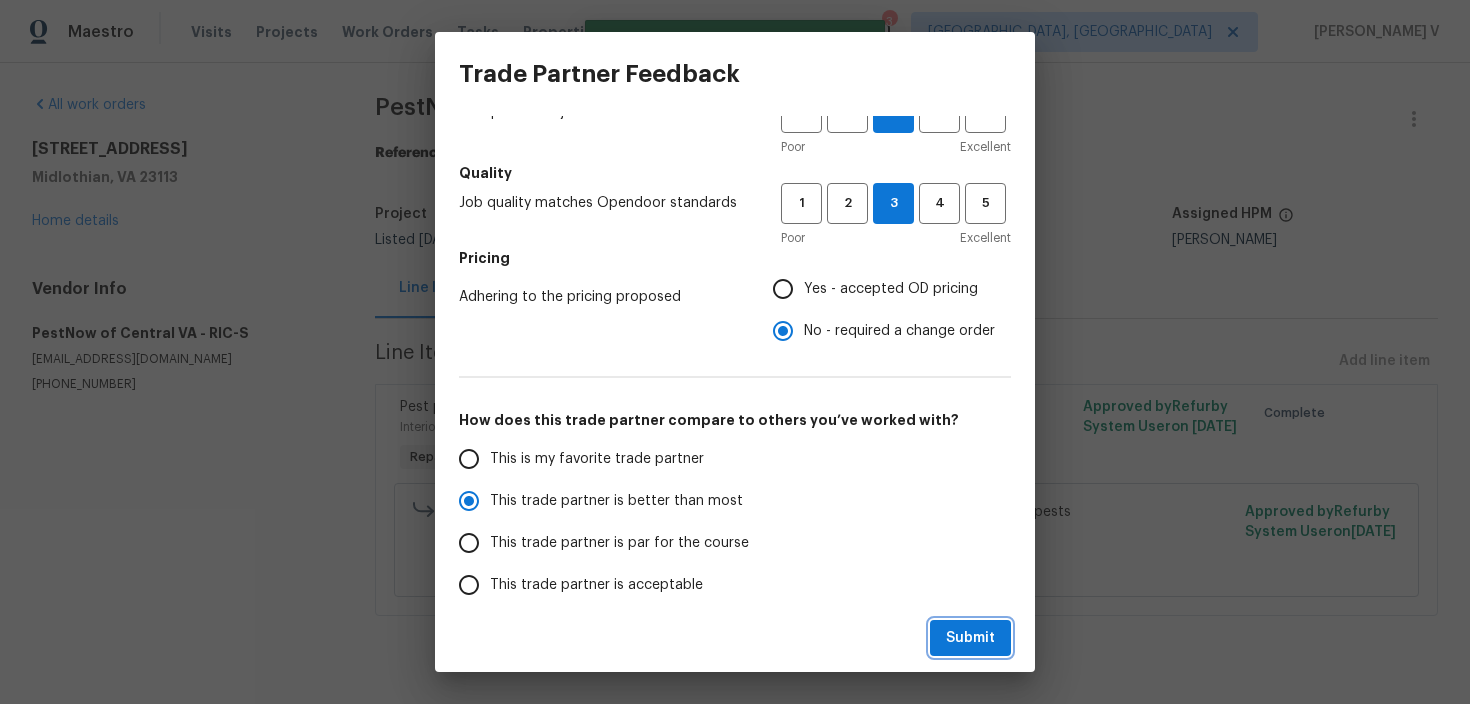 click on "Submit" at bounding box center (970, 638) 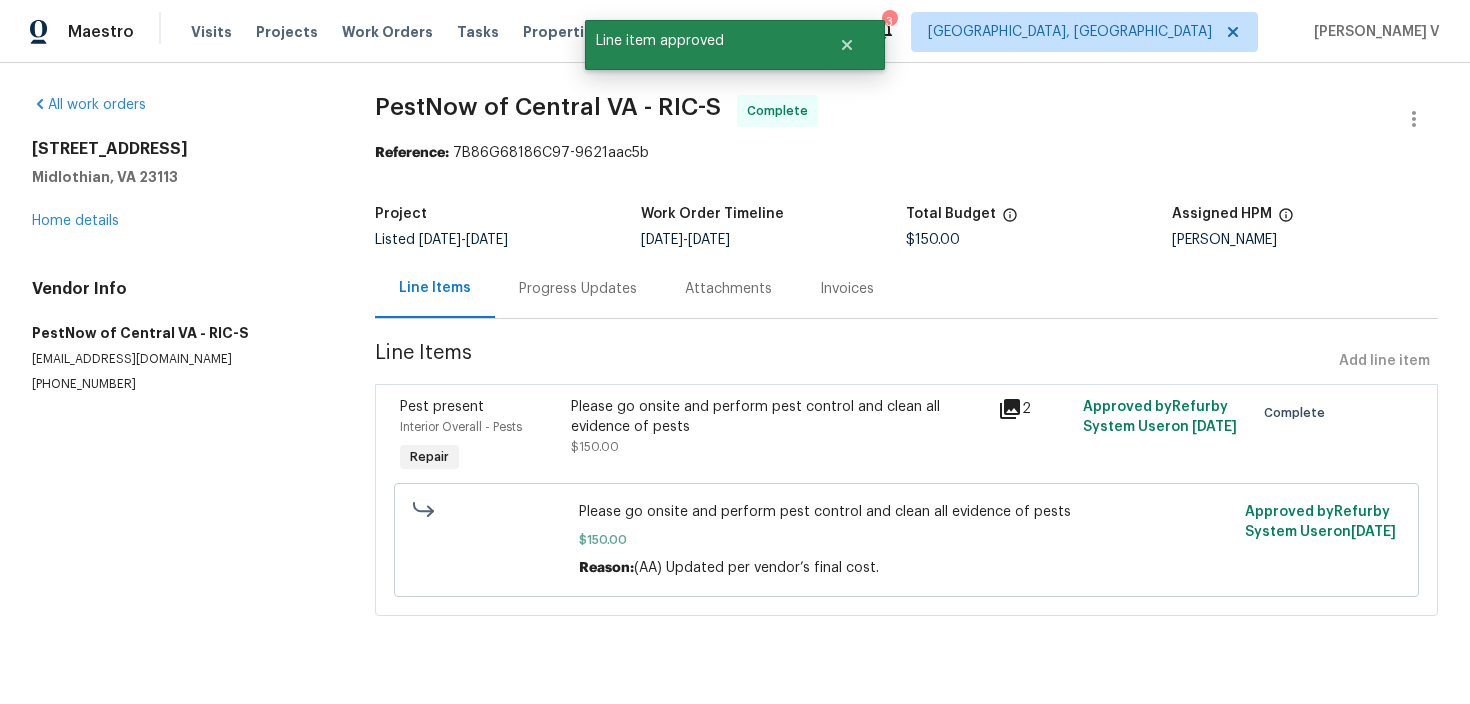 click on "Progress Updates" at bounding box center [578, 288] 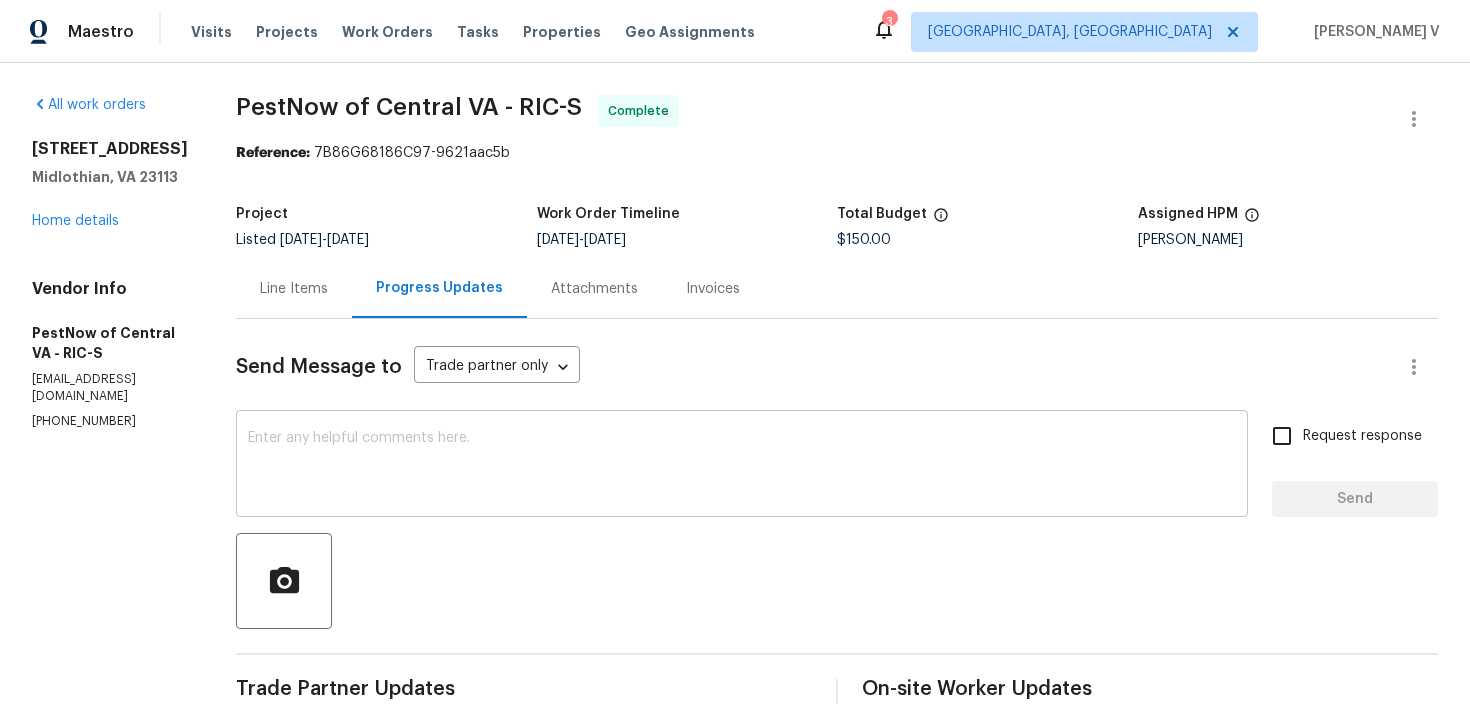click on "x ​" at bounding box center (742, 466) 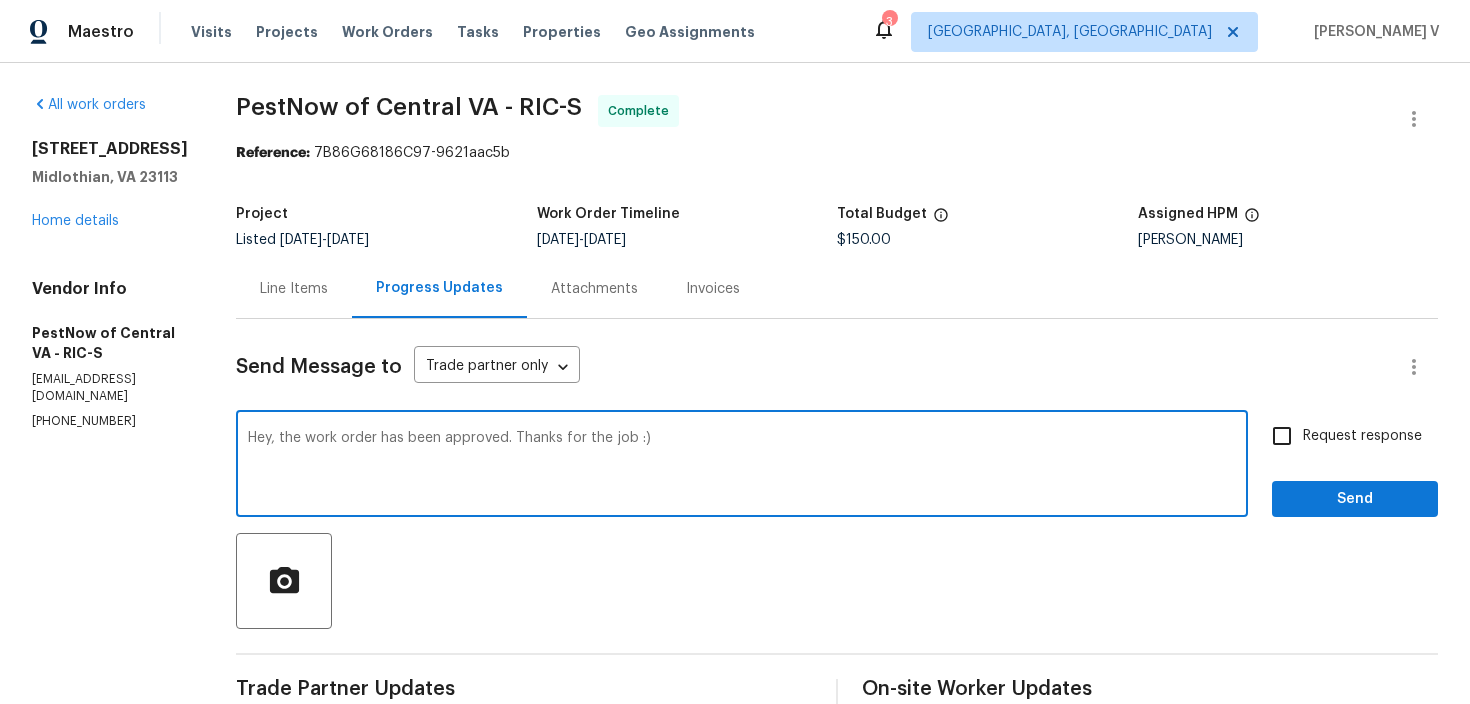 click on "Hey, the work order has been approved. Thanks for the job :)" at bounding box center (742, 466) 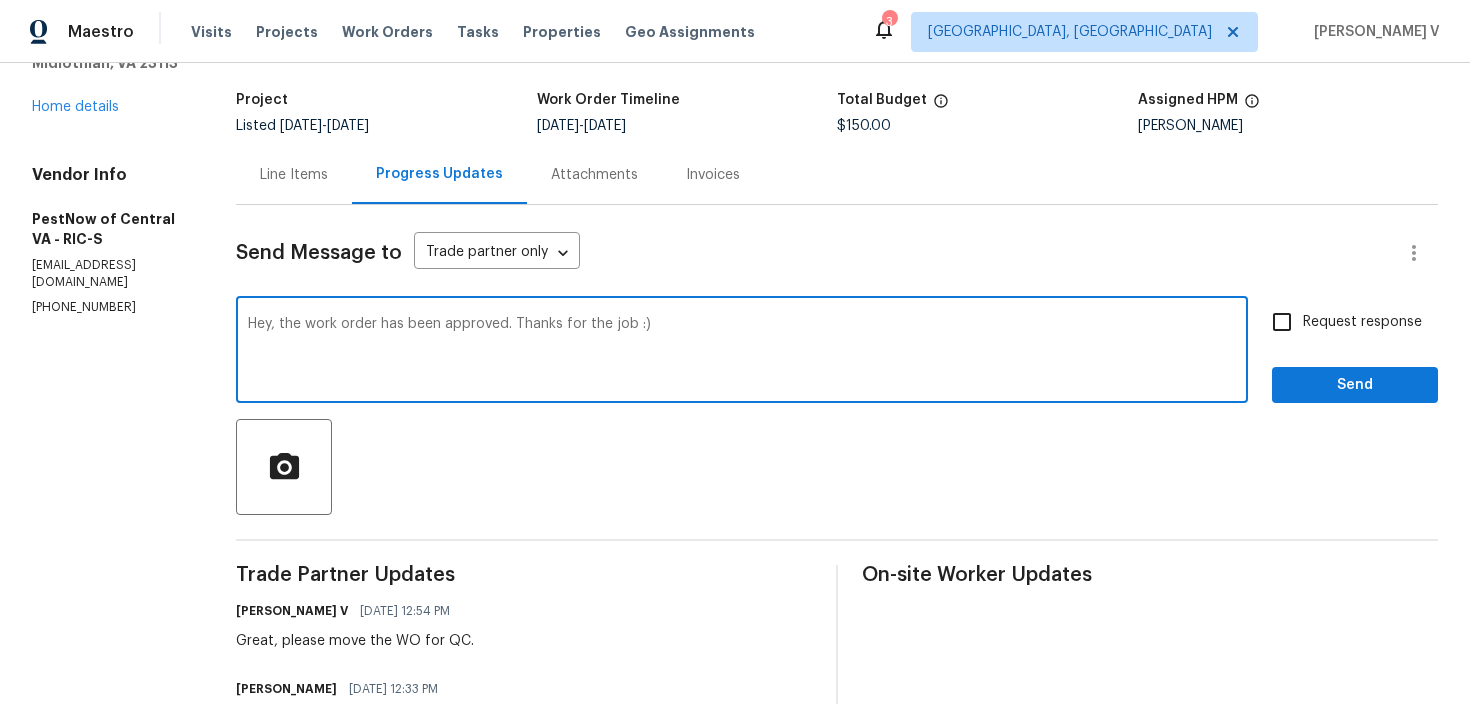 scroll, scrollTop: 464, scrollLeft: 0, axis: vertical 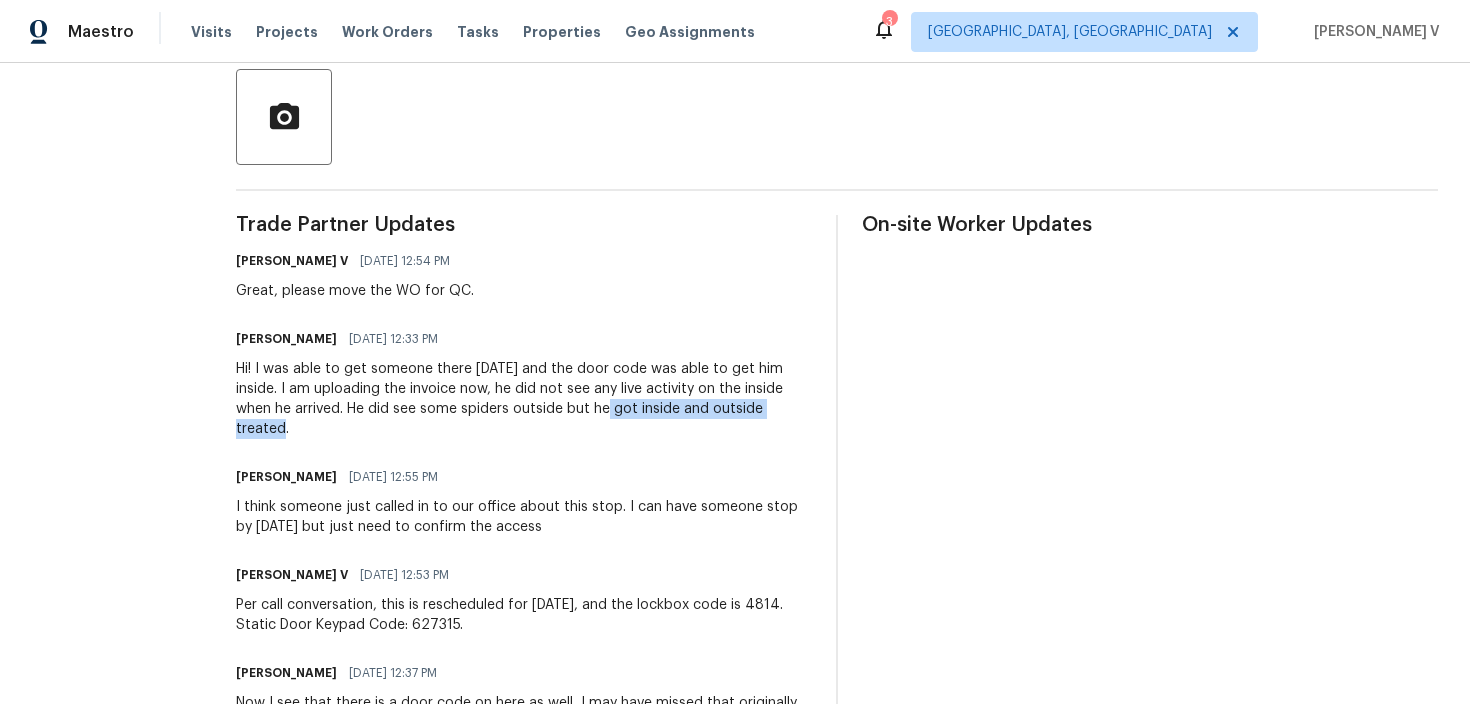 drag, startPoint x: 521, startPoint y: 413, endPoint x: 737, endPoint y: 409, distance: 216.03703 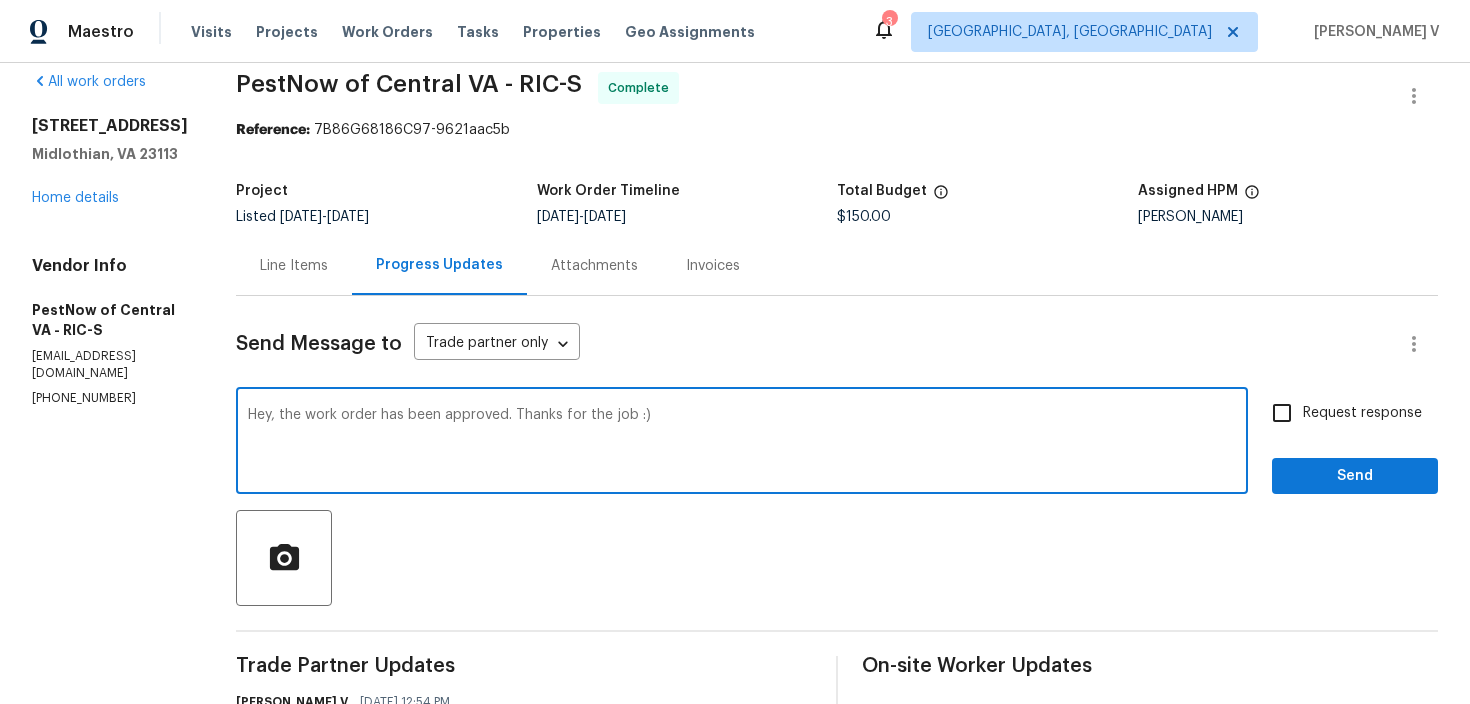 drag, startPoint x: 244, startPoint y: 416, endPoint x: 154, endPoint y: 416, distance: 90 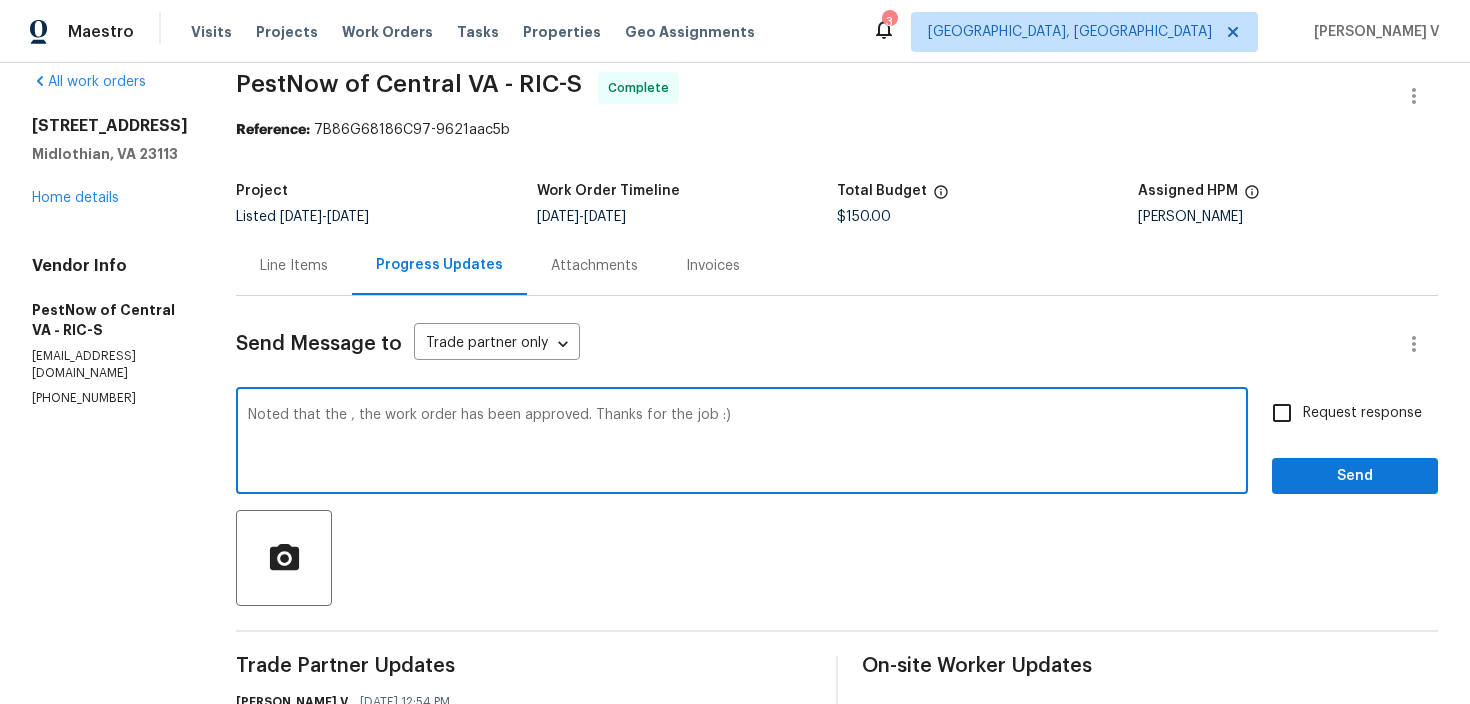 paste on "got inside and outside treated." 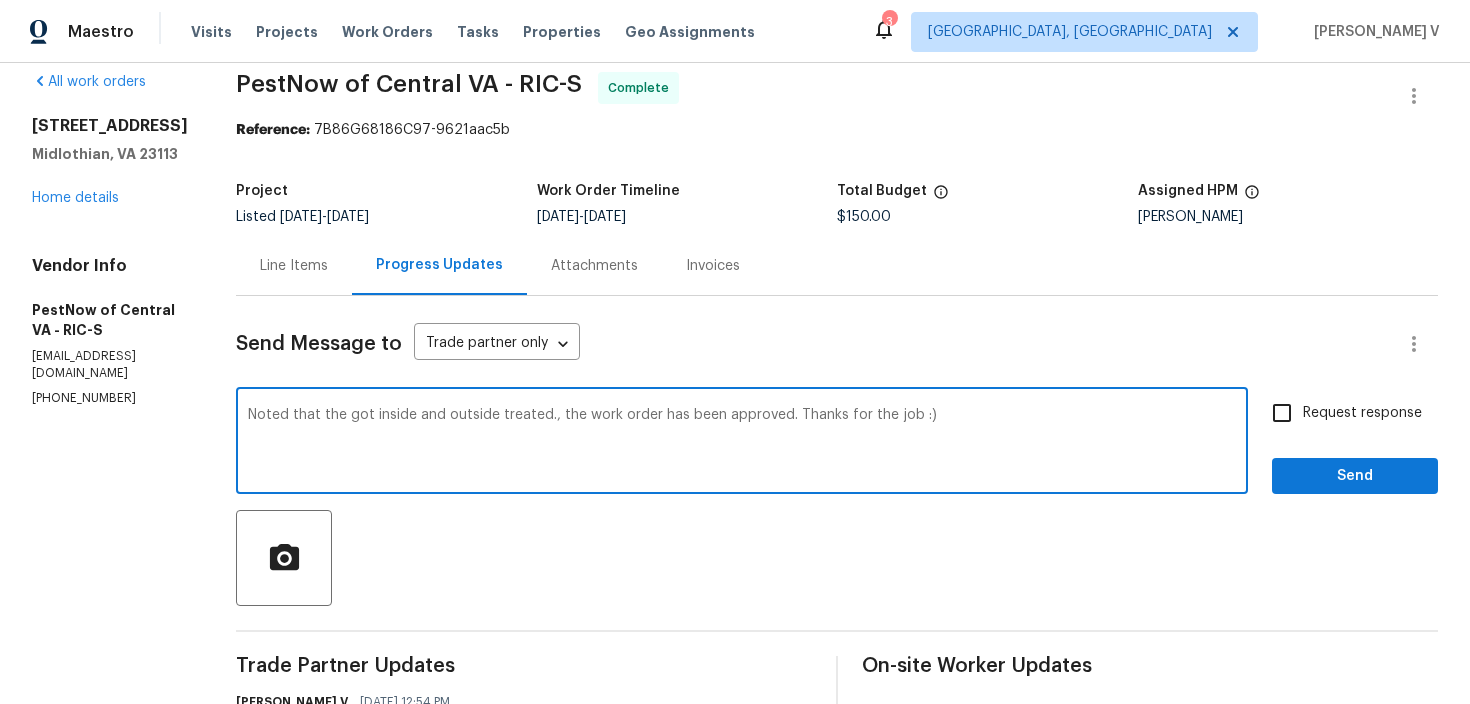 drag, startPoint x: 315, startPoint y: 416, endPoint x: 293, endPoint y: 413, distance: 22.203604 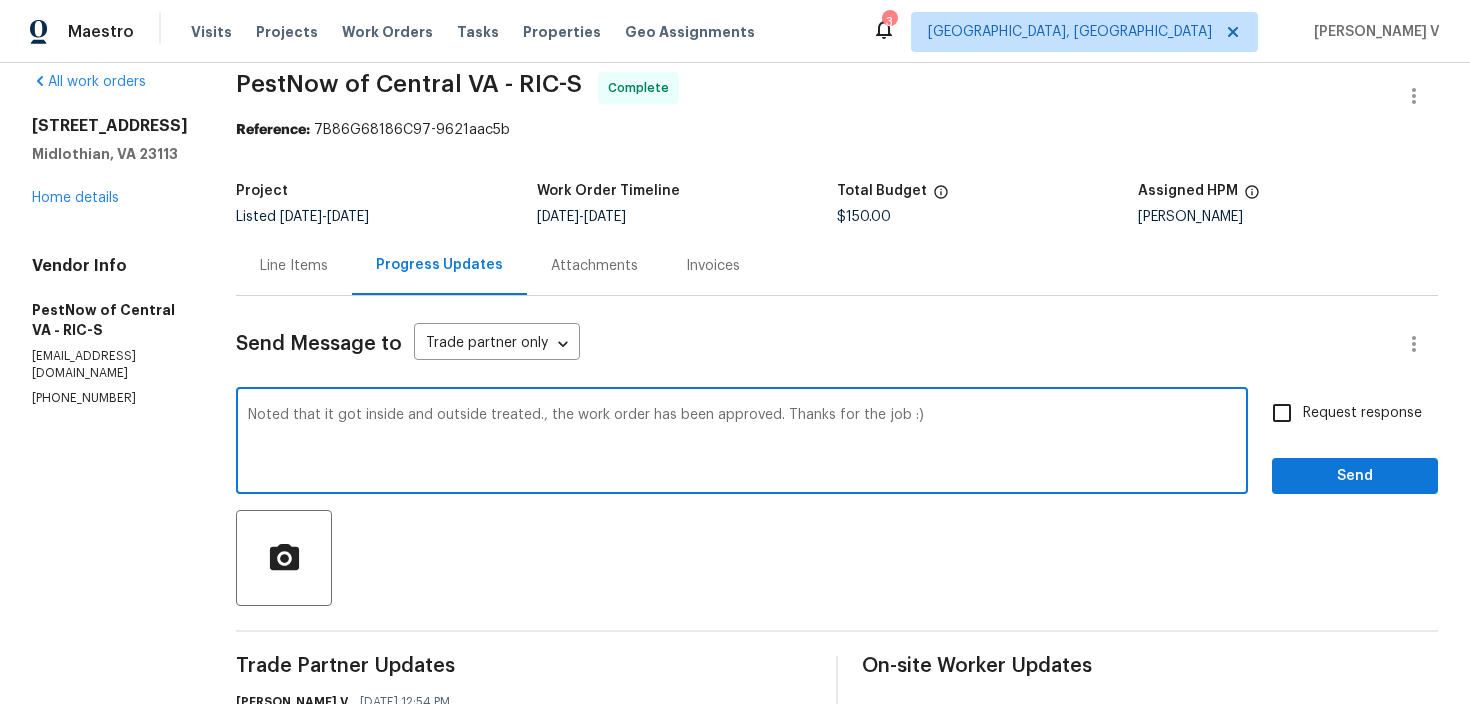 click on "Noted that it got inside and outside treated., the work order has been approved. Thanks for the job :)" at bounding box center [742, 443] 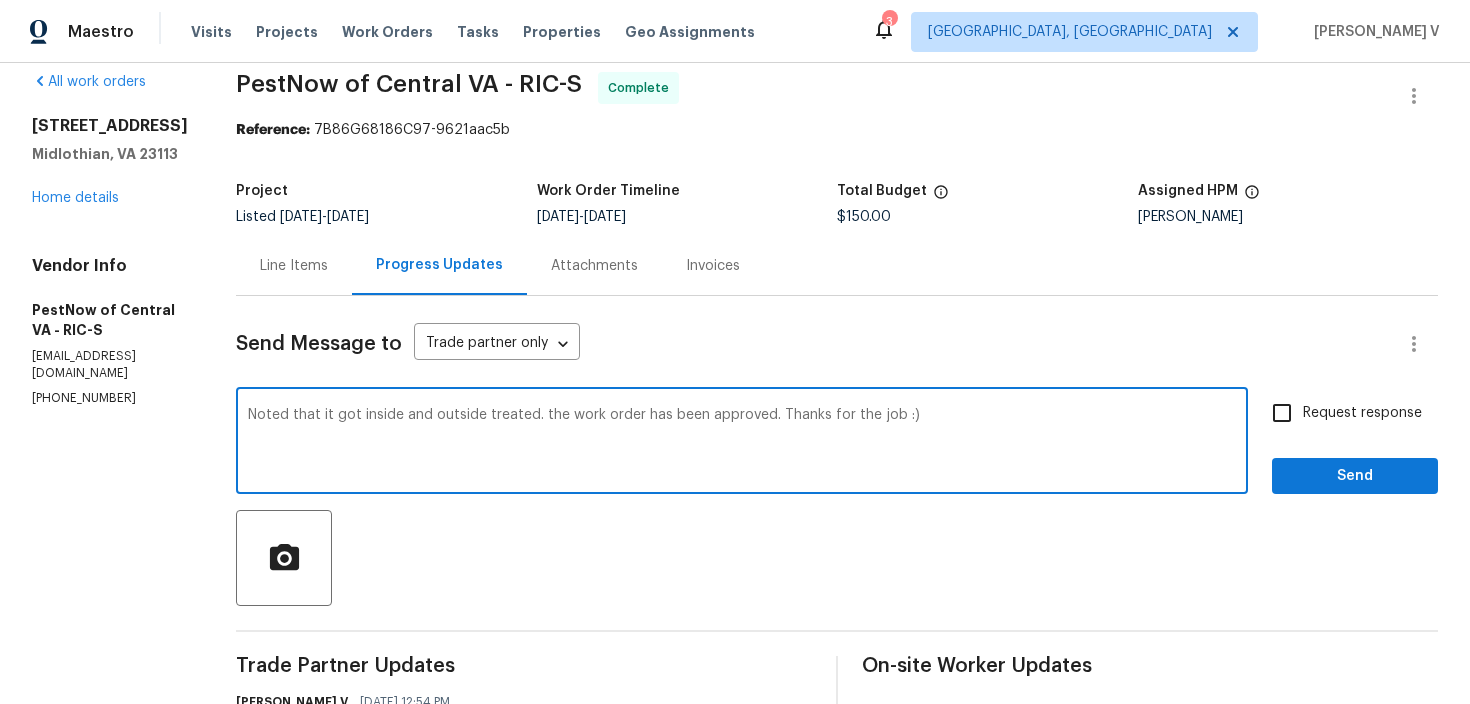 click on "The" at bounding box center (0, 0) 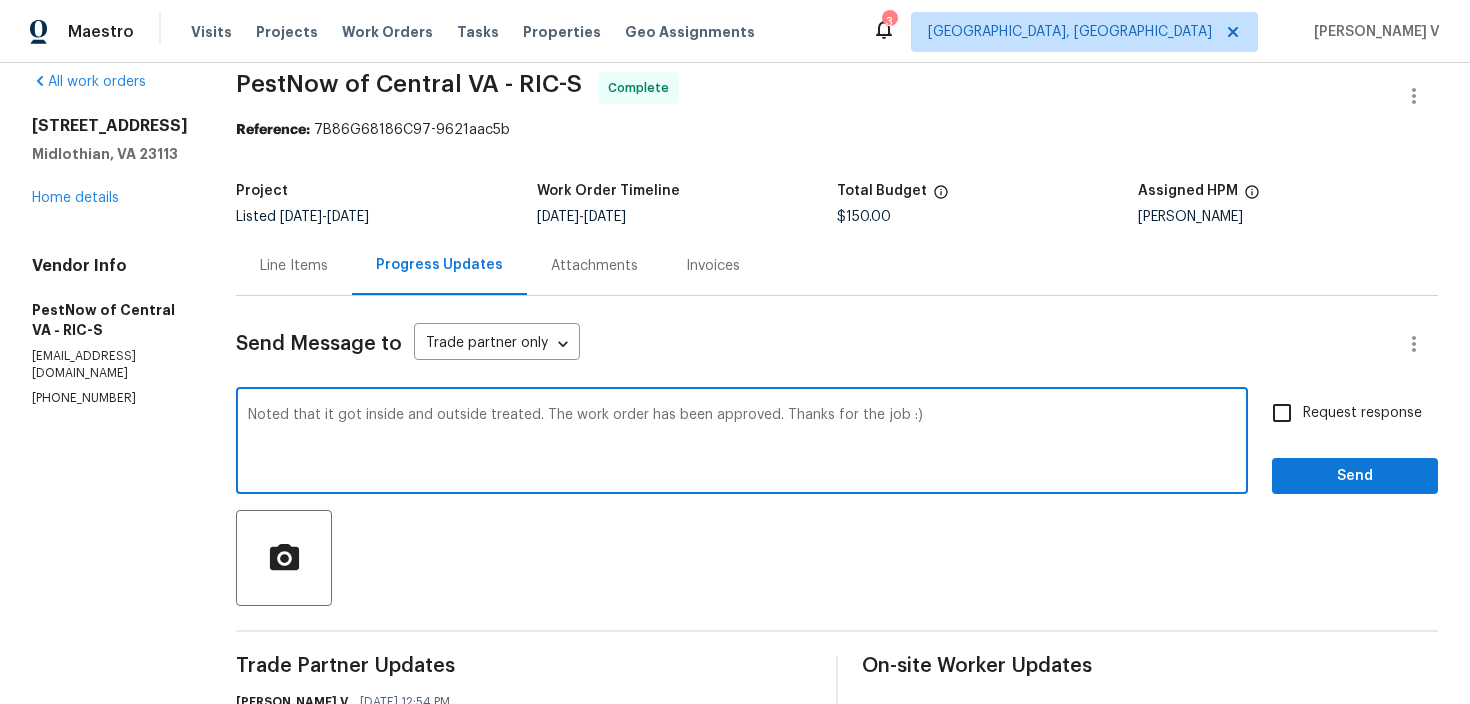 type on "Noted that it got inside and outside treated. The work order has been approved. Thanks for the job :)" 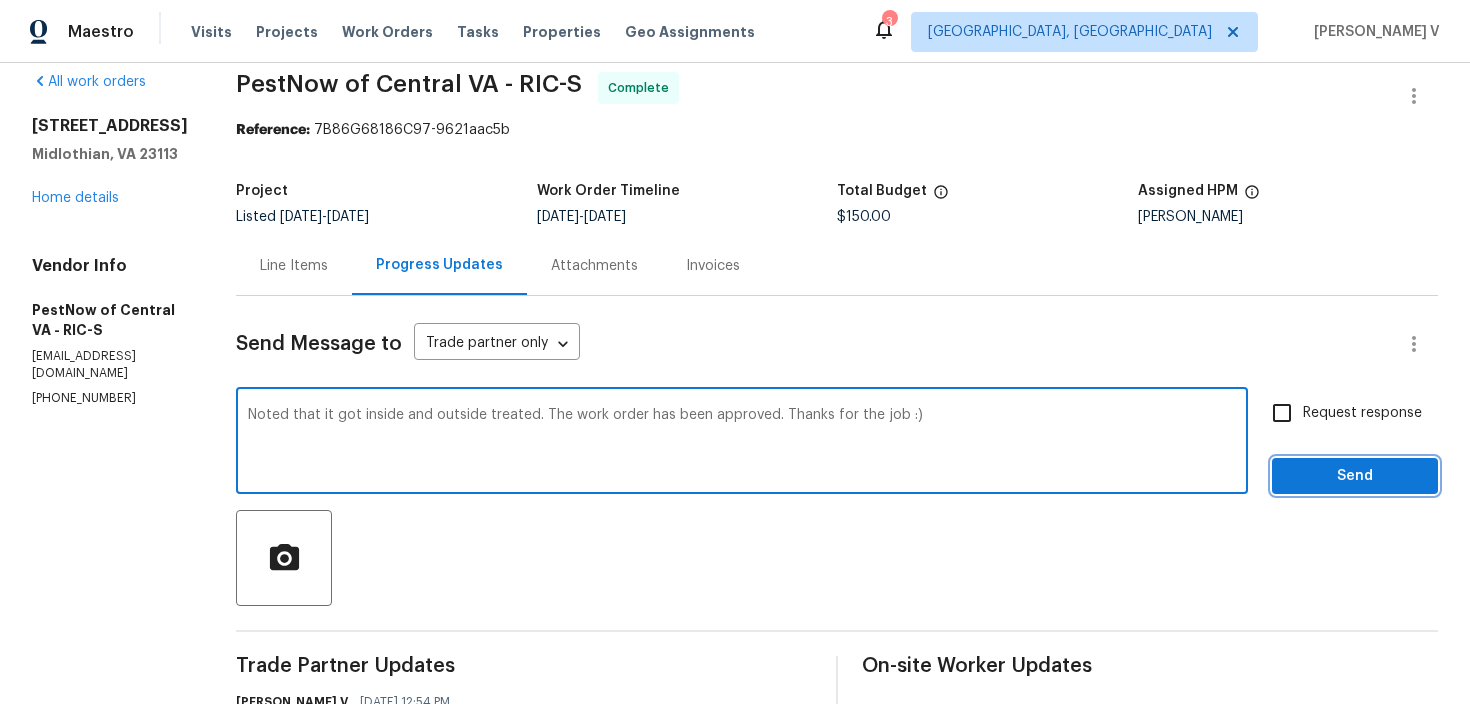 click on "Send" at bounding box center [1355, 476] 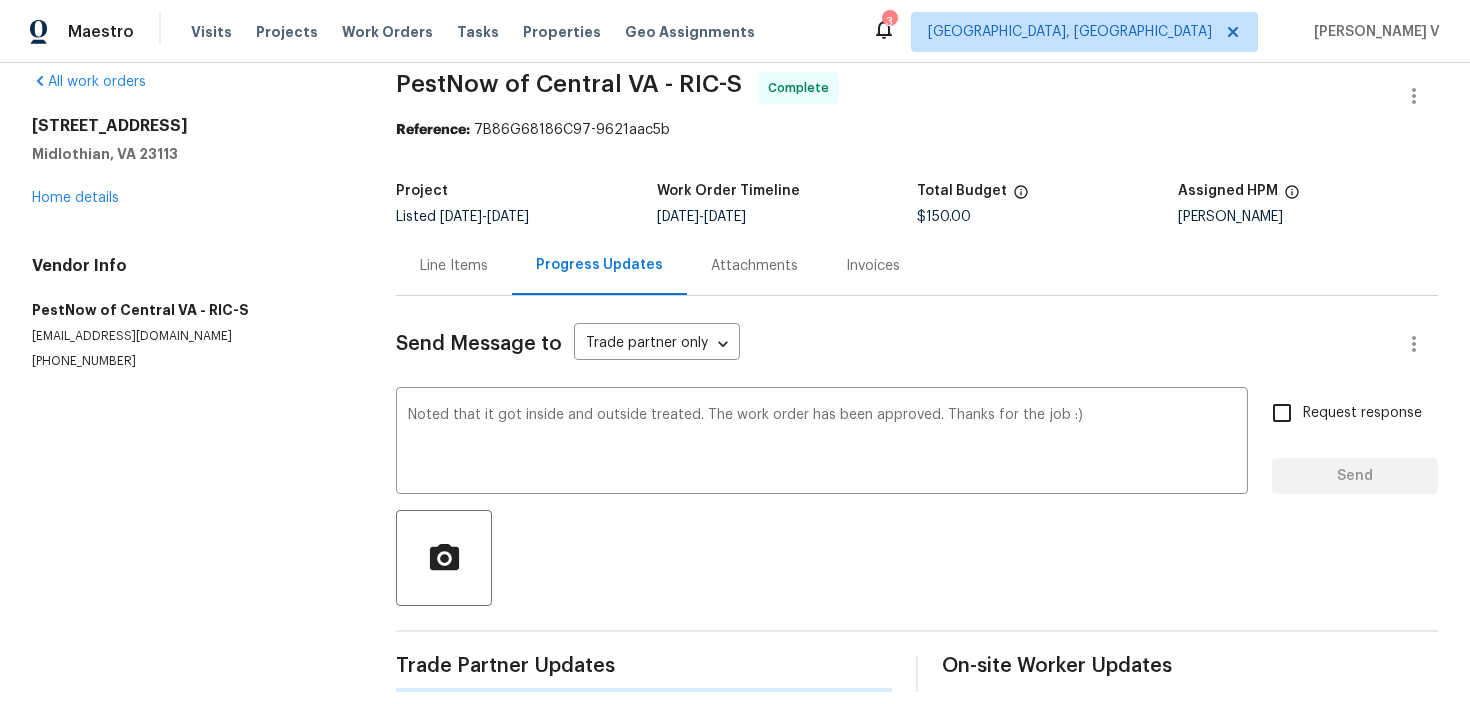 type 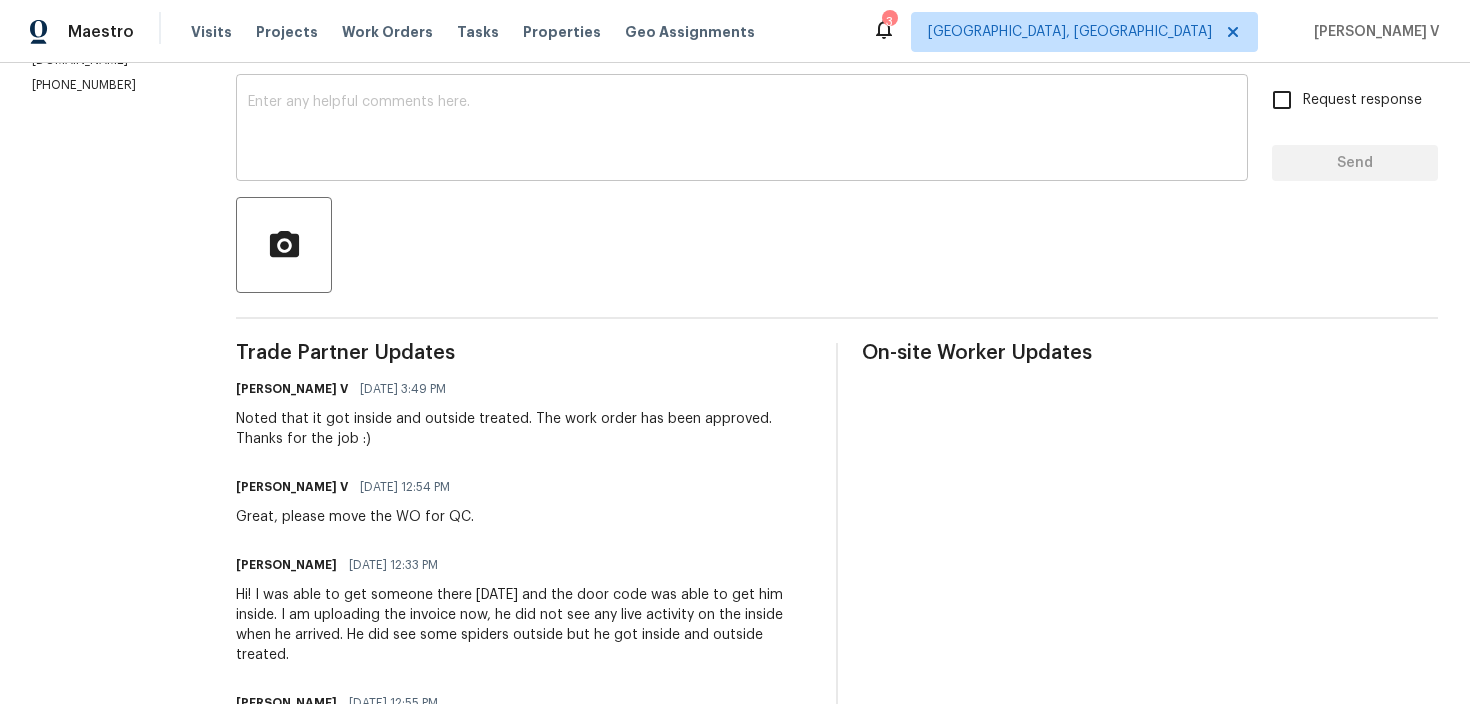 scroll, scrollTop: 628, scrollLeft: 0, axis: vertical 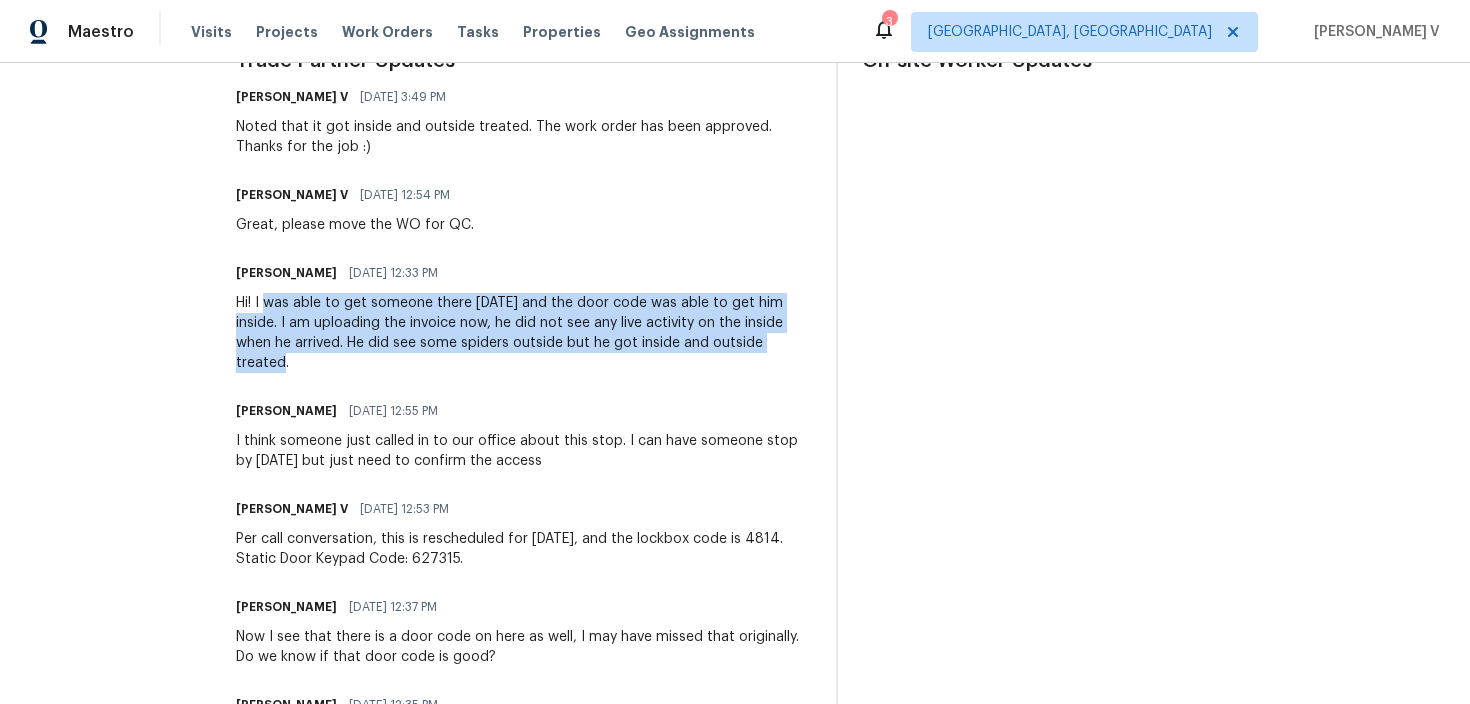 drag, startPoint x: 234, startPoint y: 303, endPoint x: 759, endPoint y: 348, distance: 526.92505 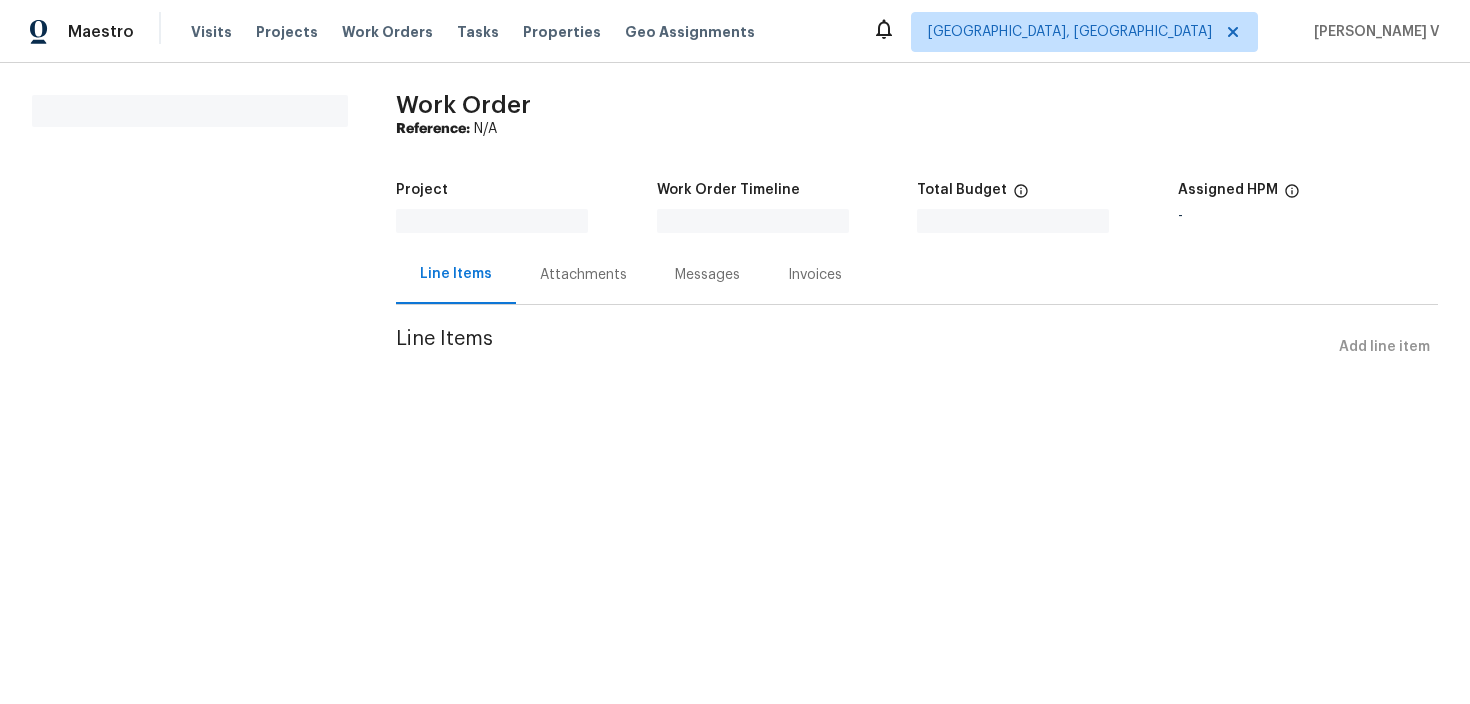 scroll, scrollTop: 0, scrollLeft: 0, axis: both 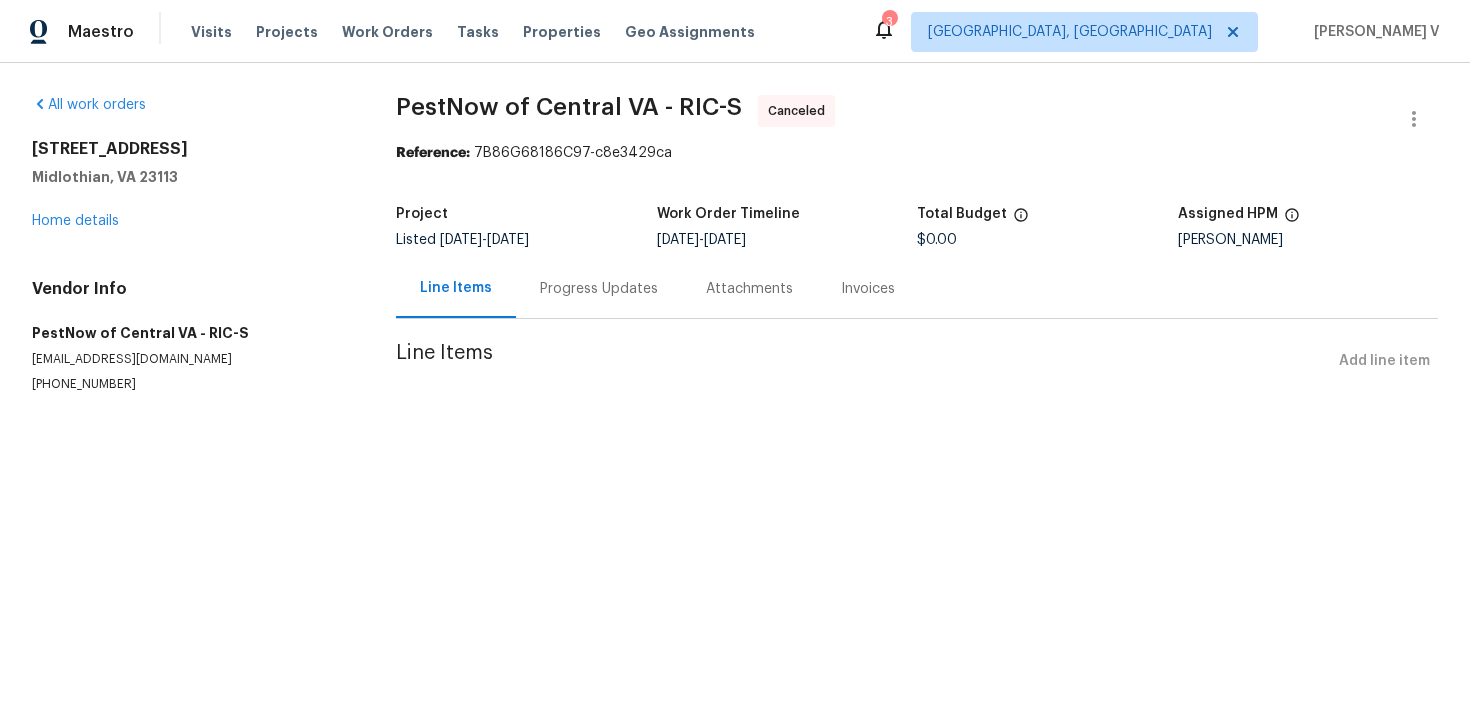 click on "Progress Updates" at bounding box center [599, 288] 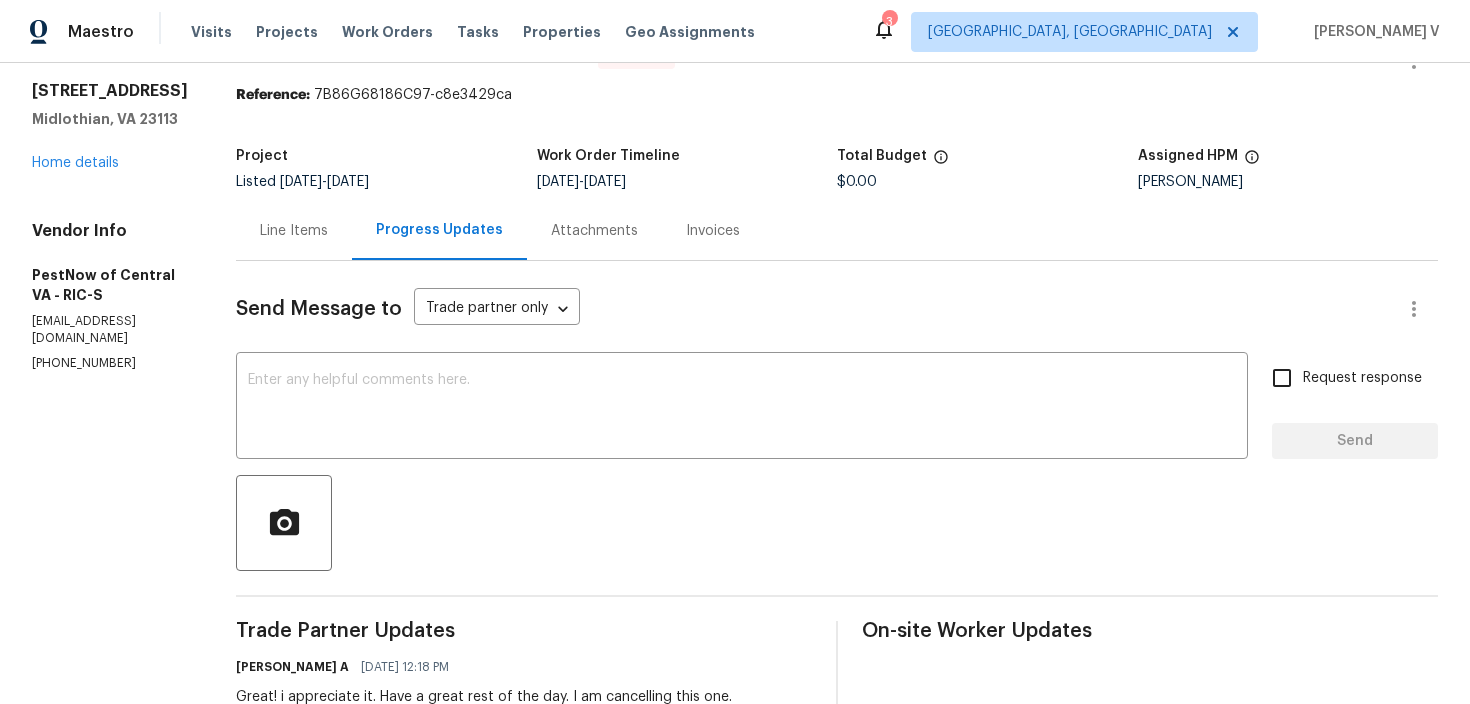 scroll, scrollTop: 0, scrollLeft: 0, axis: both 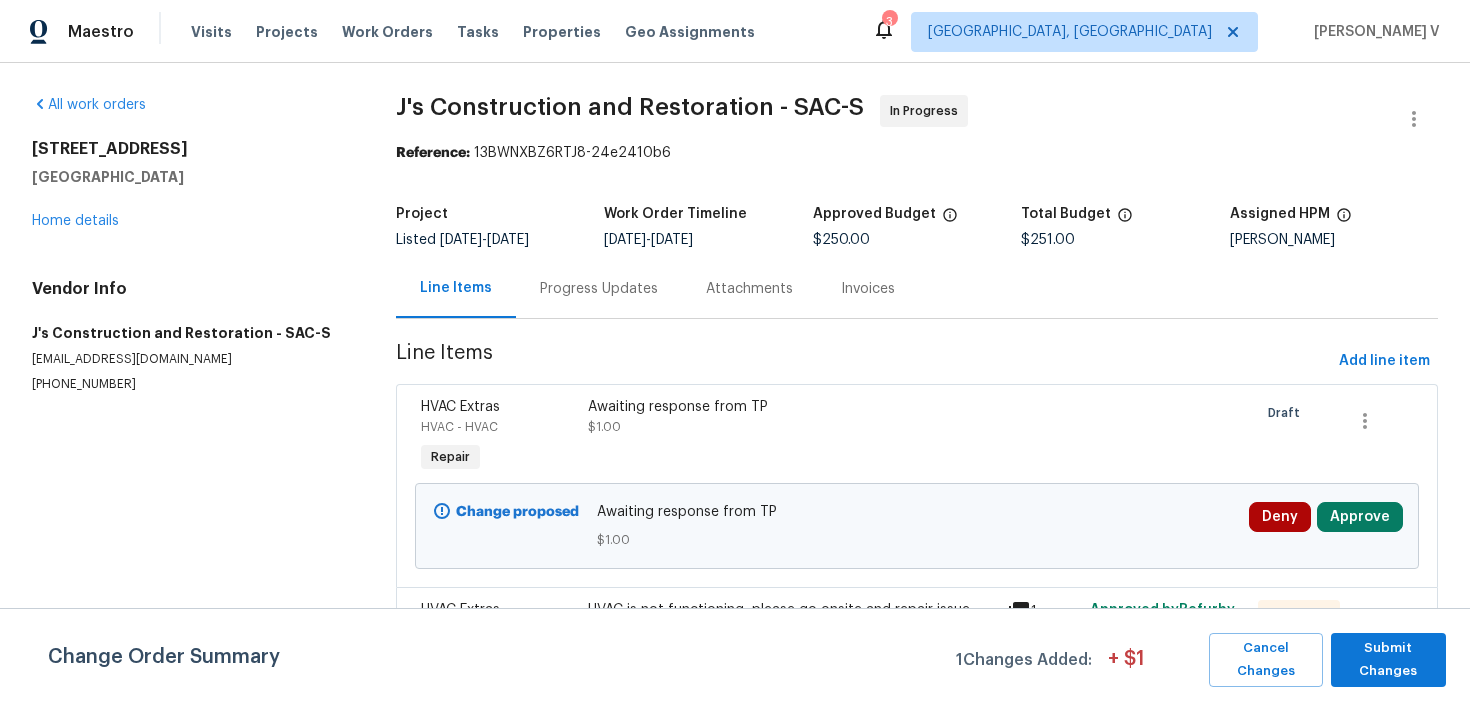 click on "Progress Updates" at bounding box center [599, 289] 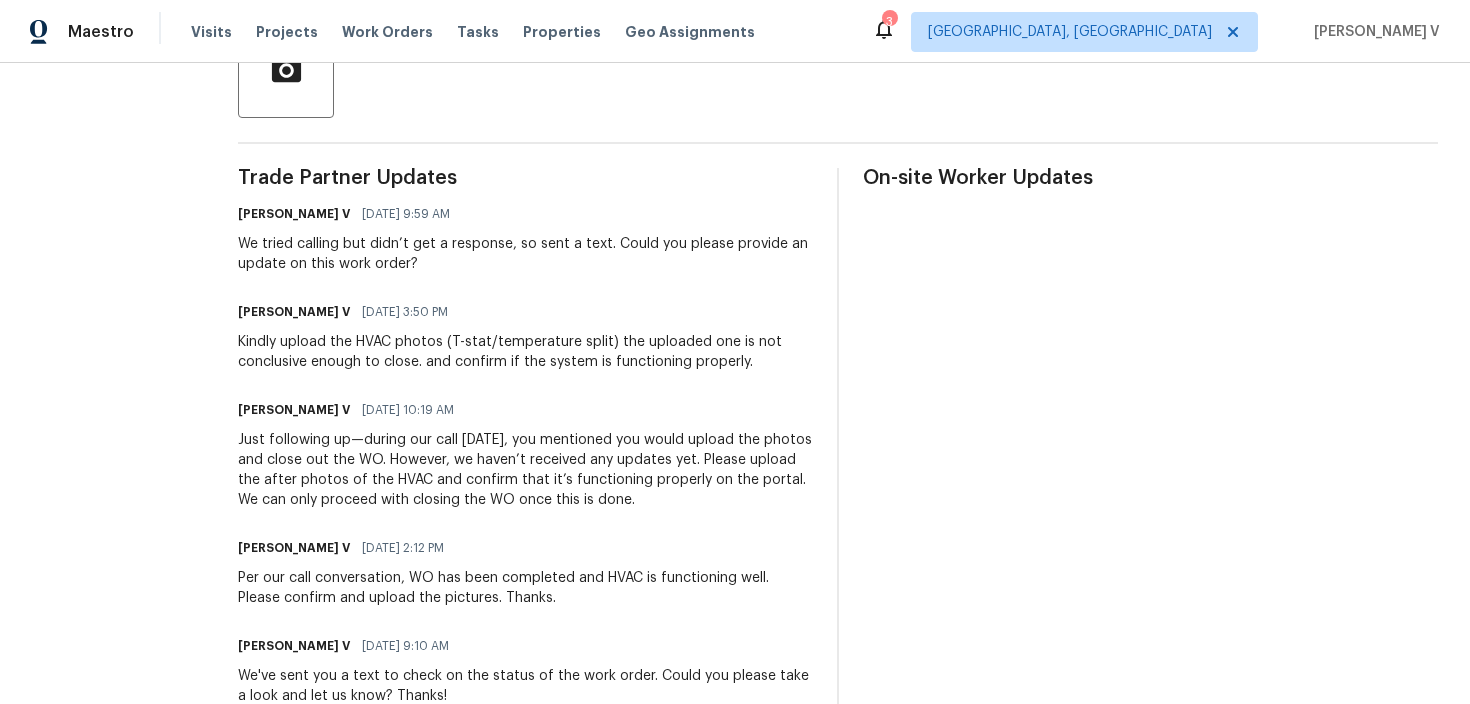 scroll, scrollTop: 20, scrollLeft: 0, axis: vertical 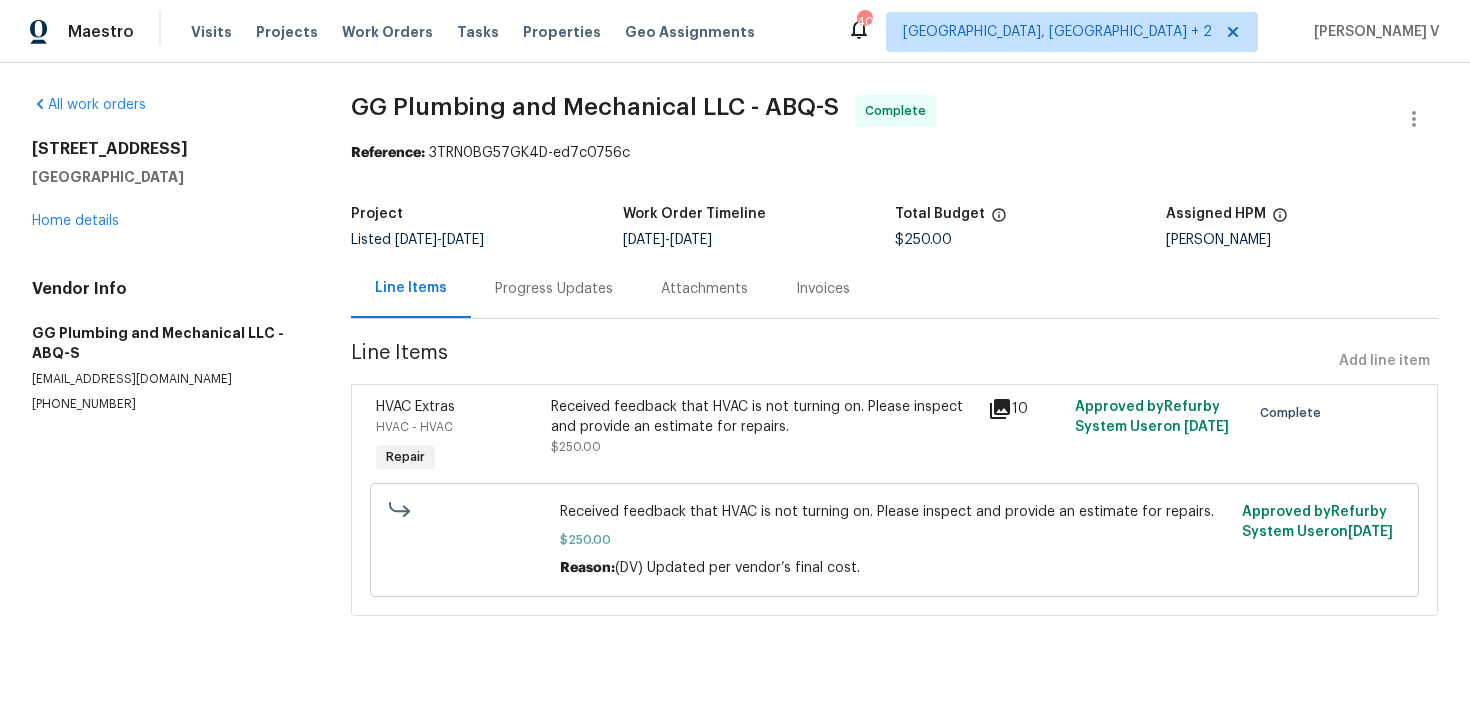 click on "Progress Updates" at bounding box center [554, 289] 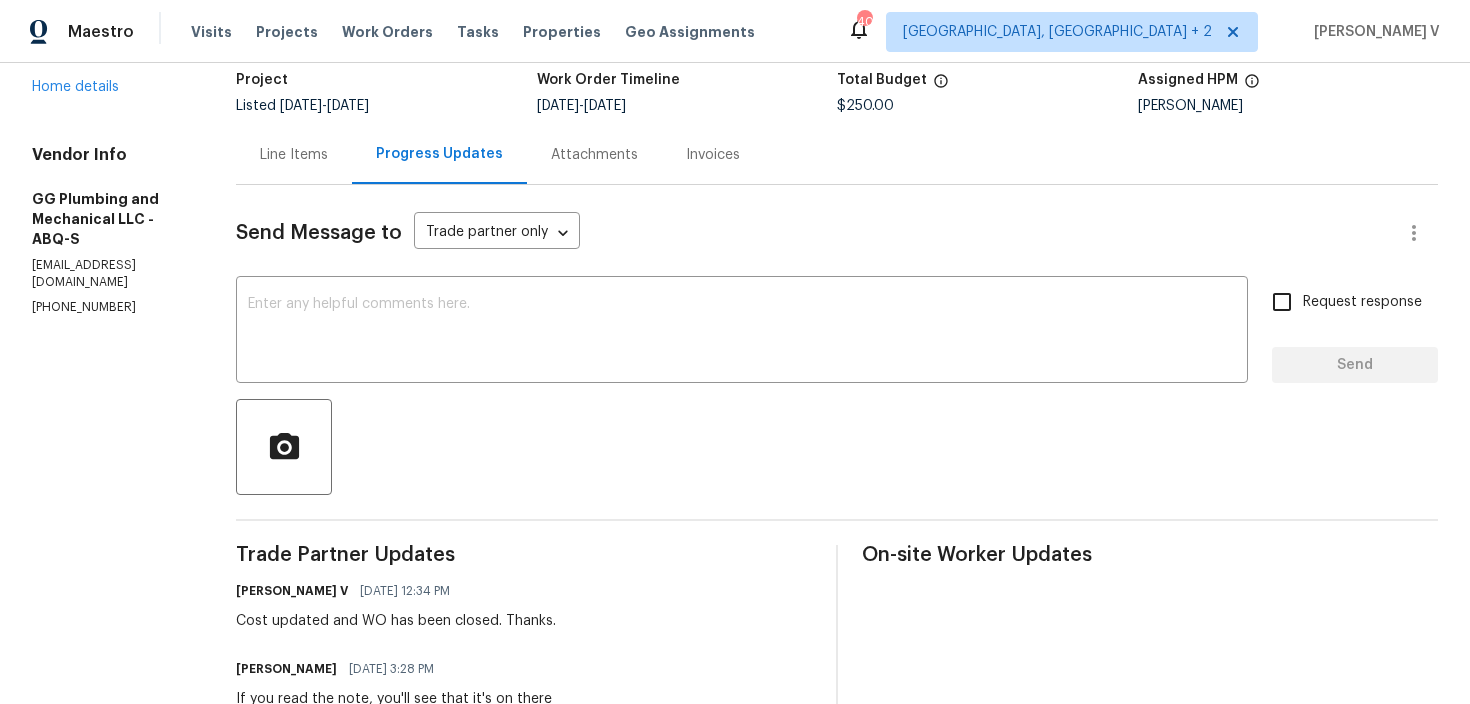 scroll, scrollTop: 0, scrollLeft: 0, axis: both 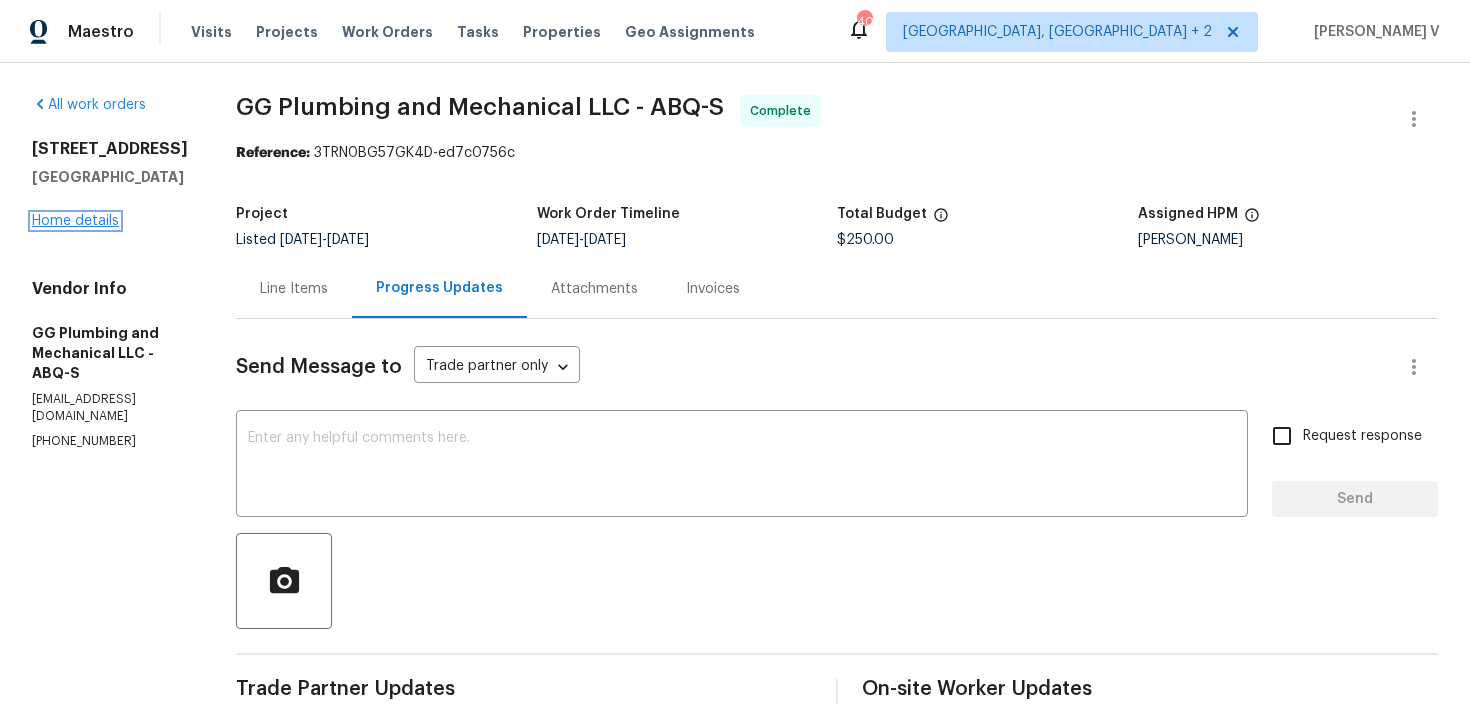 click on "Home details" at bounding box center (75, 221) 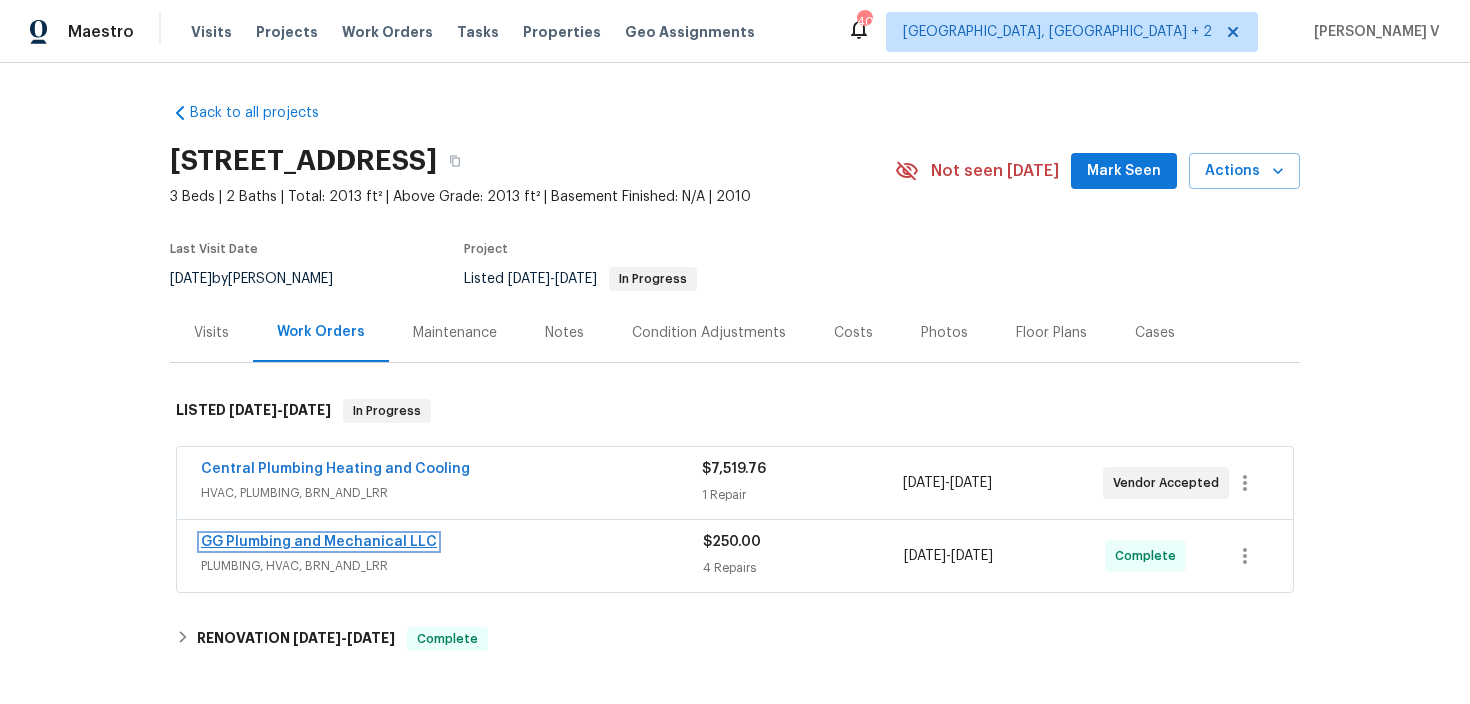 click on "GG Plumbing and Mechanical LLC" at bounding box center [319, 542] 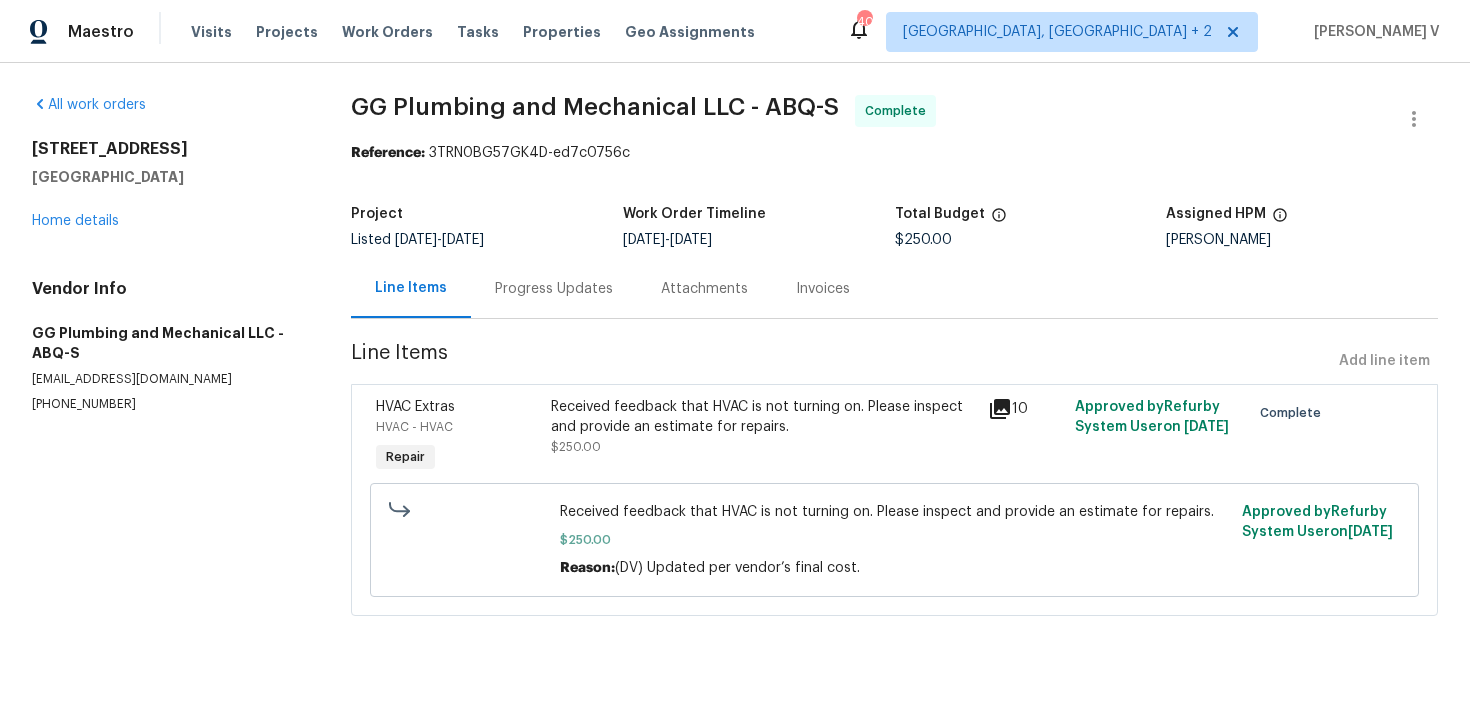 click on "Progress Updates" at bounding box center (554, 289) 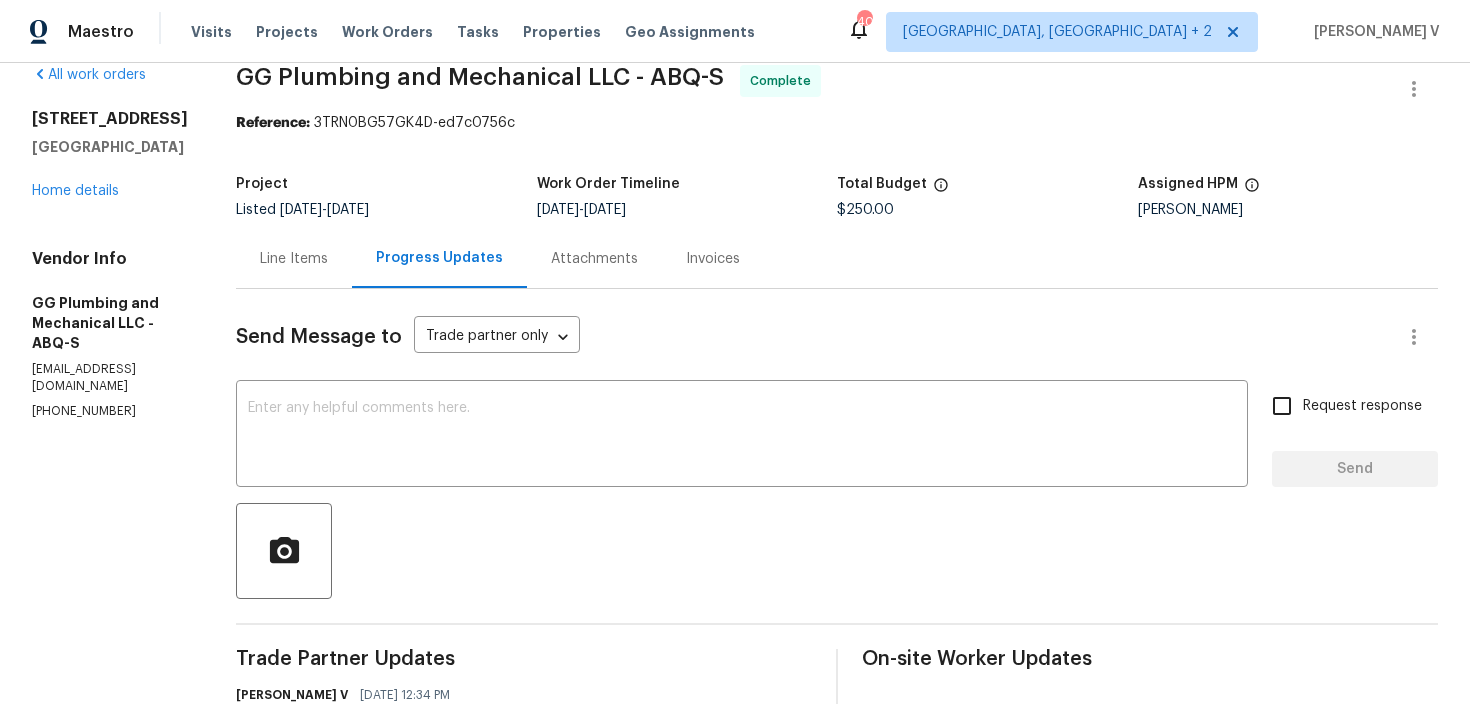 scroll, scrollTop: 0, scrollLeft: 0, axis: both 